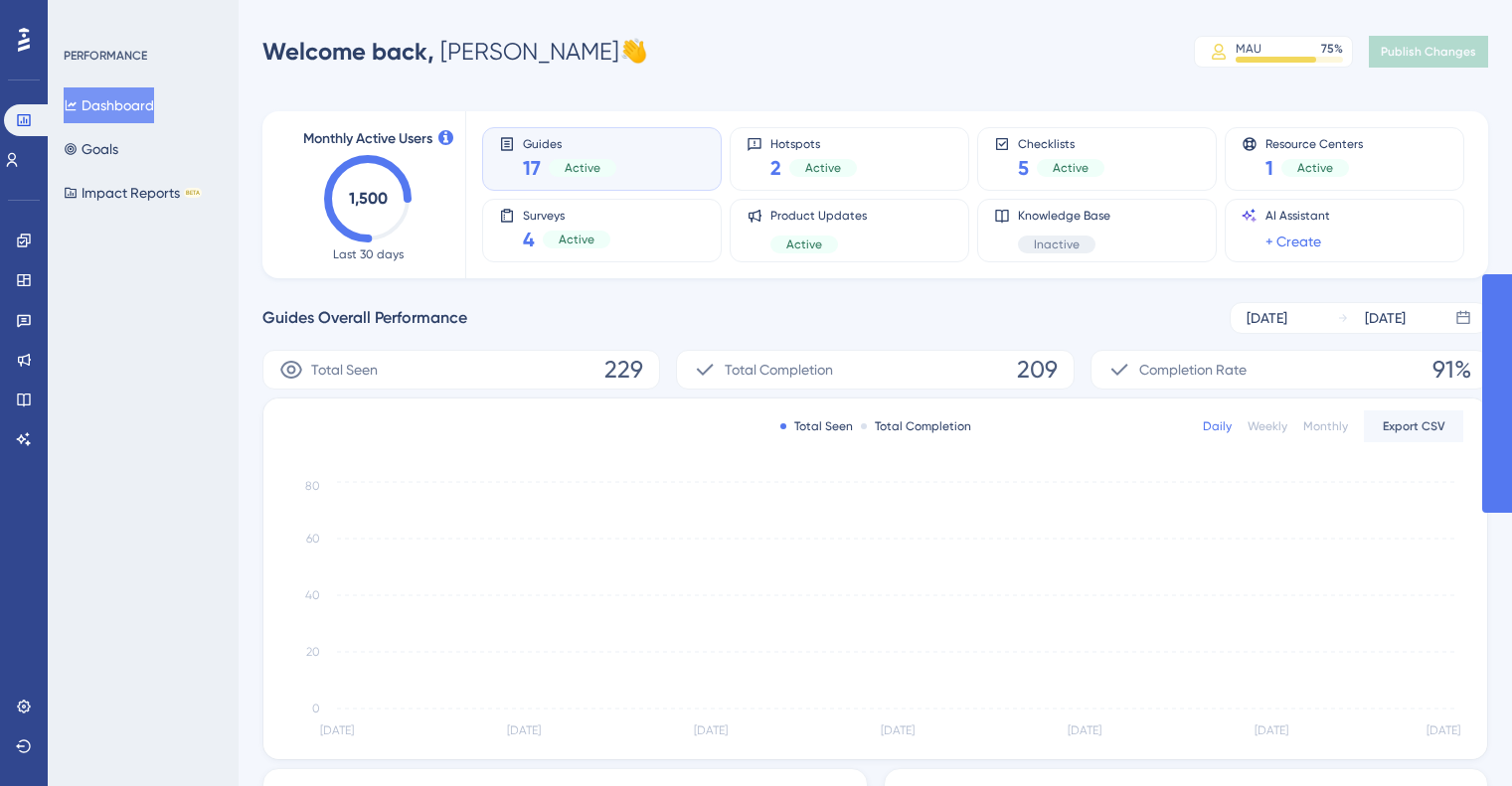 scroll, scrollTop: 0, scrollLeft: 0, axis: both 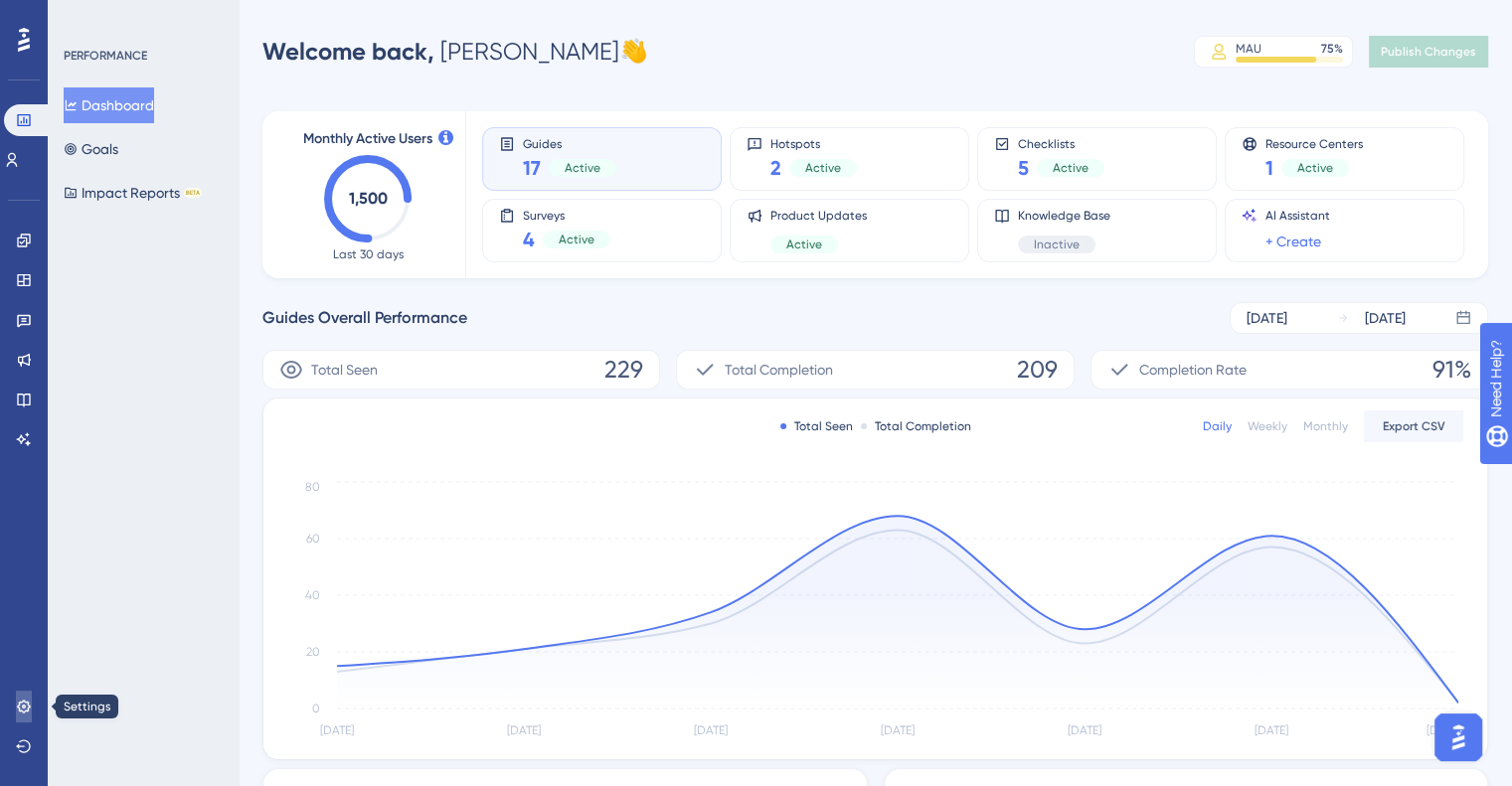 click at bounding box center [24, 707] 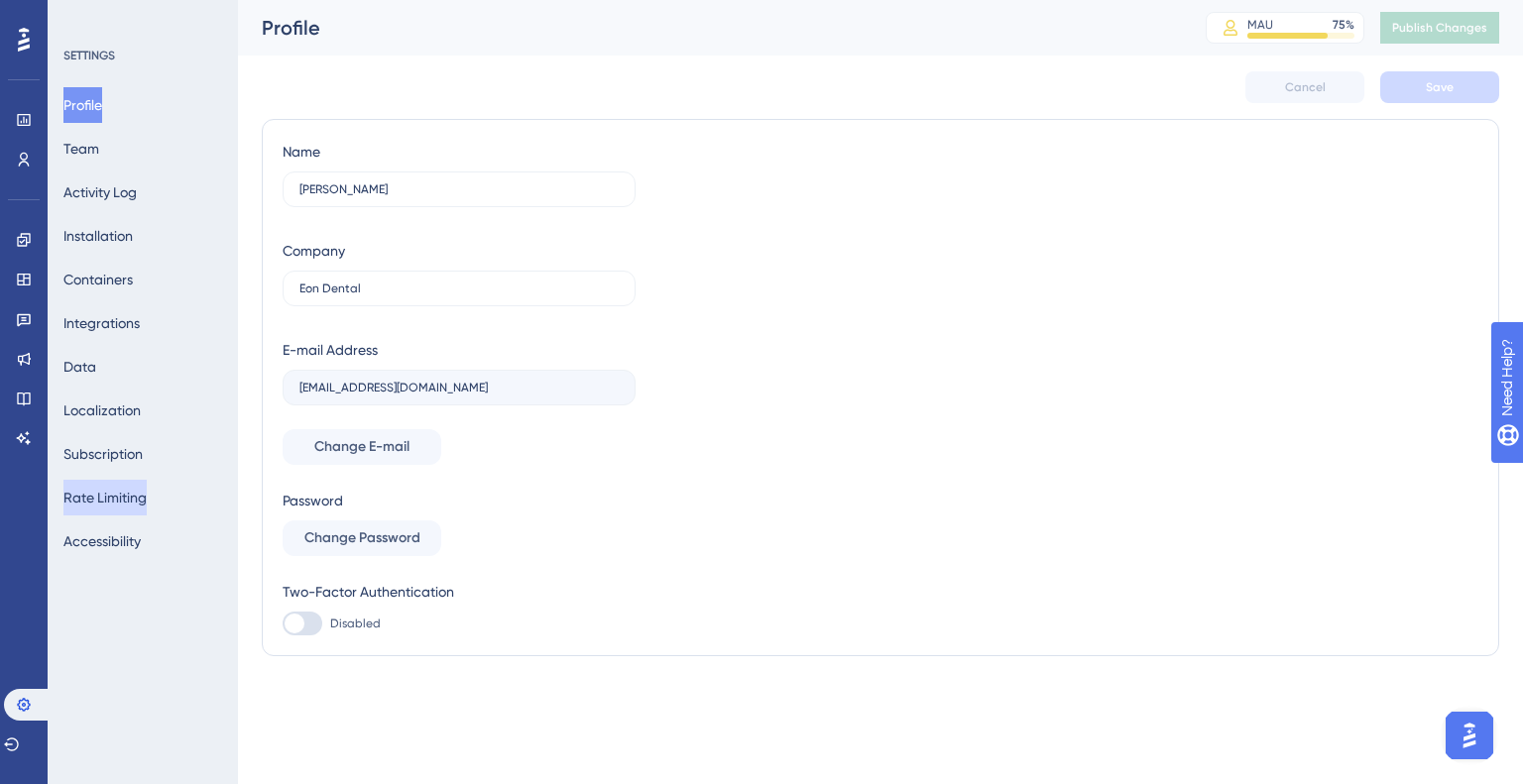 click on "Rate Limiting" at bounding box center (105, 498) 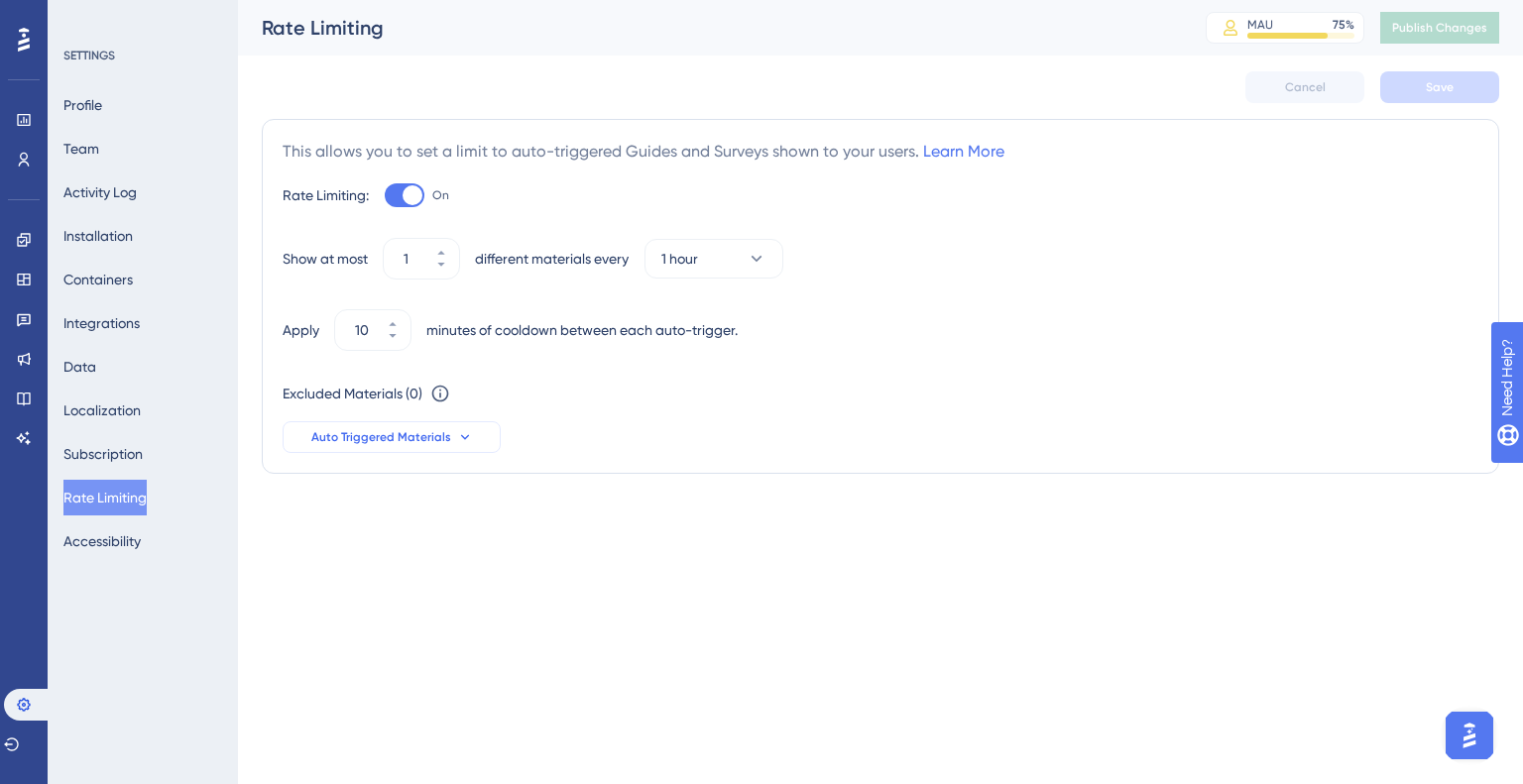 click on "Auto Triggered Materials" at bounding box center [381, 437] 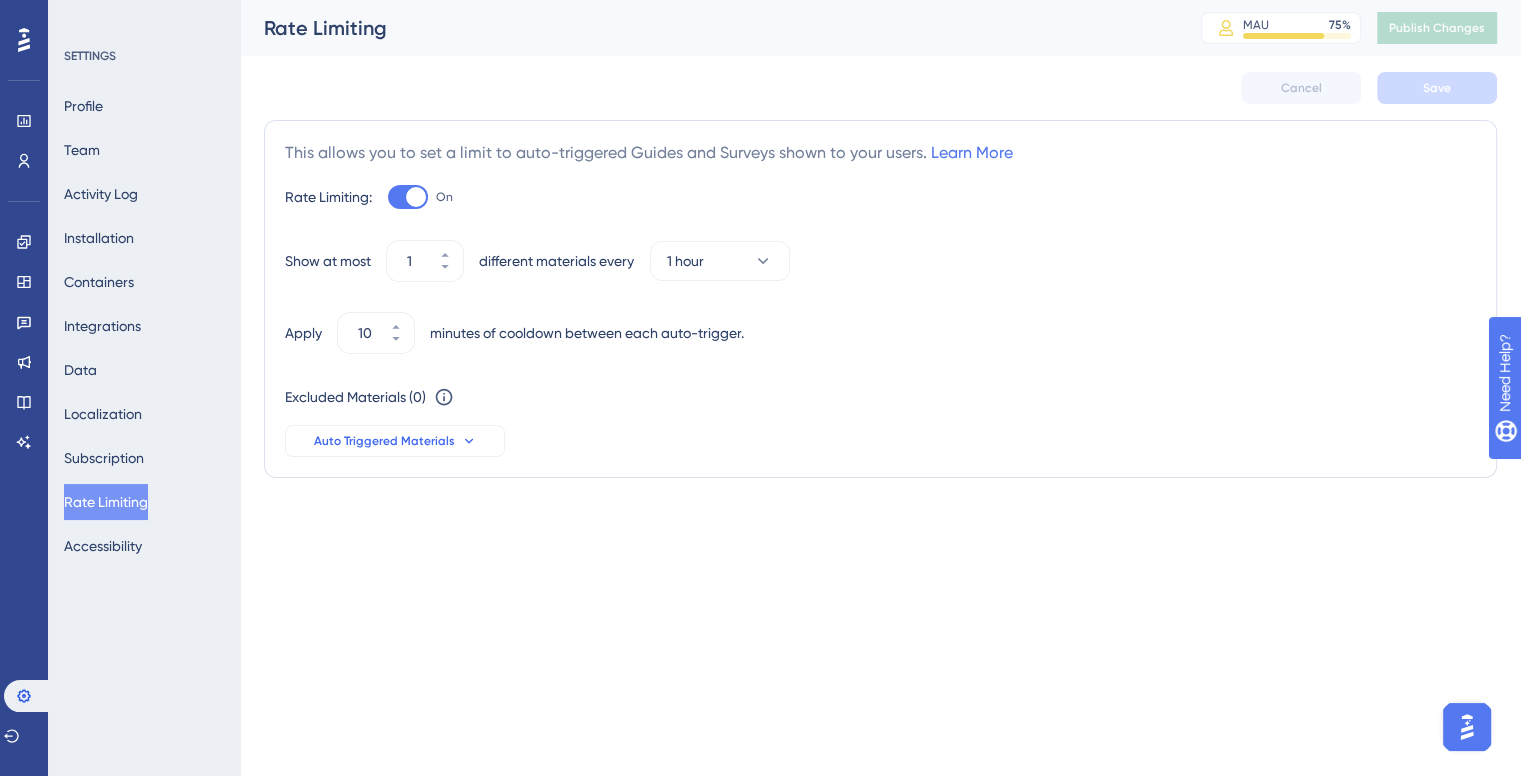 scroll, scrollTop: 159, scrollLeft: 0, axis: vertical 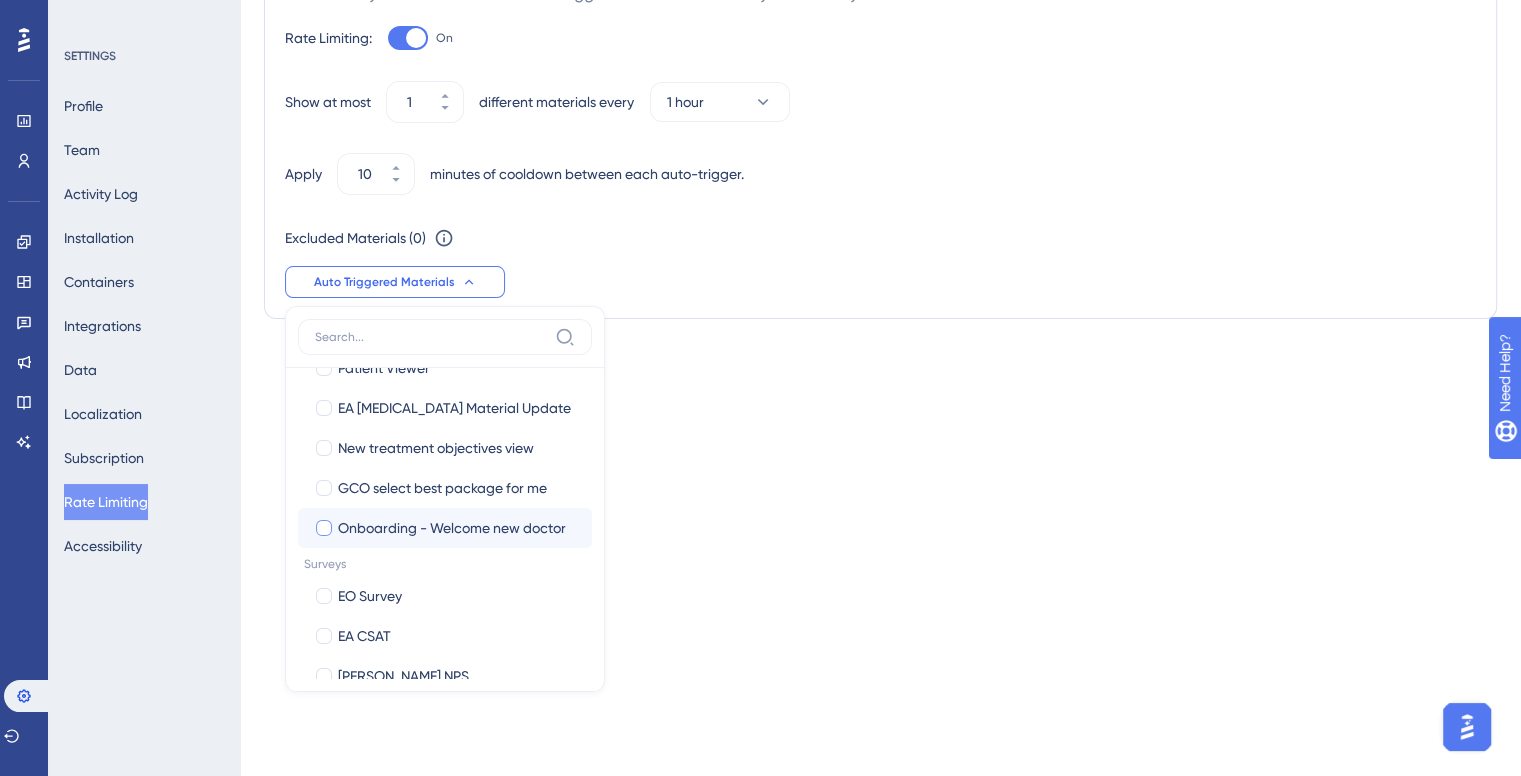 click on "Onboarding - Welcome new doctor" at bounding box center (452, 528) 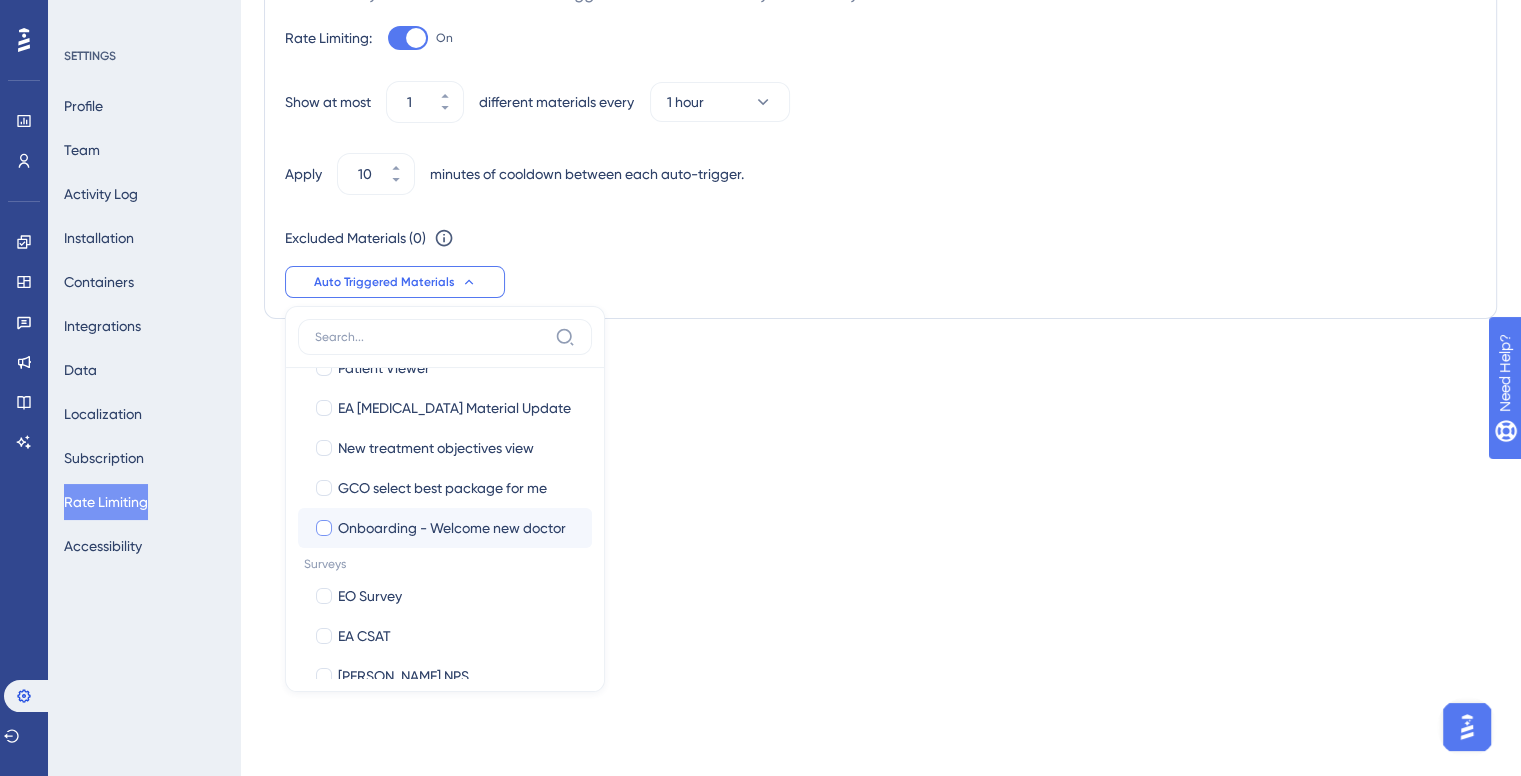 checkbox on "true" 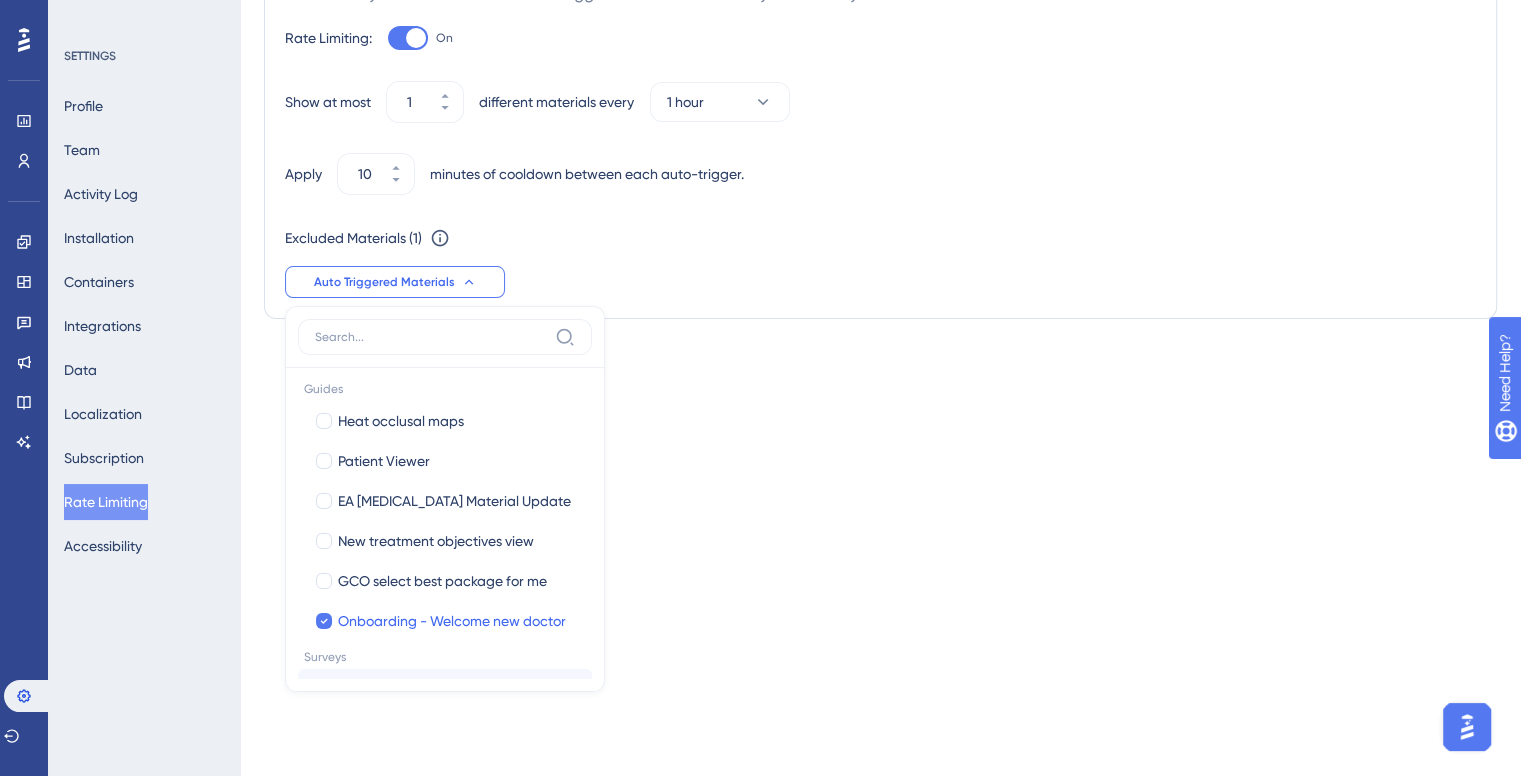scroll, scrollTop: 0, scrollLeft: 0, axis: both 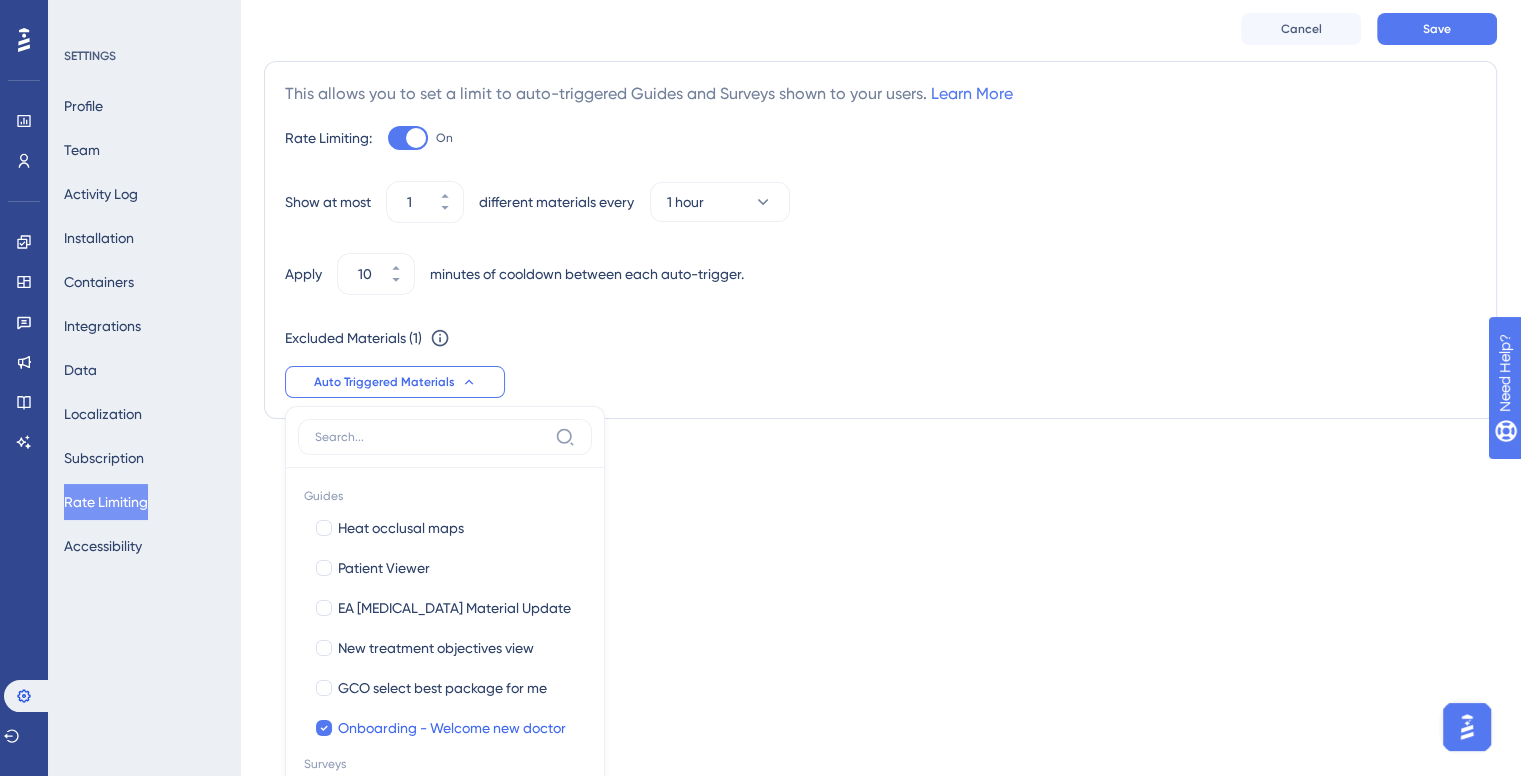 click on "Performance Users Engagement Widgets Feedback Product Updates Knowledge Base AI Assistant Settings Logout SETTINGS Profile Team Activity Log Installation Containers Integrations Data Localization Subscription Rate Limiting Accessibility Rate Limiting MAU 75 % Click to see add-on and upgrade options Publish Changes Cancel Save This allows you to set a limit to auto-triggered Guides and Surveys shown to your users.   Learn More Rate Limiting: On Show at most   1   different materials every   1 hour Apply   10   minutes of cooldown between each auto-trigger. Excluded Materials ( 1 ) You can exclude any material from rate limiting restrictions.
We recommend that you exclude only critical ones. Auto Triggered Materials Guides Heat occlusal maps Heat occlusal maps Patient Viewer Patient Viewer EA Retainer Material Update EA Retainer Material Update New treatment objectives view New treatment objectives view GCO select best package for me GCO select best package for me Onboarding - Welcome new doctor" at bounding box center [760, 220] 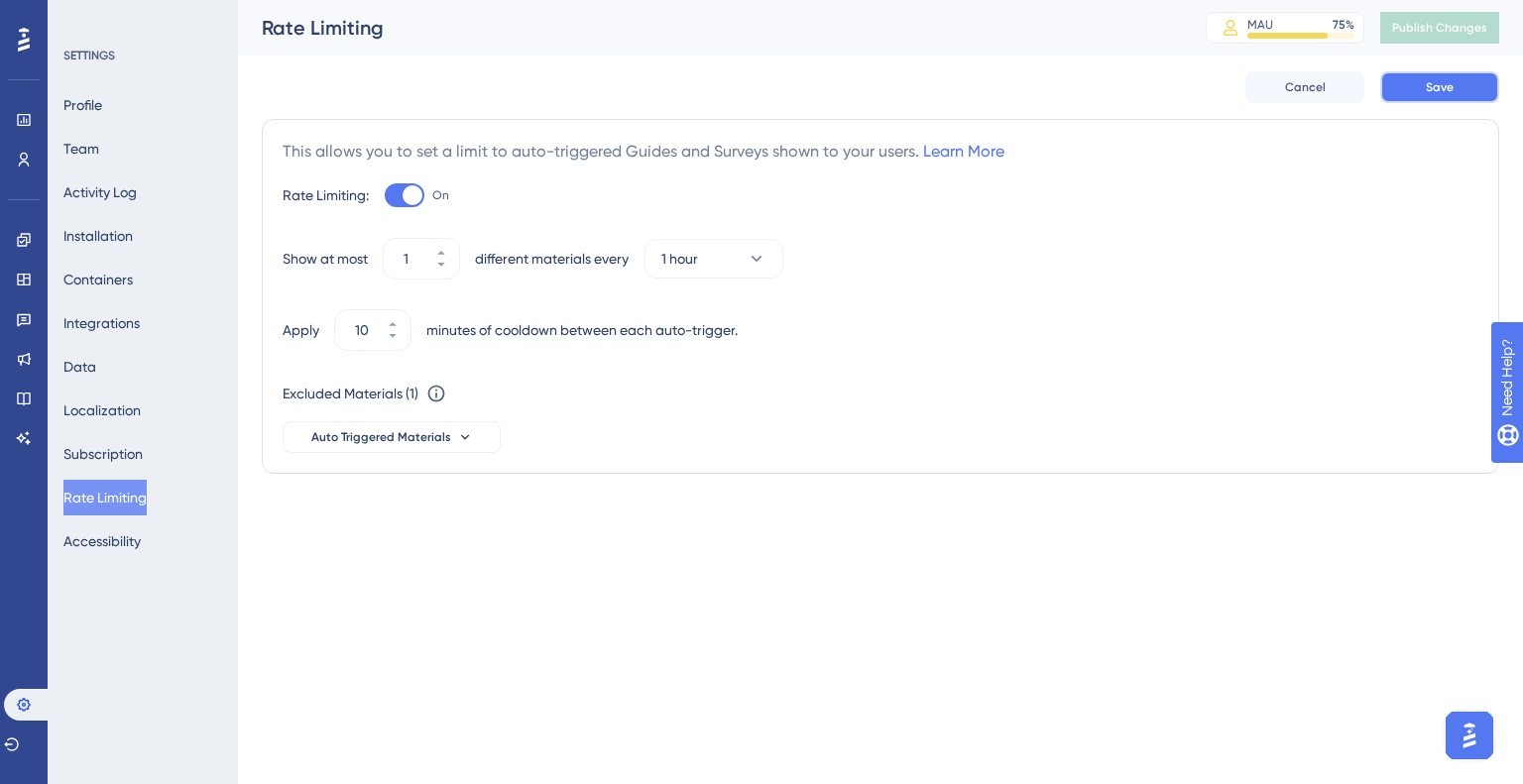 click on "Save" at bounding box center [1440, 87] 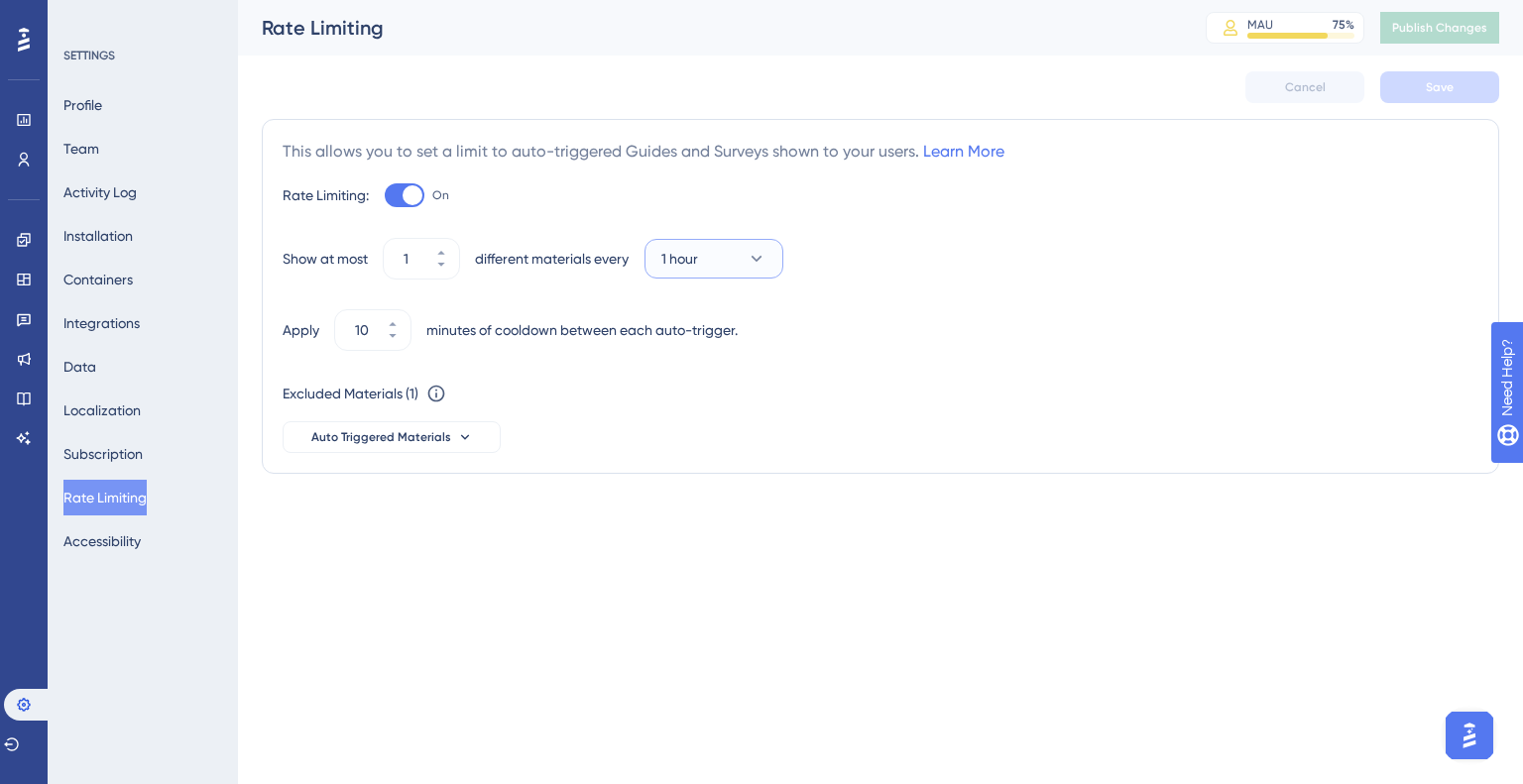 click on "1 hour" at bounding box center [714, 259] 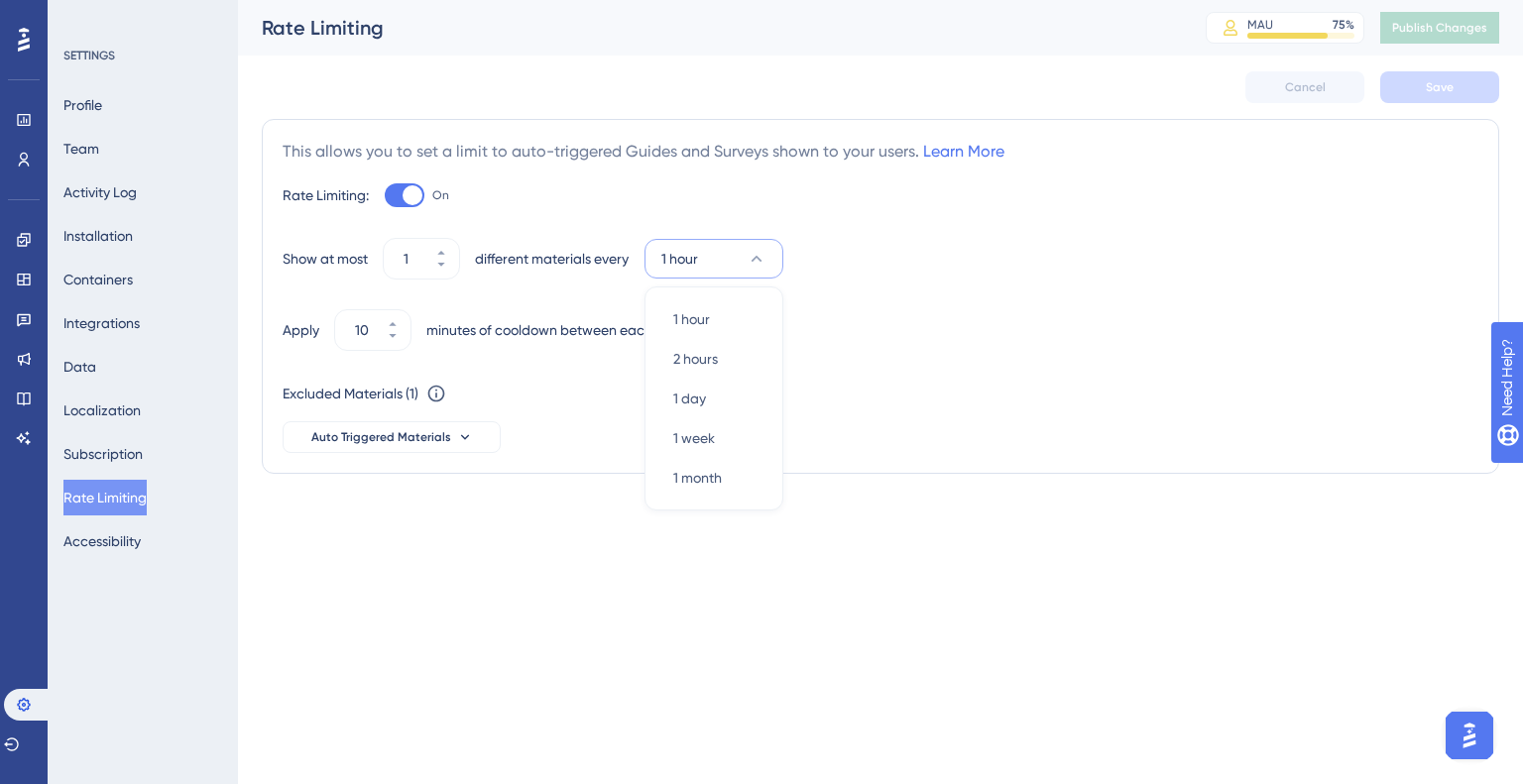 click on "1 hour" at bounding box center [714, 259] 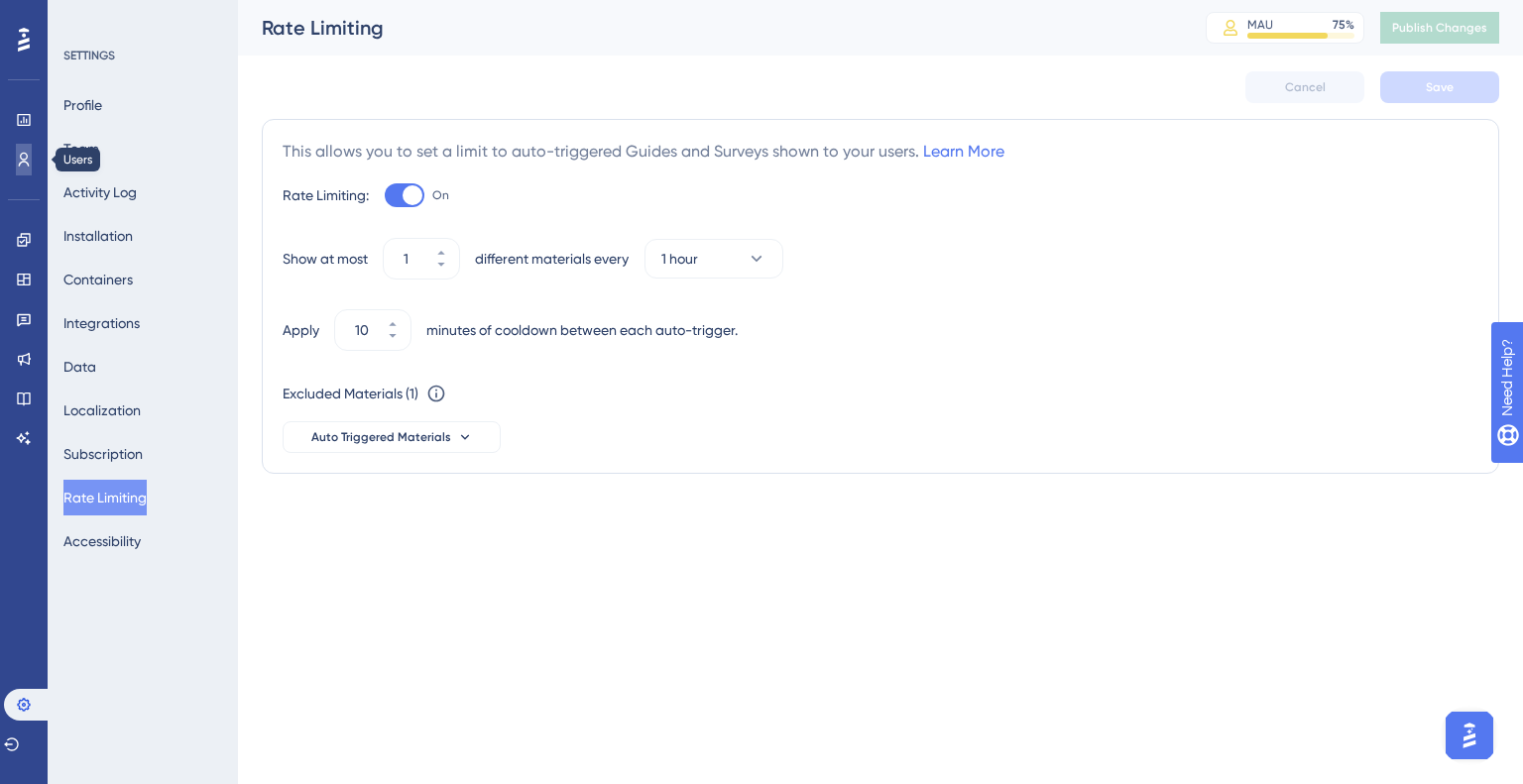 click 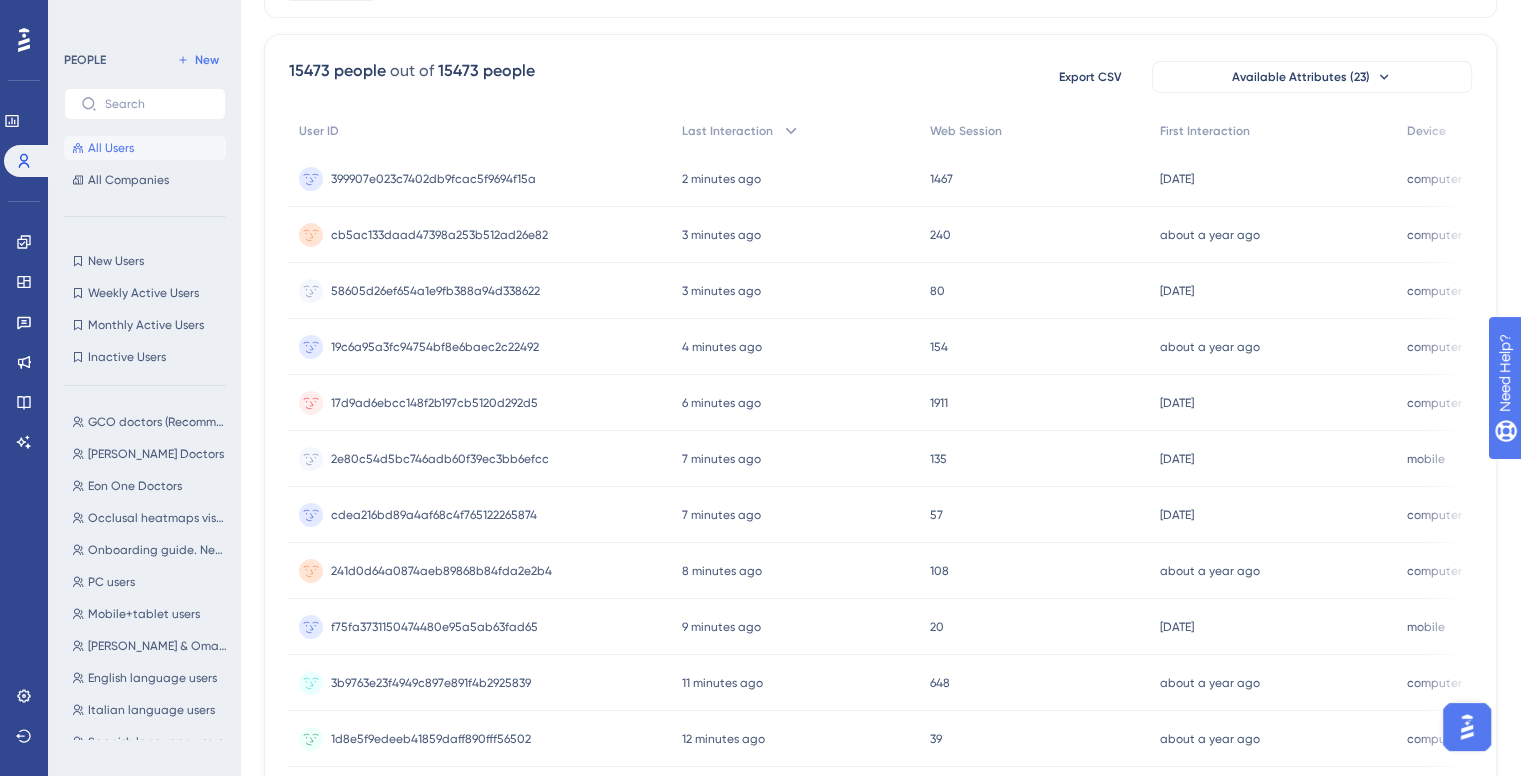 scroll, scrollTop: 200, scrollLeft: 0, axis: vertical 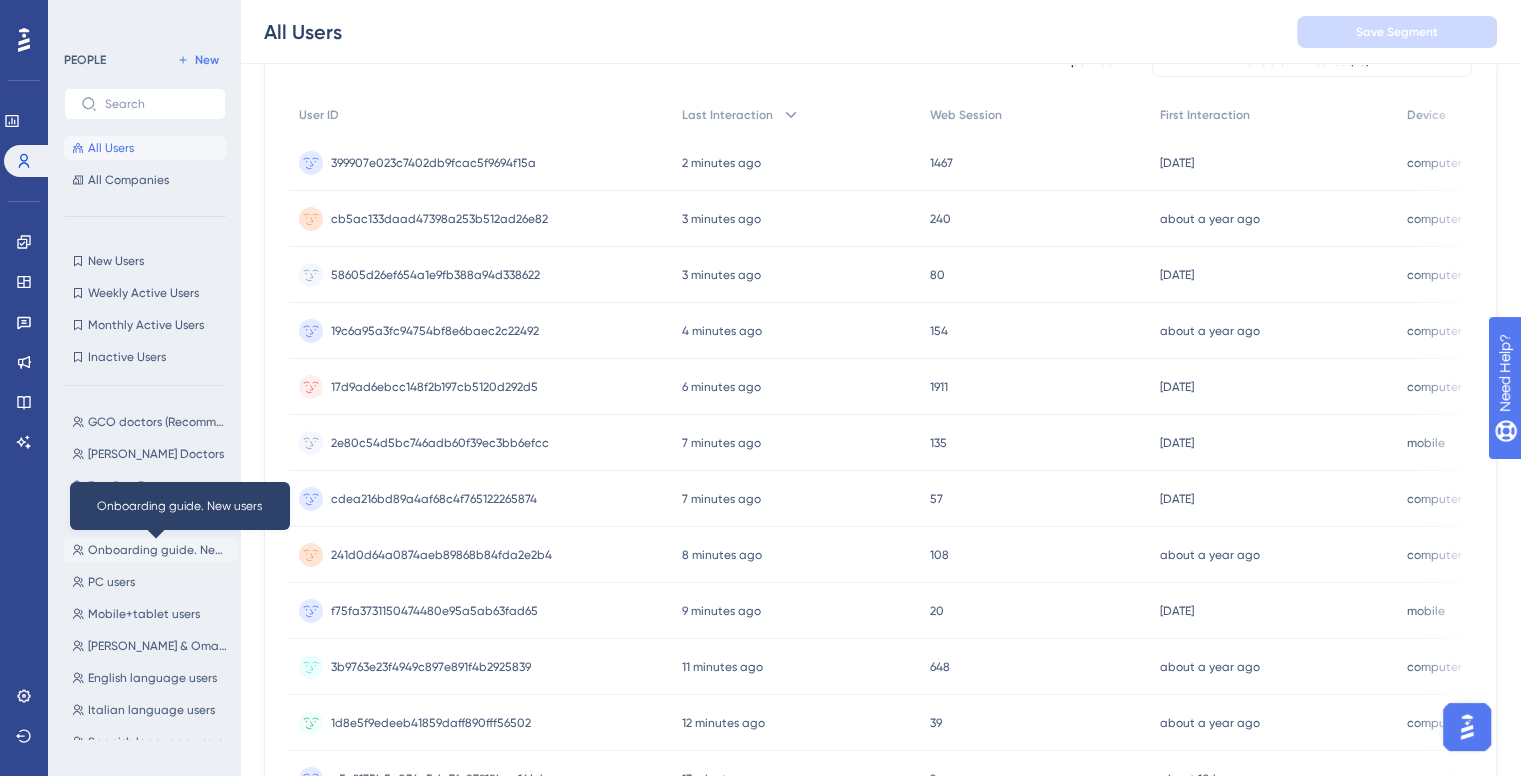 click on "Onboarding guide. New users" at bounding box center [159, 550] 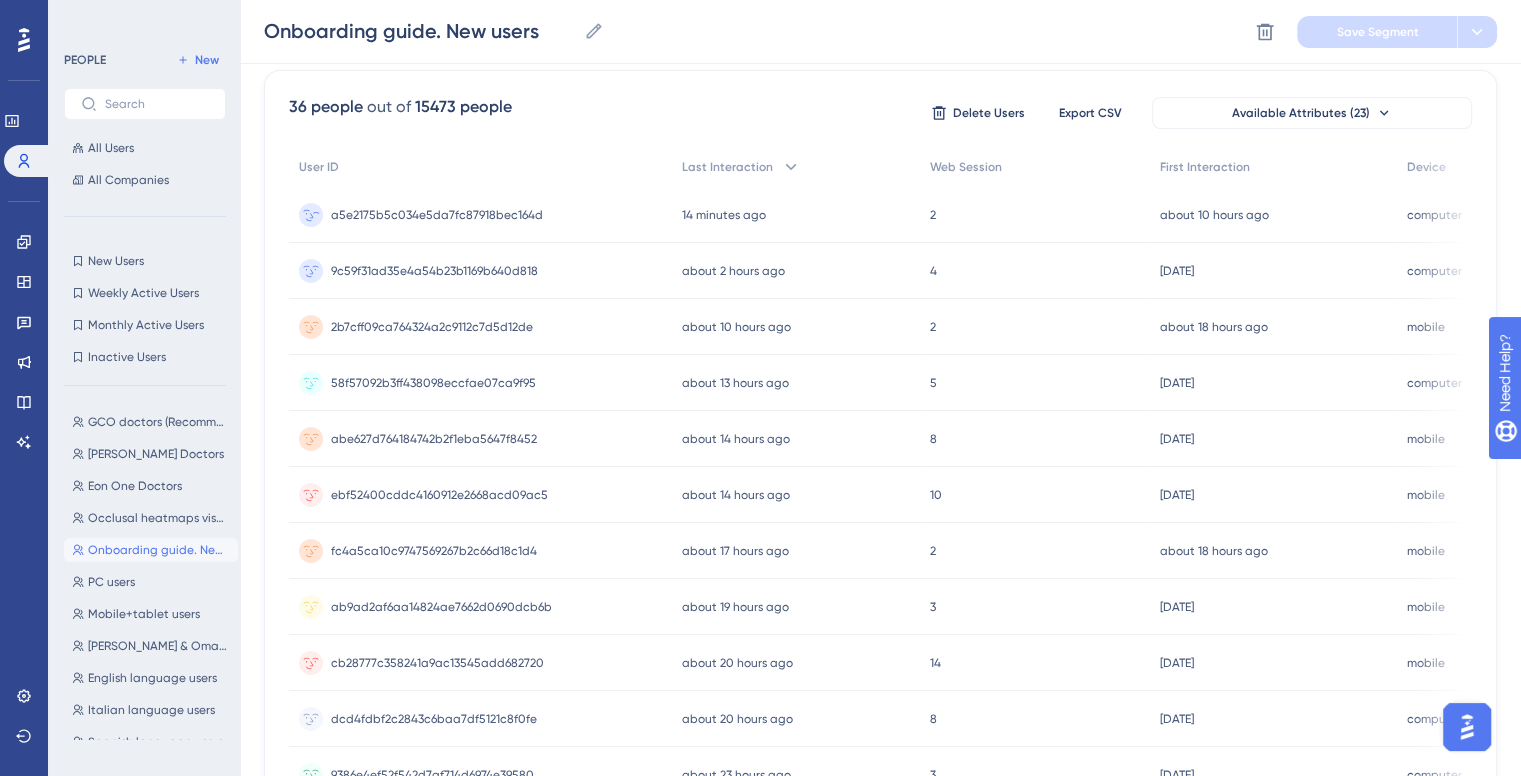 click on "14 minutes ago 10 Jul 2025, 09:43" at bounding box center (796, 215) 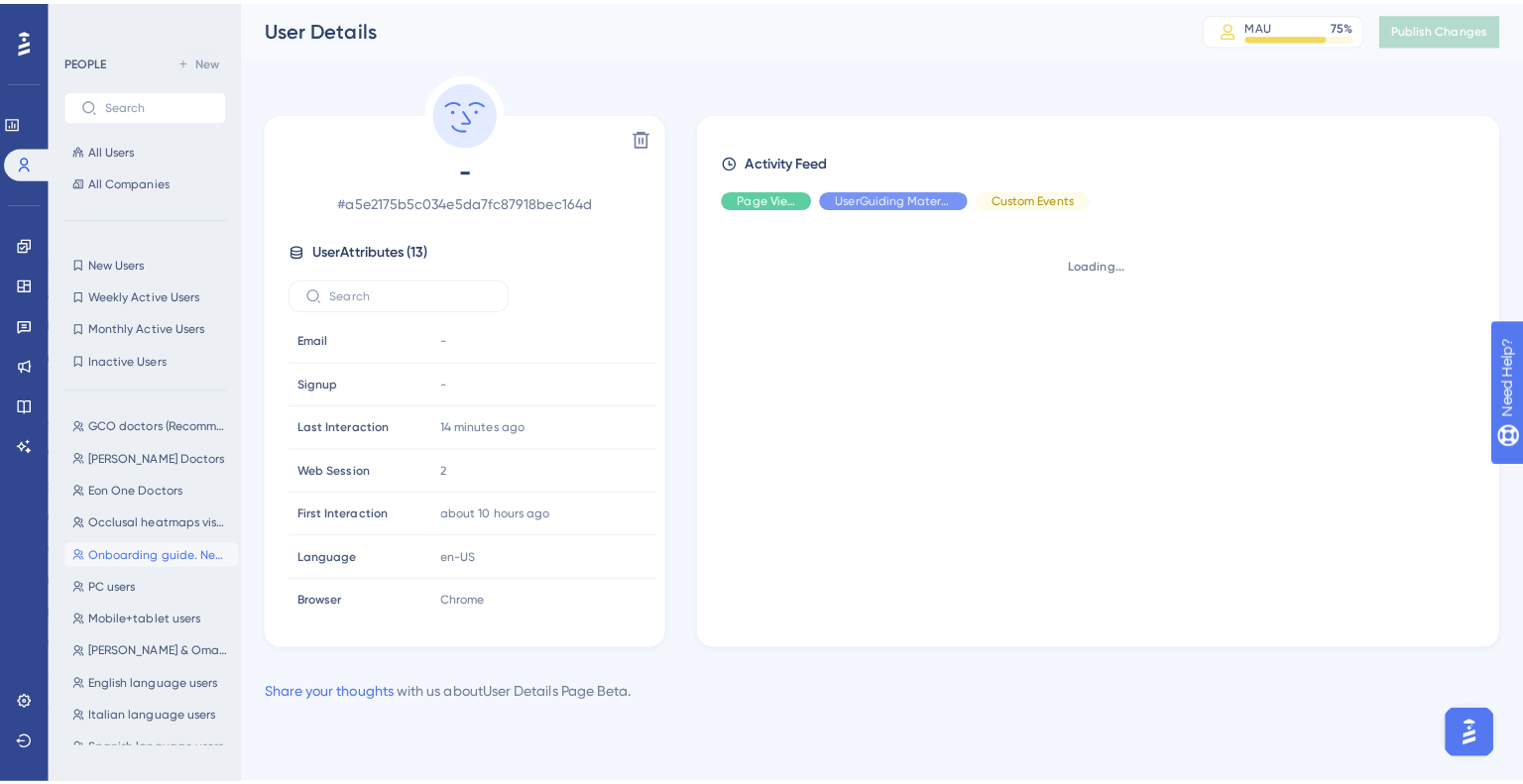 scroll, scrollTop: 0, scrollLeft: 0, axis: both 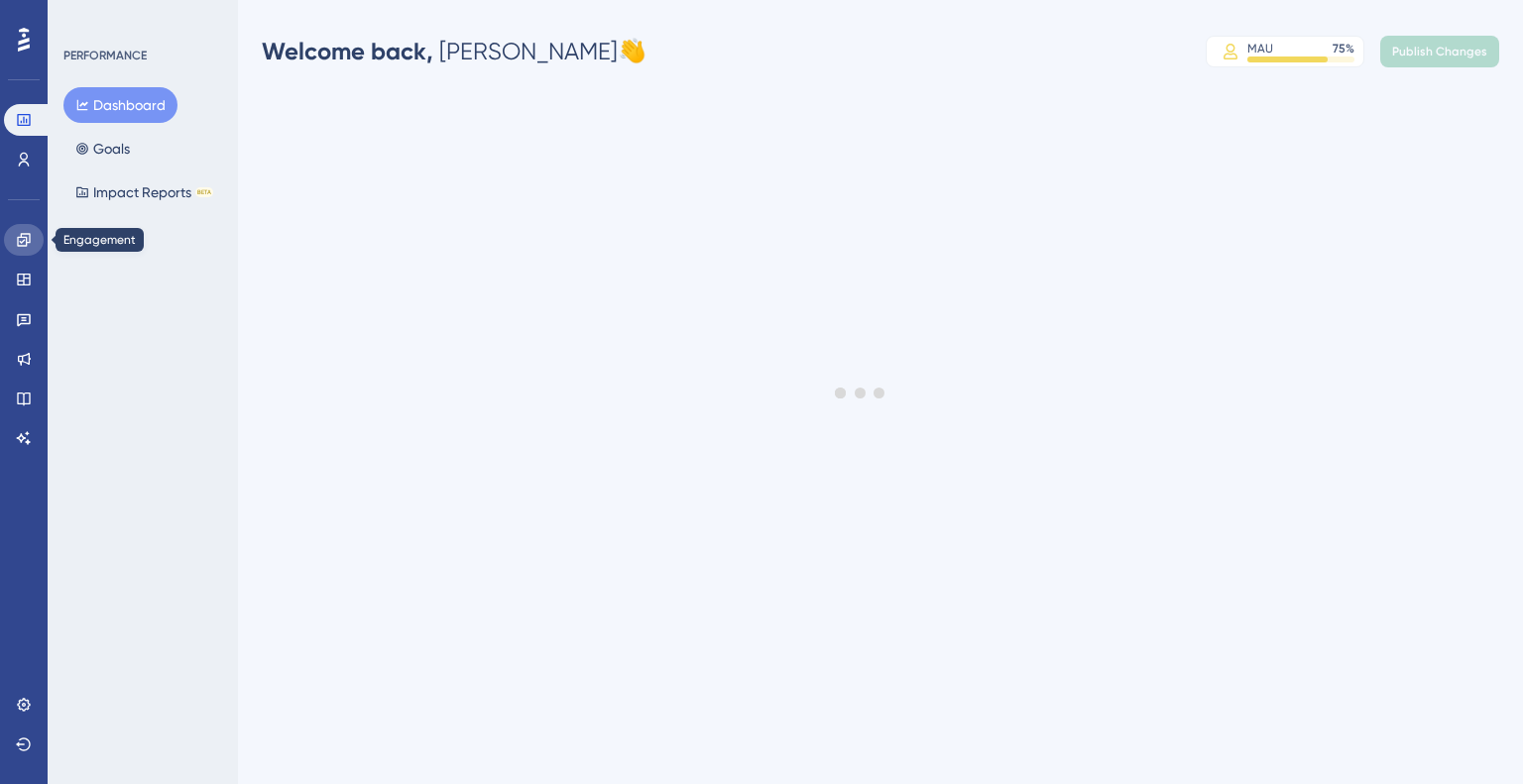 click 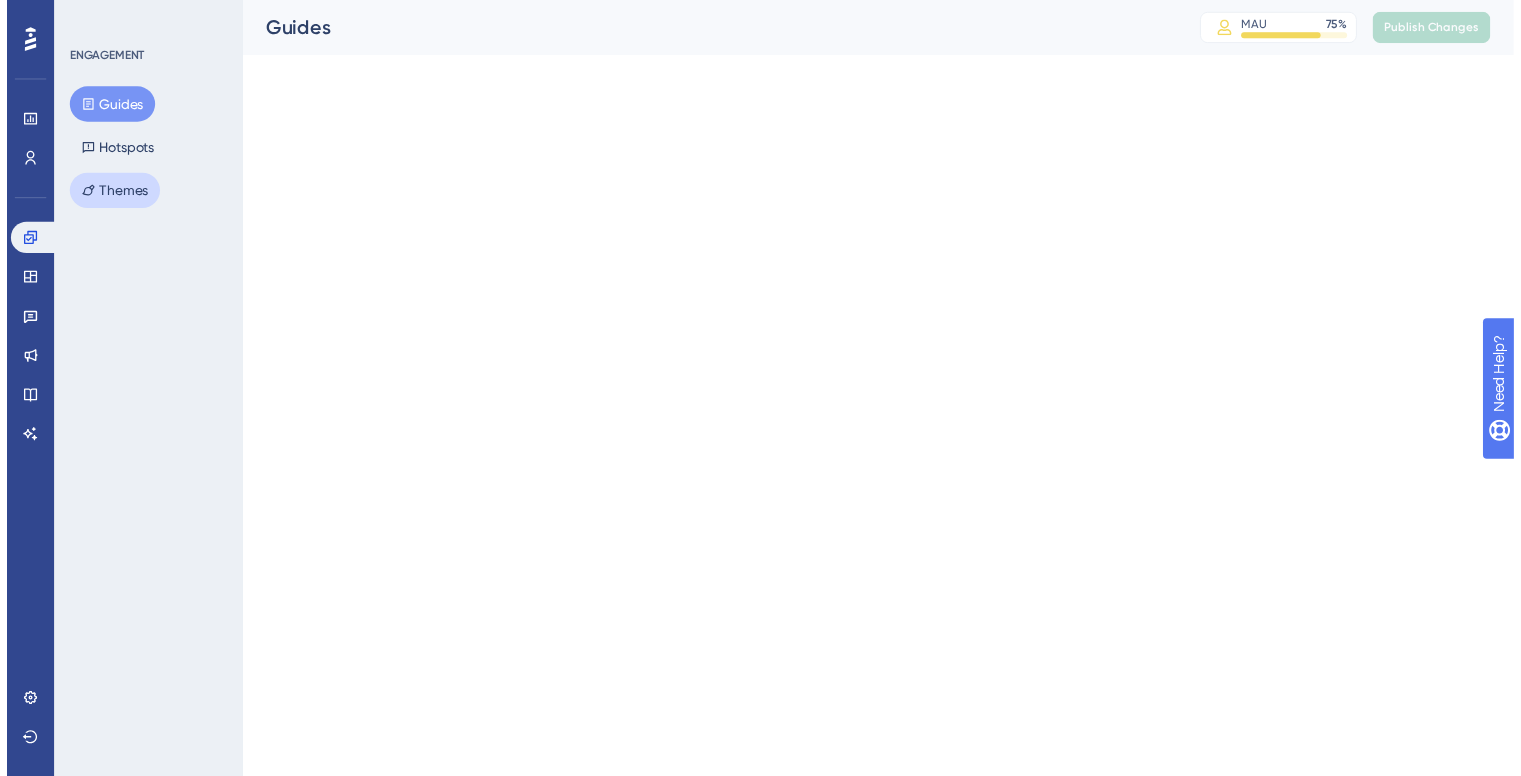 scroll, scrollTop: 0, scrollLeft: 0, axis: both 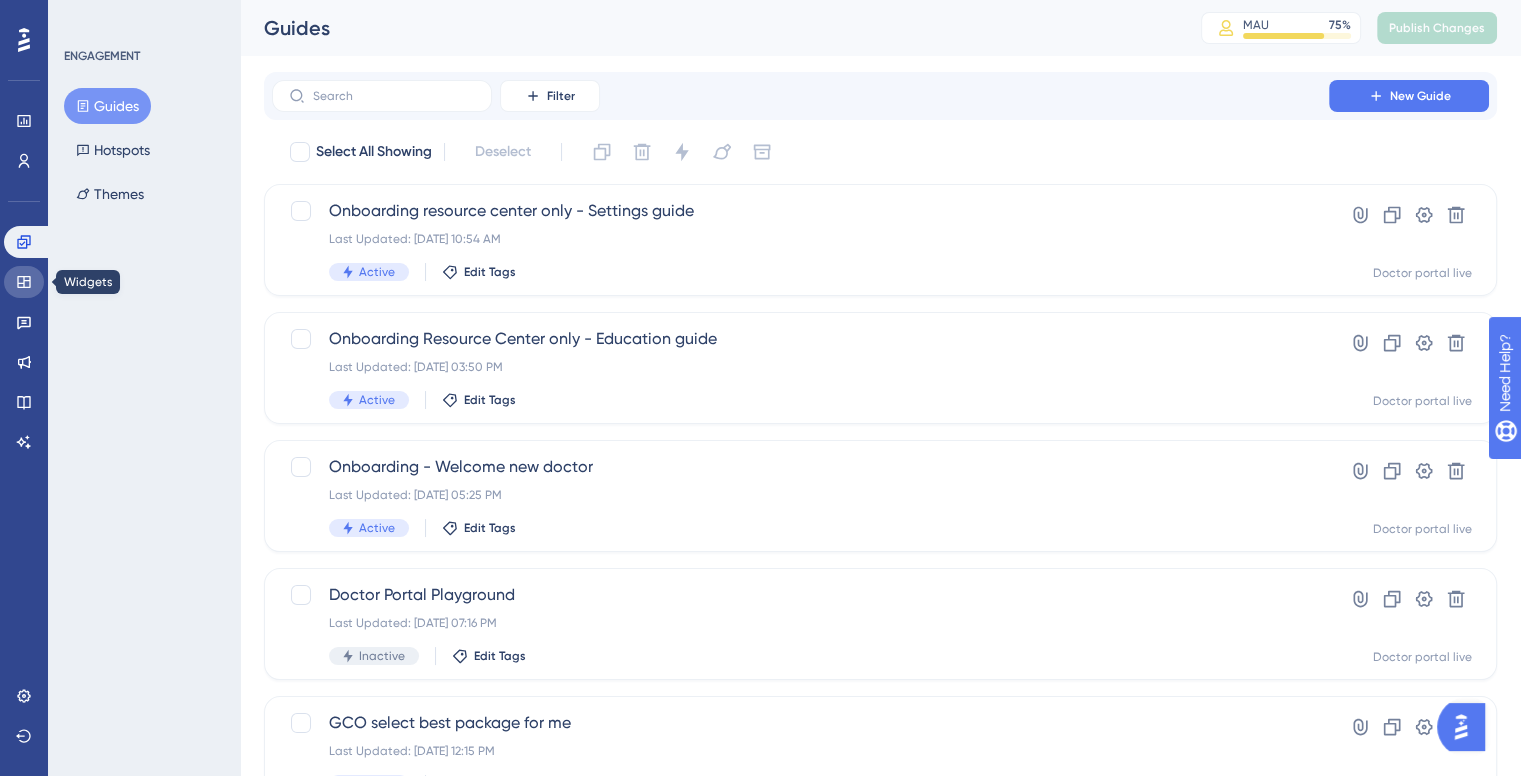 click 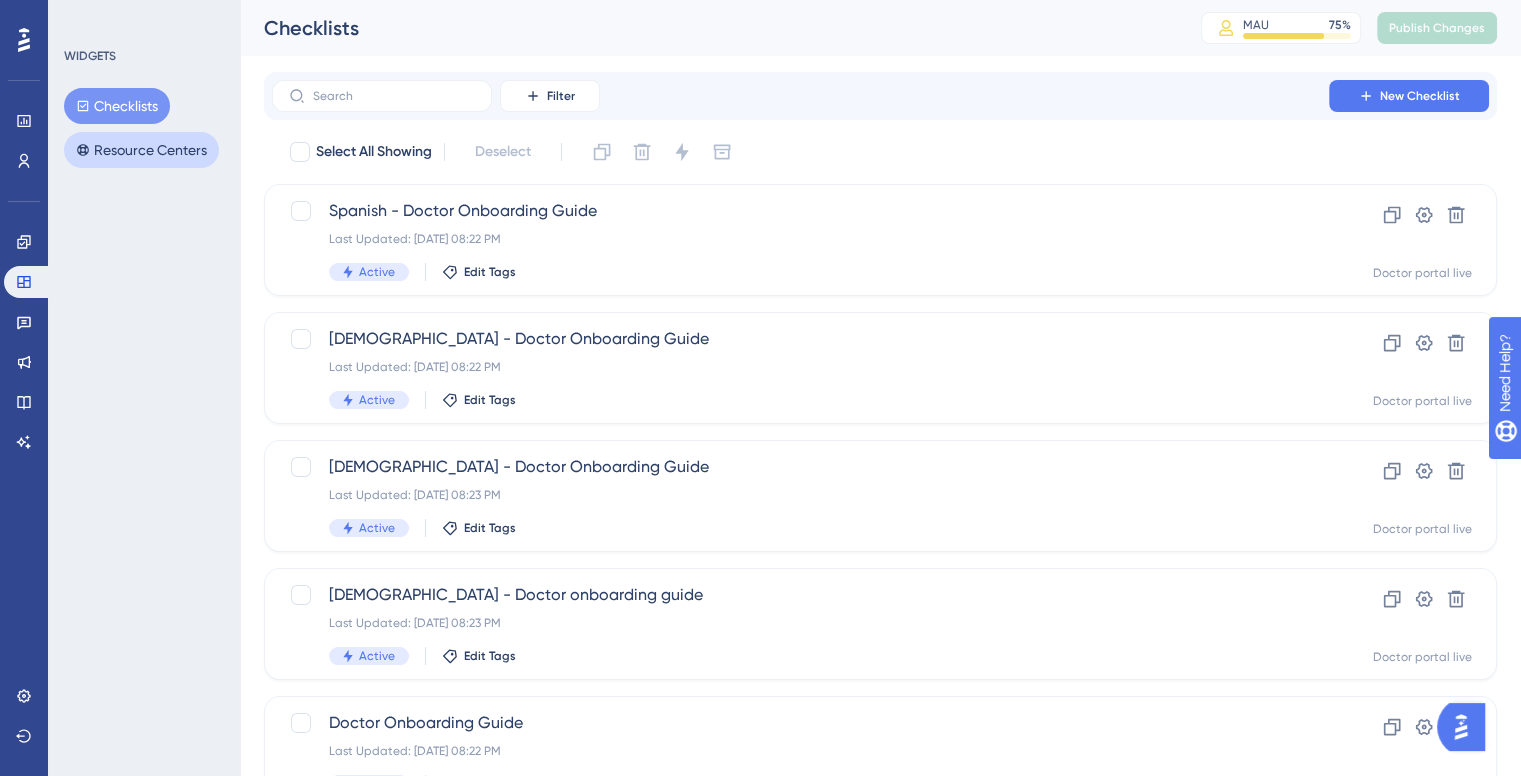 click on "Resource Centers" at bounding box center [141, 150] 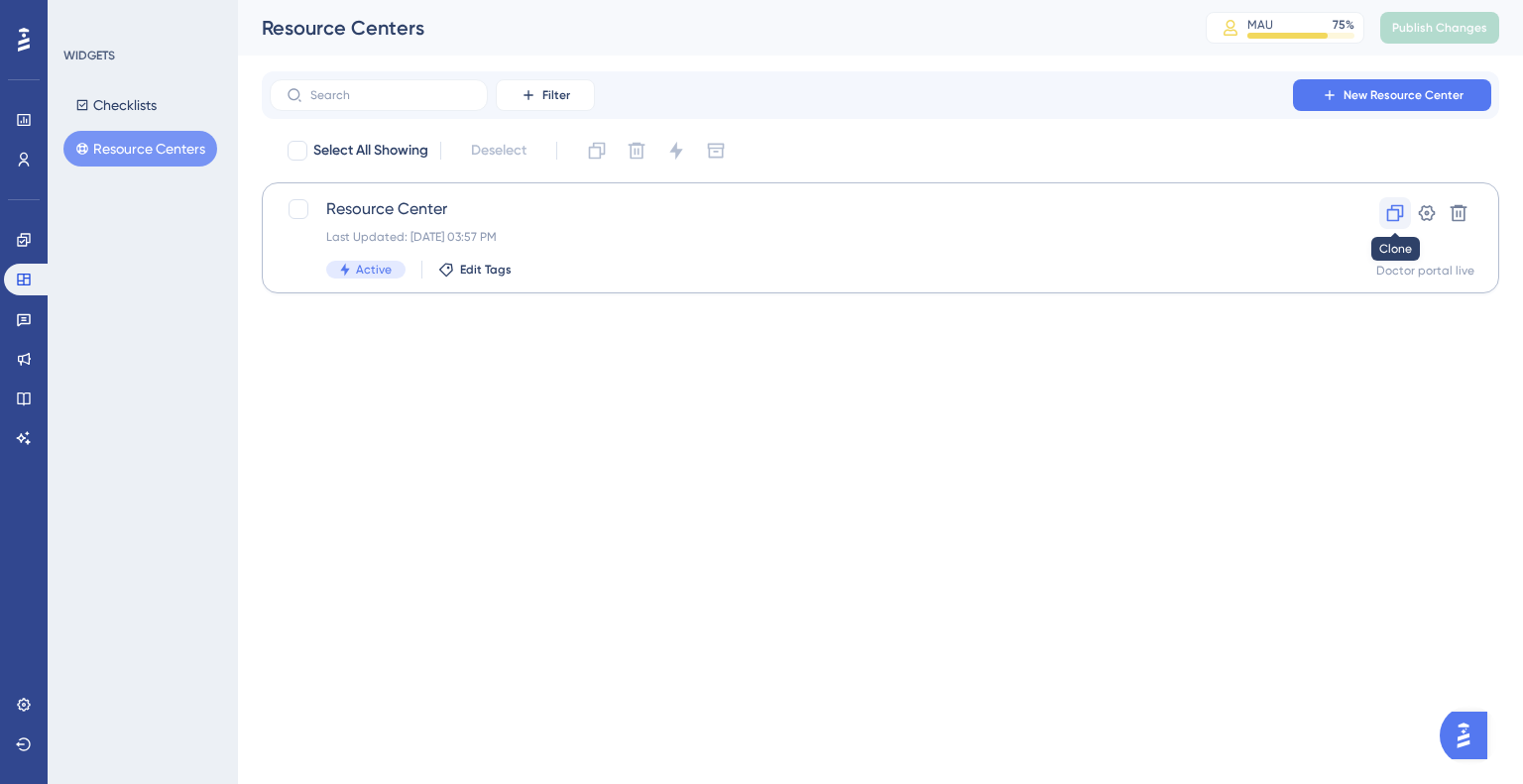 click 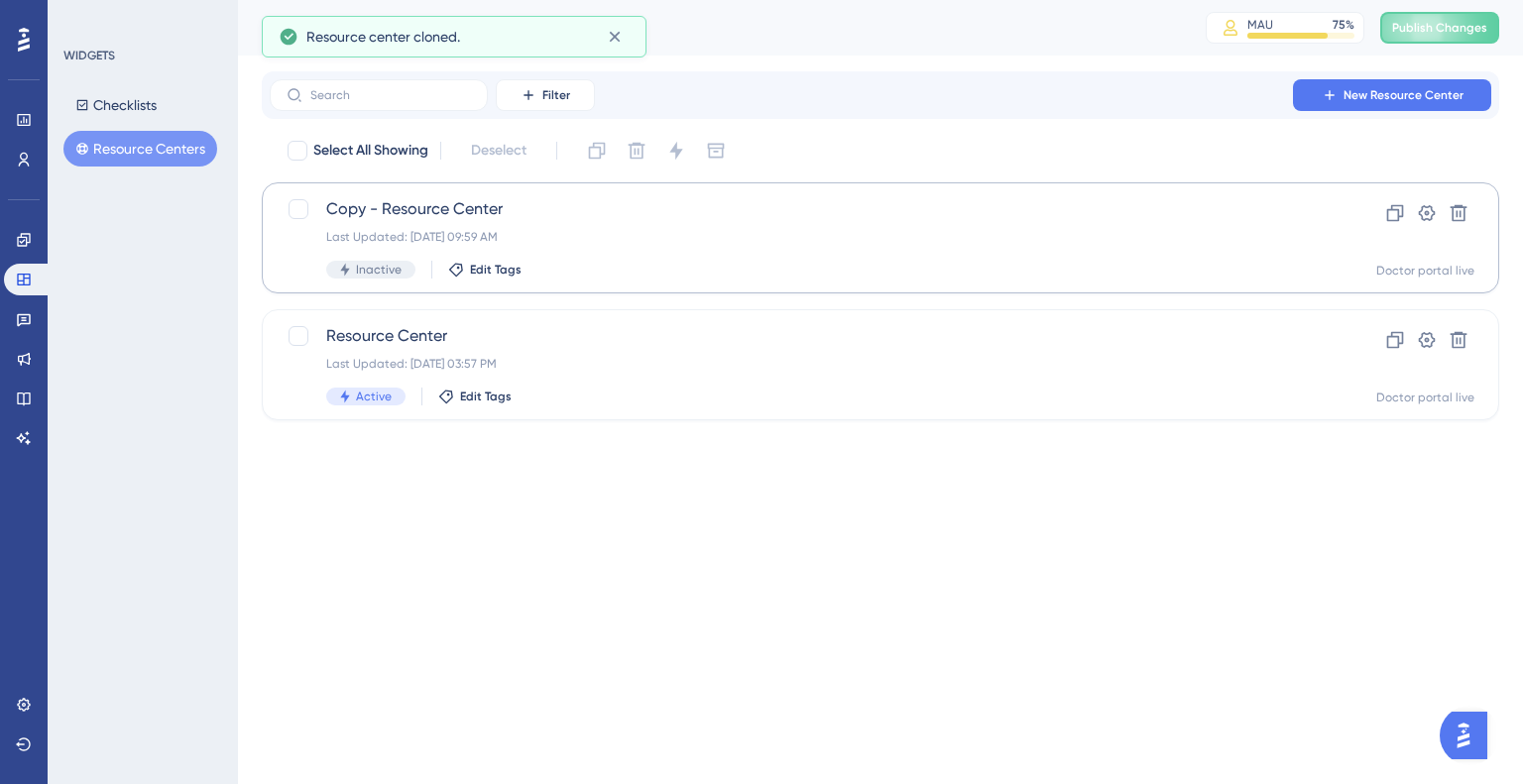 click 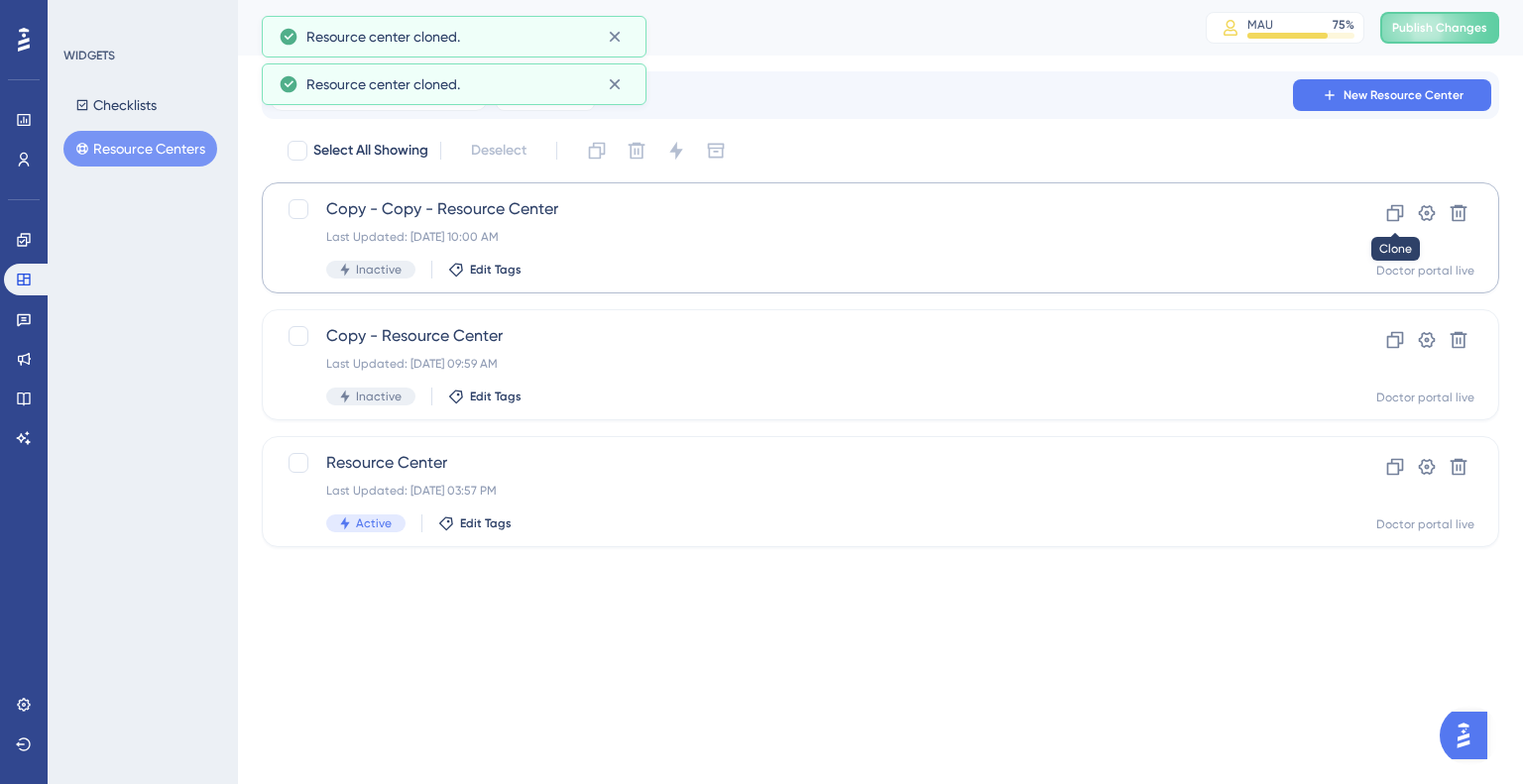 click 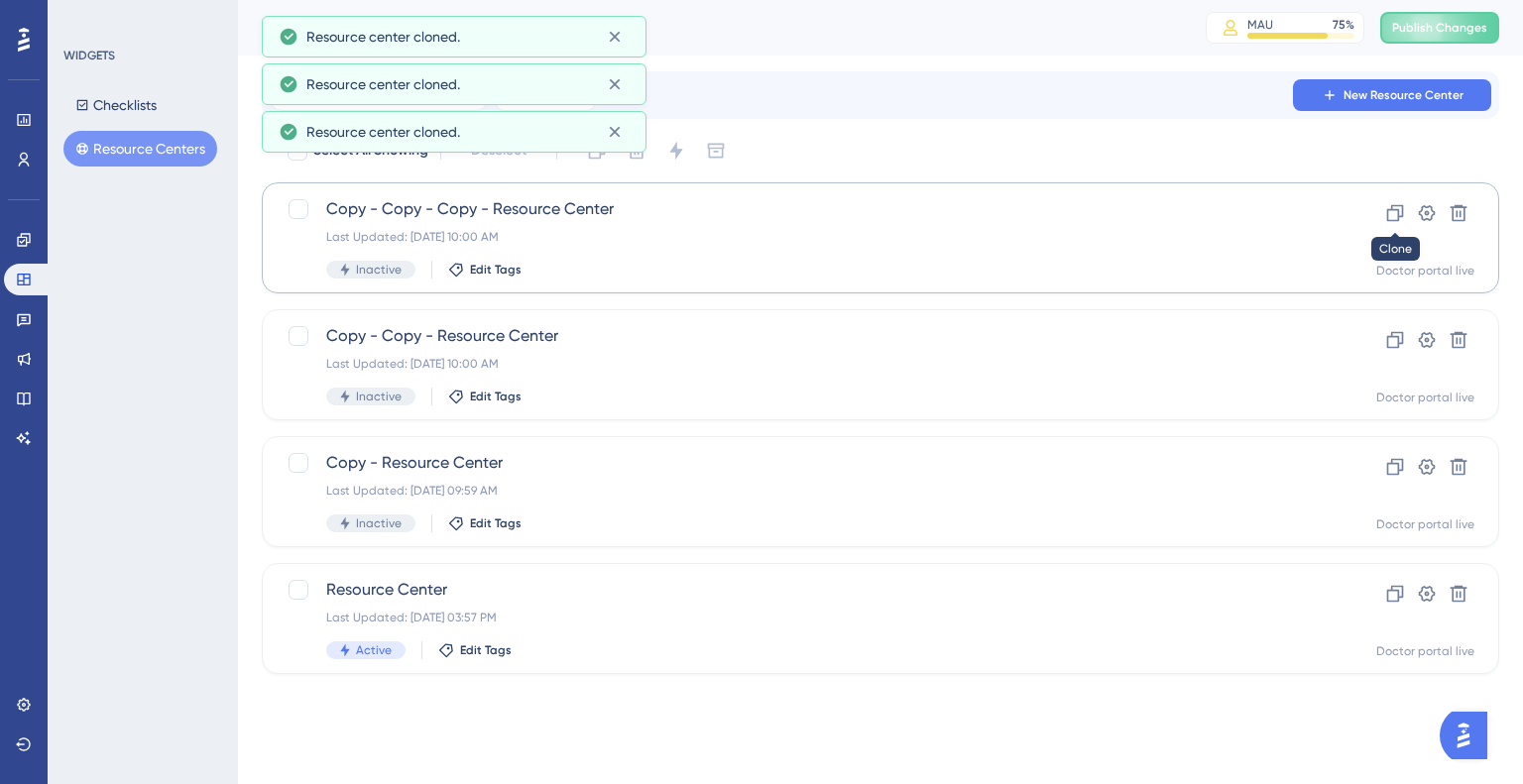 click 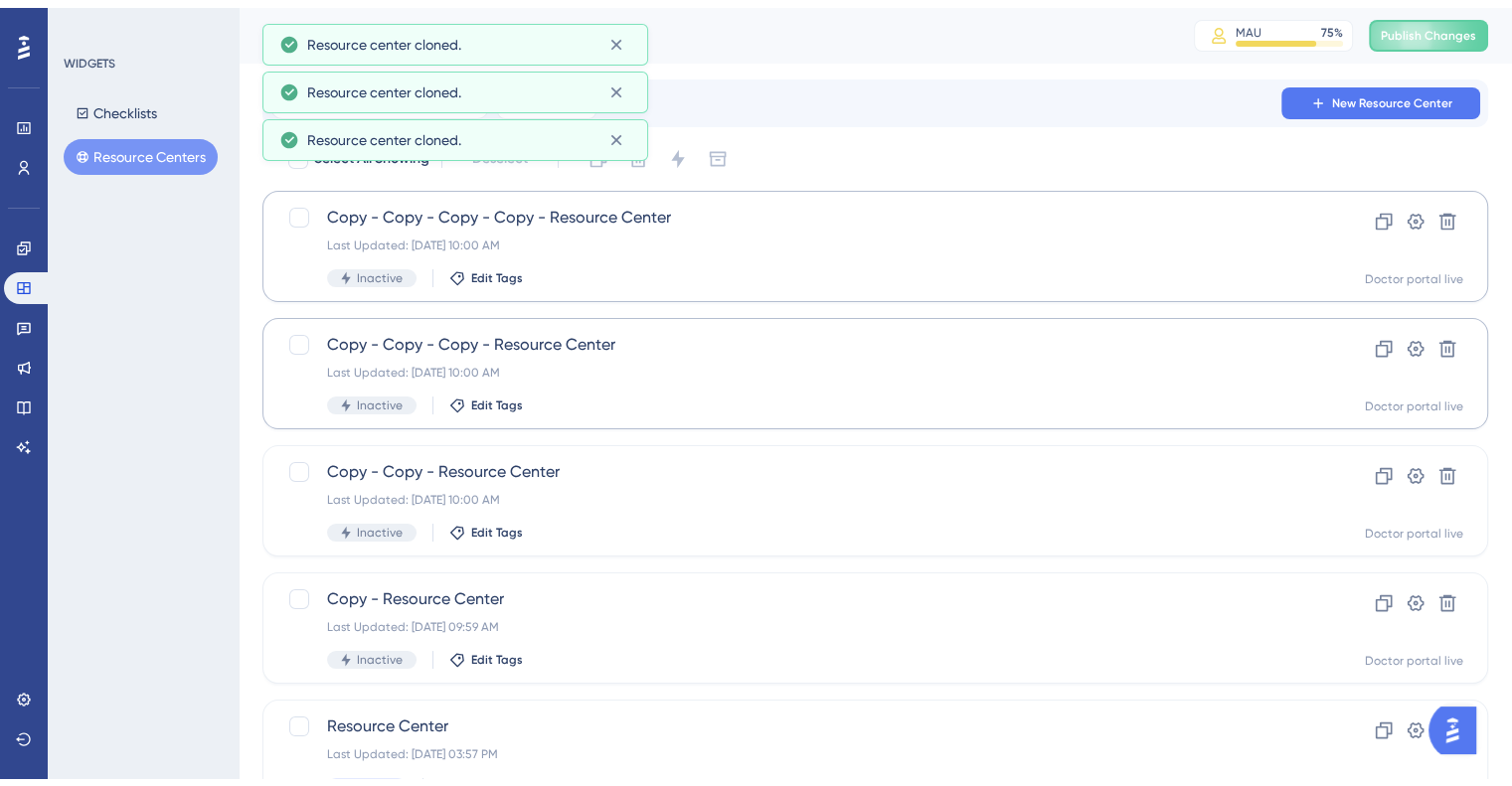 scroll, scrollTop: 79, scrollLeft: 0, axis: vertical 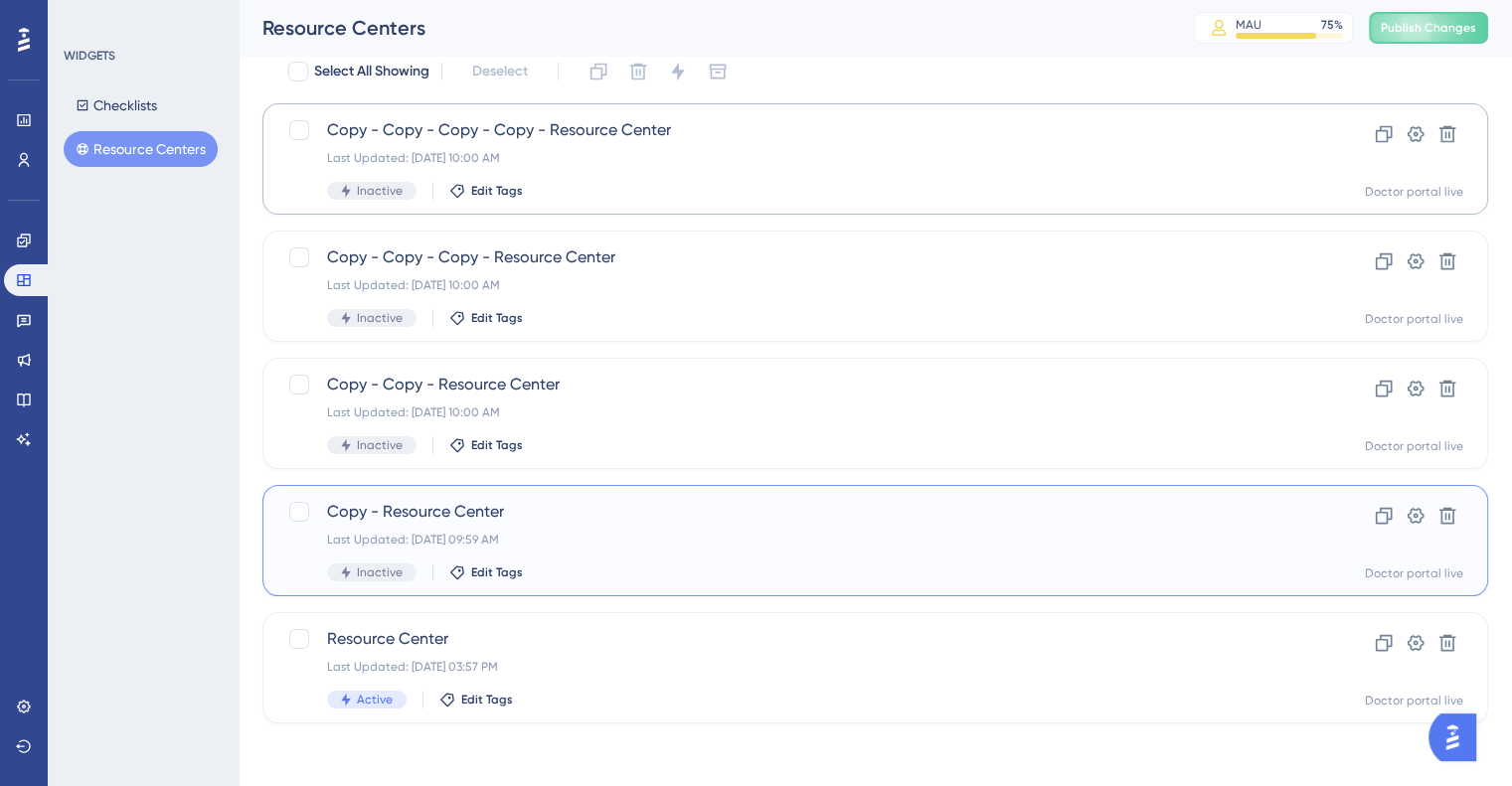 click on "Copy - Resource Center" at bounding box center (795, 512) 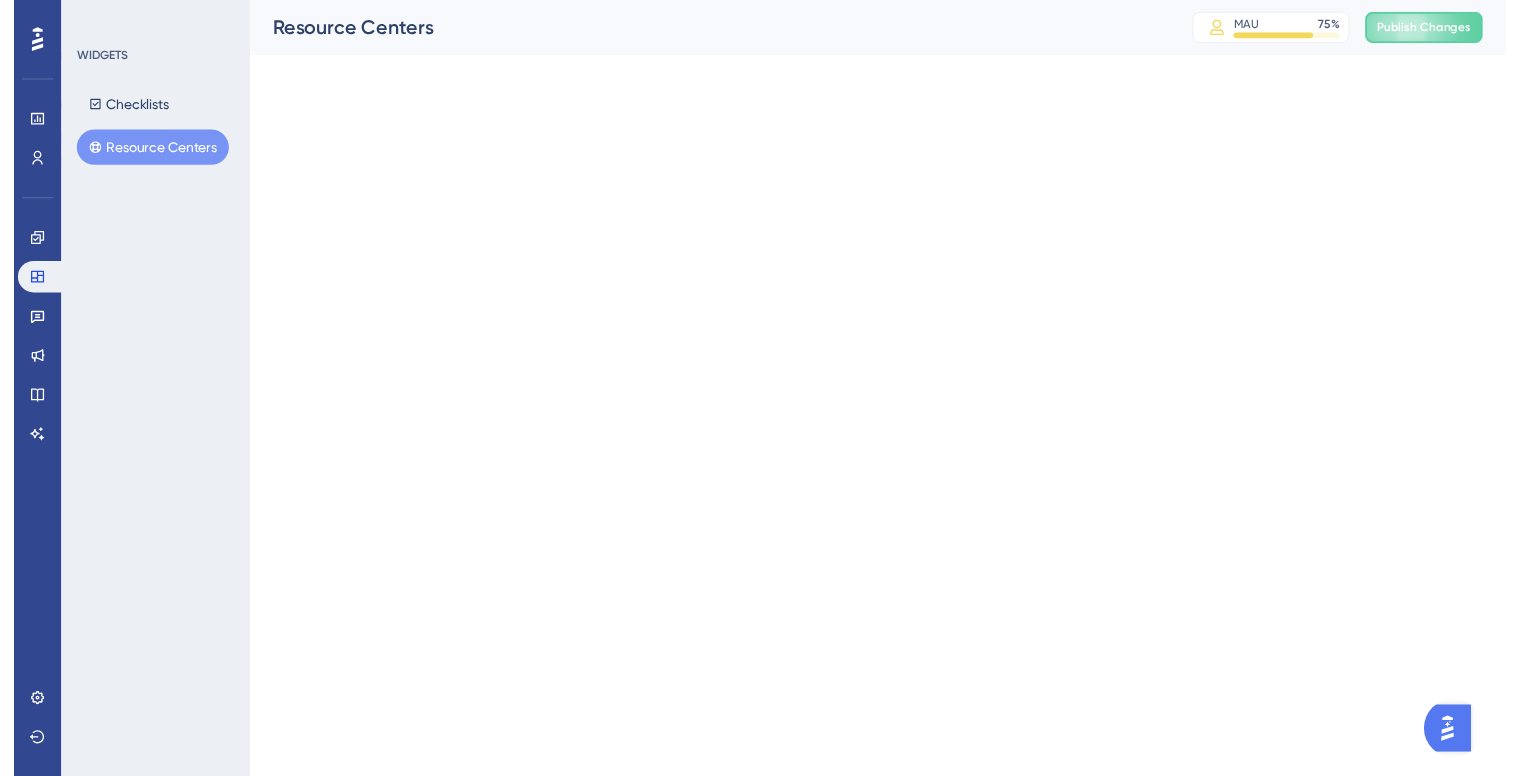 scroll, scrollTop: 0, scrollLeft: 0, axis: both 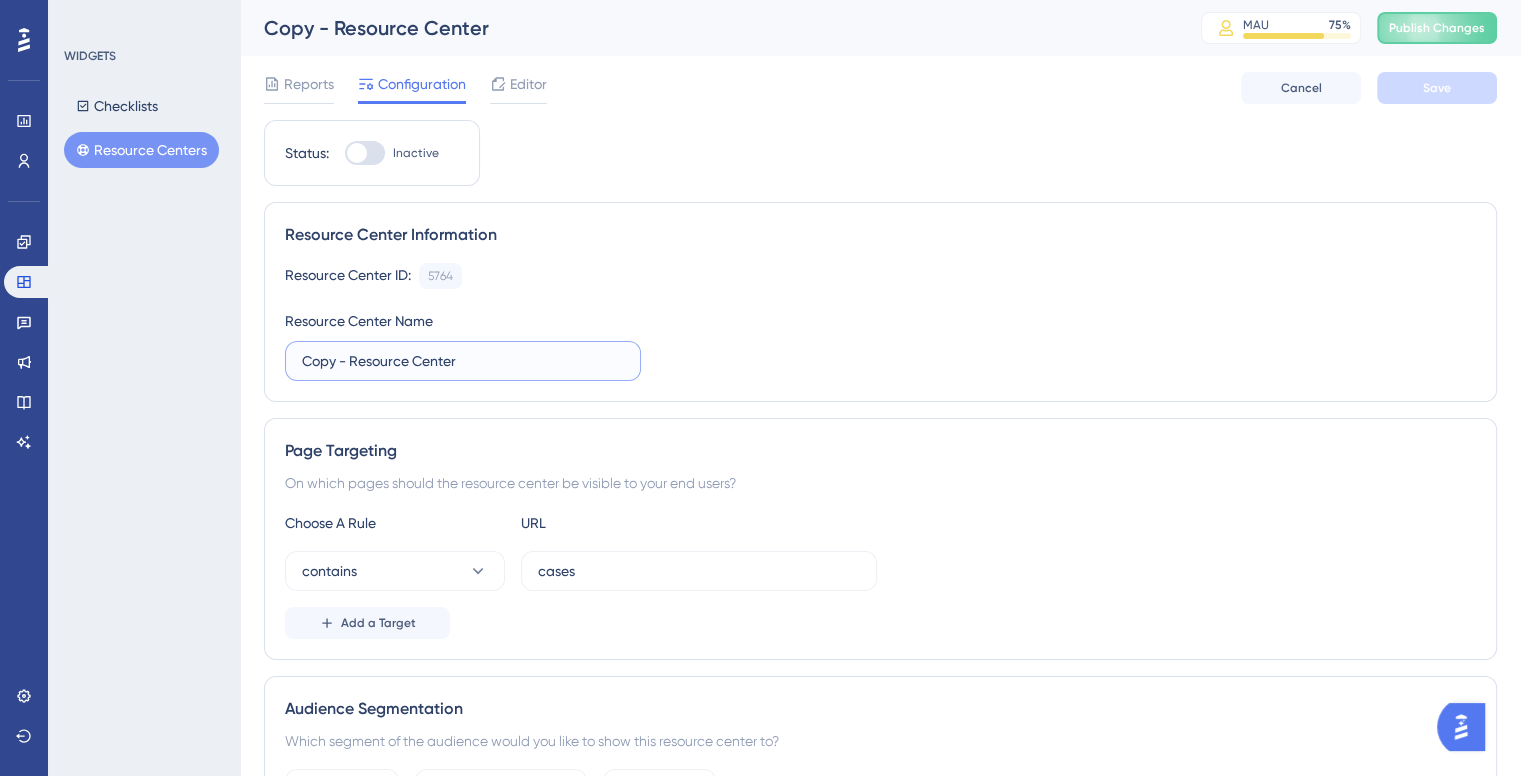 drag, startPoint x: 504, startPoint y: 367, endPoint x: 353, endPoint y: 359, distance: 151.21178 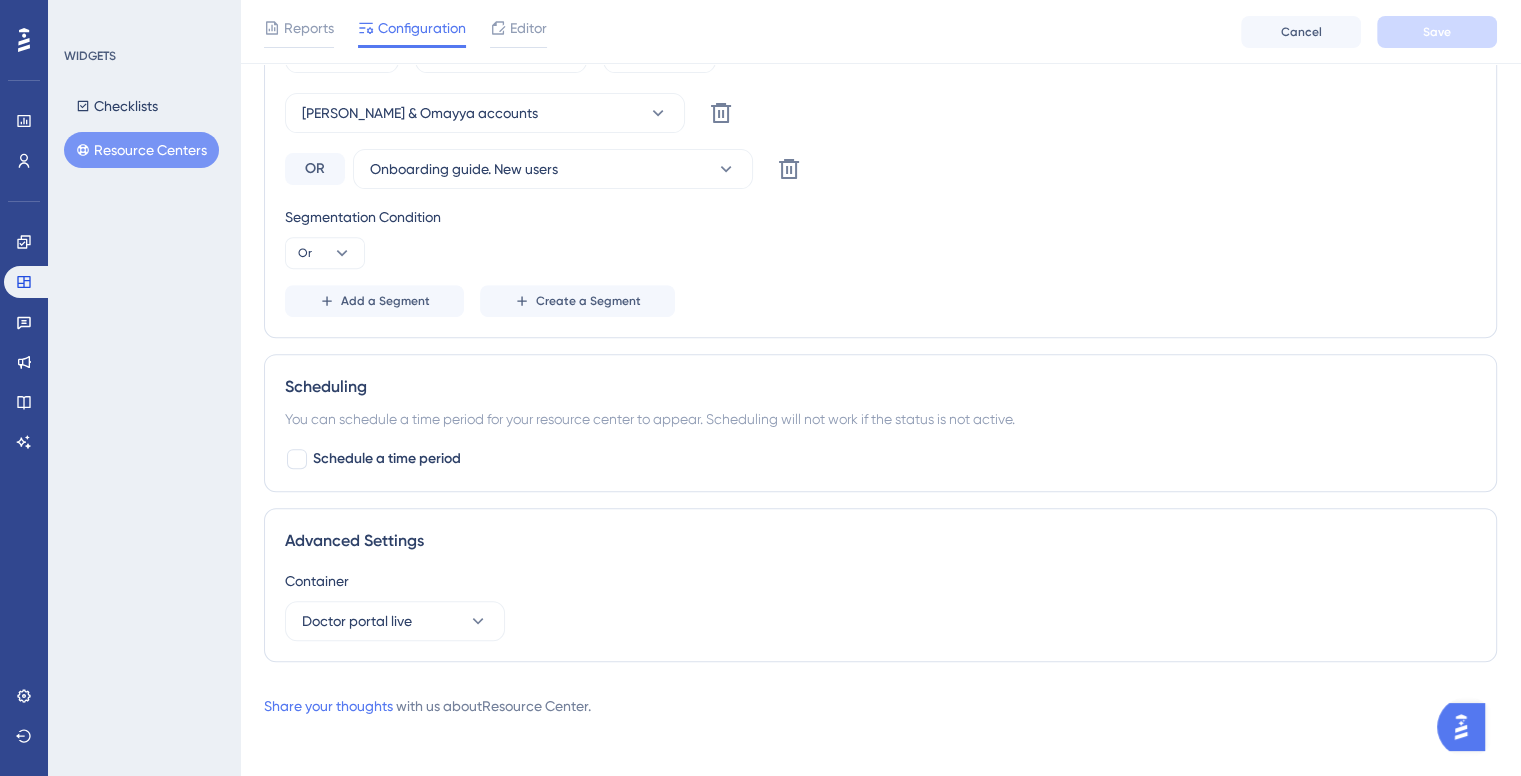 scroll, scrollTop: 747, scrollLeft: 0, axis: vertical 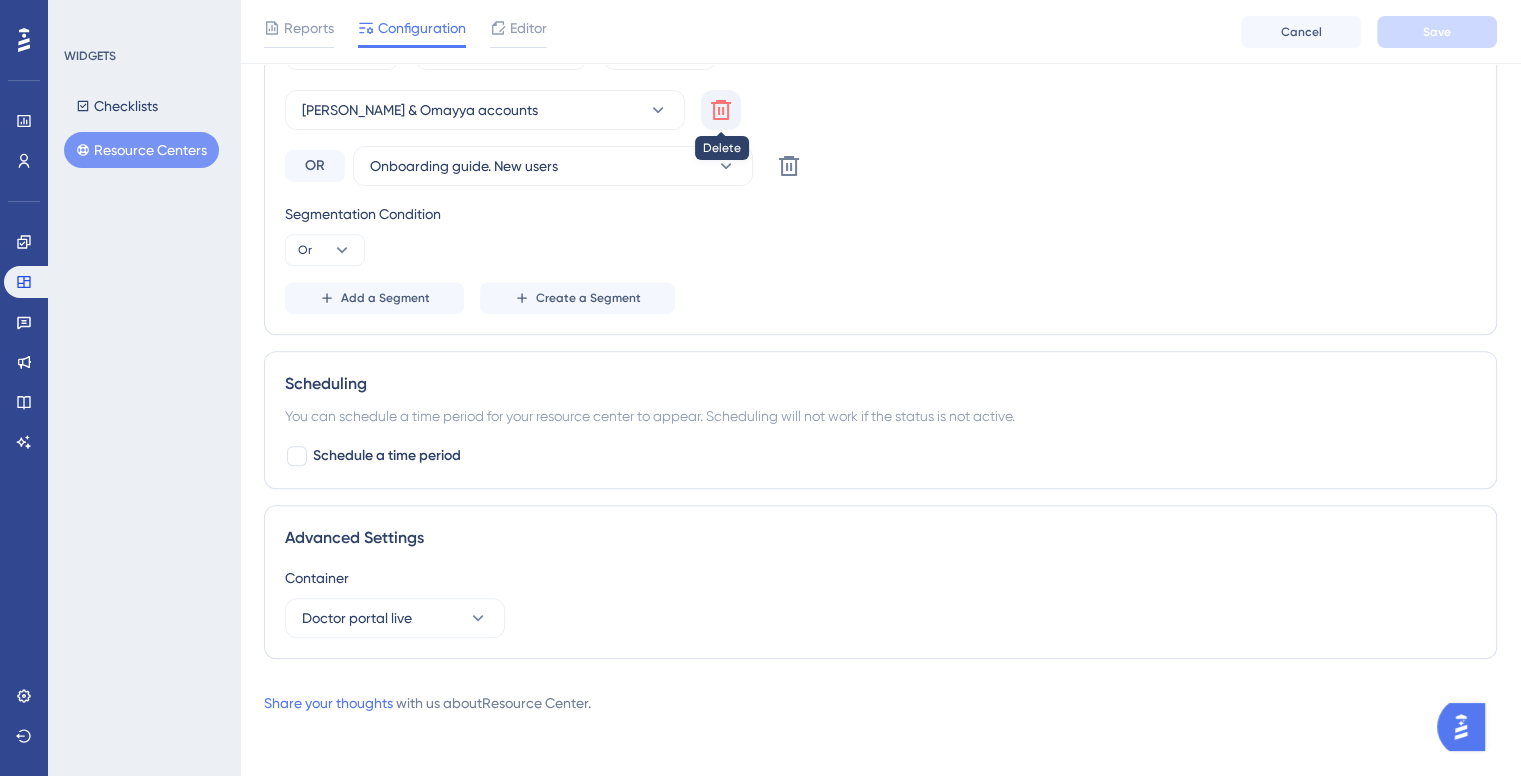 click 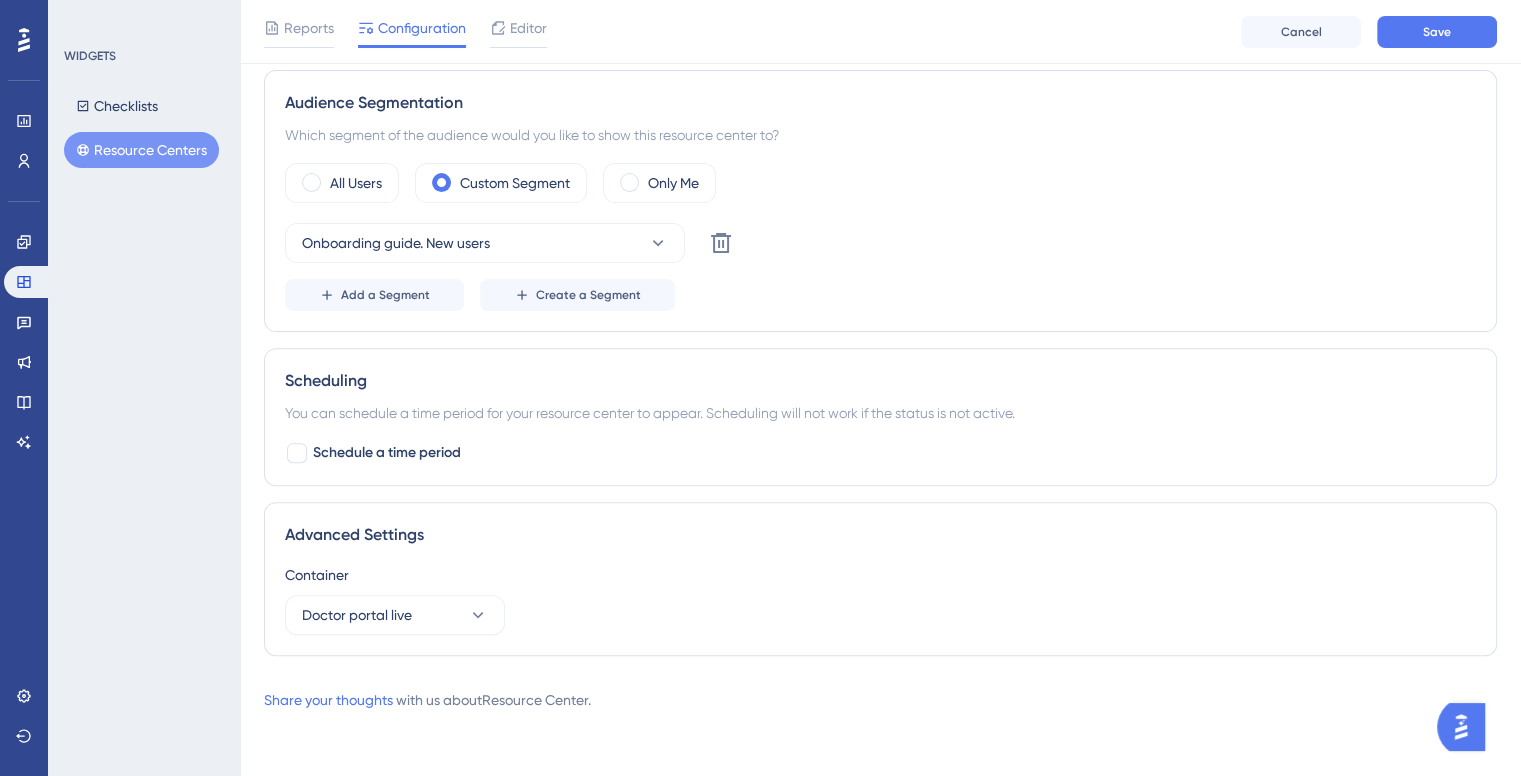 scroll, scrollTop: 611, scrollLeft: 0, axis: vertical 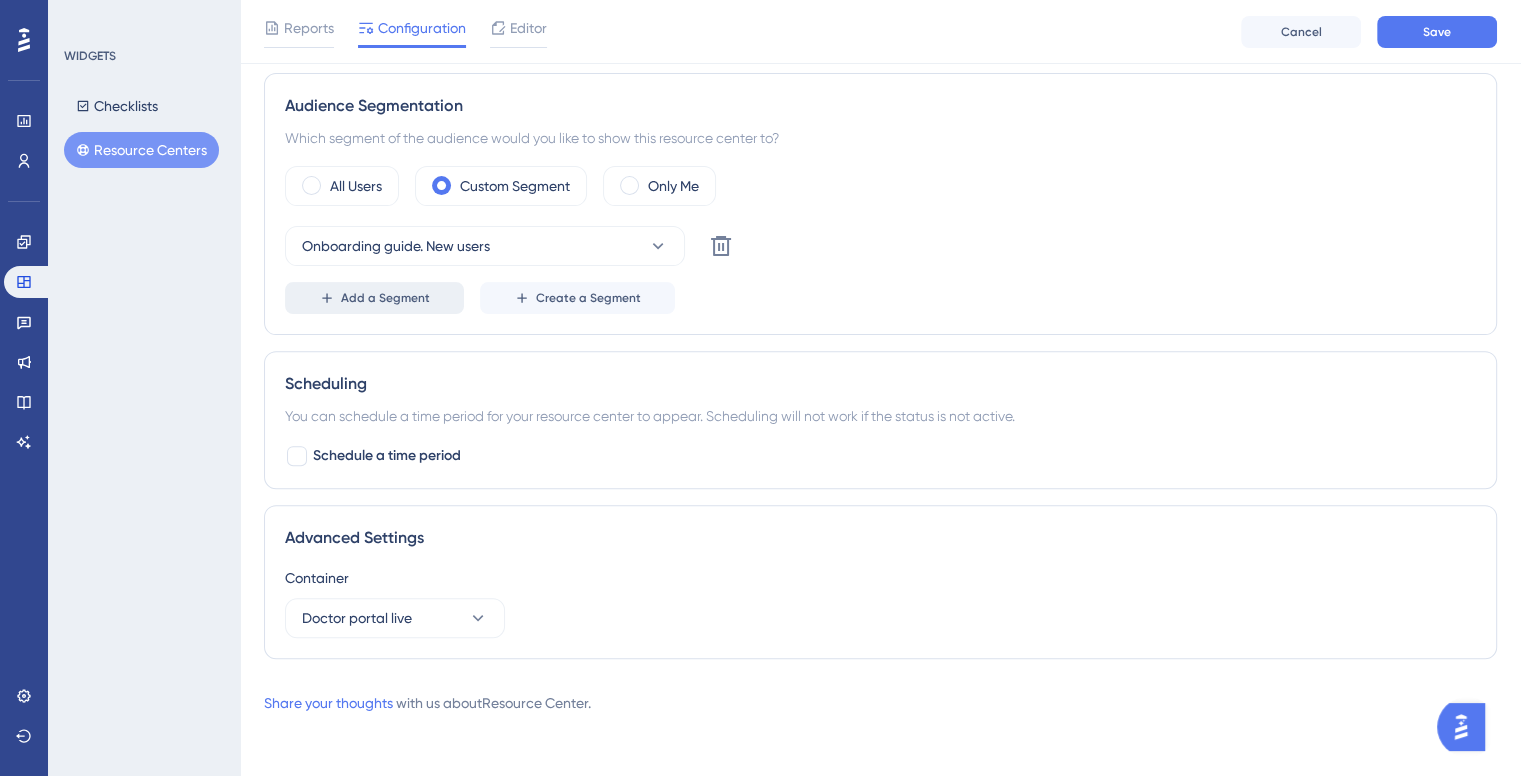 click on "Add a Segment" at bounding box center (385, 298) 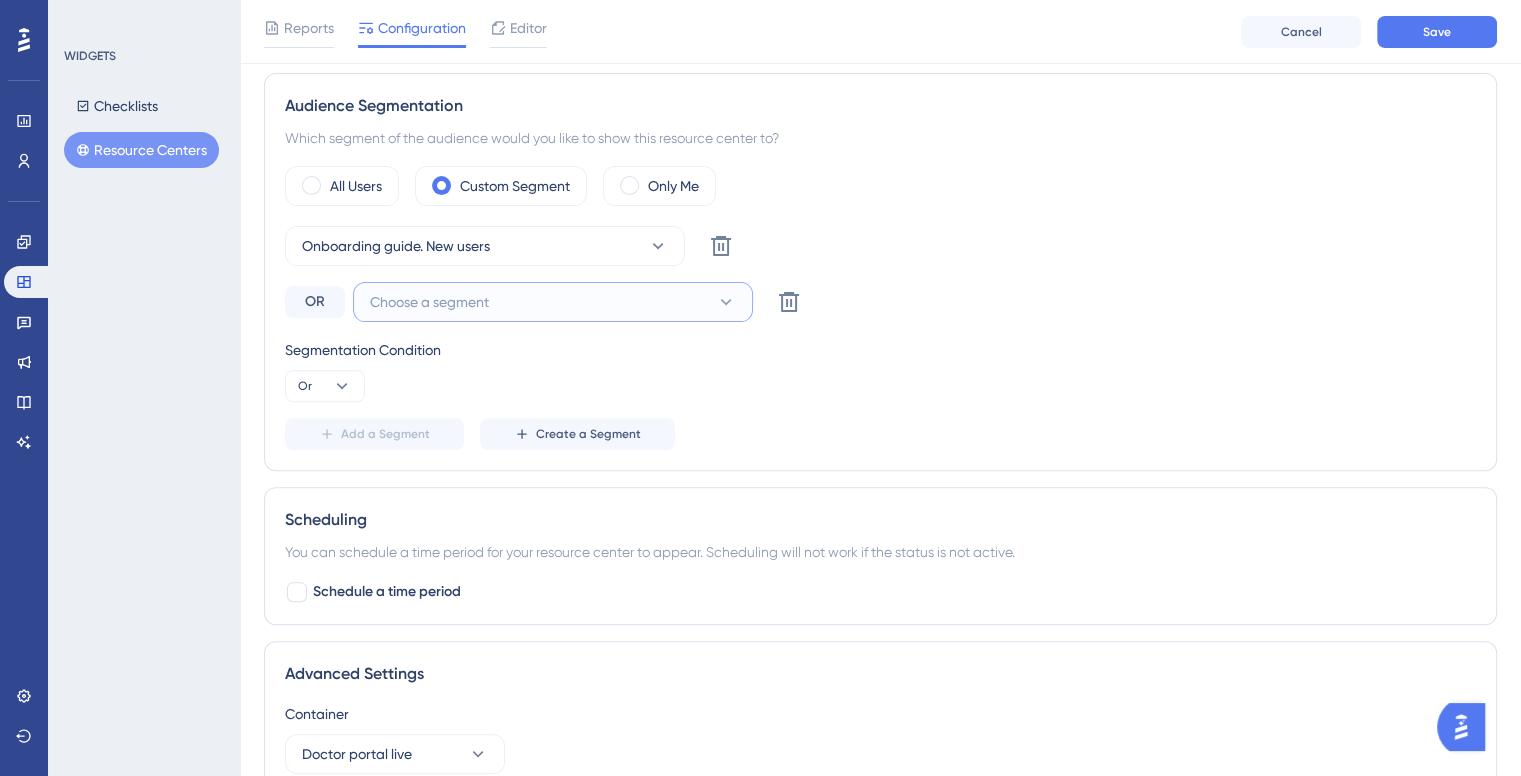 click on "Choose a segment" at bounding box center [429, 302] 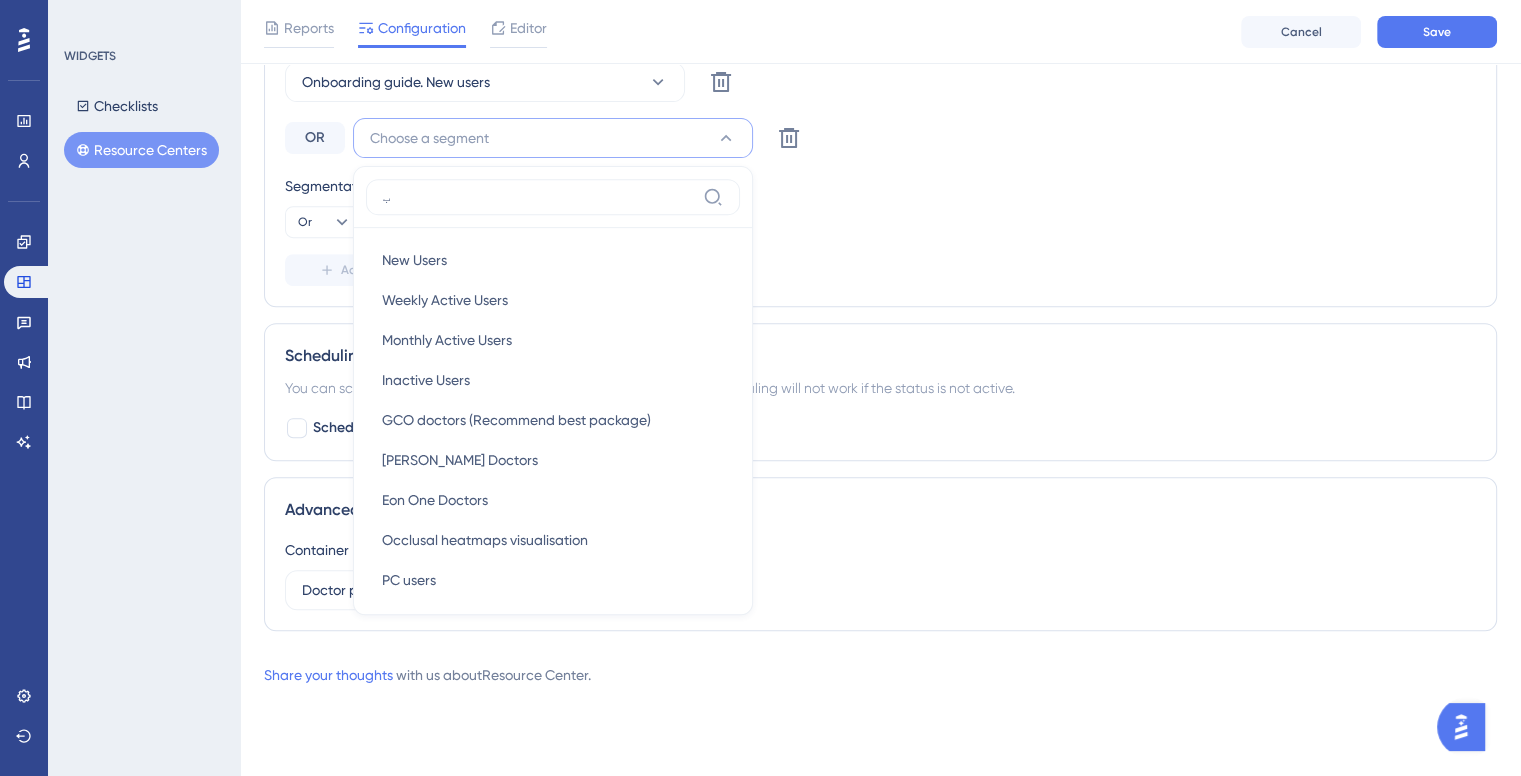 scroll, scrollTop: 747, scrollLeft: 0, axis: vertical 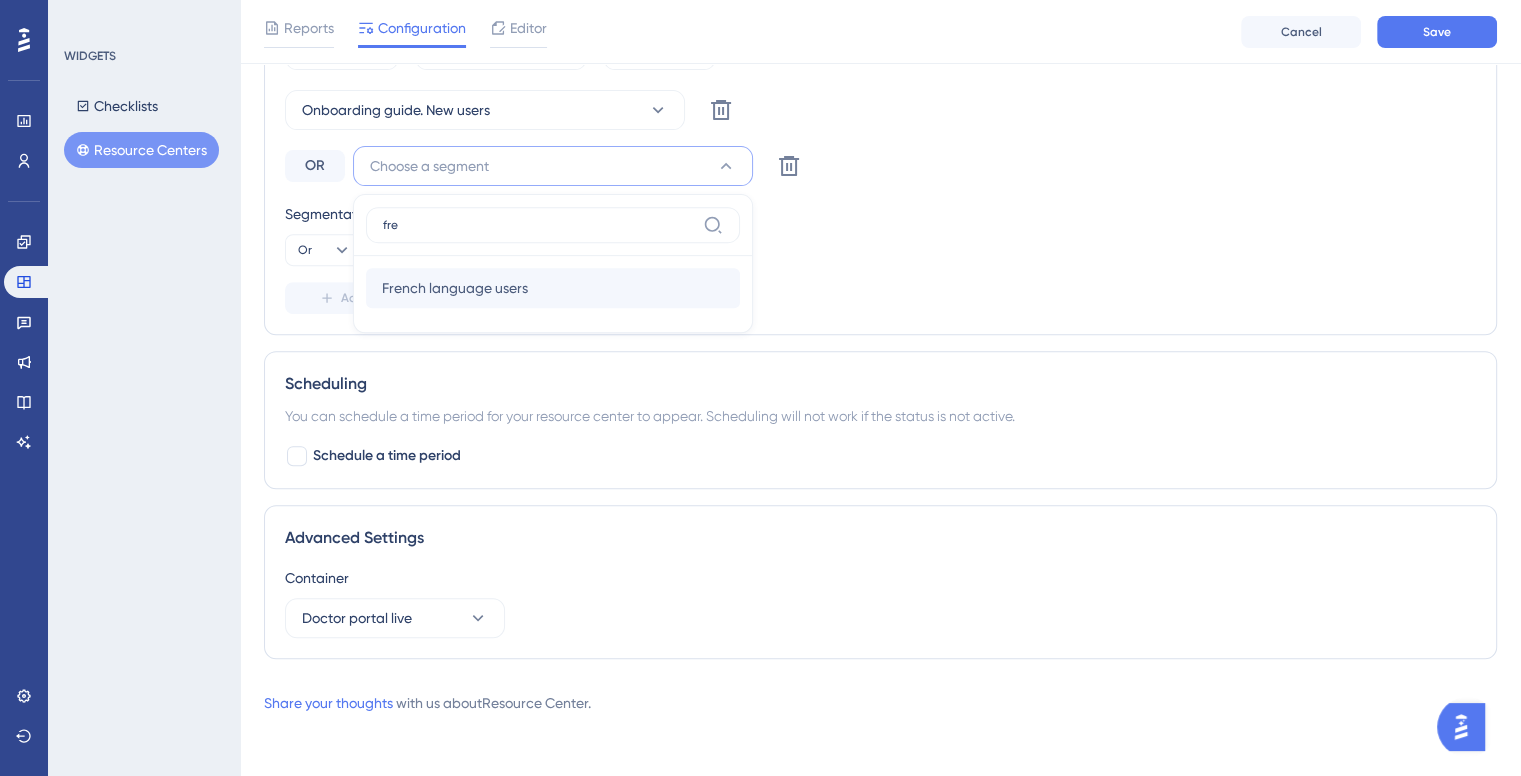 type on "fre" 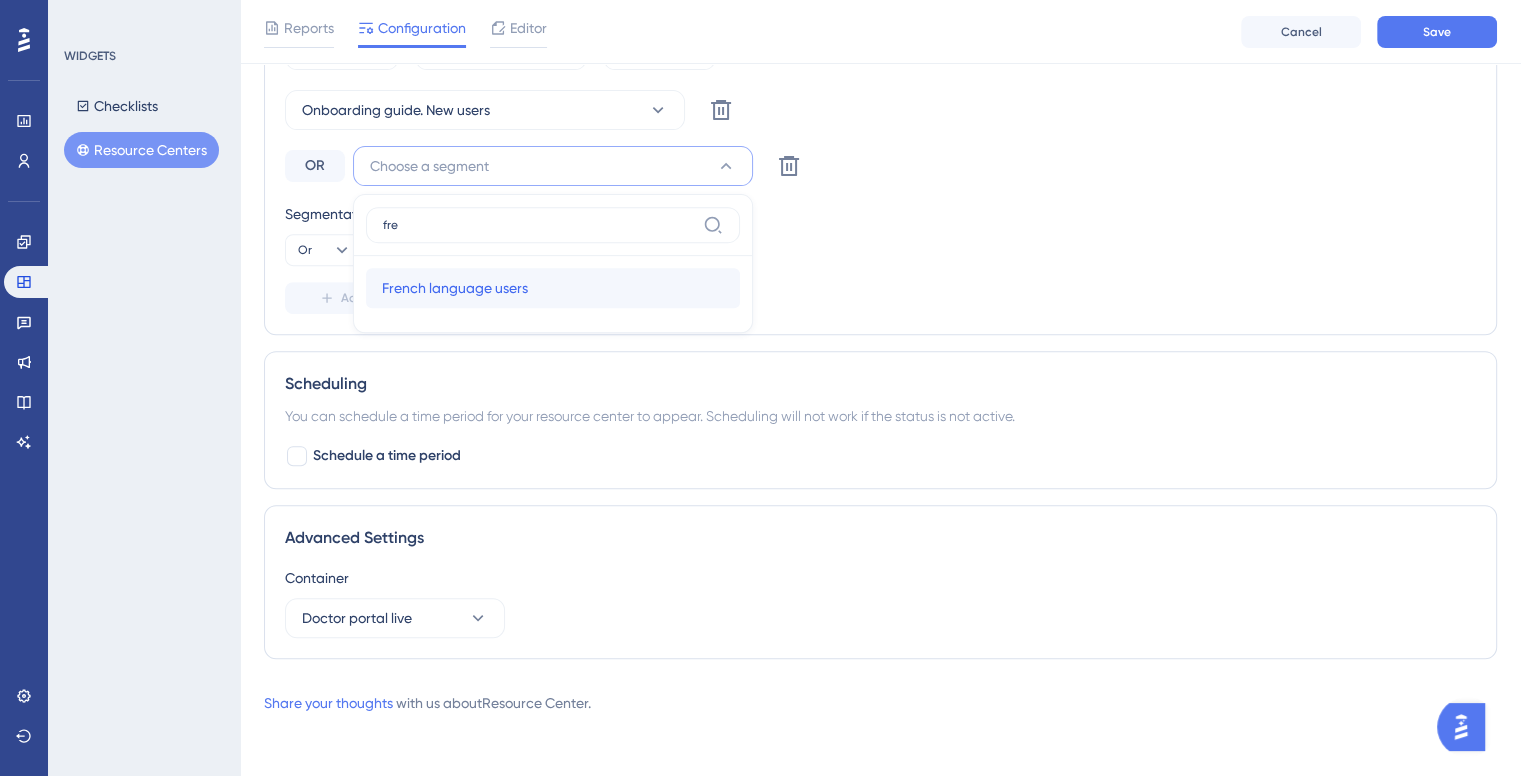 click on "French language users" at bounding box center (455, 288) 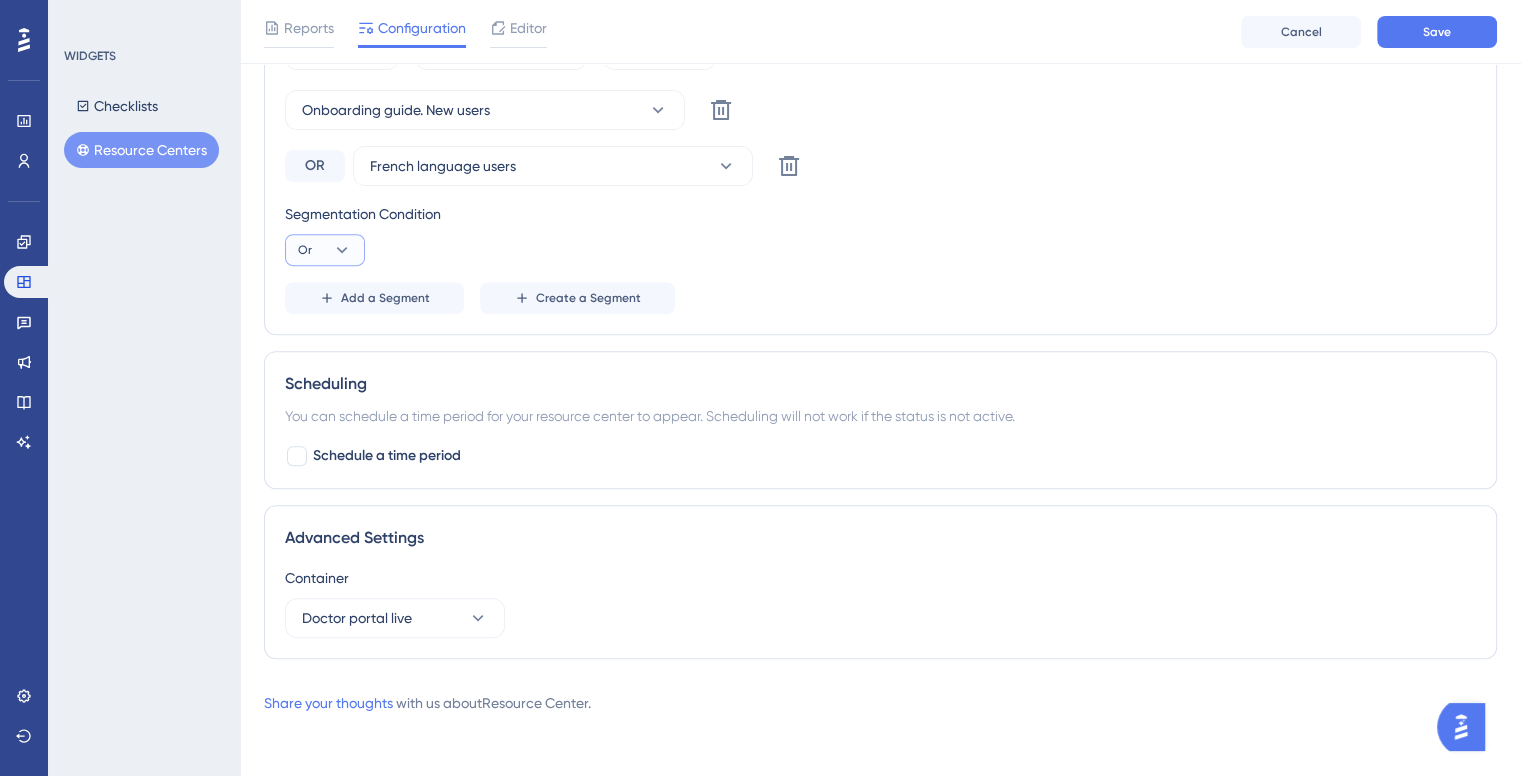 click on "Or" at bounding box center (325, 250) 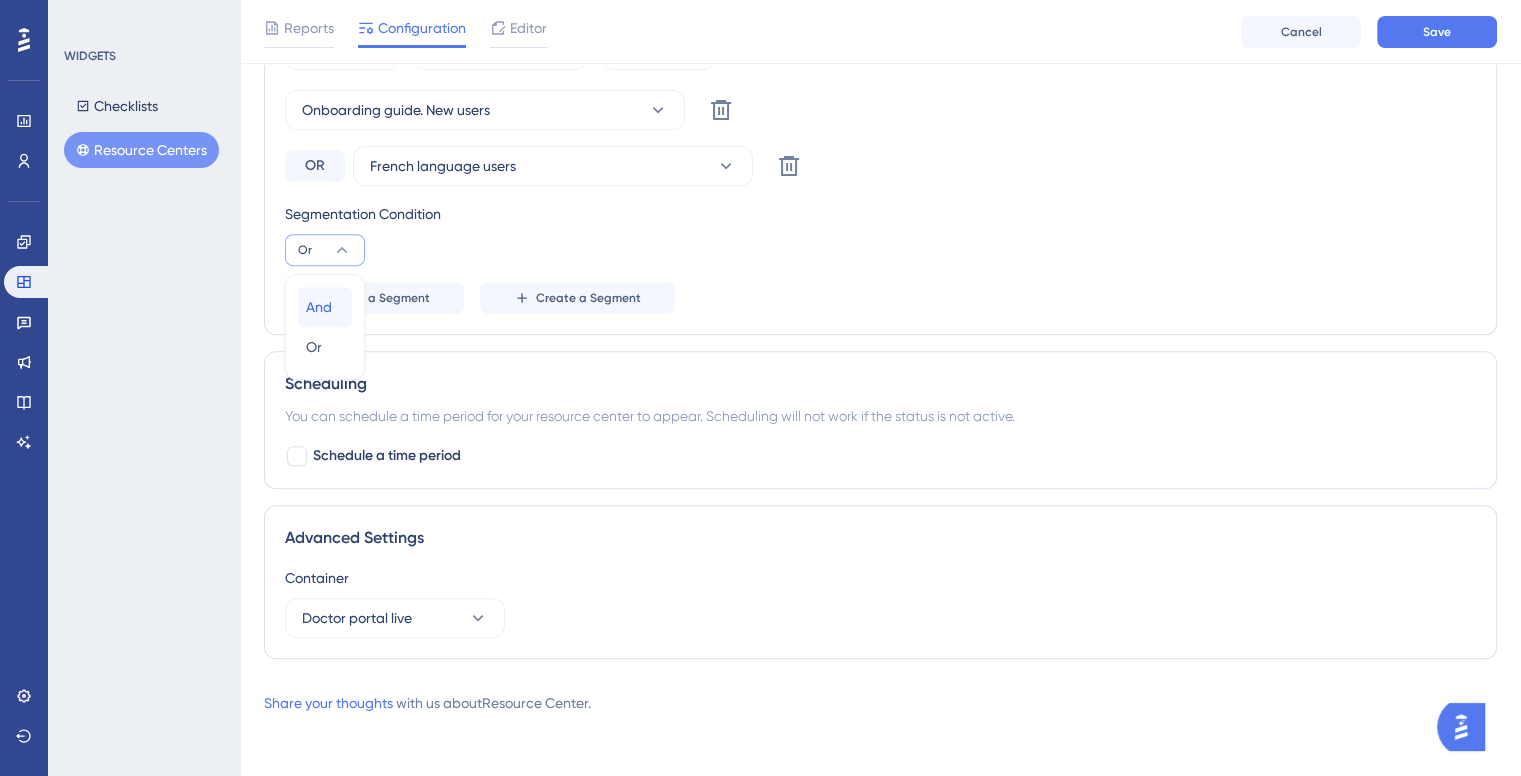 click on "And And" at bounding box center (325, 307) 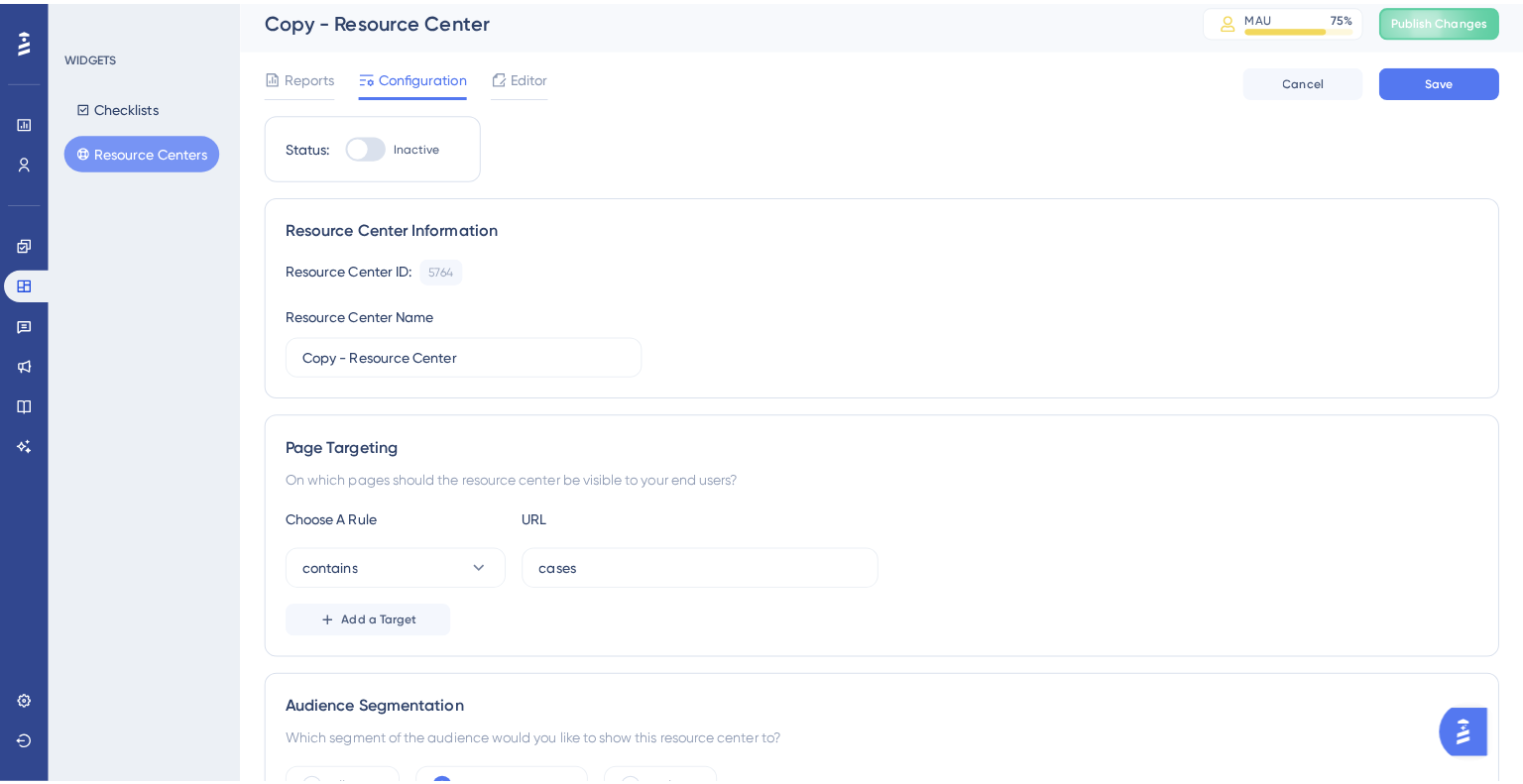 scroll, scrollTop: 0, scrollLeft: 0, axis: both 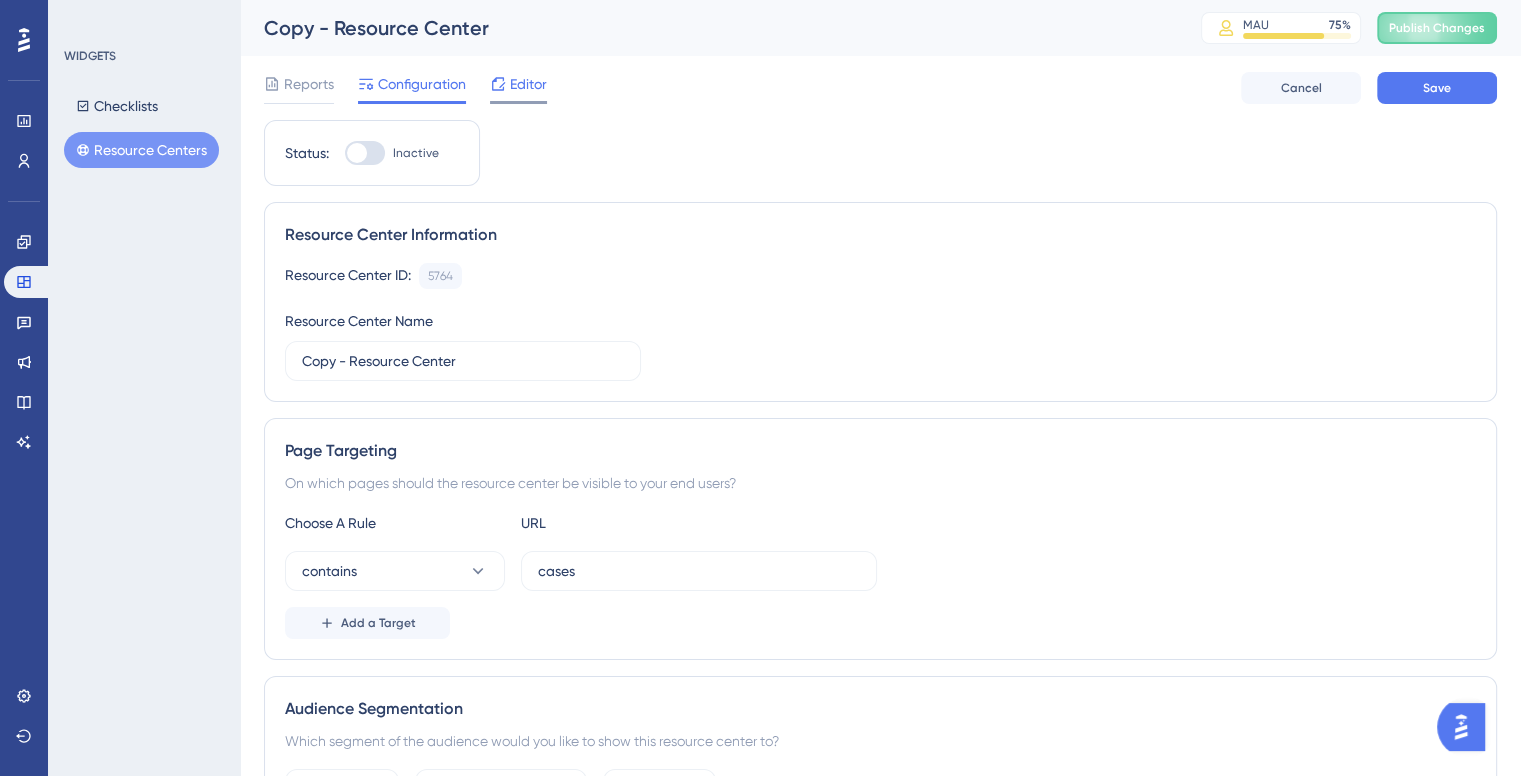click on "Editor" at bounding box center [518, 84] 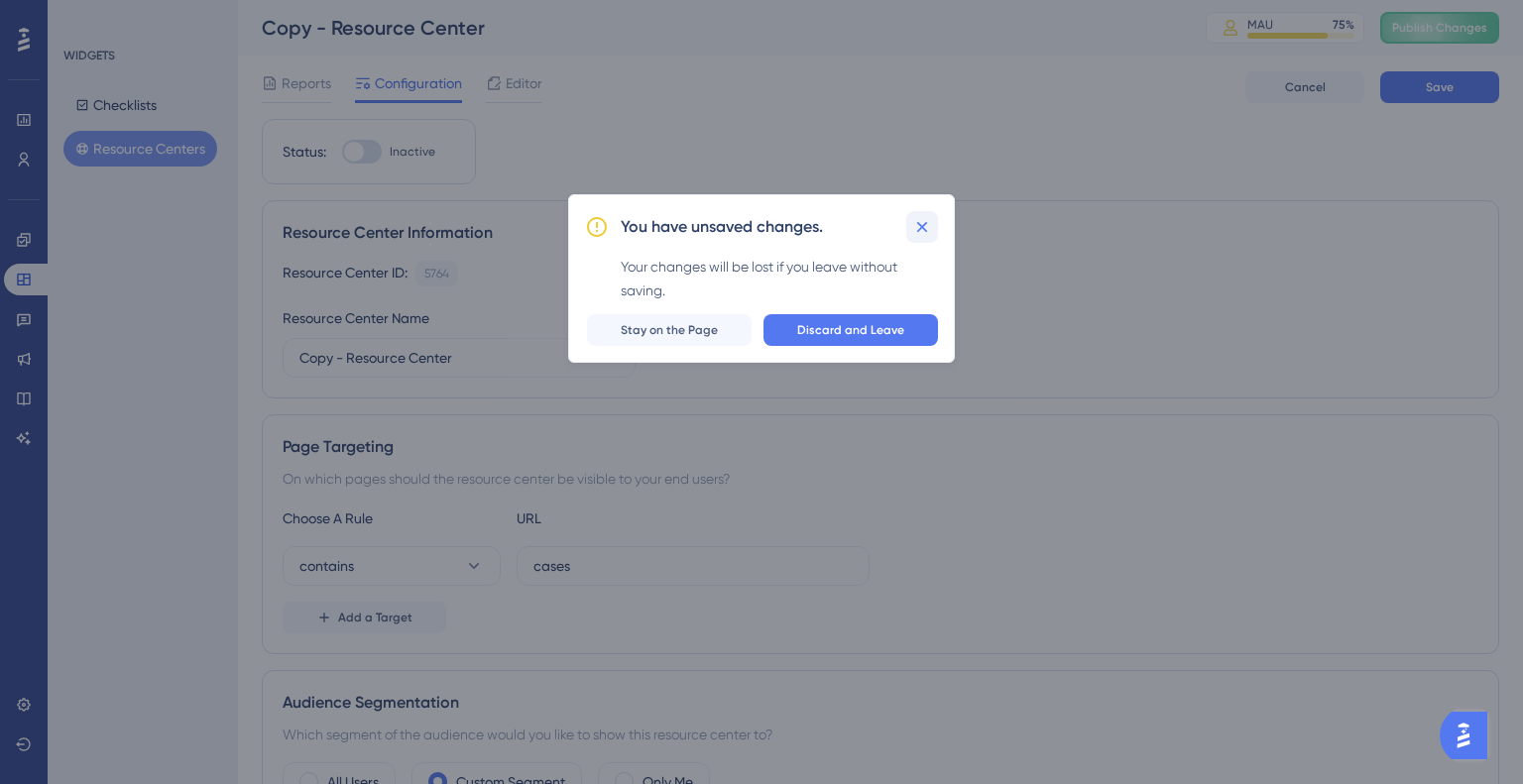 click 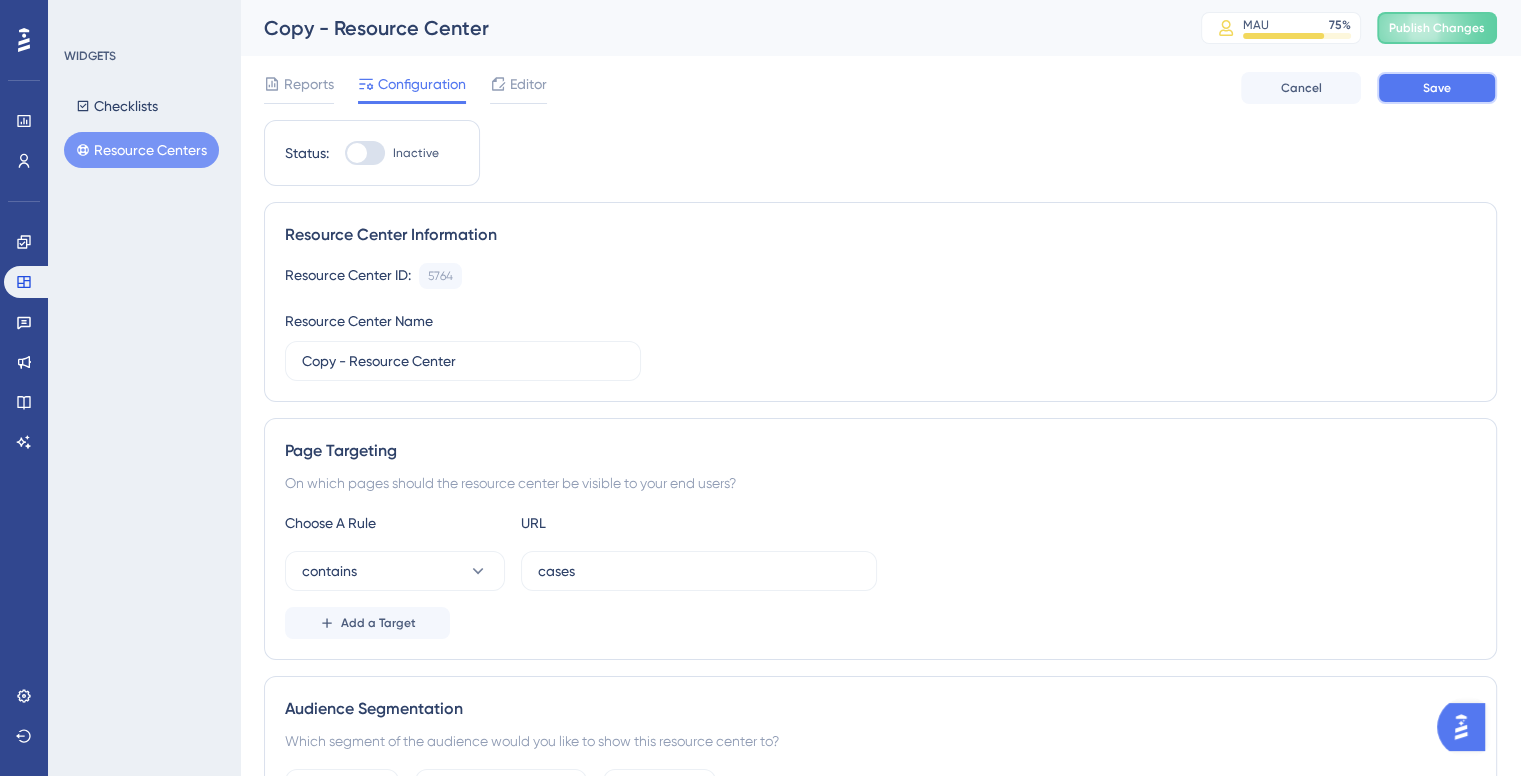 click on "Save" at bounding box center [1437, 88] 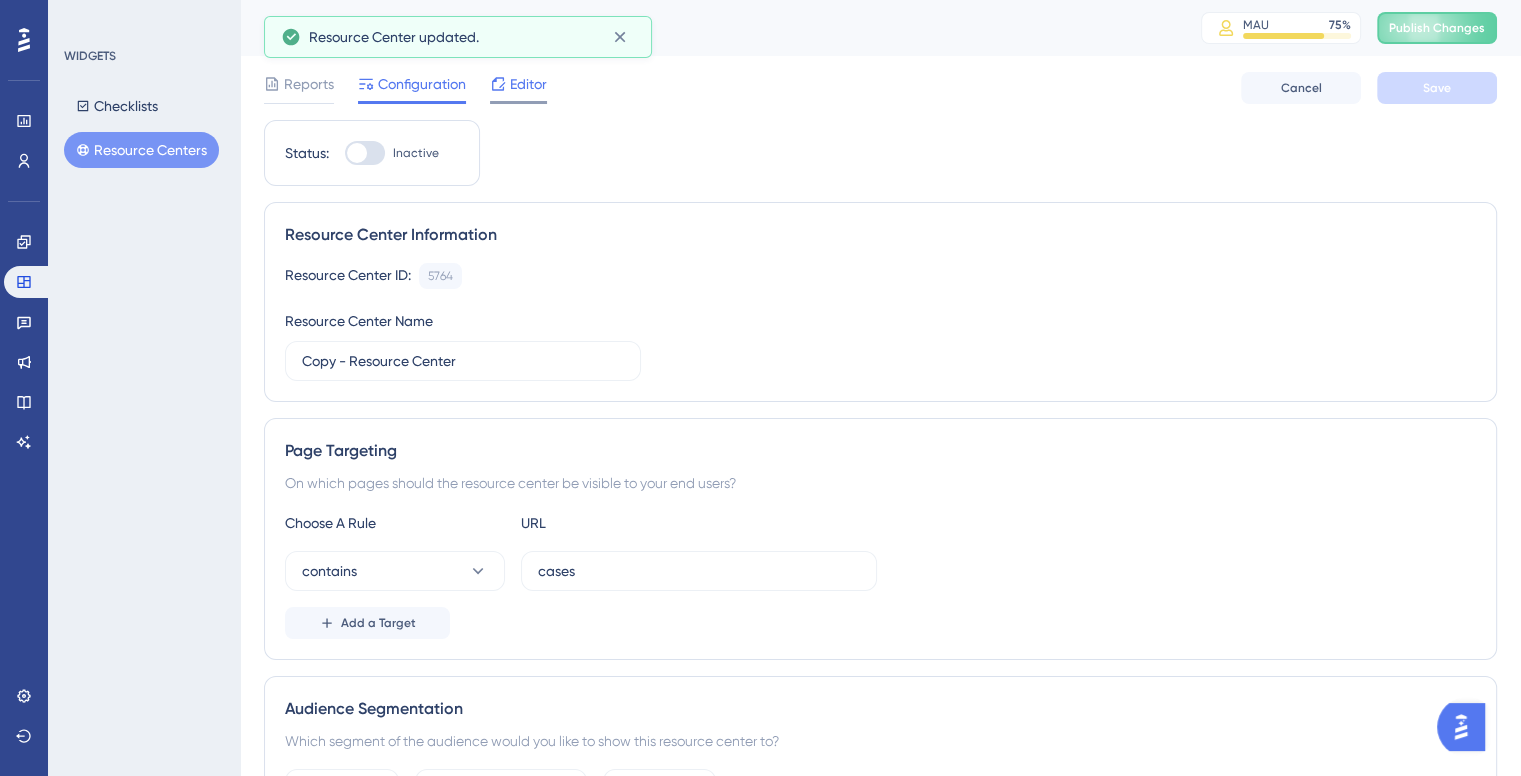 click on "Editor" at bounding box center [528, 84] 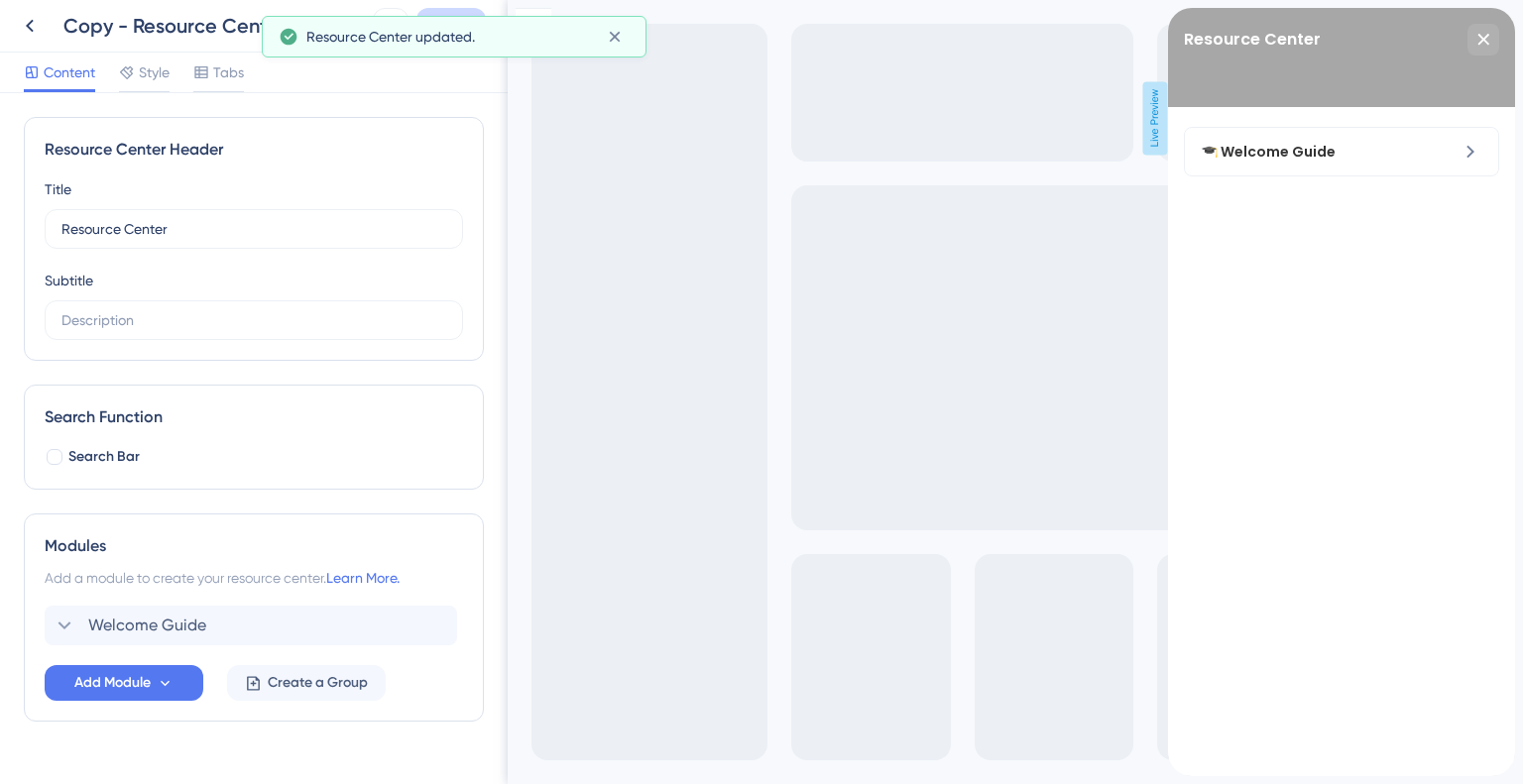 scroll, scrollTop: 0, scrollLeft: 0, axis: both 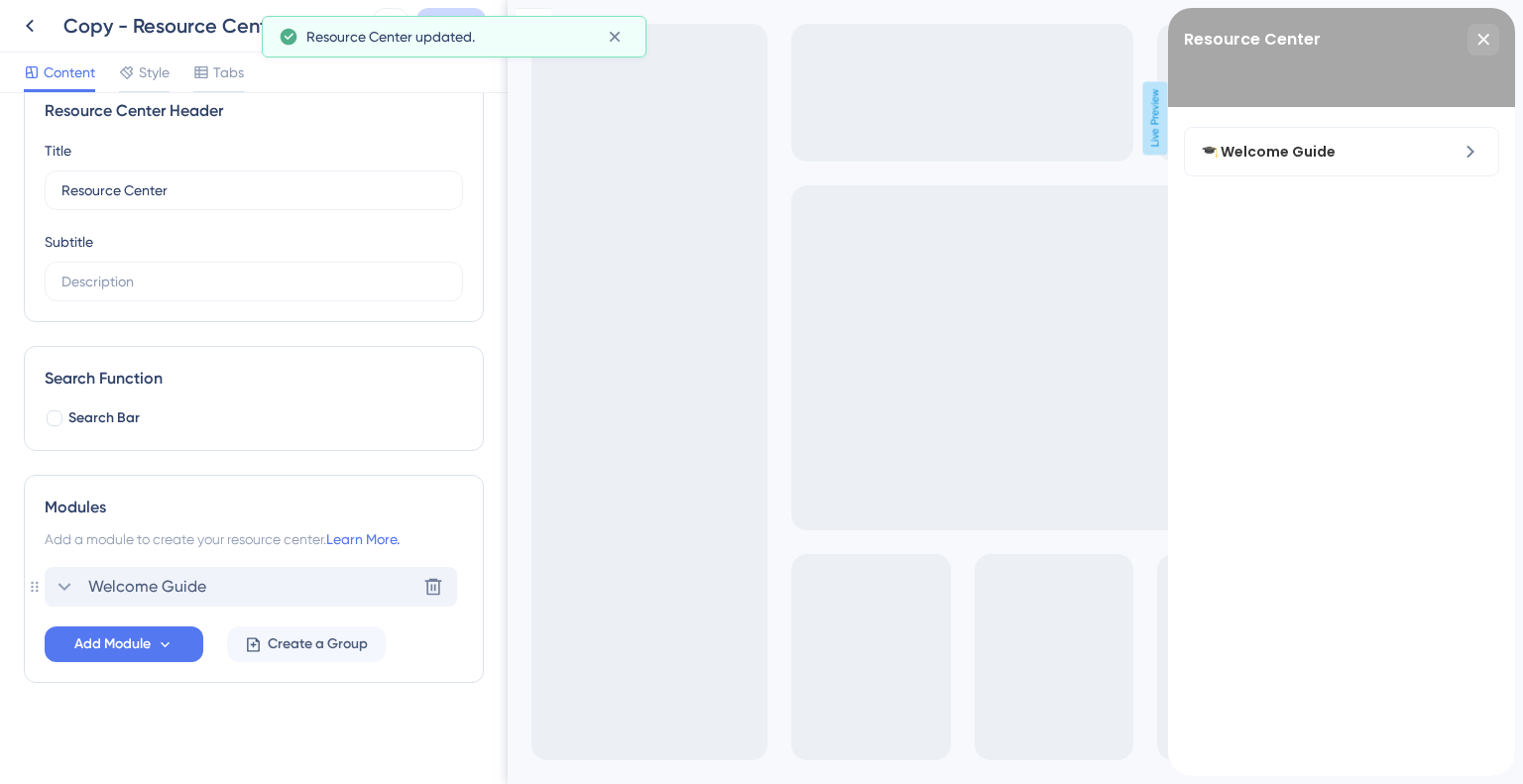 click 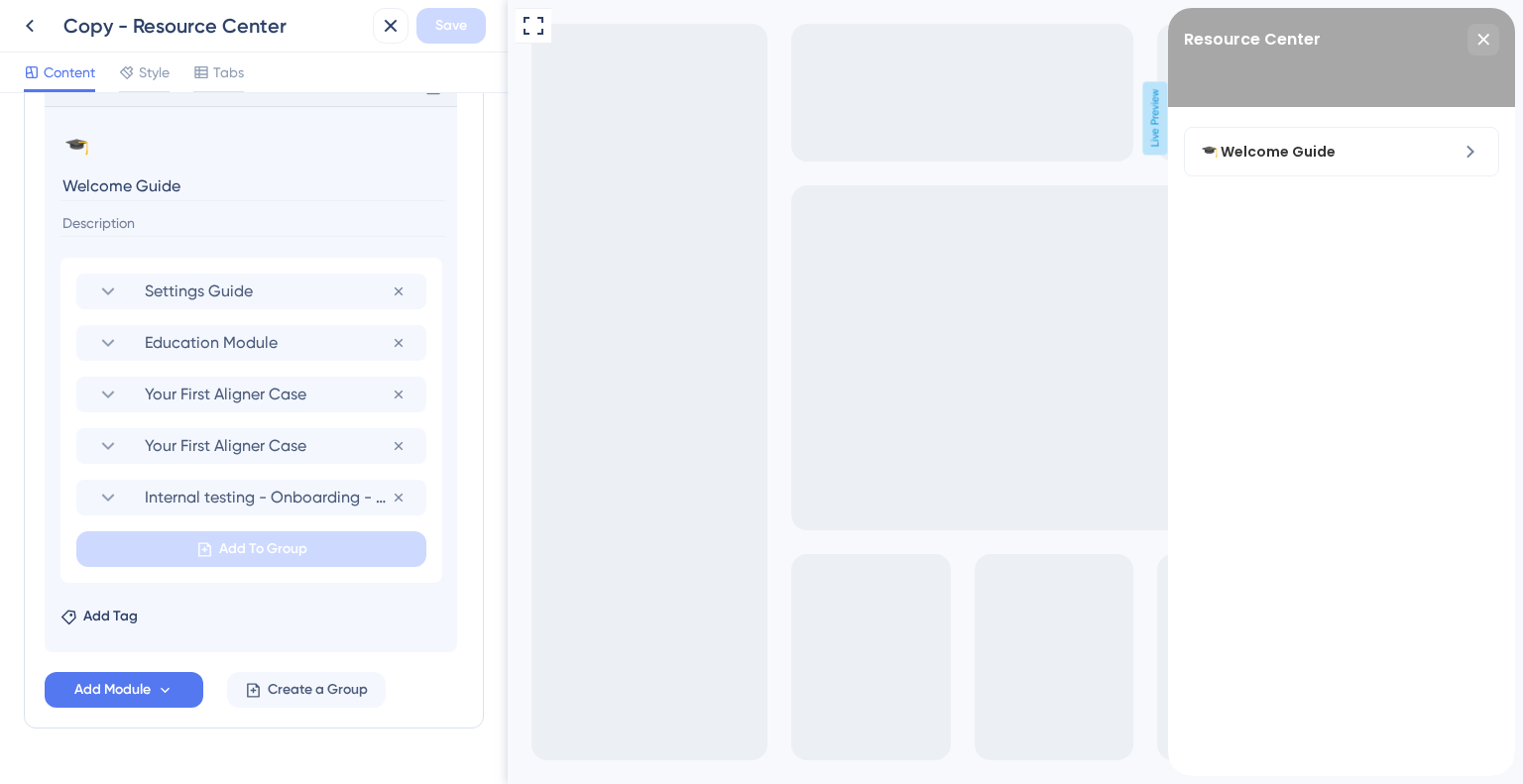 scroll, scrollTop: 585, scrollLeft: 0, axis: vertical 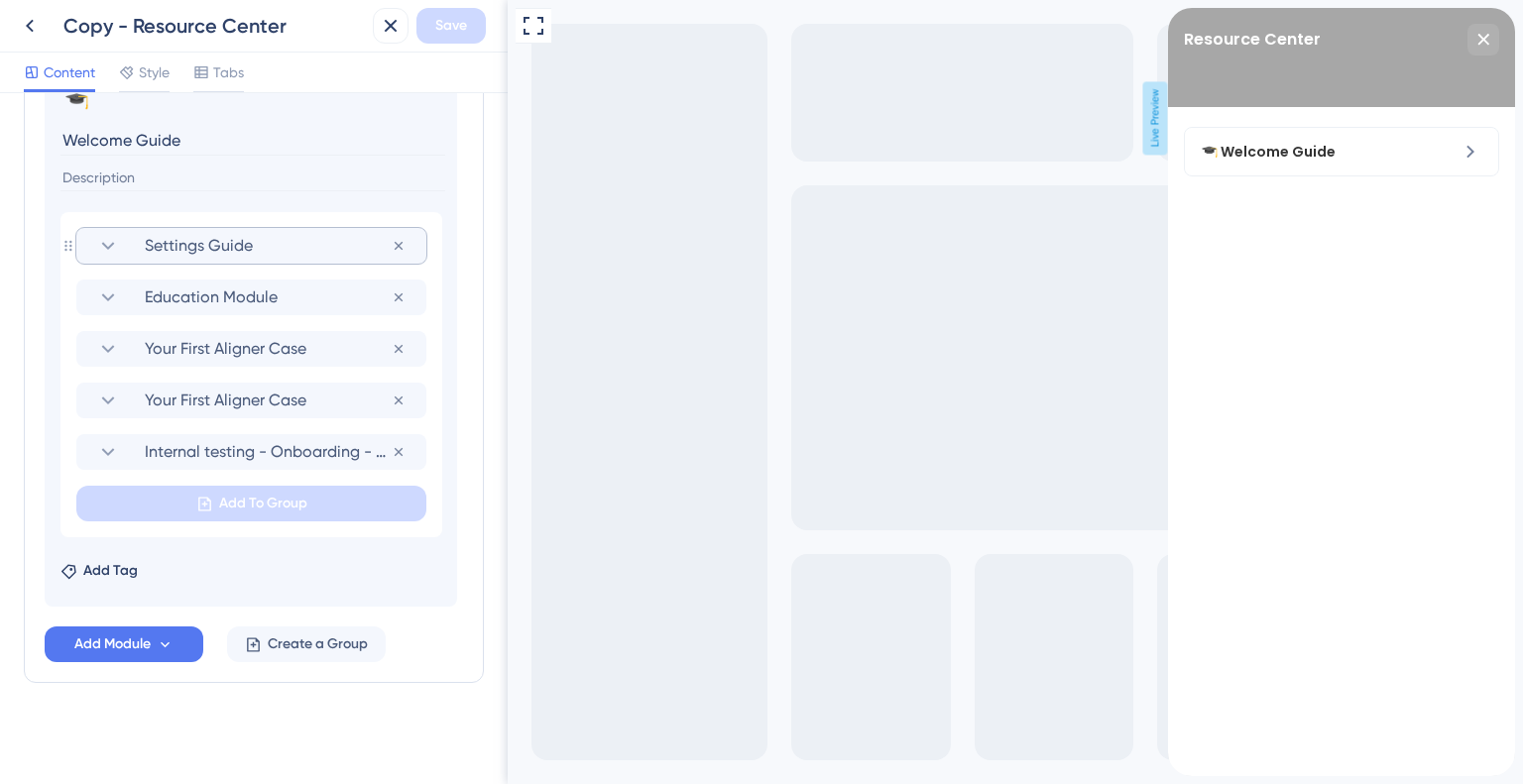 click 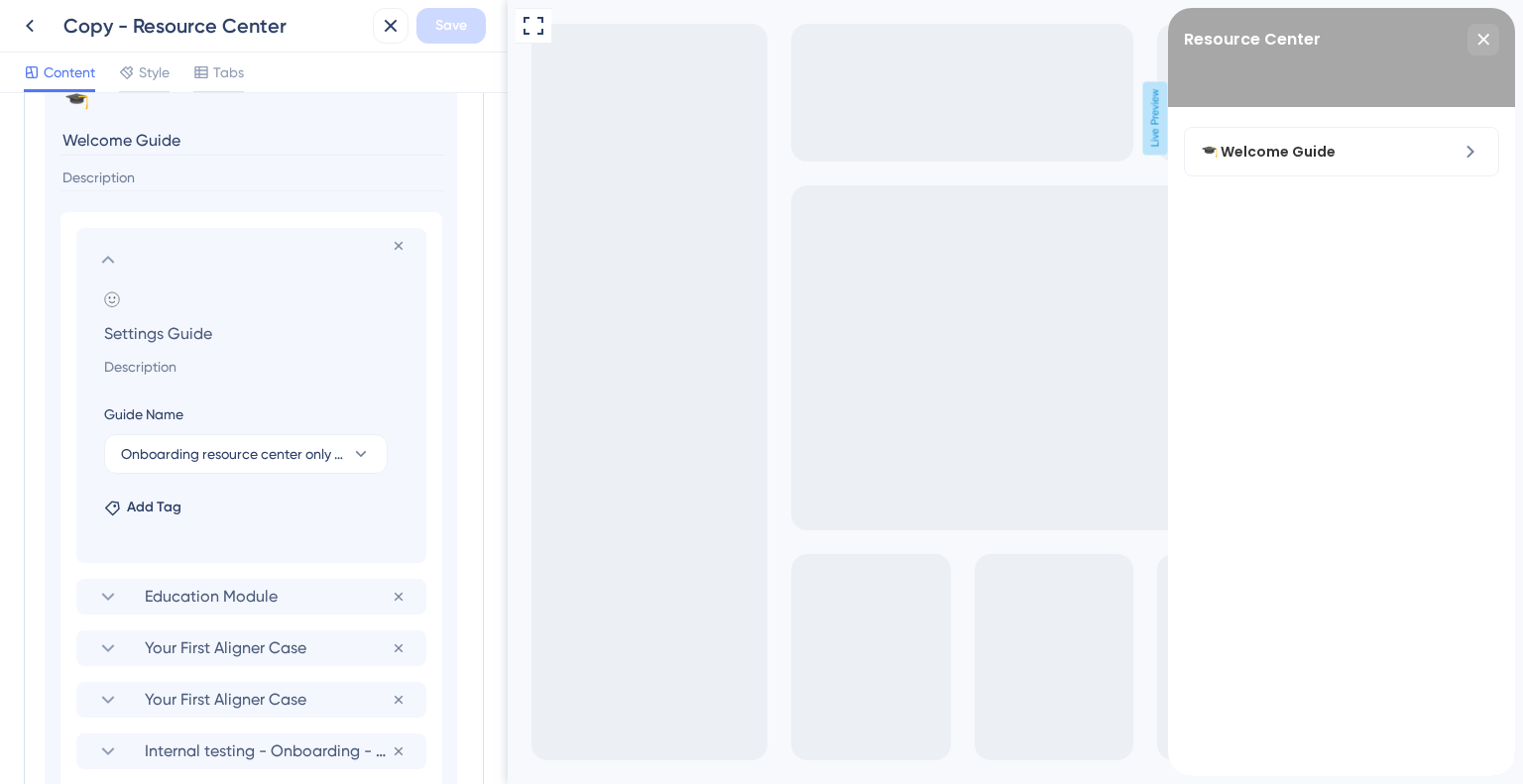 click on "Settings Guide" at bounding box center [255, 333] 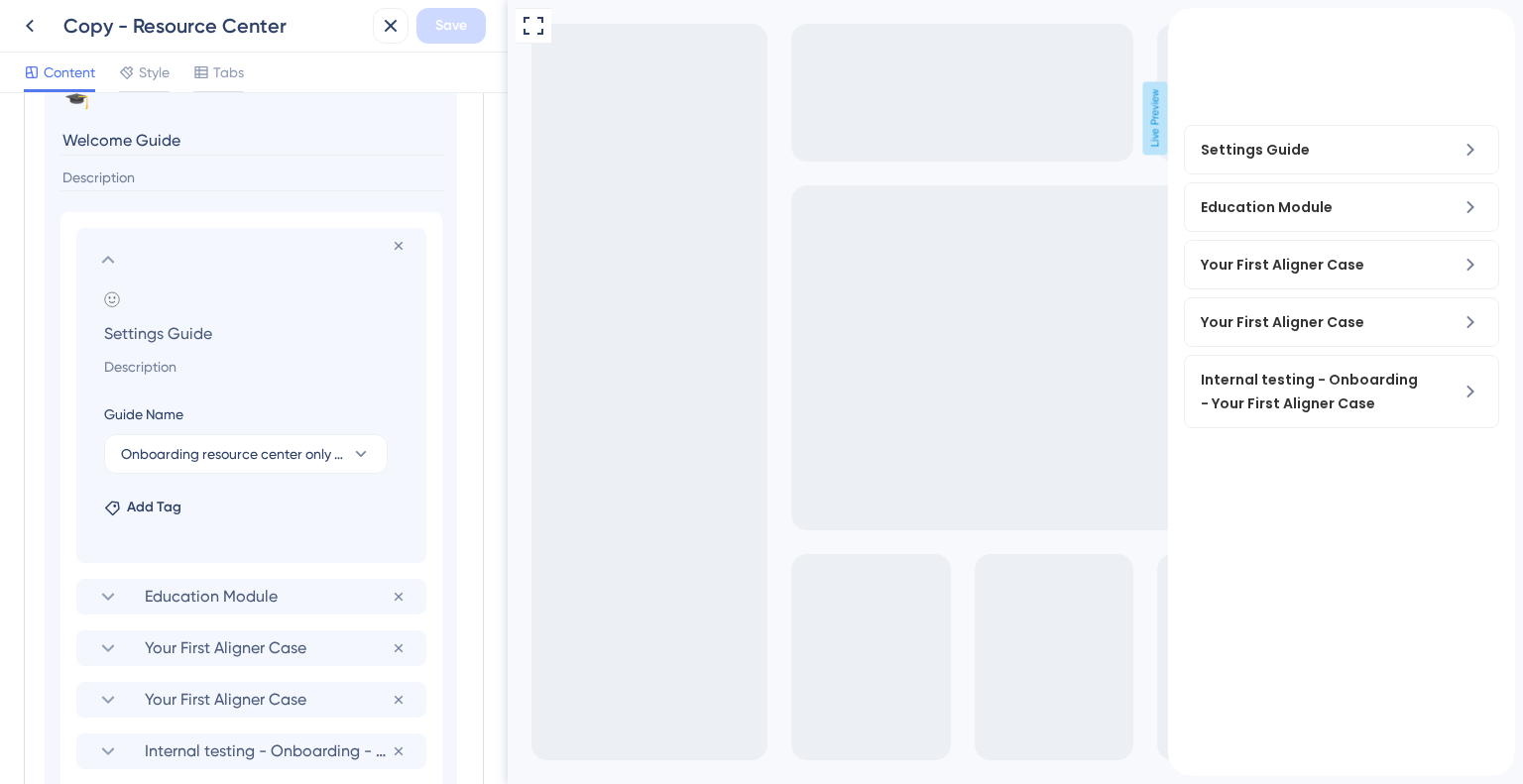 click on "Settings Guide" at bounding box center [255, 333] 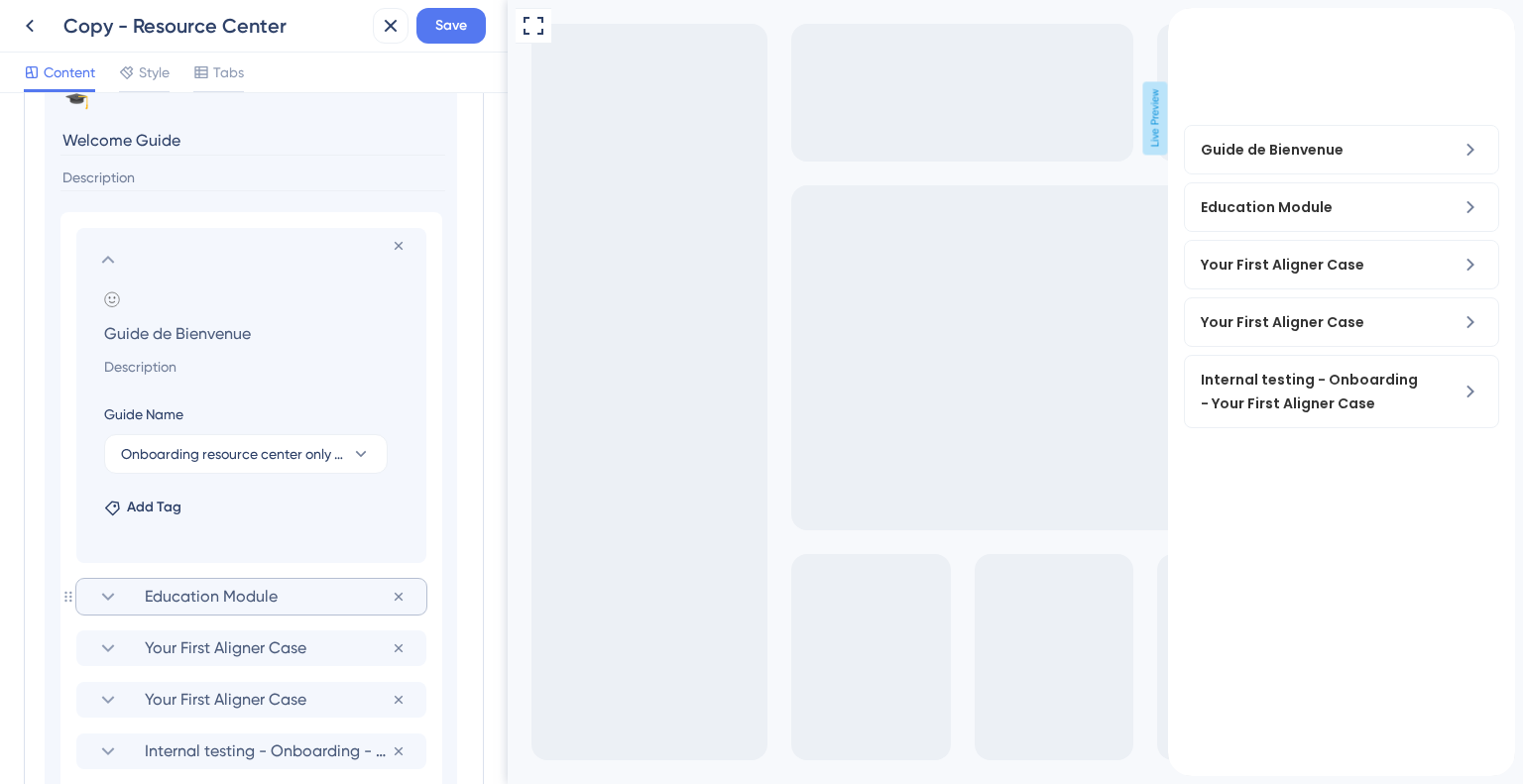click on "Education Module" at bounding box center (251, 597) 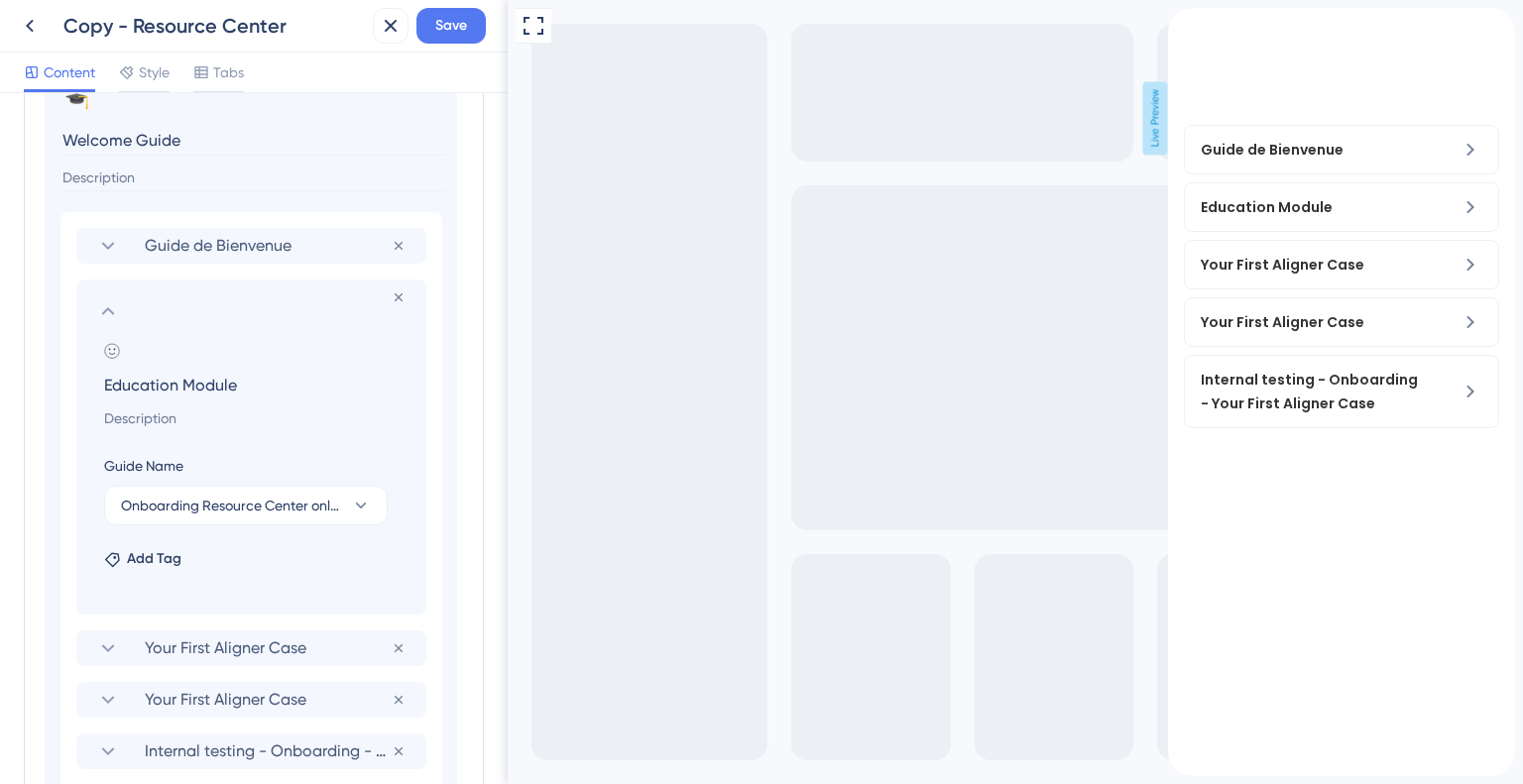 click on "Education Module" at bounding box center (255, 385) 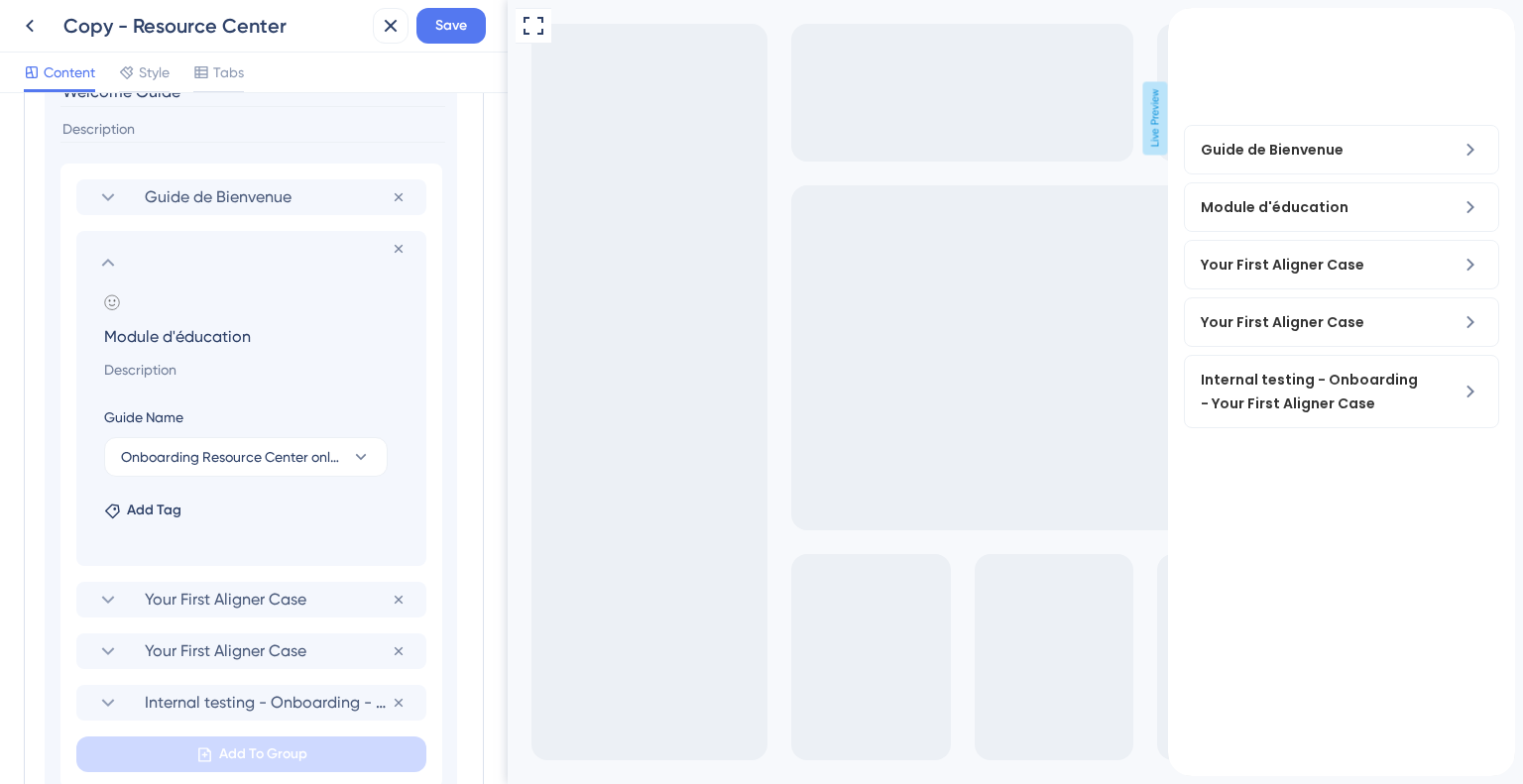 scroll, scrollTop: 684, scrollLeft: 0, axis: vertical 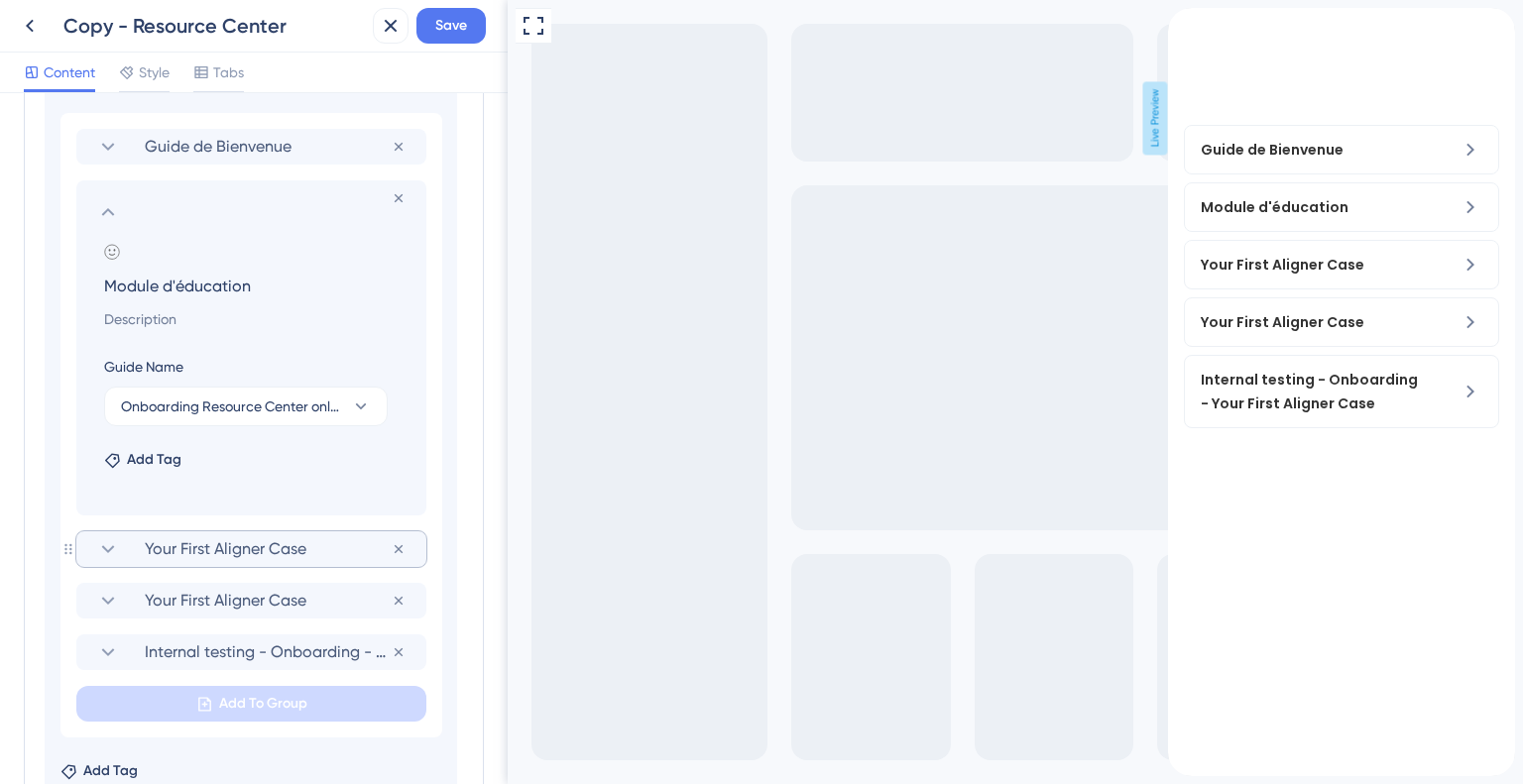 click 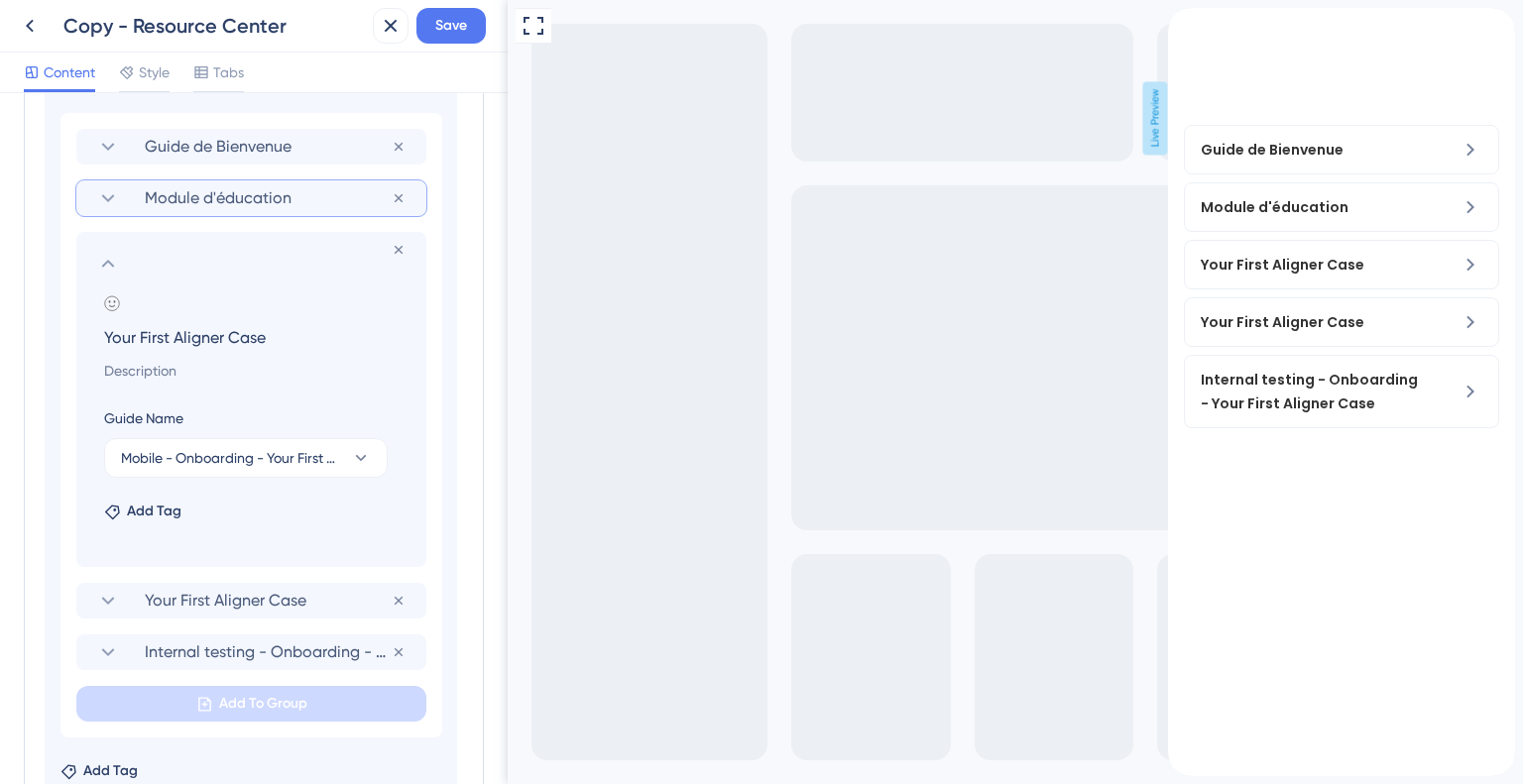 click on "Your First Aligner Case" at bounding box center (255, 337) 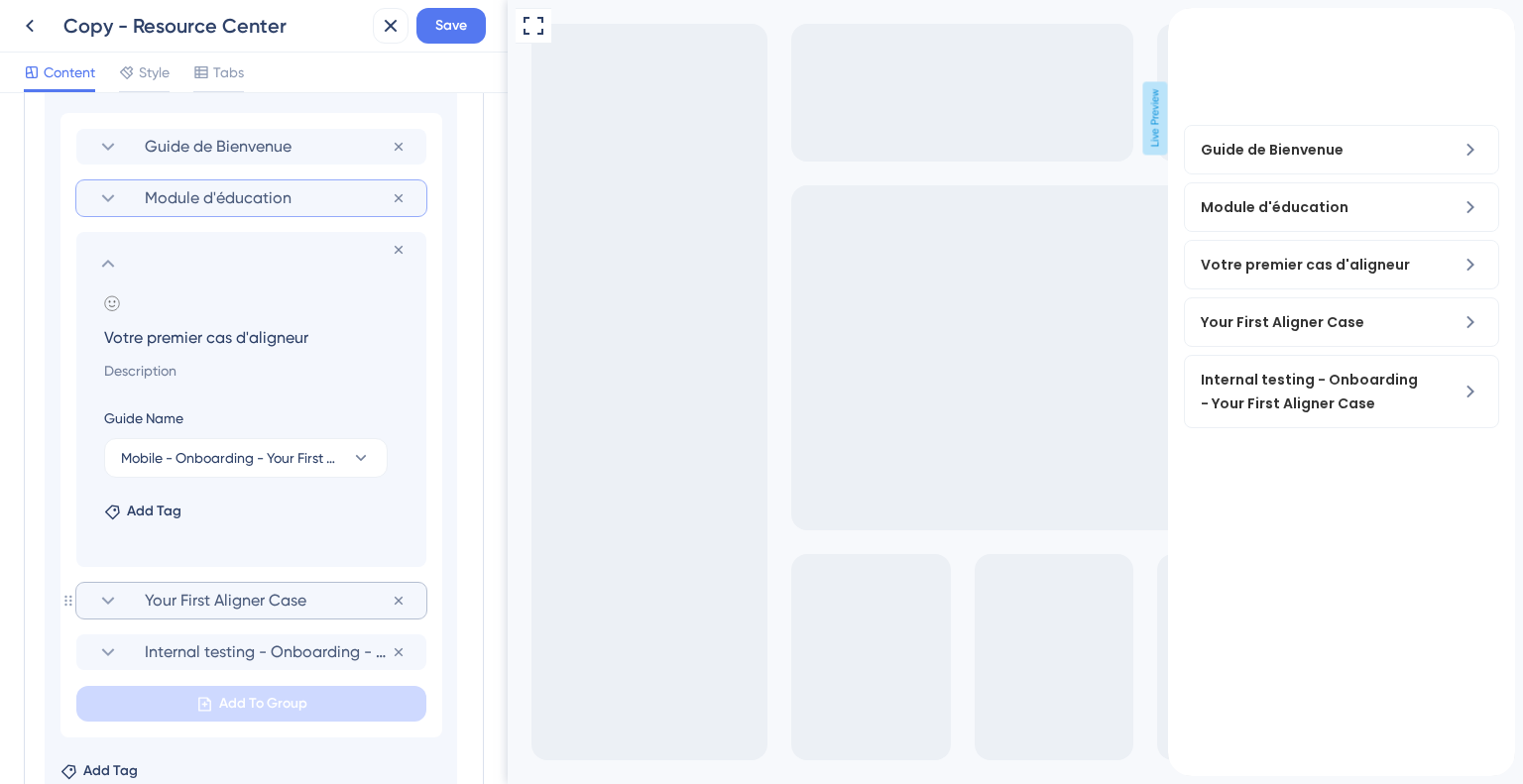 click on "Your First Aligner Case" at bounding box center (268, 601) 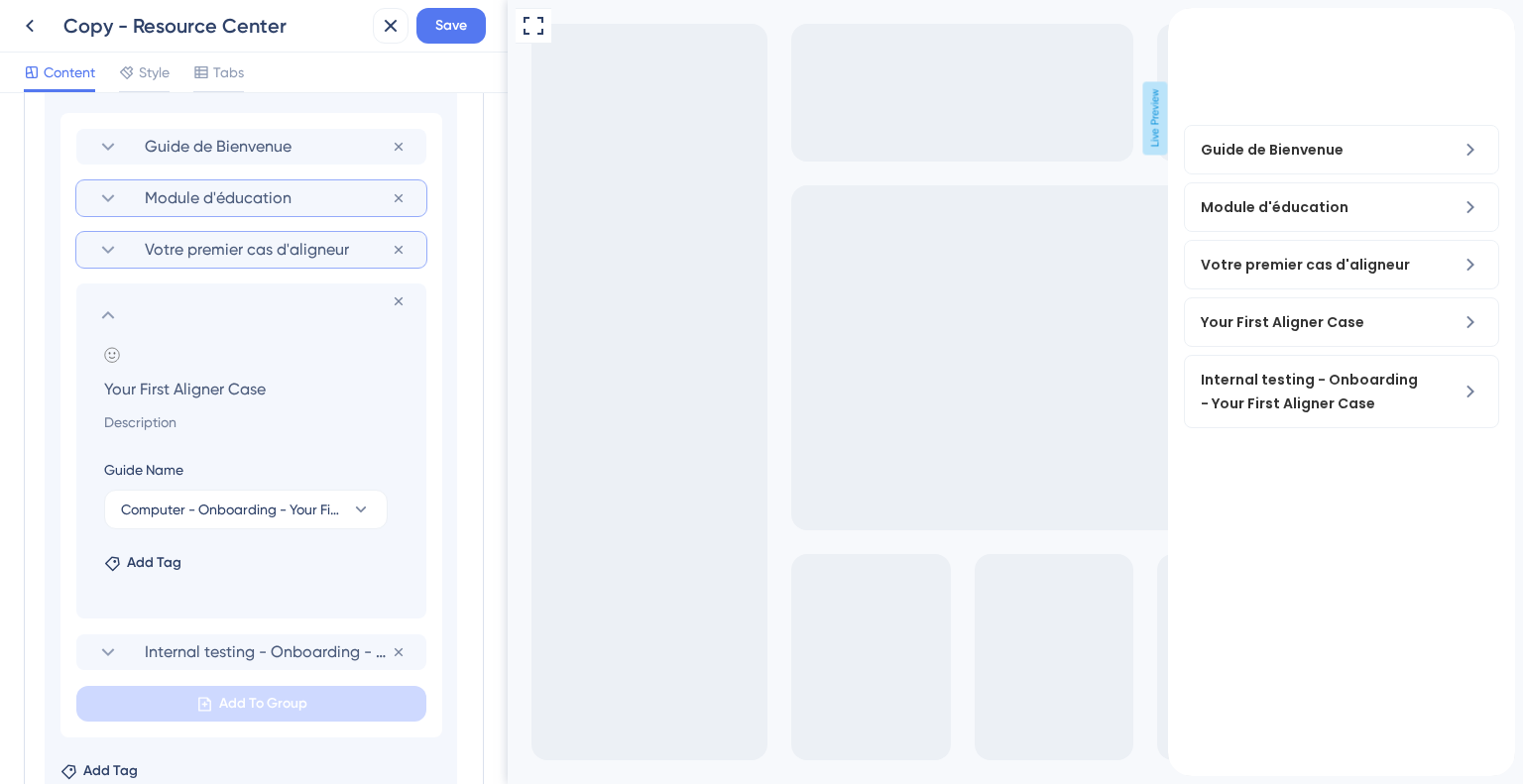 click on "Your First Aligner Case" at bounding box center [255, 389] 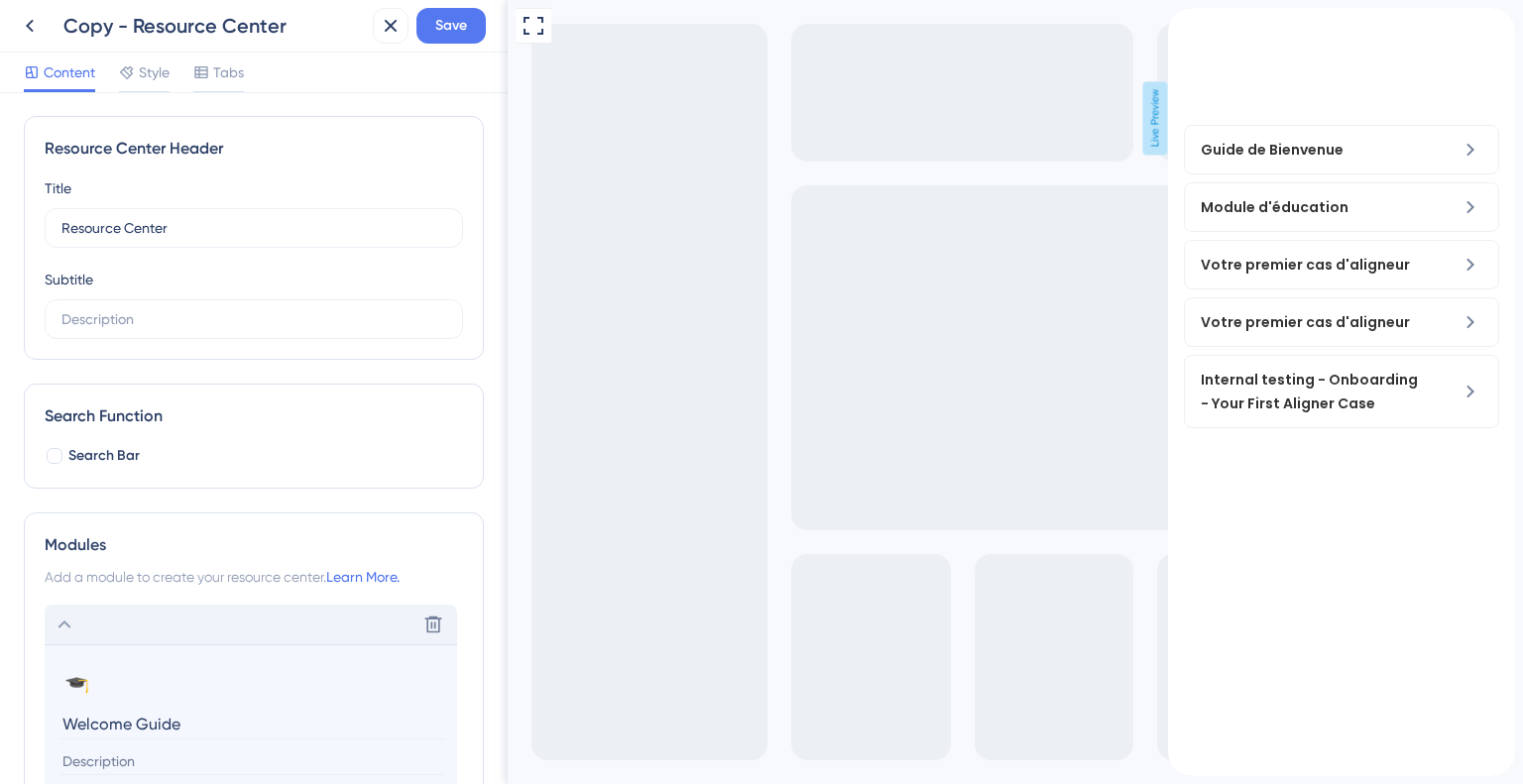 scroll, scrollTop: 0, scrollLeft: 0, axis: both 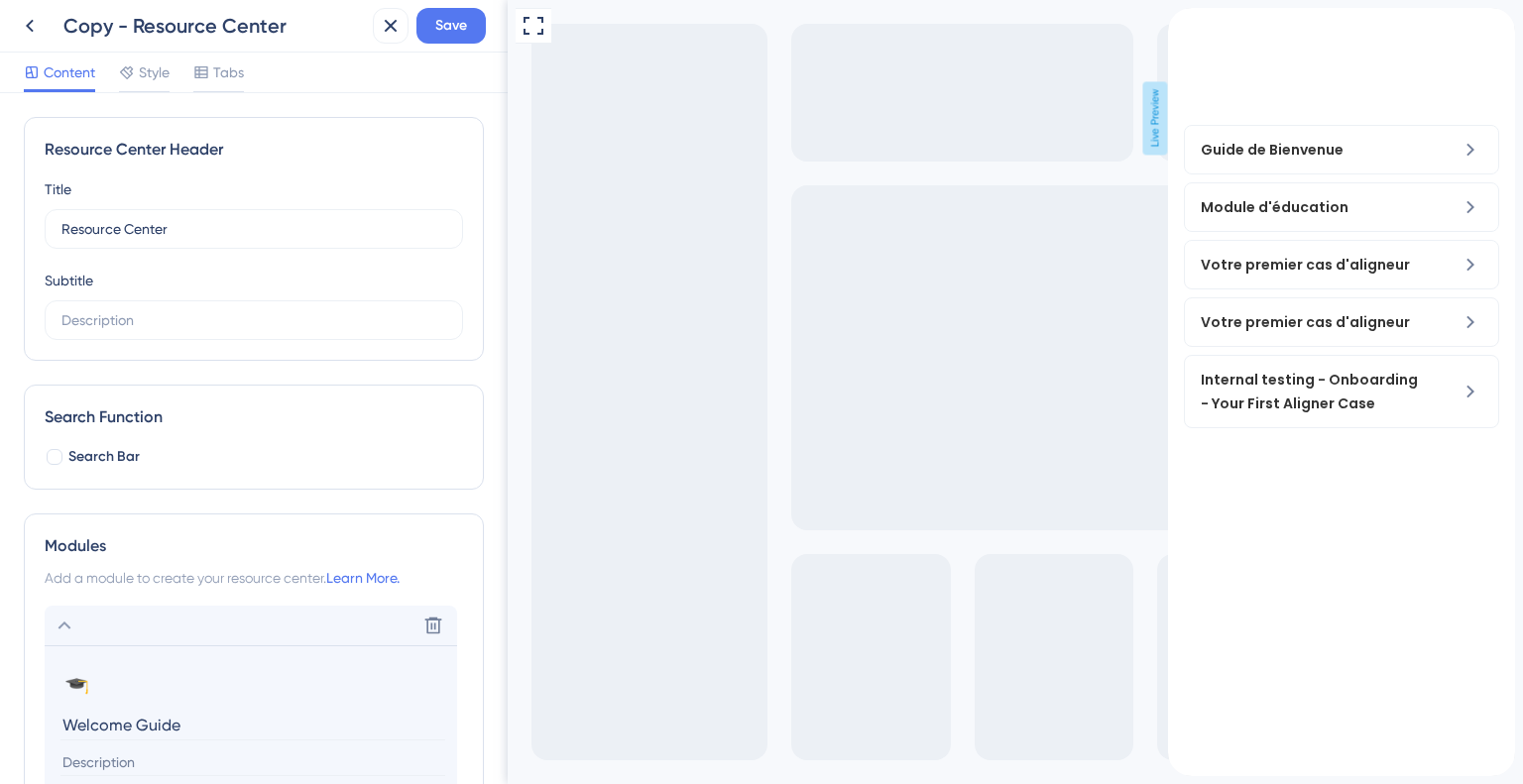 type on "Votre premier cas d'aligneur" 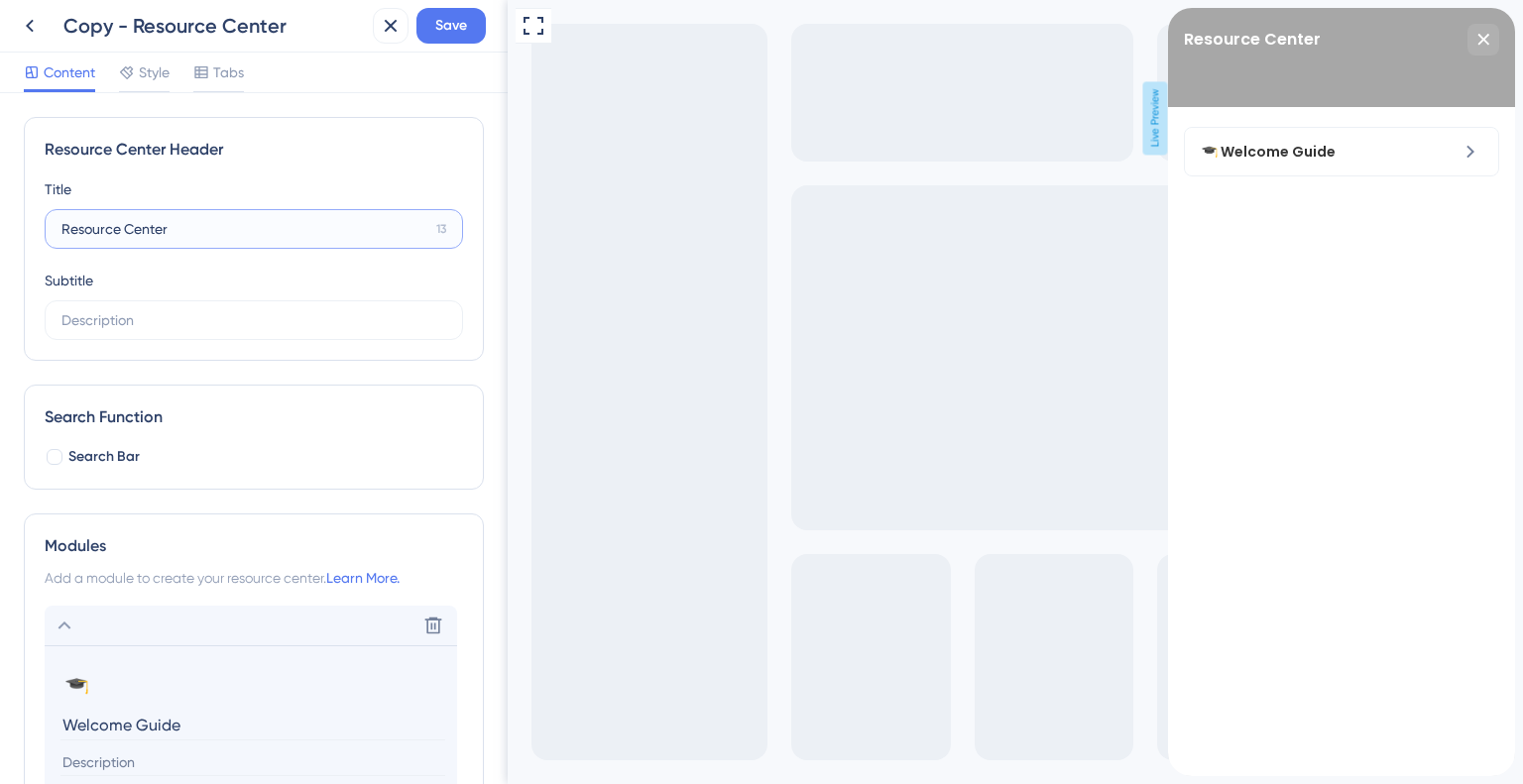 click on "Resource Center" at bounding box center [245, 229] 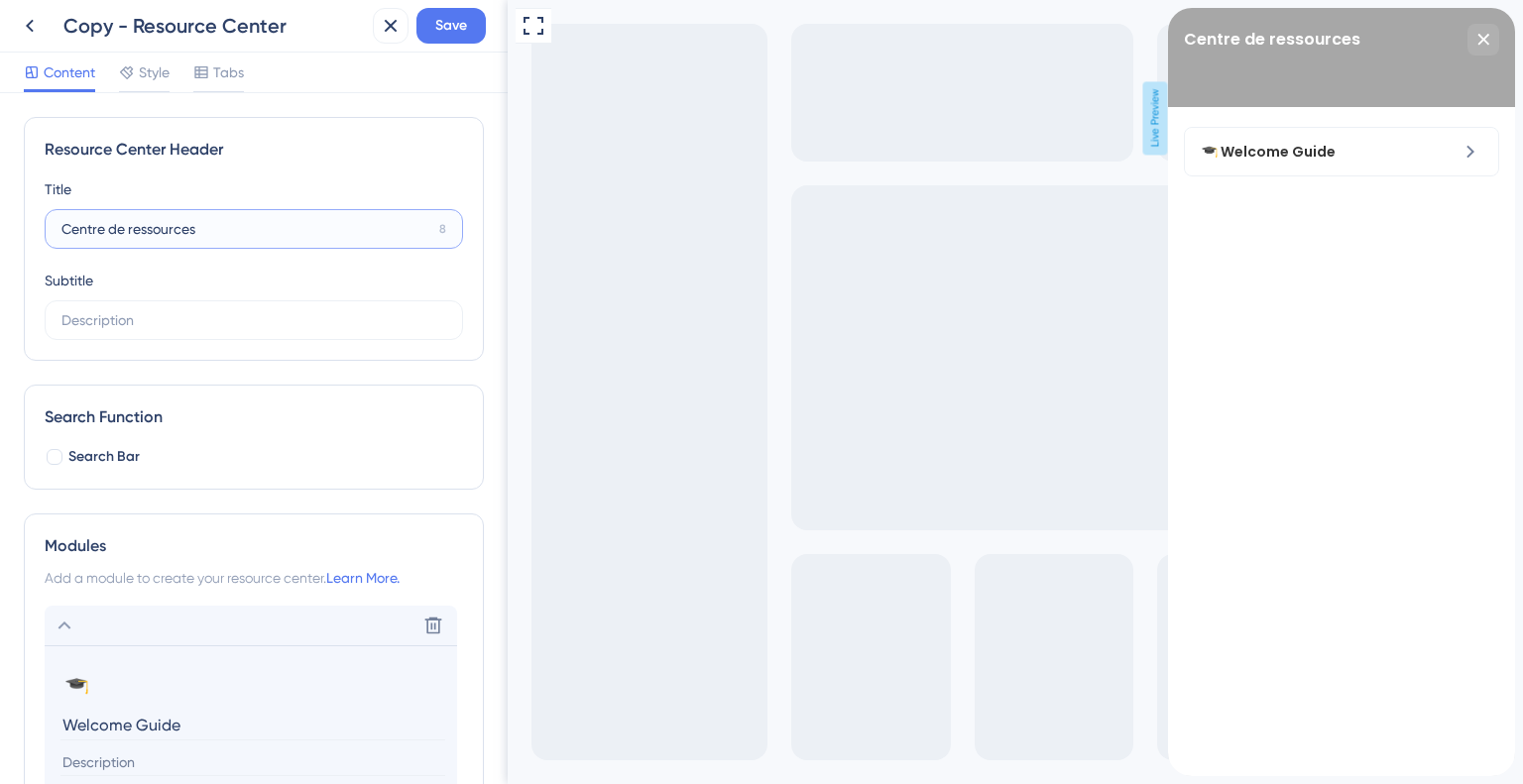 type on "Centre de ressources" 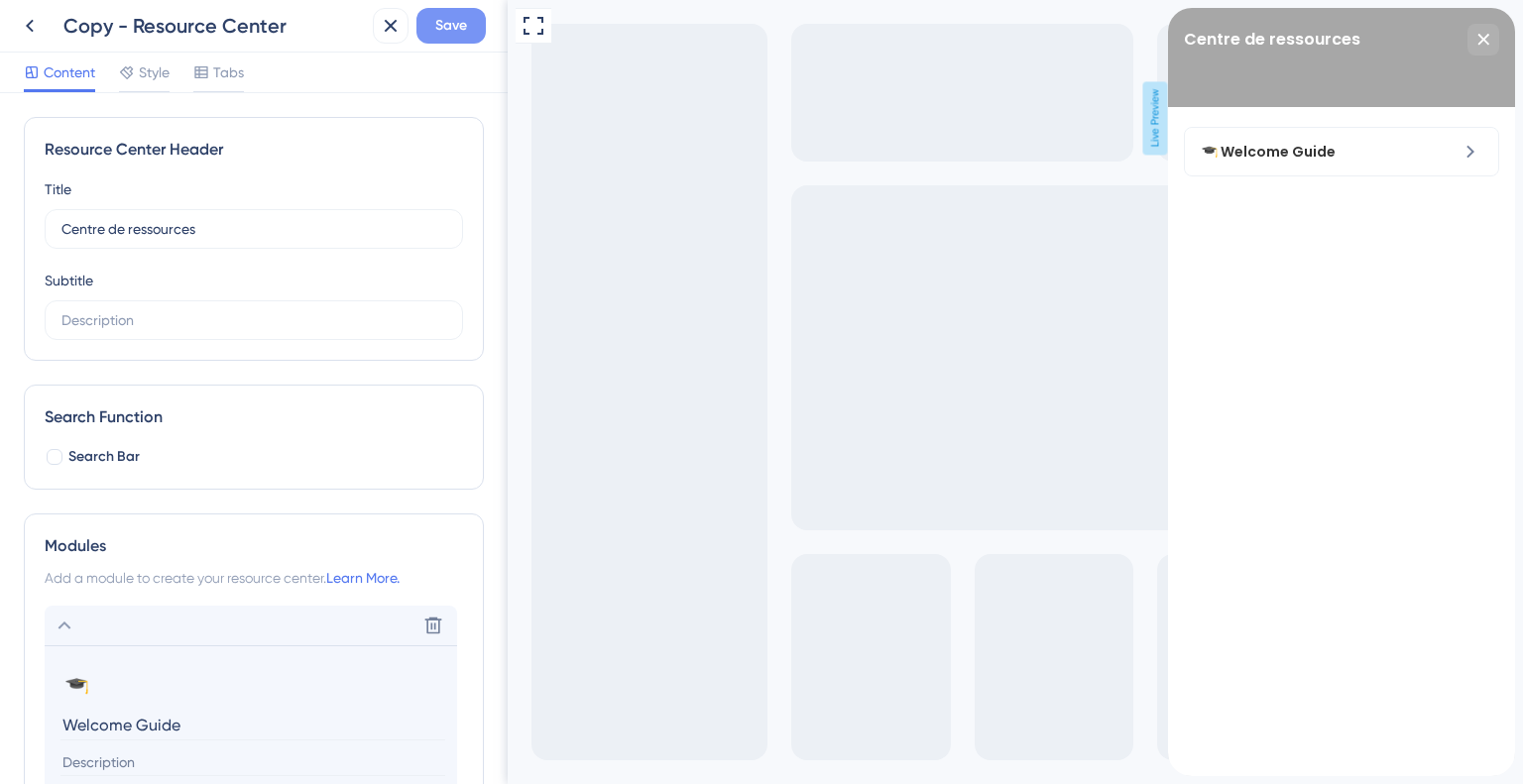 click on "Save" at bounding box center (451, 26) 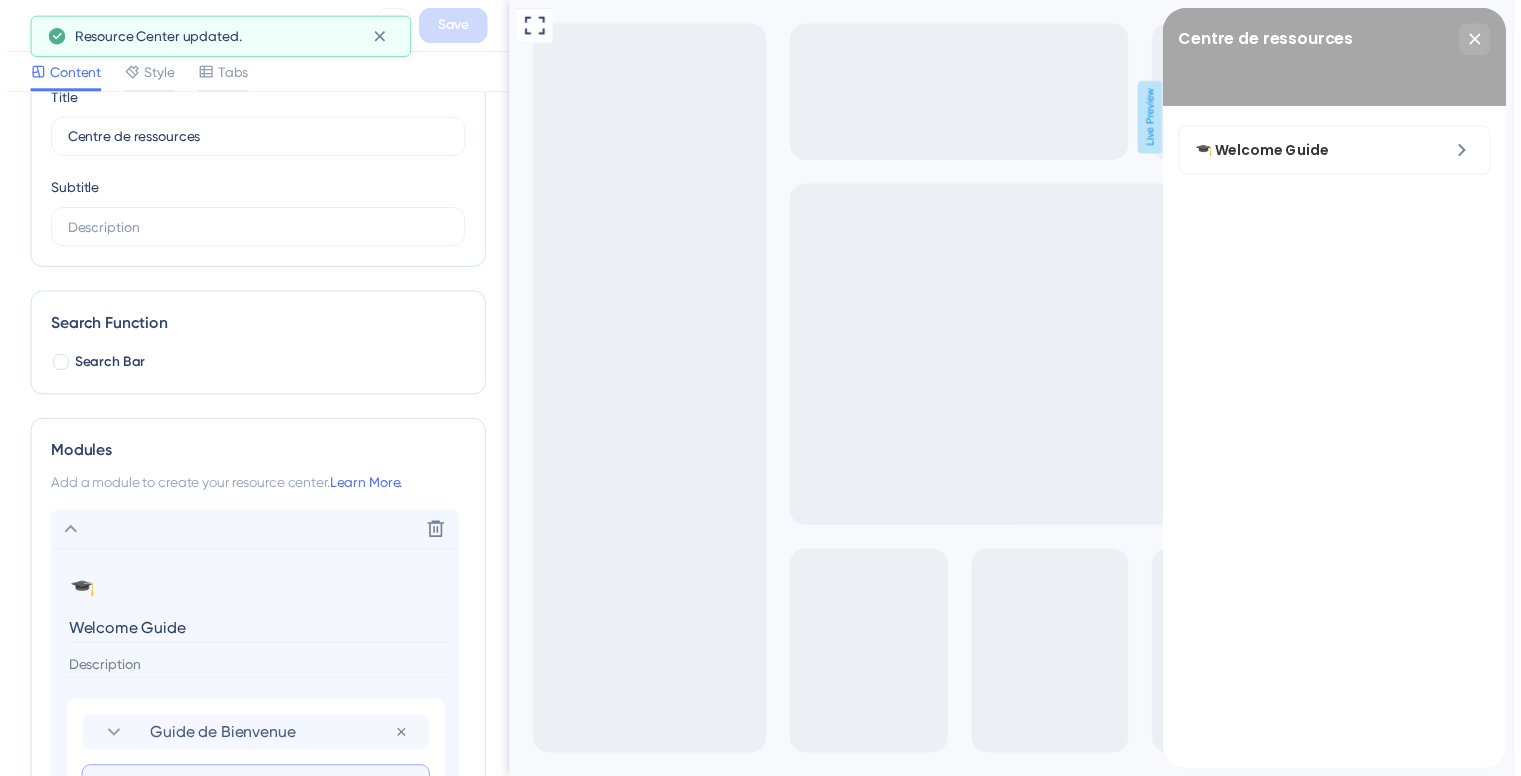 scroll, scrollTop: 0, scrollLeft: 0, axis: both 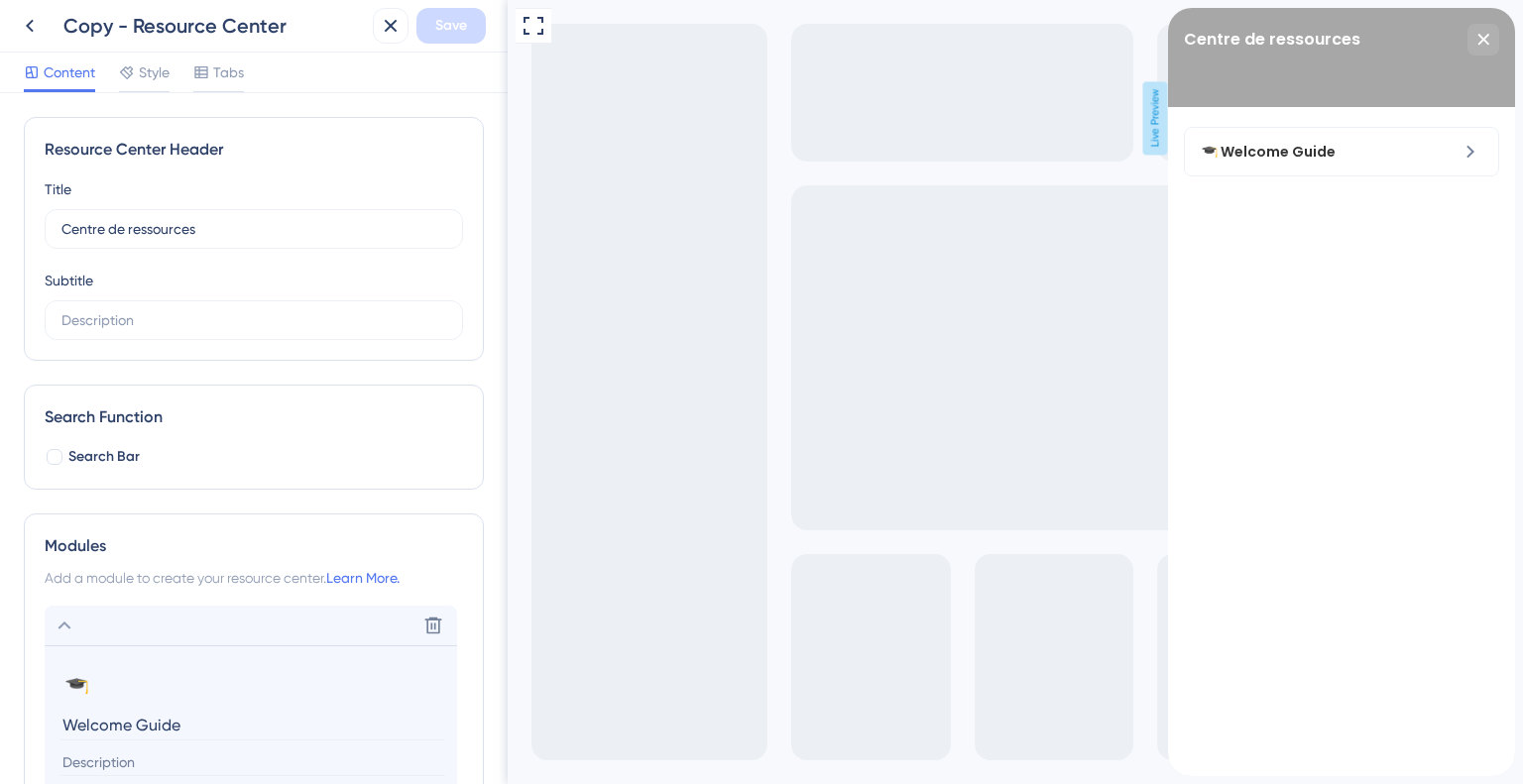 click on "Copy - Resource Center Save" at bounding box center [254, 26] 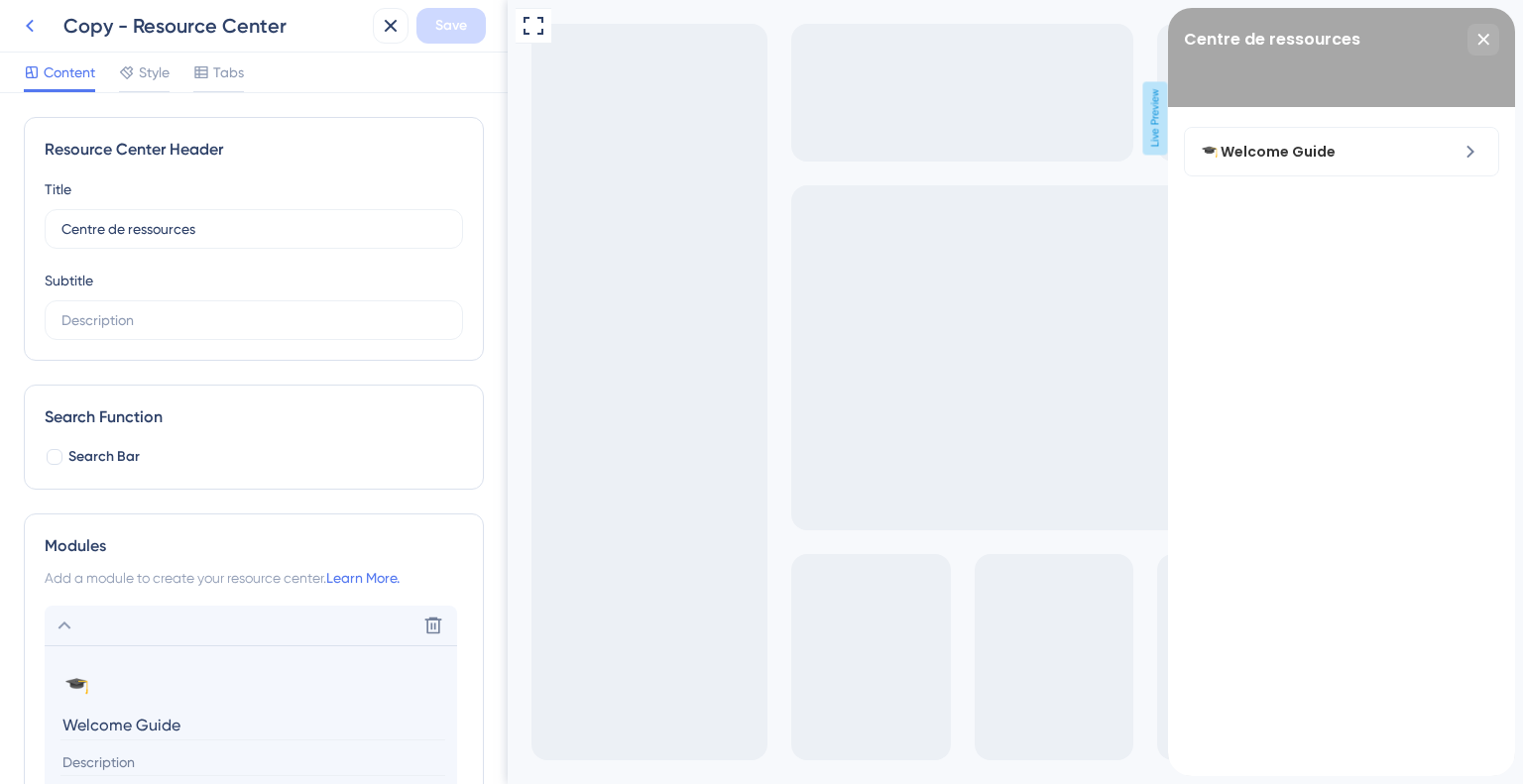 click 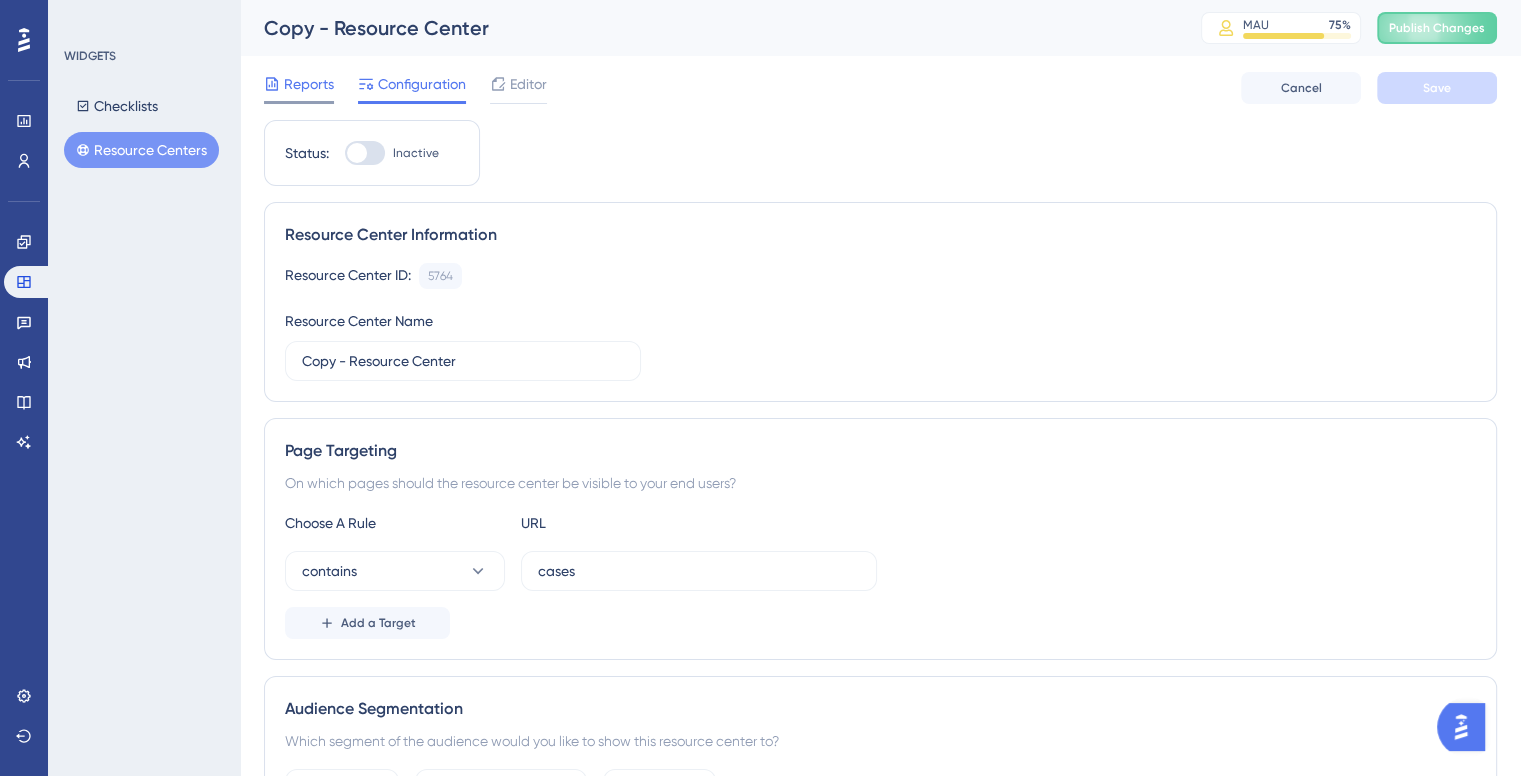 click 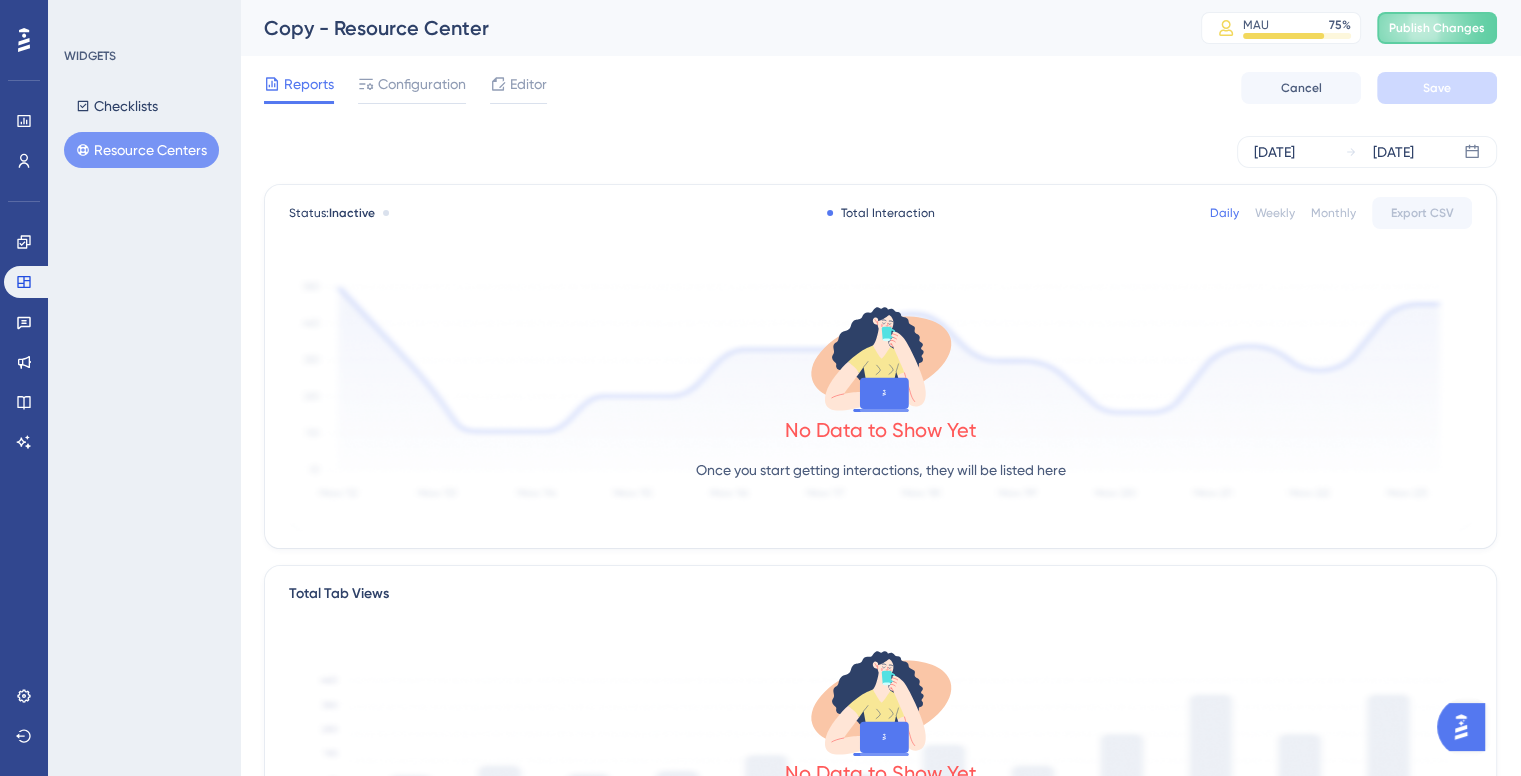 click on "Resource Centers" at bounding box center (141, 150) 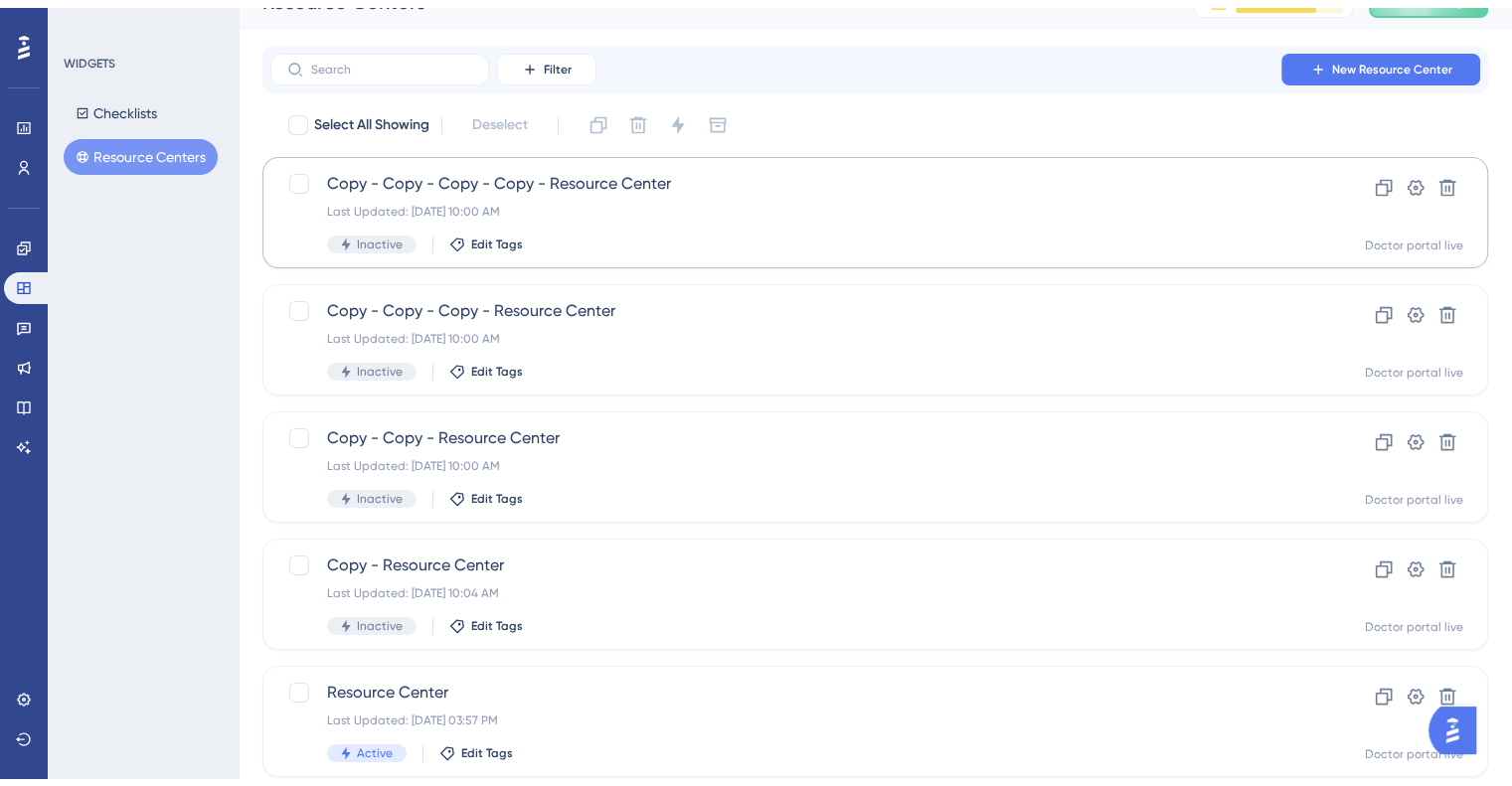 scroll, scrollTop: 79, scrollLeft: 0, axis: vertical 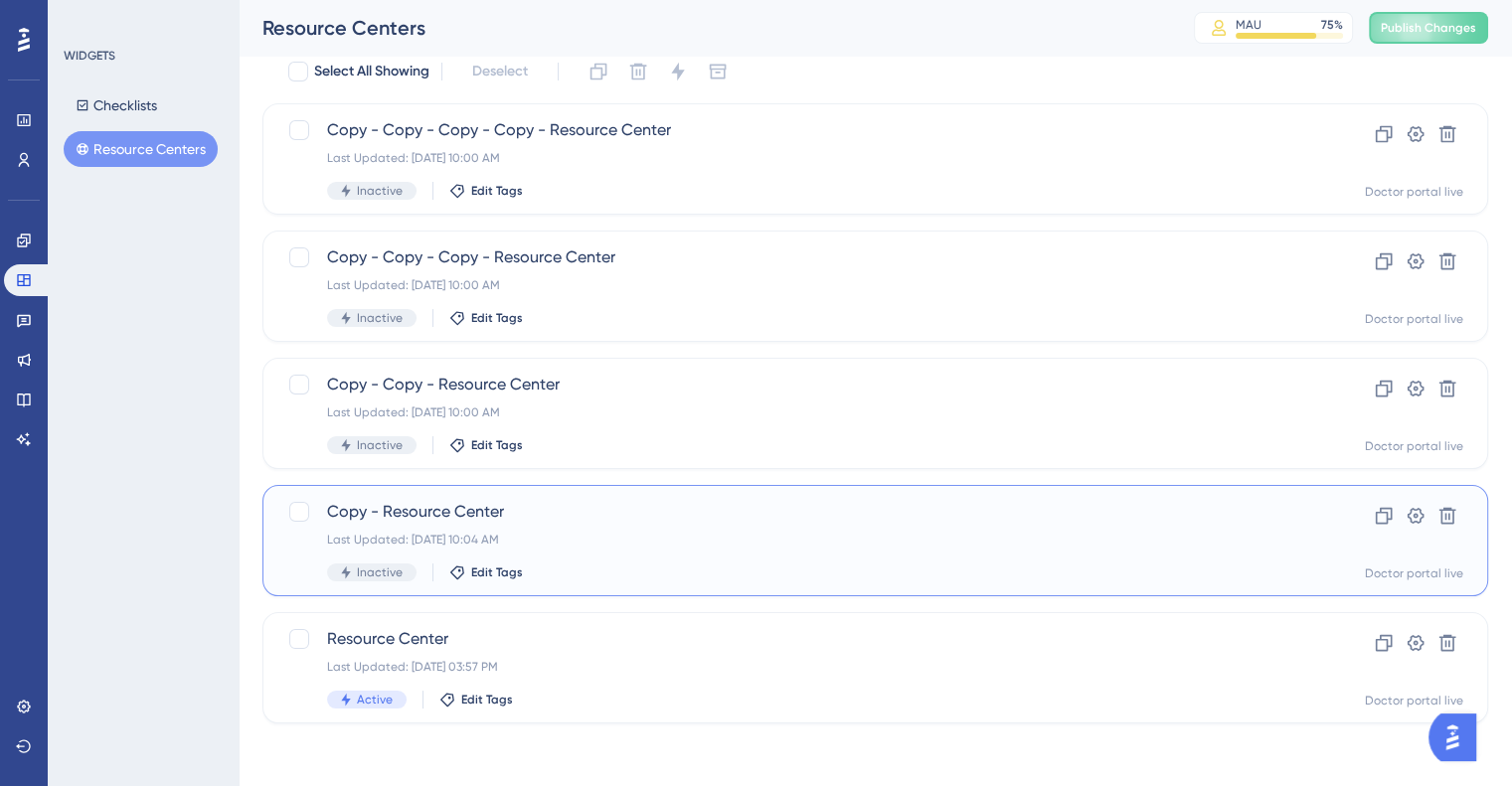 click on "Copy - Resource Center" at bounding box center [795, 512] 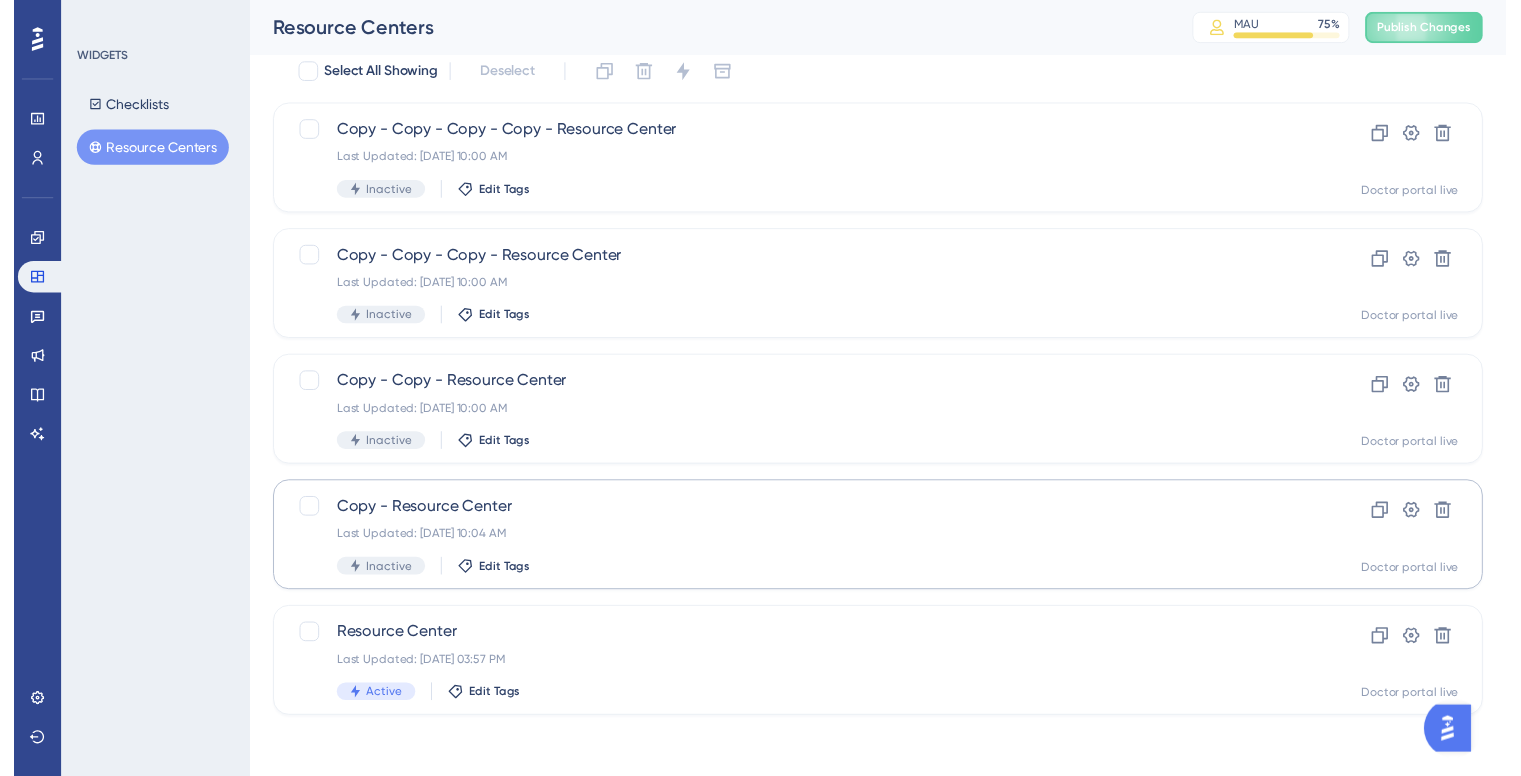 scroll, scrollTop: 0, scrollLeft: 0, axis: both 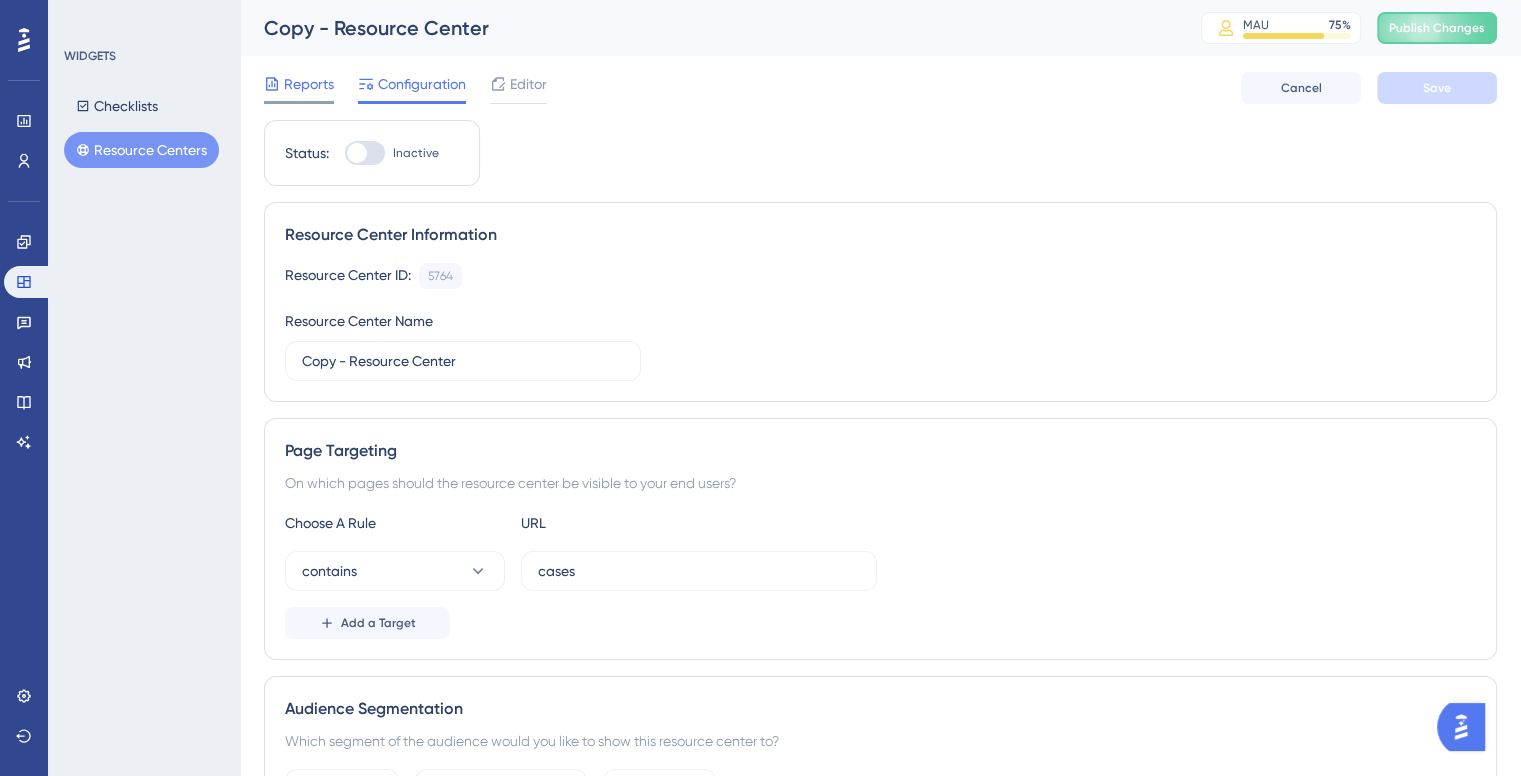 click on "Reports" at bounding box center [309, 84] 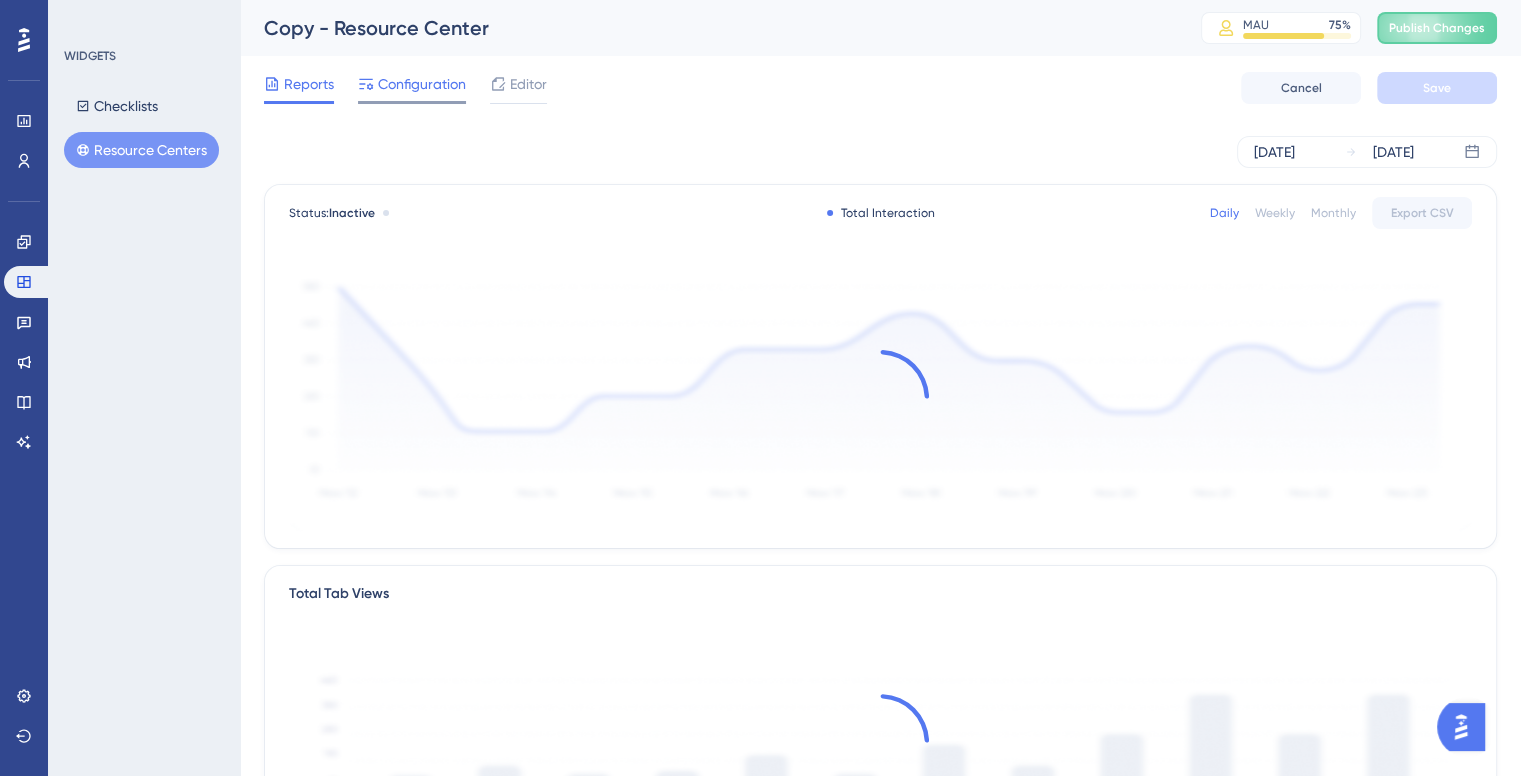 click on "Configuration" at bounding box center [422, 84] 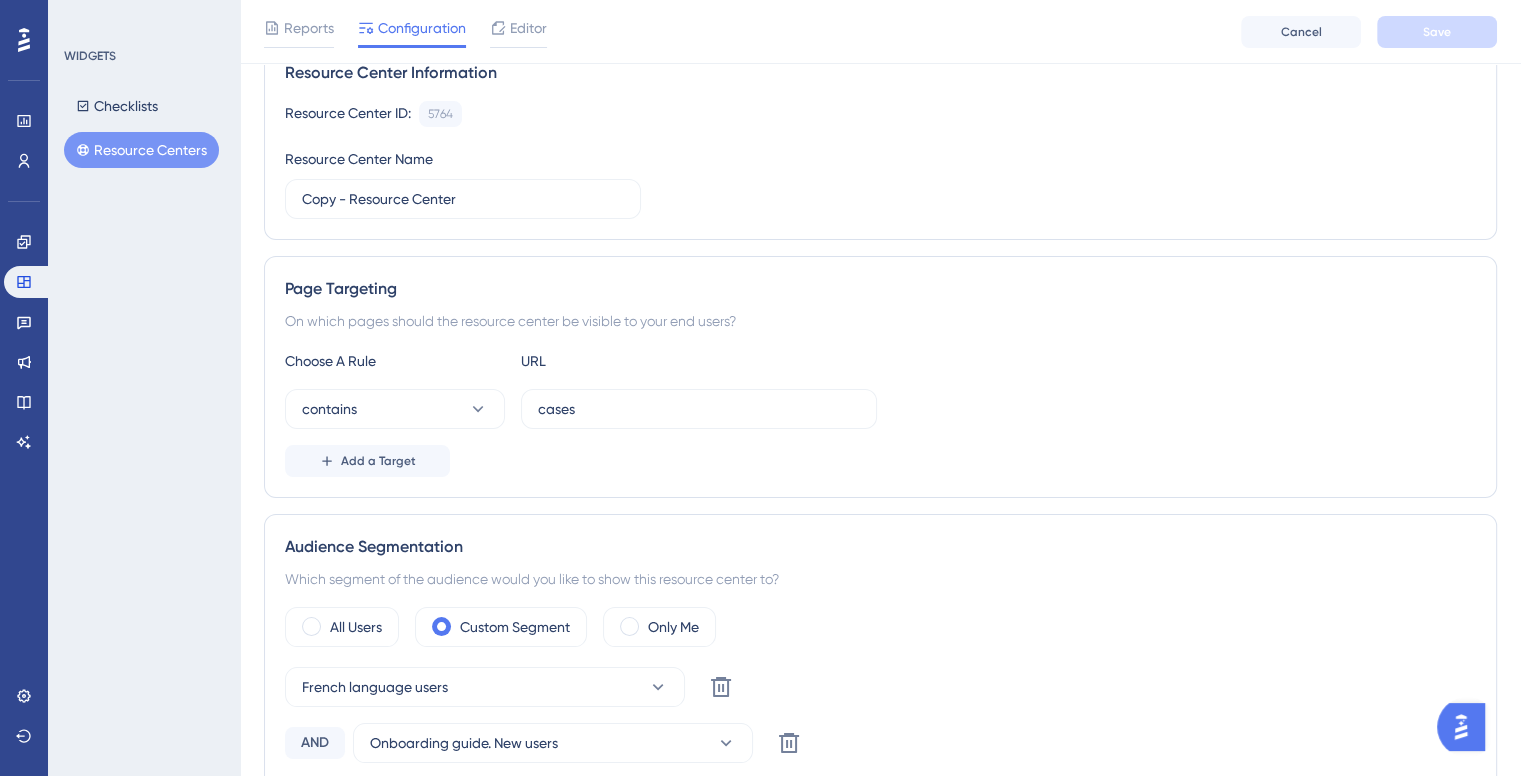 scroll, scrollTop: 0, scrollLeft: 0, axis: both 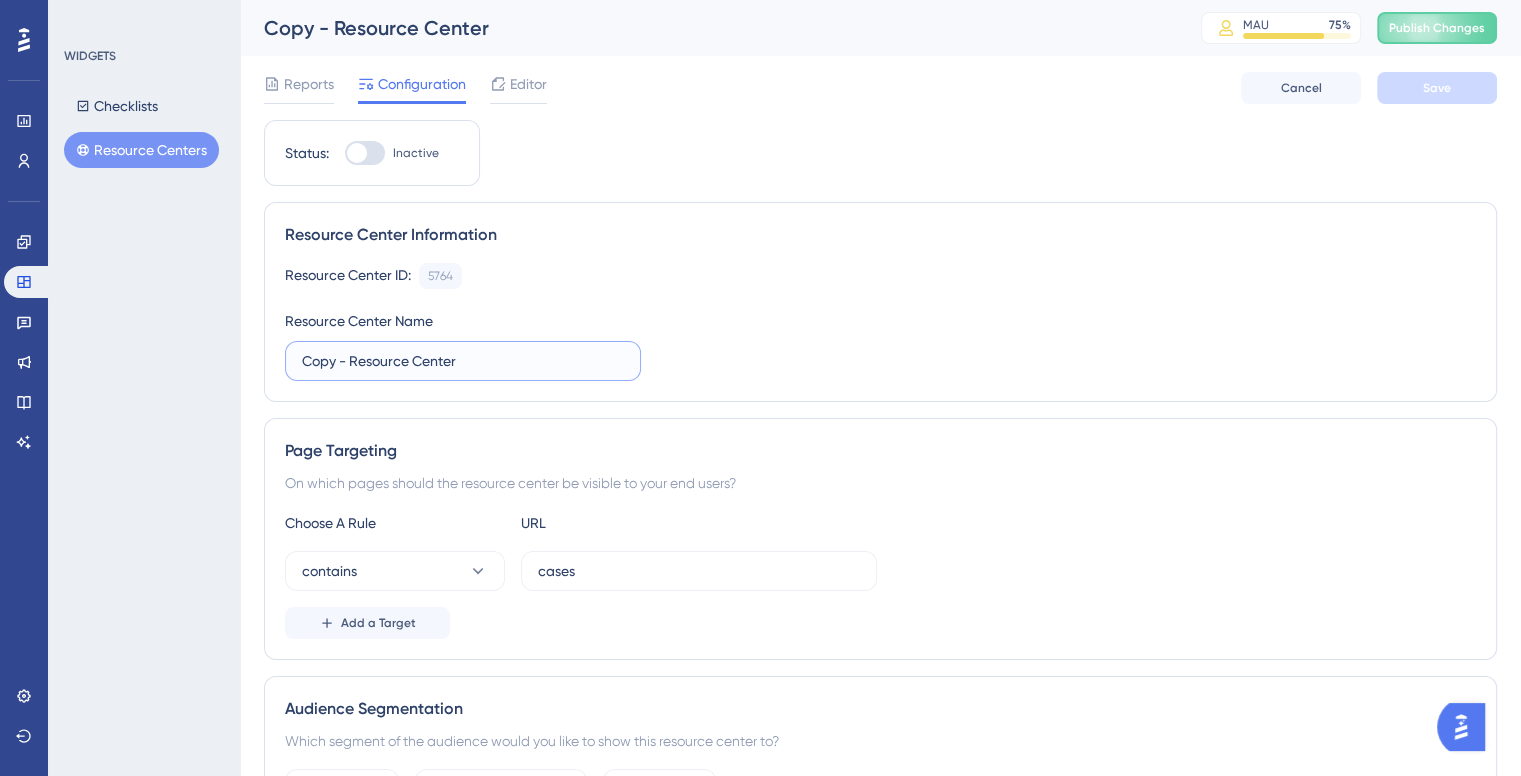 click on "Copy - Resource Center" at bounding box center (463, 361) 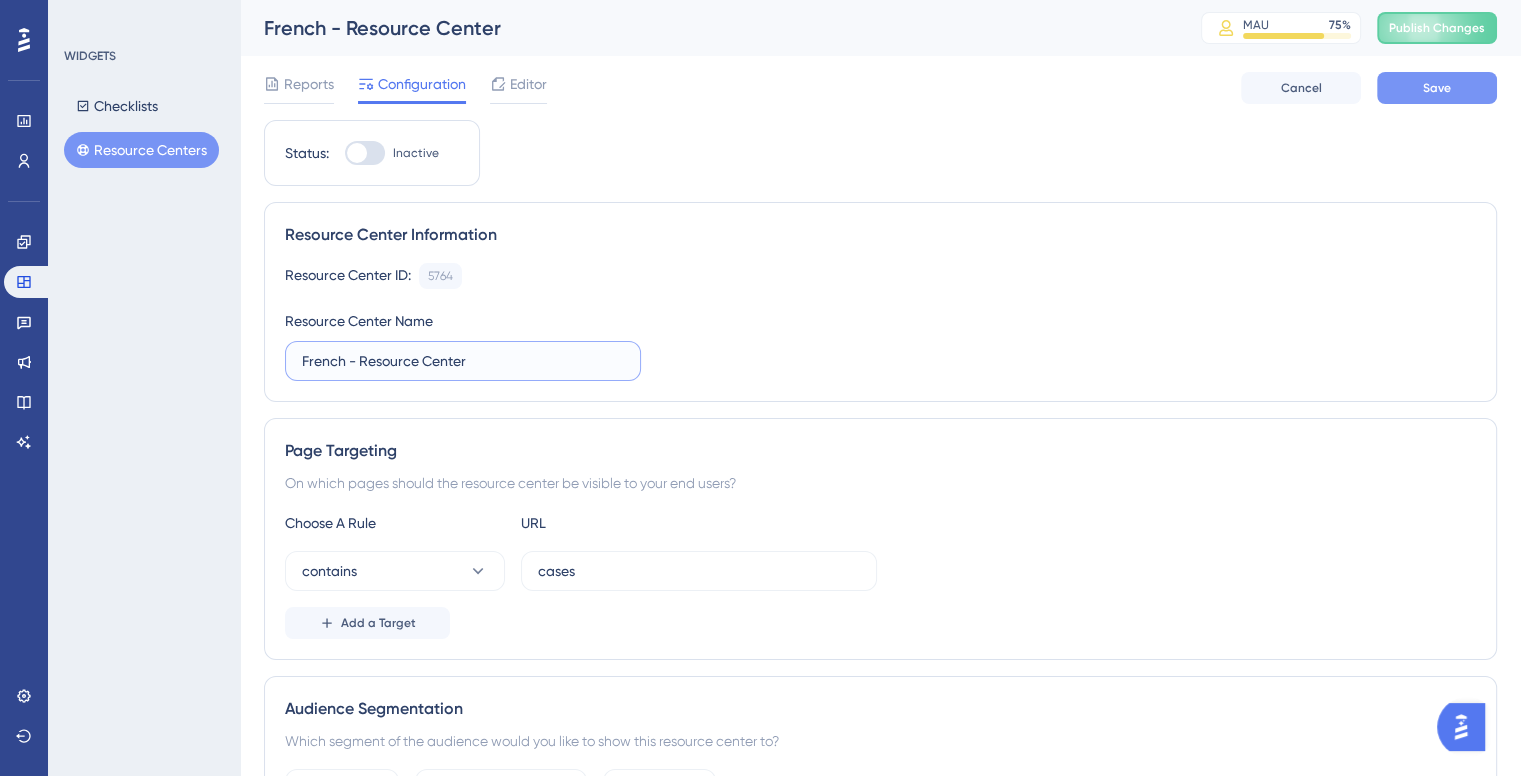 type on "French - Resource Center" 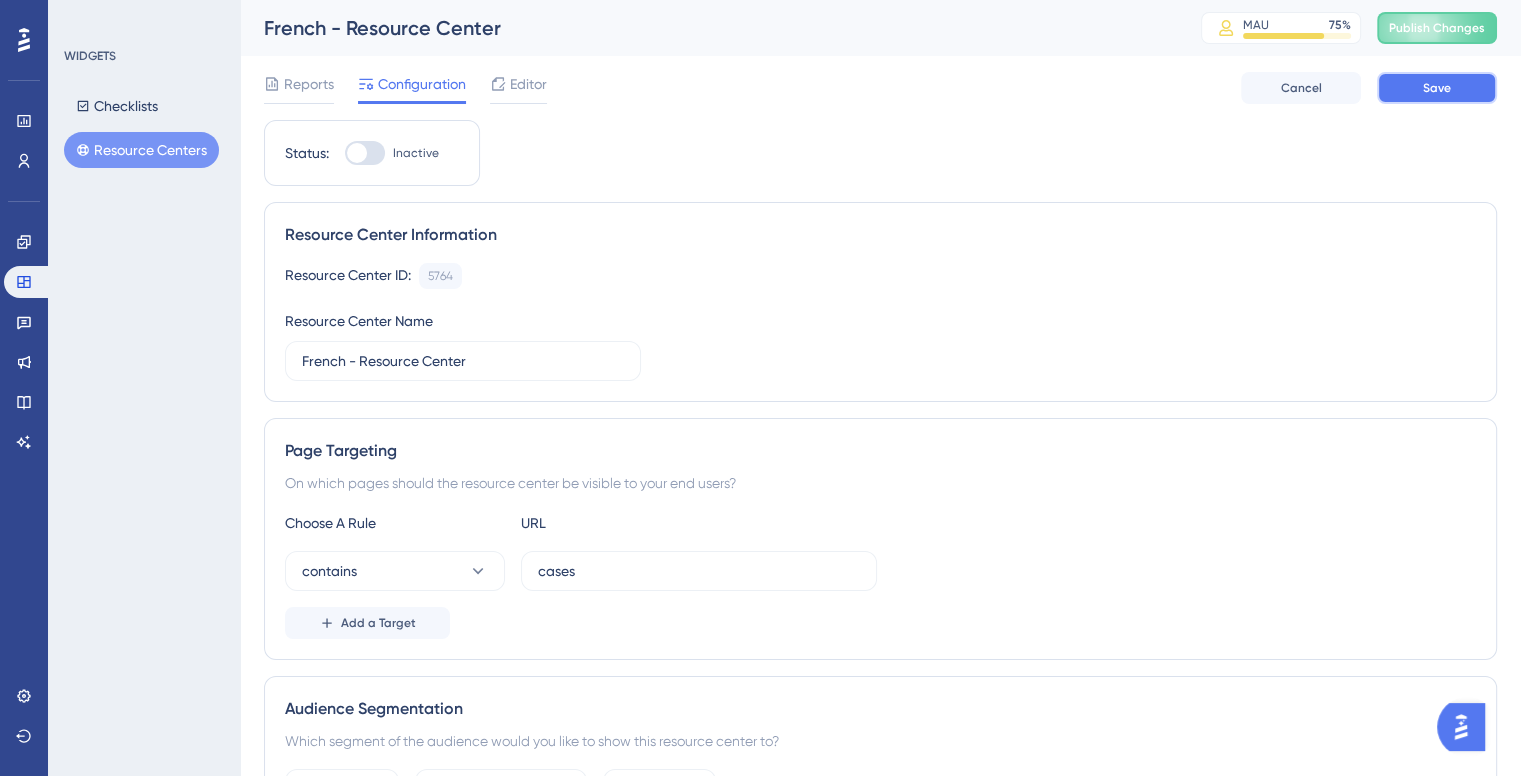 click on "Save" at bounding box center (1437, 88) 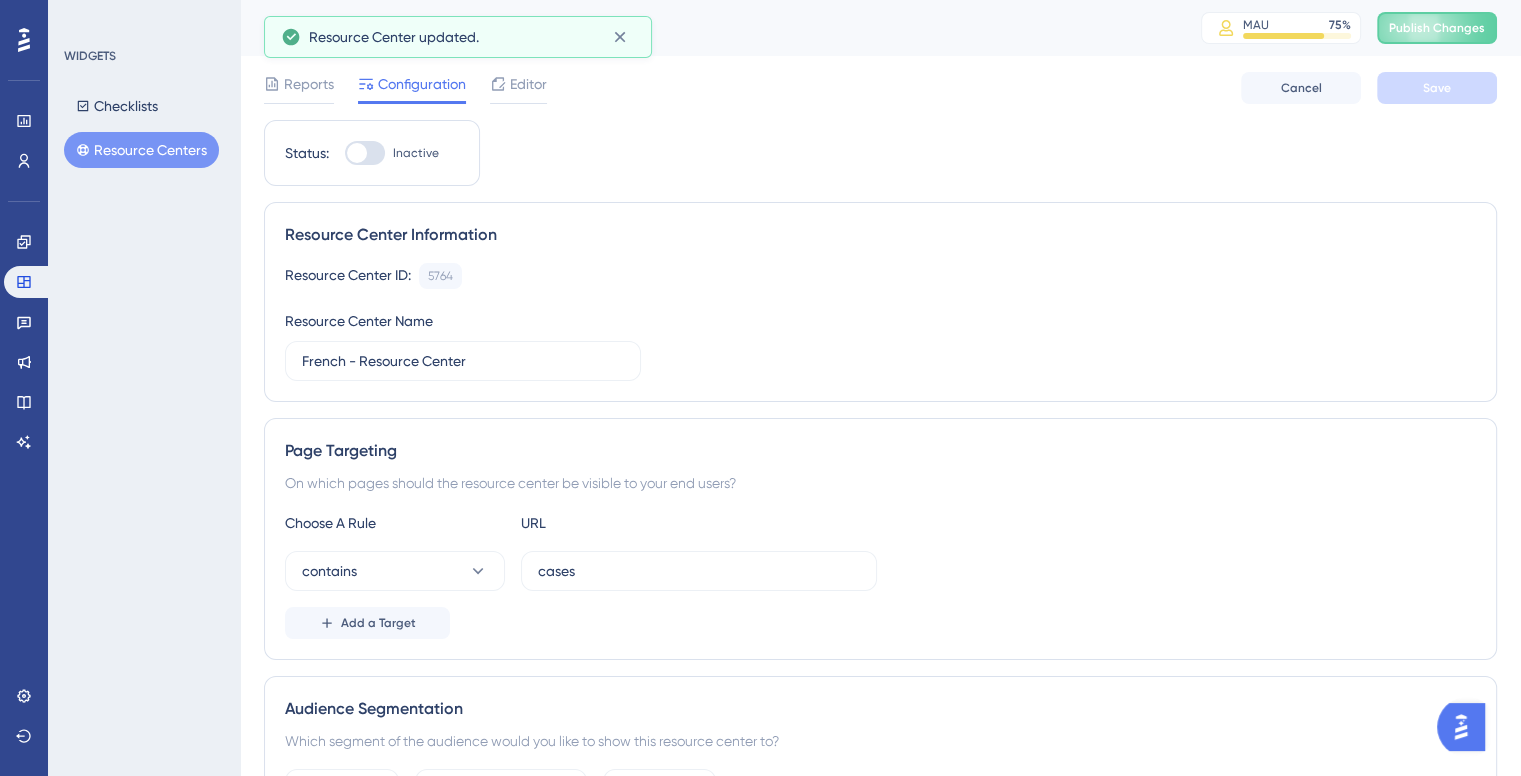 click on "Resource Centers" at bounding box center (141, 150) 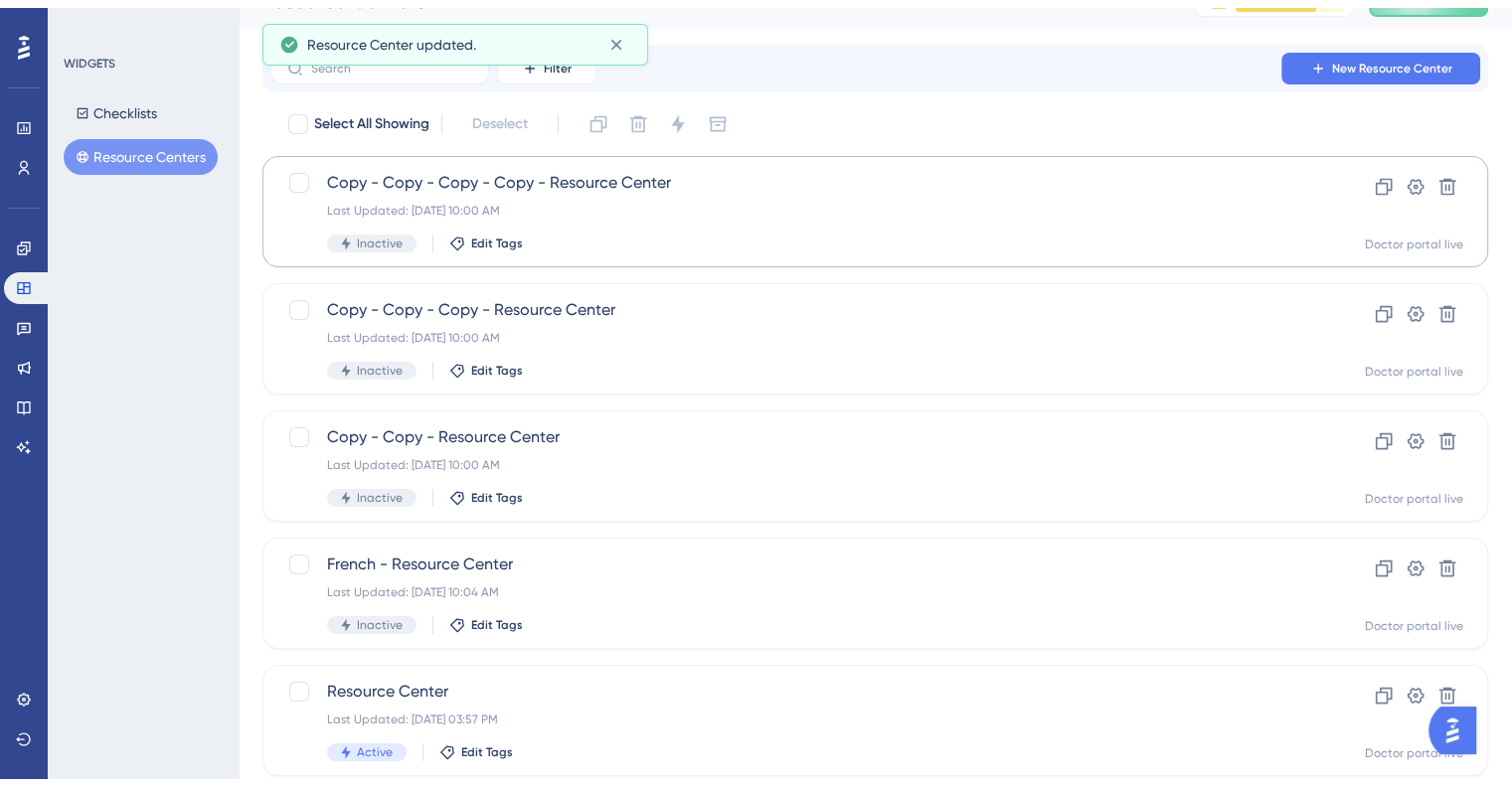 scroll, scrollTop: 79, scrollLeft: 0, axis: vertical 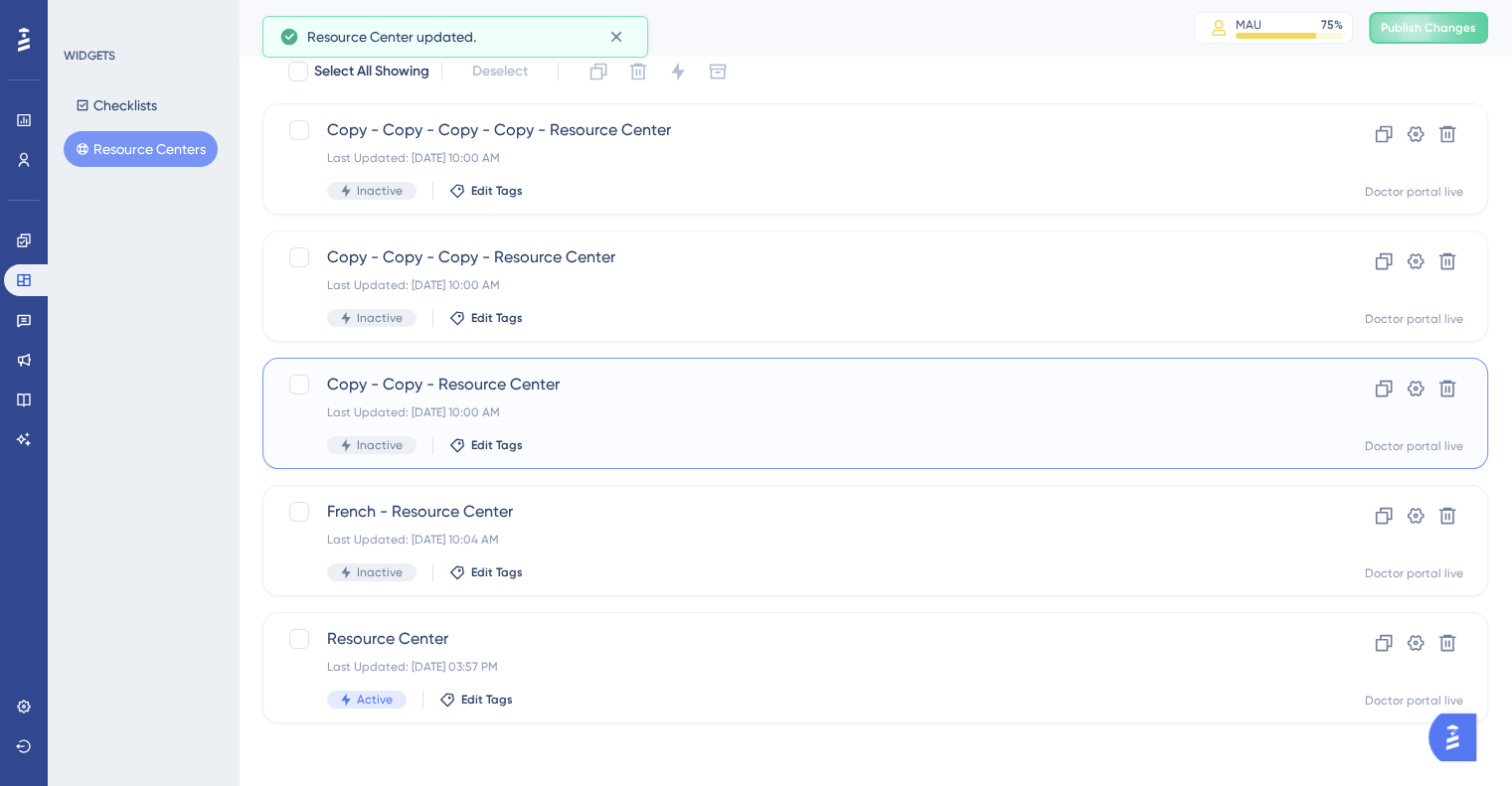 click on "Copy - Copy - Resource Center" at bounding box center (795, 385) 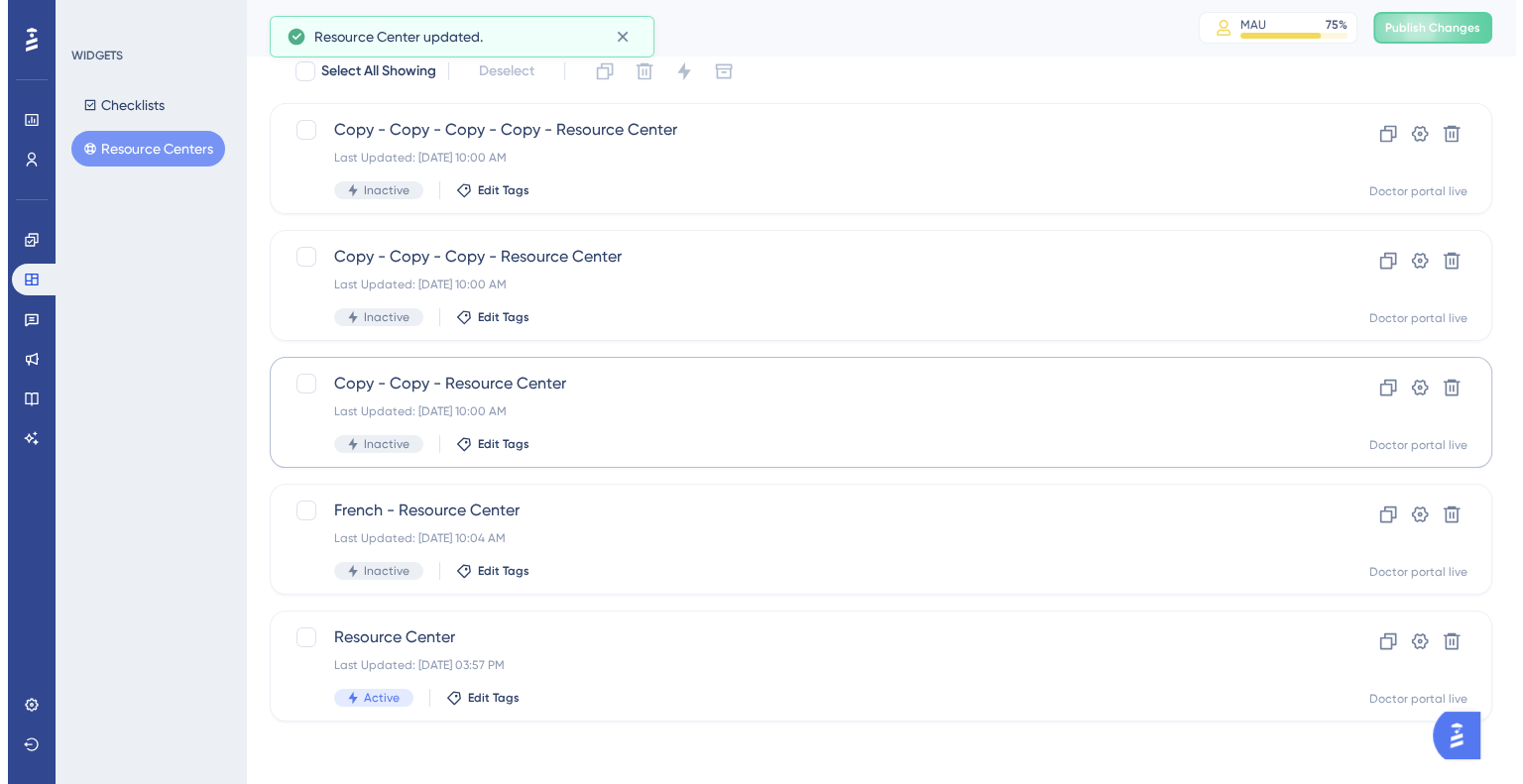 scroll, scrollTop: 0, scrollLeft: 0, axis: both 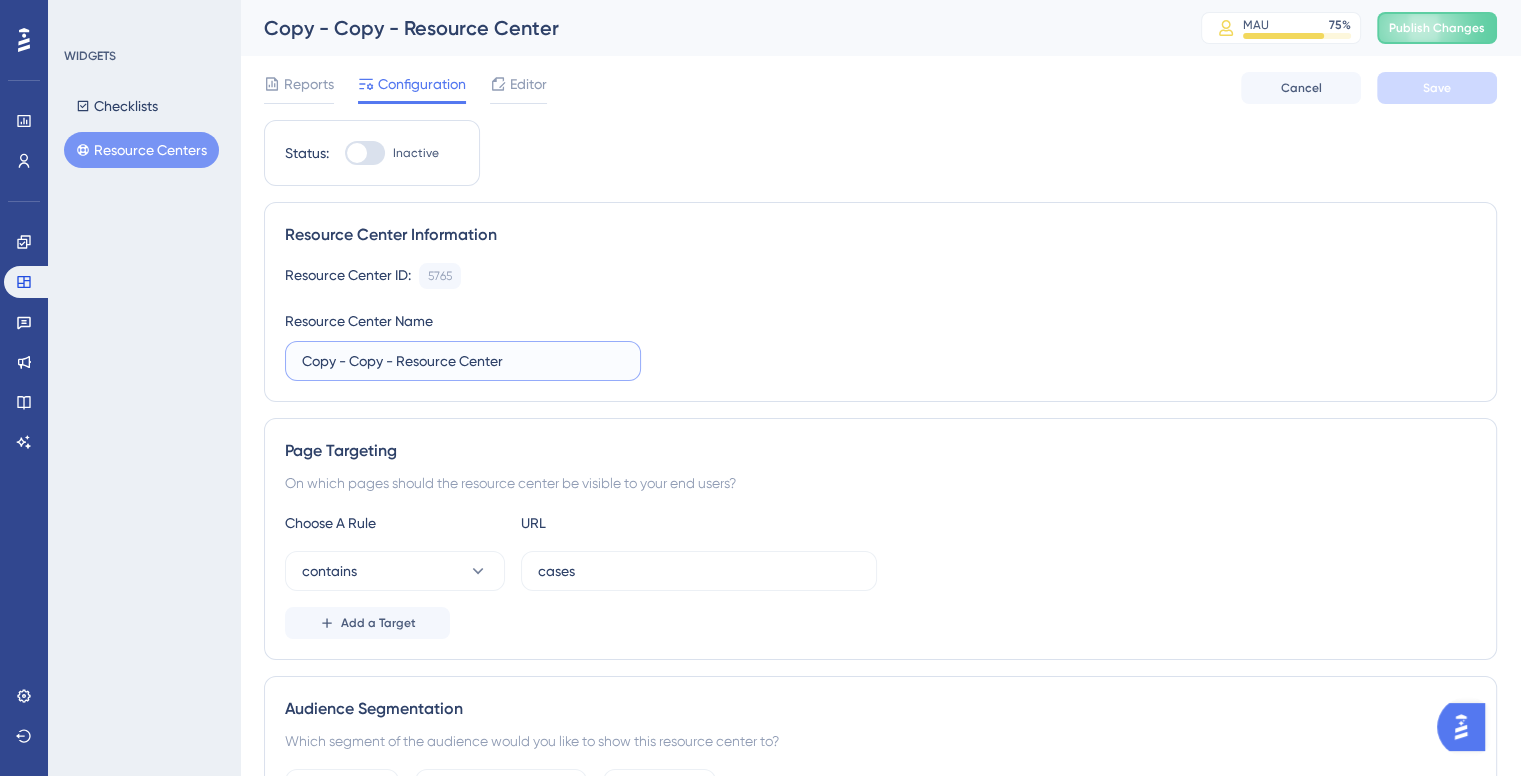 drag, startPoint x: 388, startPoint y: 367, endPoint x: 290, endPoint y: 368, distance: 98.005104 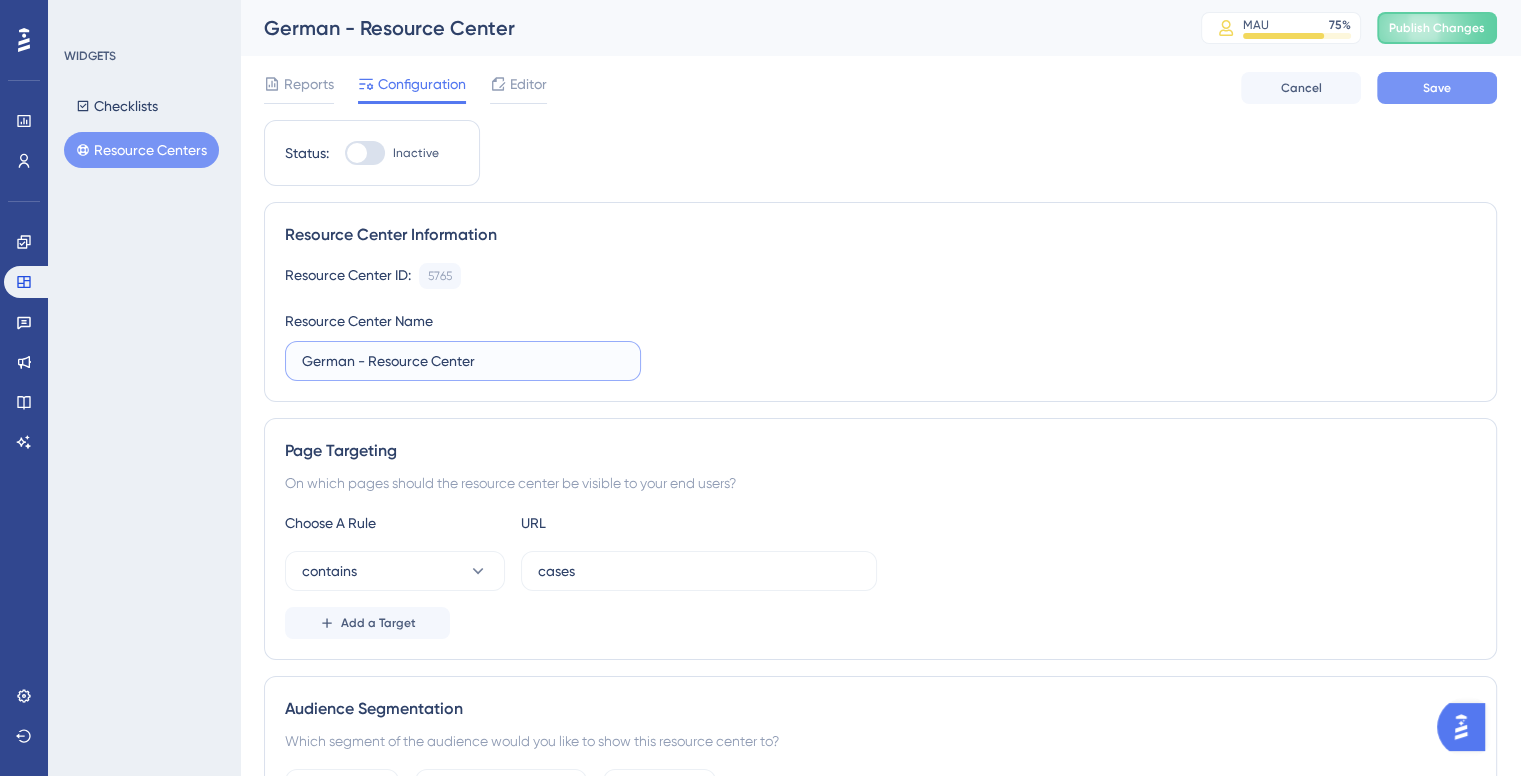 type on "German - Resource Center" 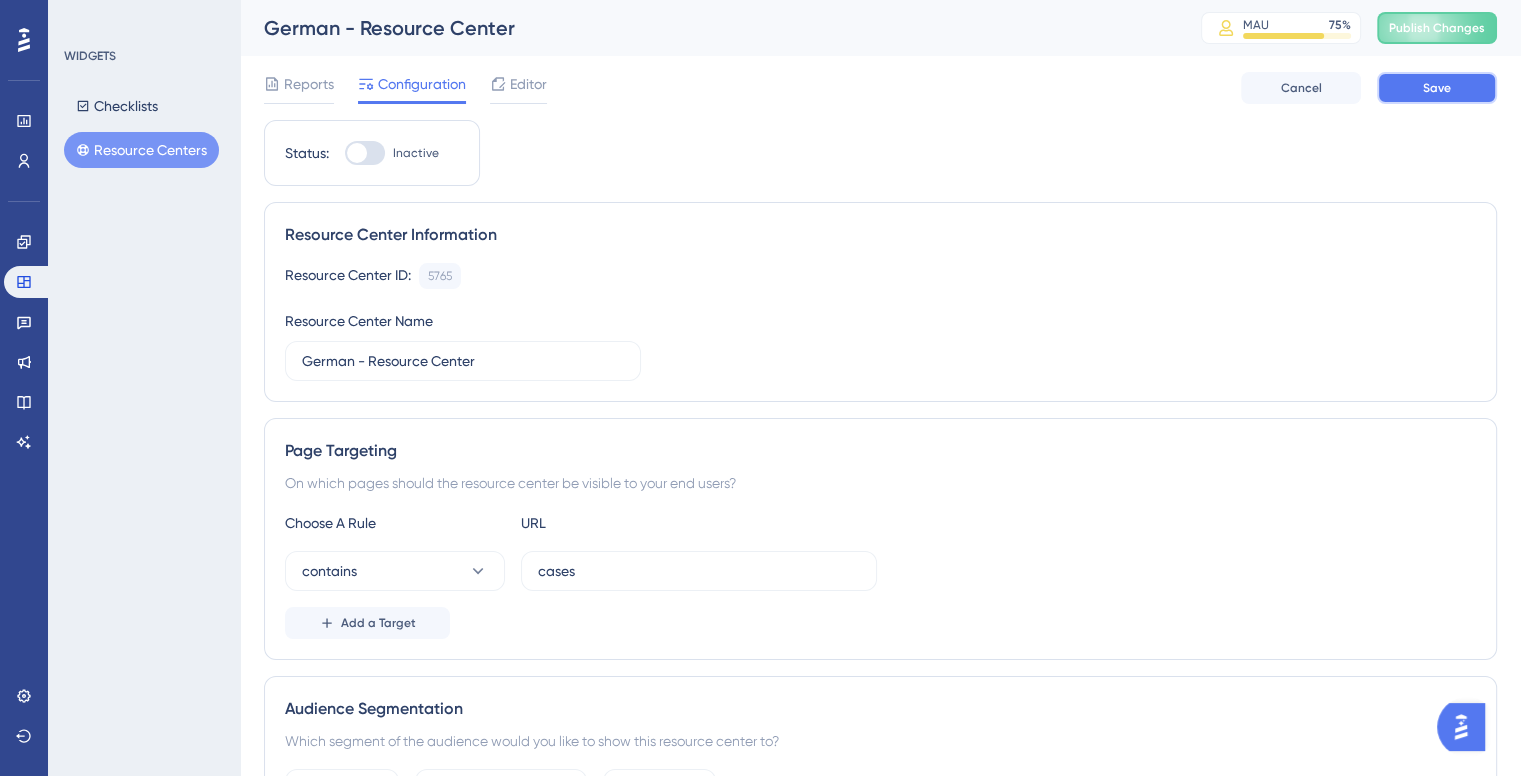click on "Save" at bounding box center (1437, 88) 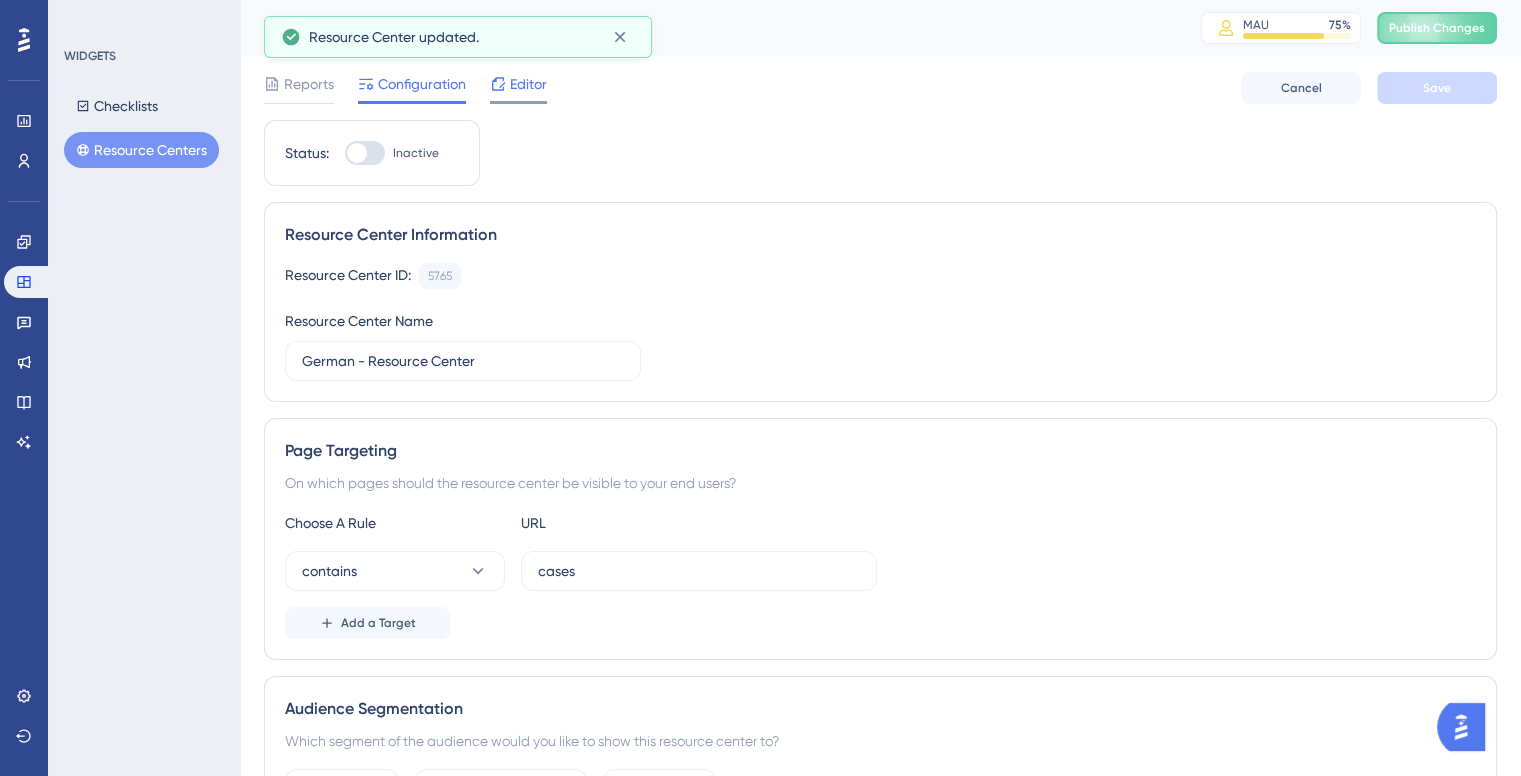 click on "Editor" at bounding box center [528, 84] 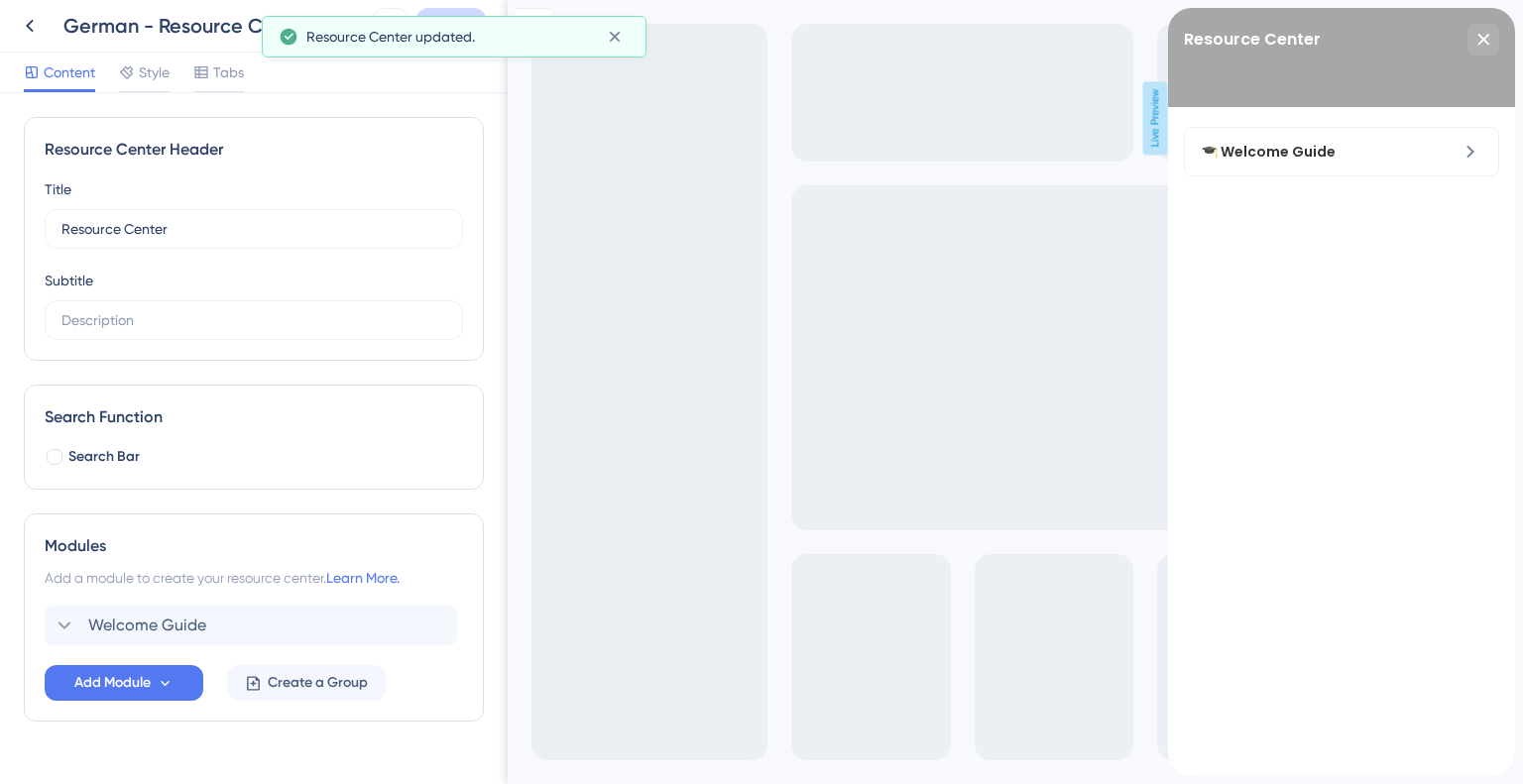 scroll, scrollTop: 0, scrollLeft: 0, axis: both 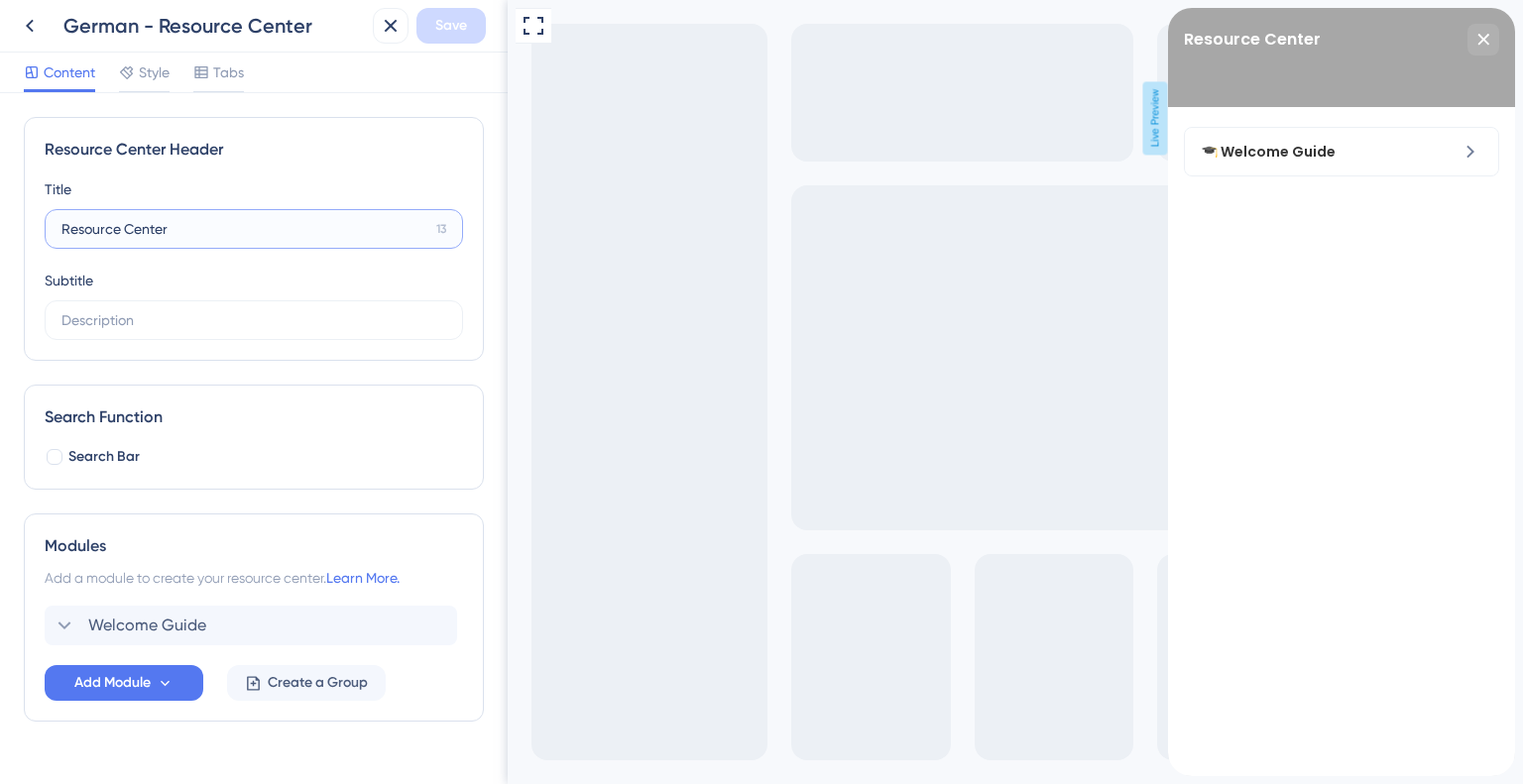 click on "Resource Center" at bounding box center [245, 229] 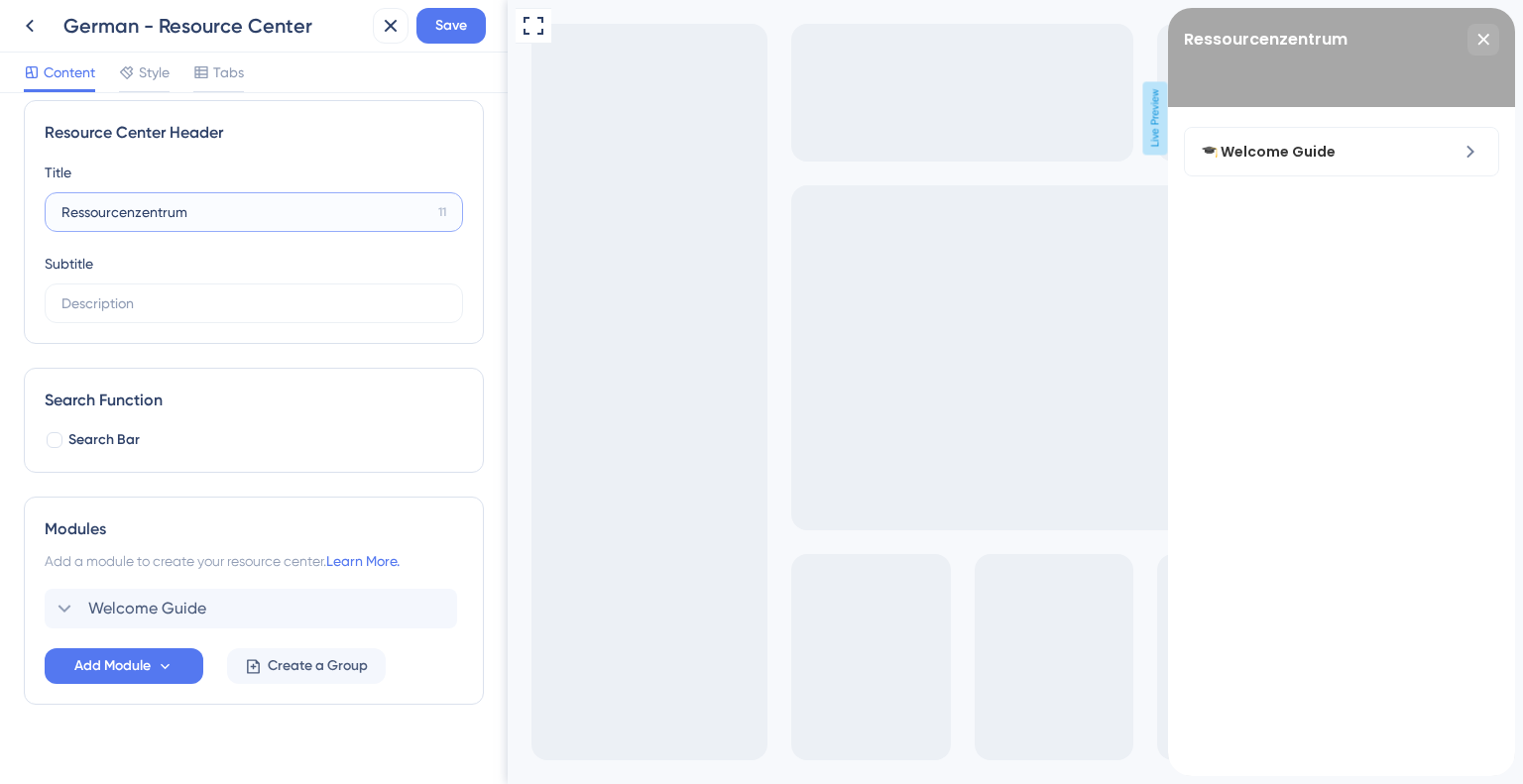 scroll, scrollTop: 39, scrollLeft: 0, axis: vertical 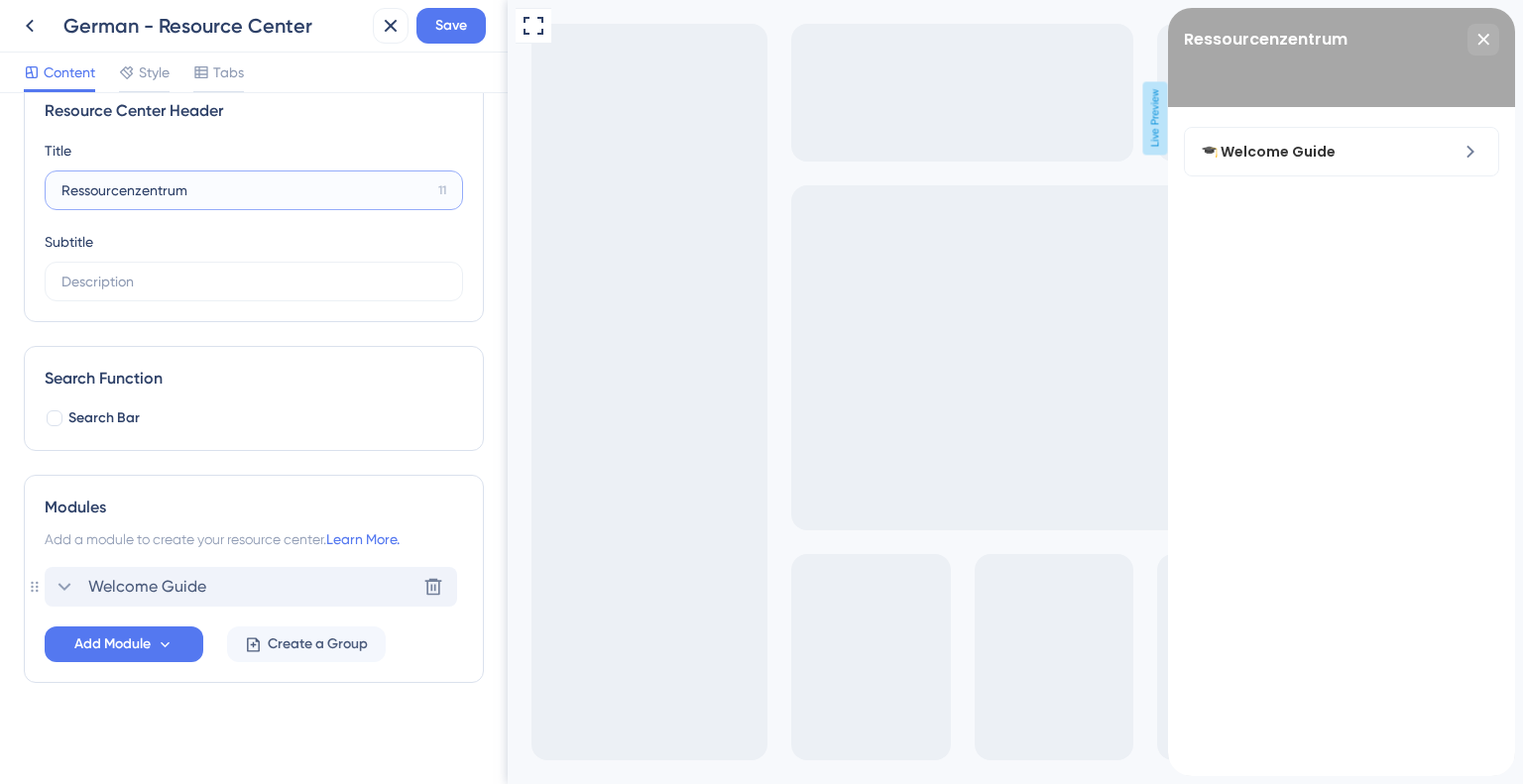 click 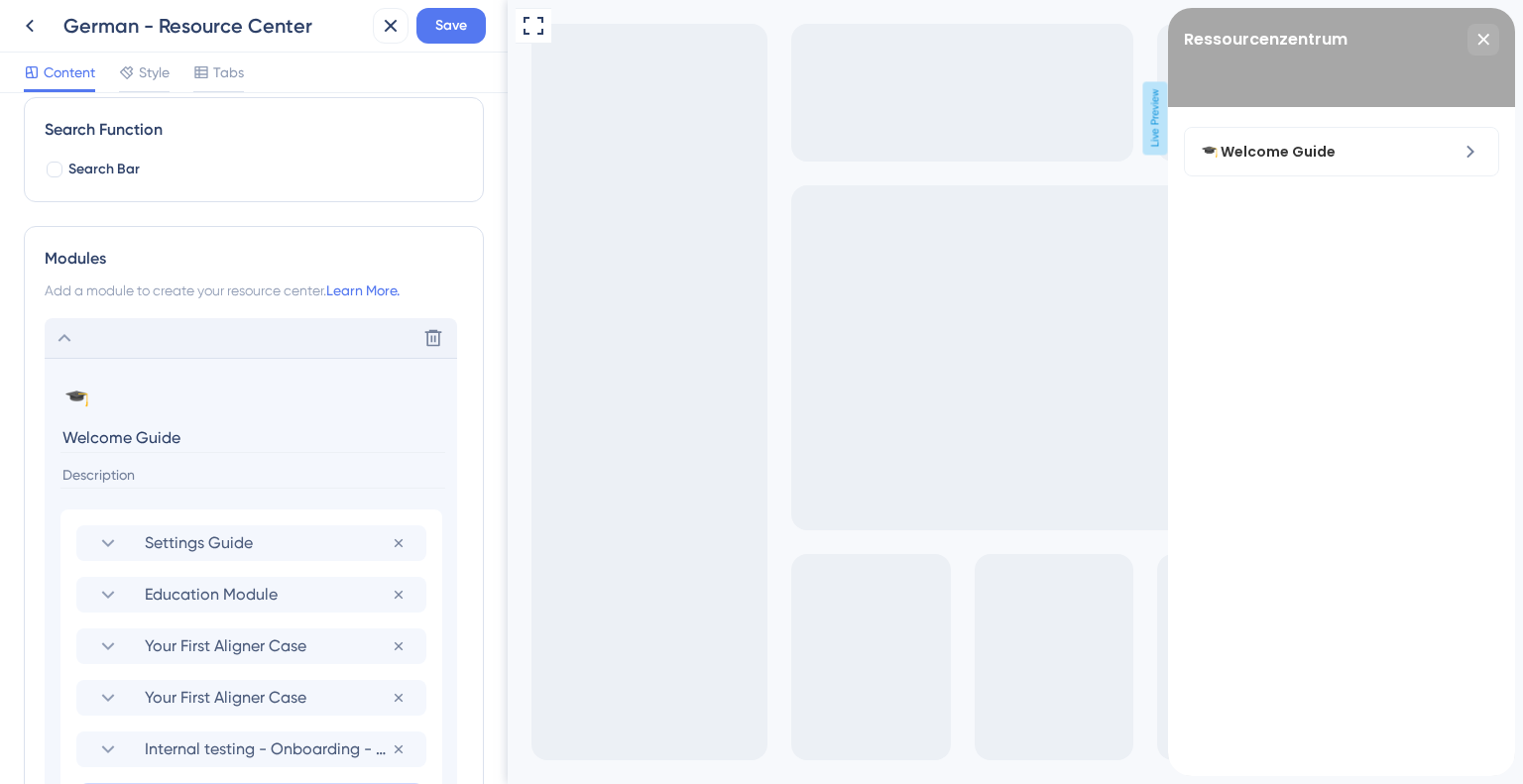 scroll, scrollTop: 336, scrollLeft: 0, axis: vertical 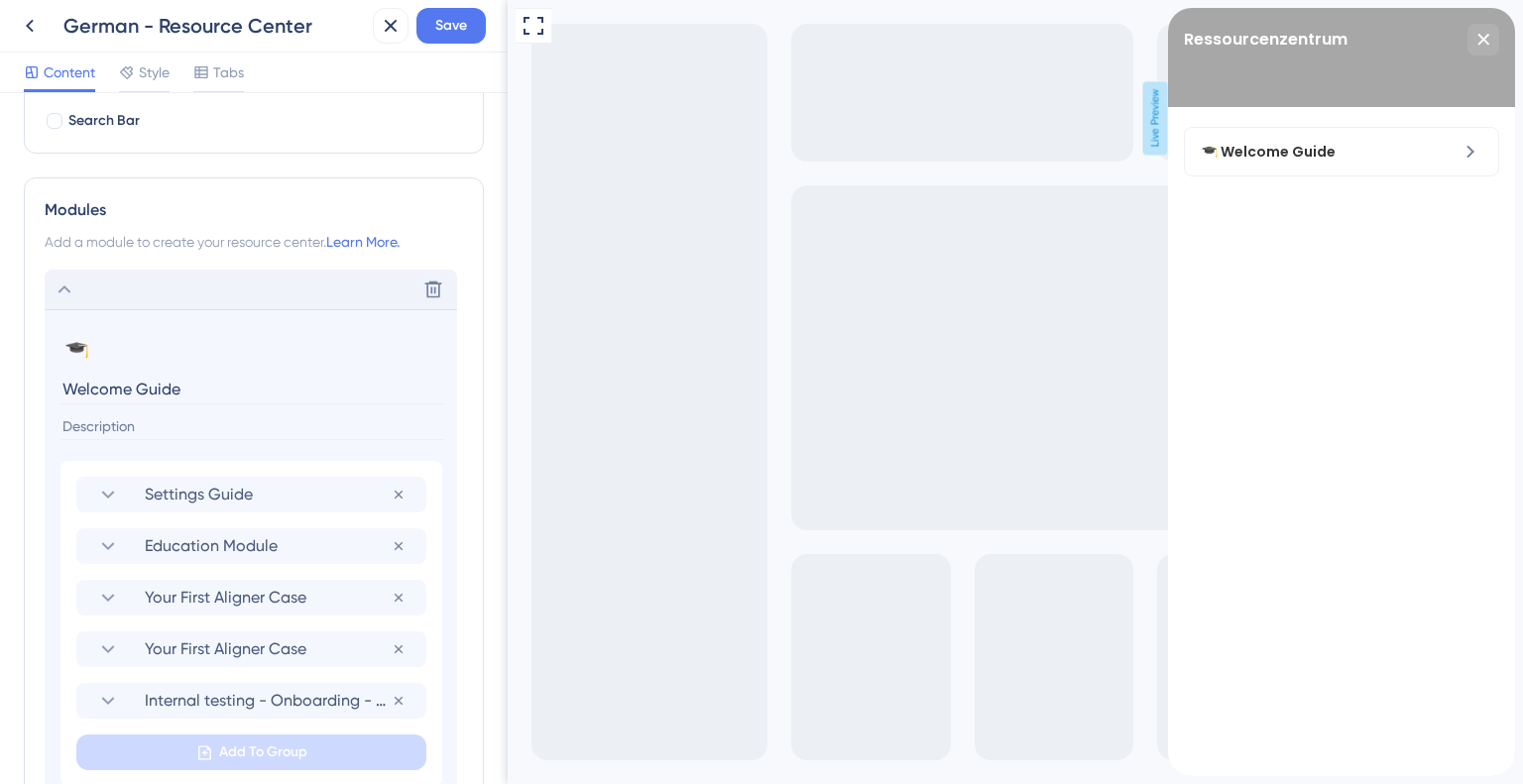 click on "Welcome Guide" at bounding box center (253, 389) 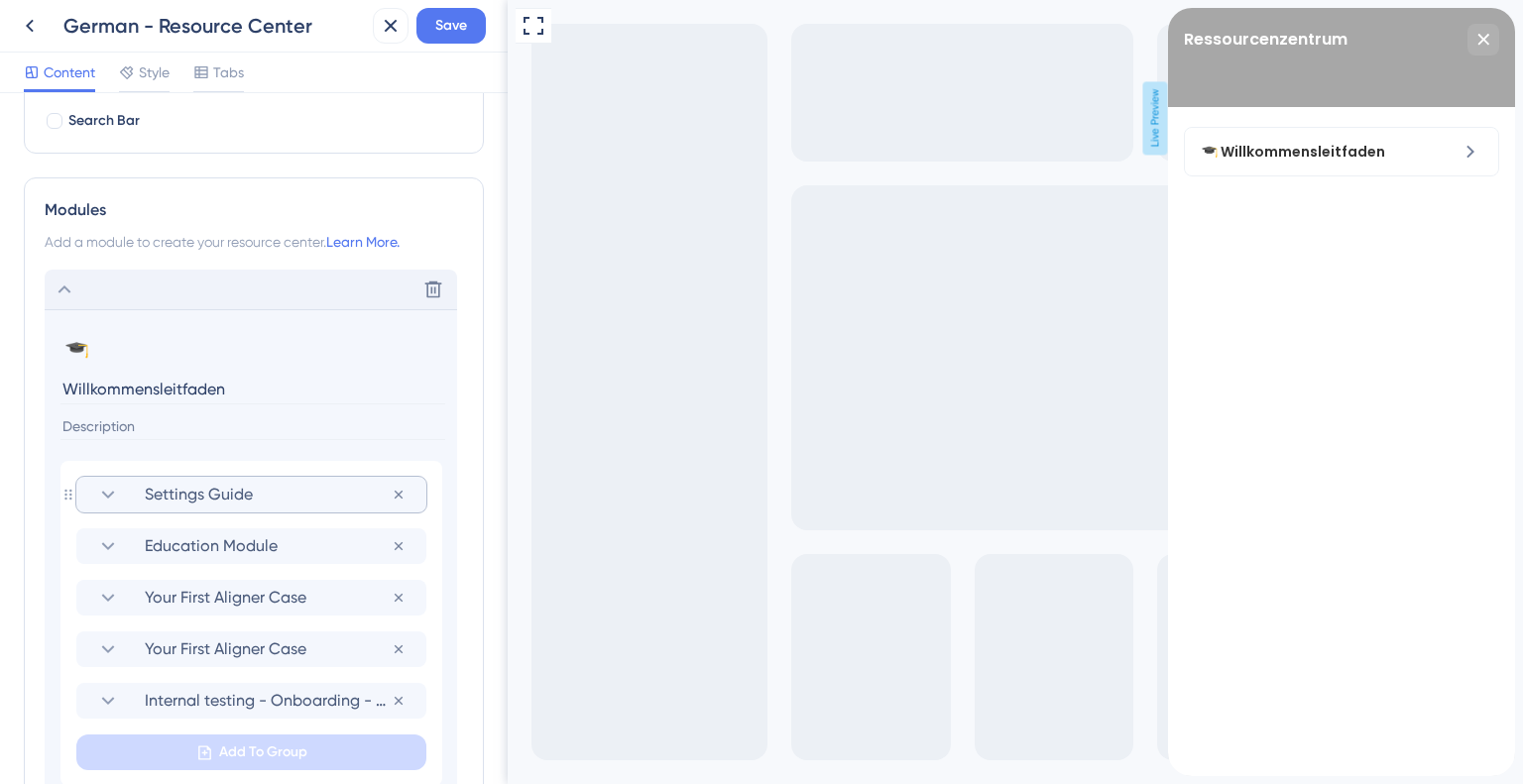 click on "Settings Guide Remove from group" at bounding box center [251, 495] 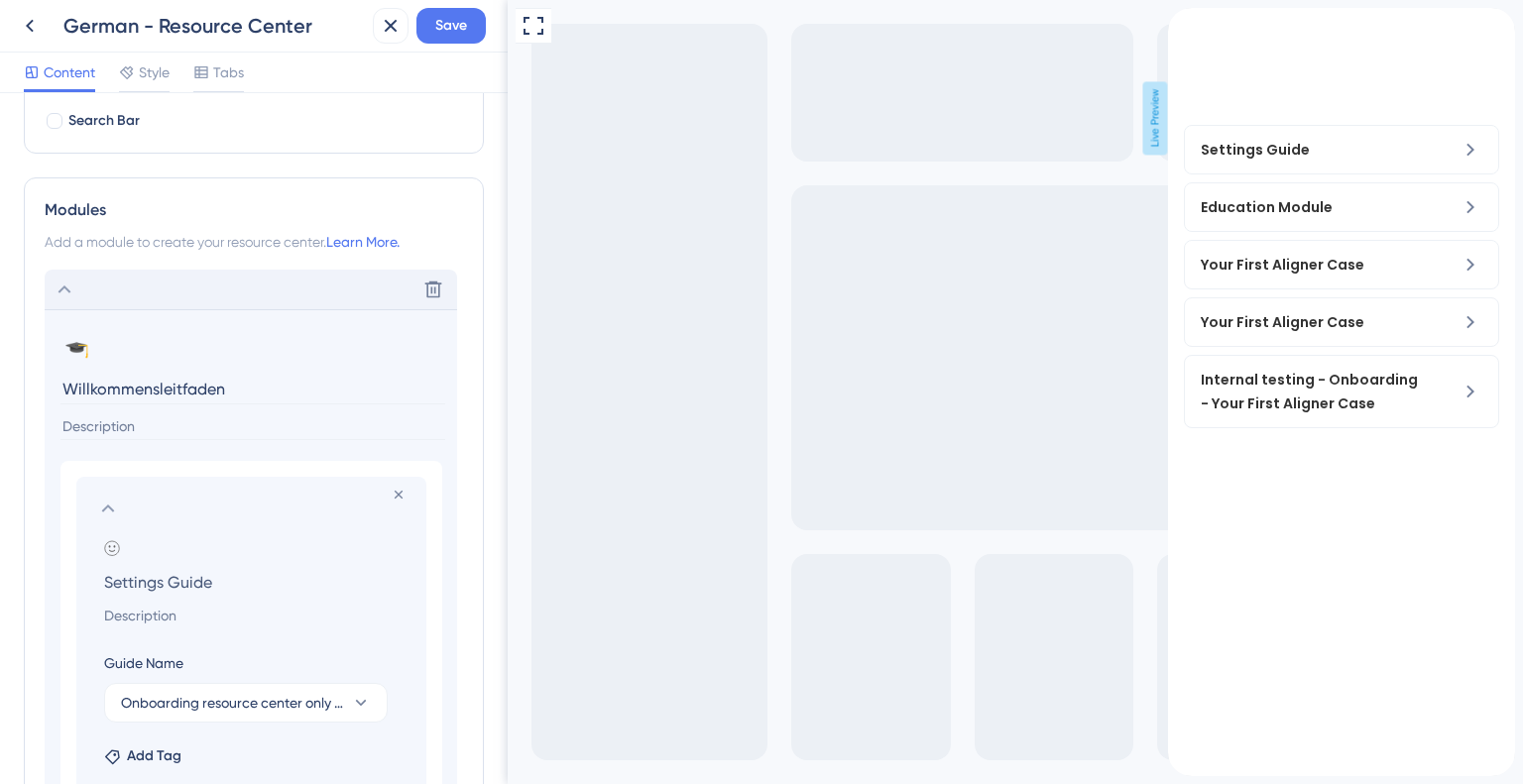 click on "Settings Guide" at bounding box center [255, 582] 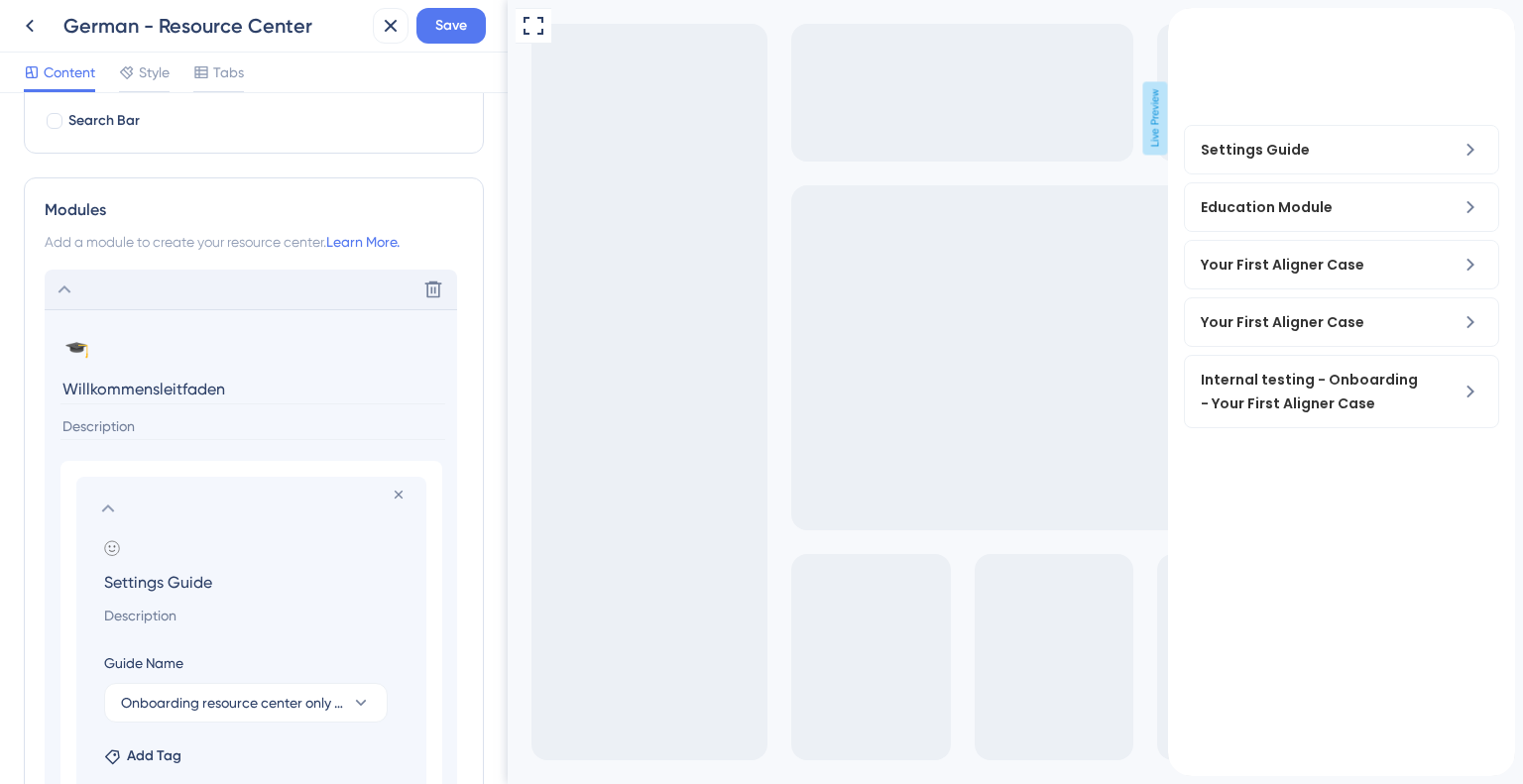 click on "Settings Guide" at bounding box center [255, 582] 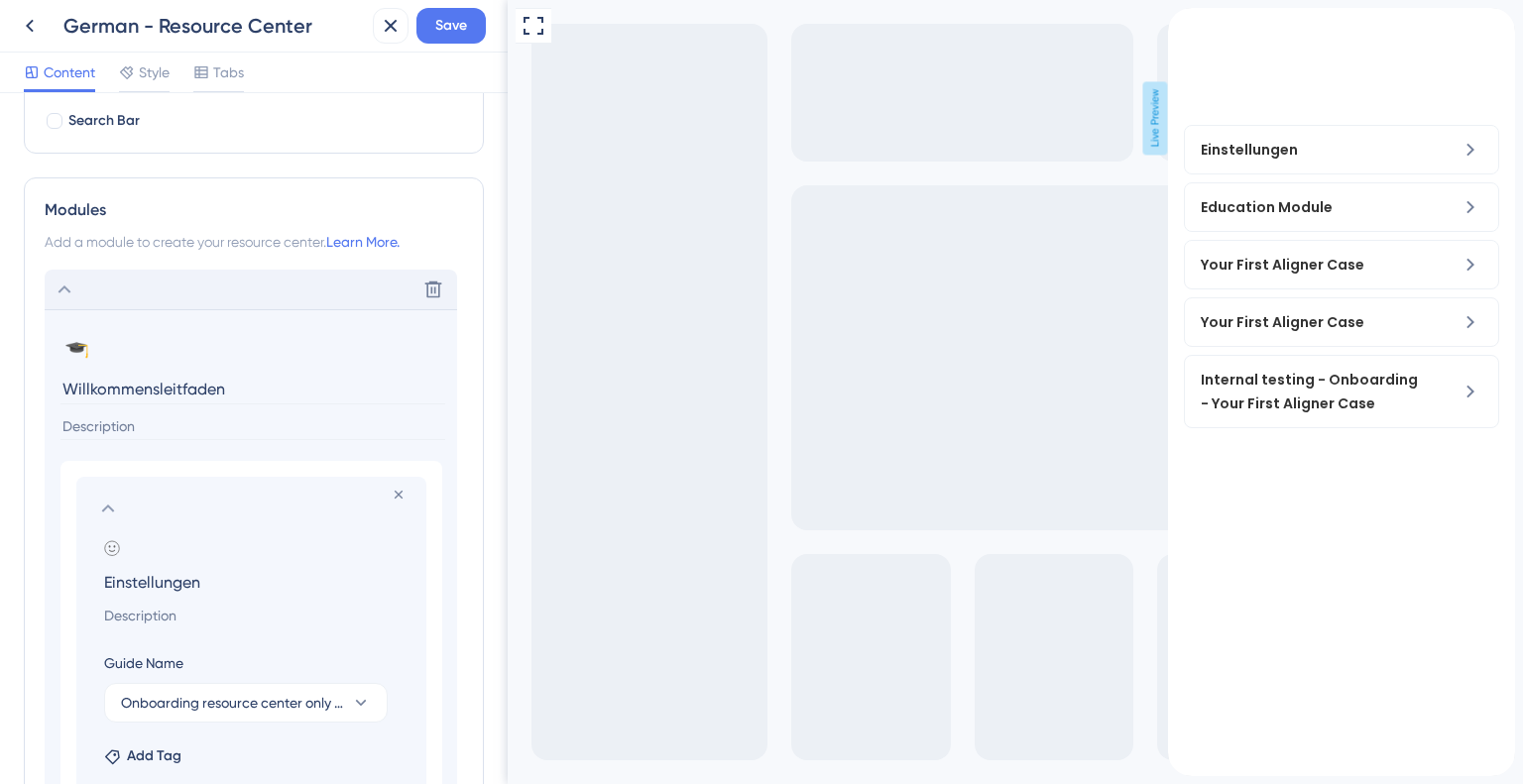 type on "Einstellungen" 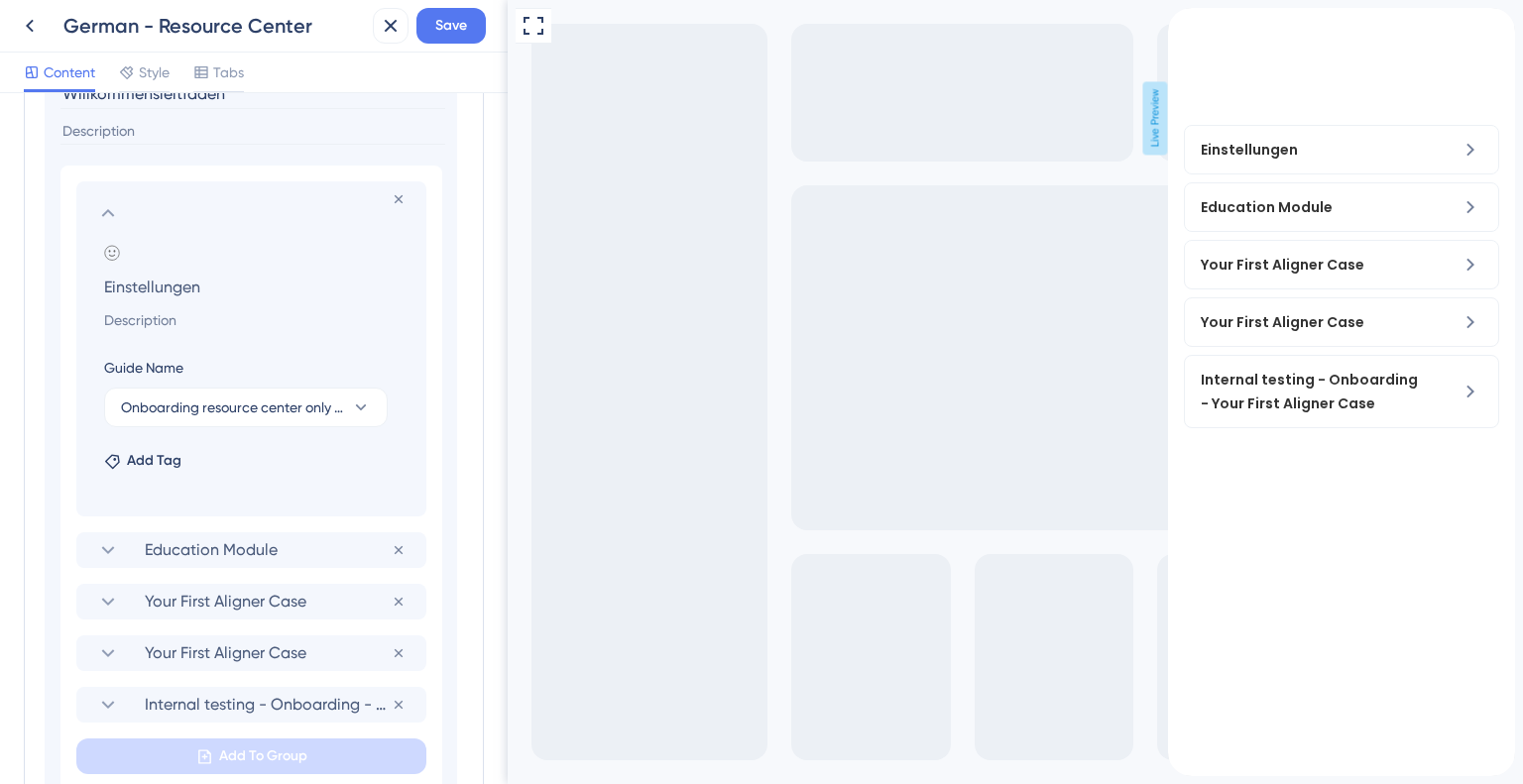 scroll, scrollTop: 633, scrollLeft: 0, axis: vertical 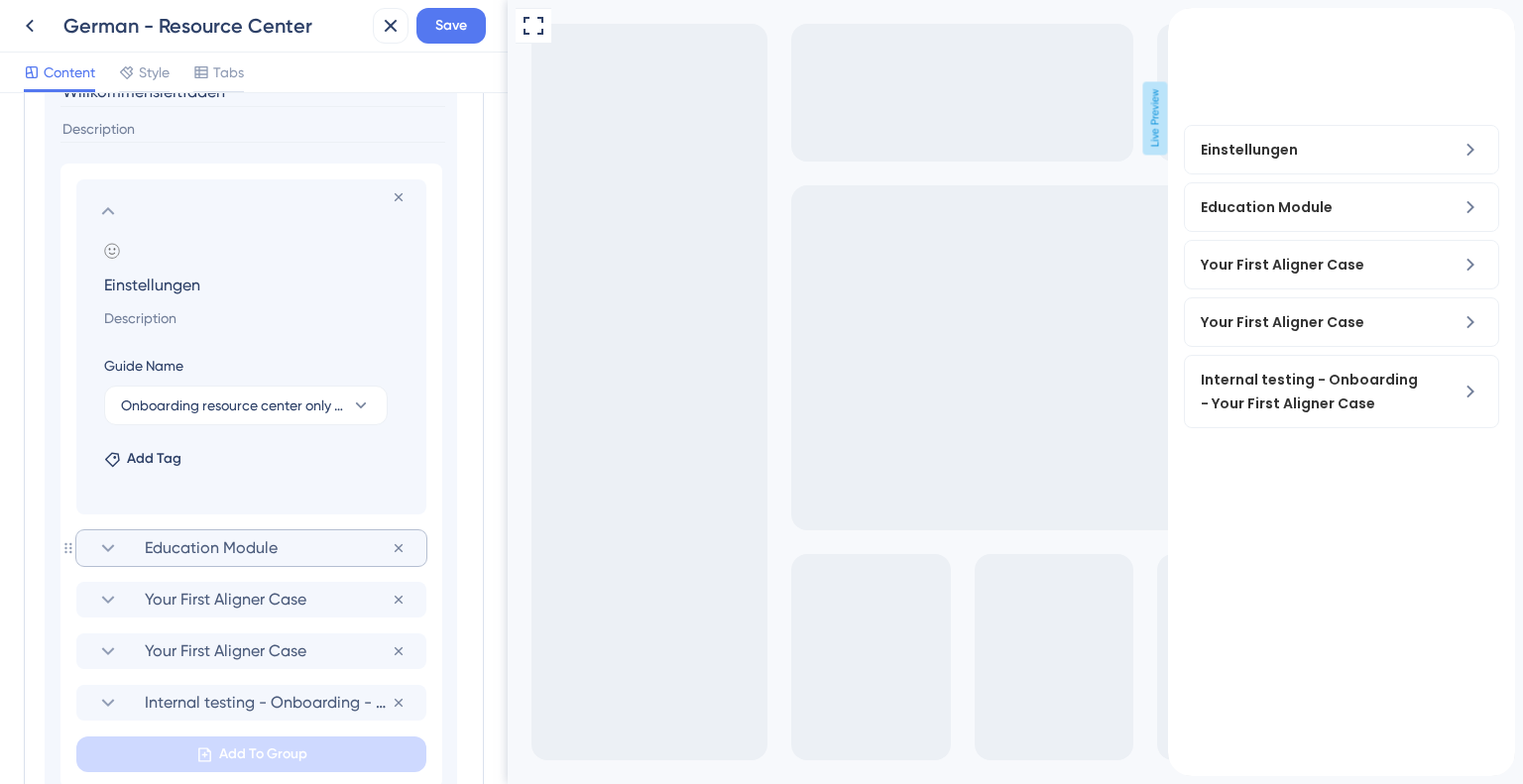 click on "Education Module" at bounding box center (268, 548) 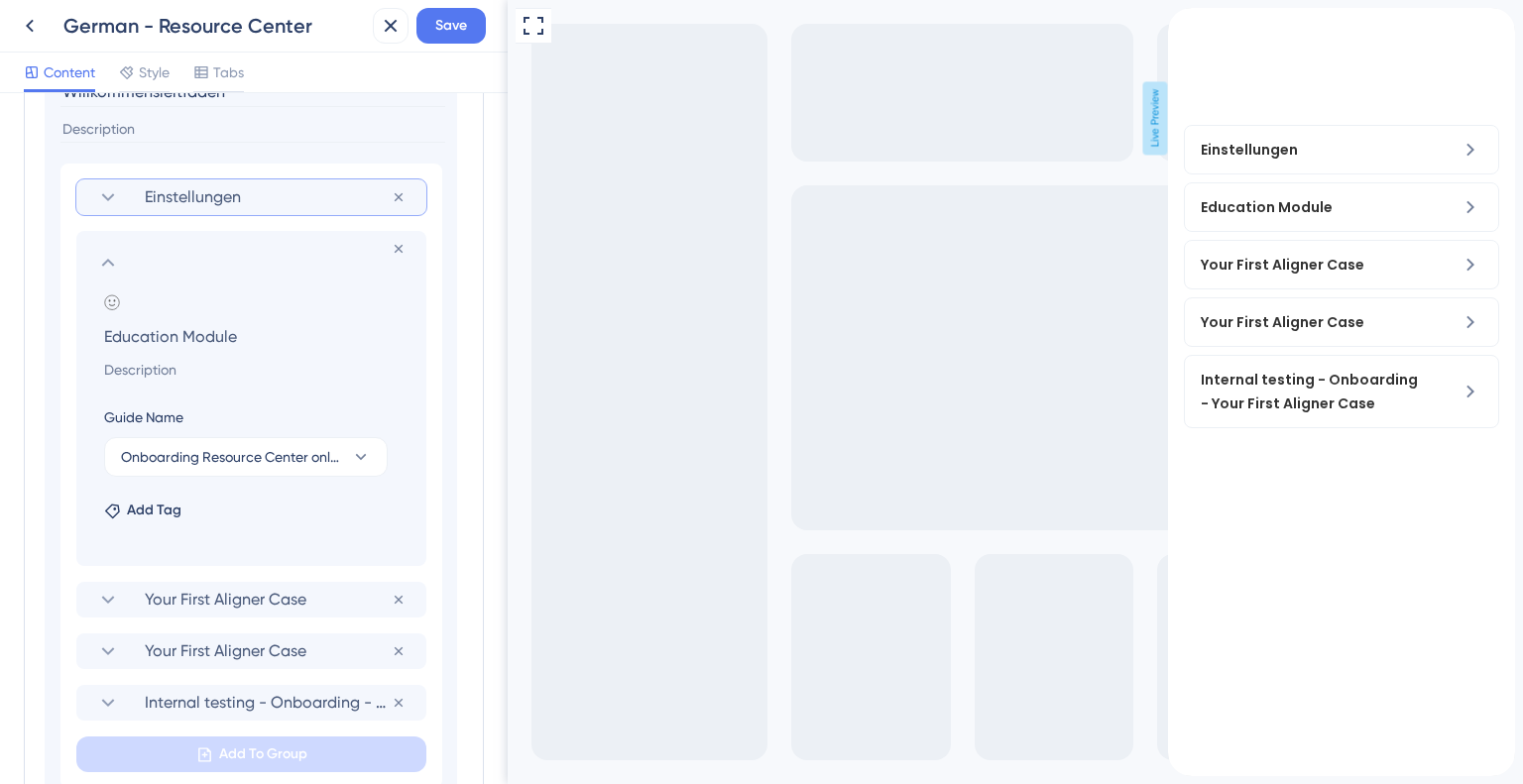 click on "Add emoji Education Module" at bounding box center [255, 338] 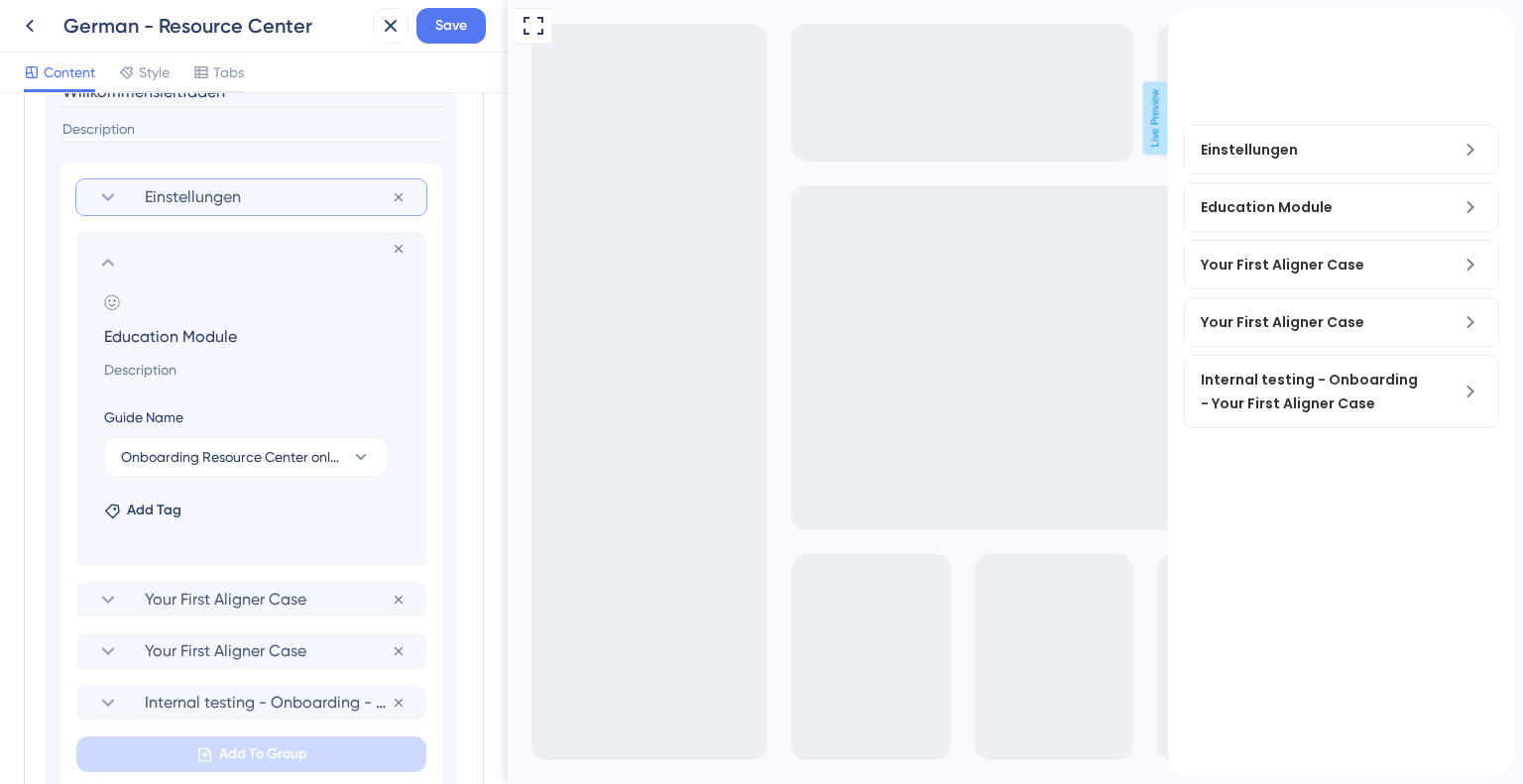 click on "Education Module" at bounding box center [255, 336] 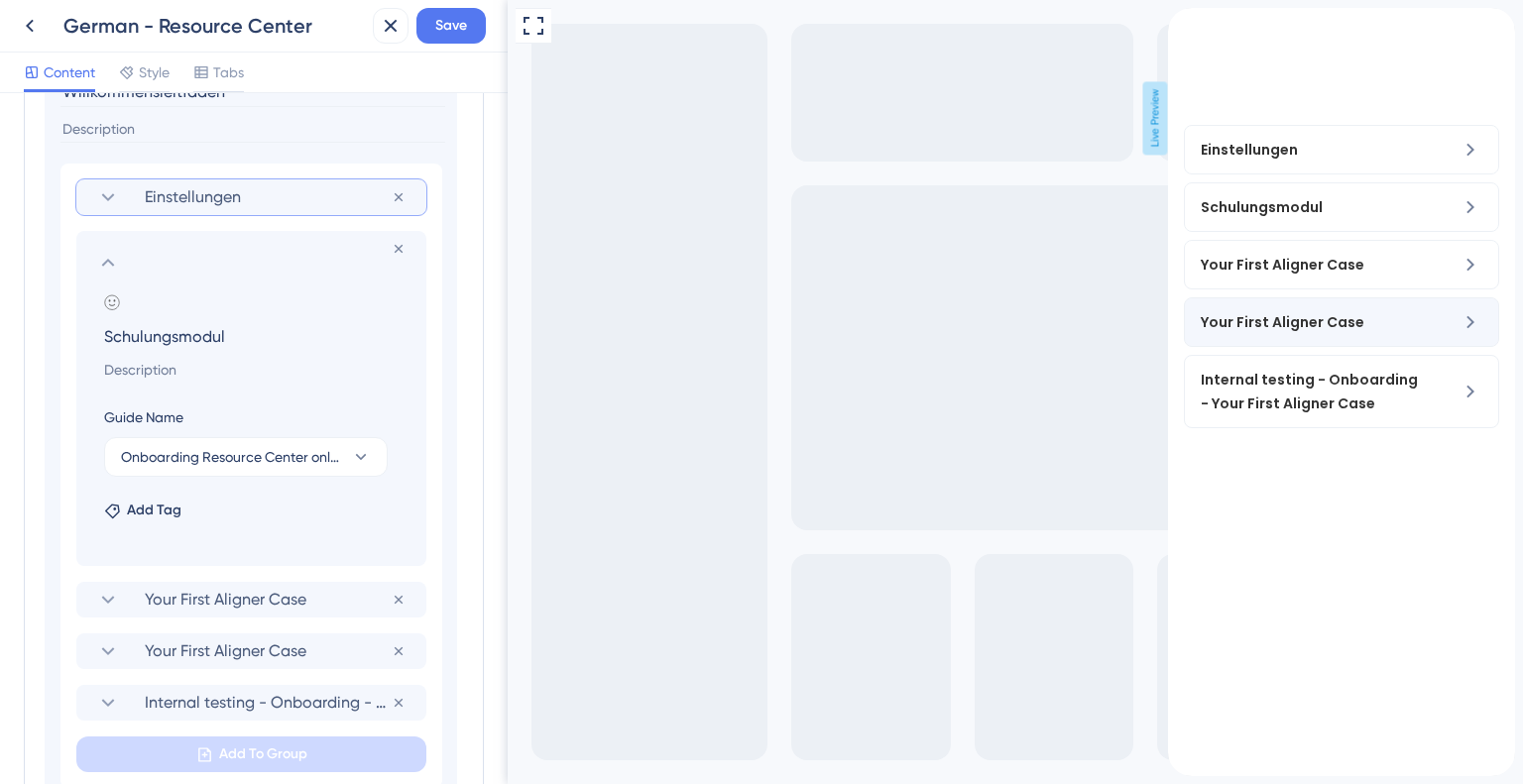 type on "Schulungsmodul" 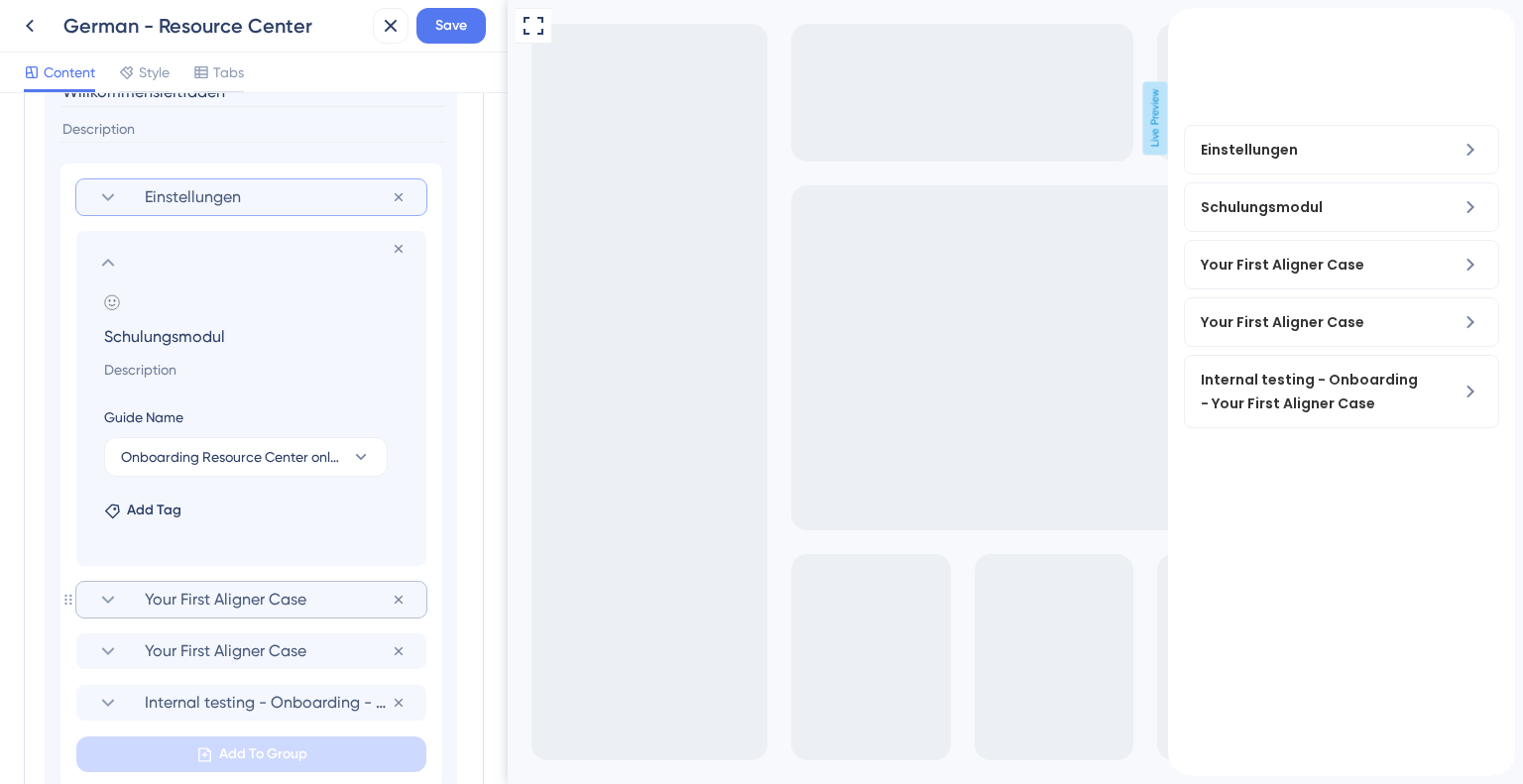 click on "Your First Aligner Case" at bounding box center [268, 600] 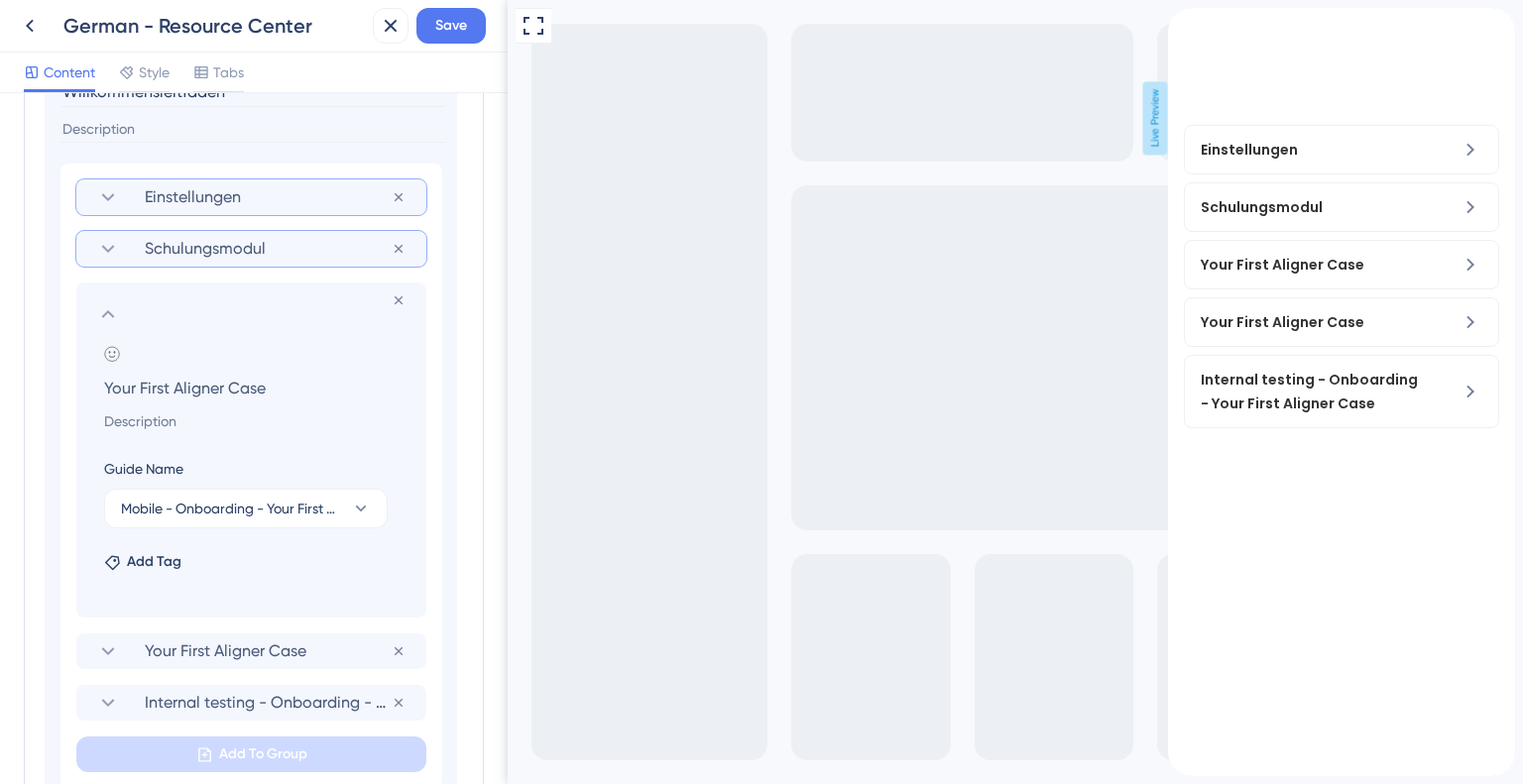 click on "Your First Aligner Case" at bounding box center [255, 388] 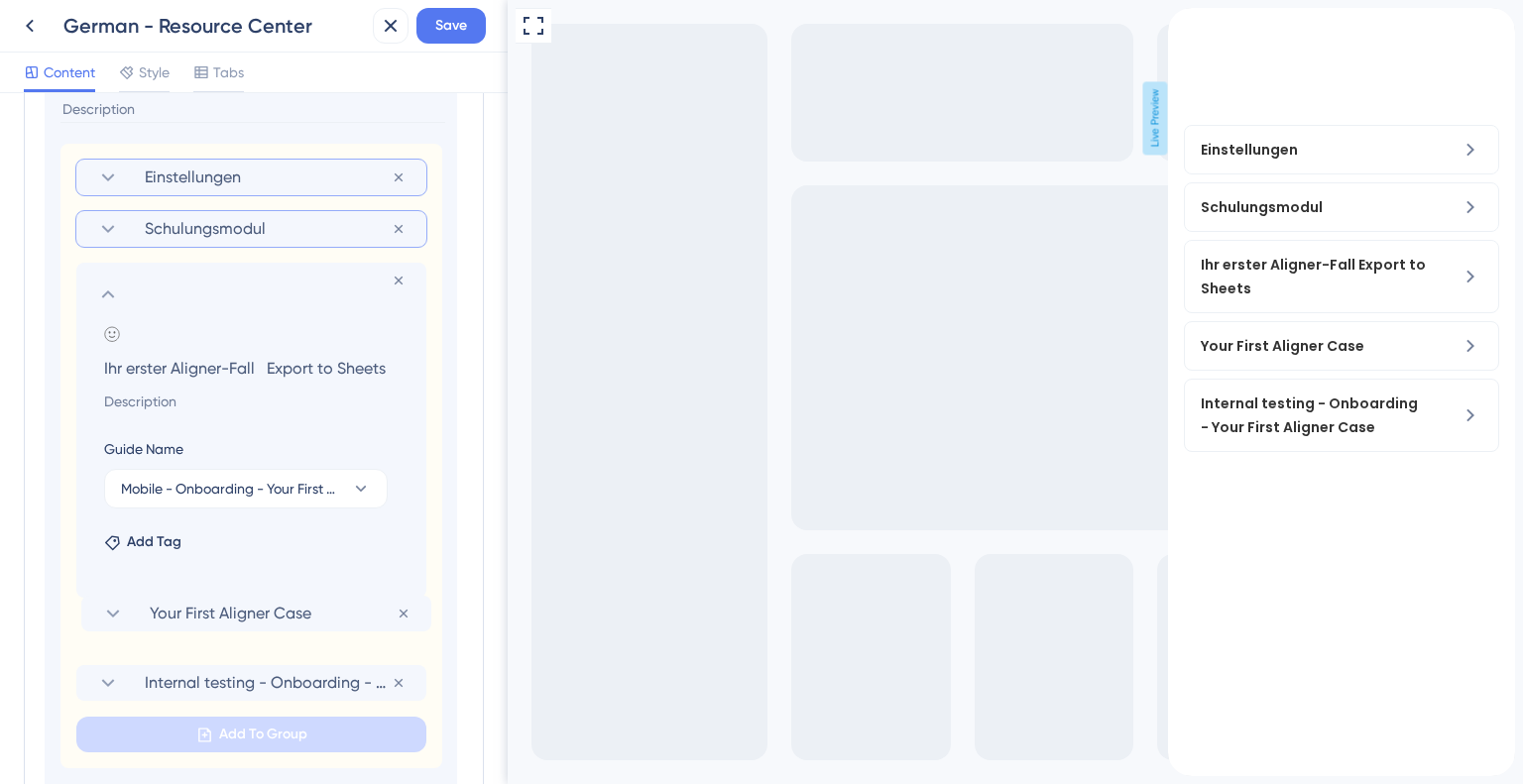 drag, startPoint x: 242, startPoint y: 639, endPoint x: 247, endPoint y: 598, distance: 41.303753 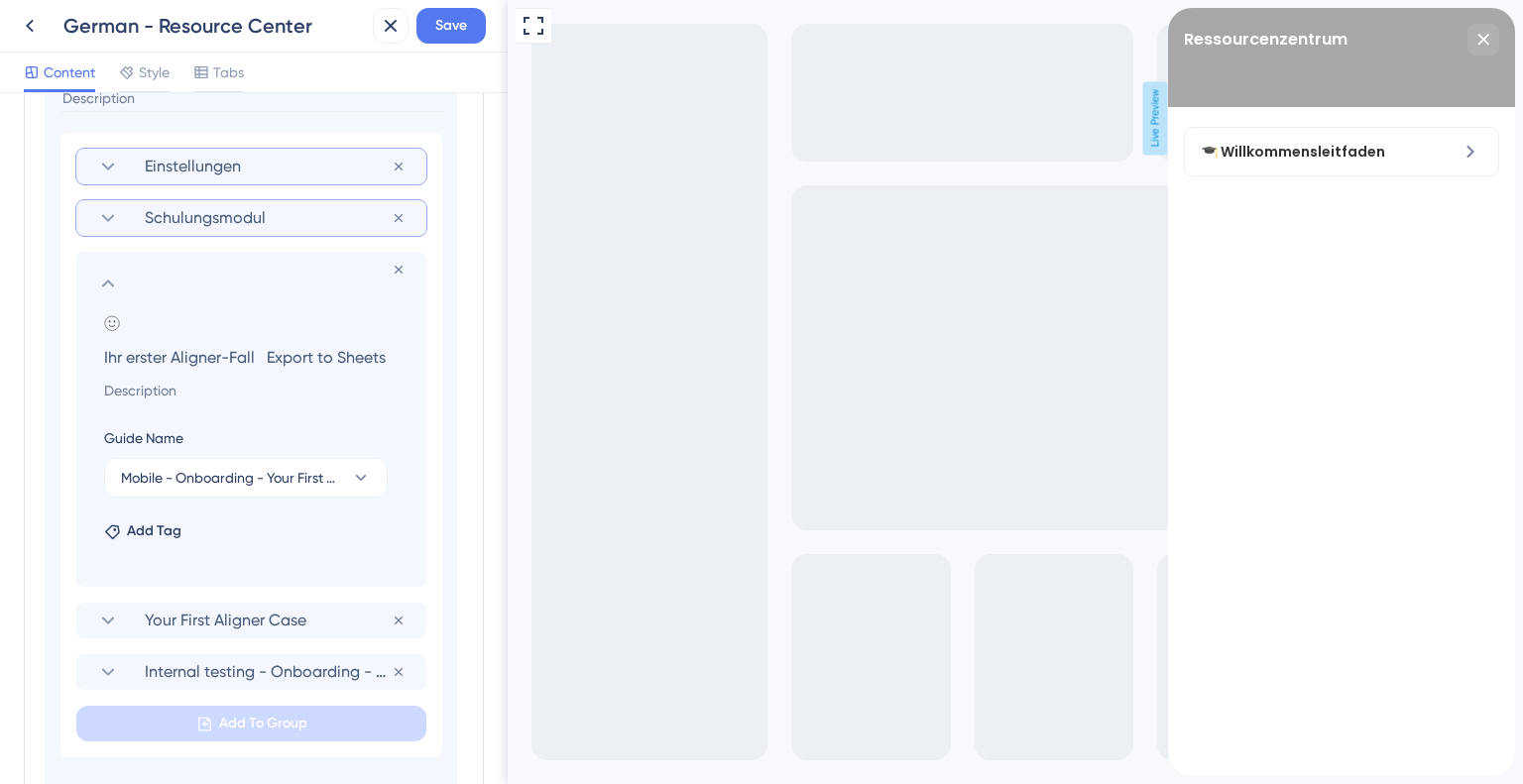 drag, startPoint x: 268, startPoint y: 363, endPoint x: 428, endPoint y: 348, distance: 160.70159 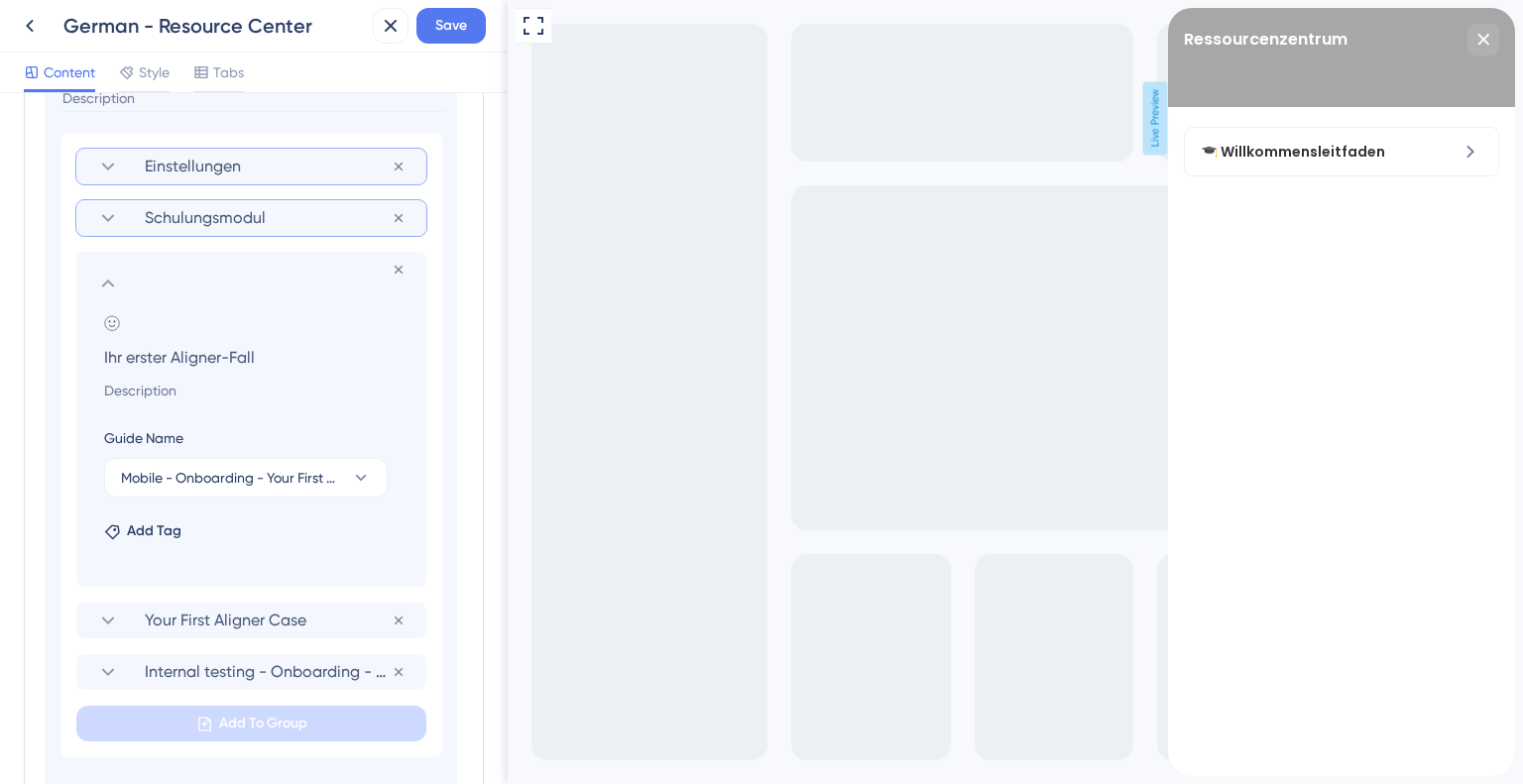 type on "Ihr erster Aligner-Fall" 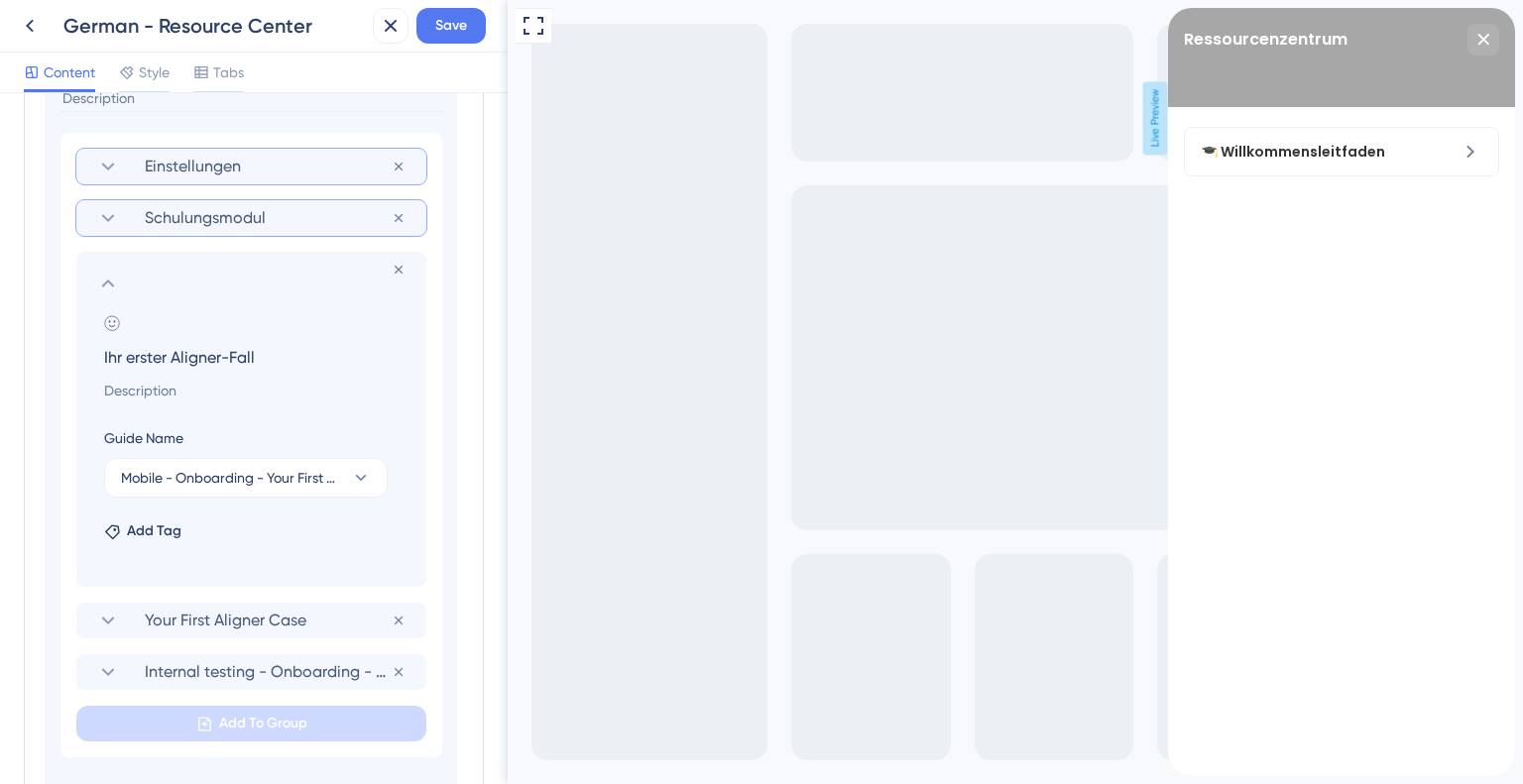 click on "Ihr erster Aligner-Fall" at bounding box center [255, 357] 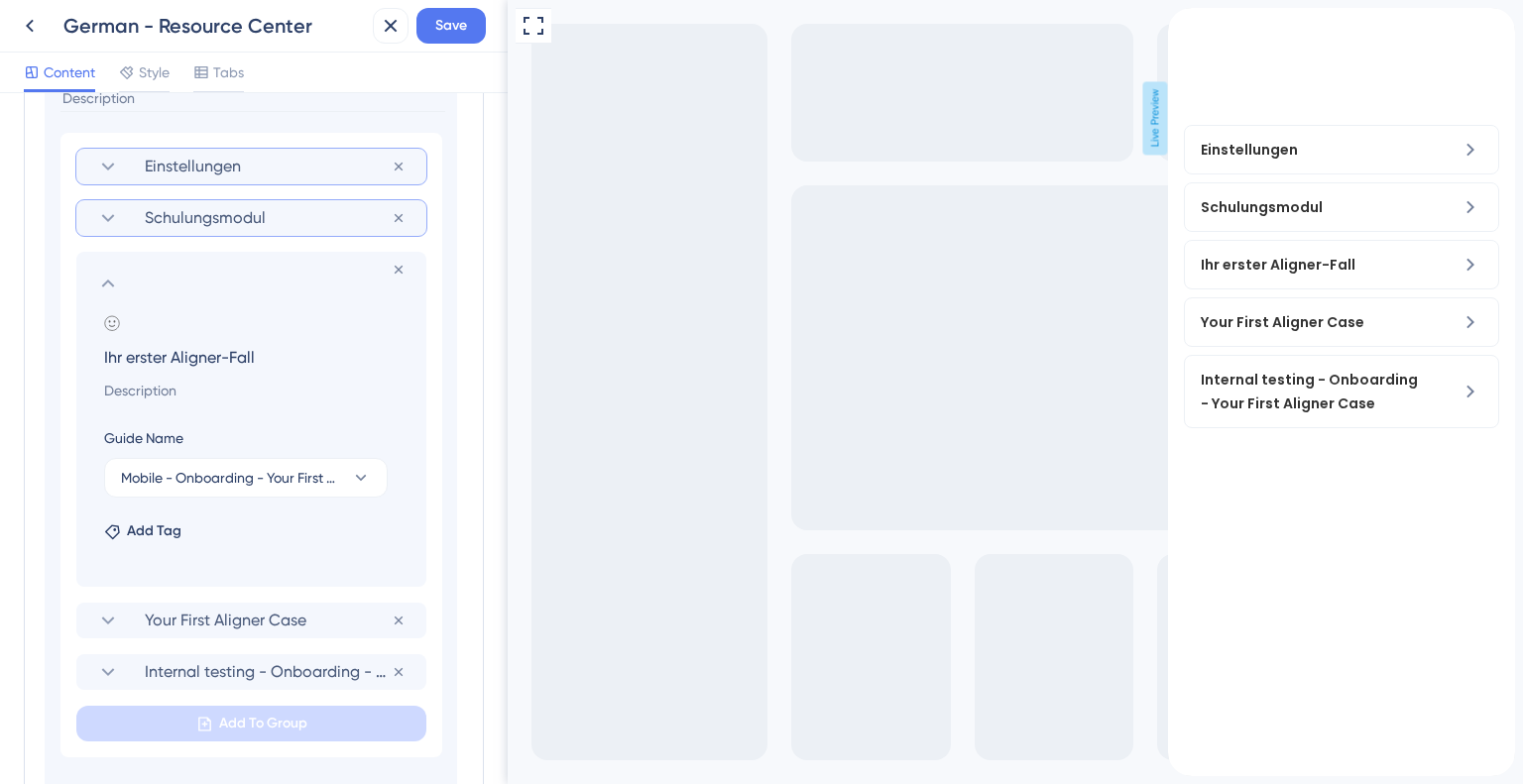 click on "Ihr erster Aligner-Fall" at bounding box center [255, 357] 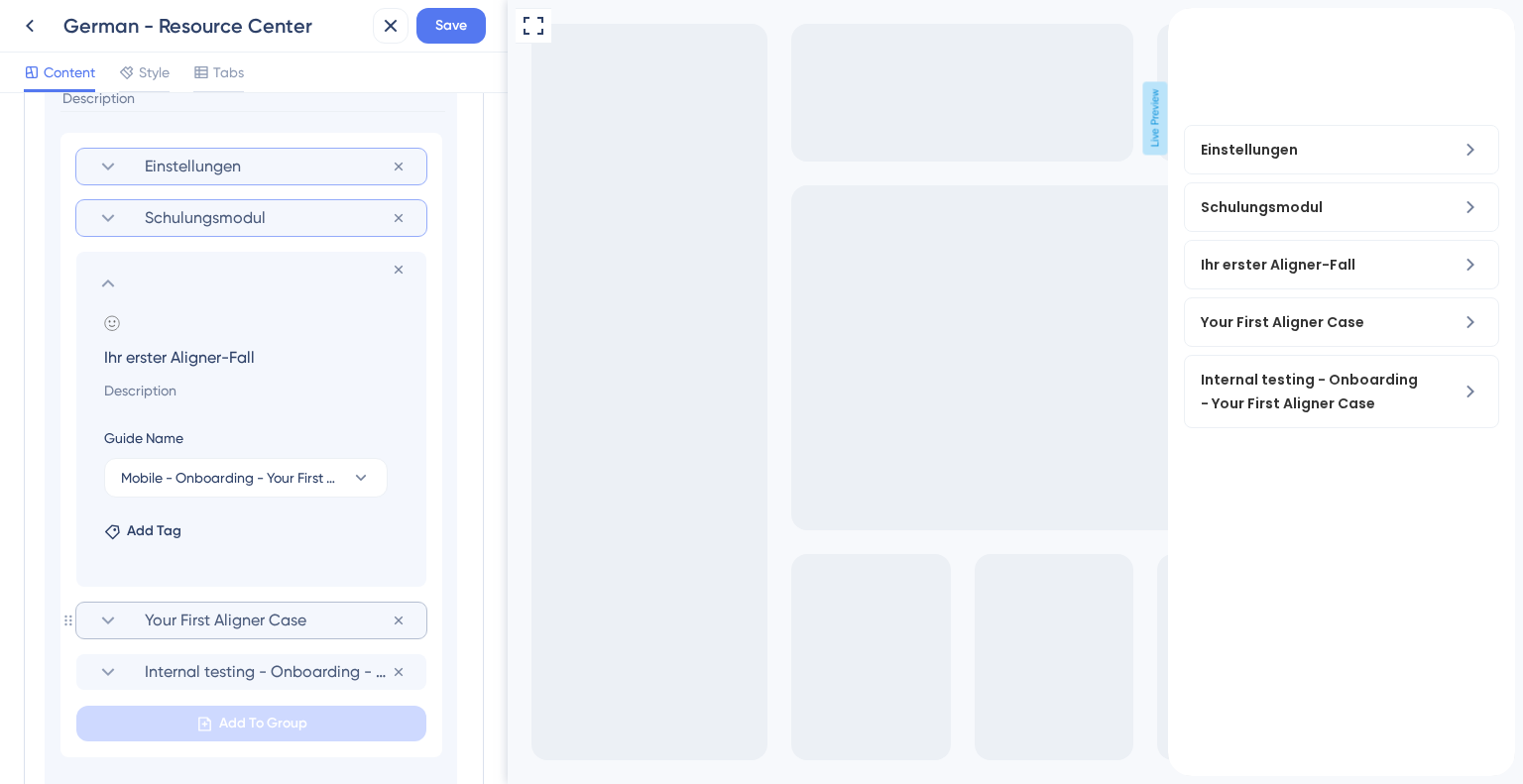click on "Your First Aligner Case" at bounding box center (268, 620) 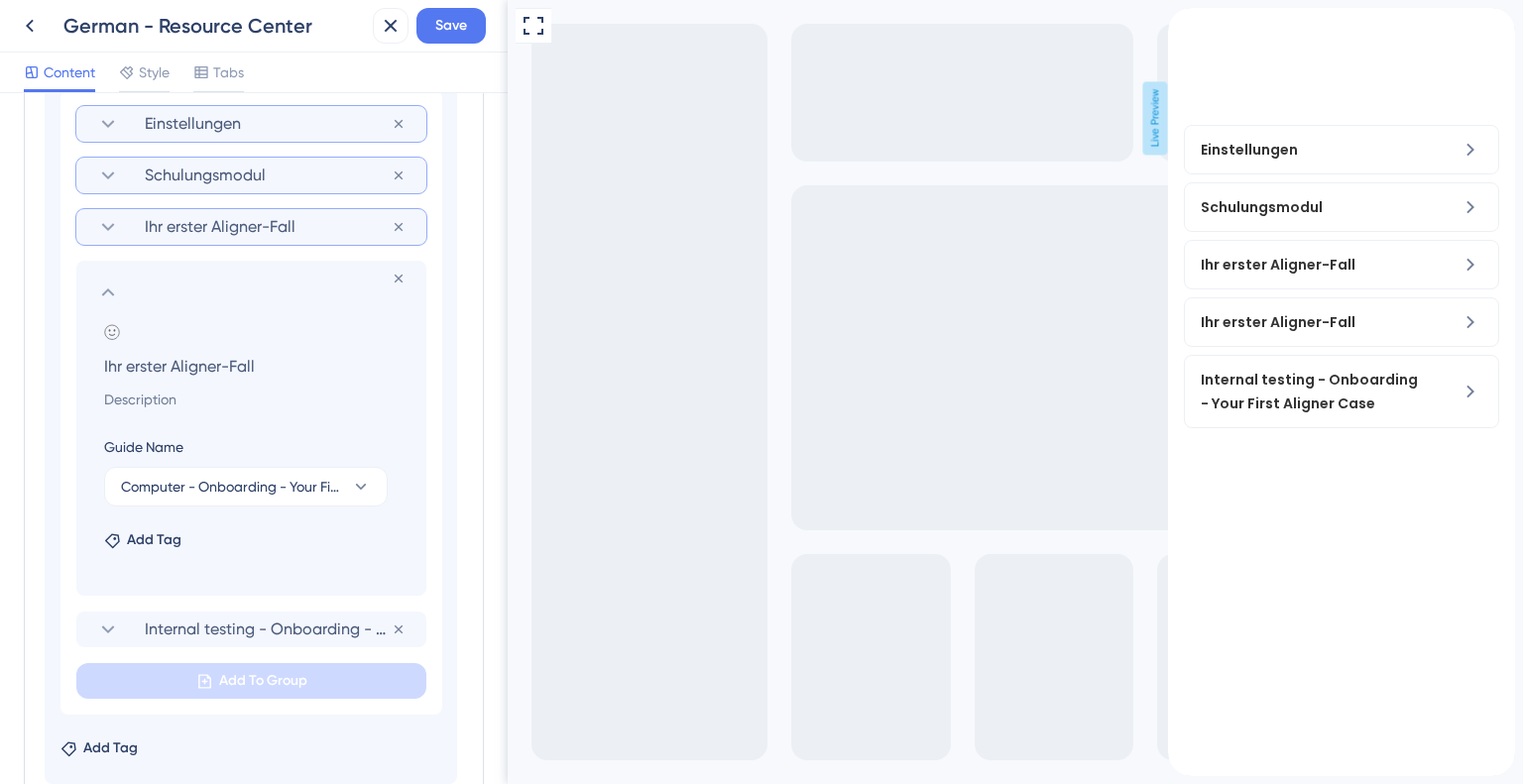 scroll, scrollTop: 862, scrollLeft: 0, axis: vertical 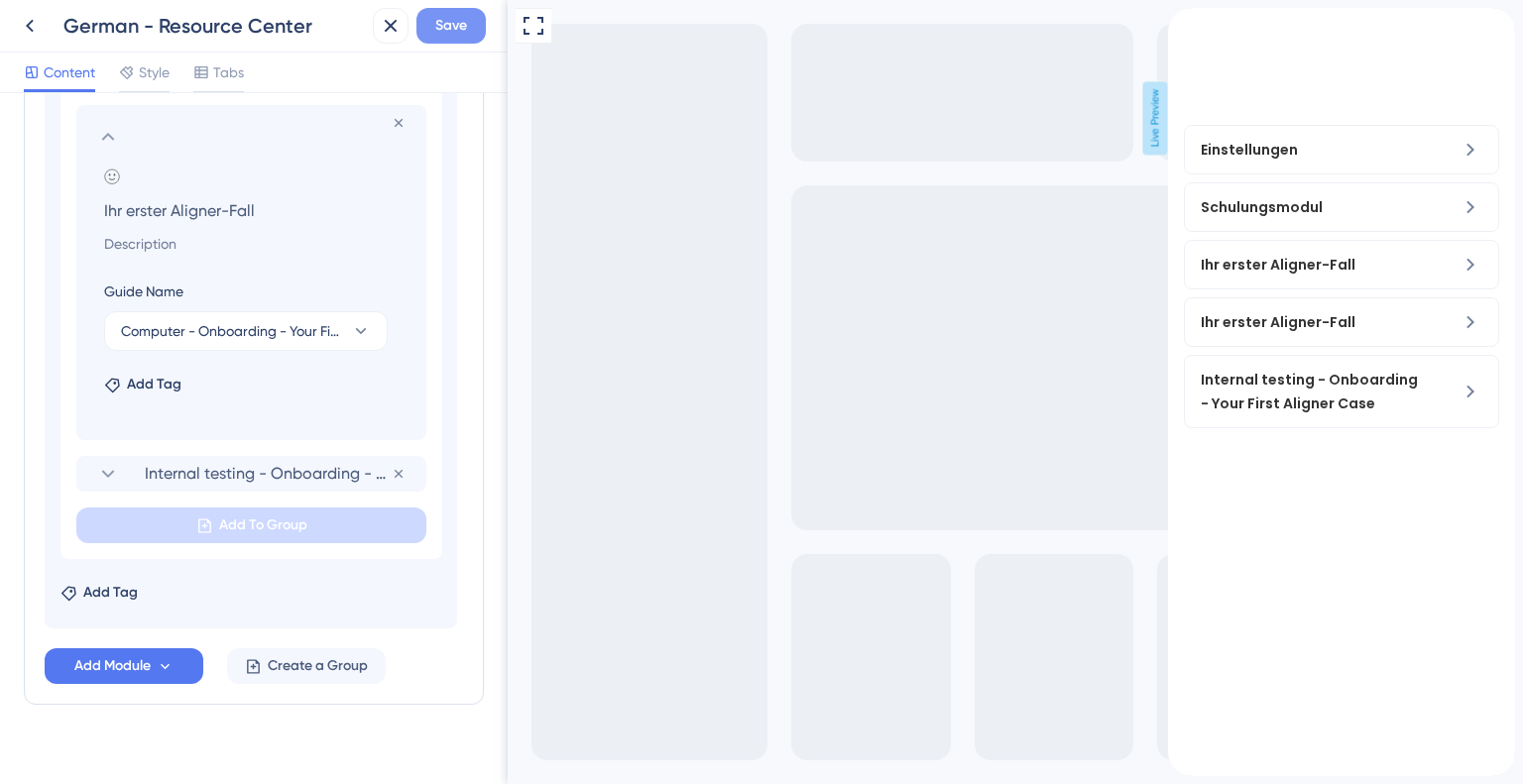 type on "Ihr erster Aligner-Fall" 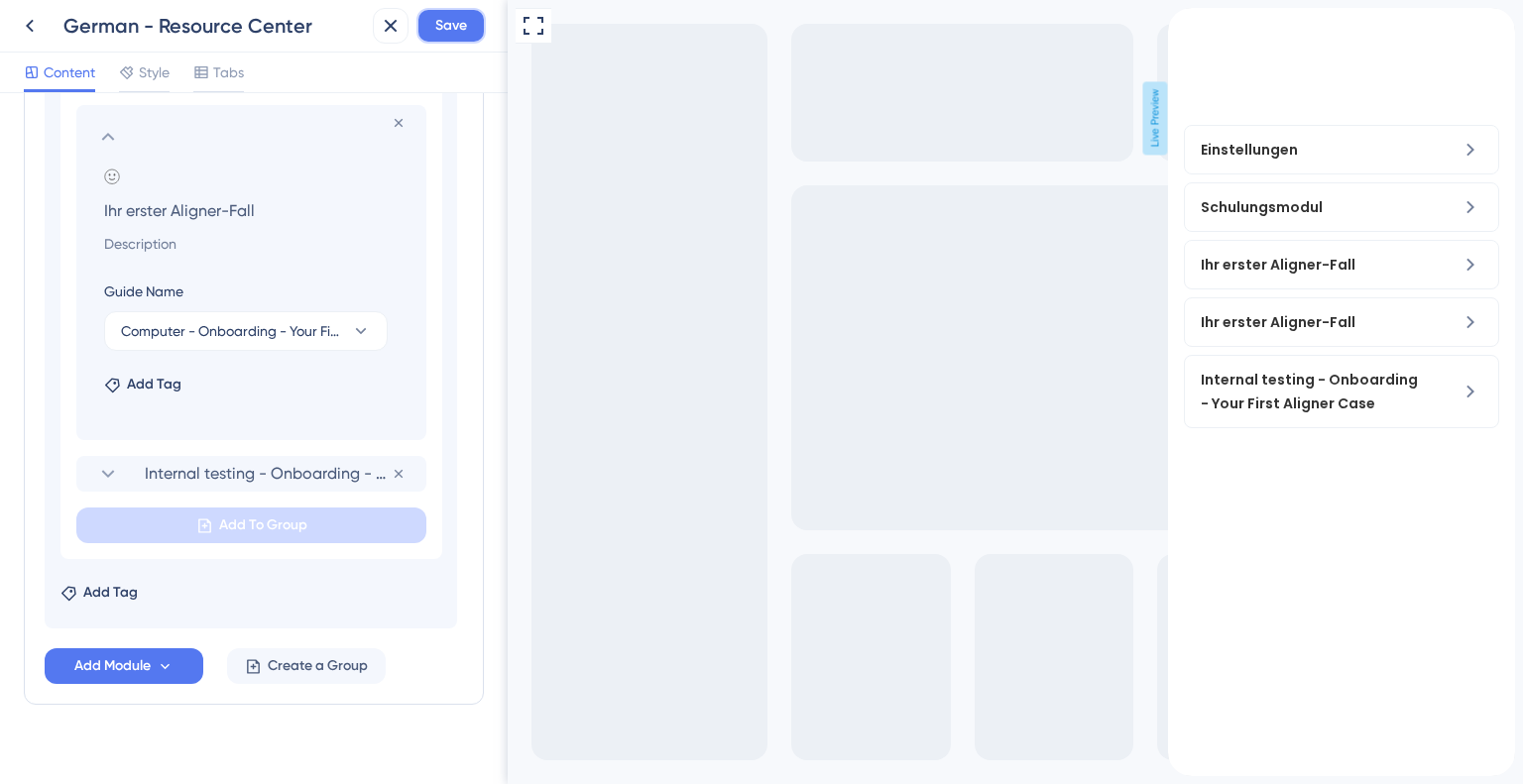 click on "Save" at bounding box center [451, 26] 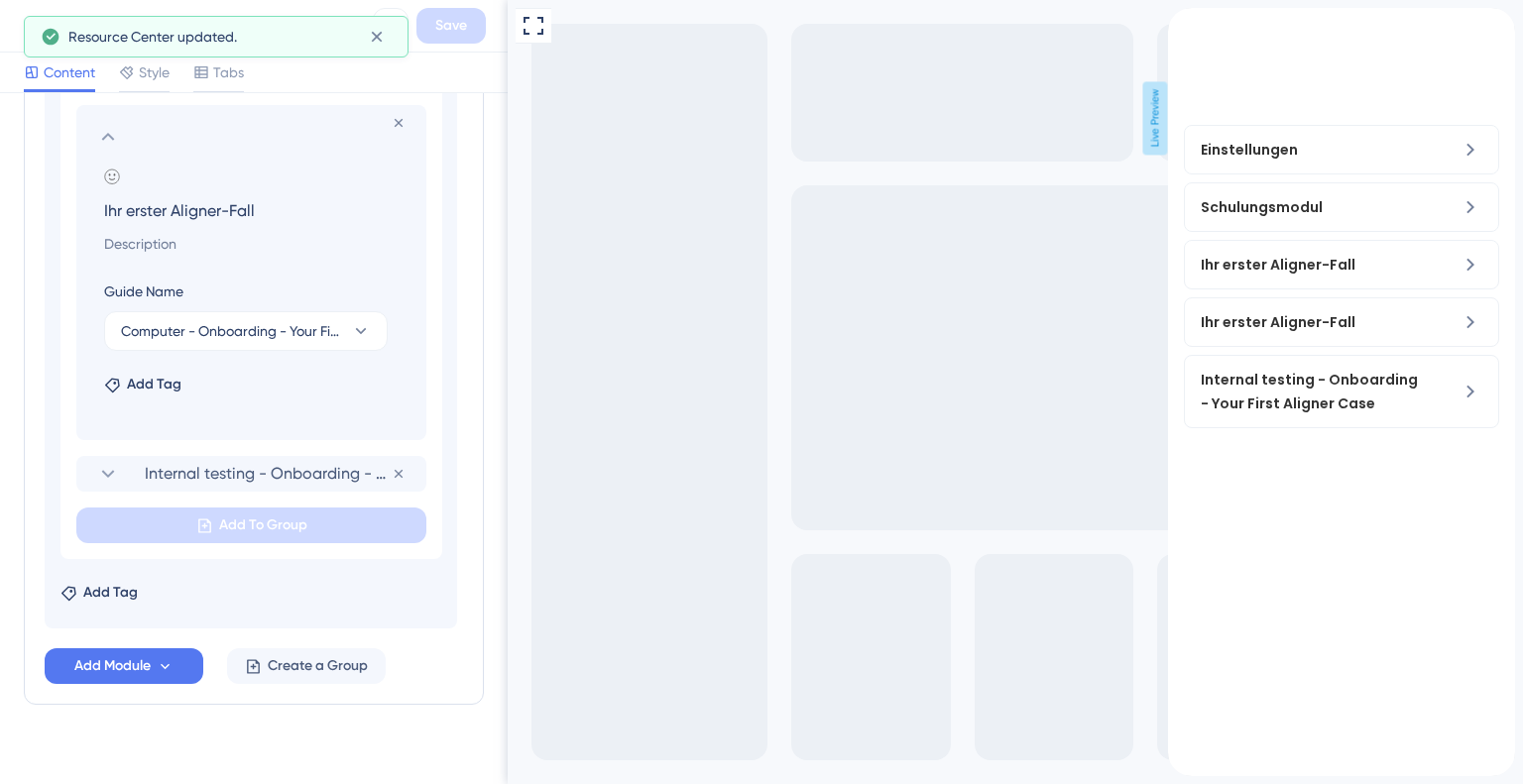 click on "Ihr erster Aligner-Fall" at bounding box center [255, 210] 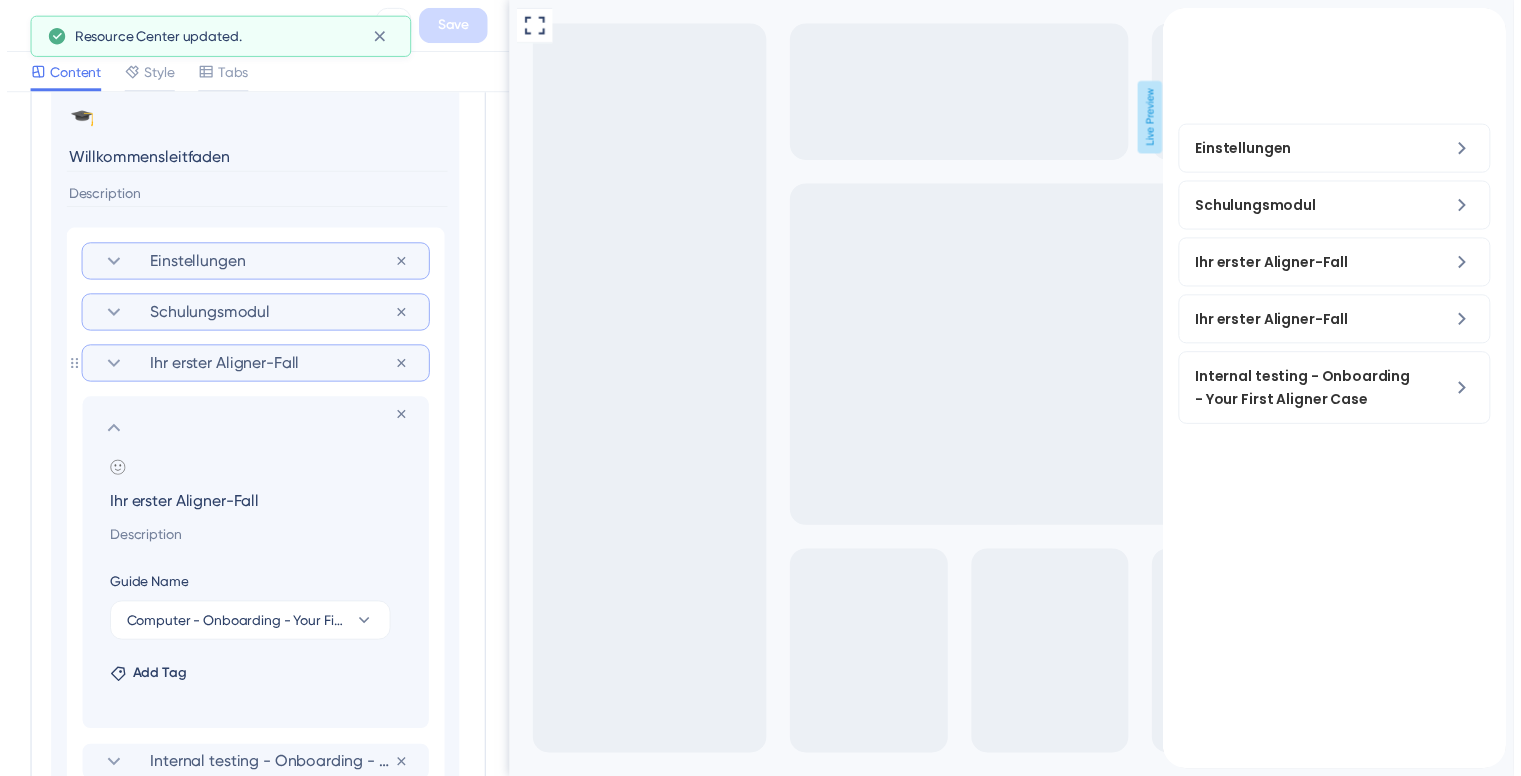 scroll, scrollTop: 570, scrollLeft: 0, axis: vertical 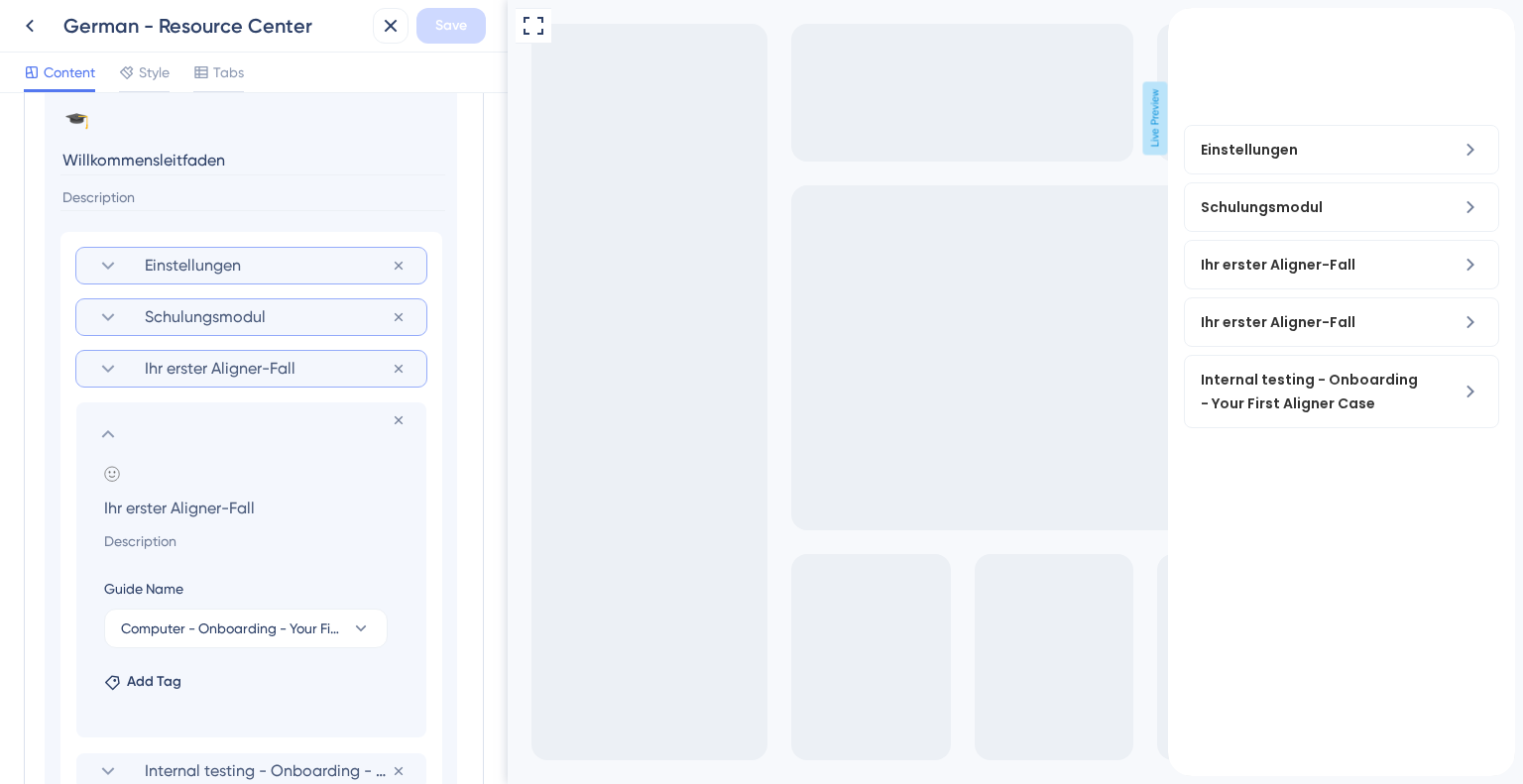 click 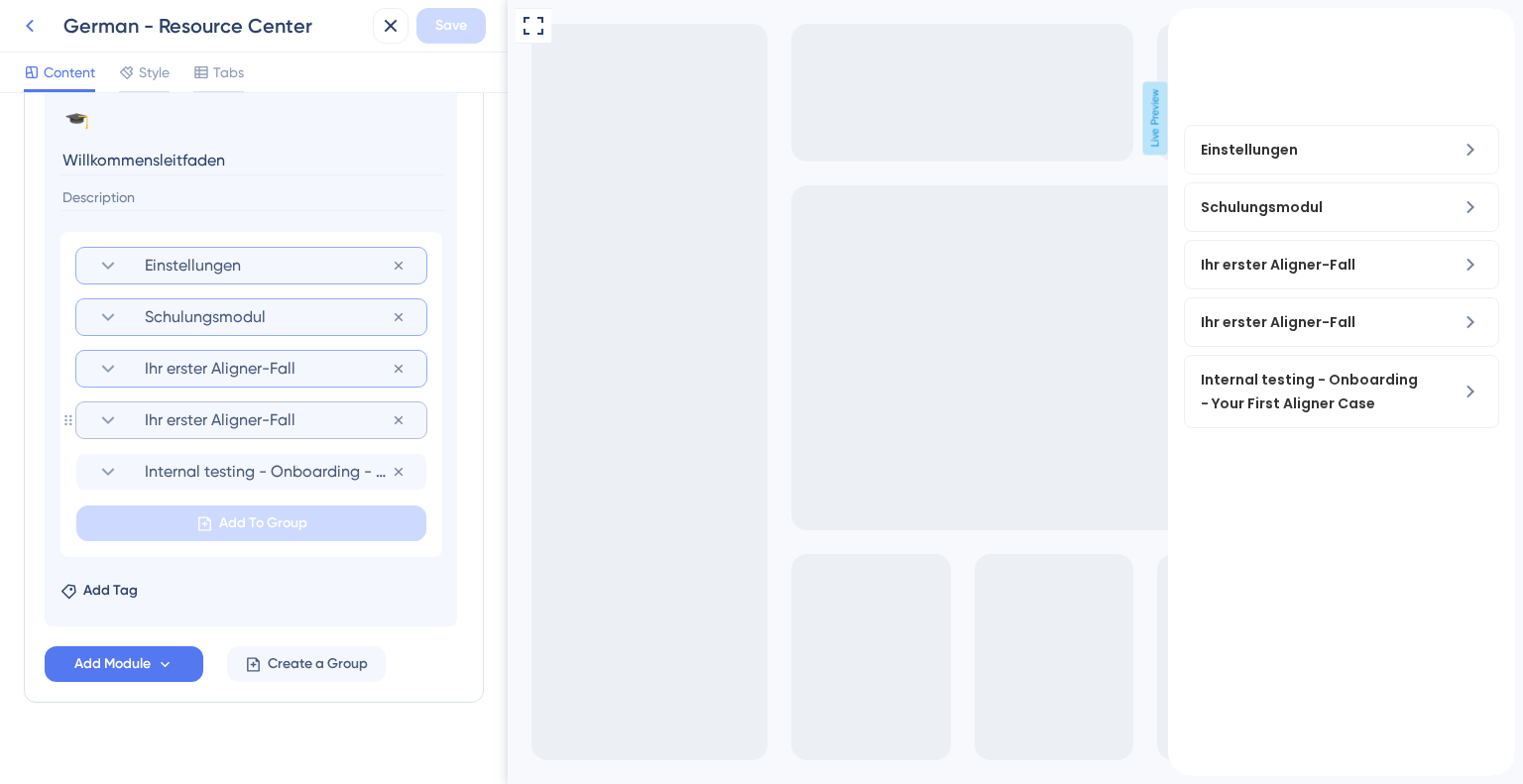 click 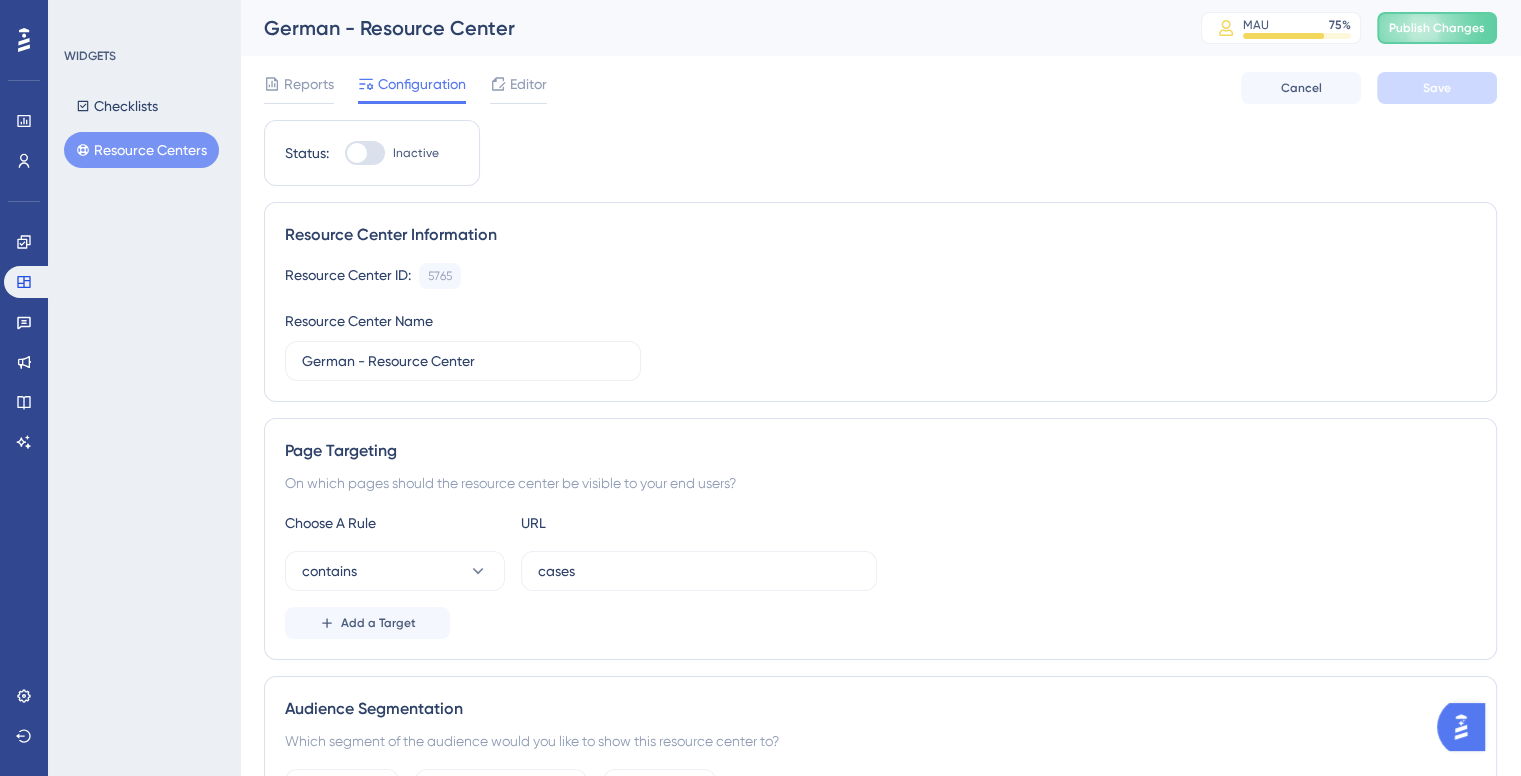 click at bounding box center (365, 153) 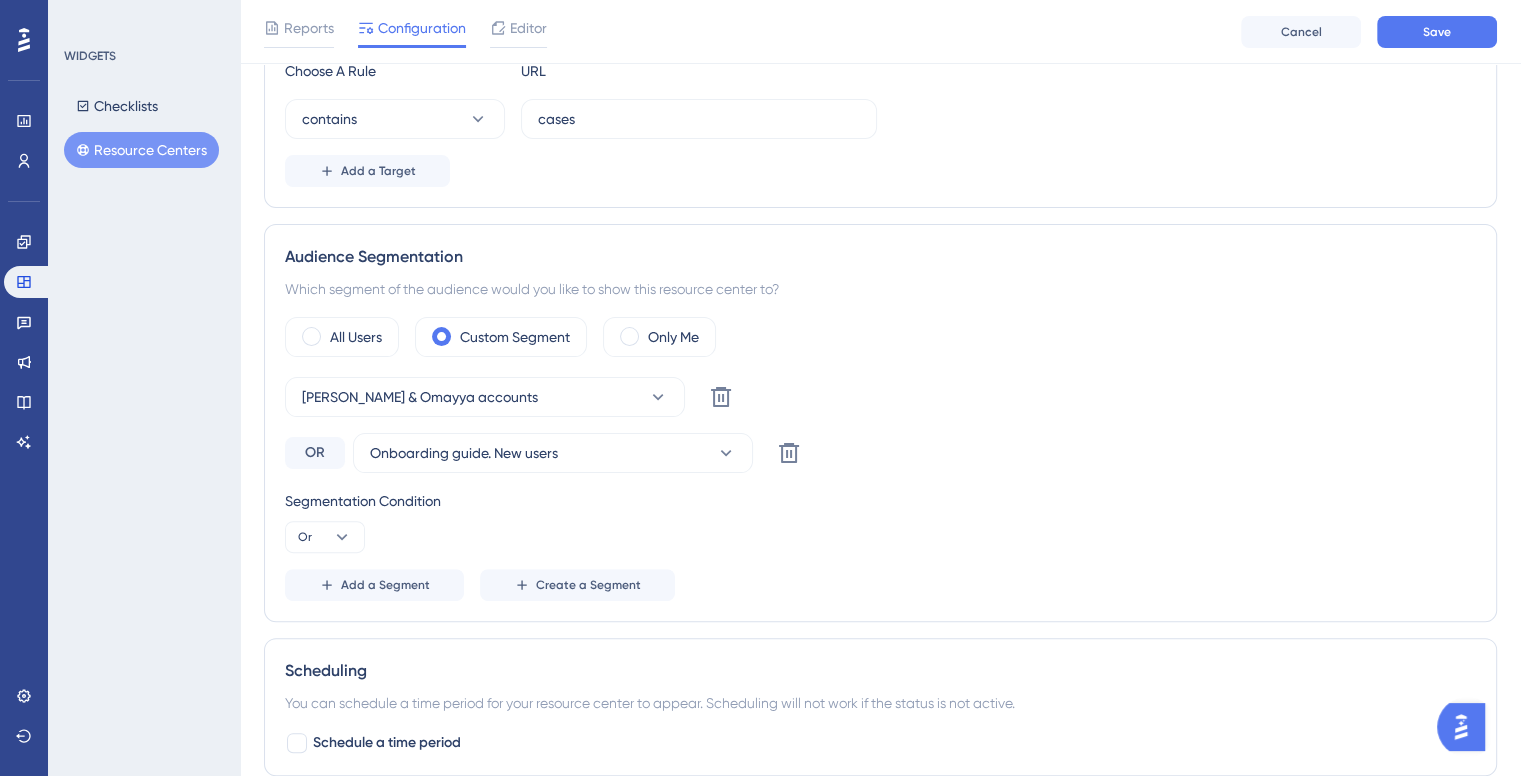 scroll, scrollTop: 500, scrollLeft: 0, axis: vertical 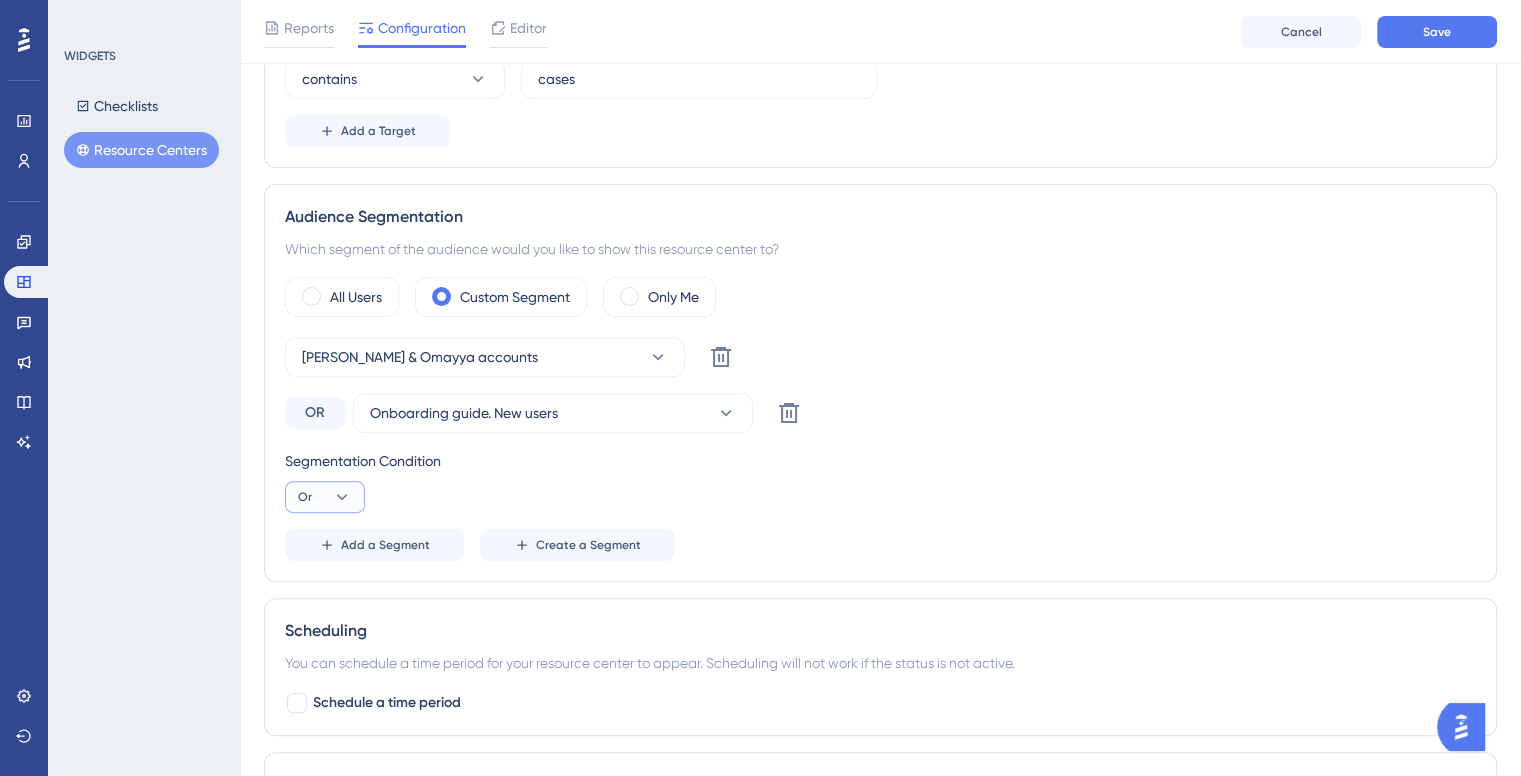click on "Or" at bounding box center (325, 497) 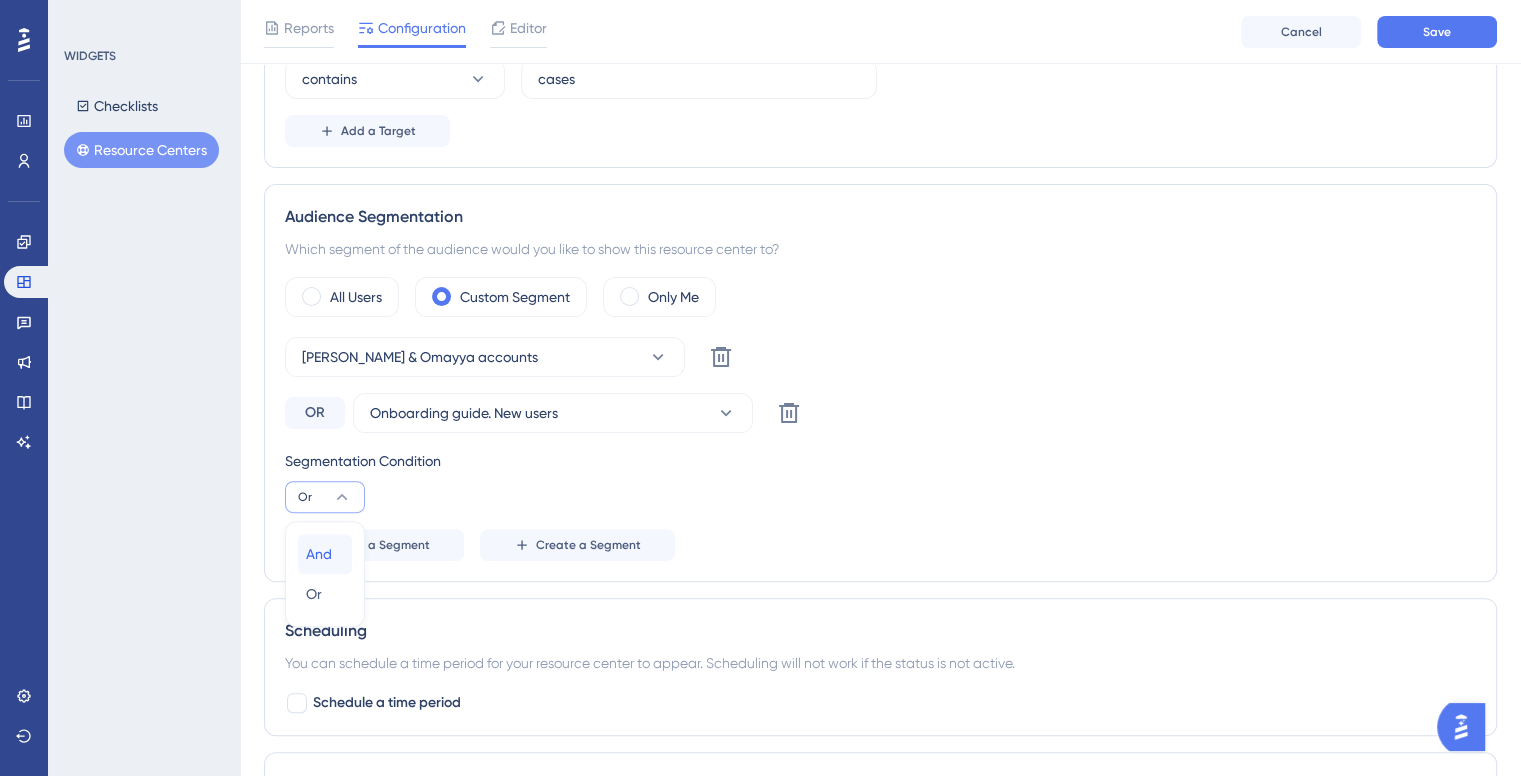 click on "And And" at bounding box center [325, 554] 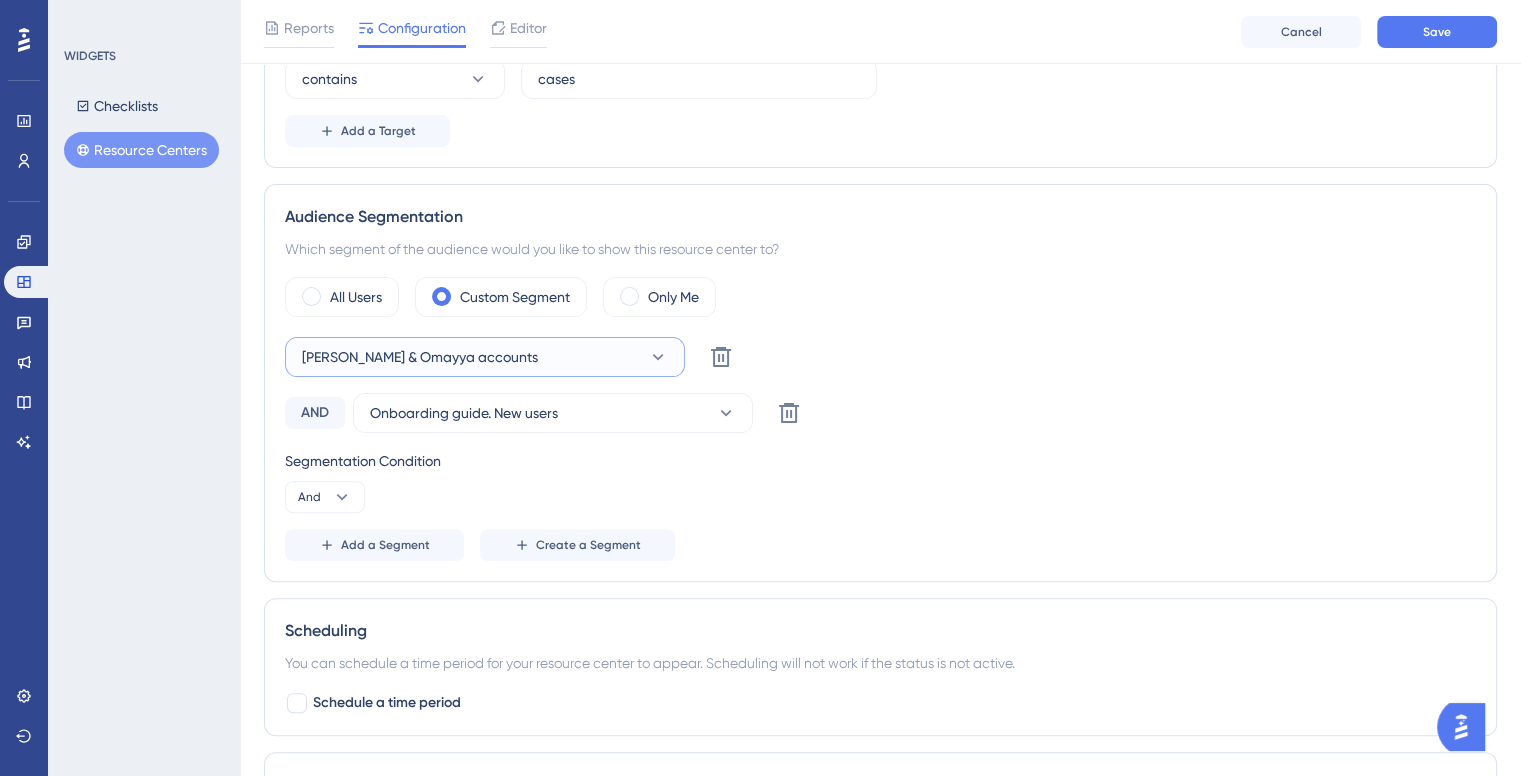 click on "[PERSON_NAME] & Omayya accounts" at bounding box center (485, 357) 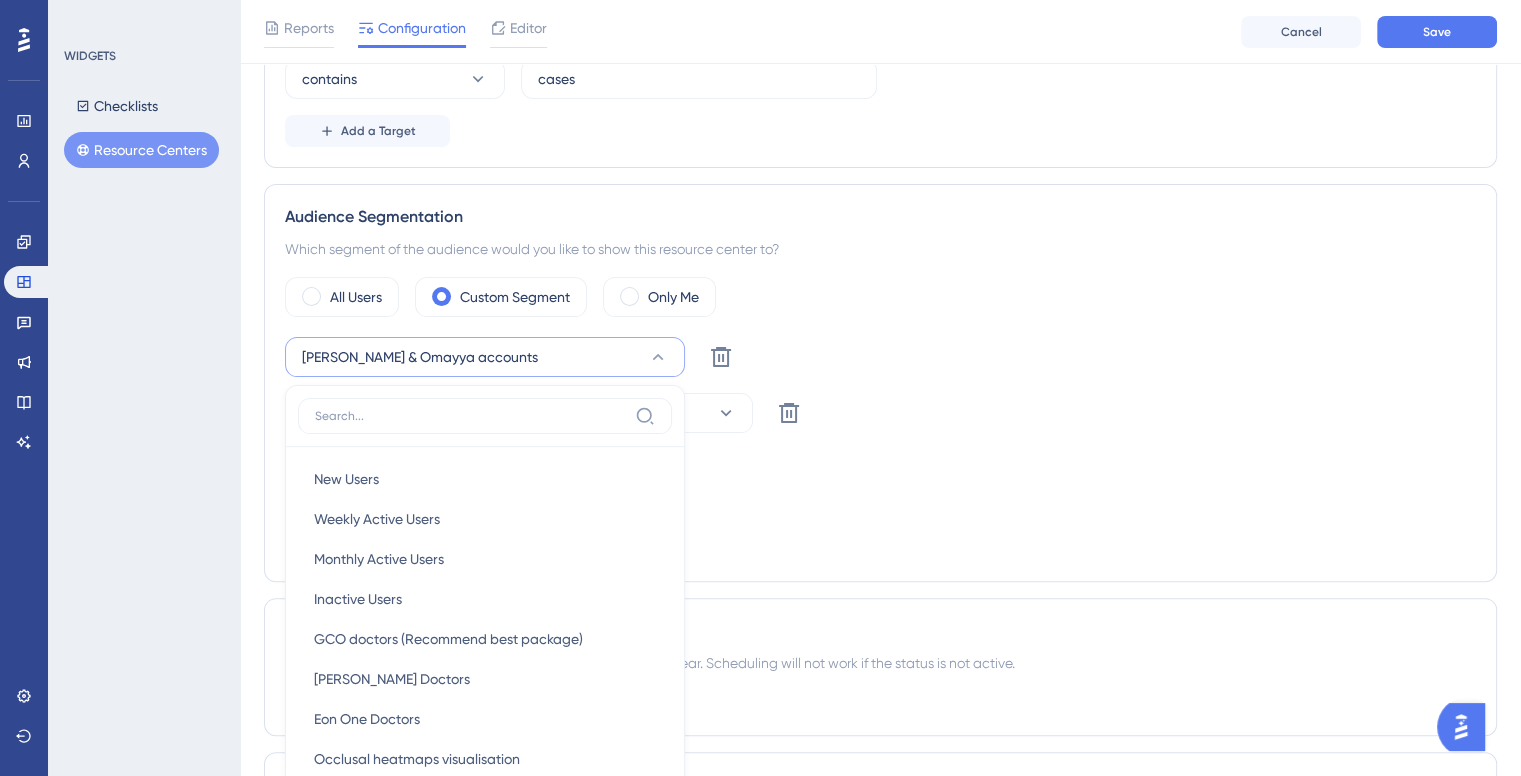 scroll, scrollTop: 696, scrollLeft: 0, axis: vertical 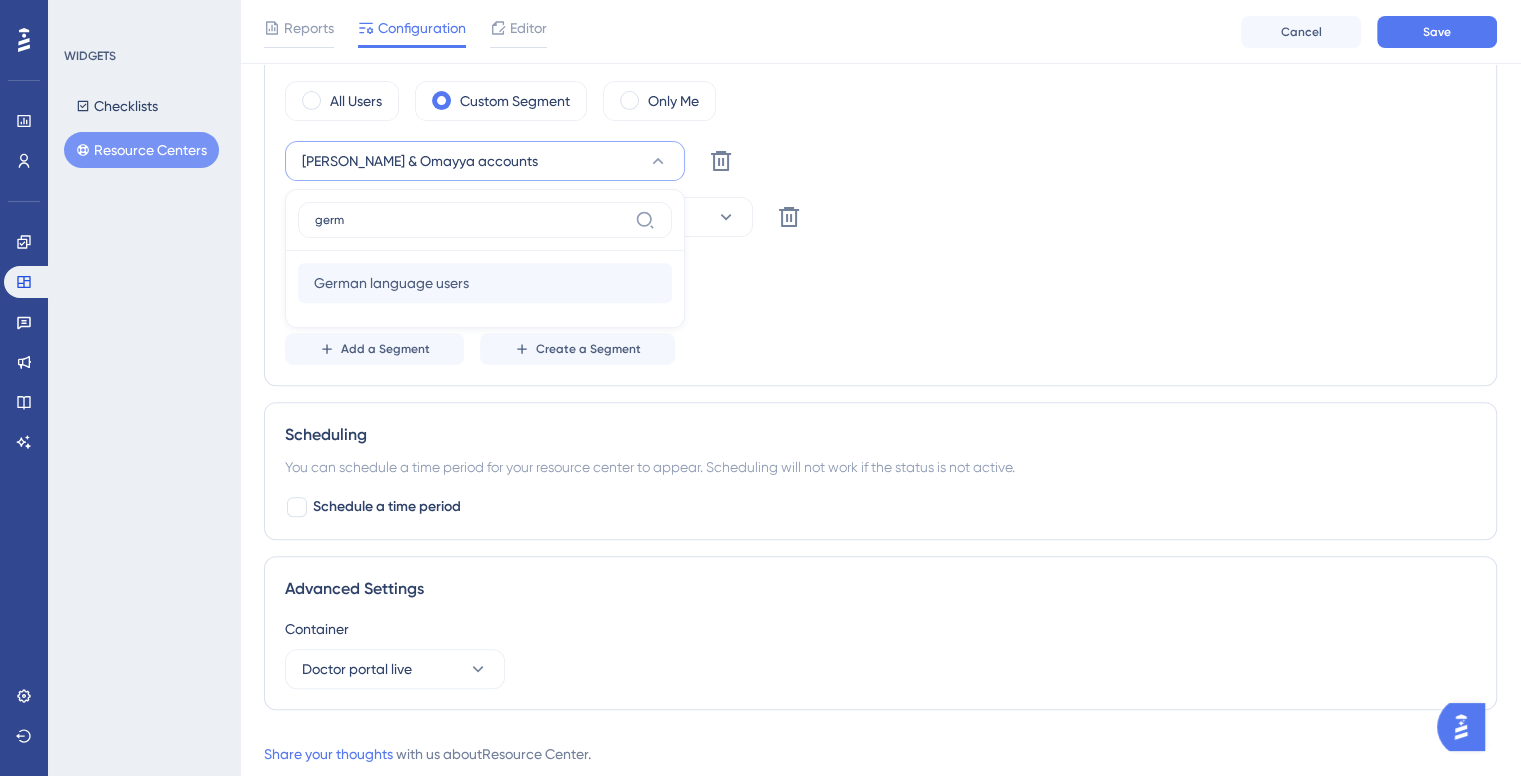 type on "germ" 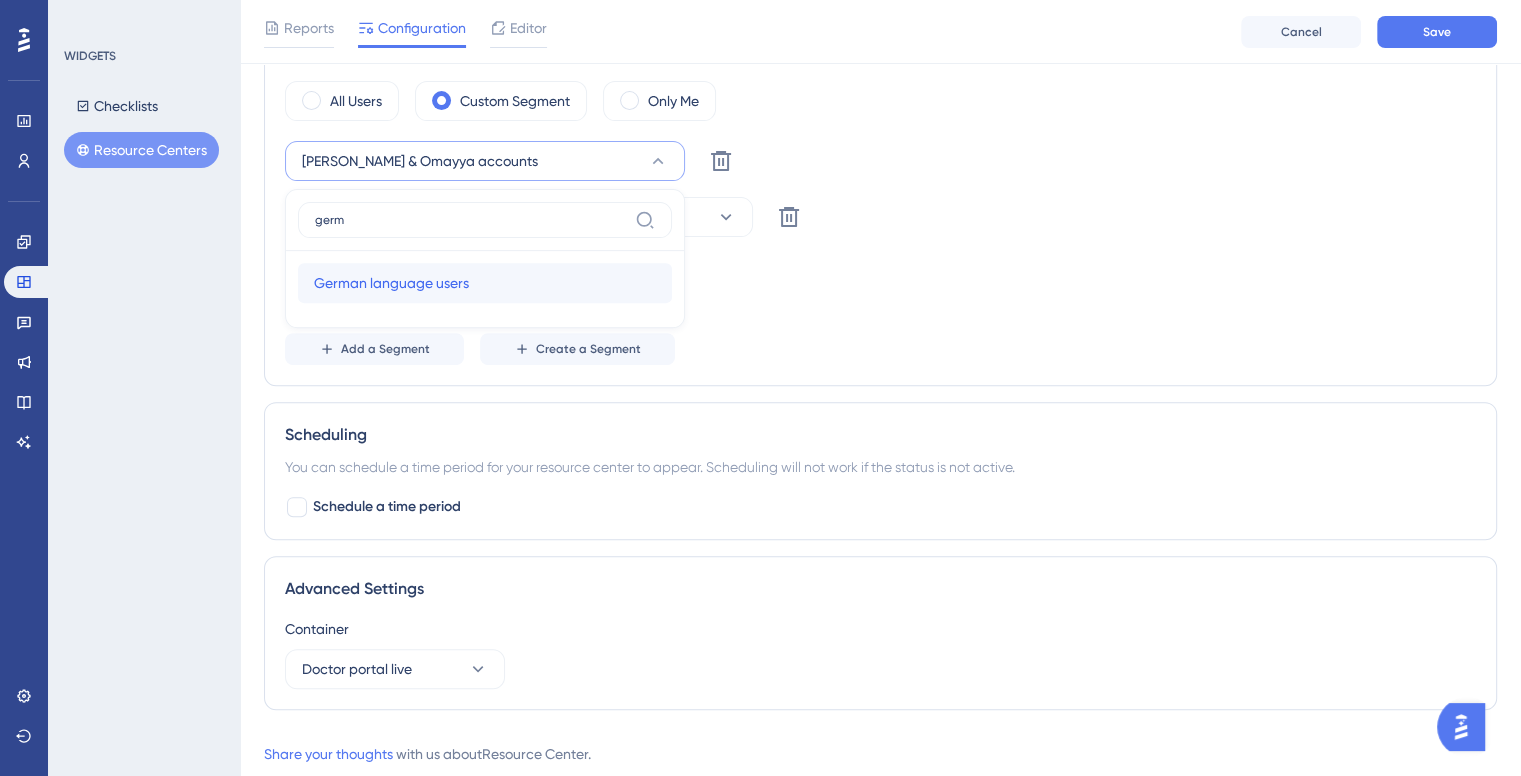 click on "German language users German language users" at bounding box center [485, 283] 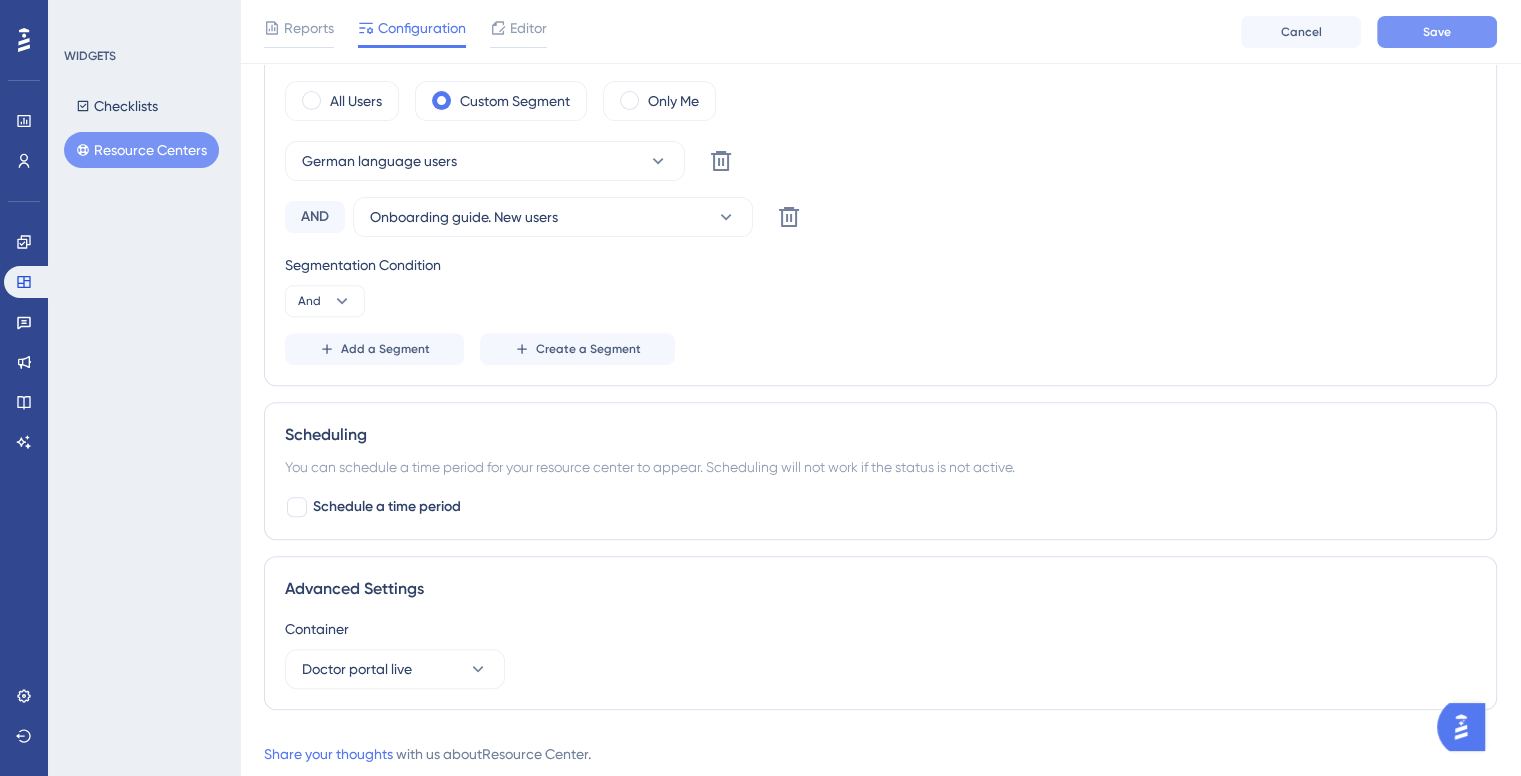 click on "Save" at bounding box center [1437, 32] 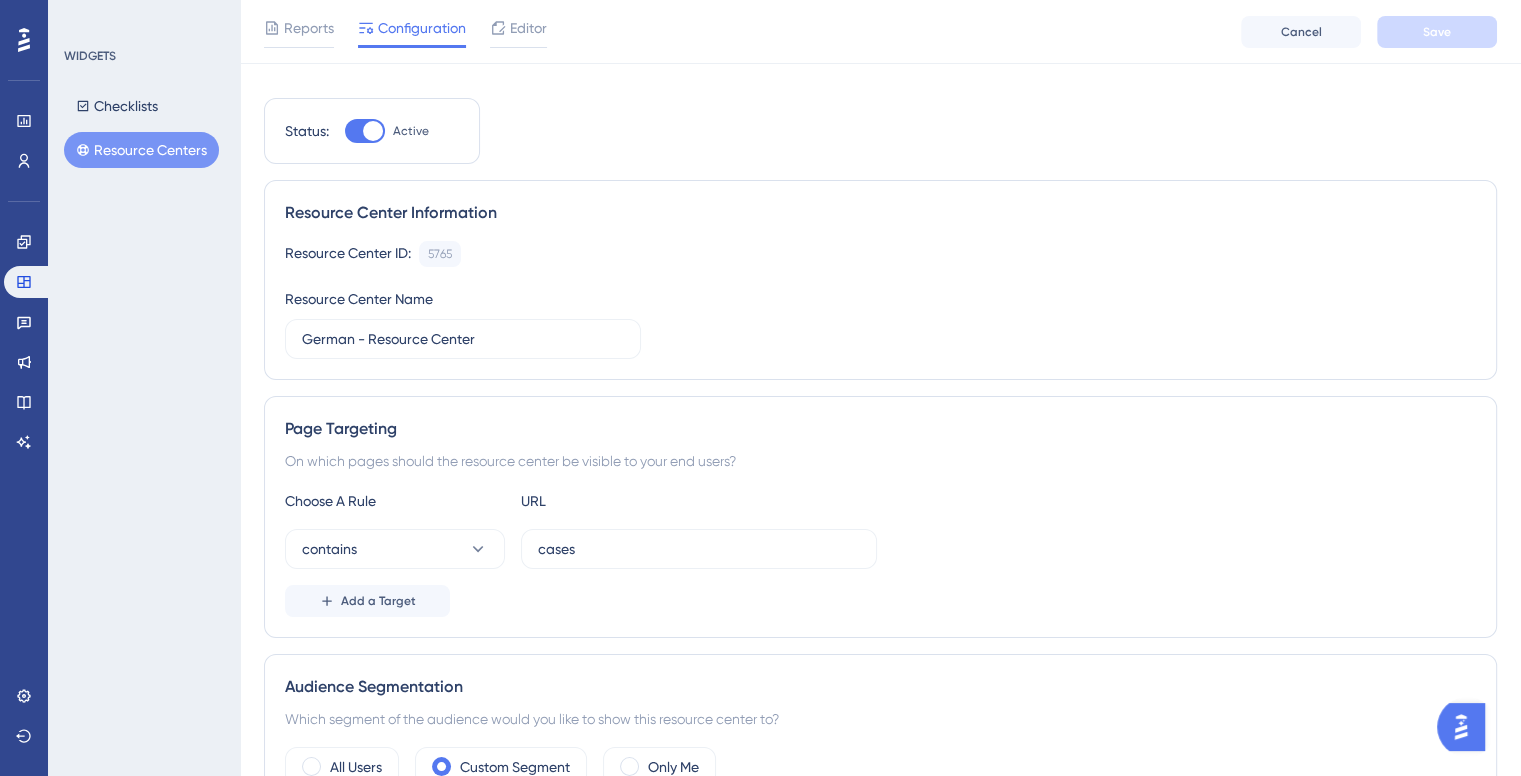 scroll, scrollTop: 0, scrollLeft: 0, axis: both 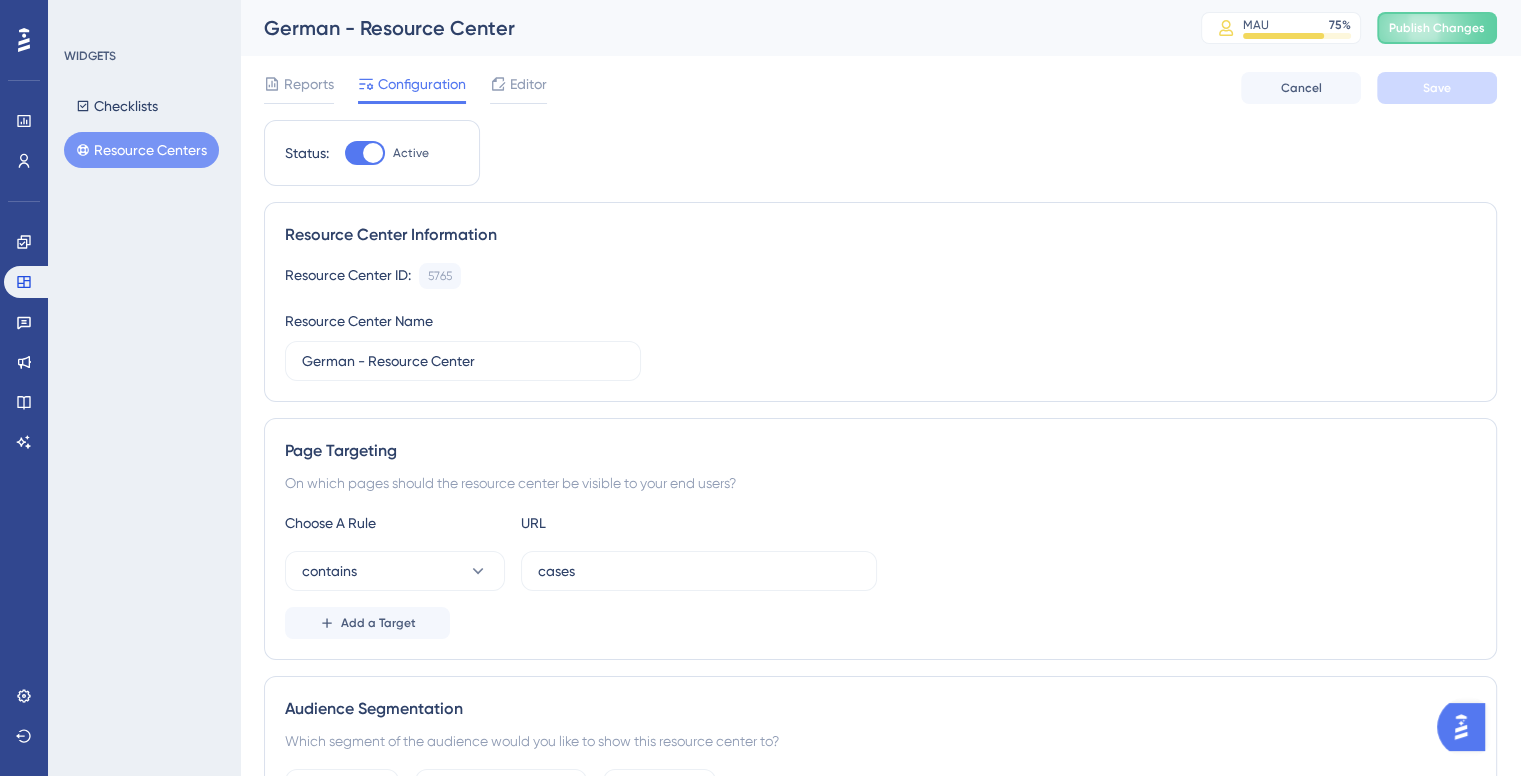 click on "Resource Centers" at bounding box center (141, 150) 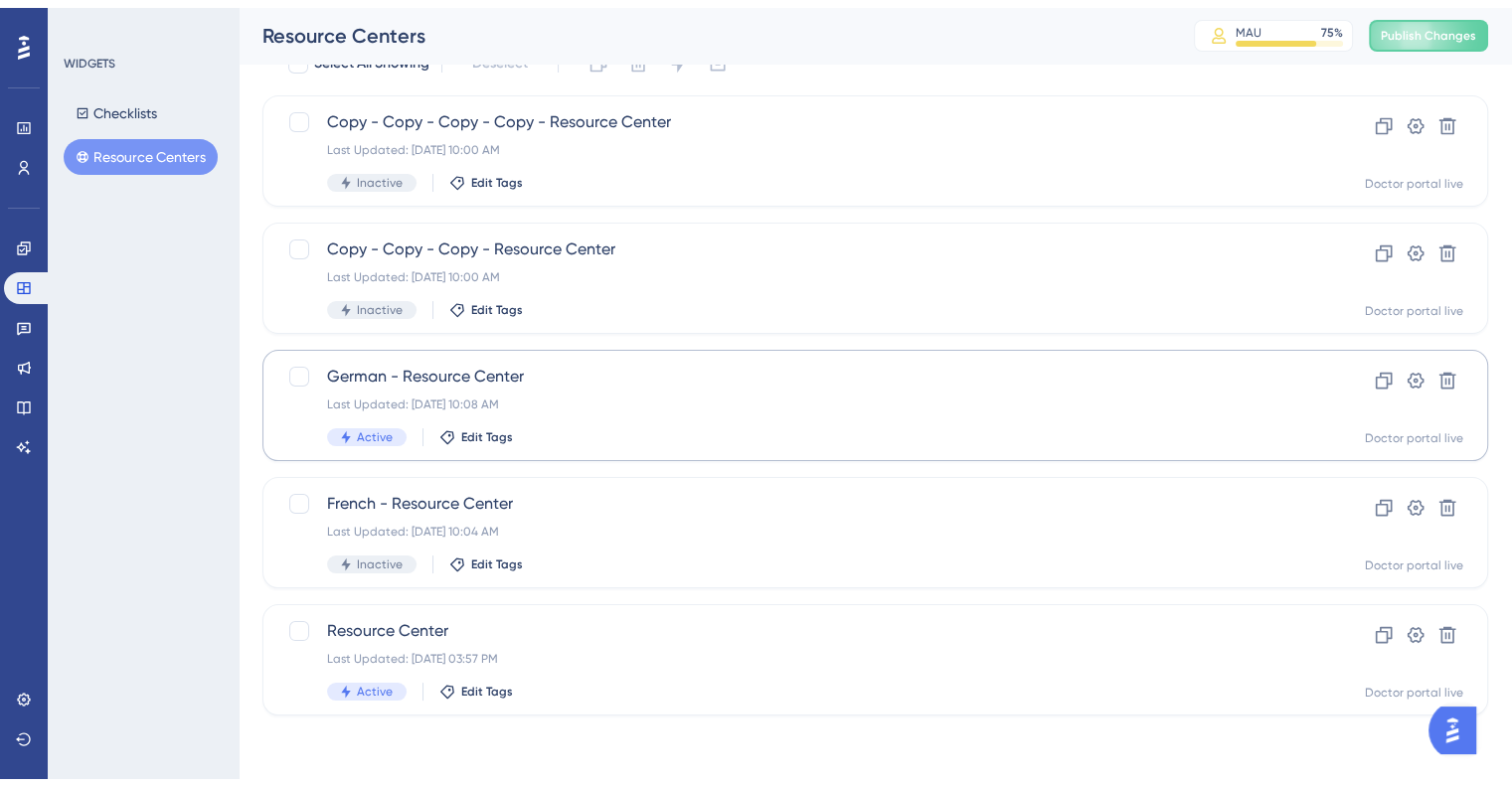 scroll, scrollTop: 79, scrollLeft: 0, axis: vertical 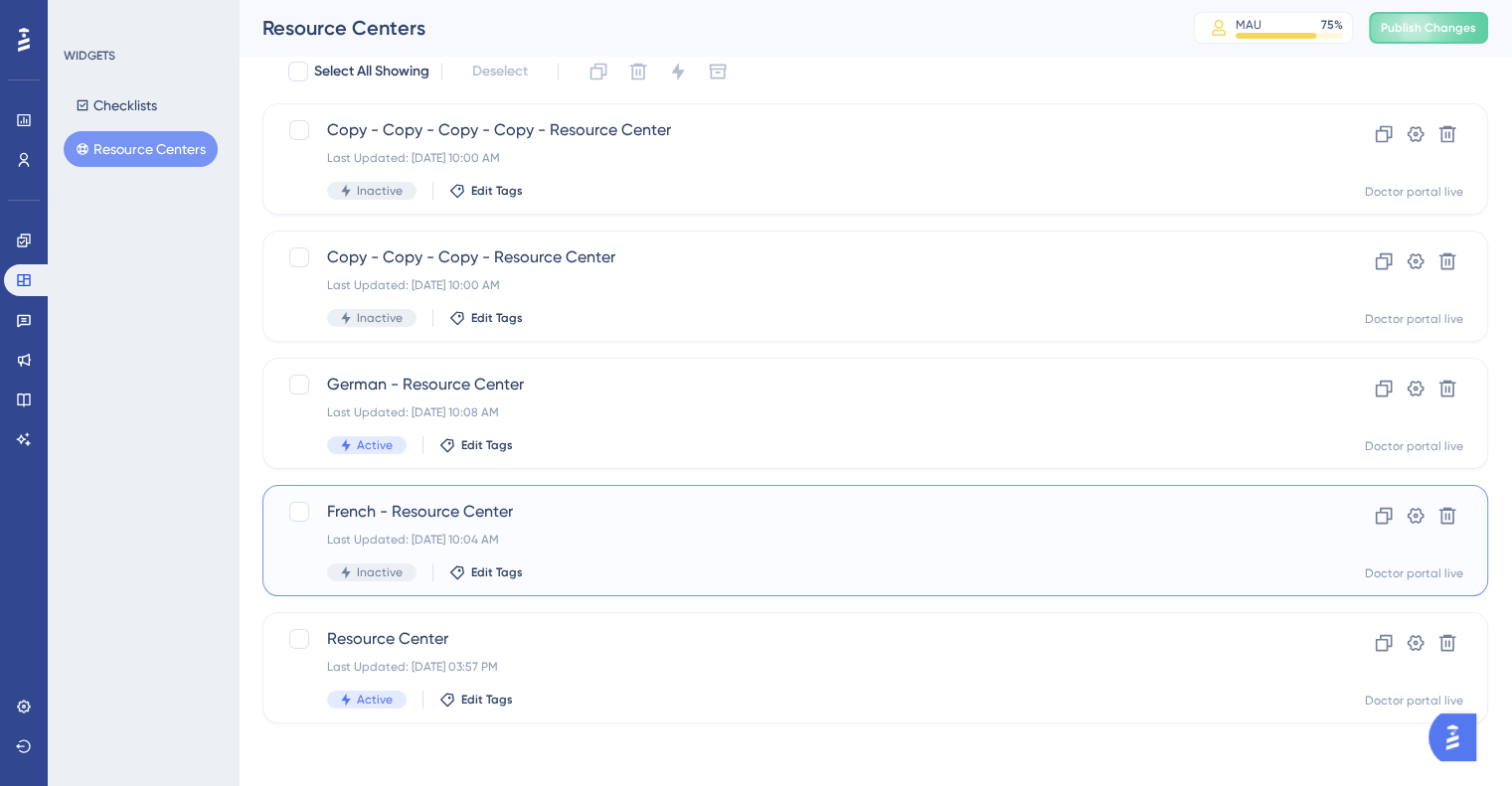 click on "French - Resource Center" at bounding box center [795, 512] 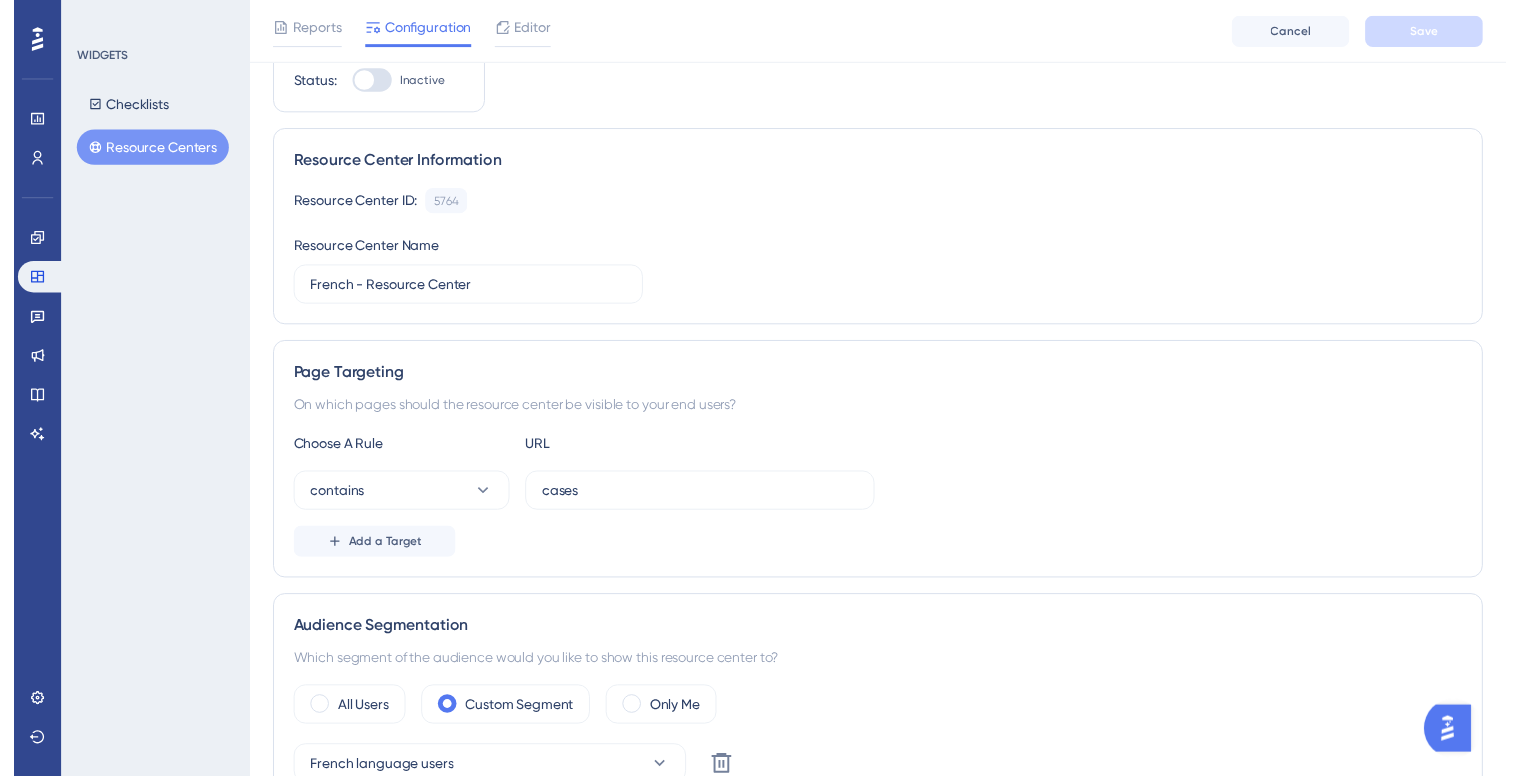scroll, scrollTop: 0, scrollLeft: 0, axis: both 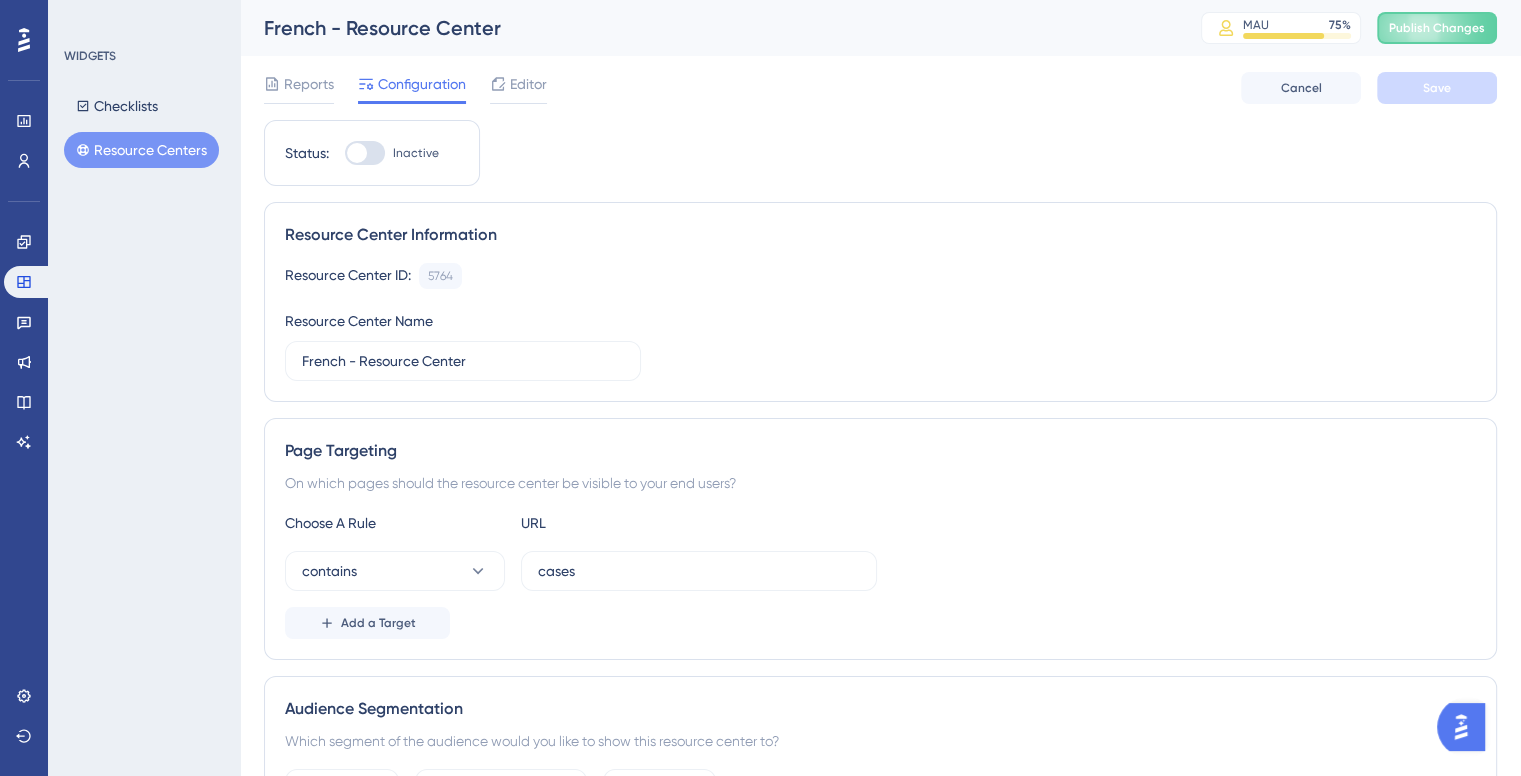 click at bounding box center [357, 153] 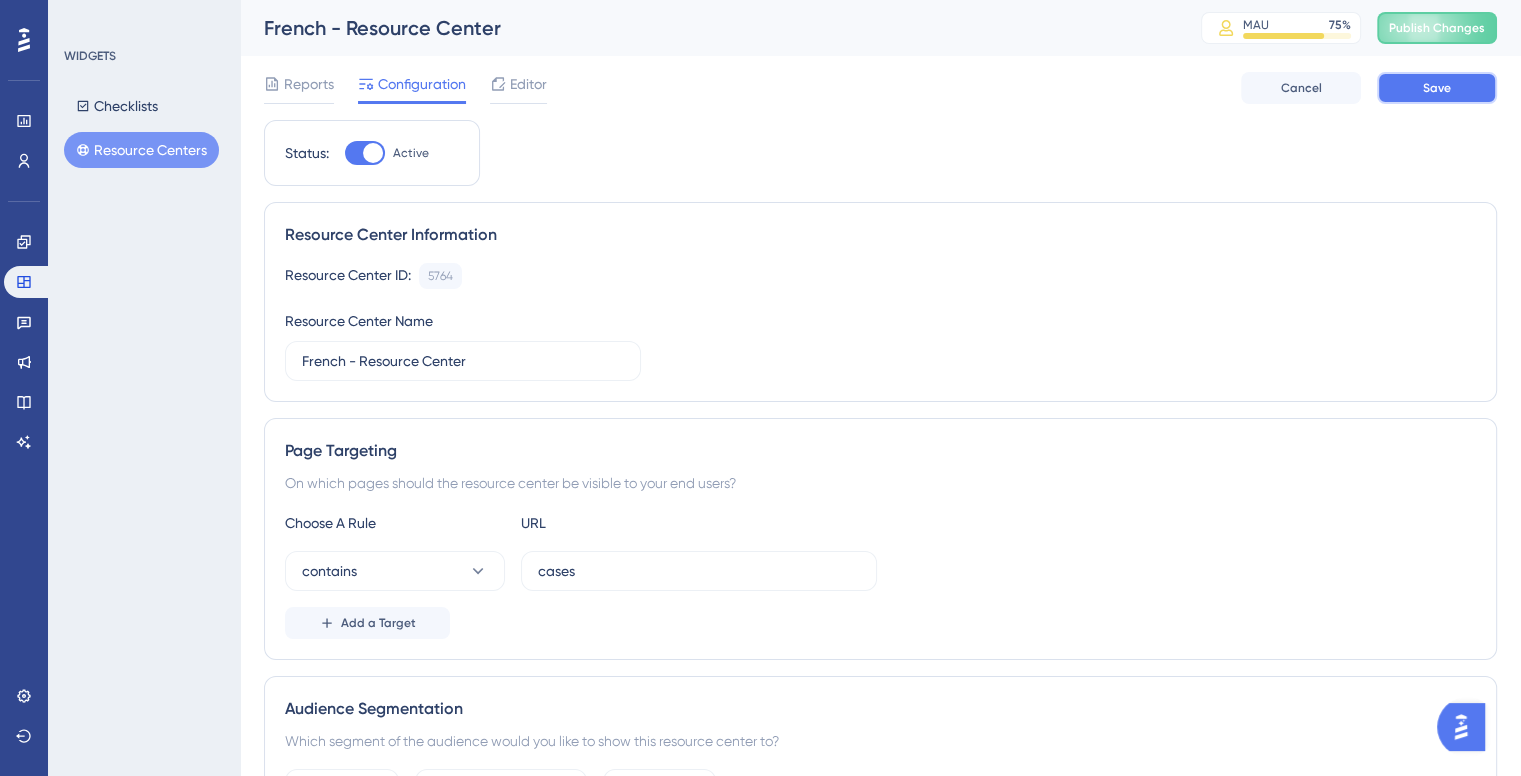 click on "Save" at bounding box center [1437, 88] 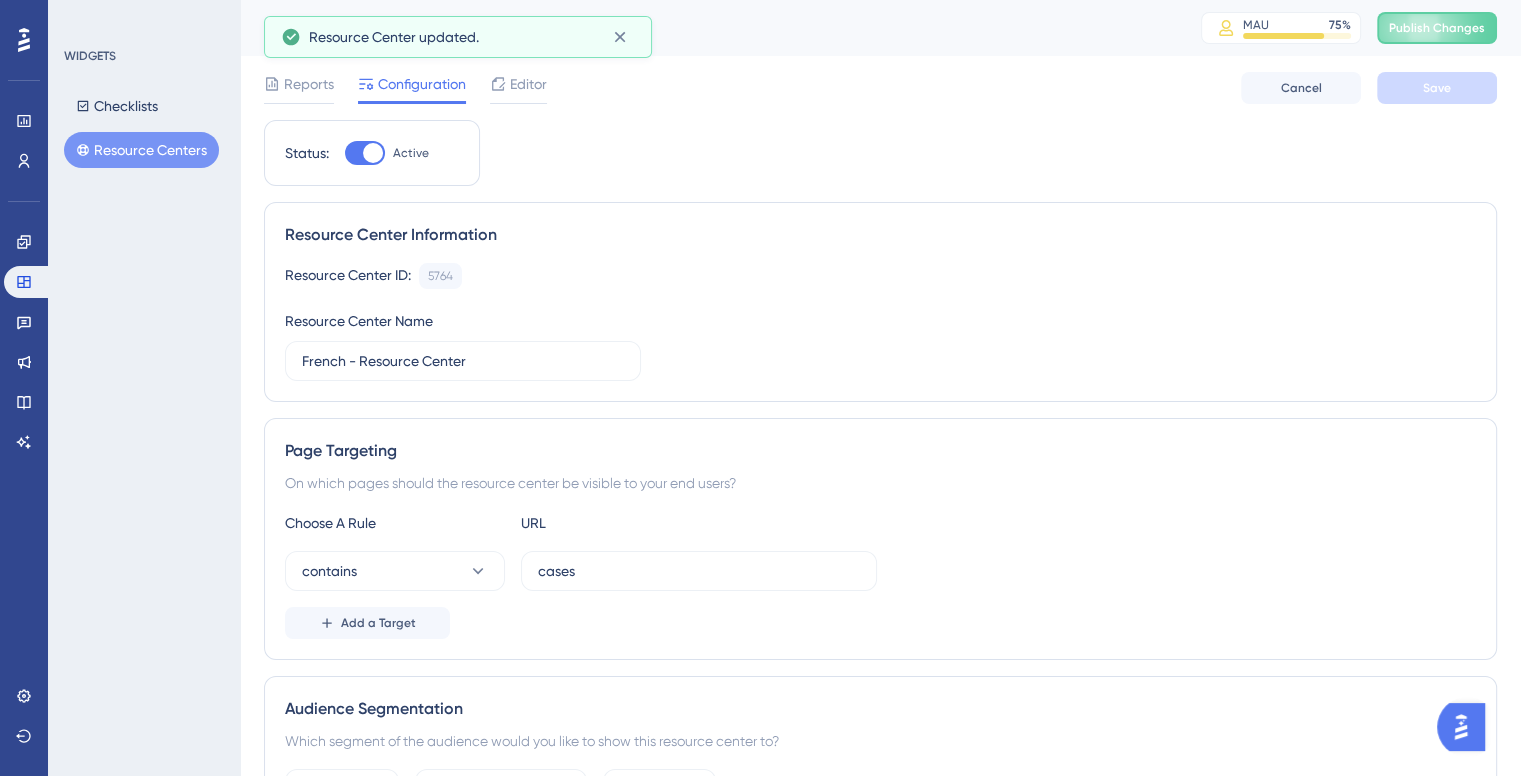 click on "Resource Centers" at bounding box center (141, 150) 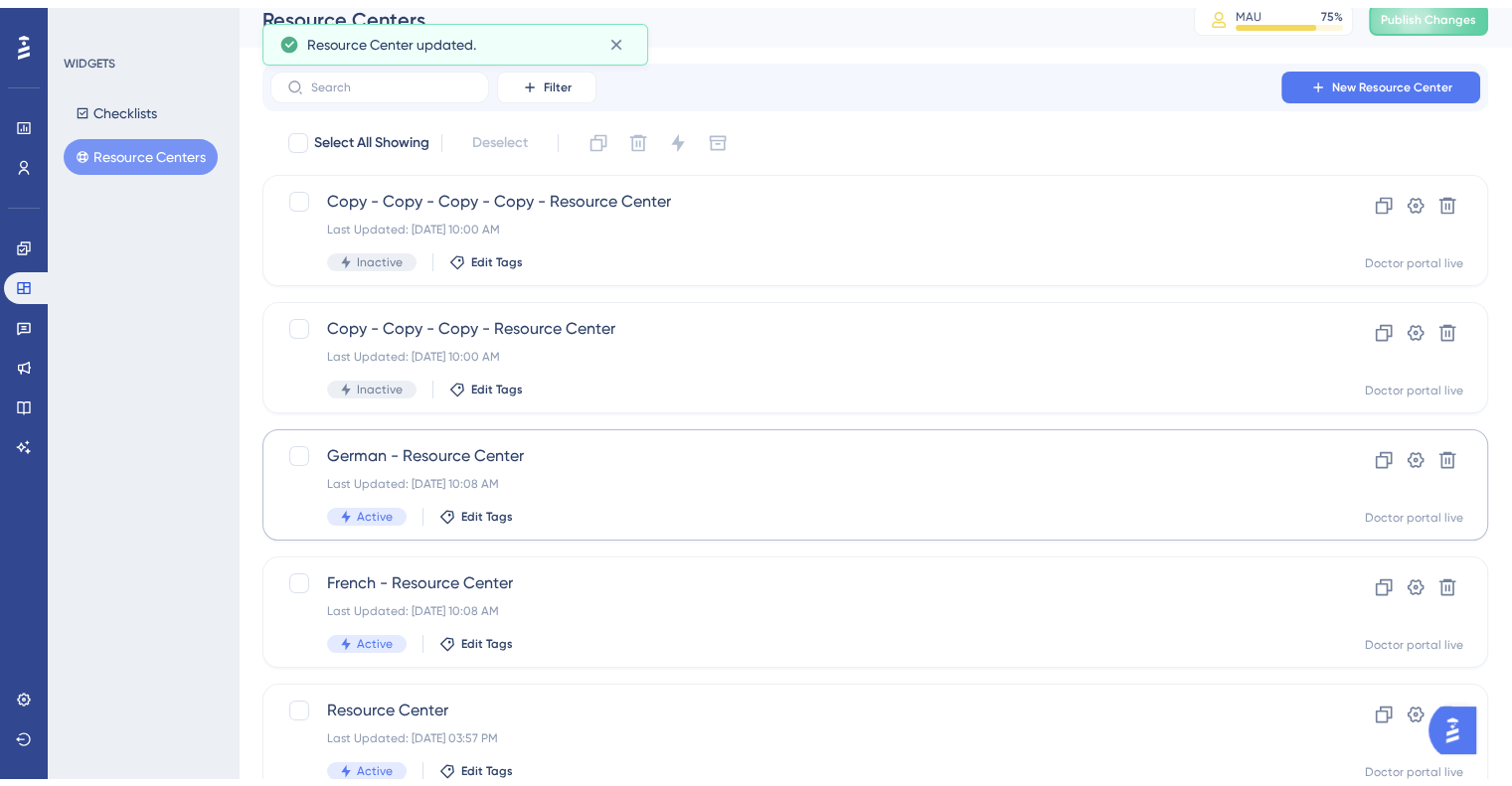 scroll, scrollTop: 79, scrollLeft: 0, axis: vertical 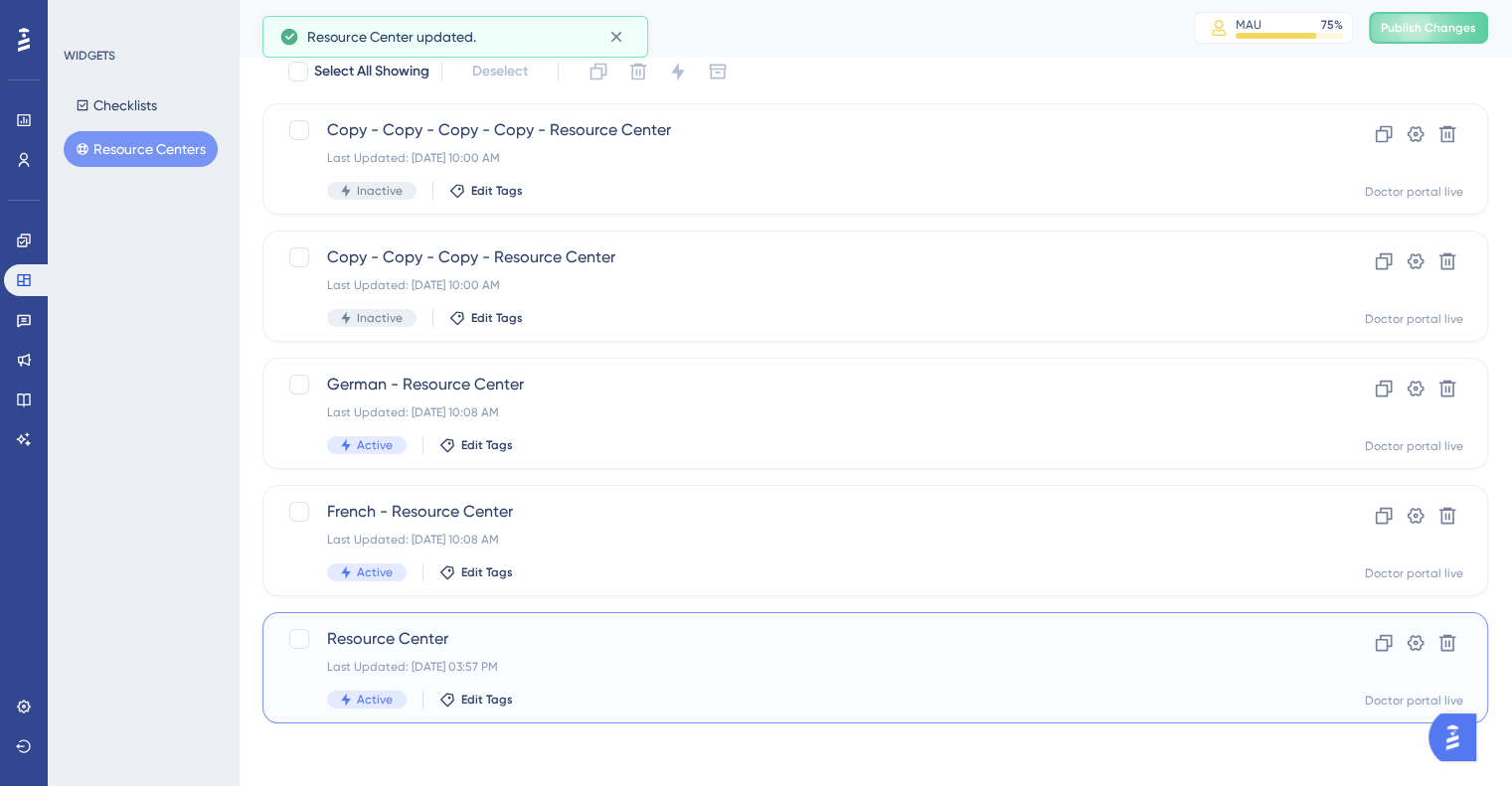 click on "Resource Center" at bounding box center (795, 639) 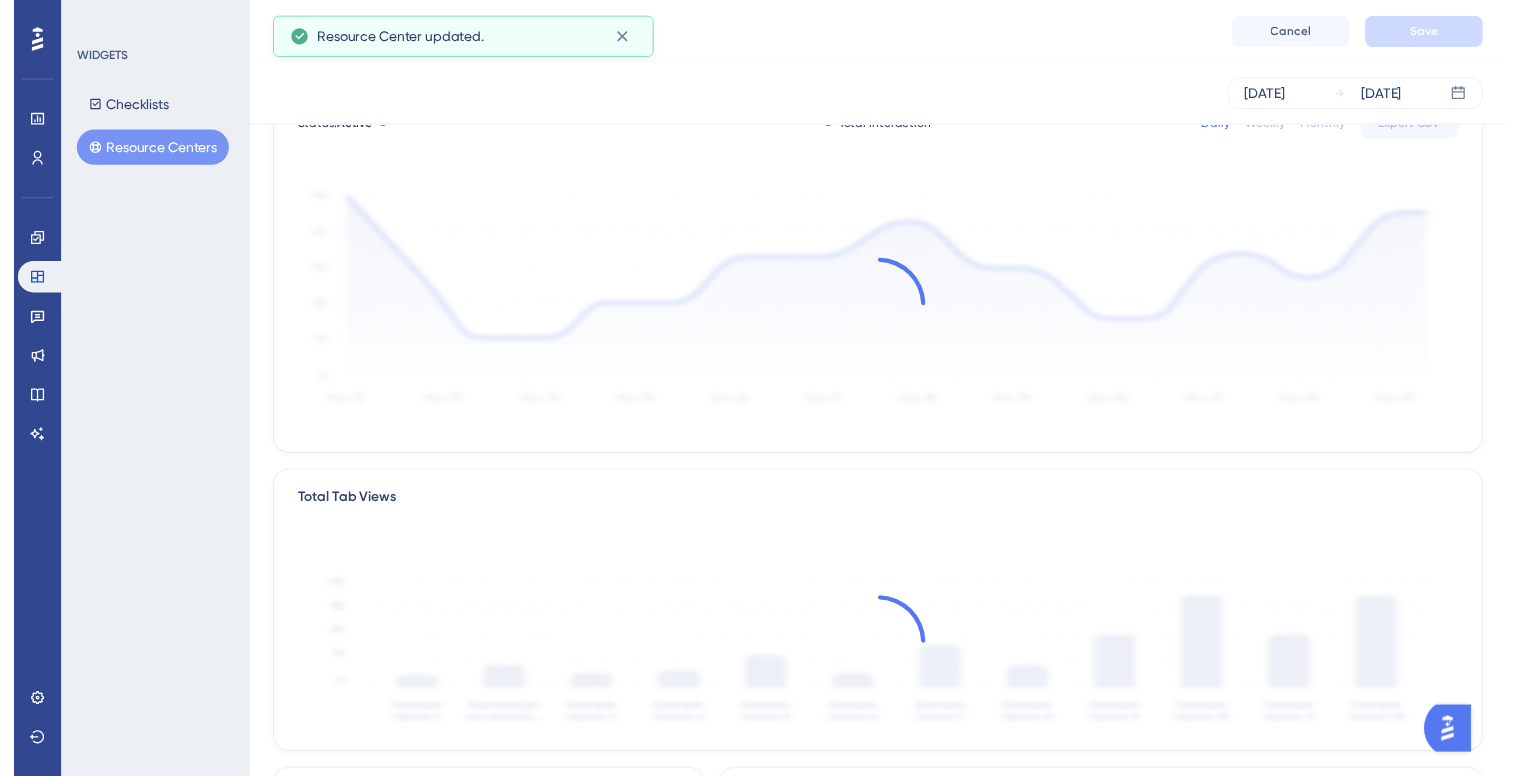 scroll, scrollTop: 0, scrollLeft: 0, axis: both 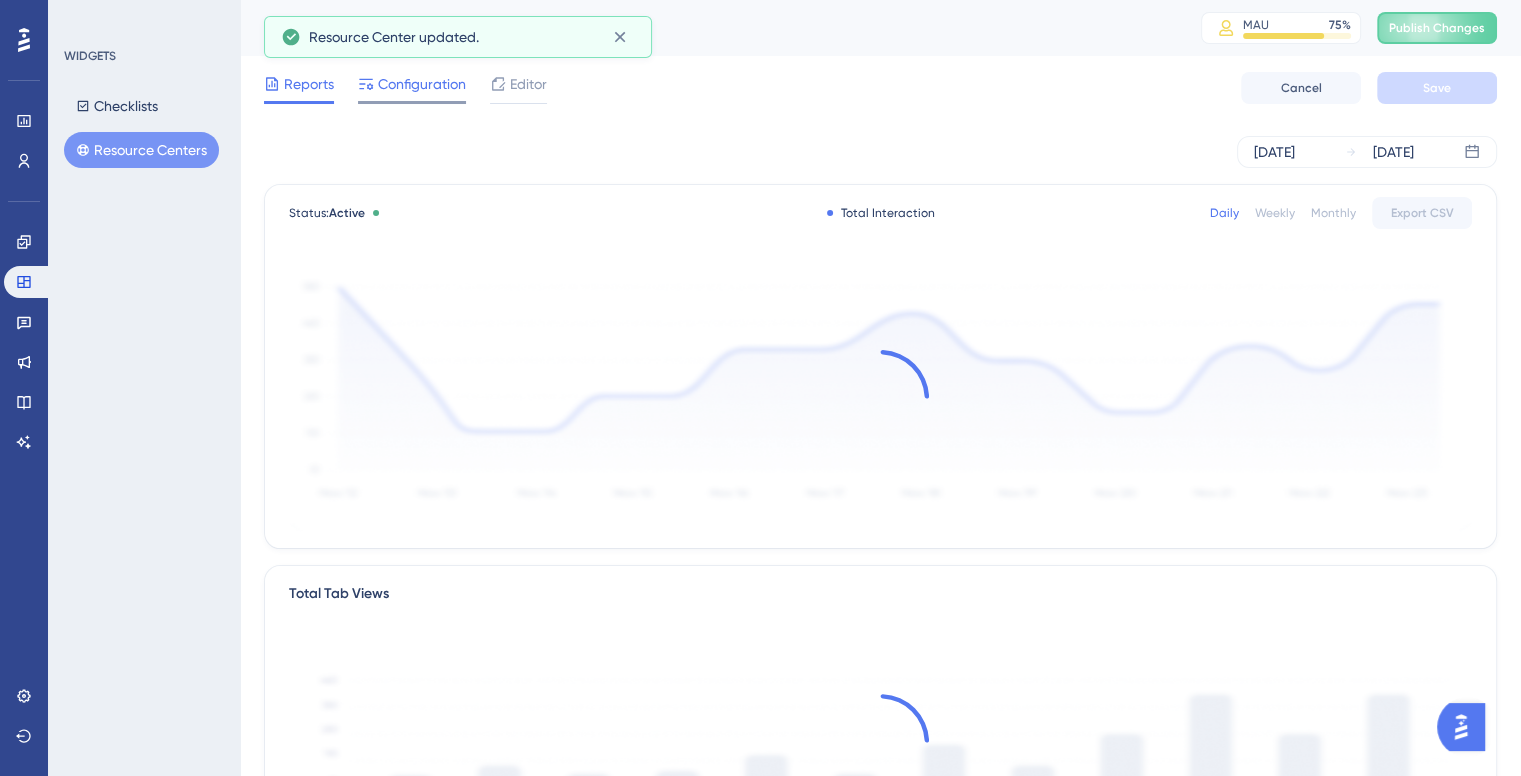 click on "Configuration" at bounding box center (422, 84) 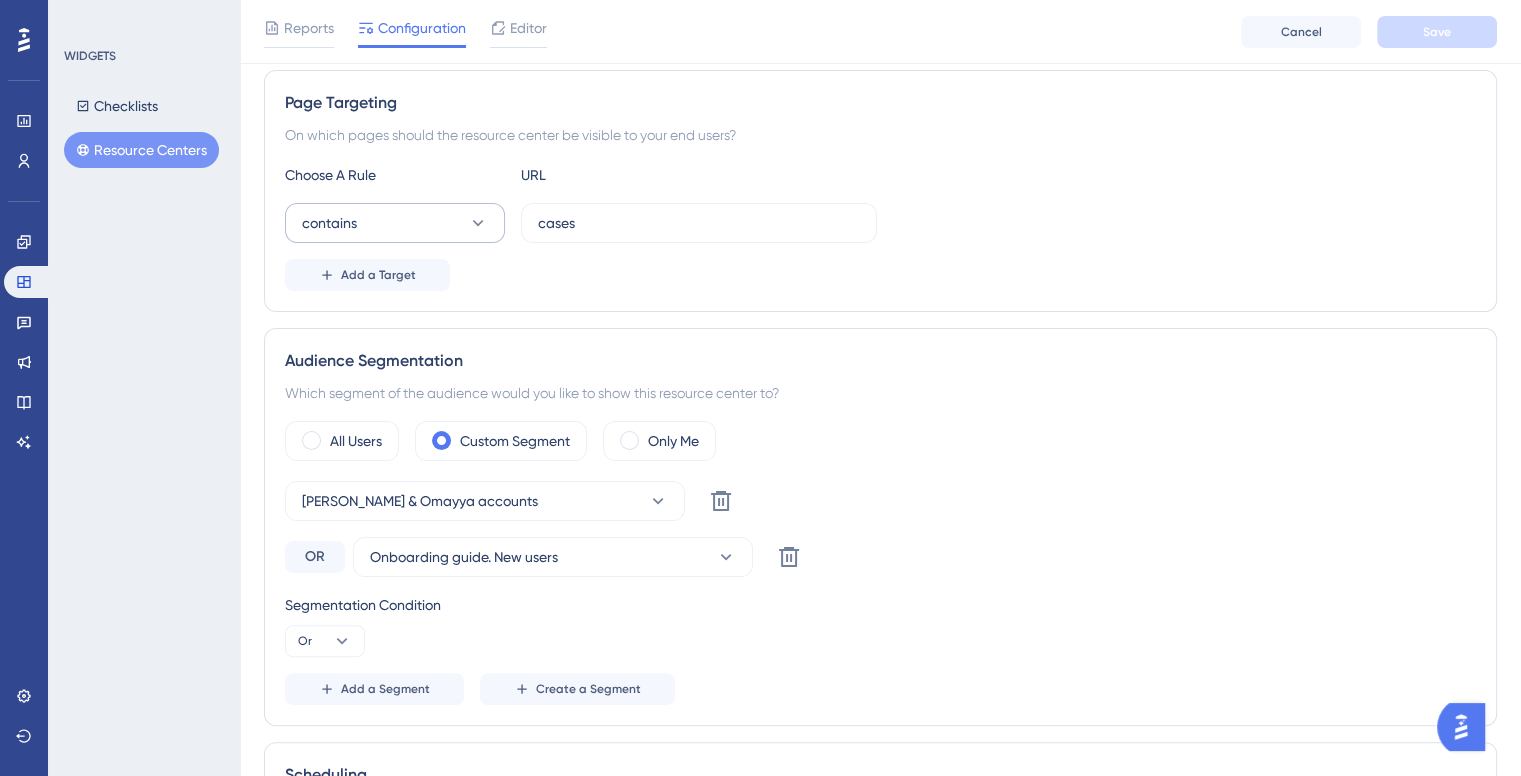 scroll, scrollTop: 400, scrollLeft: 0, axis: vertical 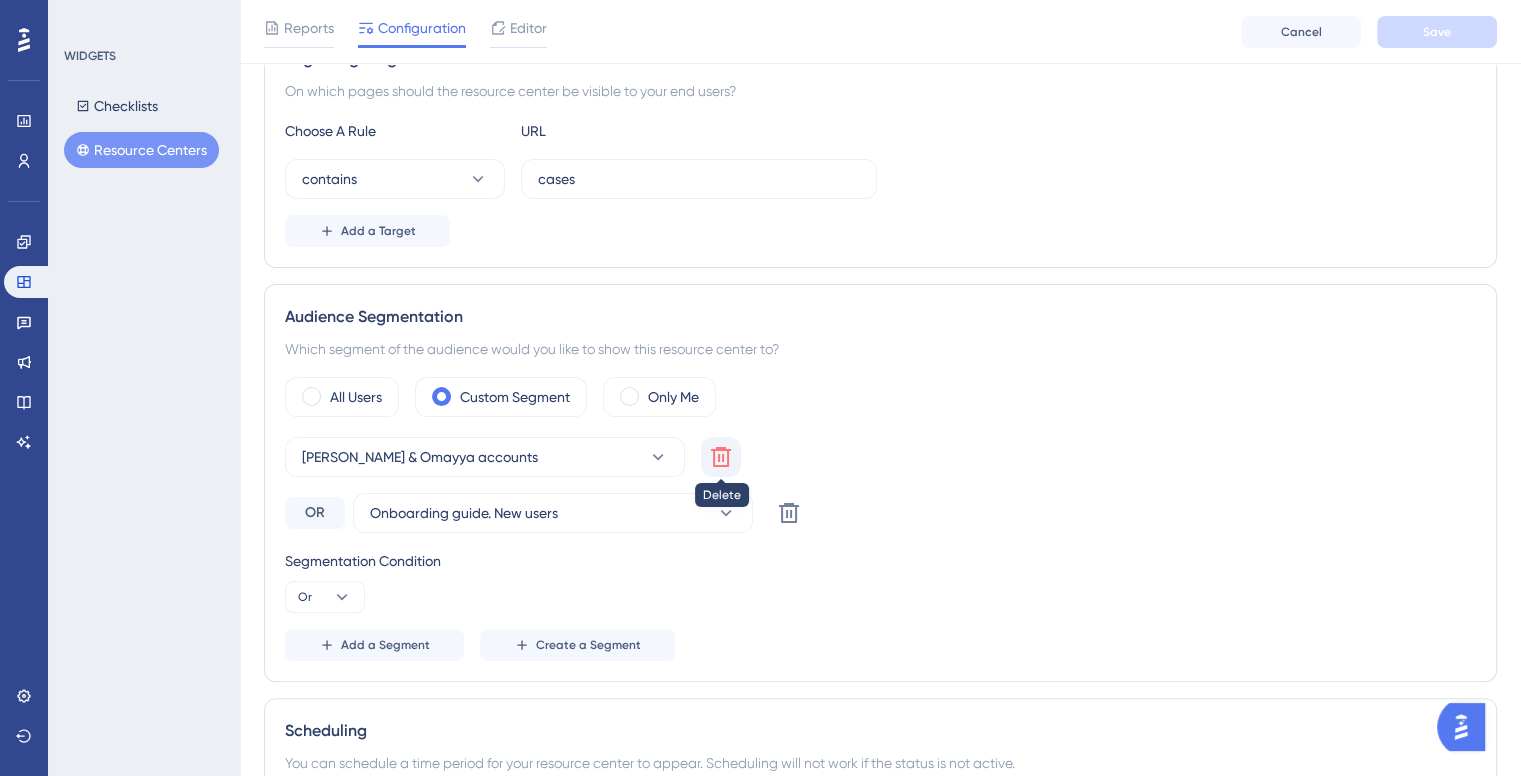 click 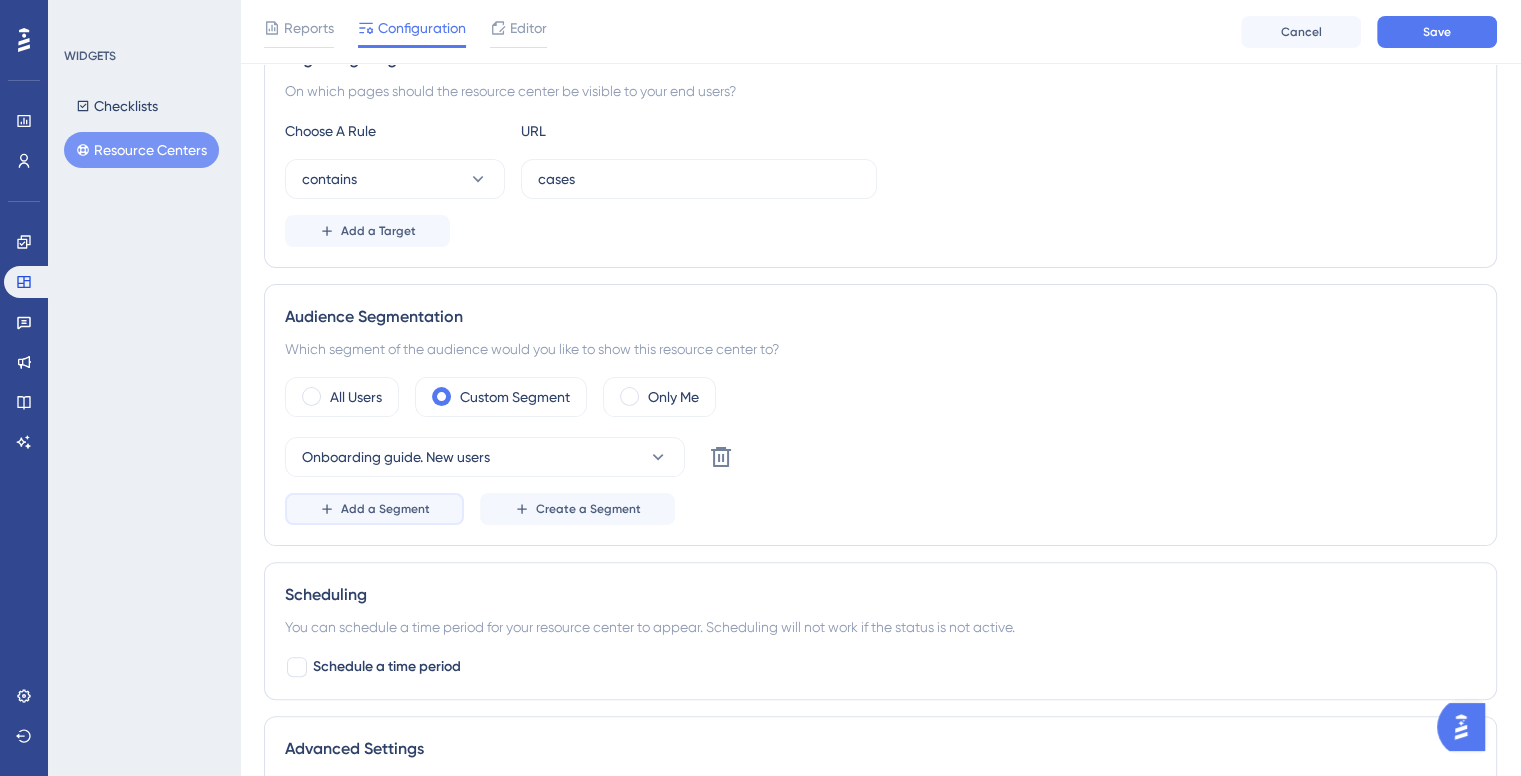 click on "Add a Segment" at bounding box center [374, 509] 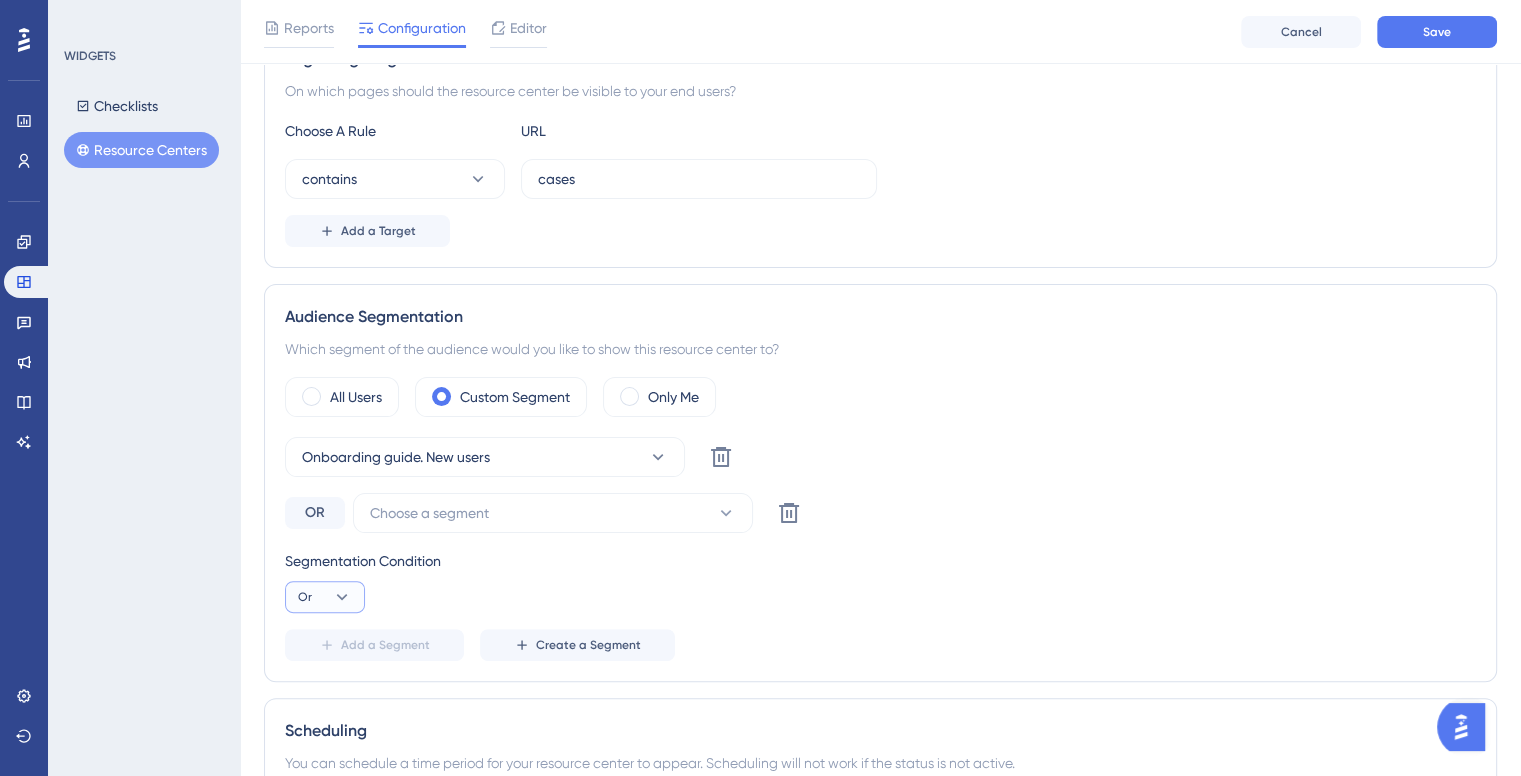 click on "Or" at bounding box center (325, 597) 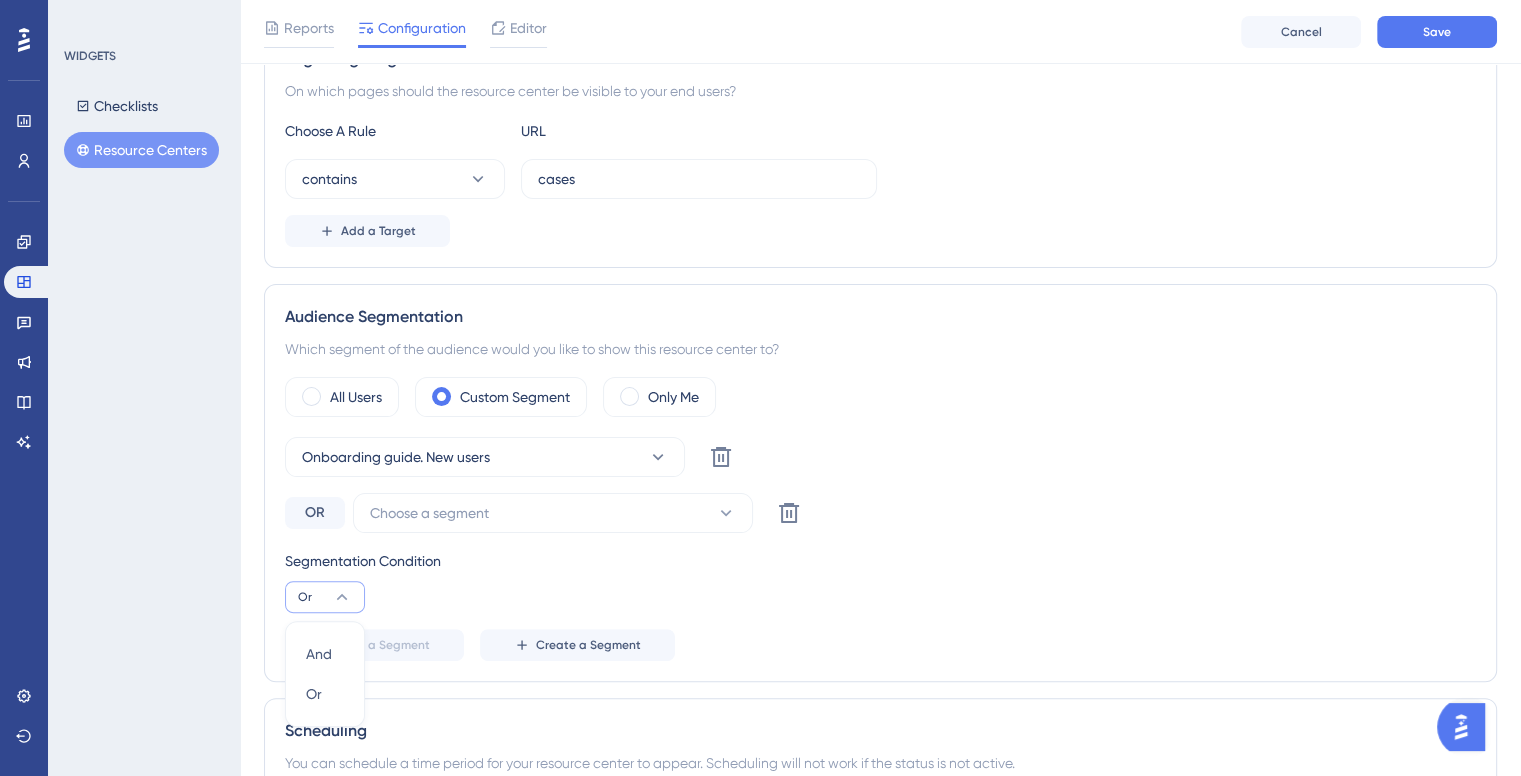 scroll, scrollTop: 684, scrollLeft: 0, axis: vertical 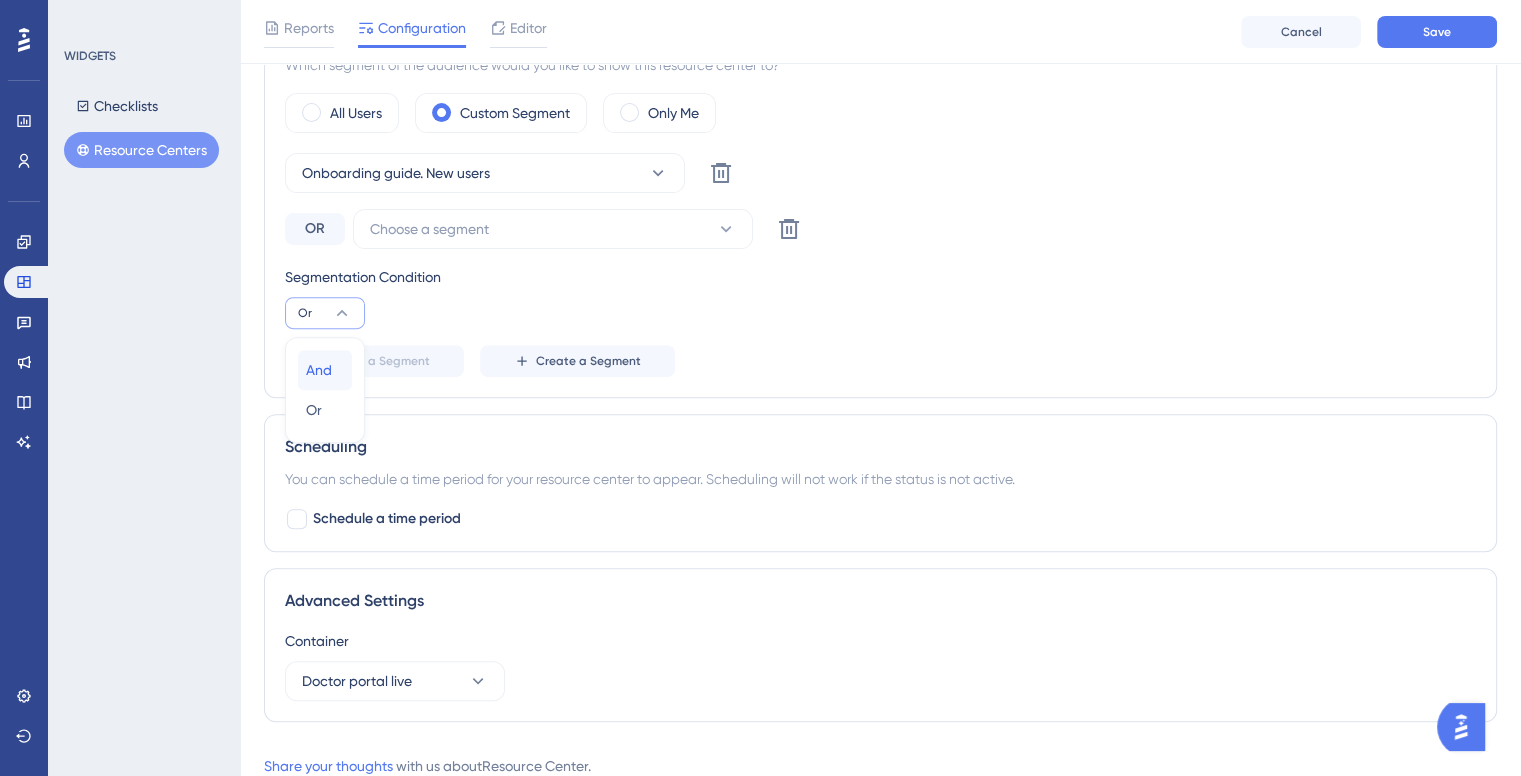 click on "And And" at bounding box center (325, 370) 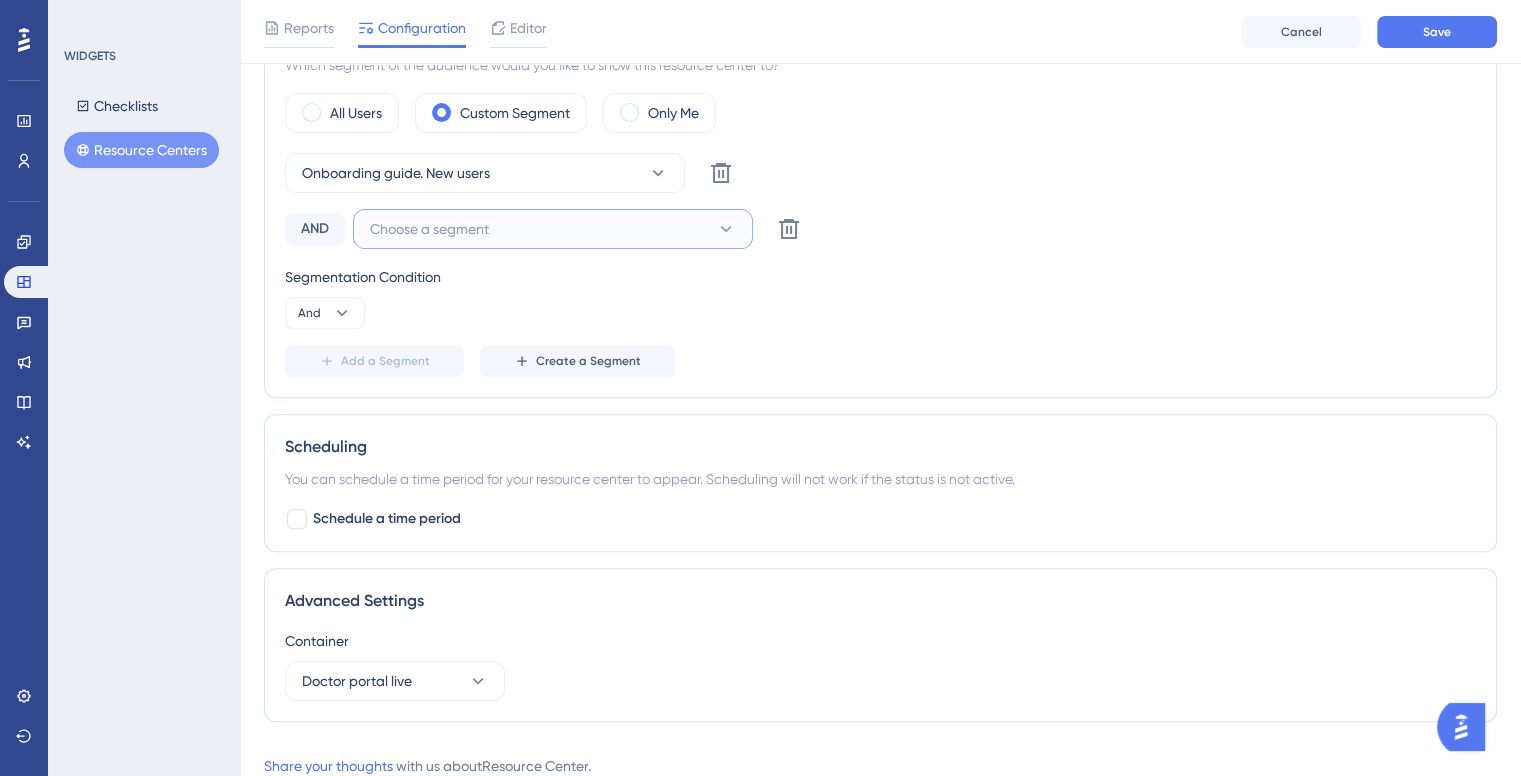click on "Choose a segment" at bounding box center [553, 229] 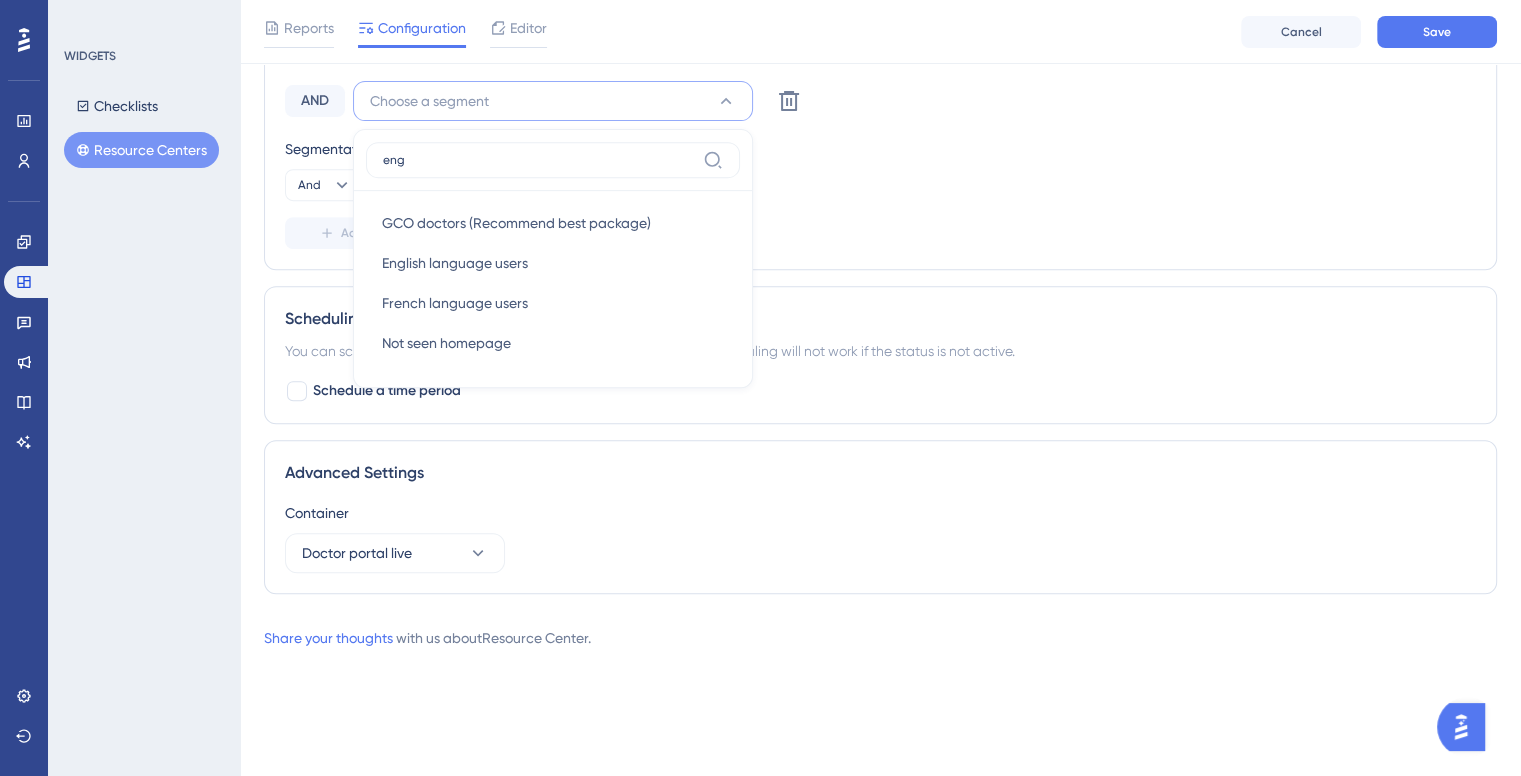 scroll, scrollTop: 747, scrollLeft: 0, axis: vertical 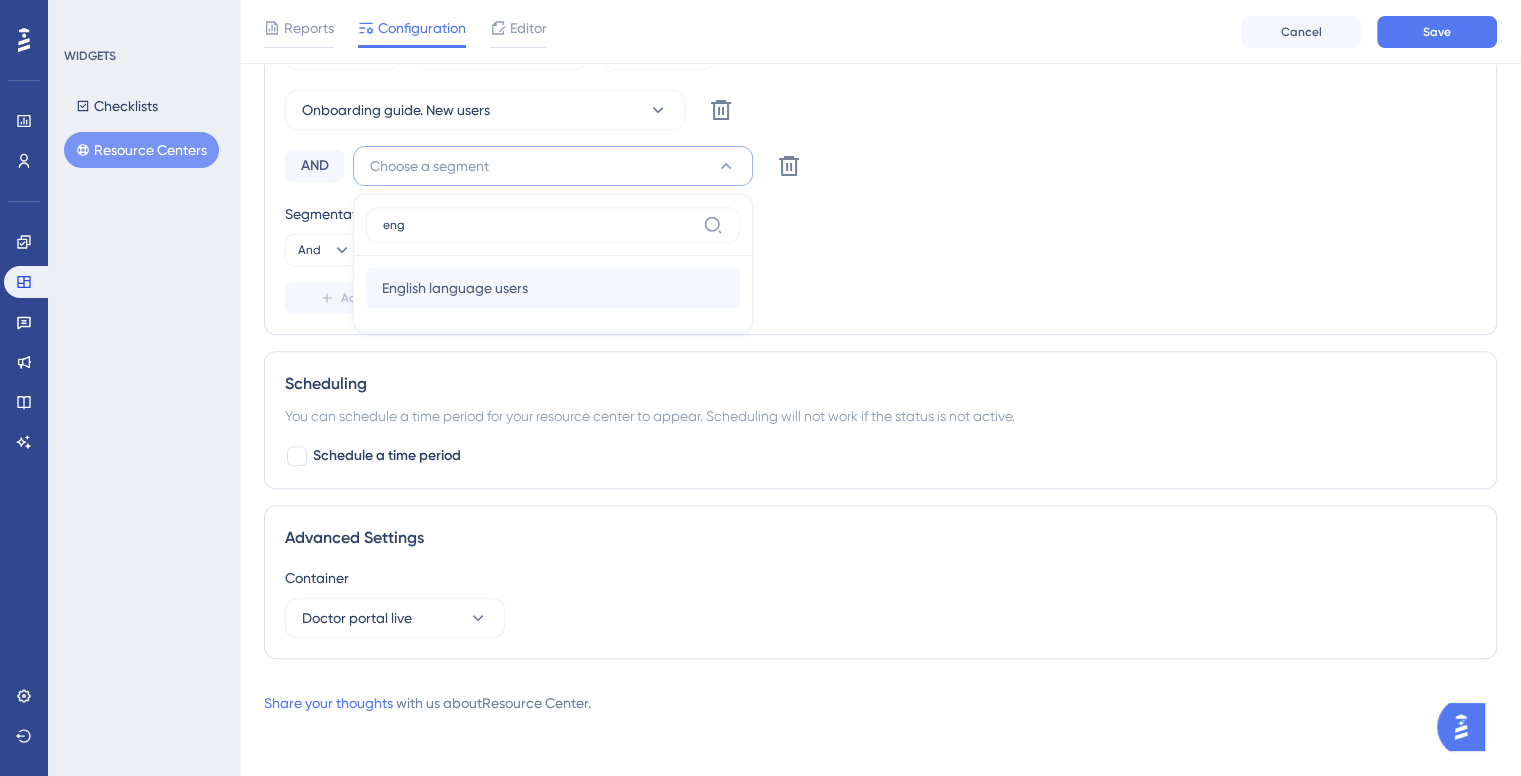 type on "eng" 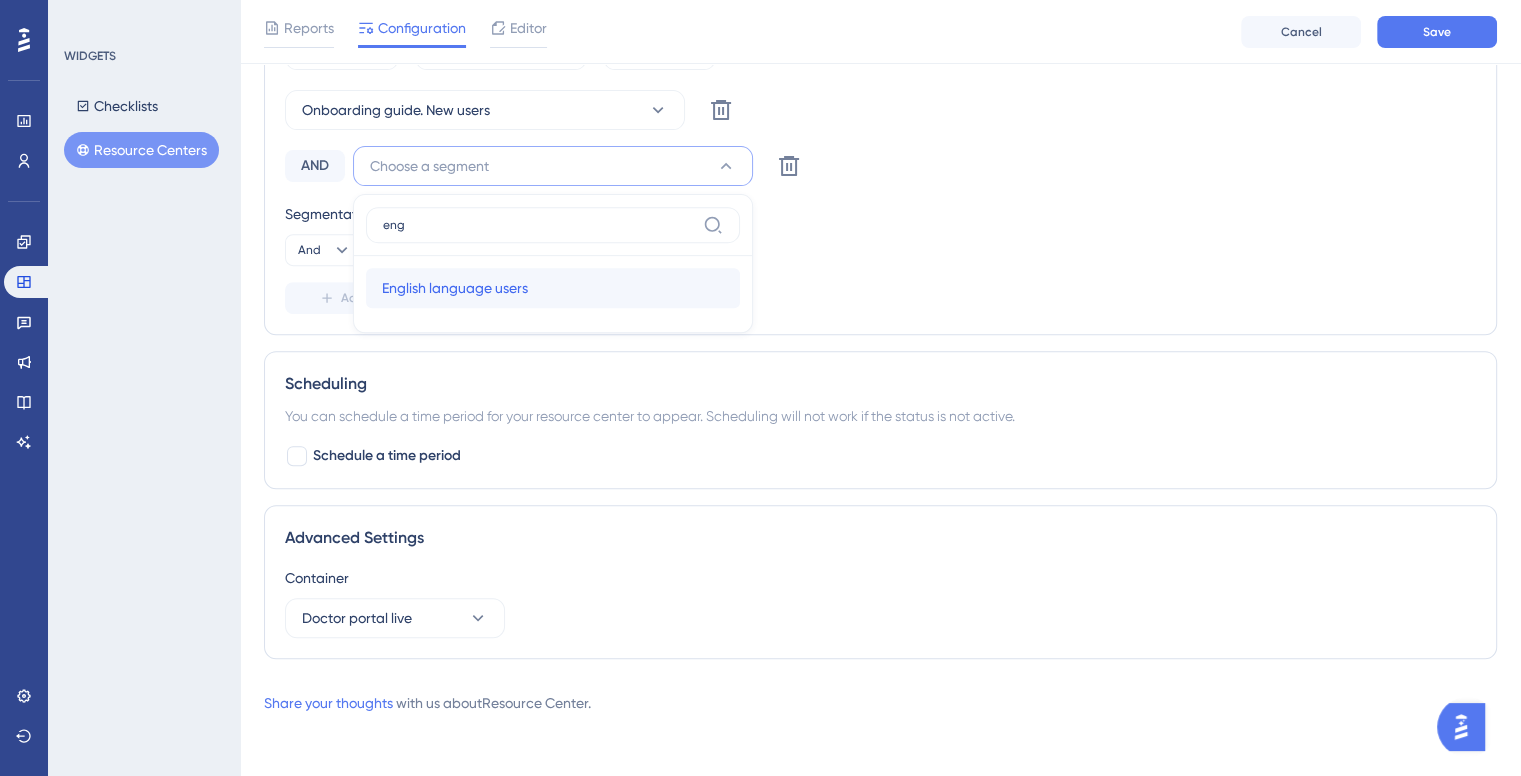 click on "English language users" at bounding box center (455, 288) 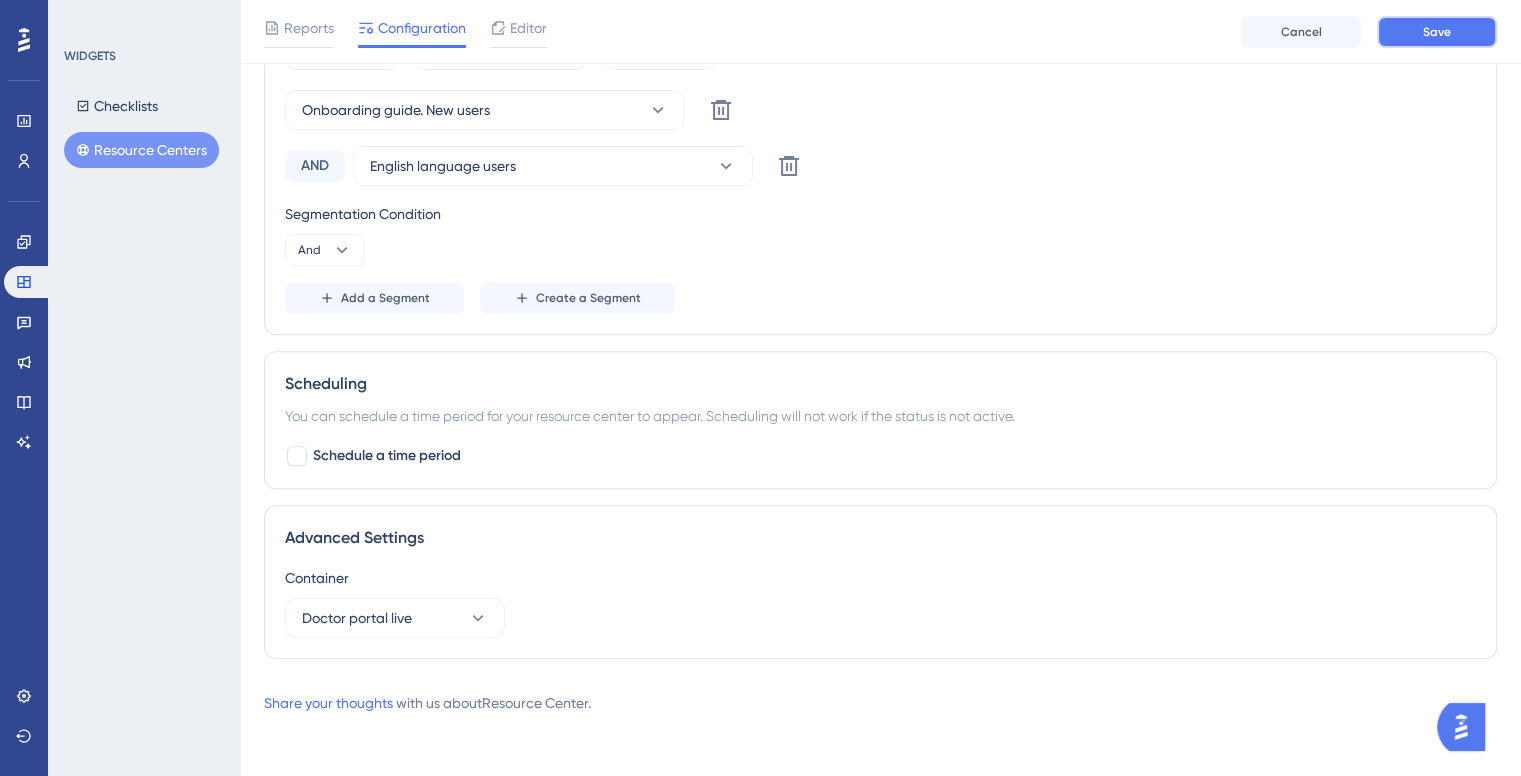 click on "Save" at bounding box center (1437, 32) 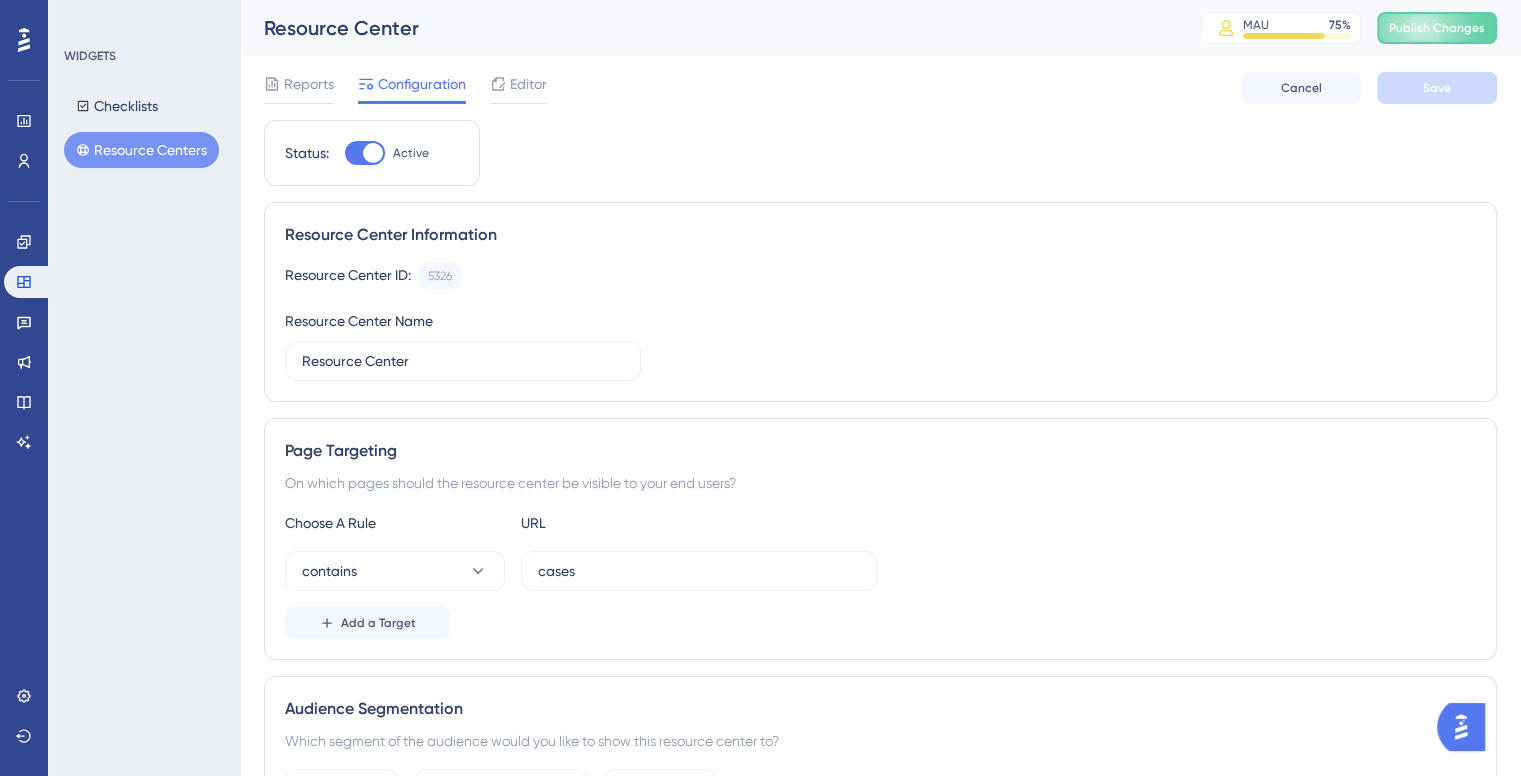 scroll, scrollTop: 0, scrollLeft: 0, axis: both 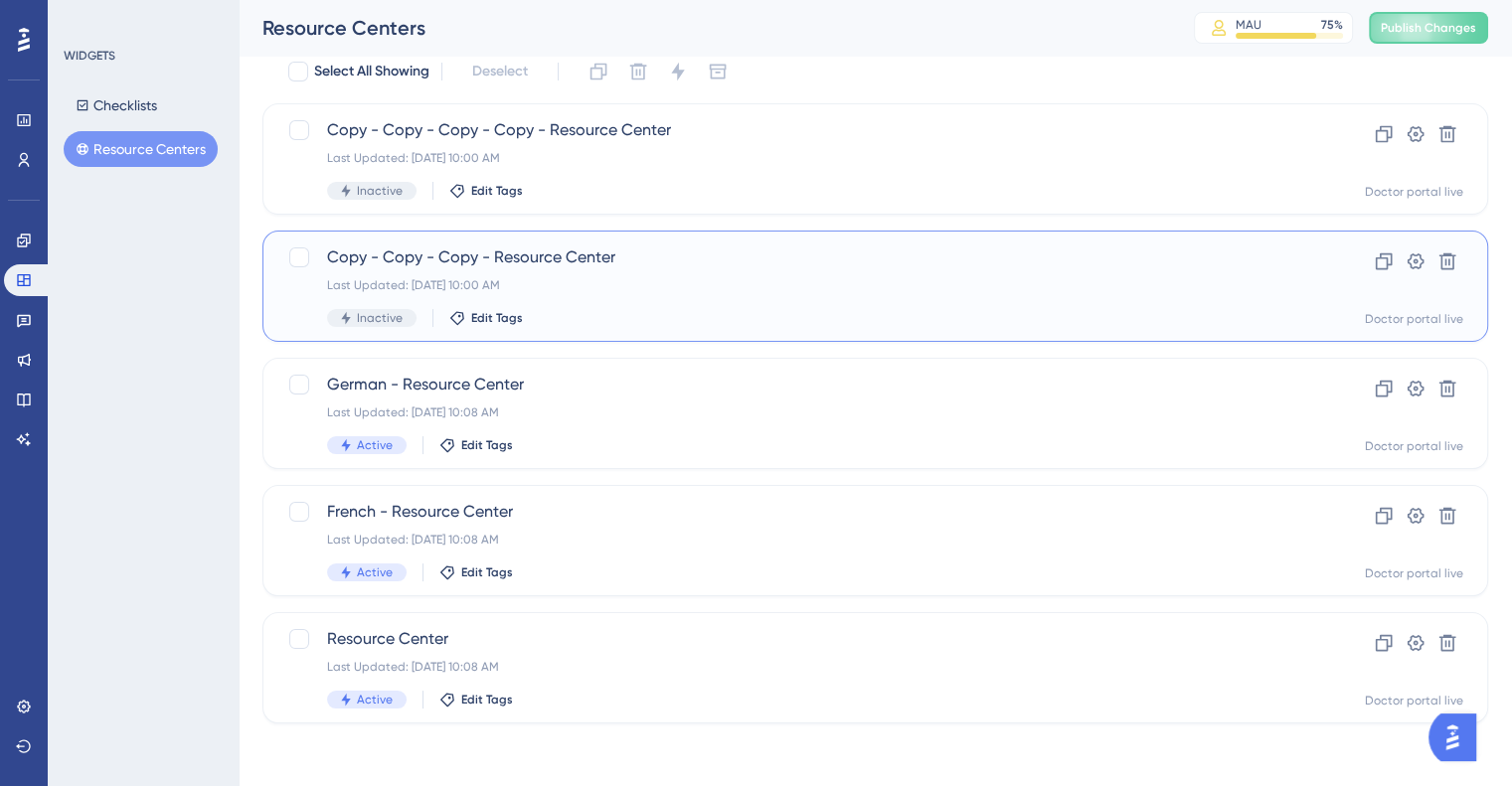 click on "Copy - Copy - Copy - Resource Center Last Updated: Jul 10 2025, 10:00 AM Inactive Edit Tags" at bounding box center [795, 286] 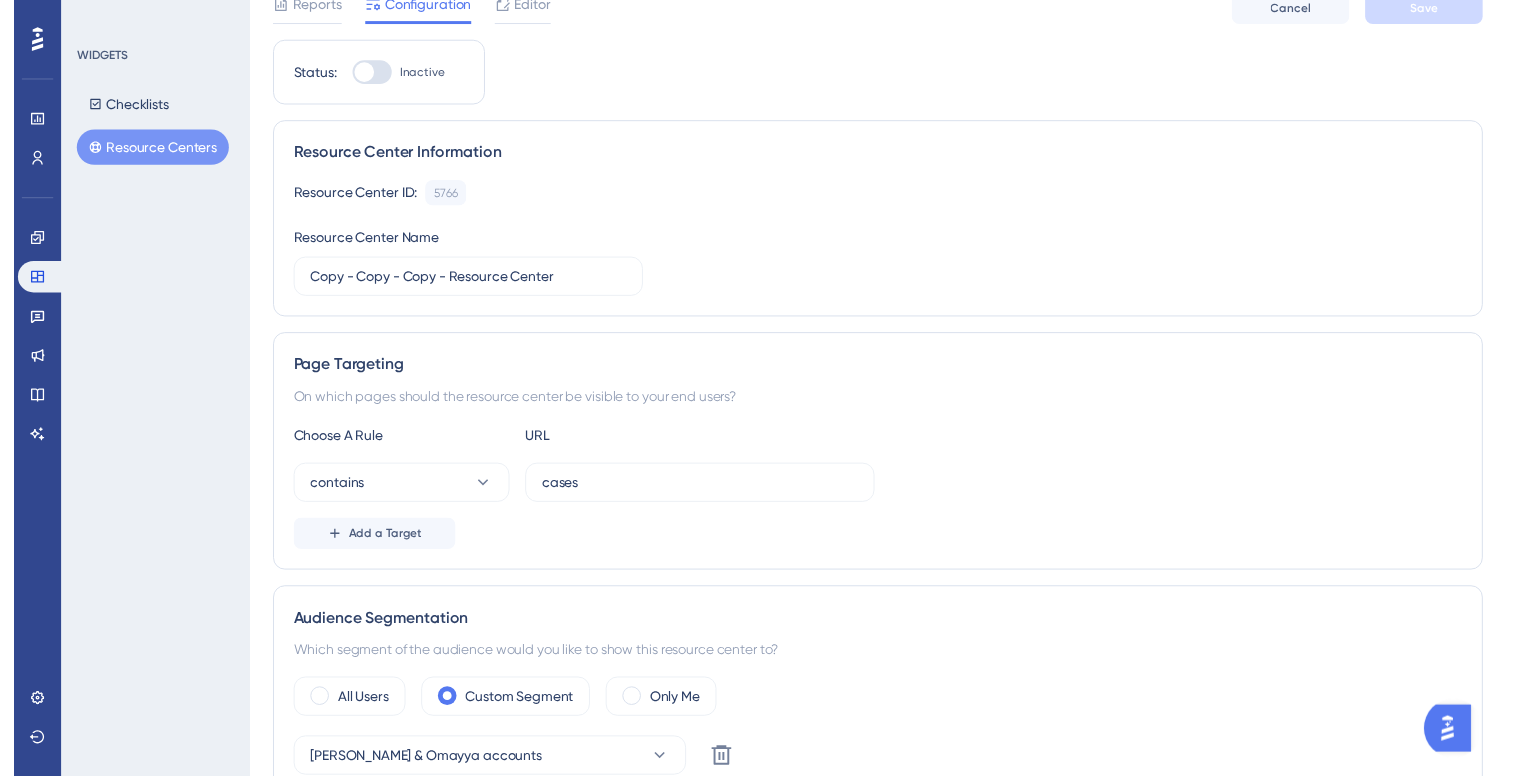 scroll, scrollTop: 0, scrollLeft: 0, axis: both 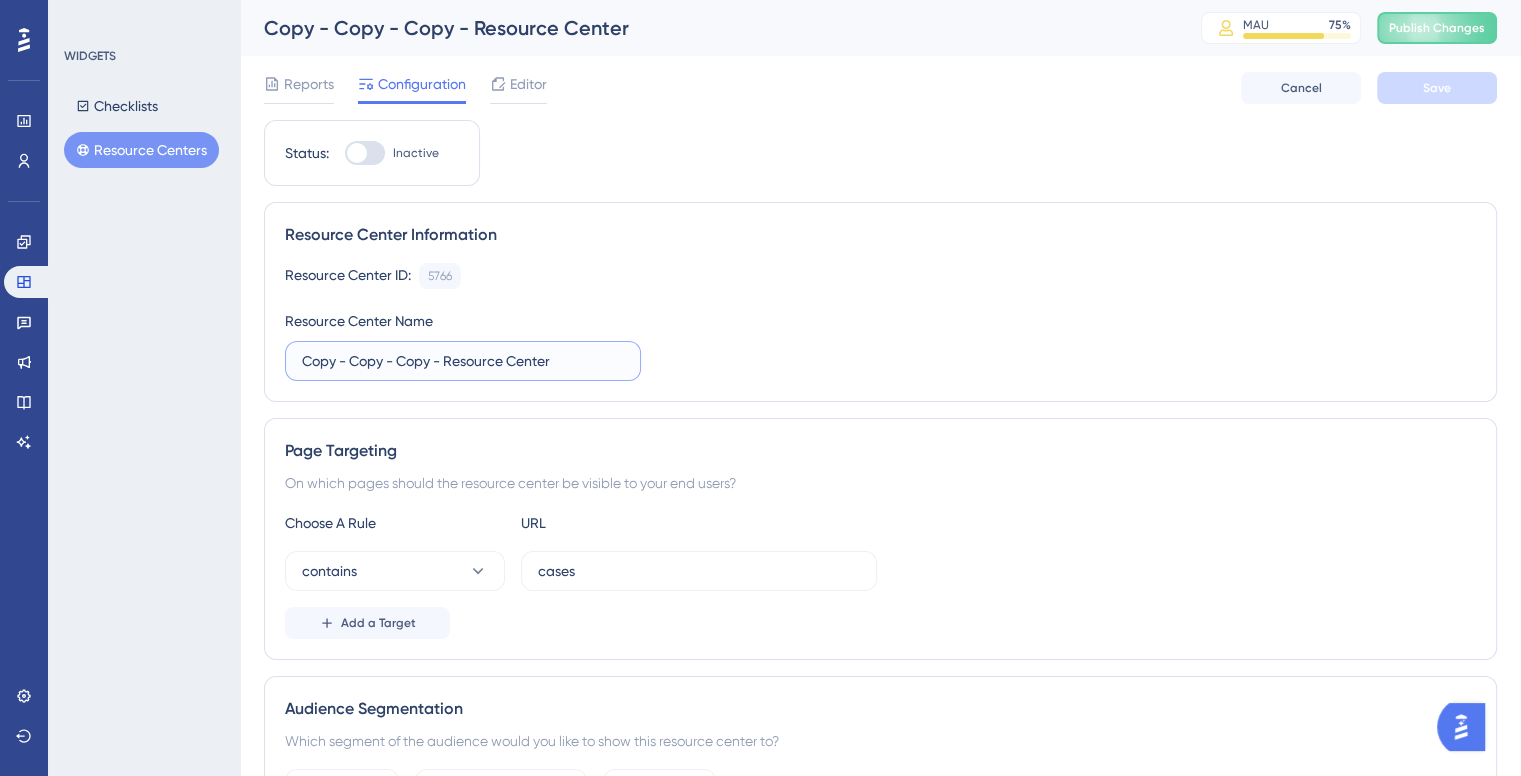 drag, startPoint x: 436, startPoint y: 363, endPoint x: 290, endPoint y: 360, distance: 146.03082 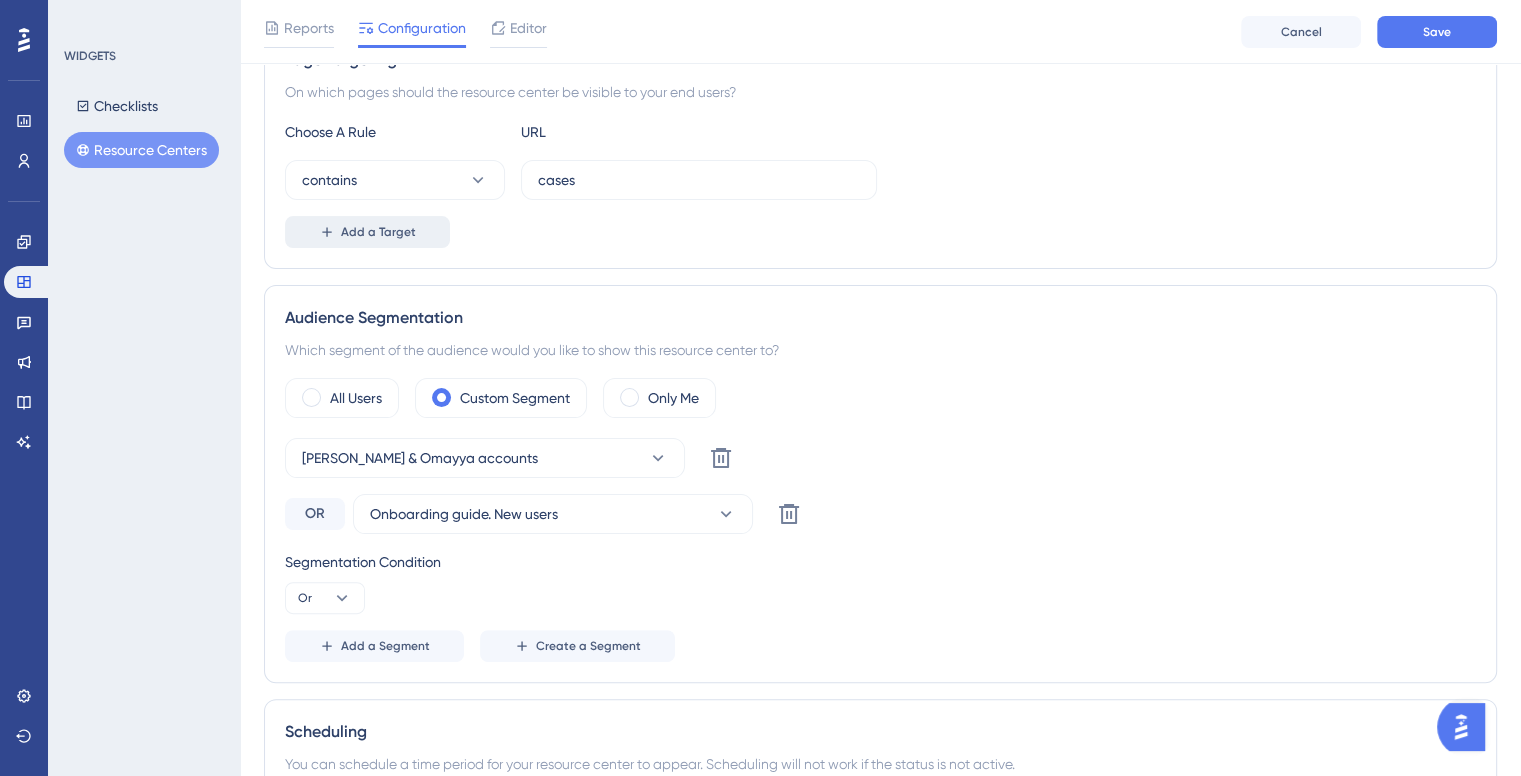 scroll, scrollTop: 400, scrollLeft: 0, axis: vertical 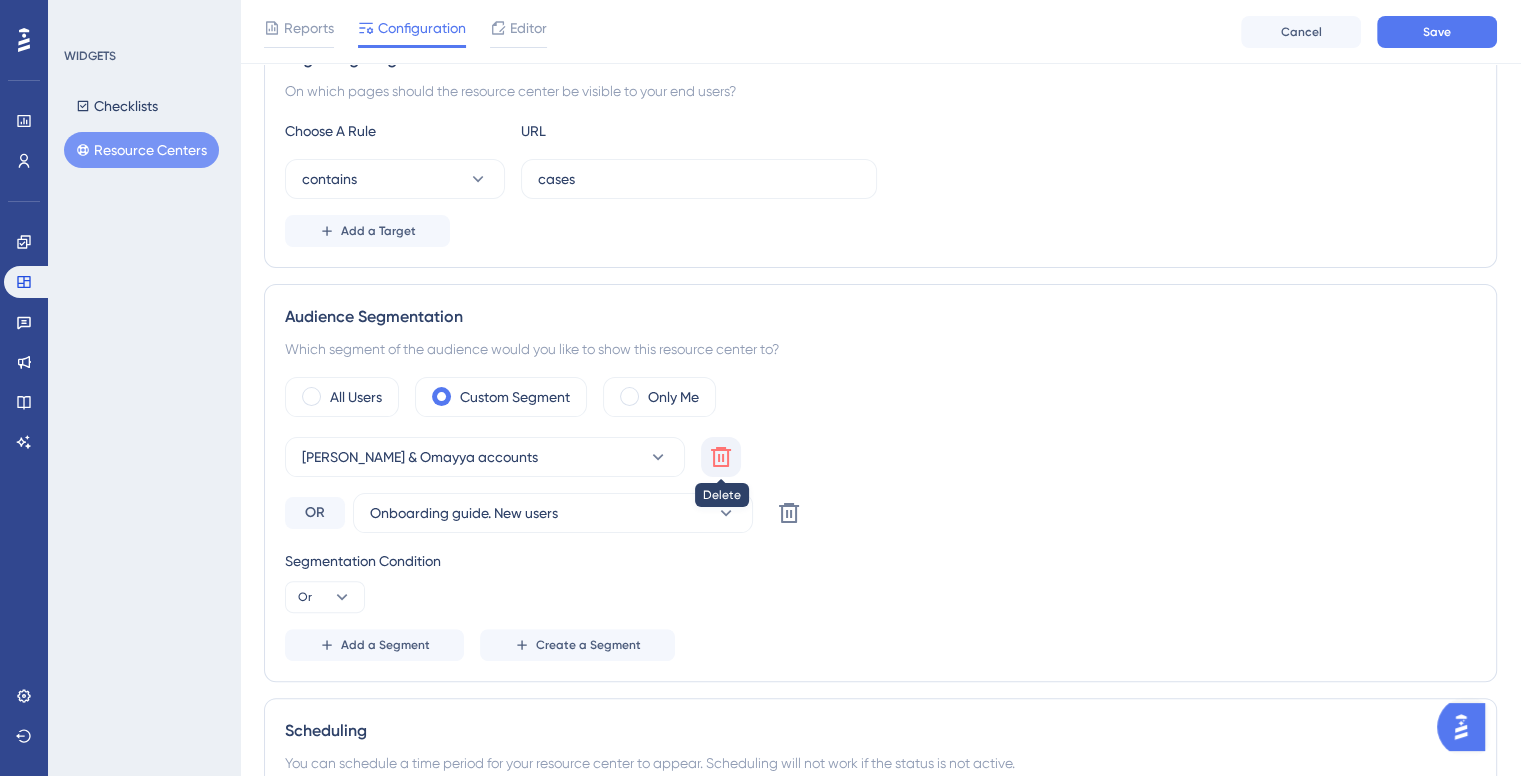 type on "Italian - Resource Center" 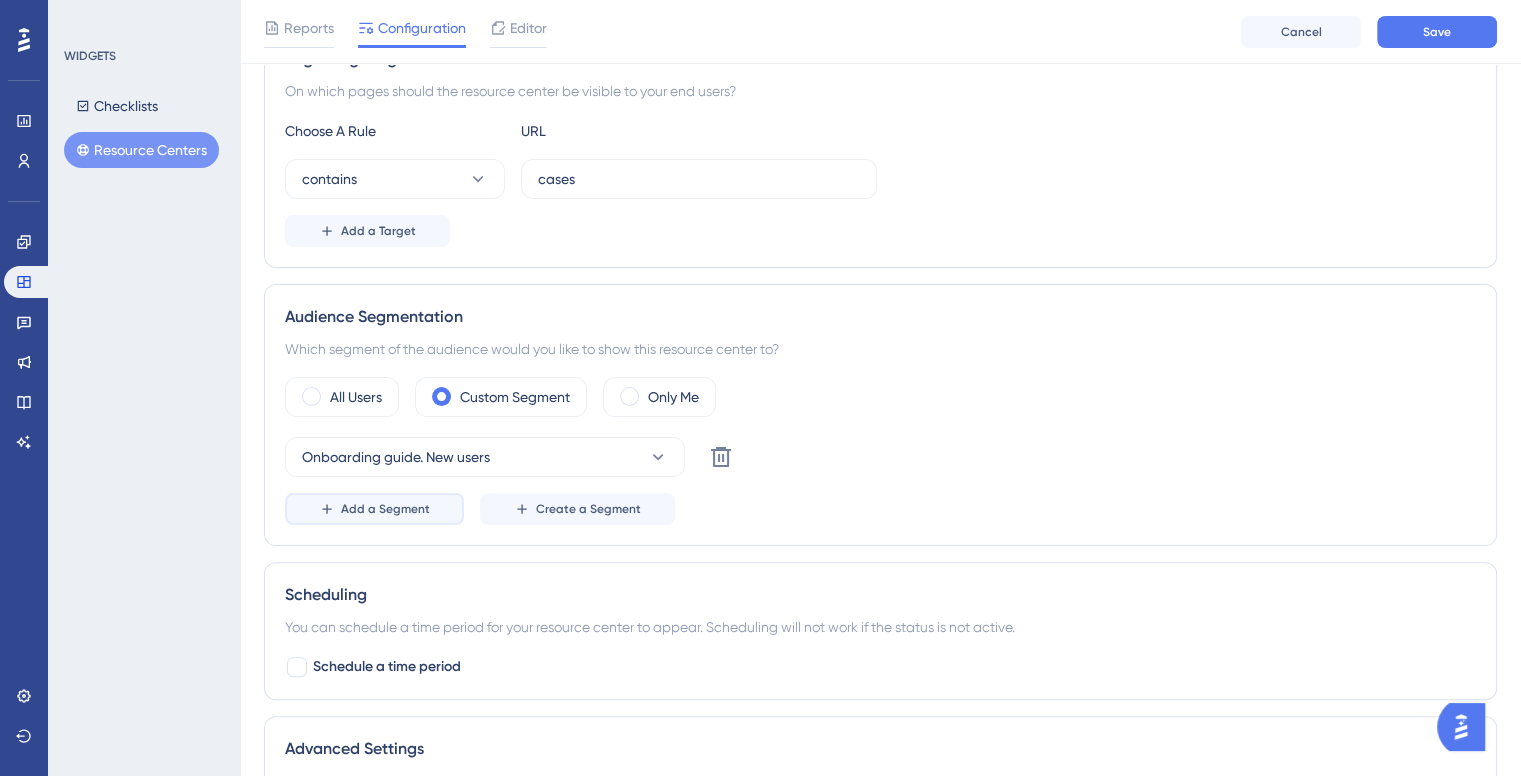 click on "Add a Segment" at bounding box center (385, 509) 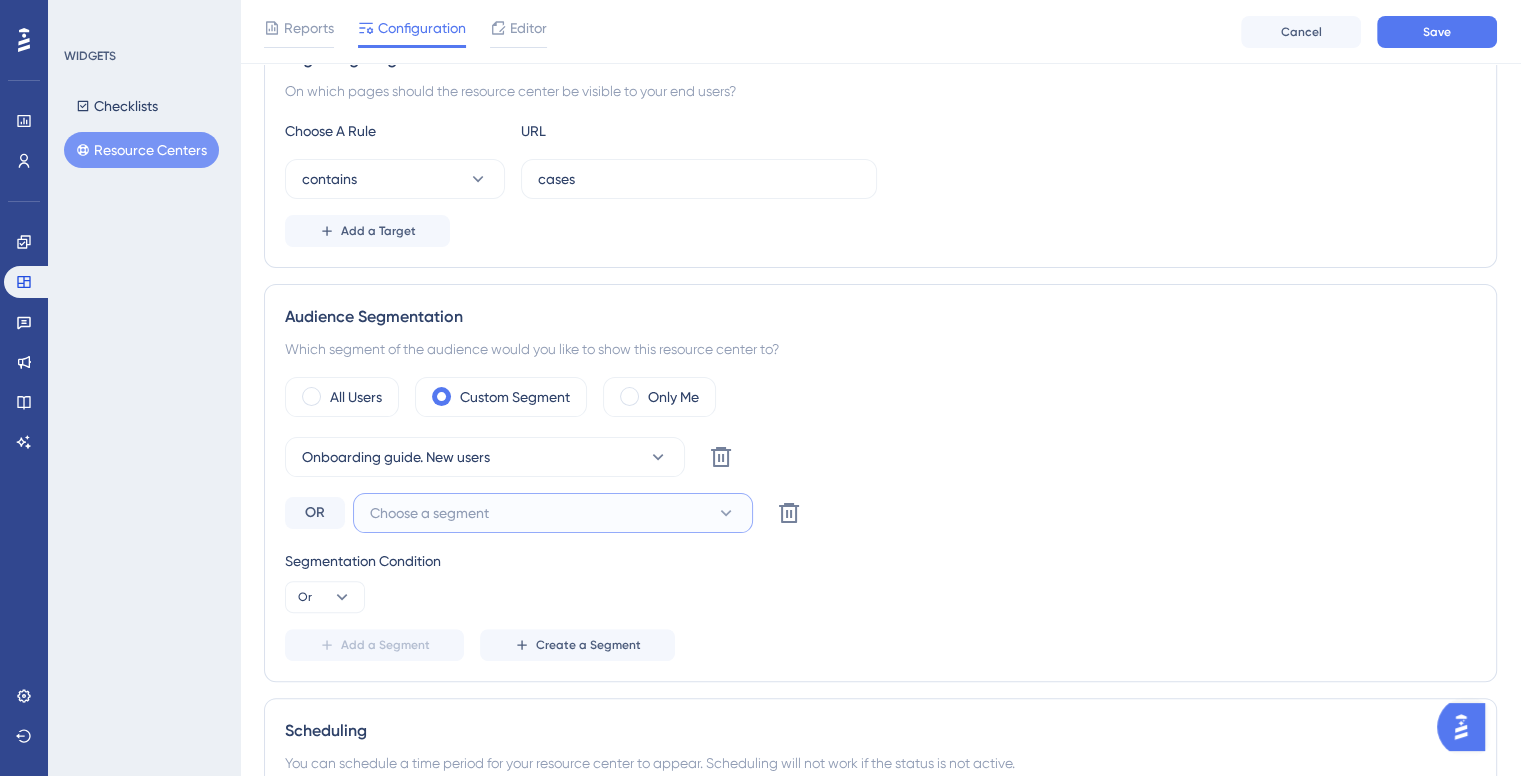 click on "Choose a segment" at bounding box center (429, 513) 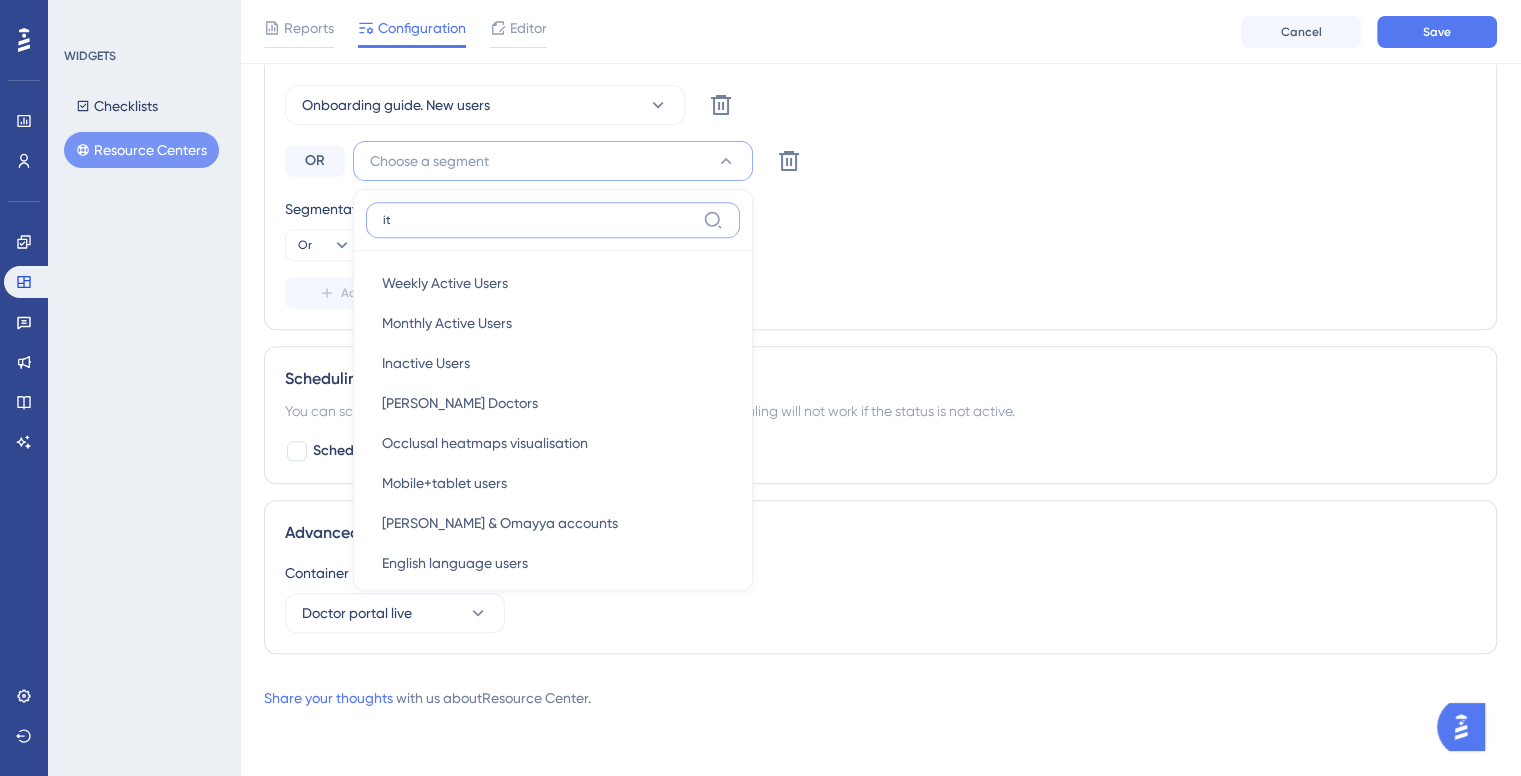 scroll, scrollTop: 747, scrollLeft: 0, axis: vertical 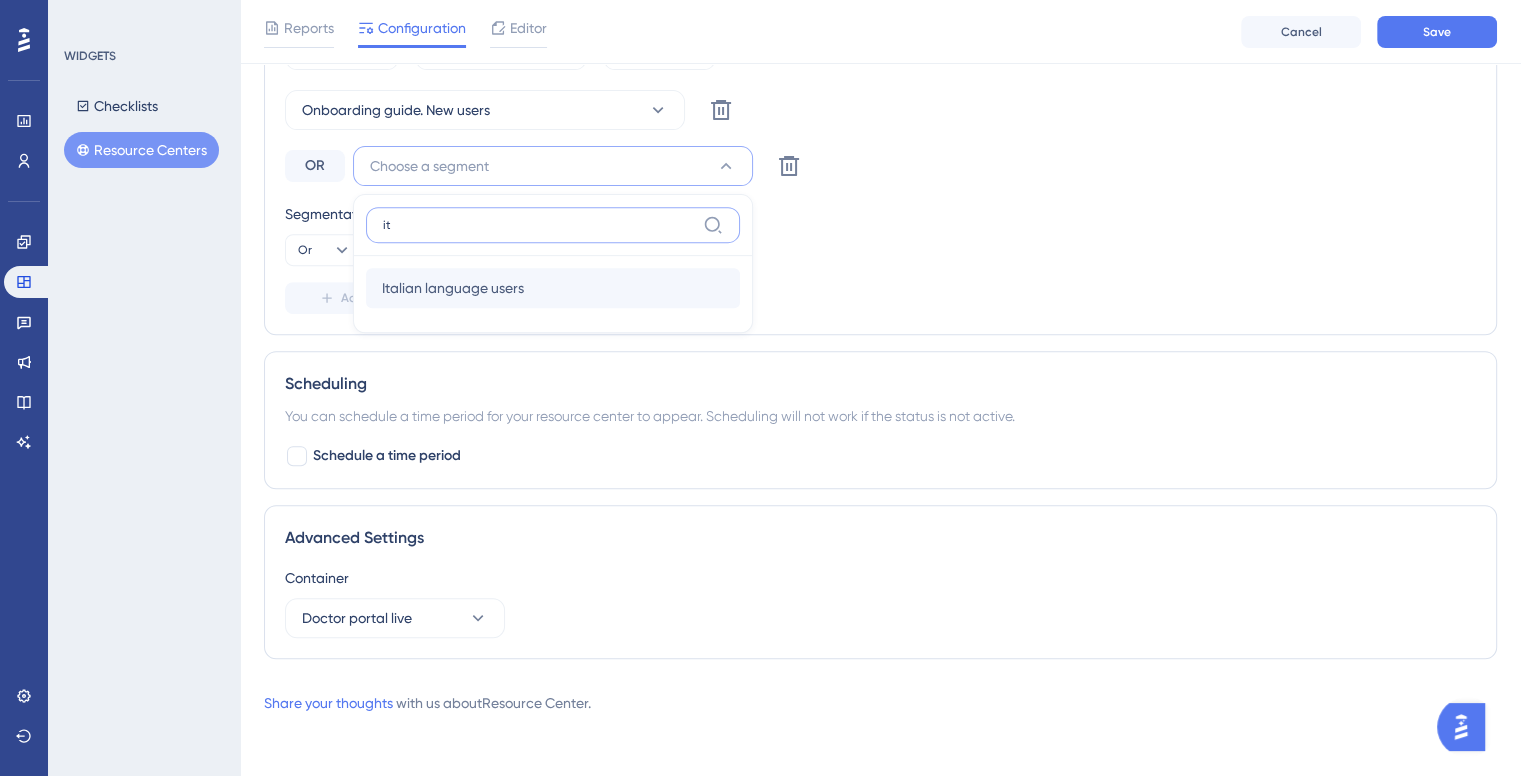 type on "it" 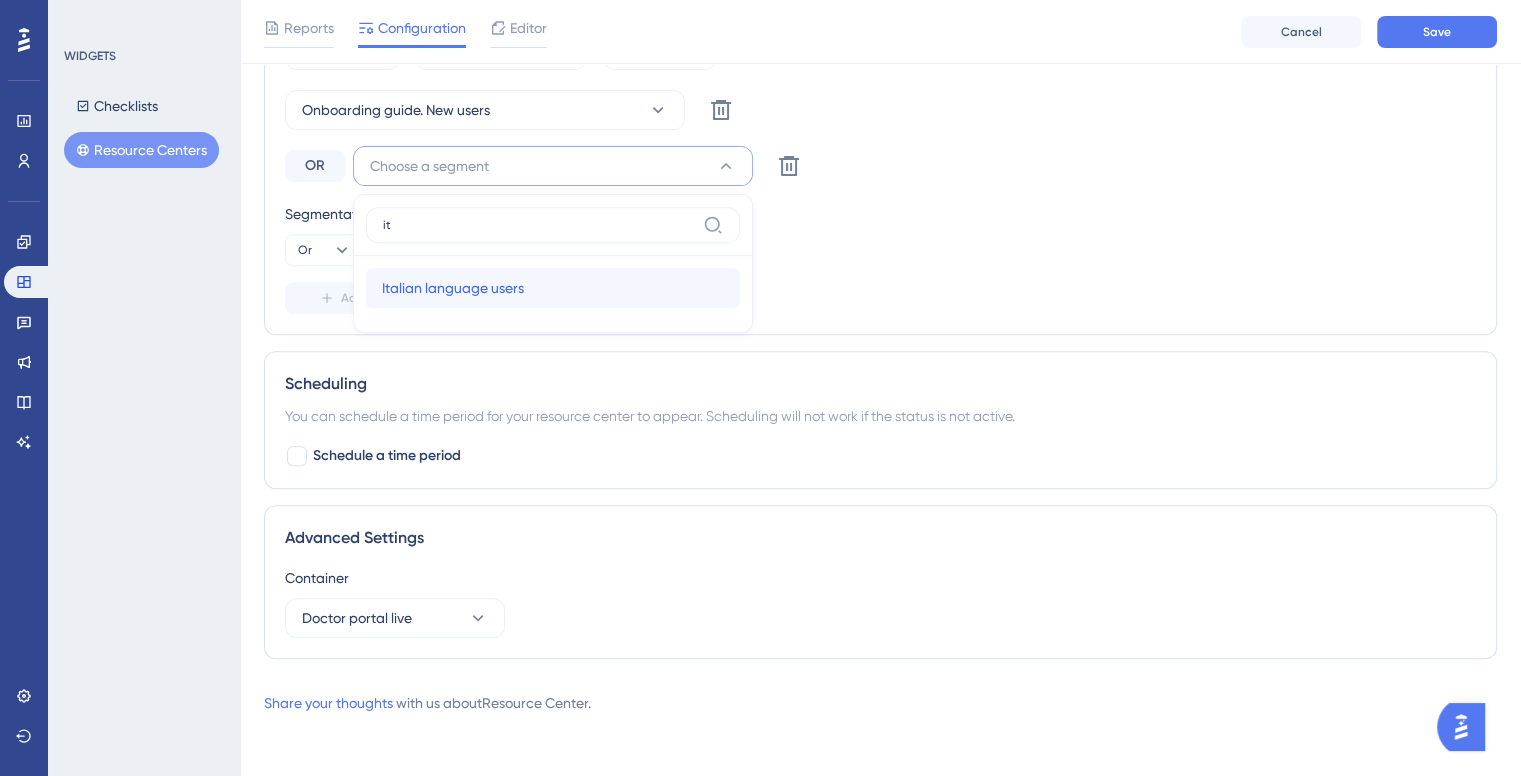 click on "Italian language users Italian language users" at bounding box center [553, 288] 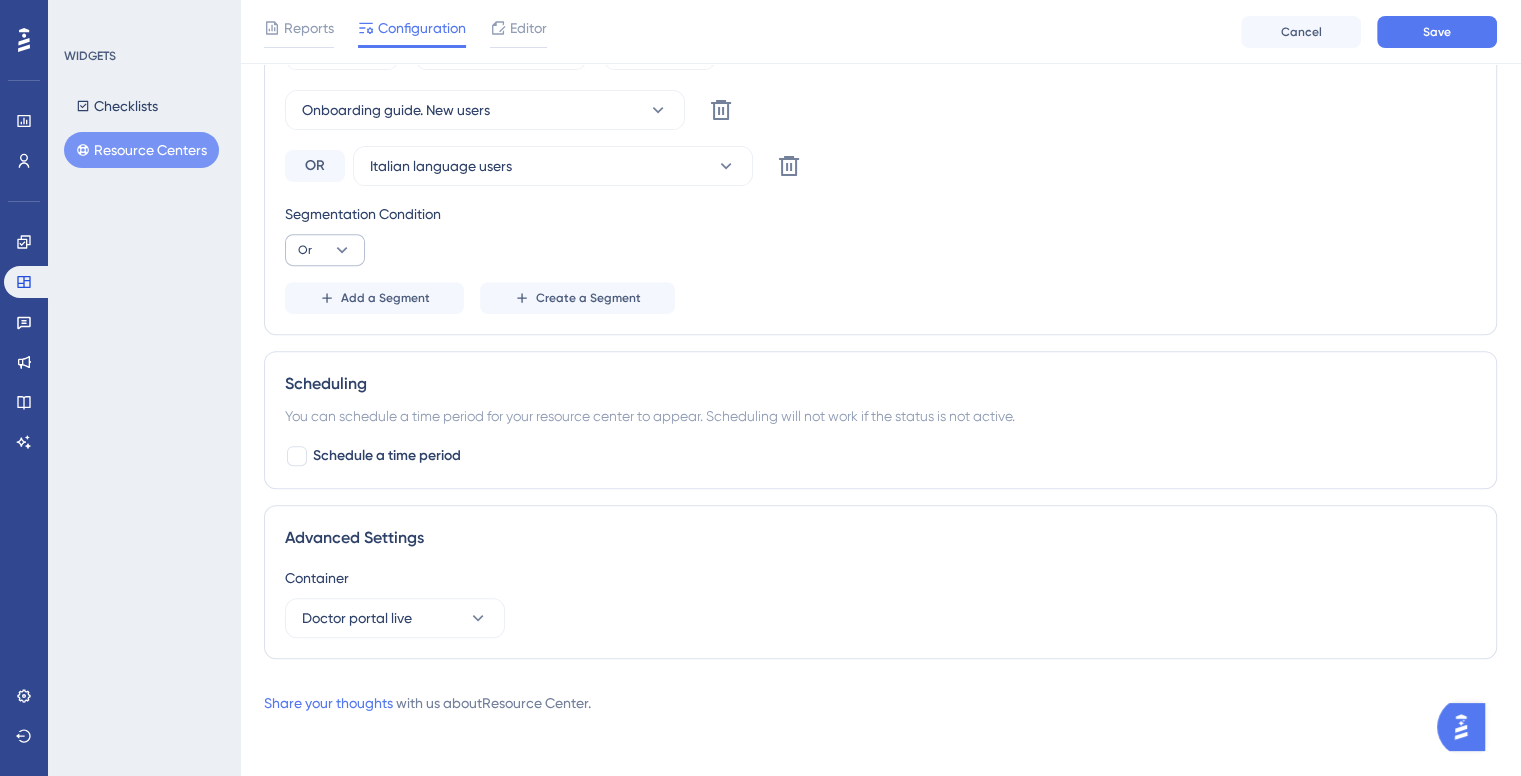 click on "Segmentation Condition Or" at bounding box center (880, 234) 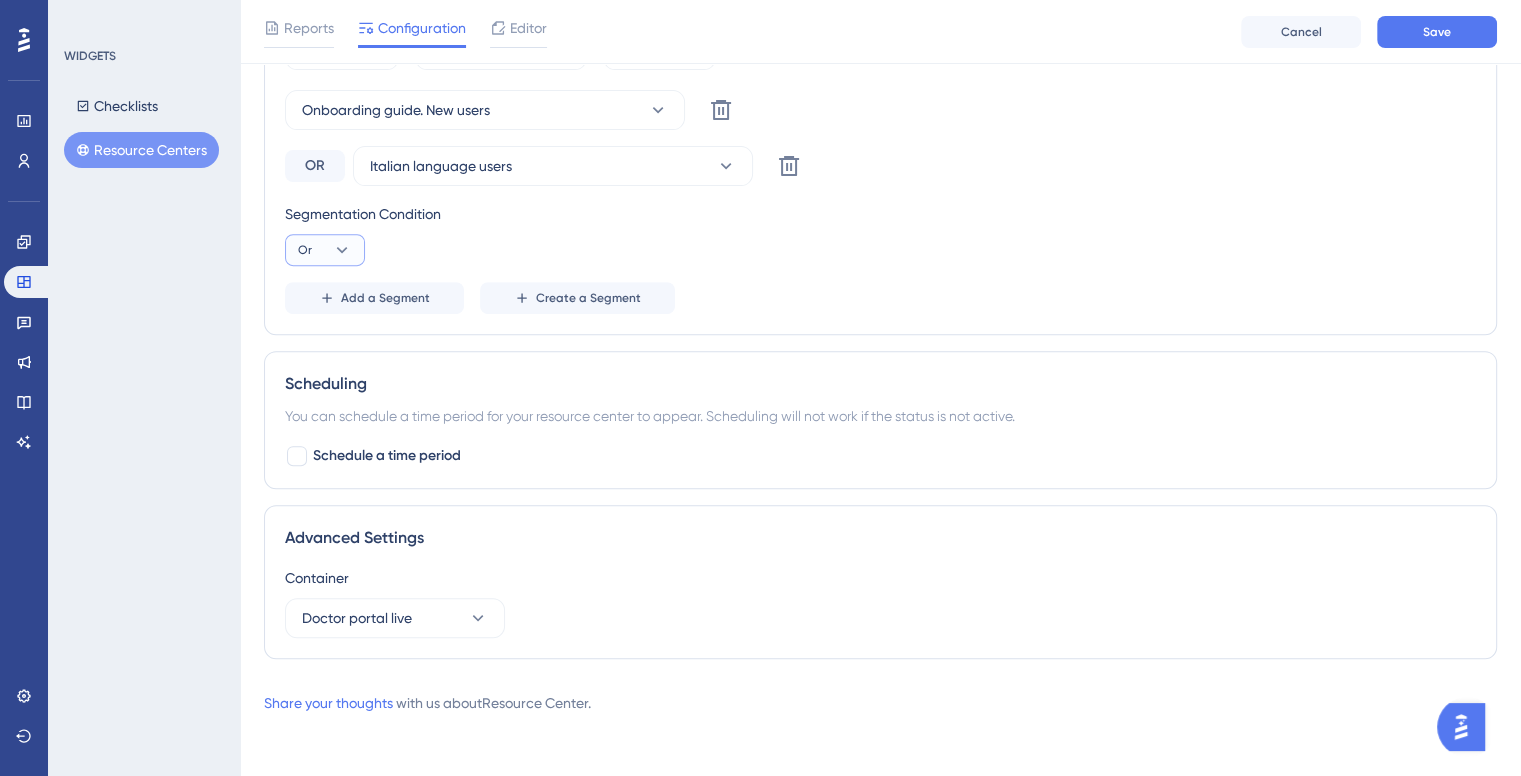 click 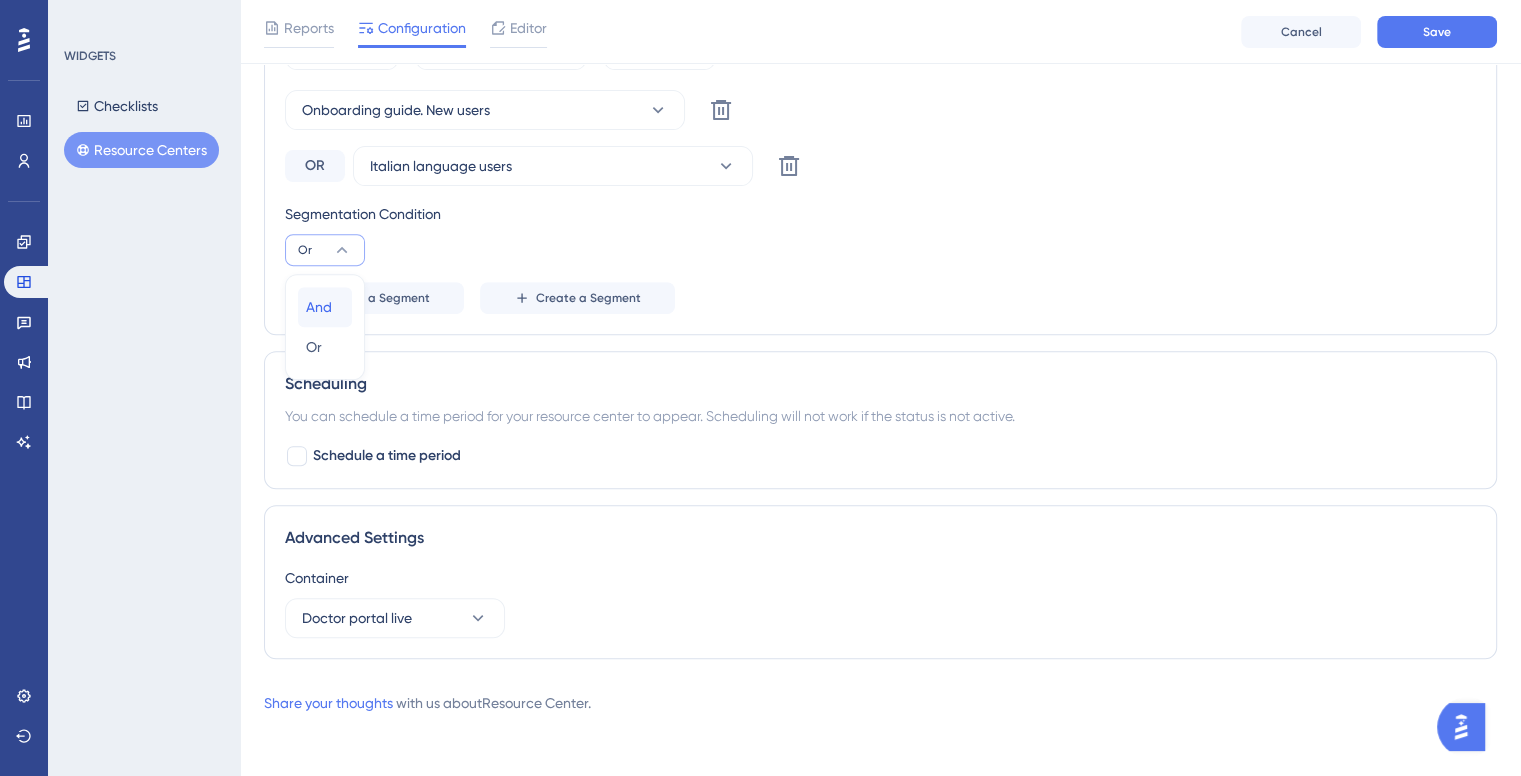click on "And And" at bounding box center (325, 307) 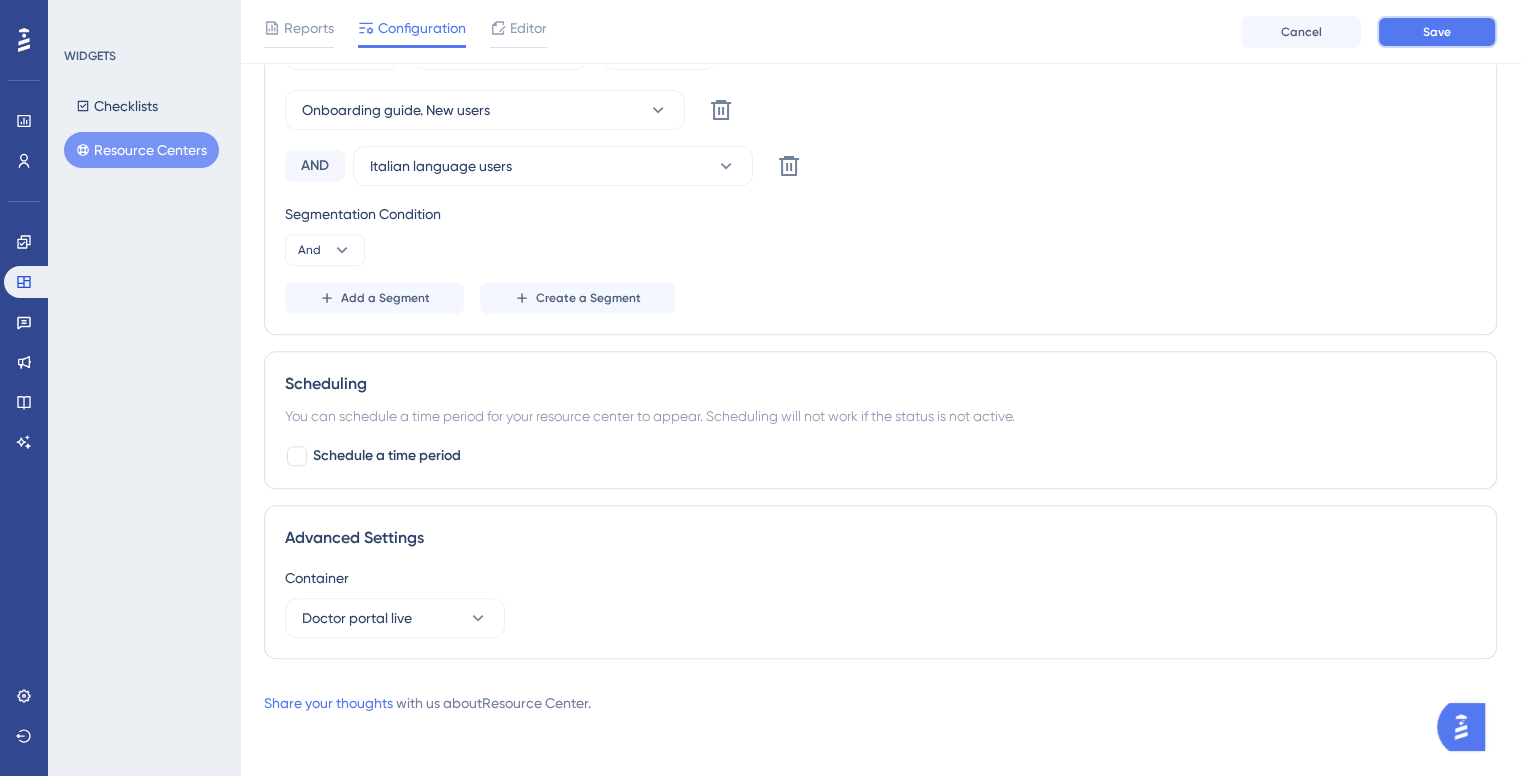 click on "Save" at bounding box center [1437, 32] 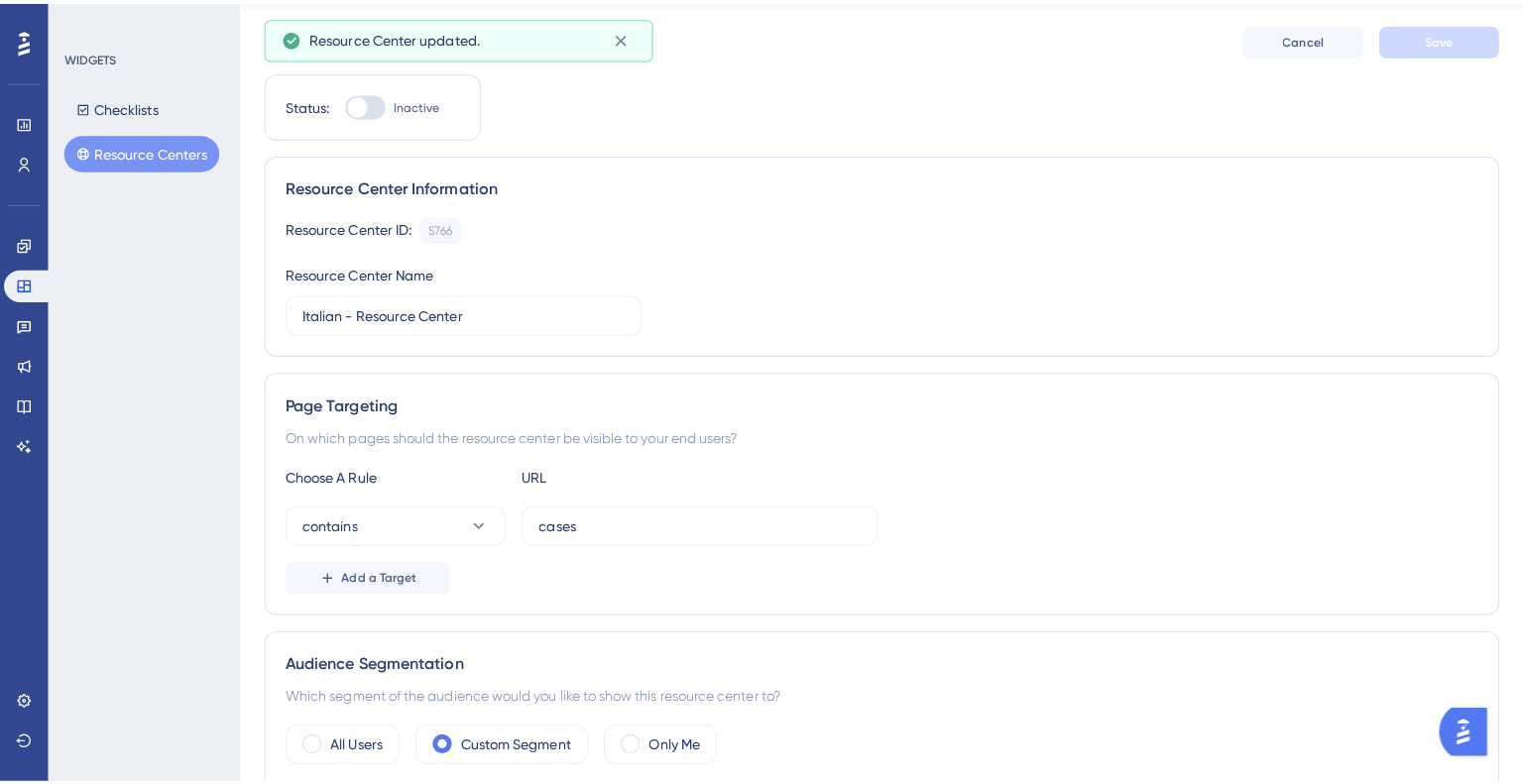 scroll, scrollTop: 0, scrollLeft: 0, axis: both 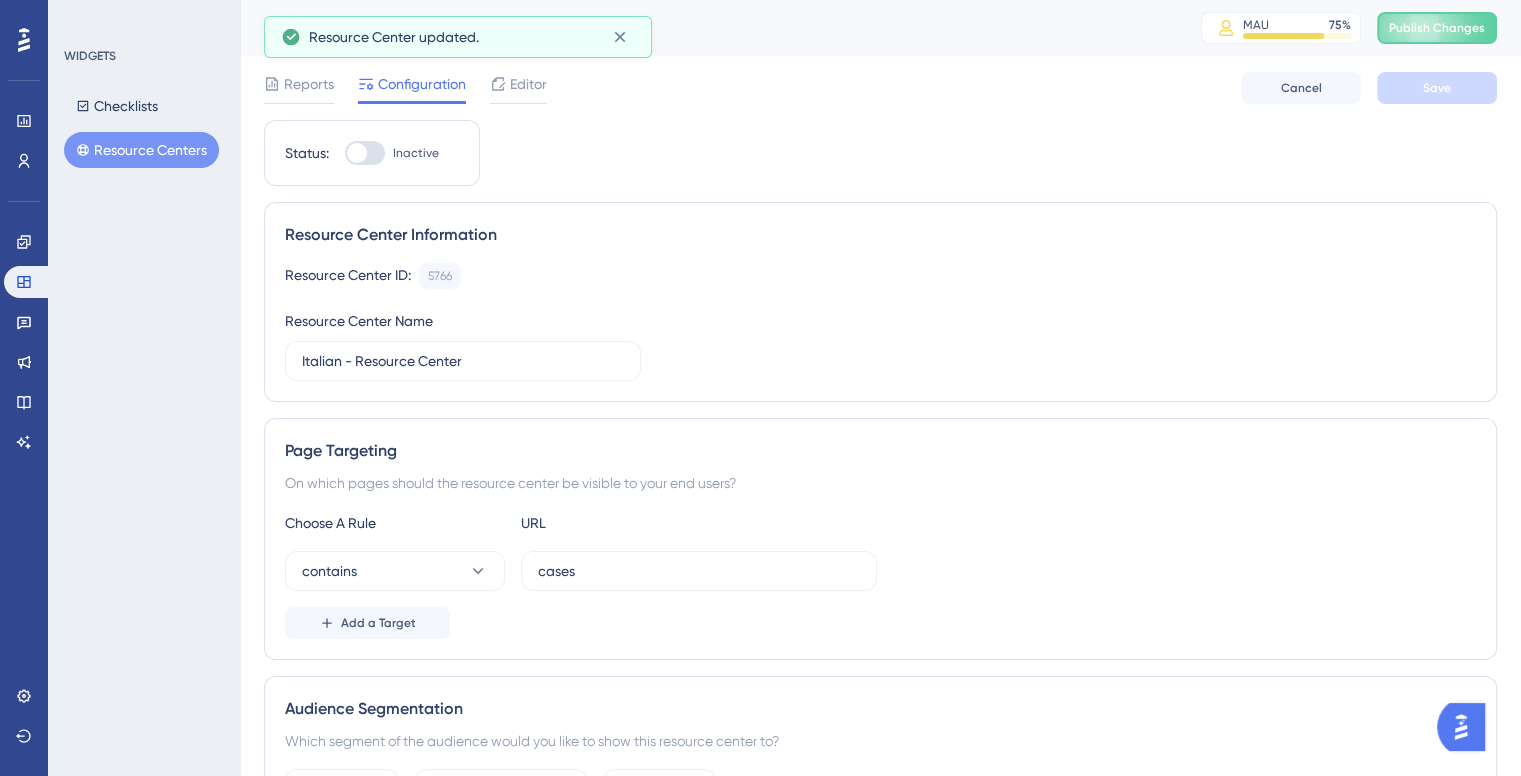 click at bounding box center (357, 153) 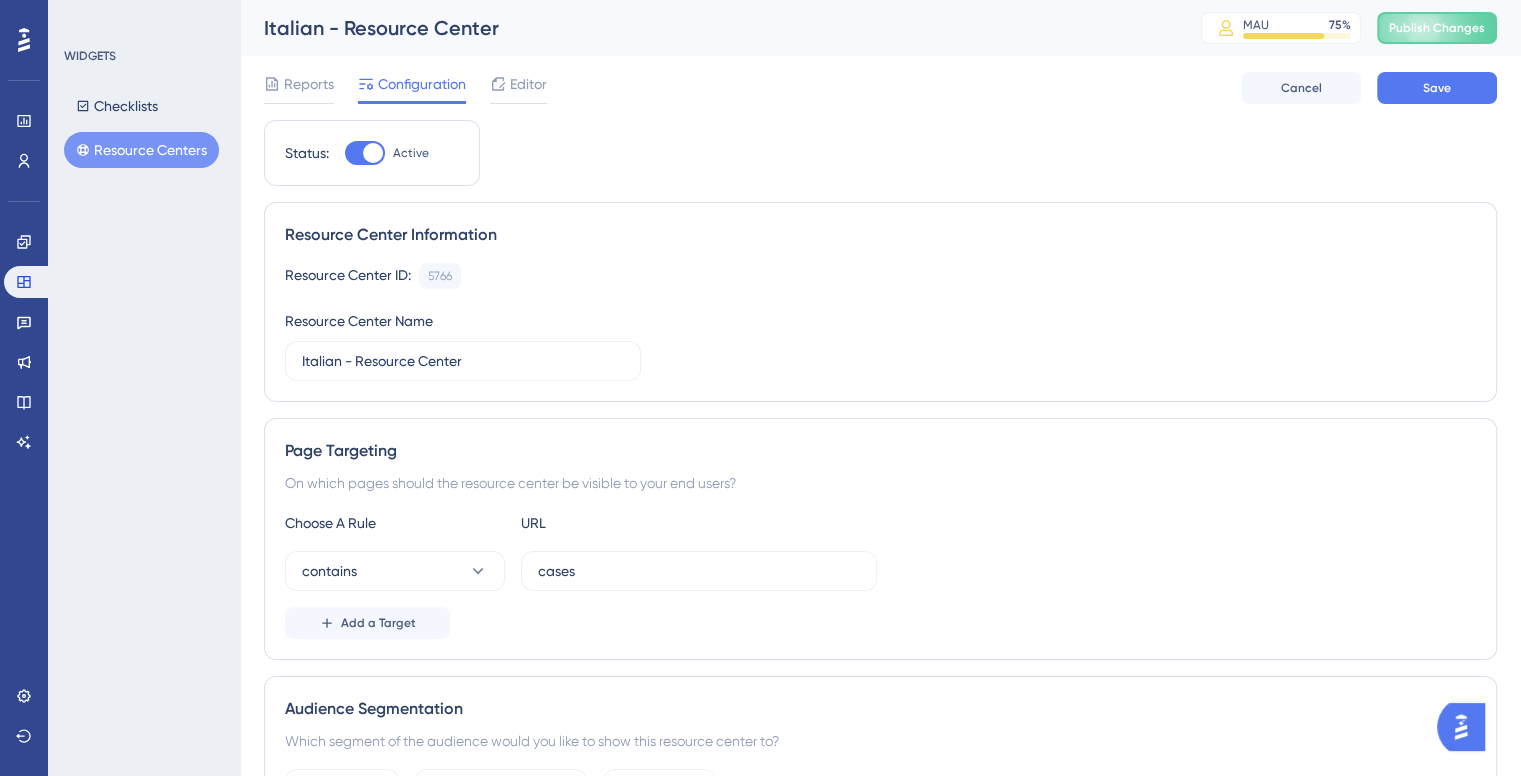click on "Performance Users Engagement Widgets Feedback Product Updates Knowledge Base AI Assistant Settings Logout WIDGETS Checklists Resource Centers Italian - Resource Center MAU 75 % Click to see add-on and upgrade options Publish Changes Reports Configuration Editor Cancel Save Status: Active Resource Center Information Resource Center ID: 5766 Copy Resource Center Name Italian - Resource Center Page Targeting
On which pages should the resource center be visible to your end users?
Choose A Rule URL contains cases Add a Target Audience Segmentation Which segment of the audience would you like to show this resource center to? All Users Custom Segment Only Me Italian language users Delete AND Onboarding guide. New users Delete Segmentation Condition And Add a Segment Create a Segment Scheduling You can schedule a time period for your resource center to appear.
Scheduling will not work if the status is not active. Schedule a time period Advanced Settings Container Doctor portal live Share your thoughts   ." at bounding box center (880, 743) 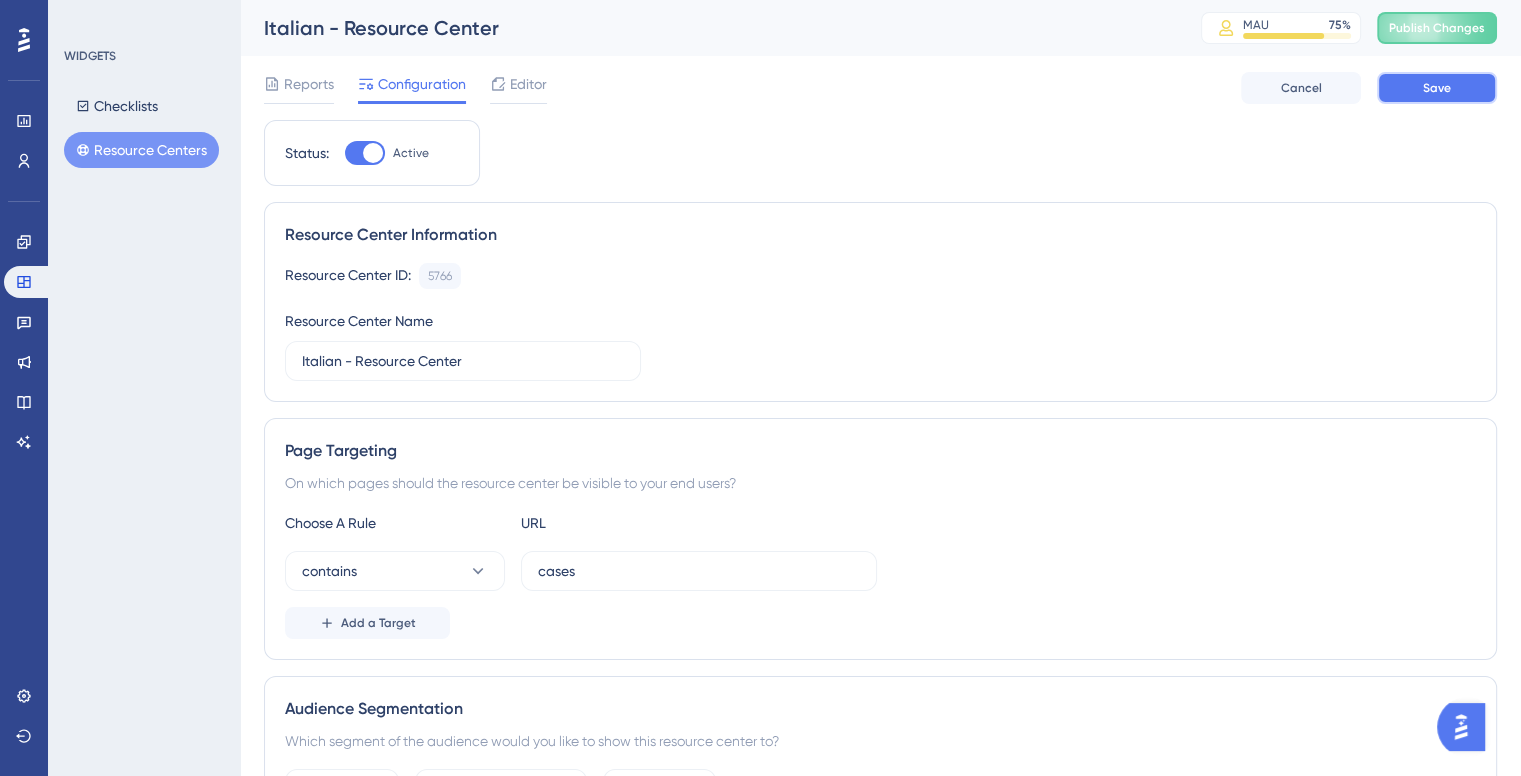 click on "Save" at bounding box center [1437, 88] 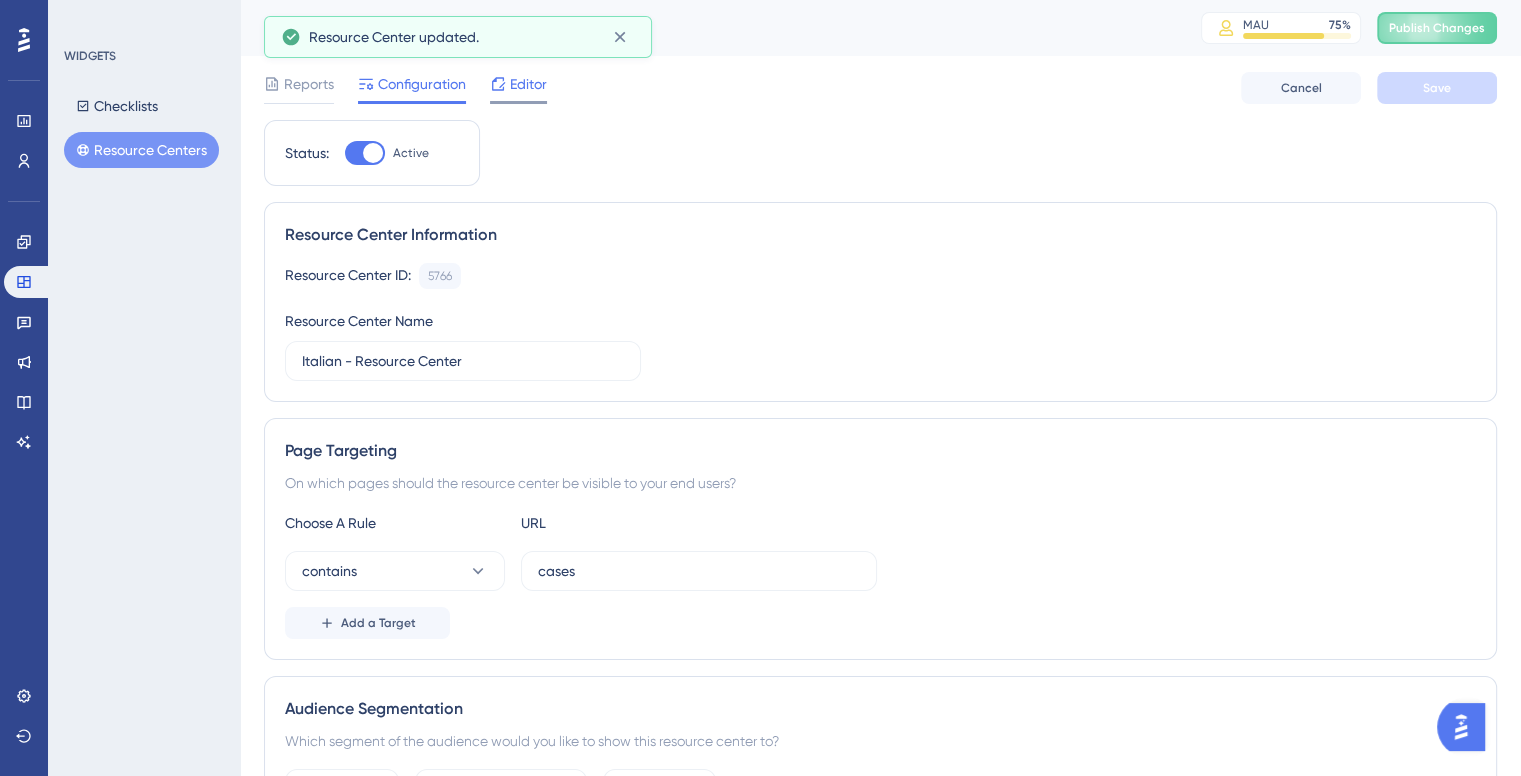 click on "Editor" at bounding box center (528, 84) 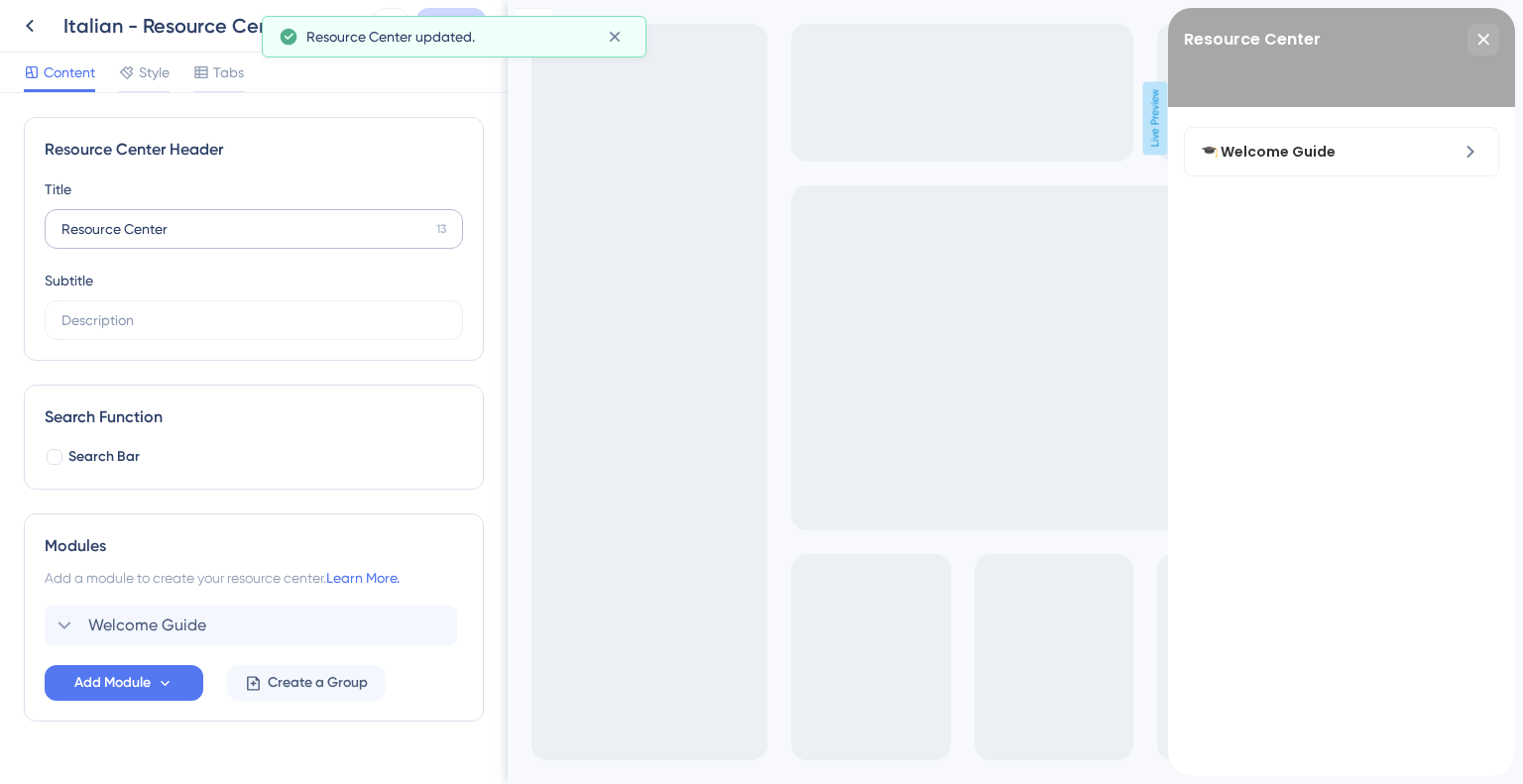 scroll, scrollTop: 0, scrollLeft: 0, axis: both 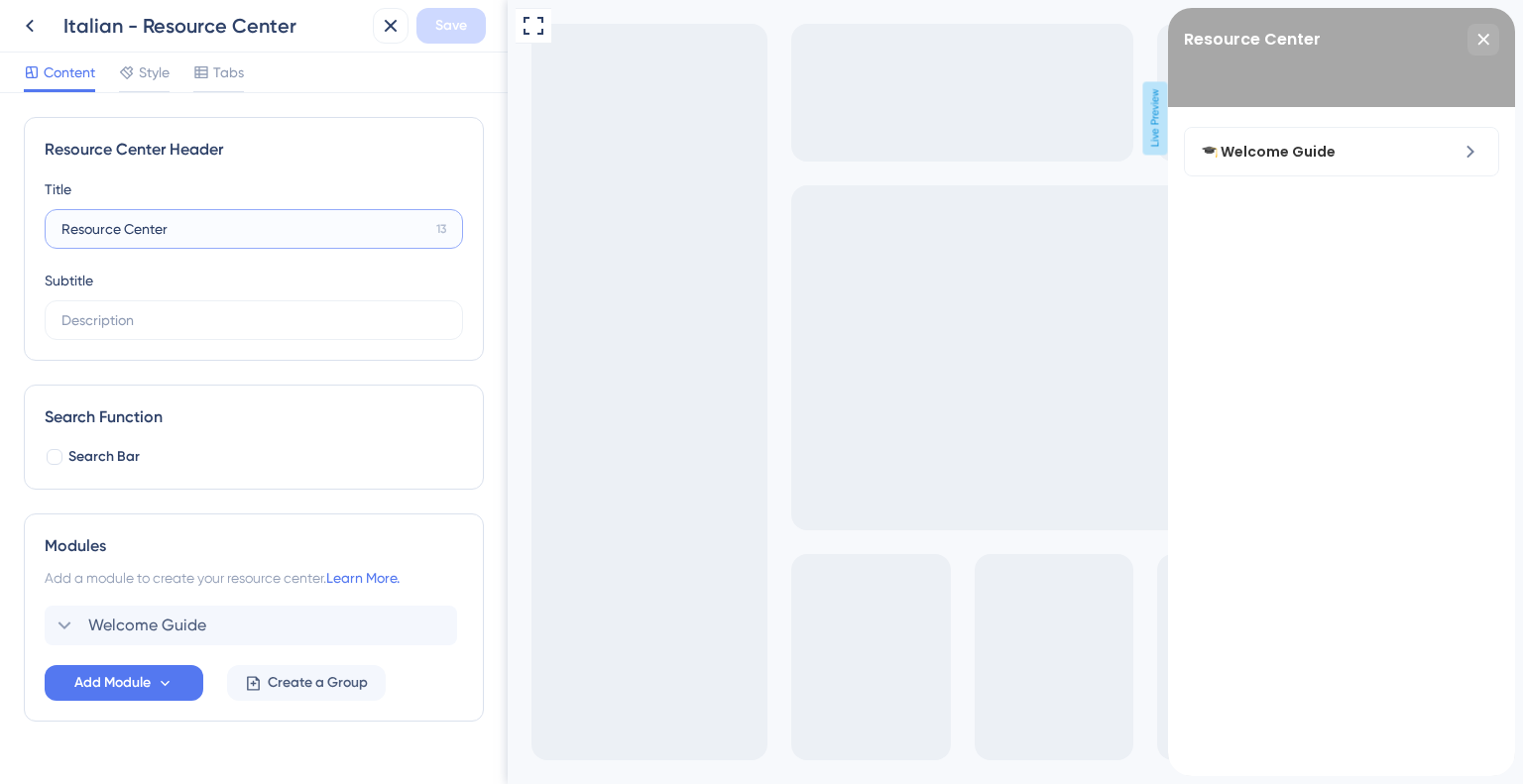click on "Resource Center" at bounding box center (245, 229) 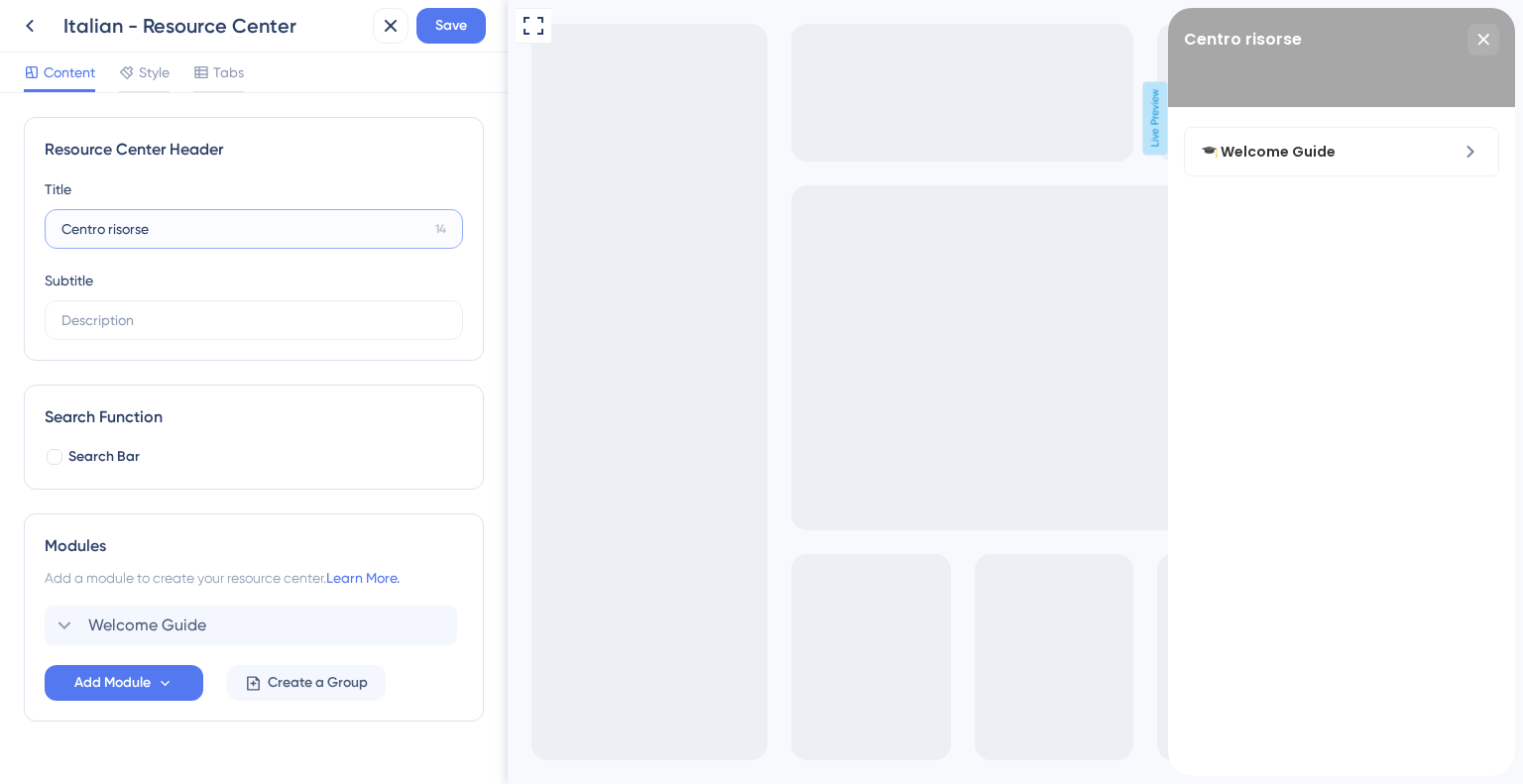 scroll, scrollTop: 39, scrollLeft: 0, axis: vertical 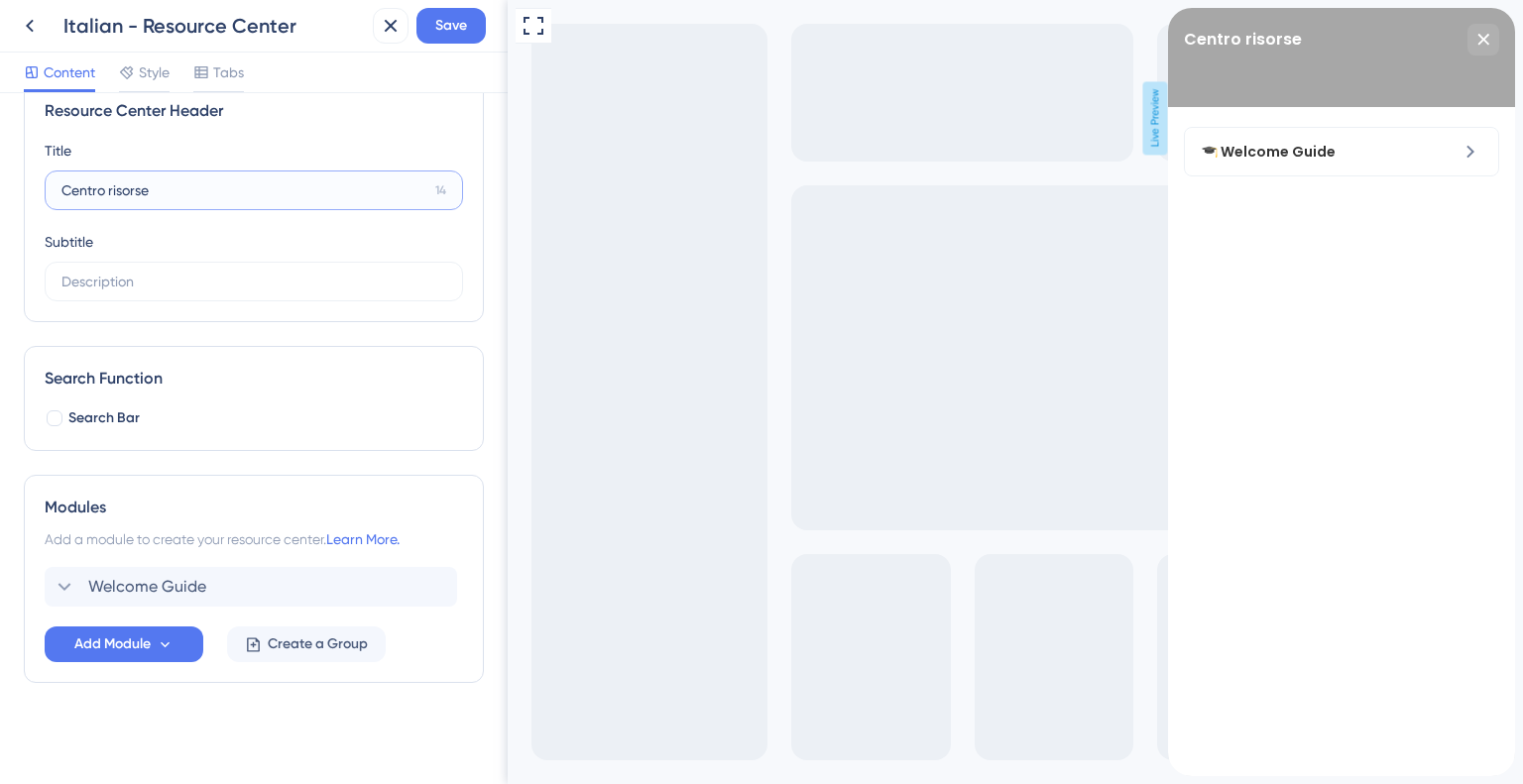 type on "Centro risorse" 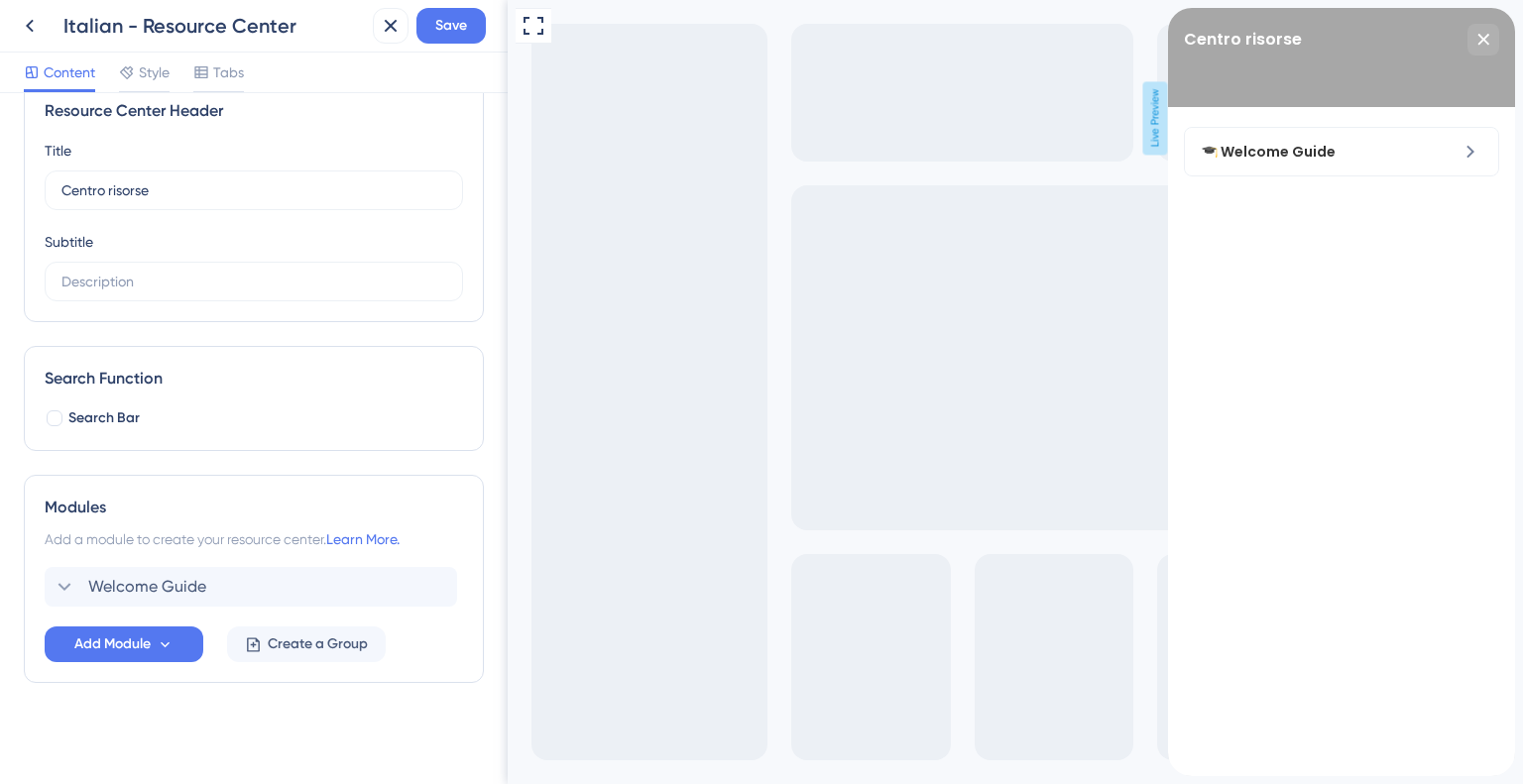 click on "Search Function" at bounding box center [254, 379] 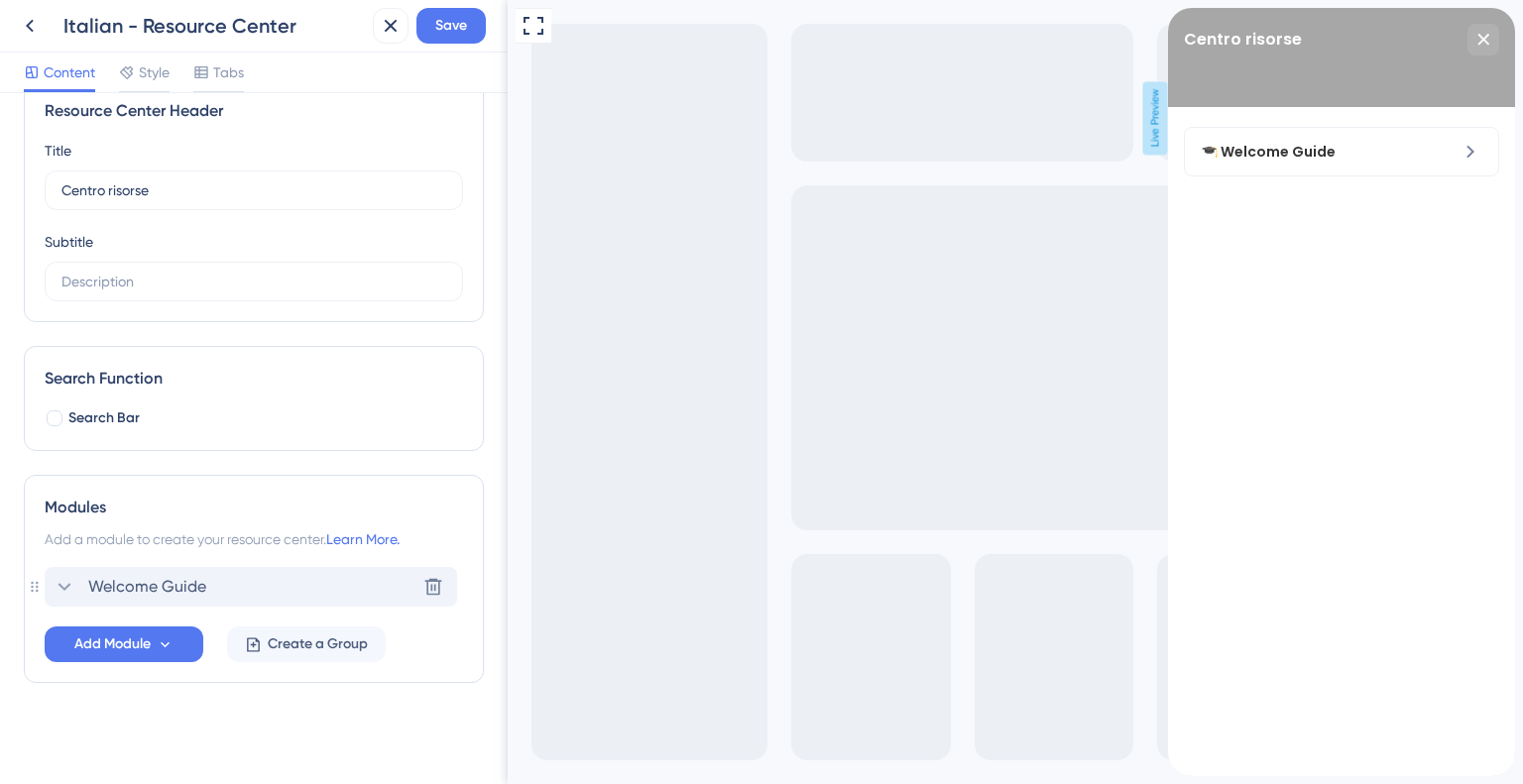 click on "Welcome Guide" at bounding box center [147, 587] 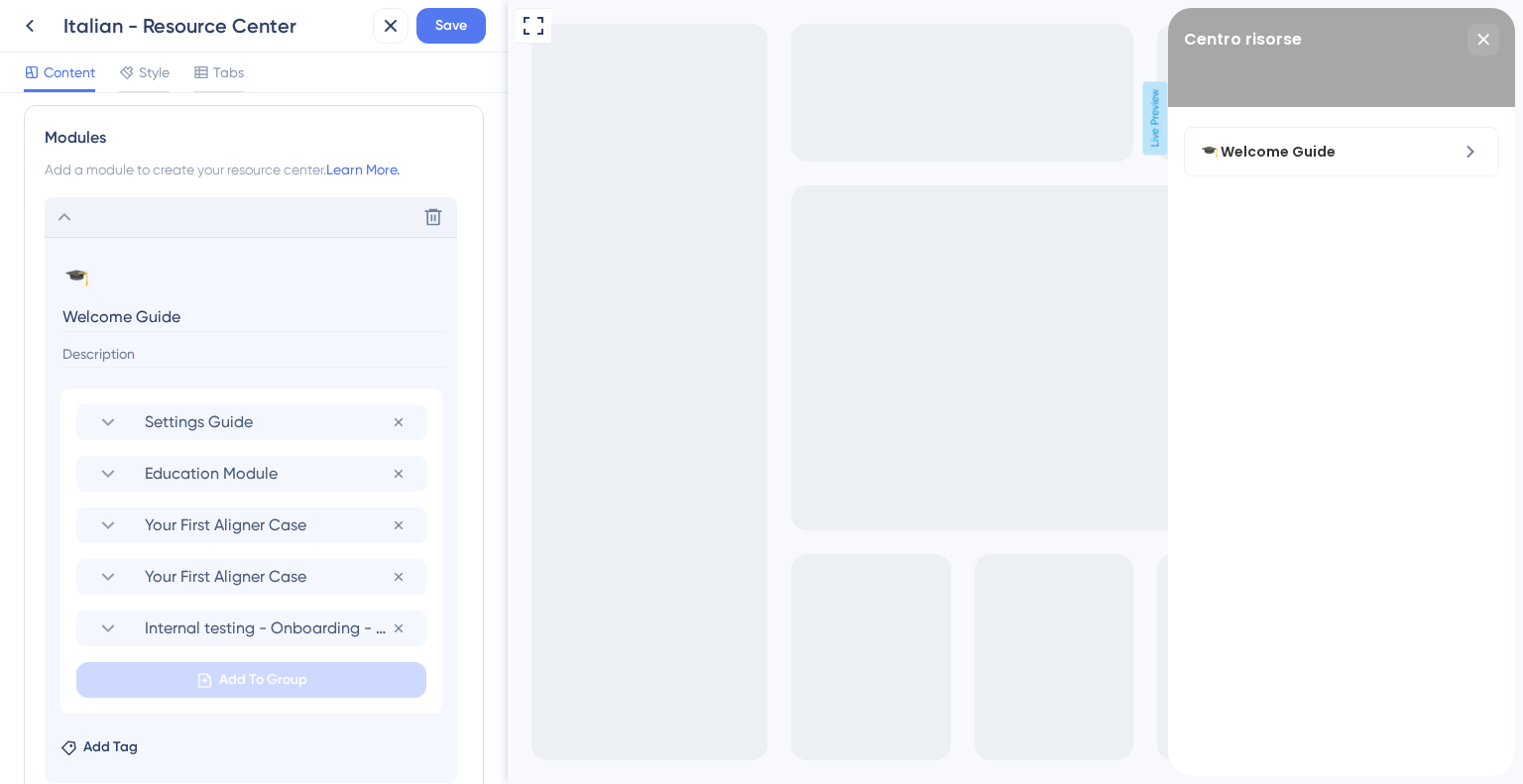 scroll, scrollTop: 435, scrollLeft: 0, axis: vertical 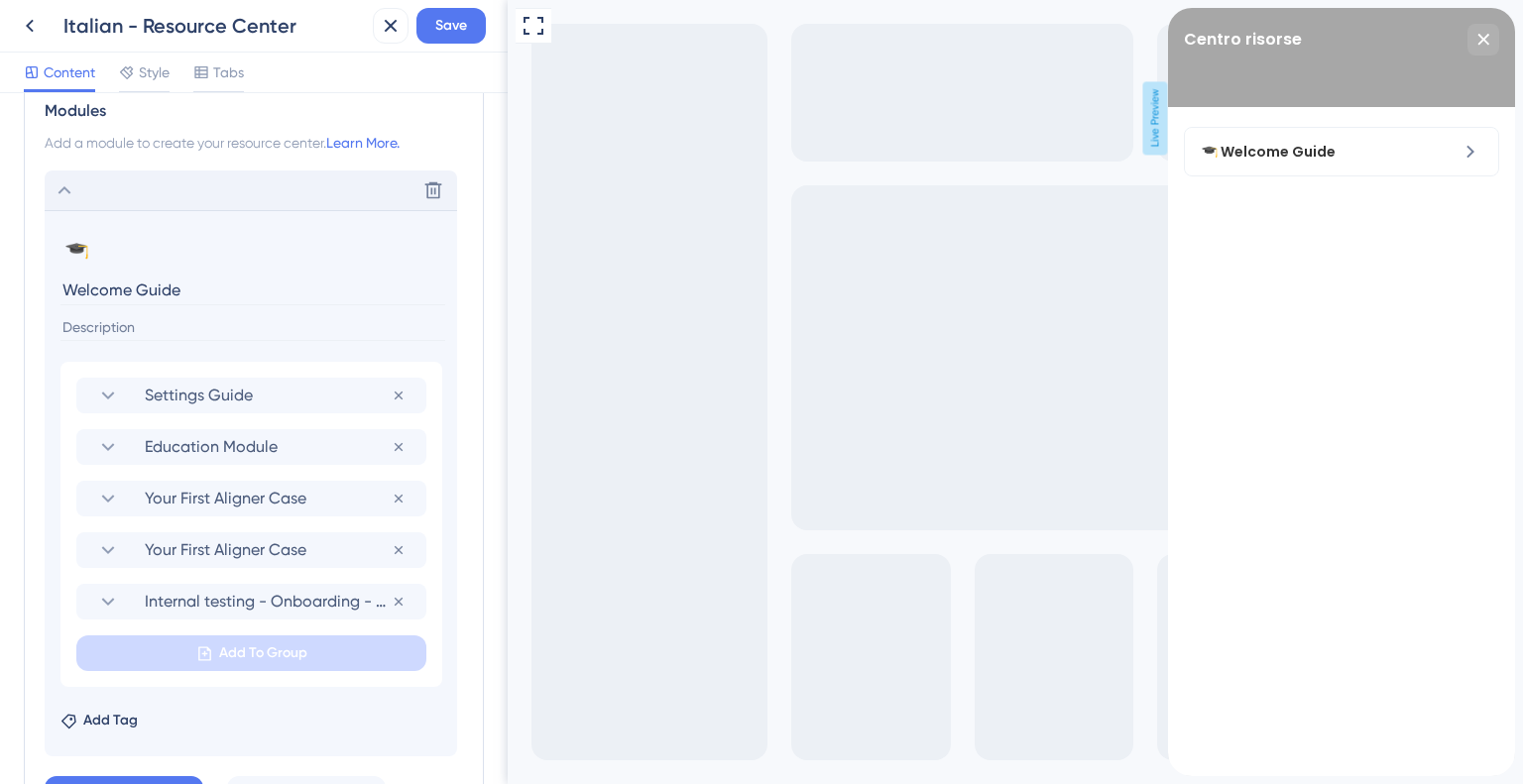 click on "Welcome Guide" at bounding box center (253, 289) 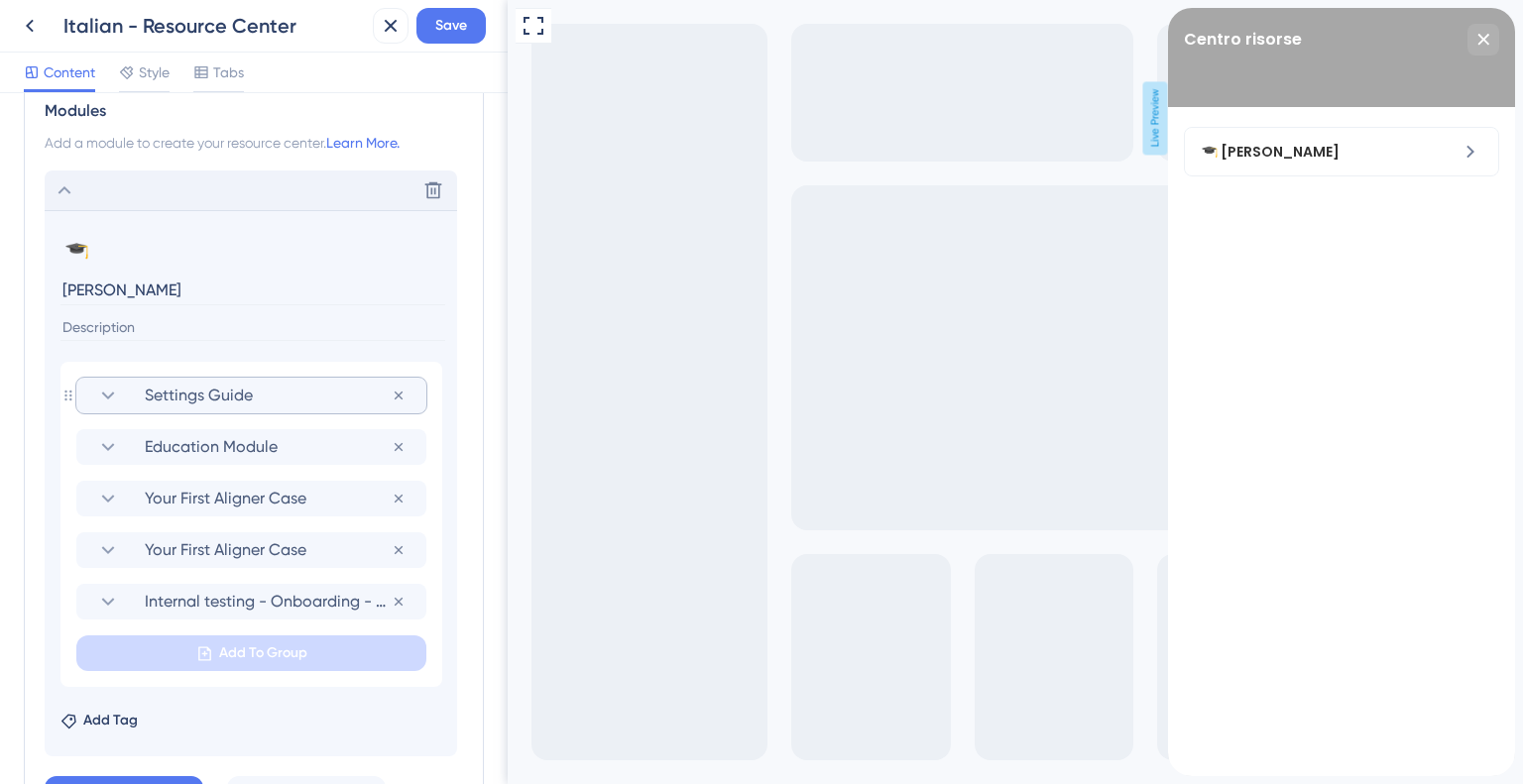 click on "Settings Guide" at bounding box center [251, 395] 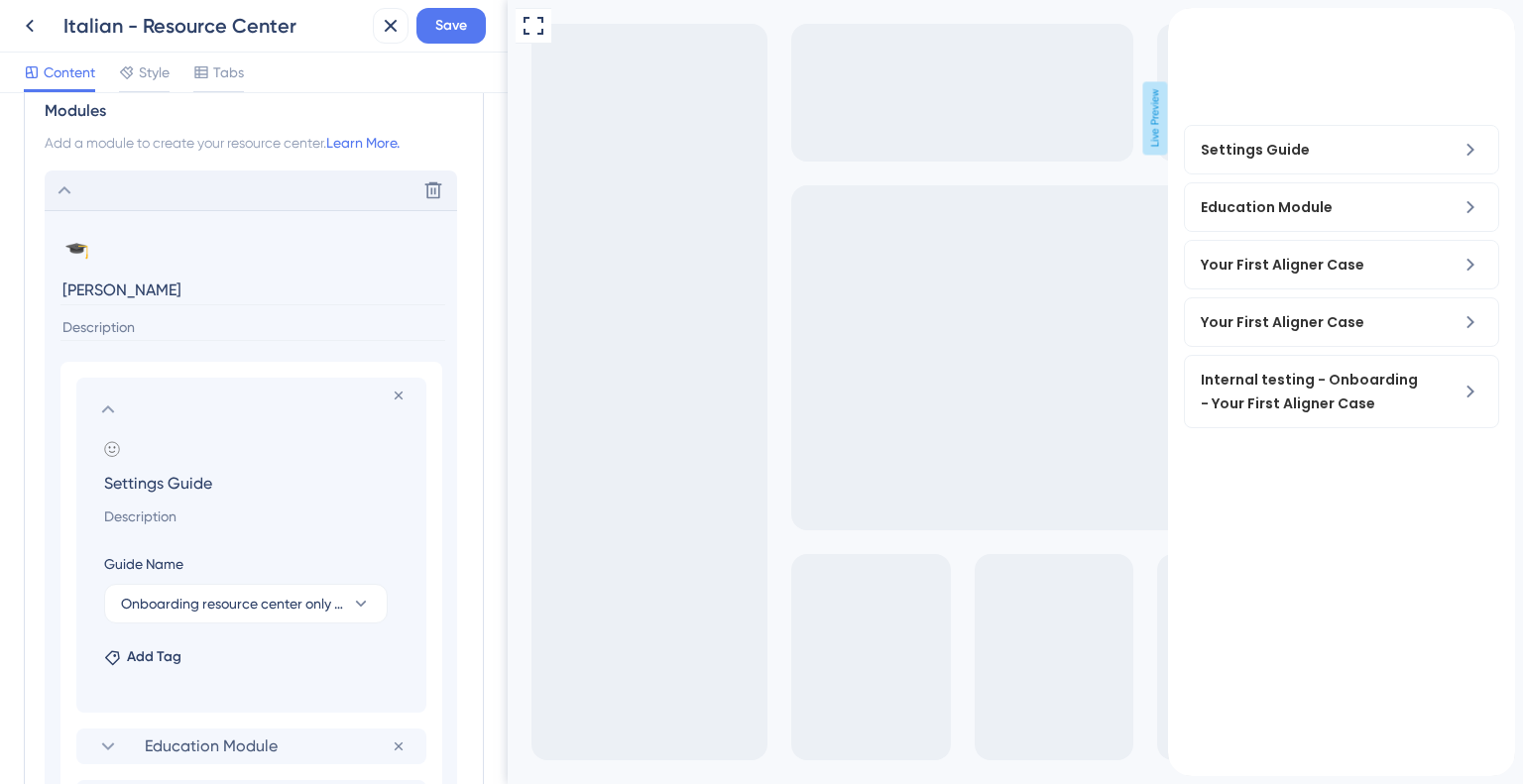click on "Settings Guide" at bounding box center (255, 483) 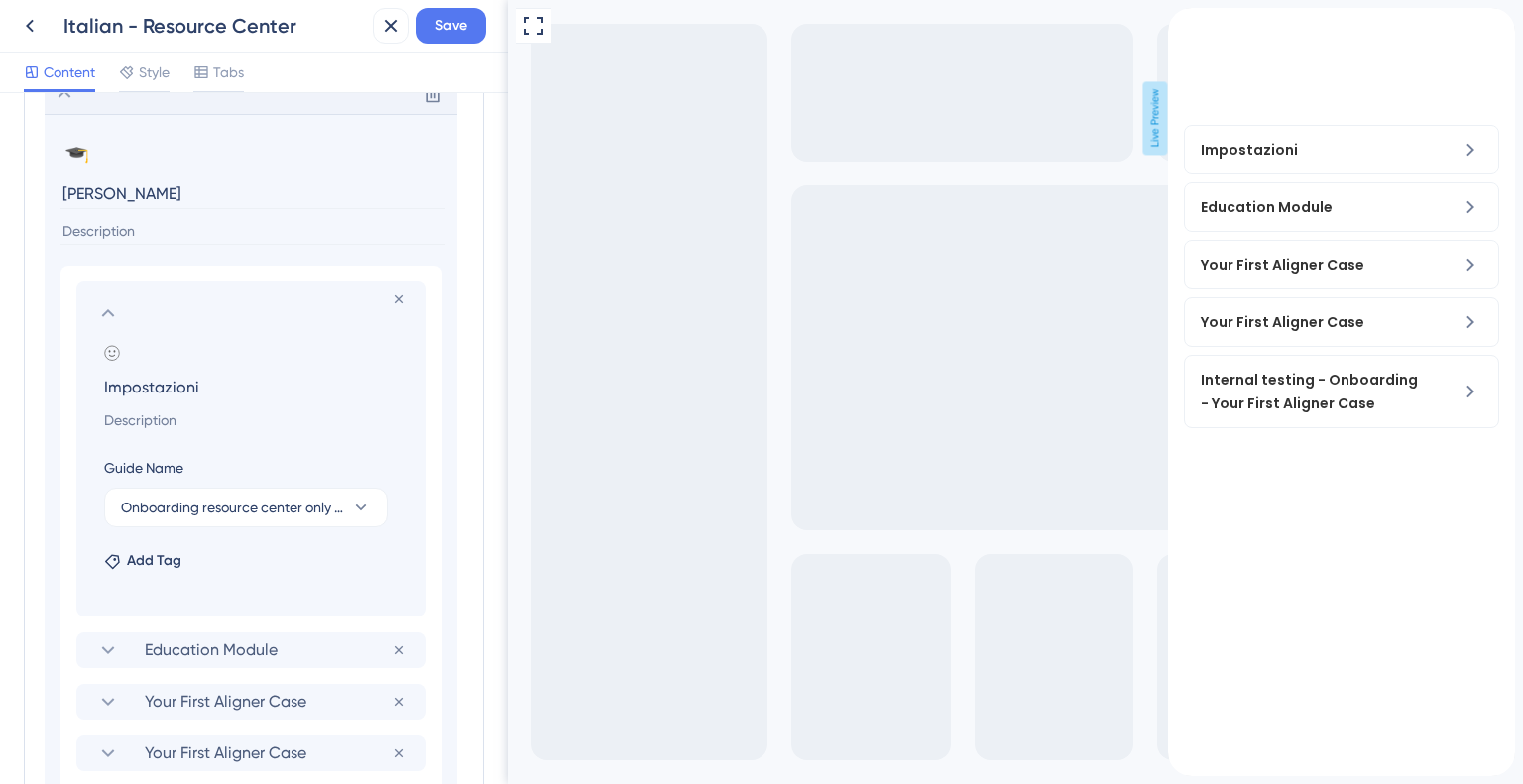 scroll, scrollTop: 534, scrollLeft: 0, axis: vertical 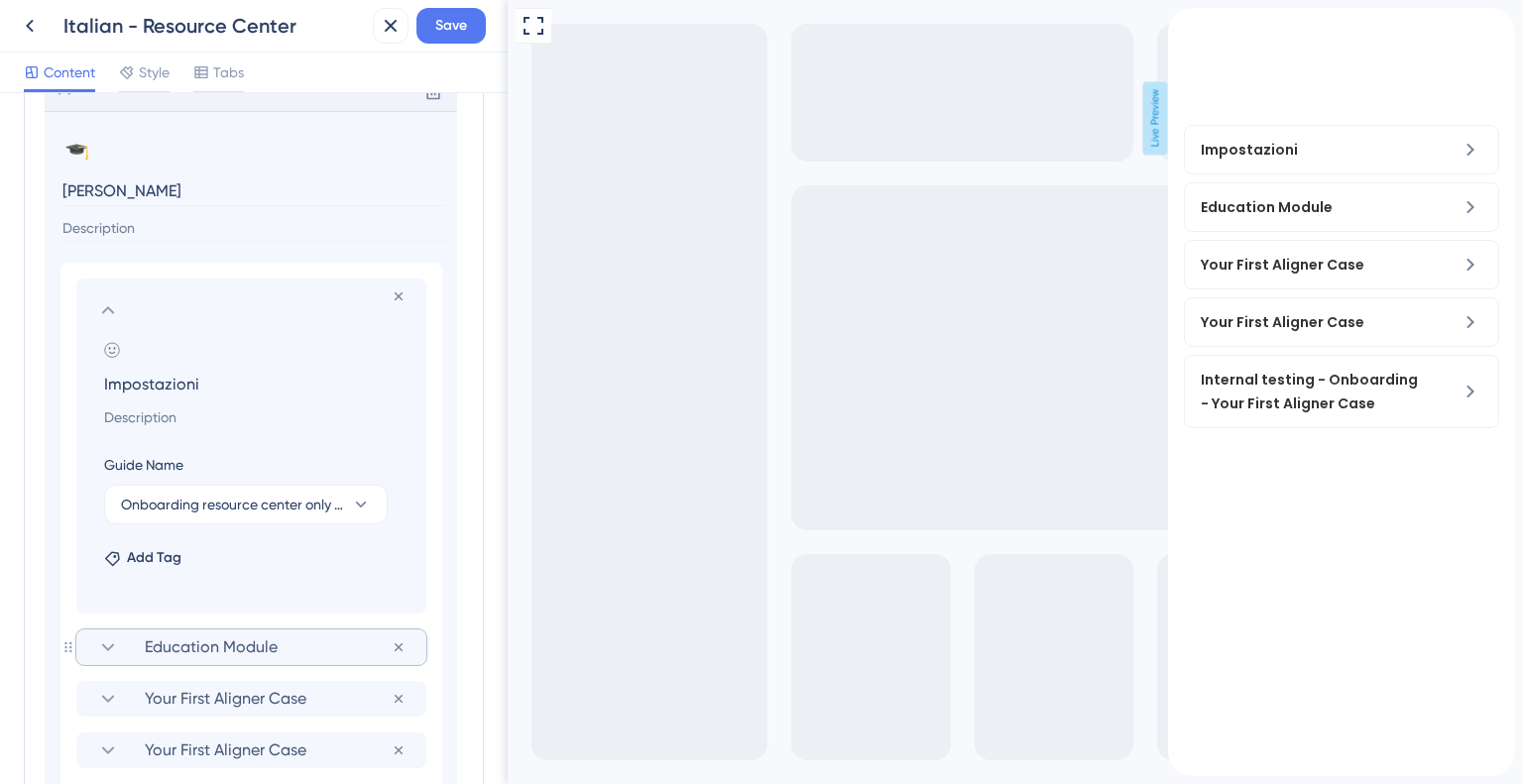 click on "Education Module" at bounding box center (268, 647) 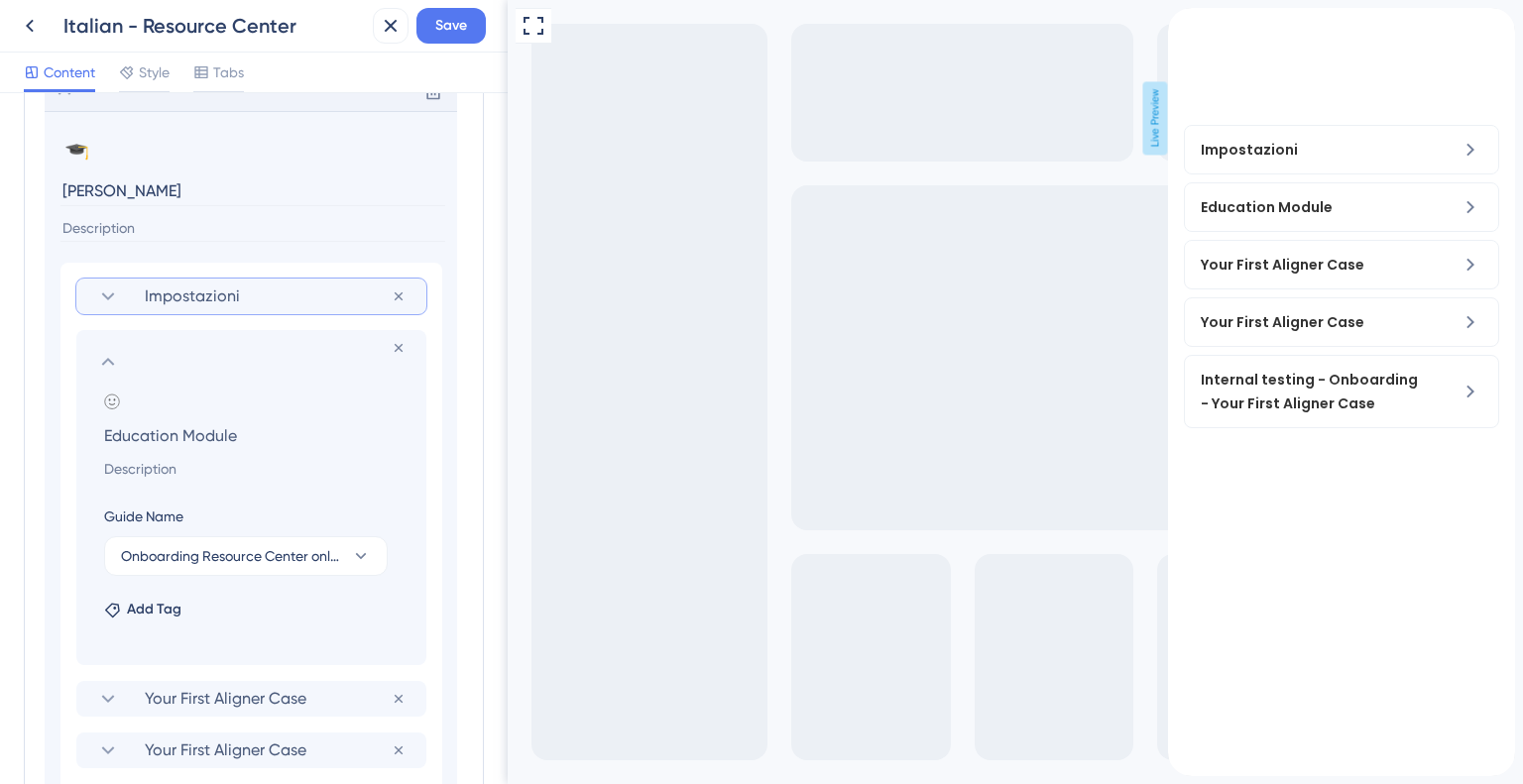 click on "Education Module" at bounding box center [255, 435] 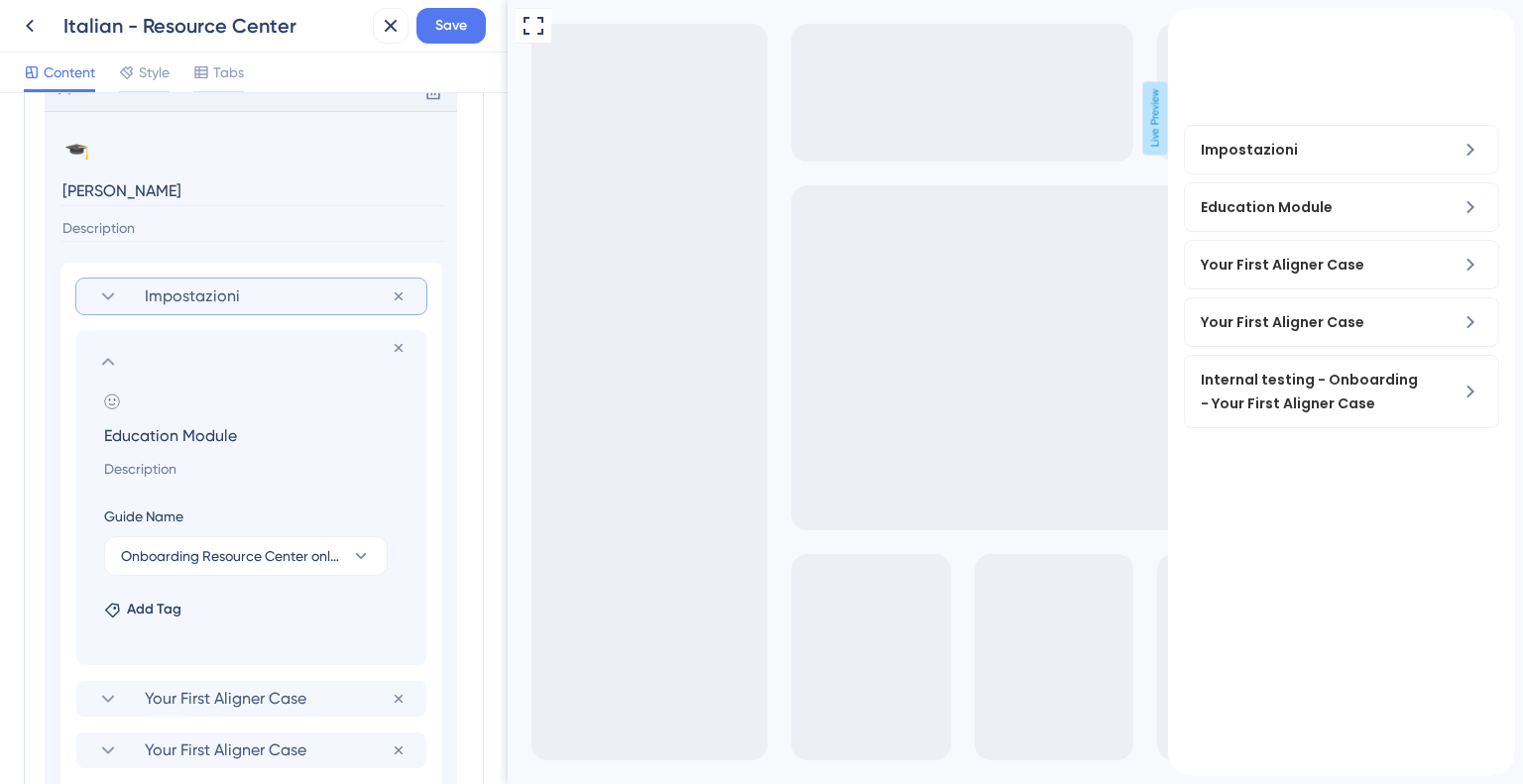 click on "Education Module" at bounding box center [255, 435] 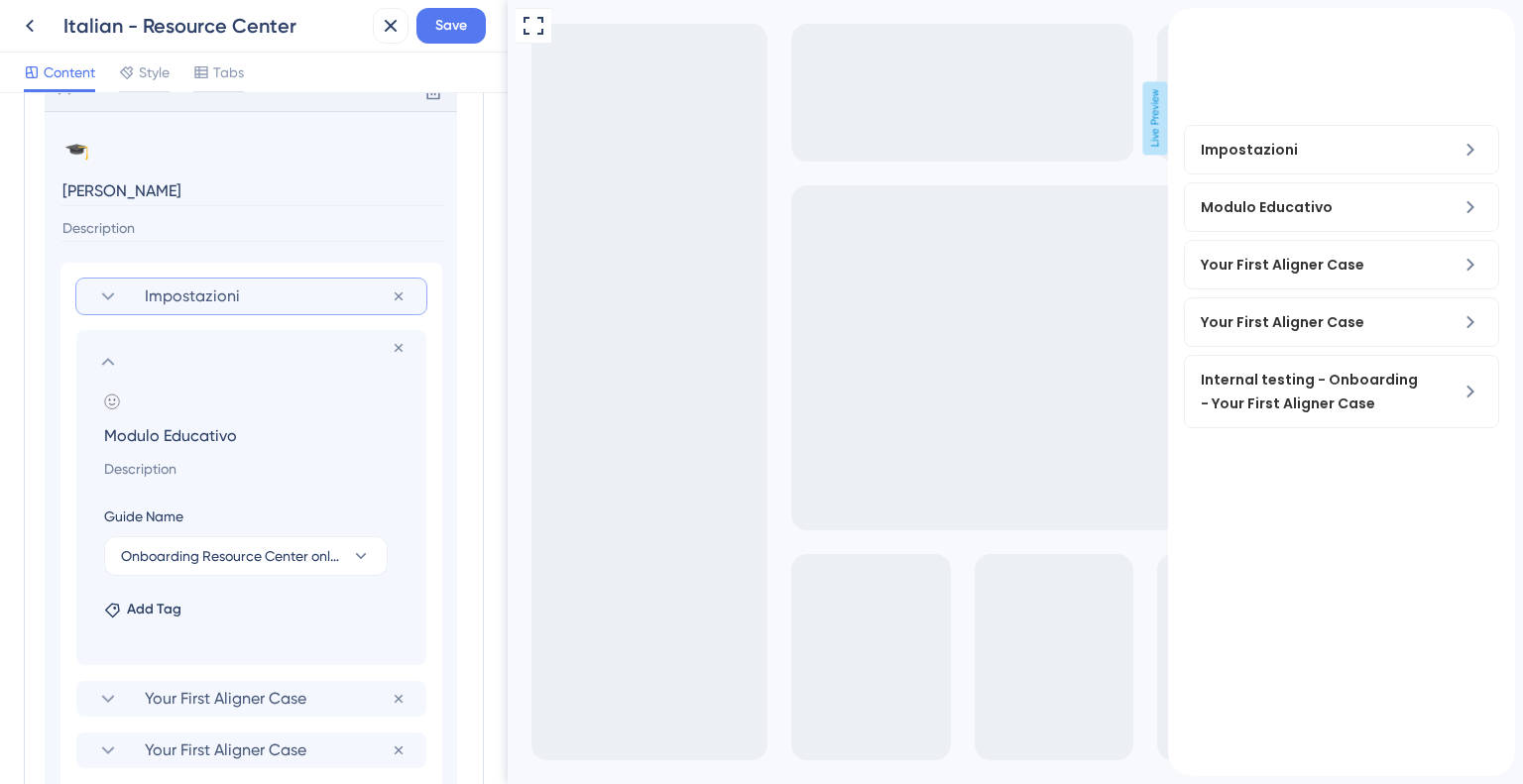 type on "Modulo Educativo" 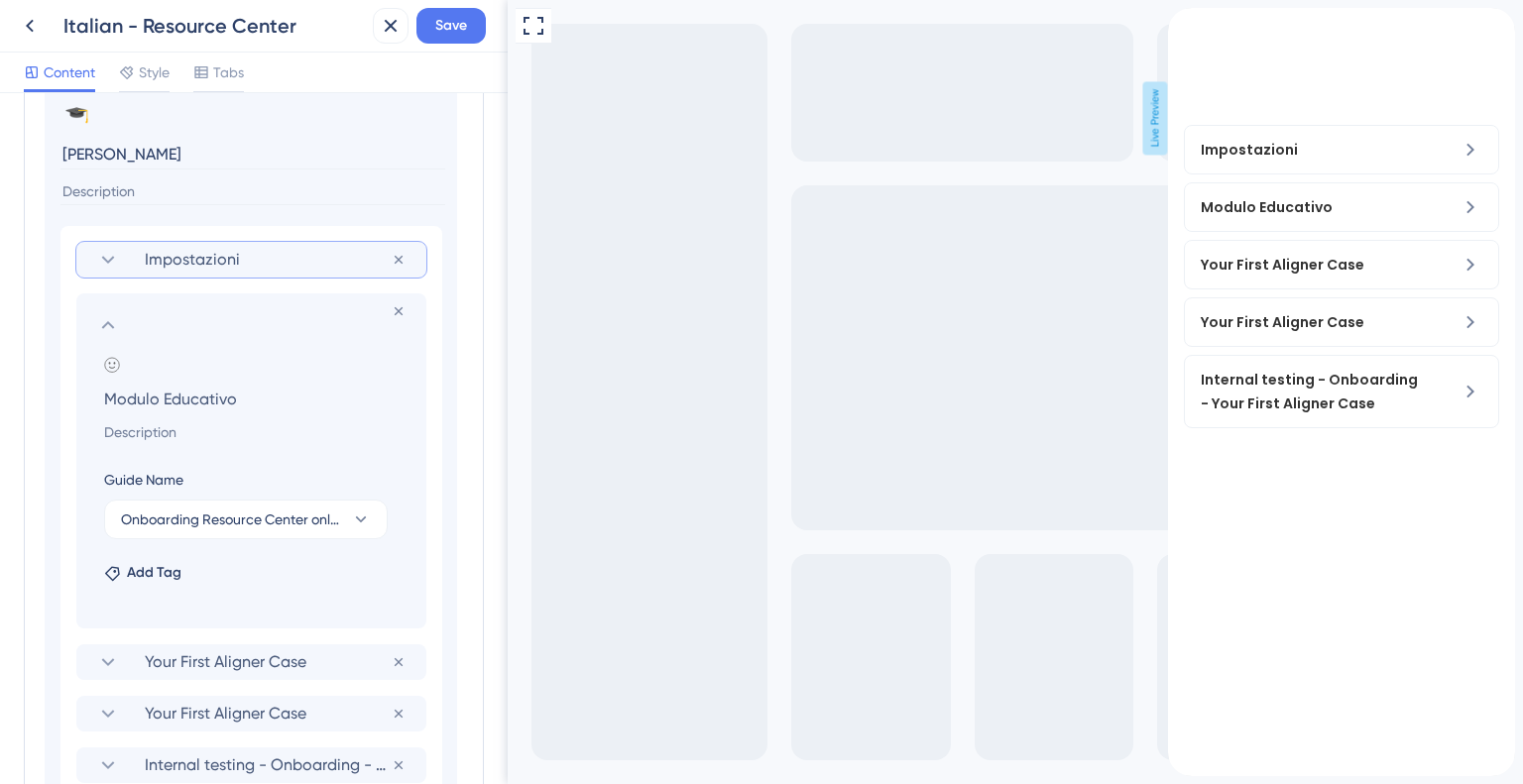 scroll, scrollTop: 633, scrollLeft: 0, axis: vertical 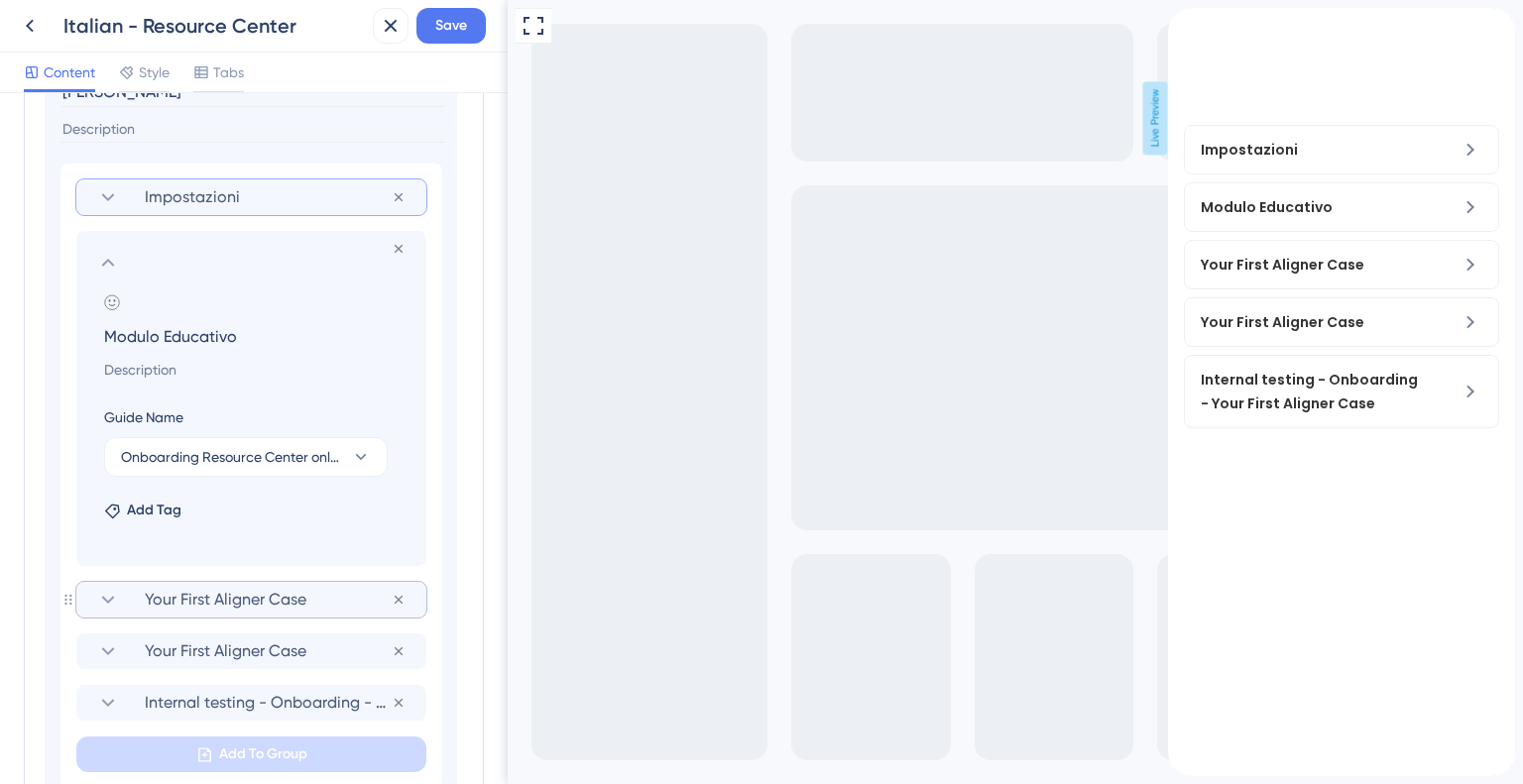 click on "Your First Aligner Case" at bounding box center (268, 600) 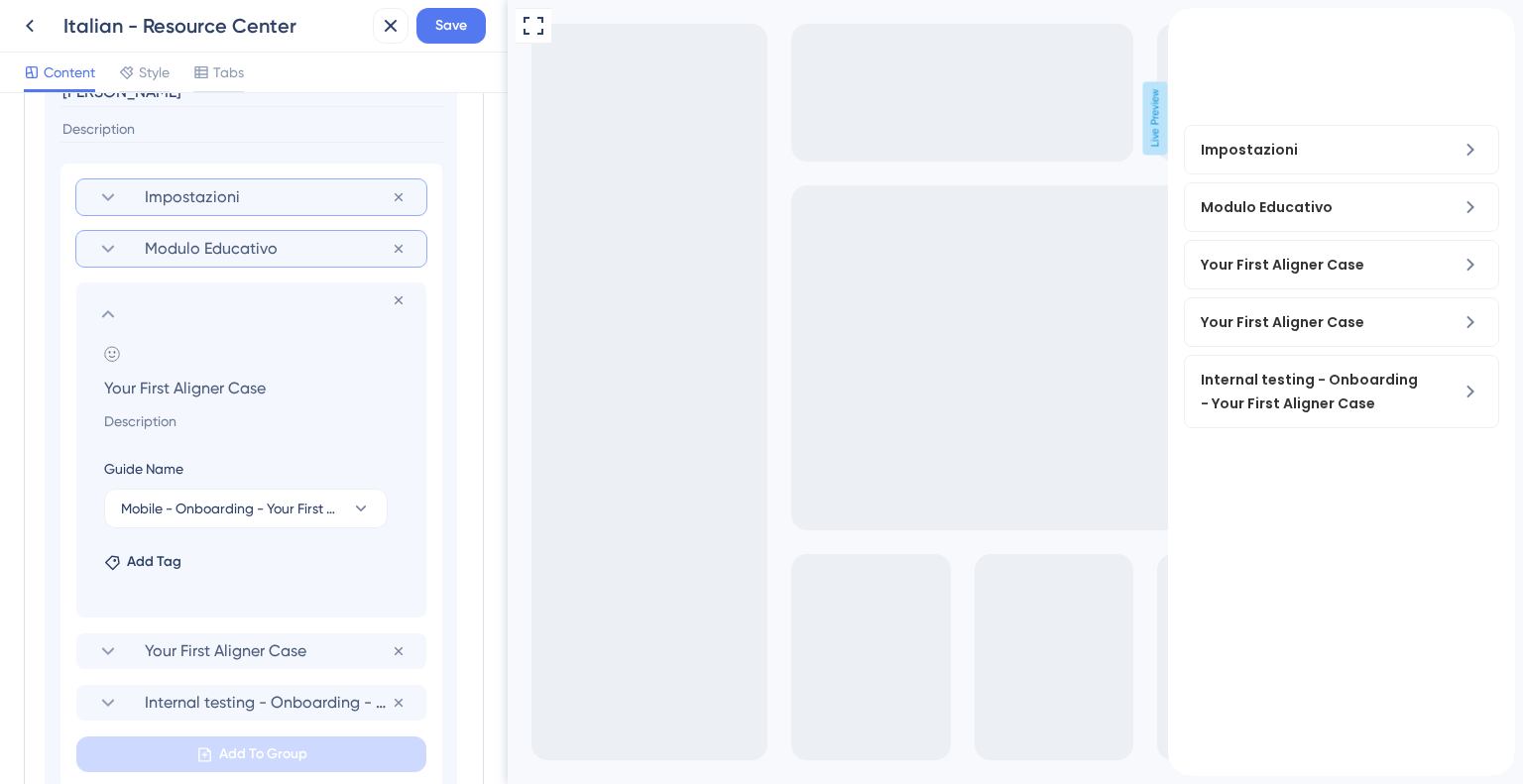 click on "Your First Aligner Case" at bounding box center (255, 388) 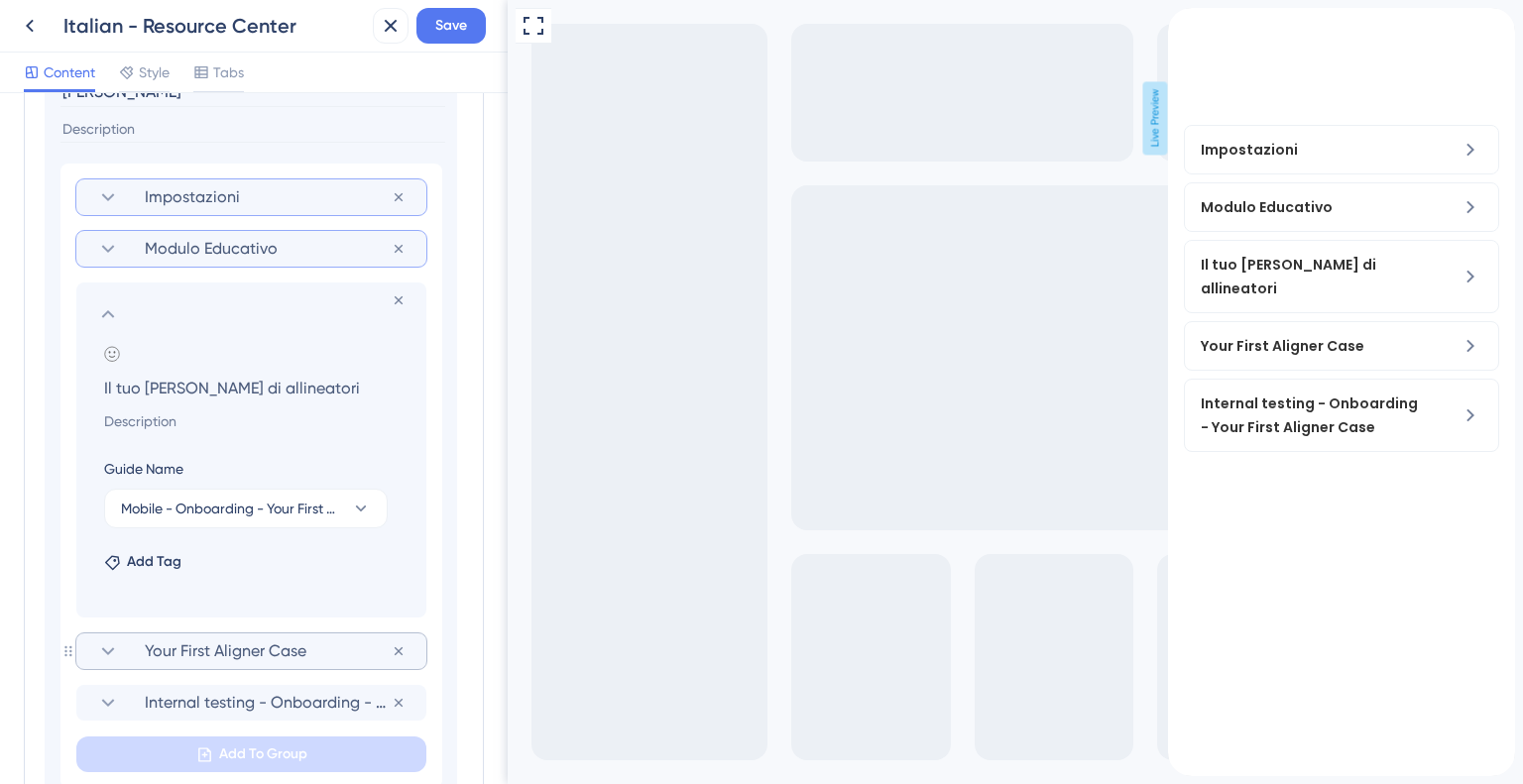click on "Your First Aligner Case" at bounding box center (268, 651) 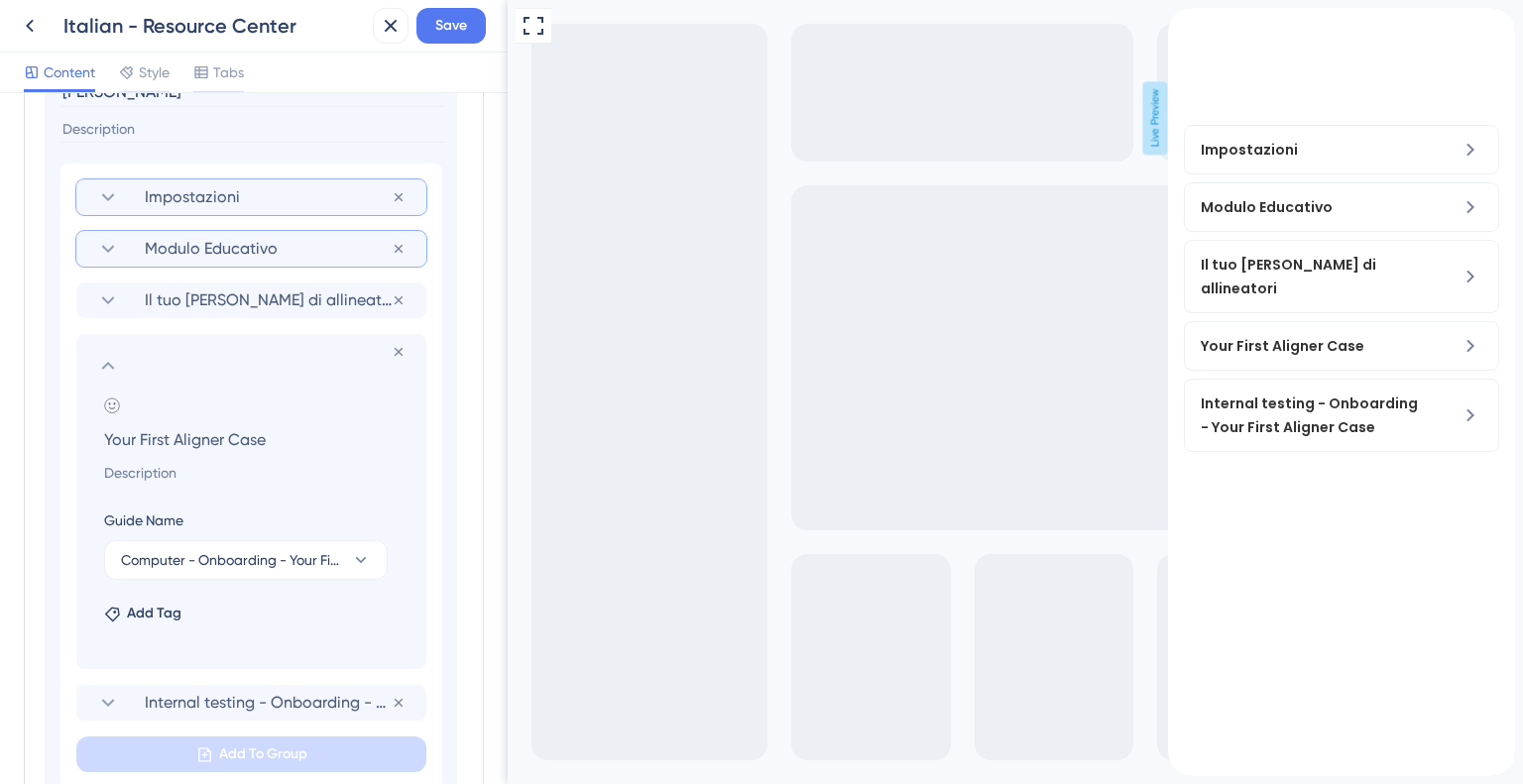 click on "Your First Aligner Case" at bounding box center [255, 439] 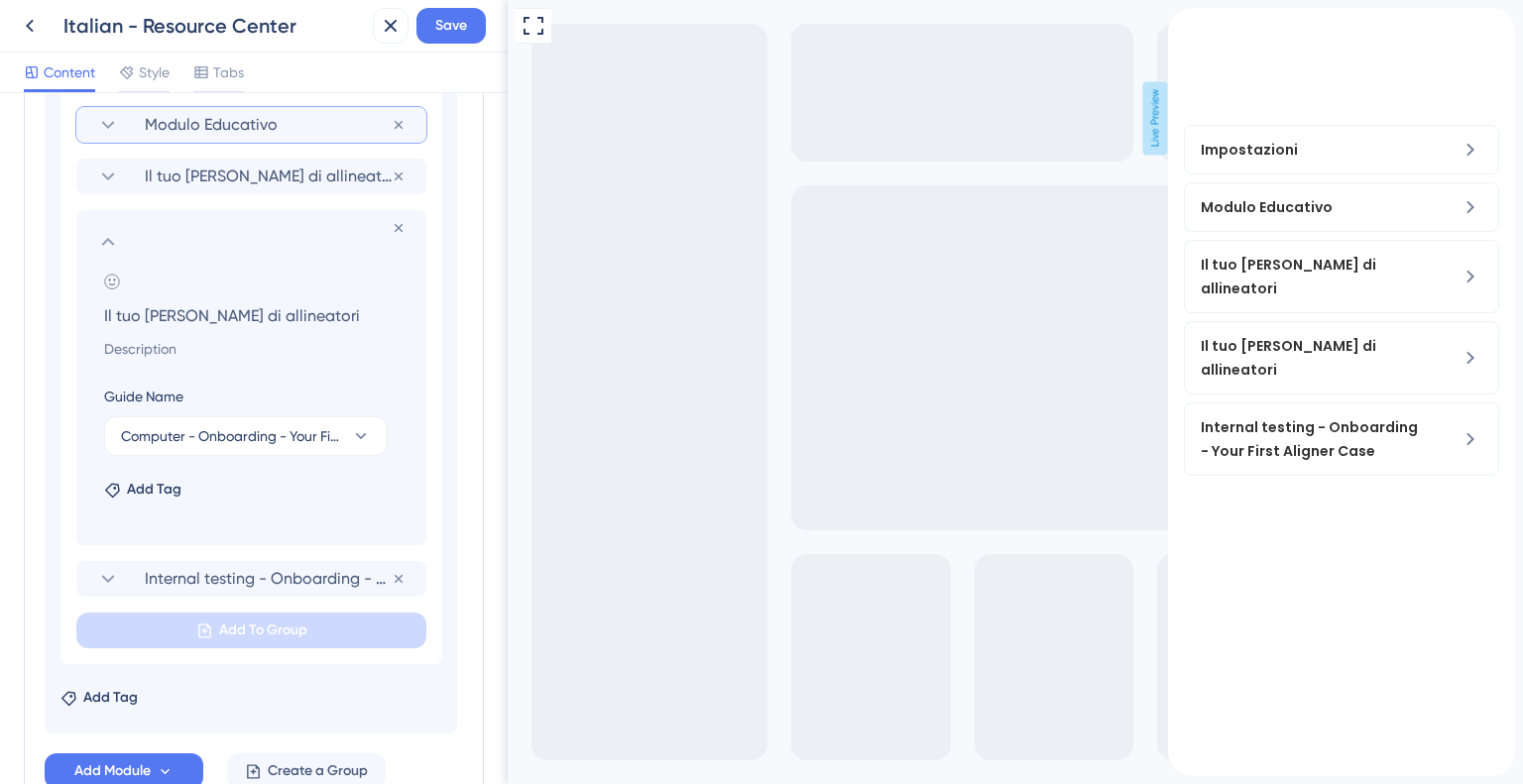 scroll, scrollTop: 832, scrollLeft: 0, axis: vertical 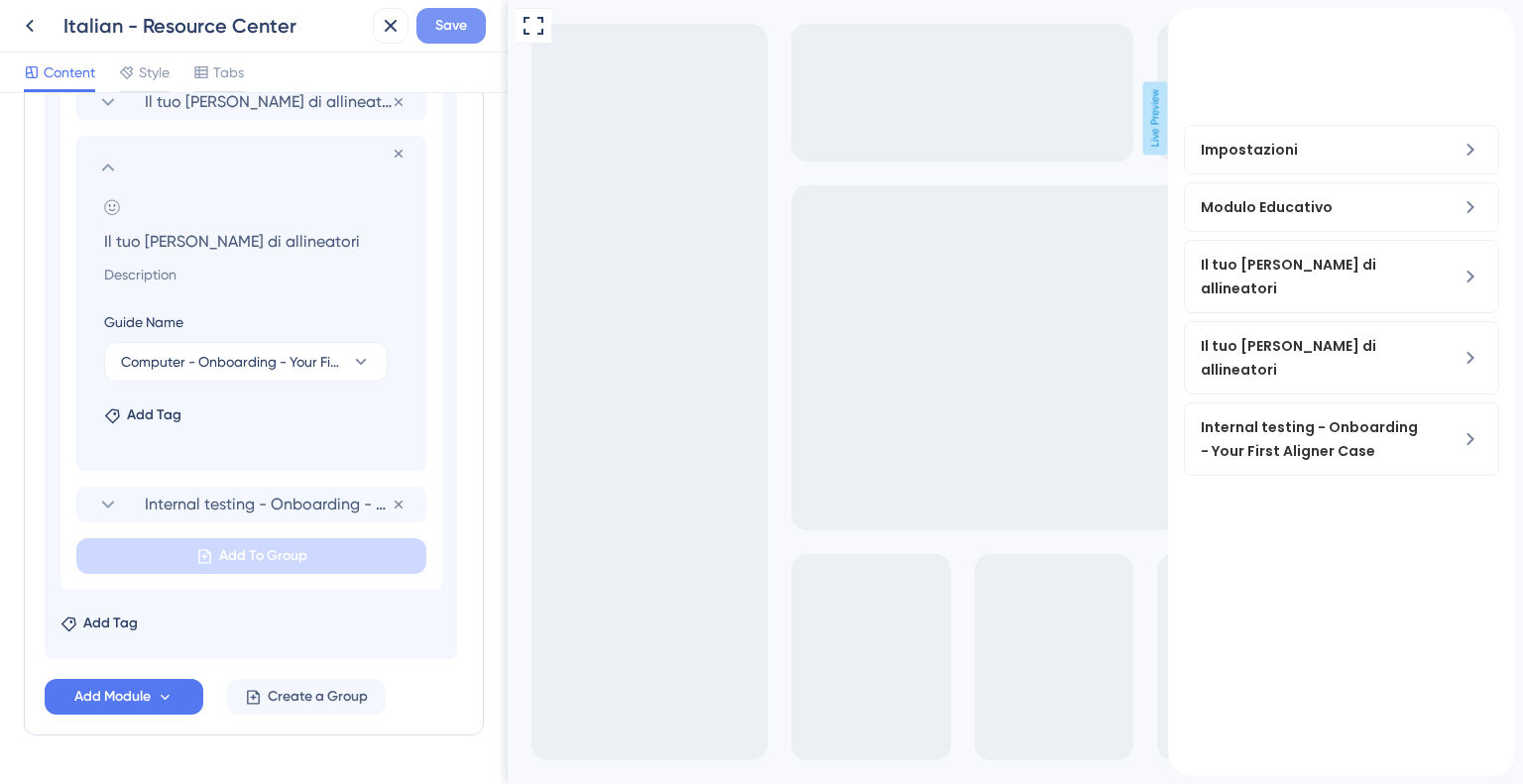 type on "Il tuo primo caso di allineatori" 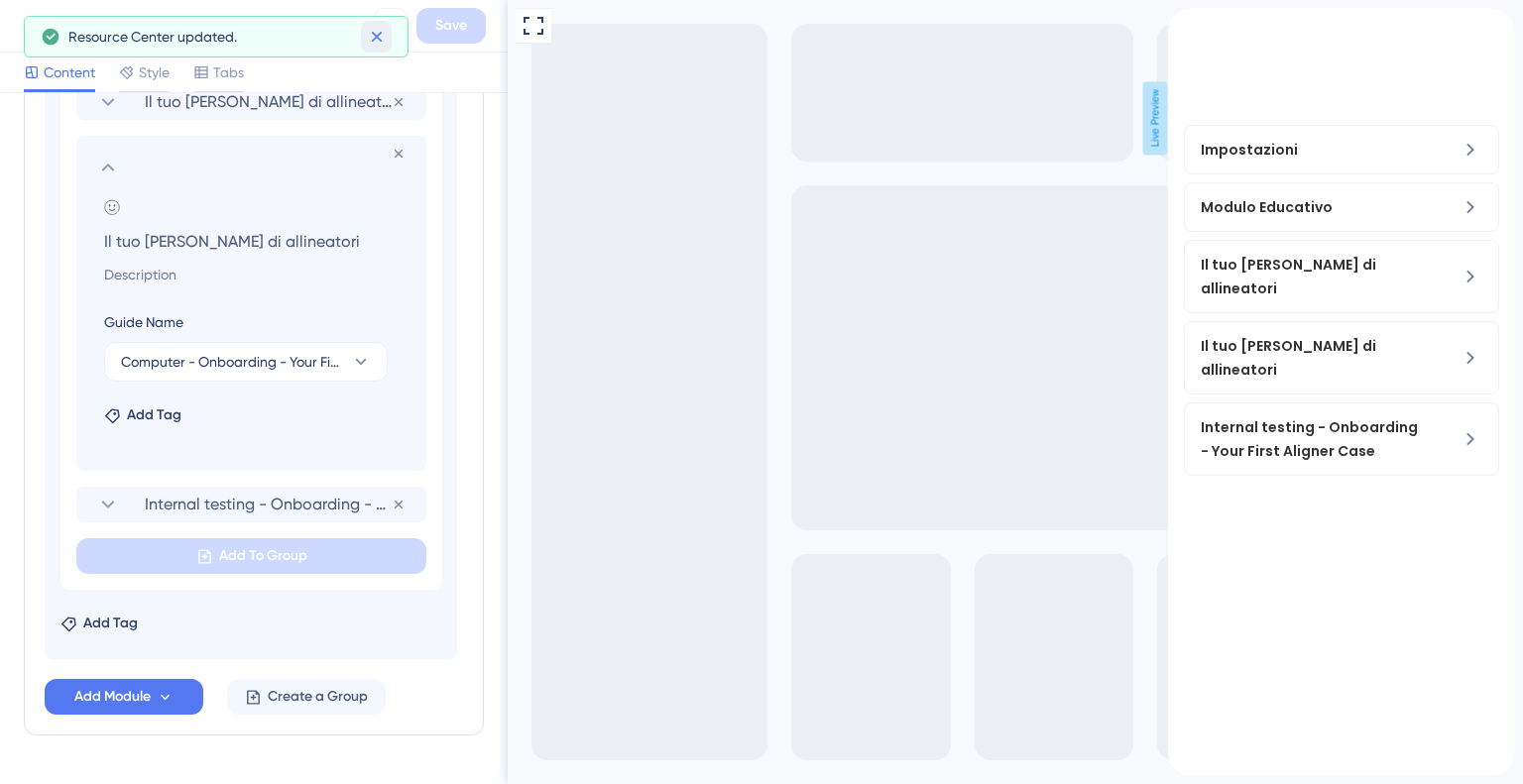 click 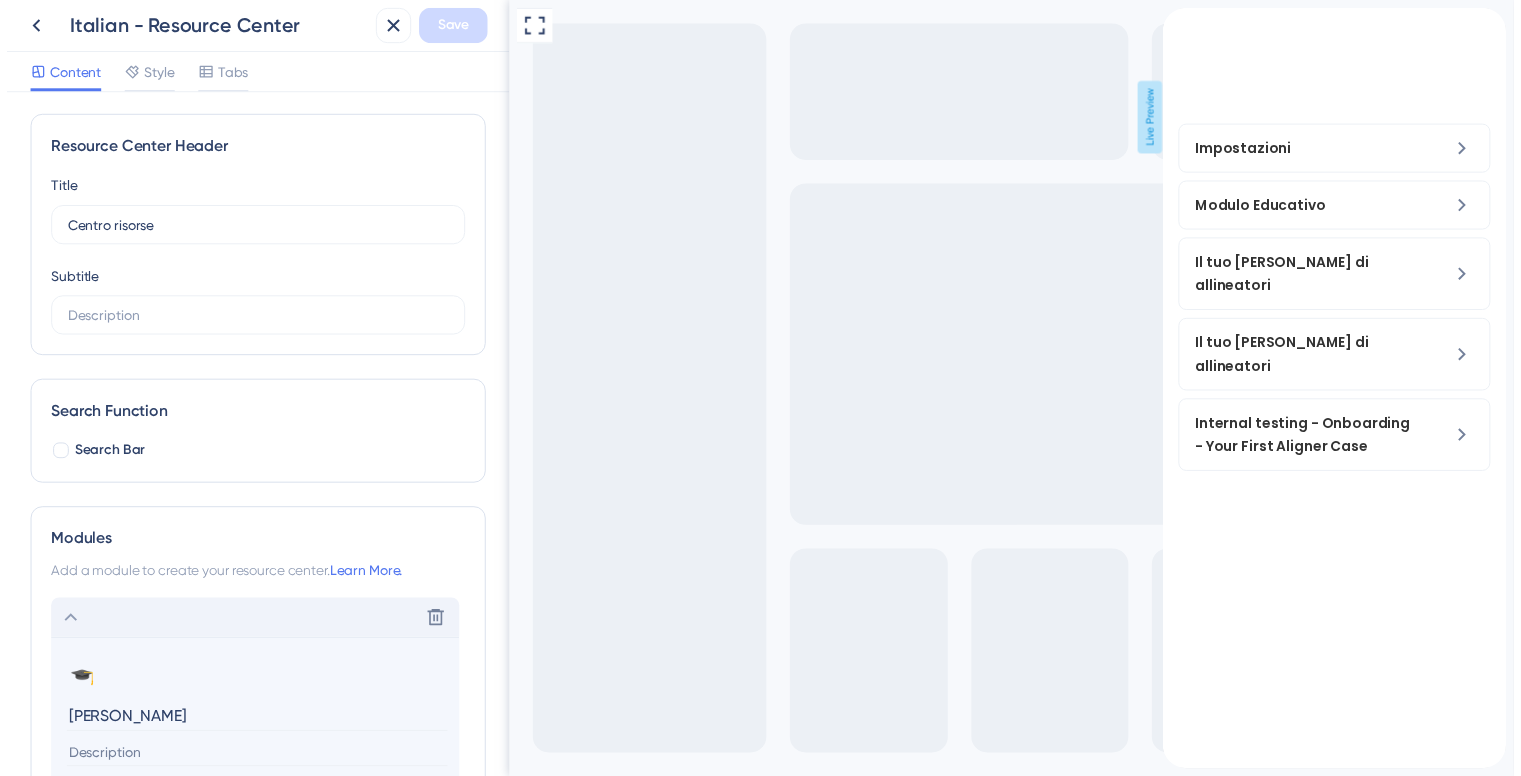 scroll, scrollTop: 0, scrollLeft: 0, axis: both 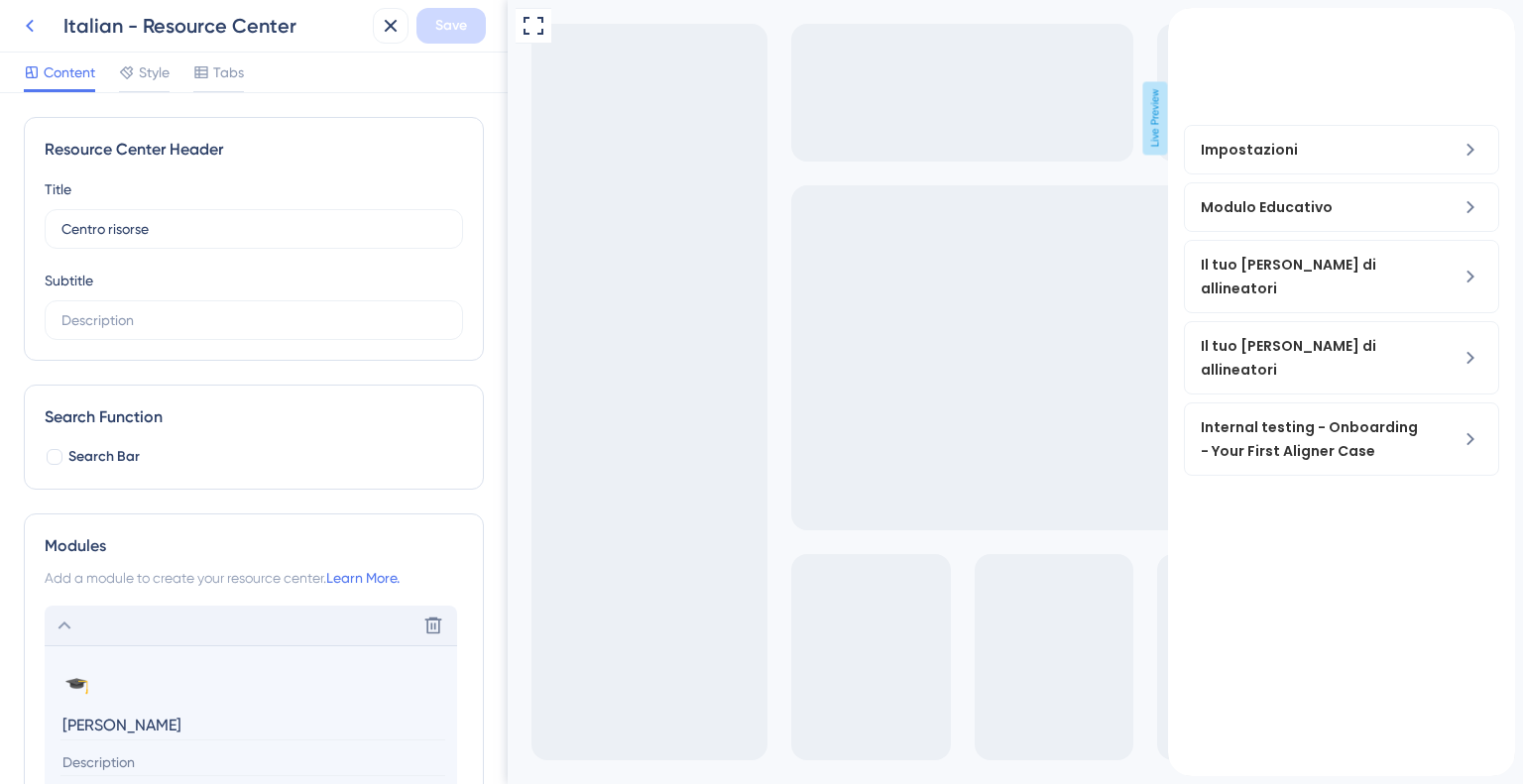 click 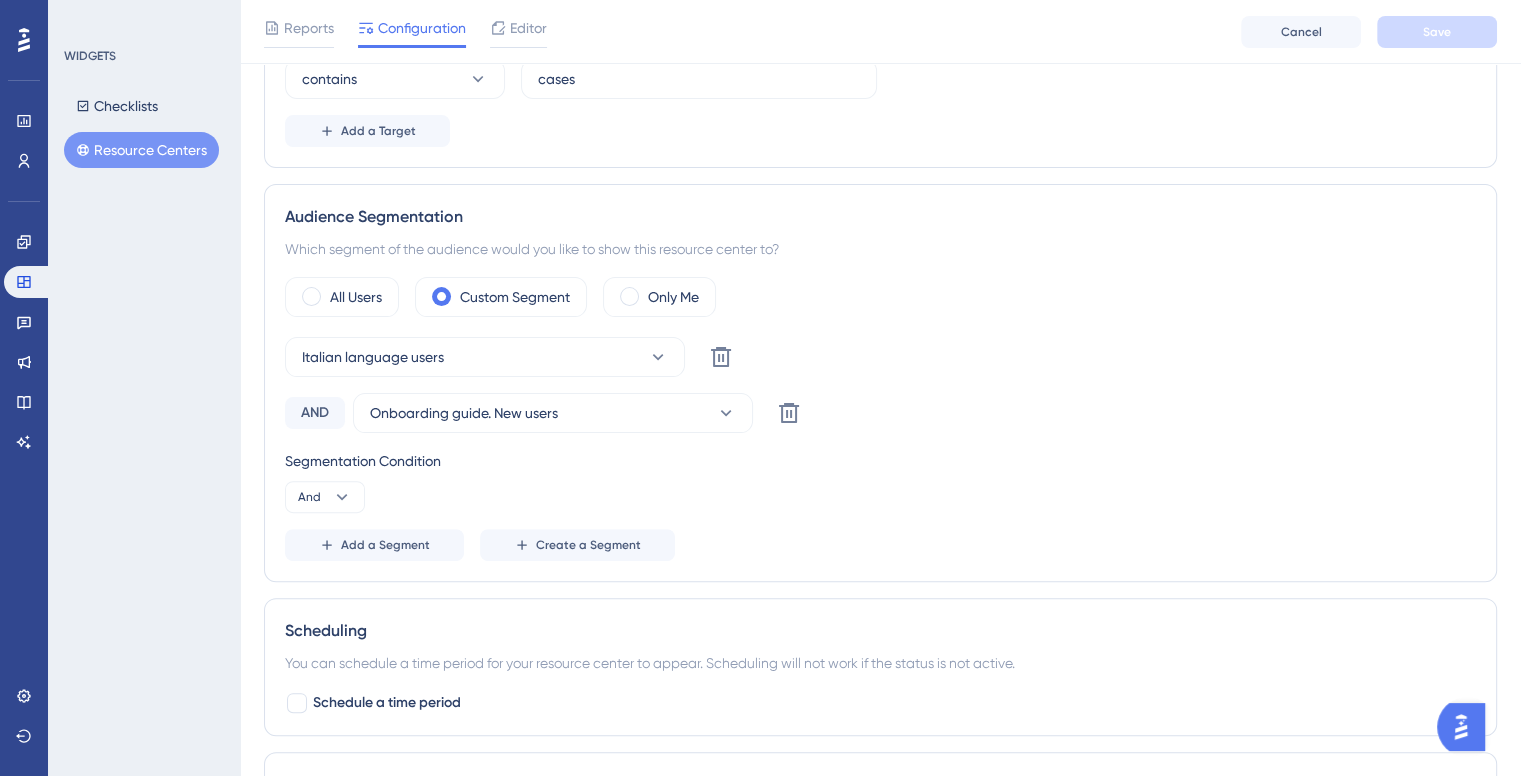 scroll, scrollTop: 0, scrollLeft: 0, axis: both 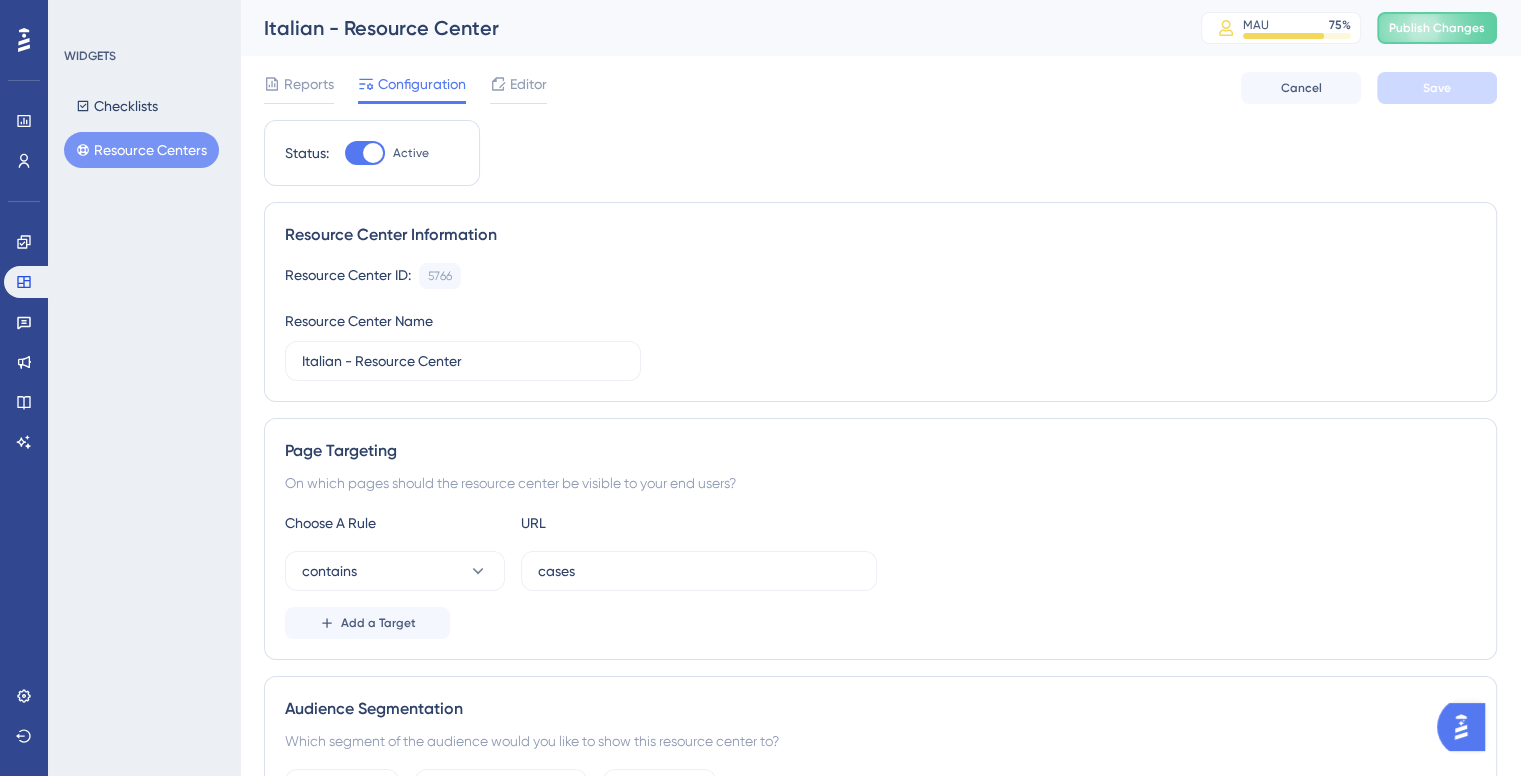 click on "Resource Centers" at bounding box center [141, 150] 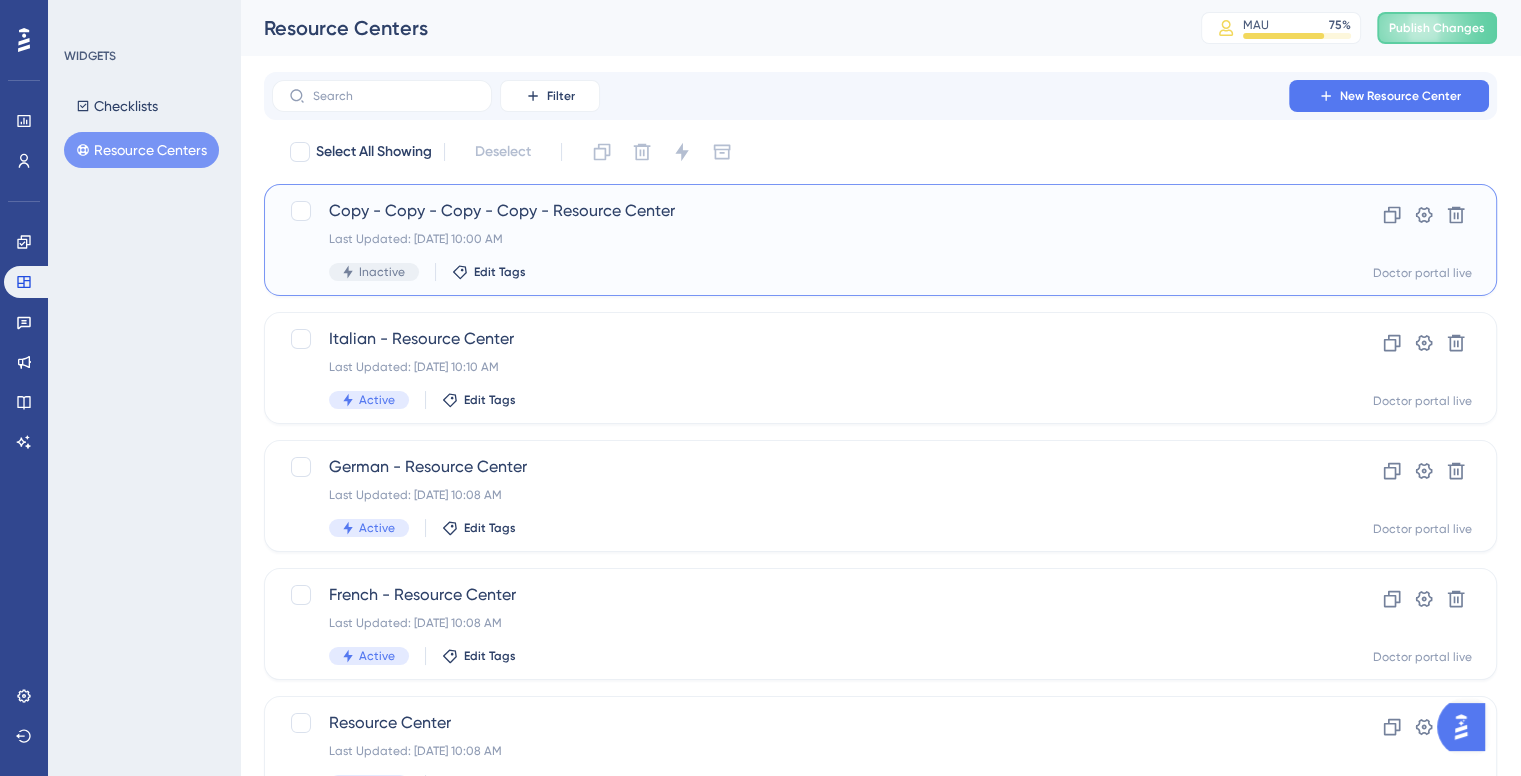 click on "Copy - Copy - Copy - Copy - Resource Center" at bounding box center [800, 211] 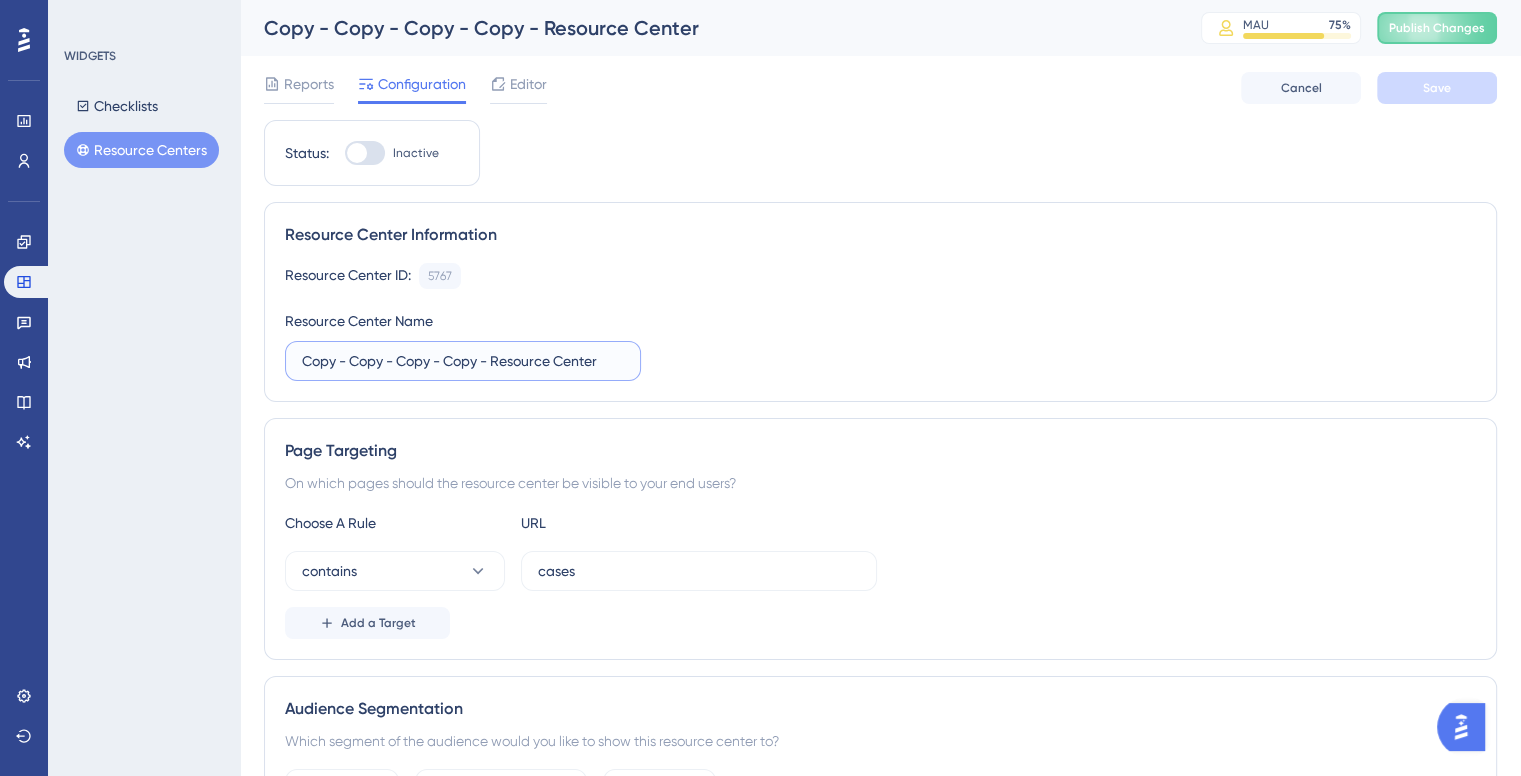 drag, startPoint x: 480, startPoint y: 362, endPoint x: 290, endPoint y: 367, distance: 190.06578 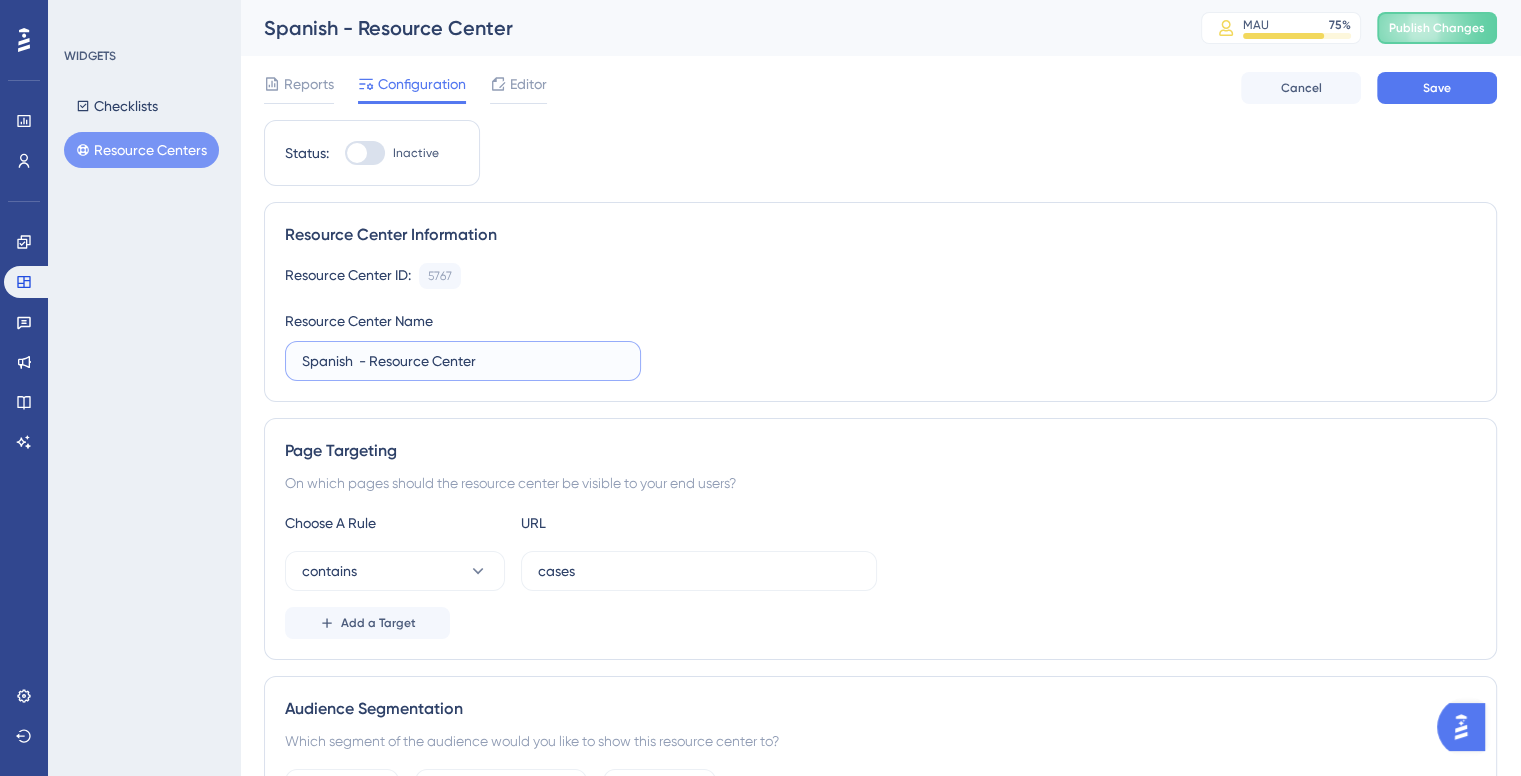 type on "Spanish  - Resource Center" 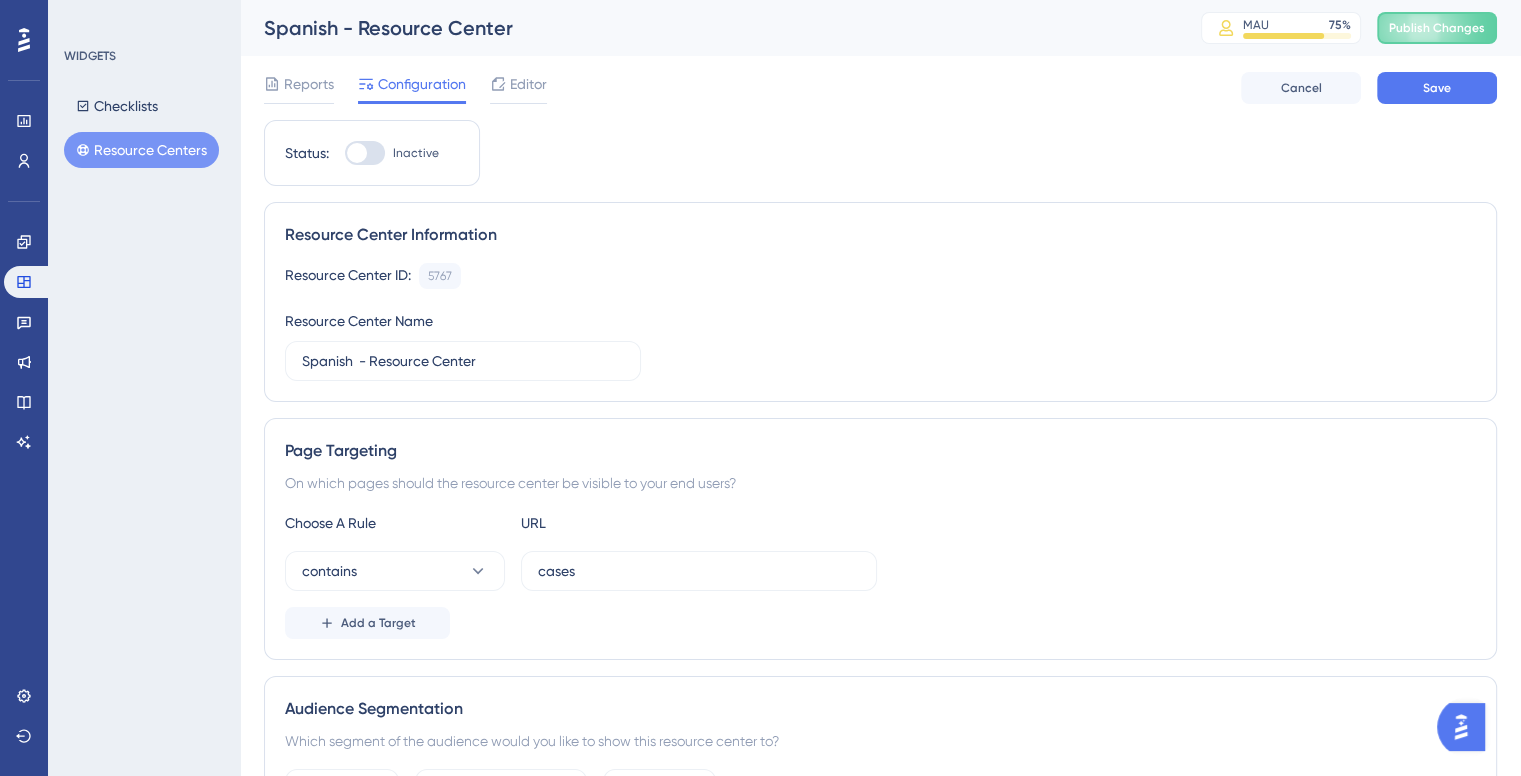 click at bounding box center [365, 153] 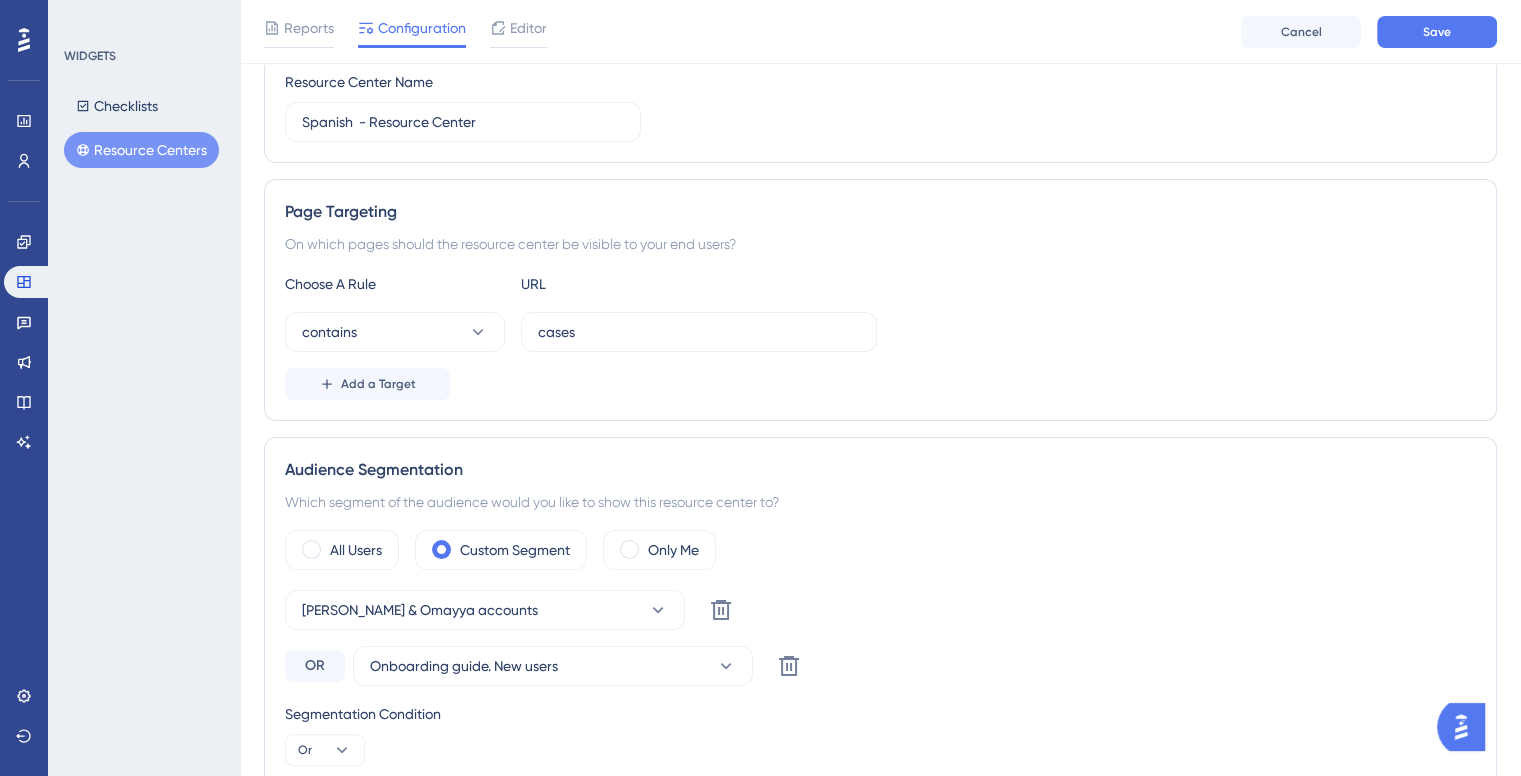 scroll, scrollTop: 400, scrollLeft: 0, axis: vertical 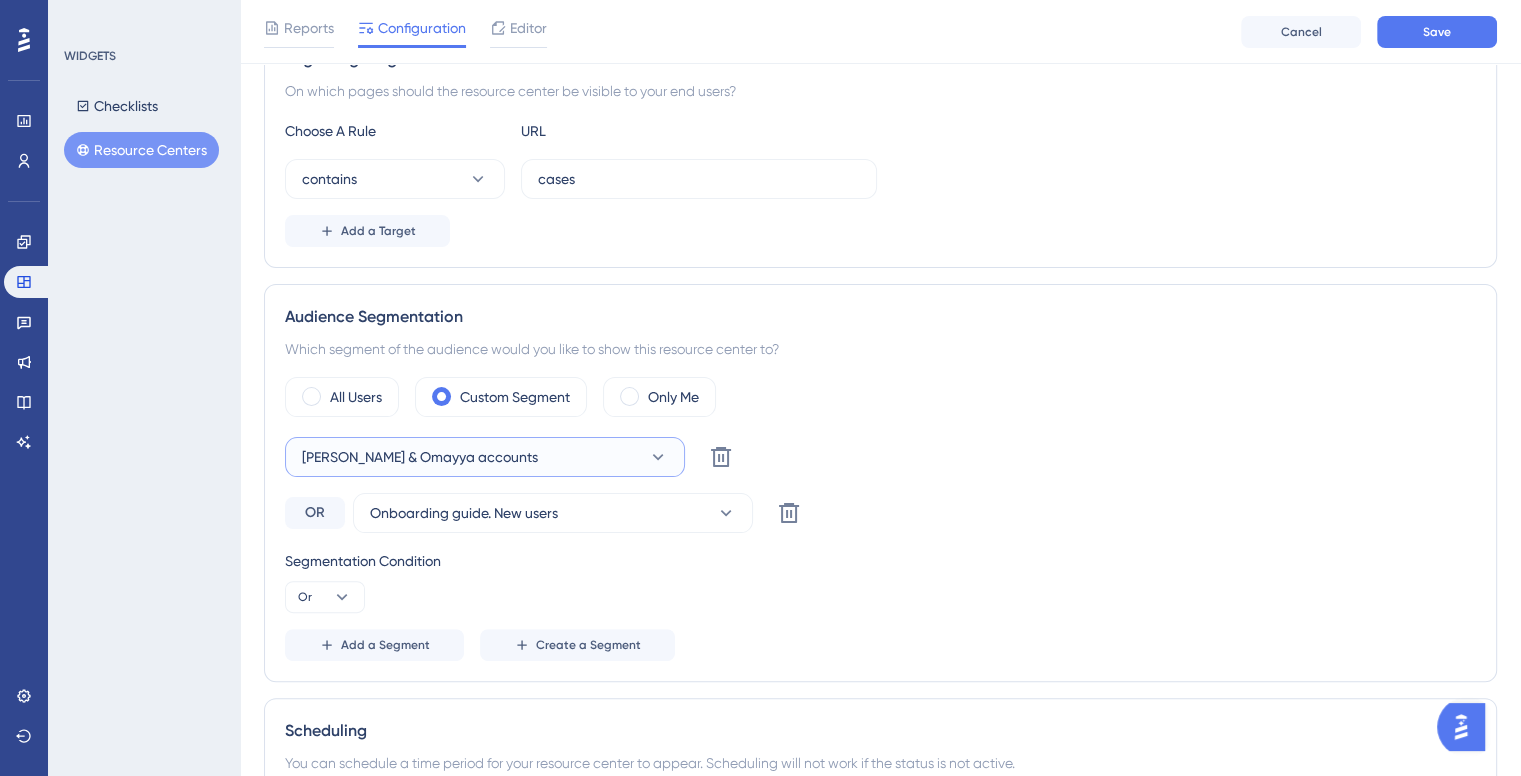 click on "[PERSON_NAME] & Omayya accounts" at bounding box center [420, 457] 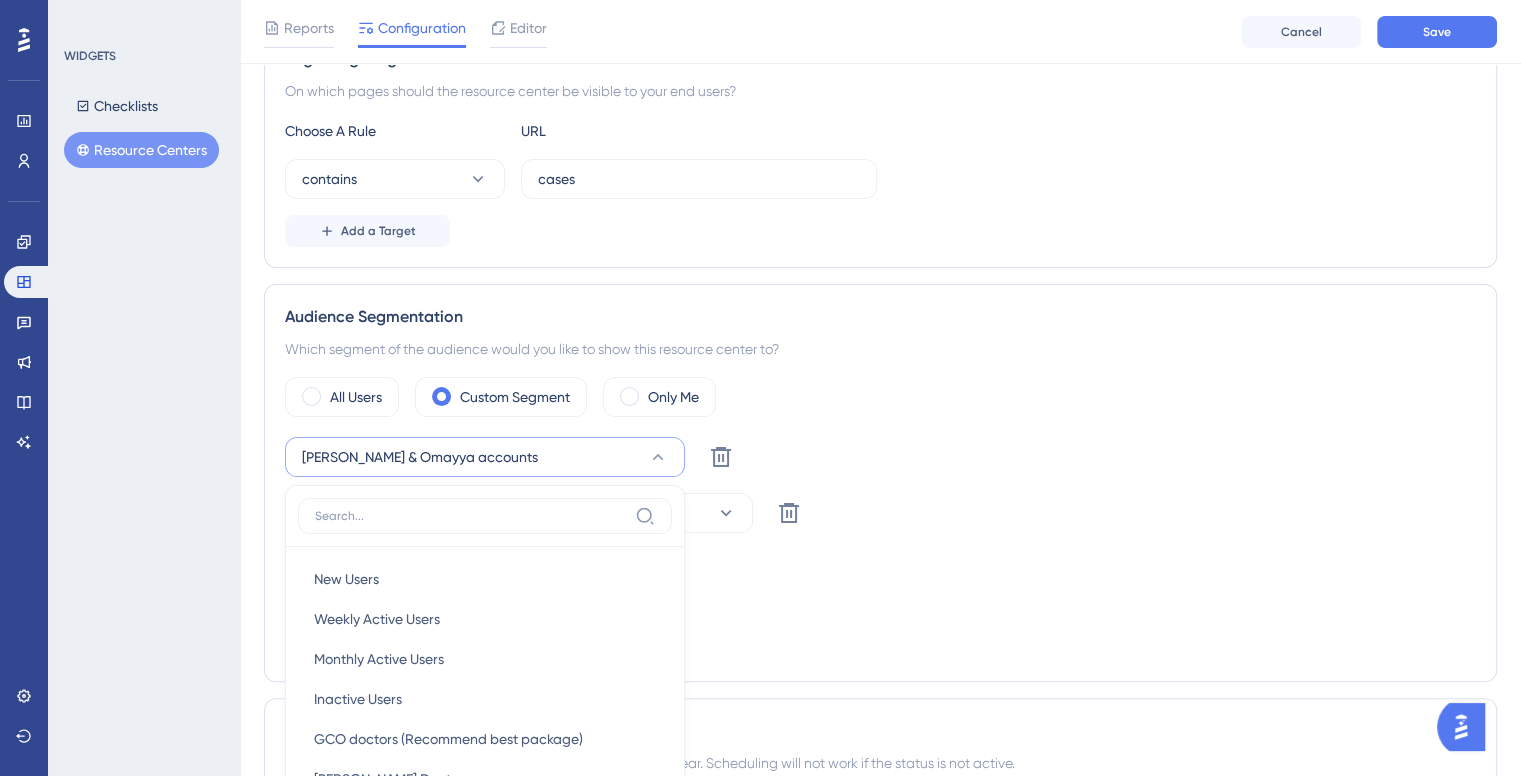 scroll, scrollTop: 694, scrollLeft: 0, axis: vertical 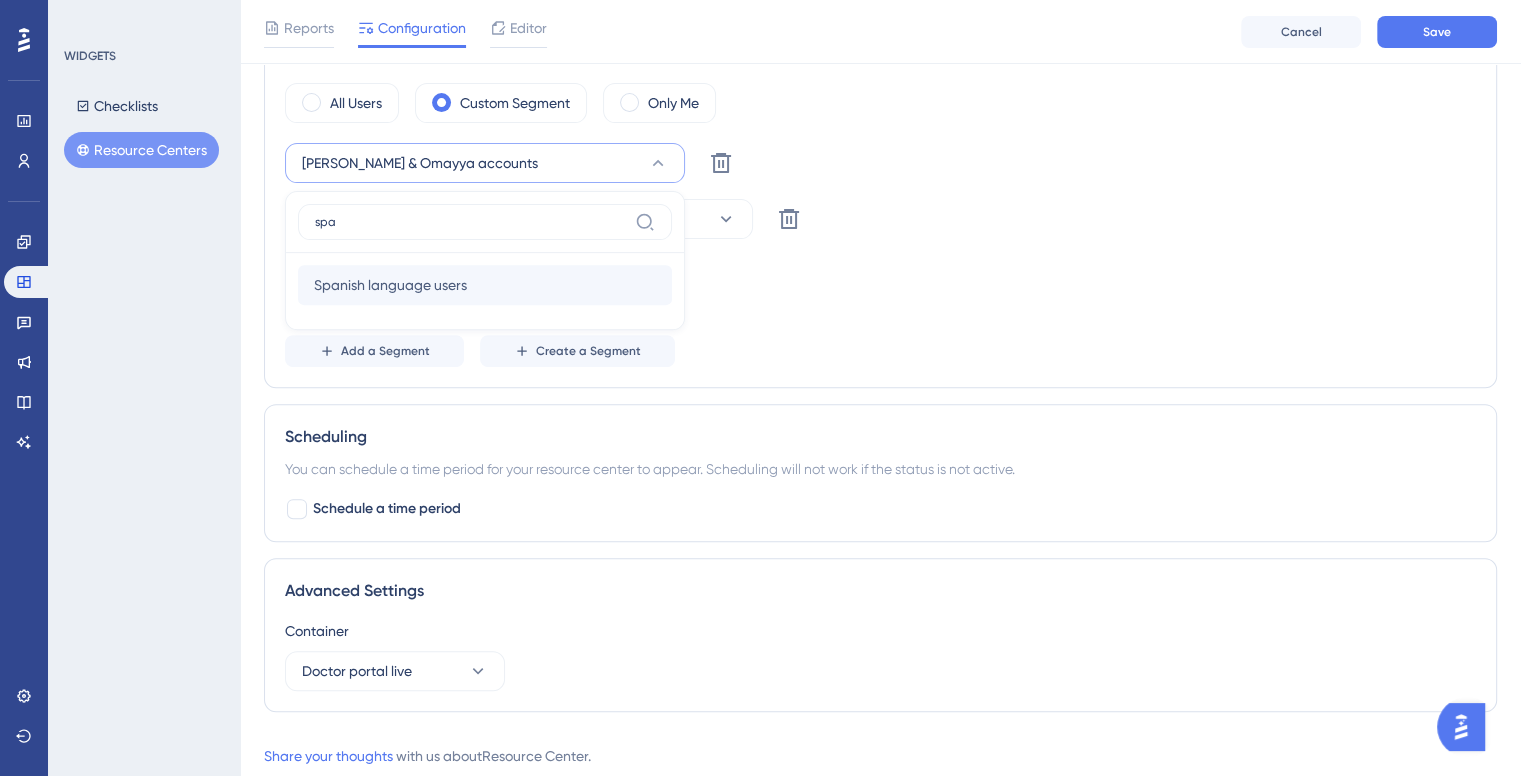 type on "spa" 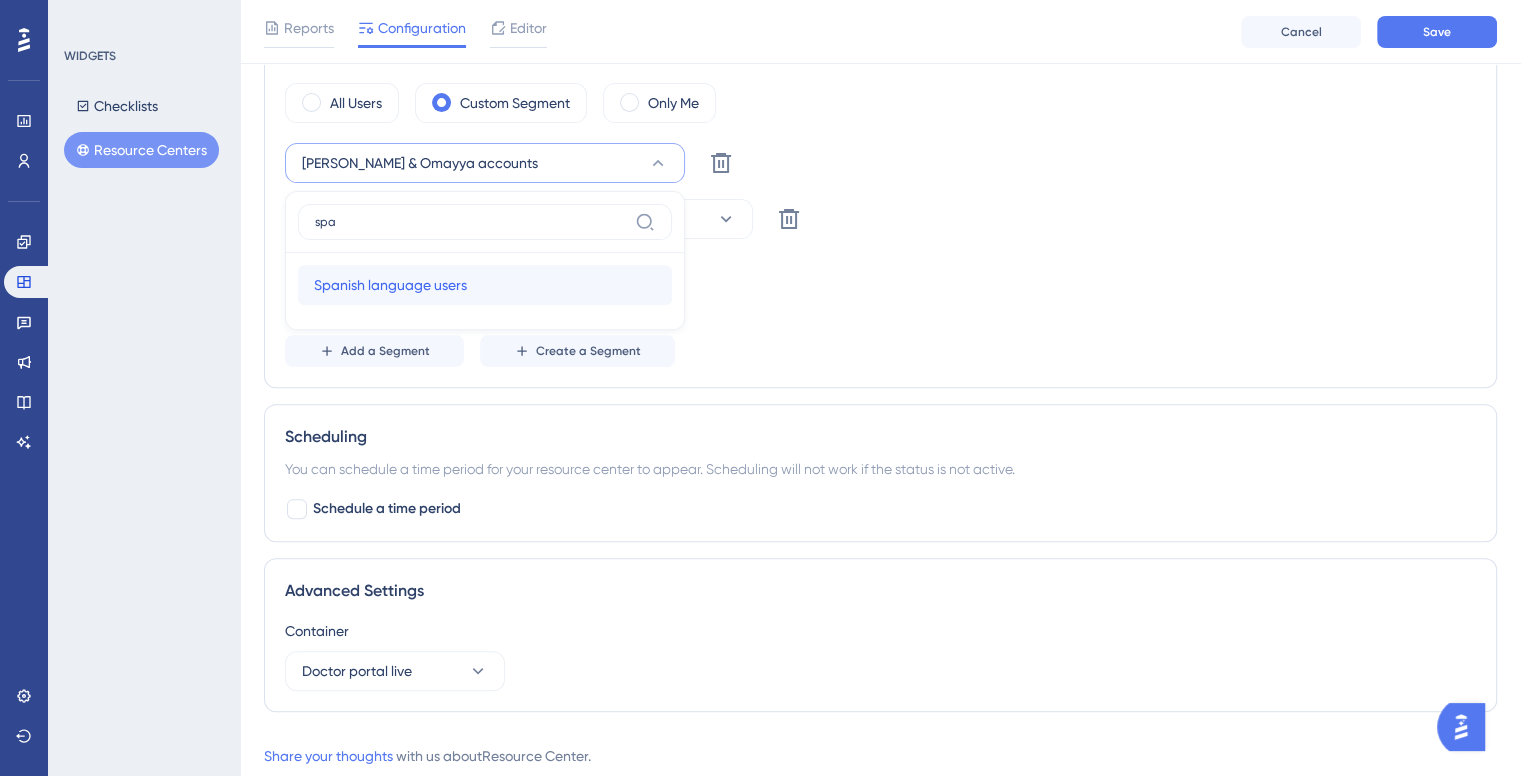 click on "Spanish language users" at bounding box center [390, 285] 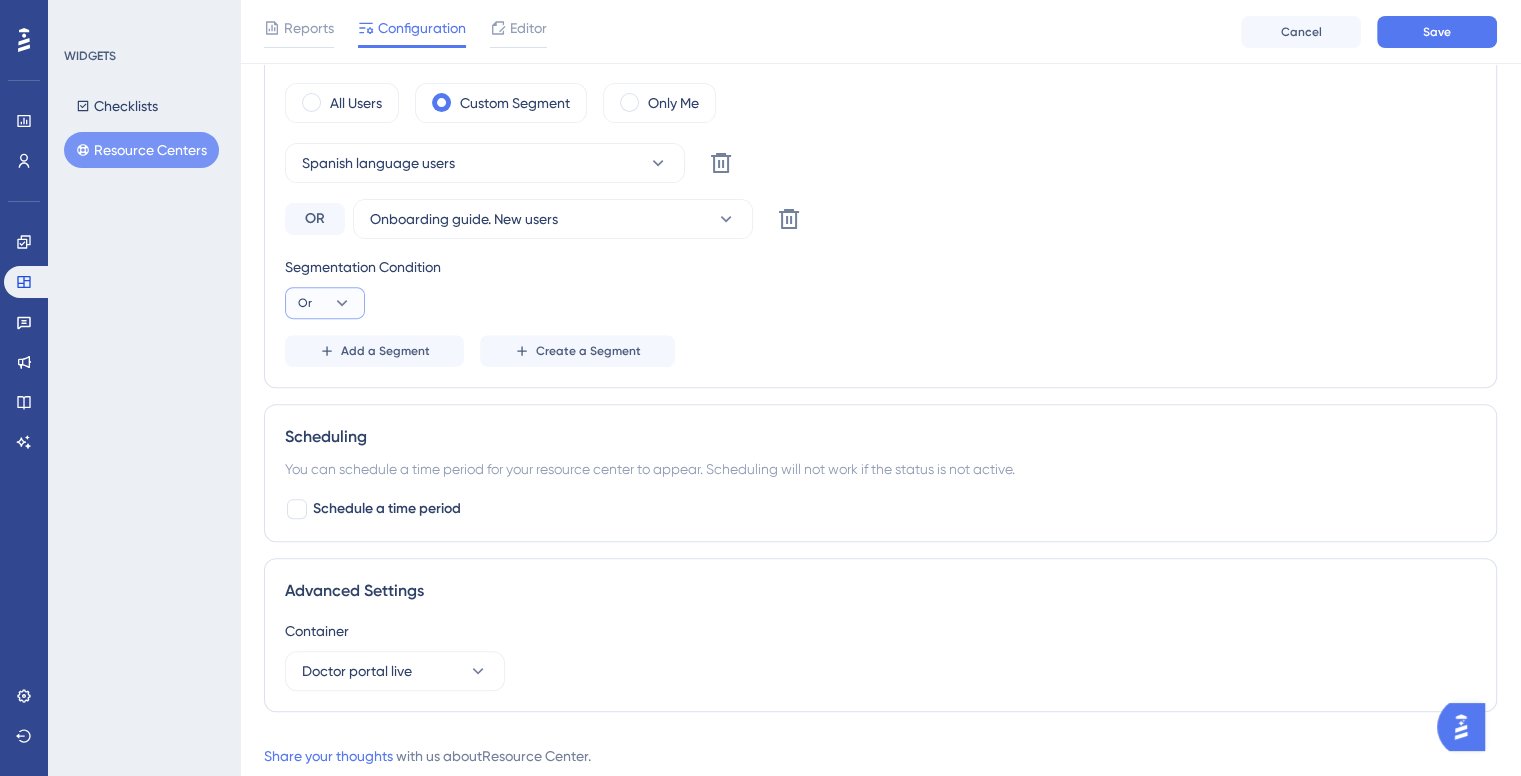click 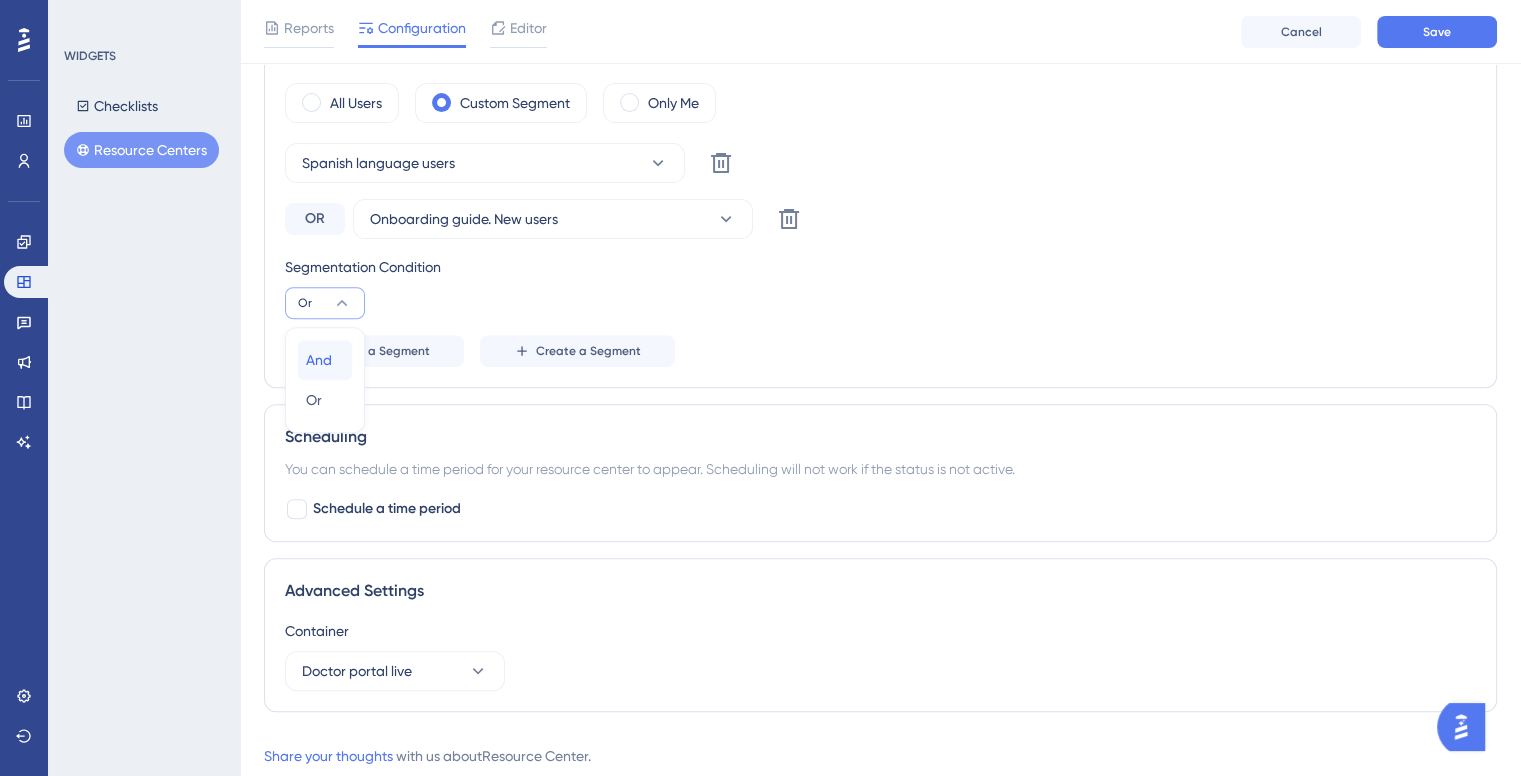 click on "And And" at bounding box center [325, 360] 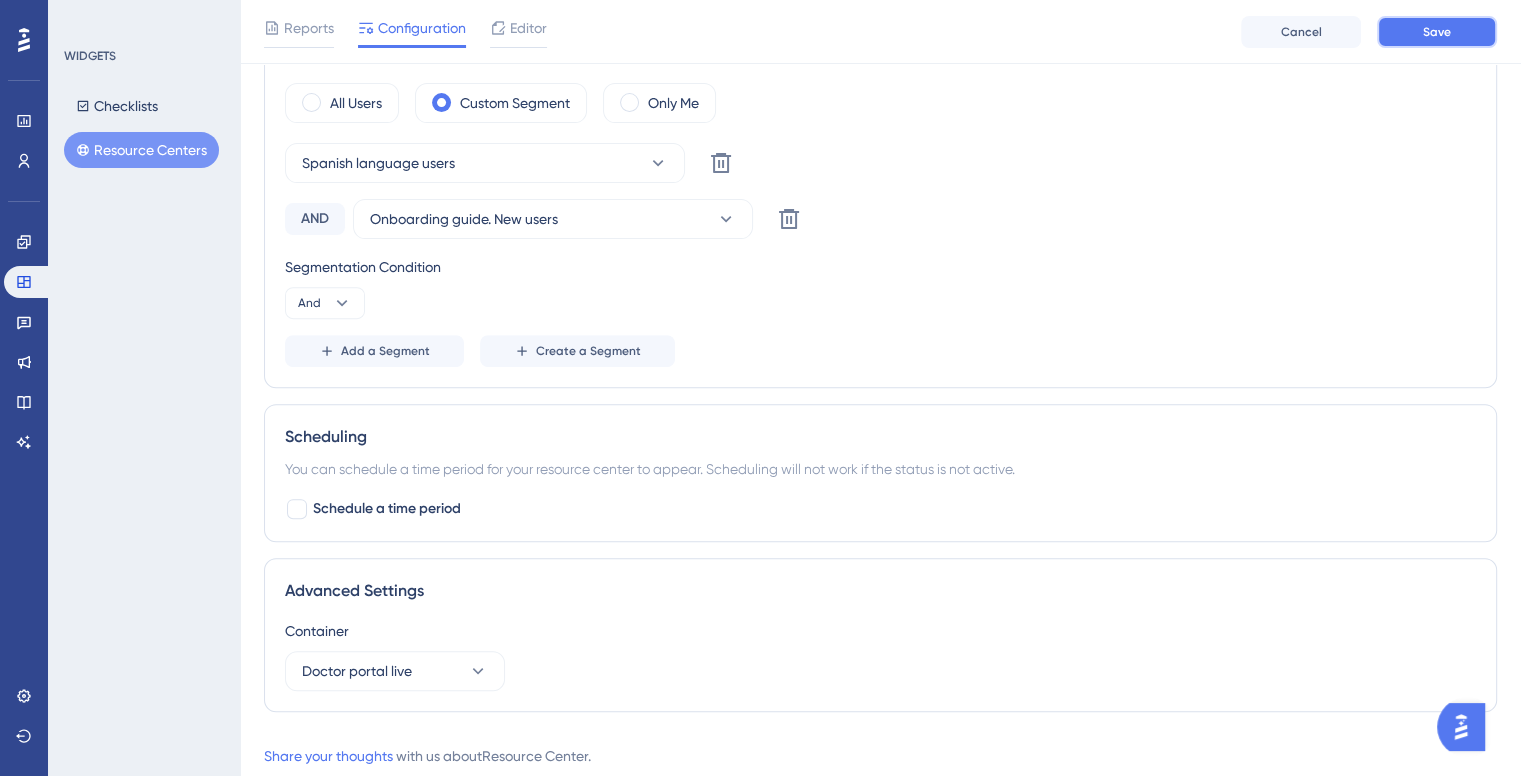 click on "Save" at bounding box center (1437, 32) 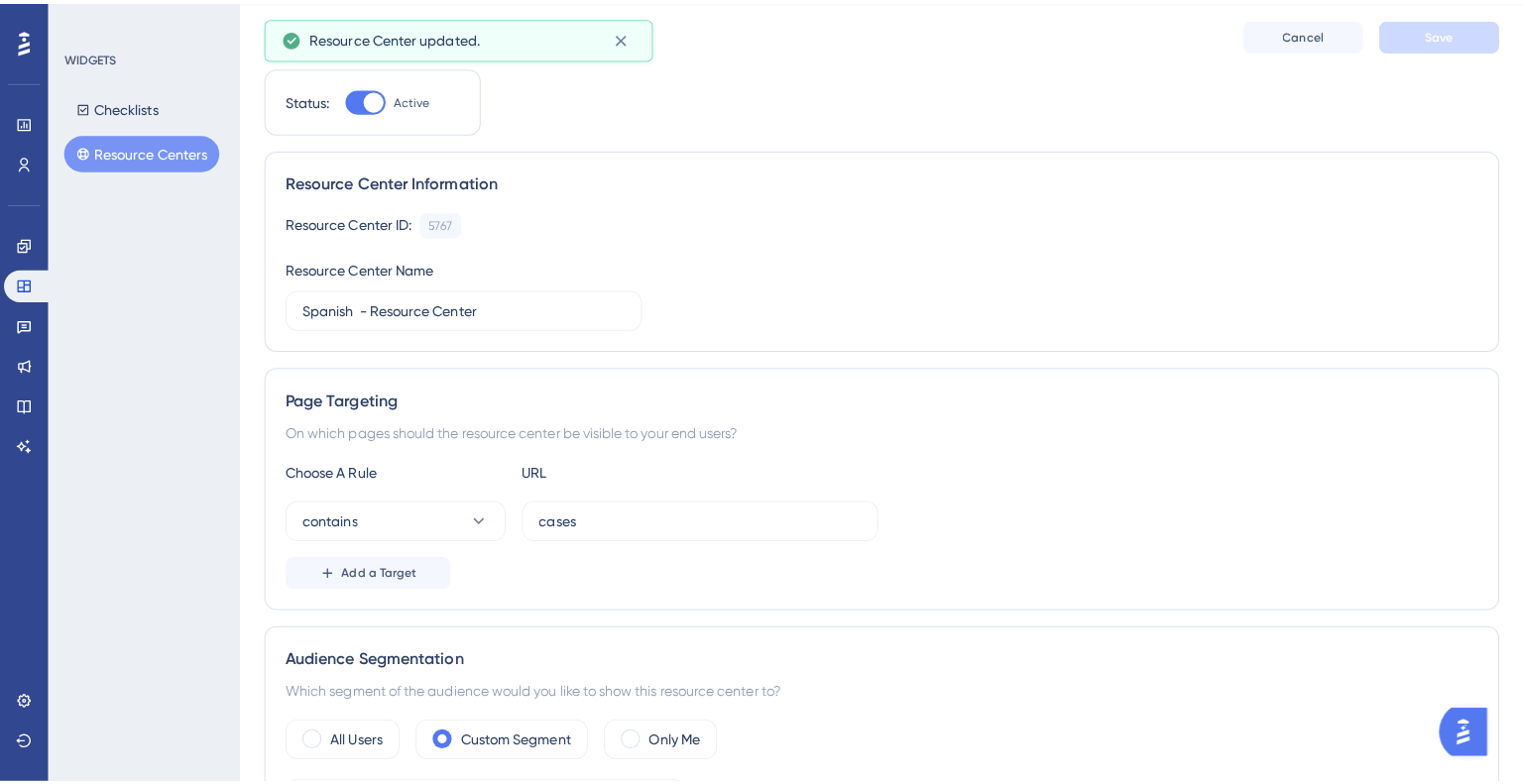 scroll, scrollTop: 0, scrollLeft: 0, axis: both 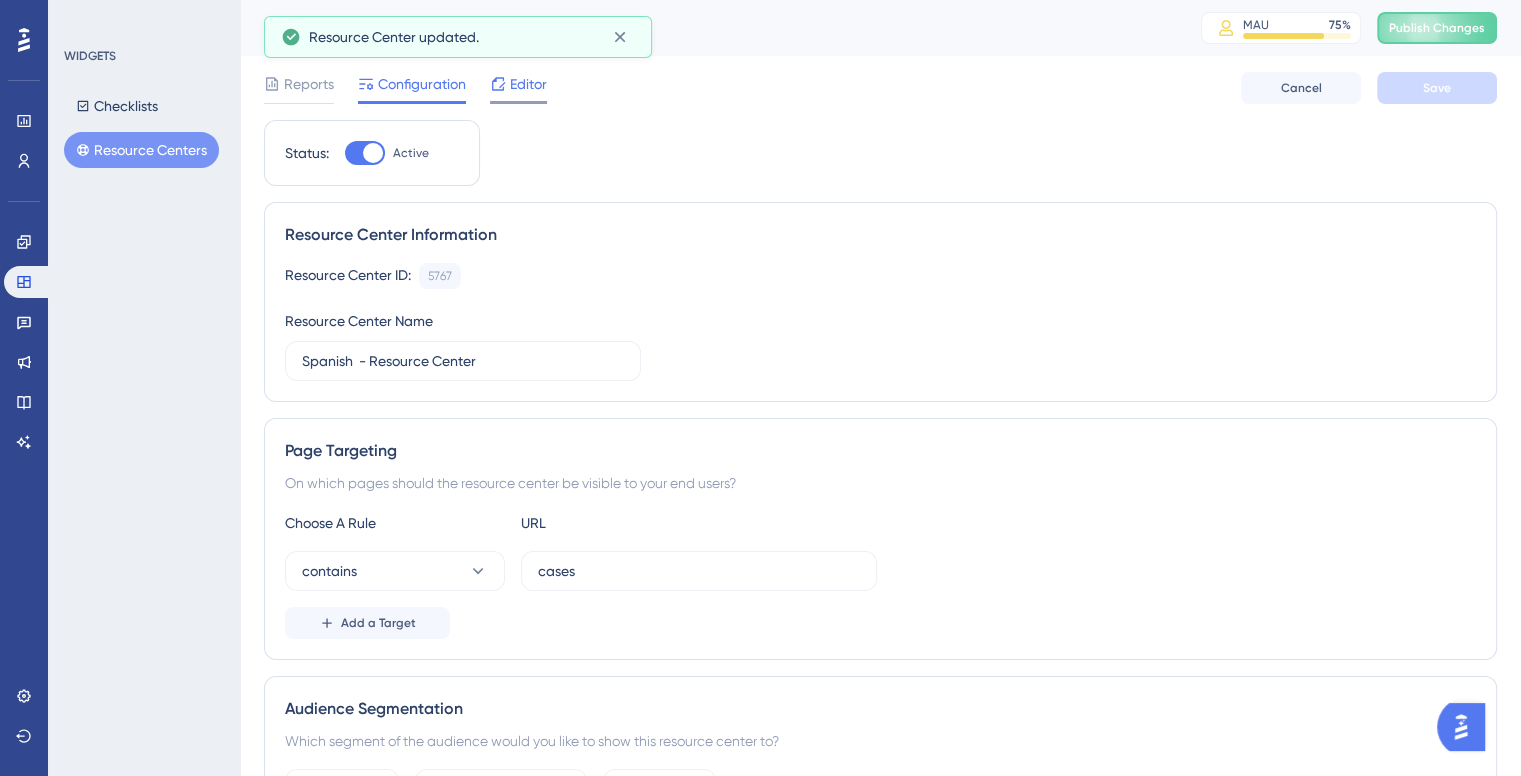 click on "Editor" at bounding box center (528, 84) 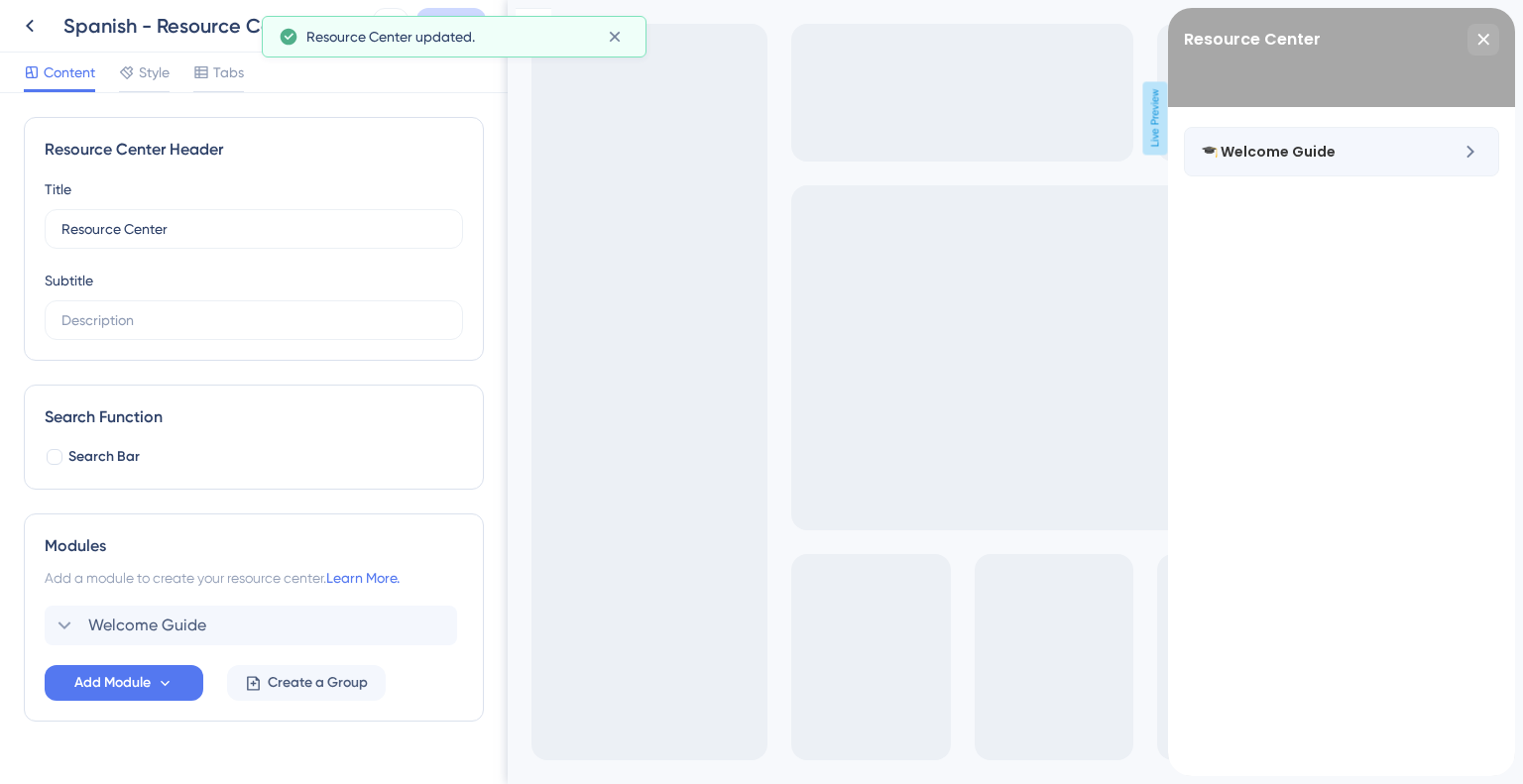 scroll, scrollTop: 0, scrollLeft: 0, axis: both 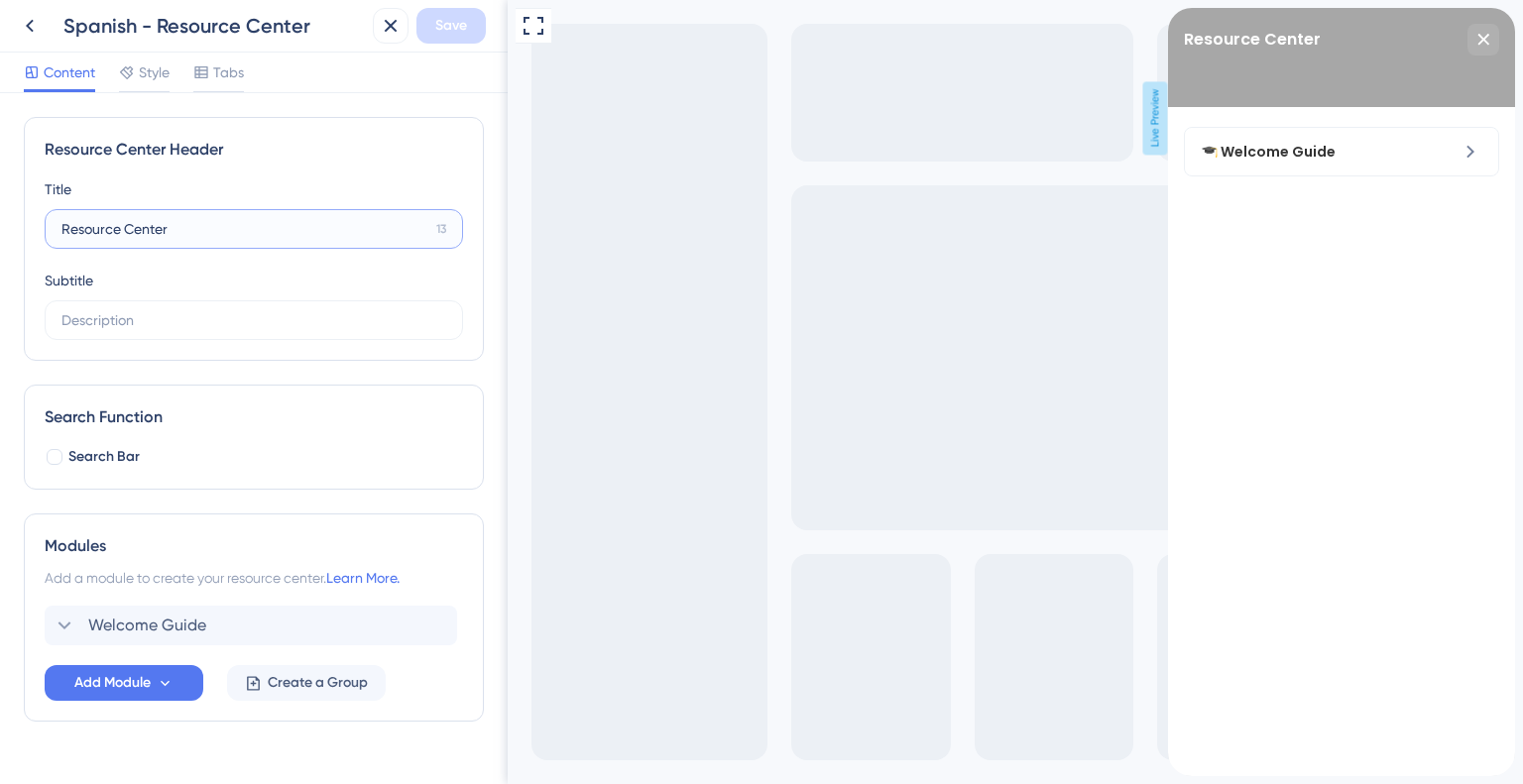 click on "Resource Center" at bounding box center [245, 229] 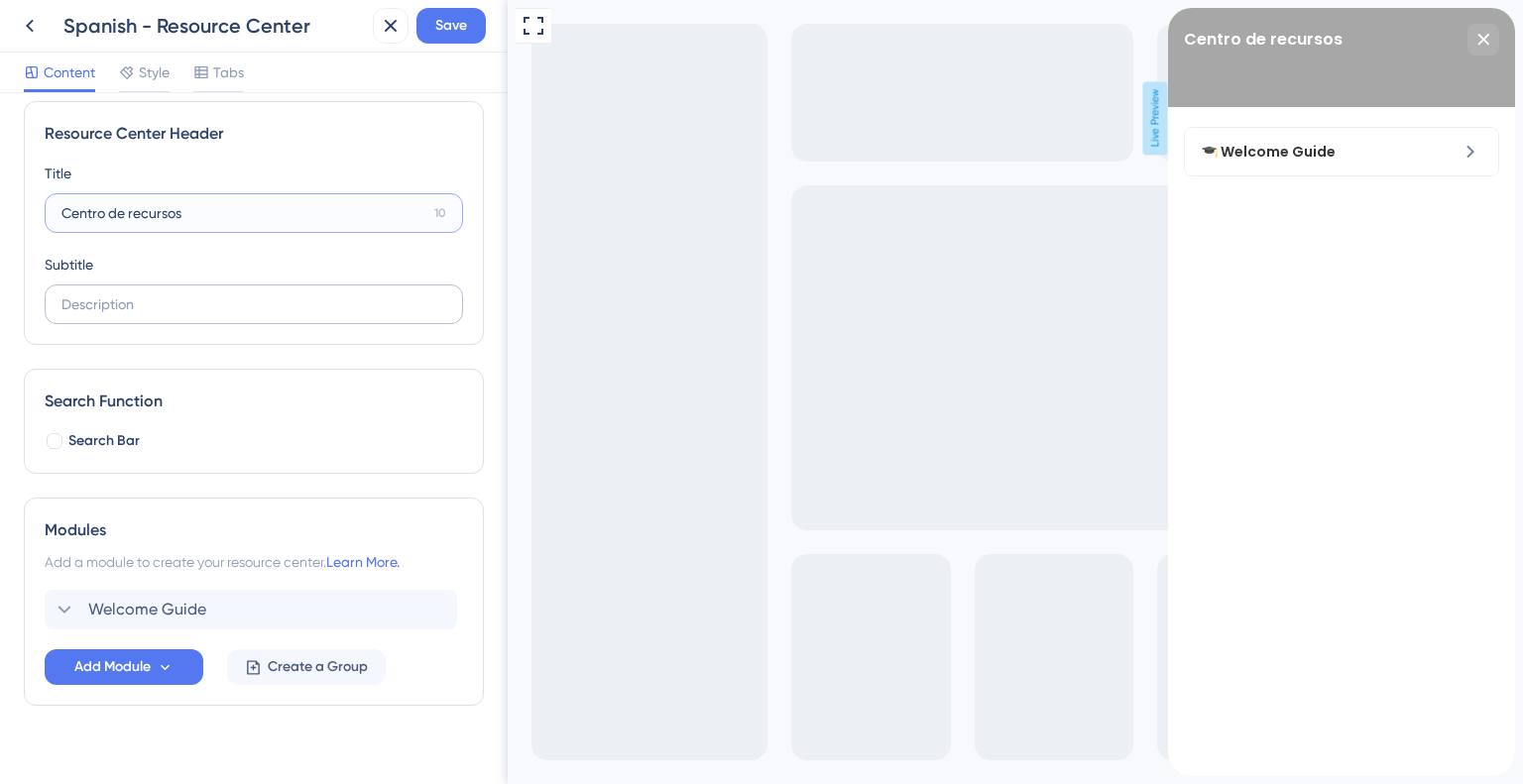 scroll, scrollTop: 39, scrollLeft: 0, axis: vertical 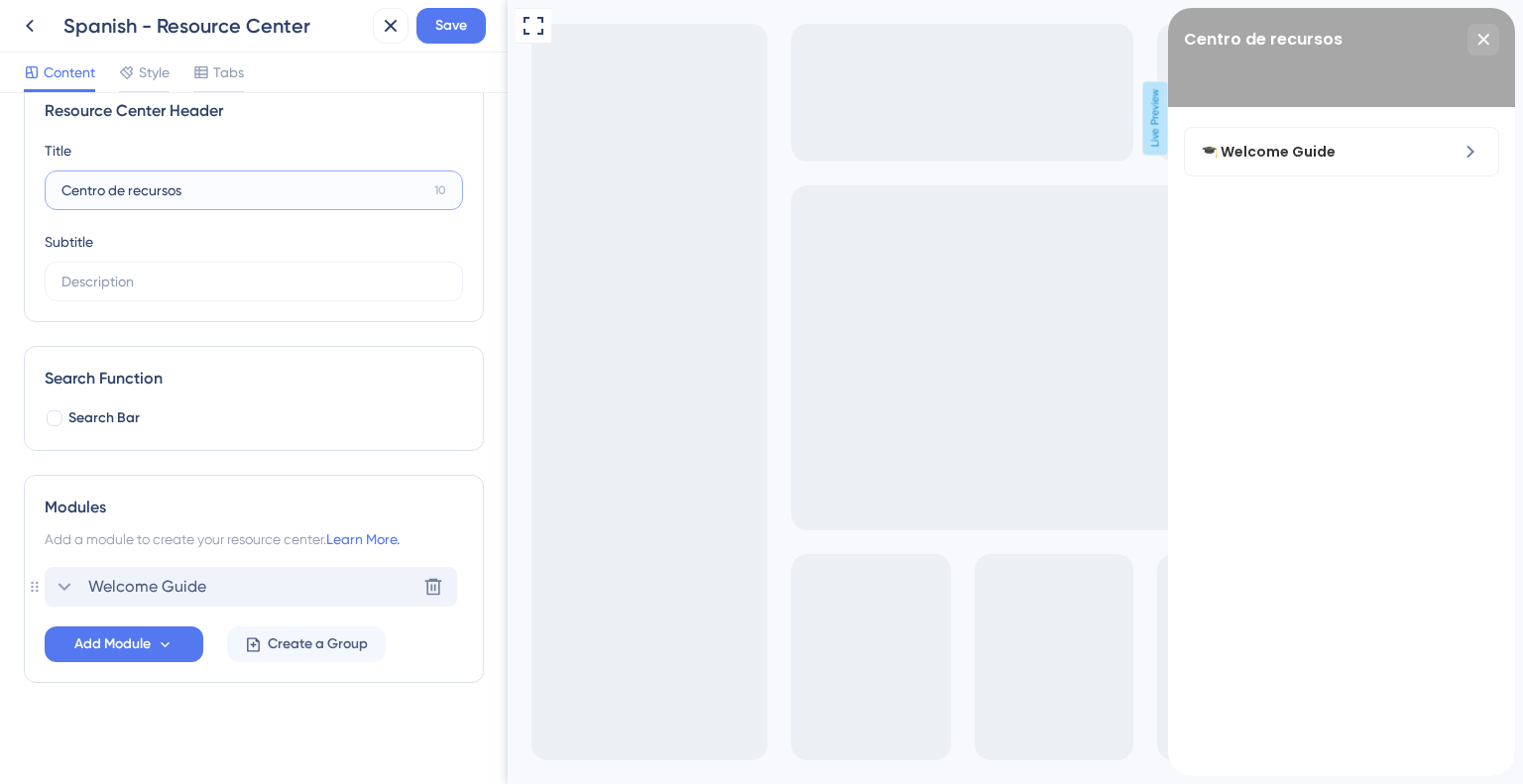 click on "Welcome Guide" at bounding box center (147, 587) 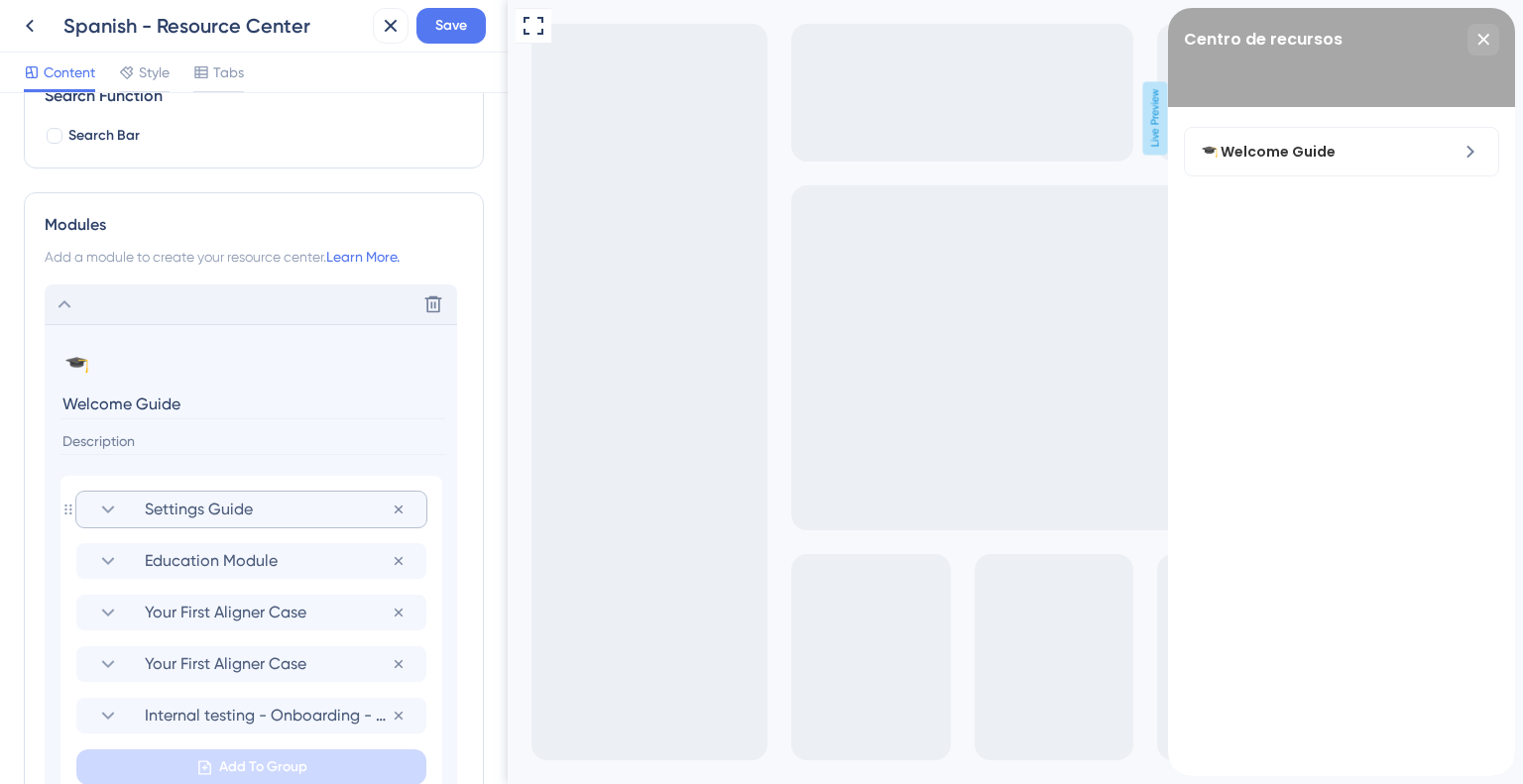 scroll, scrollTop: 435, scrollLeft: 0, axis: vertical 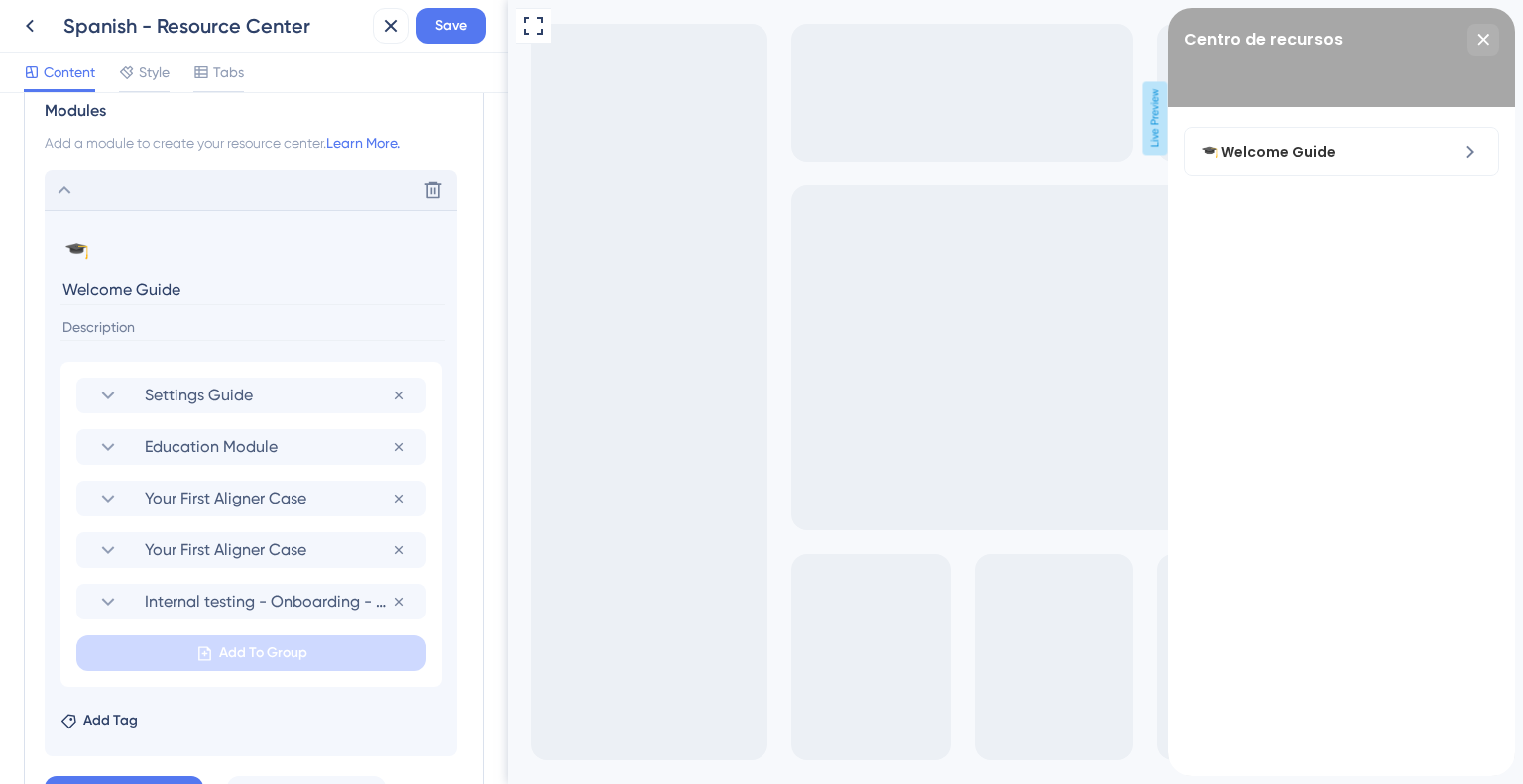 click on "Welcome Guide" at bounding box center [253, 289] 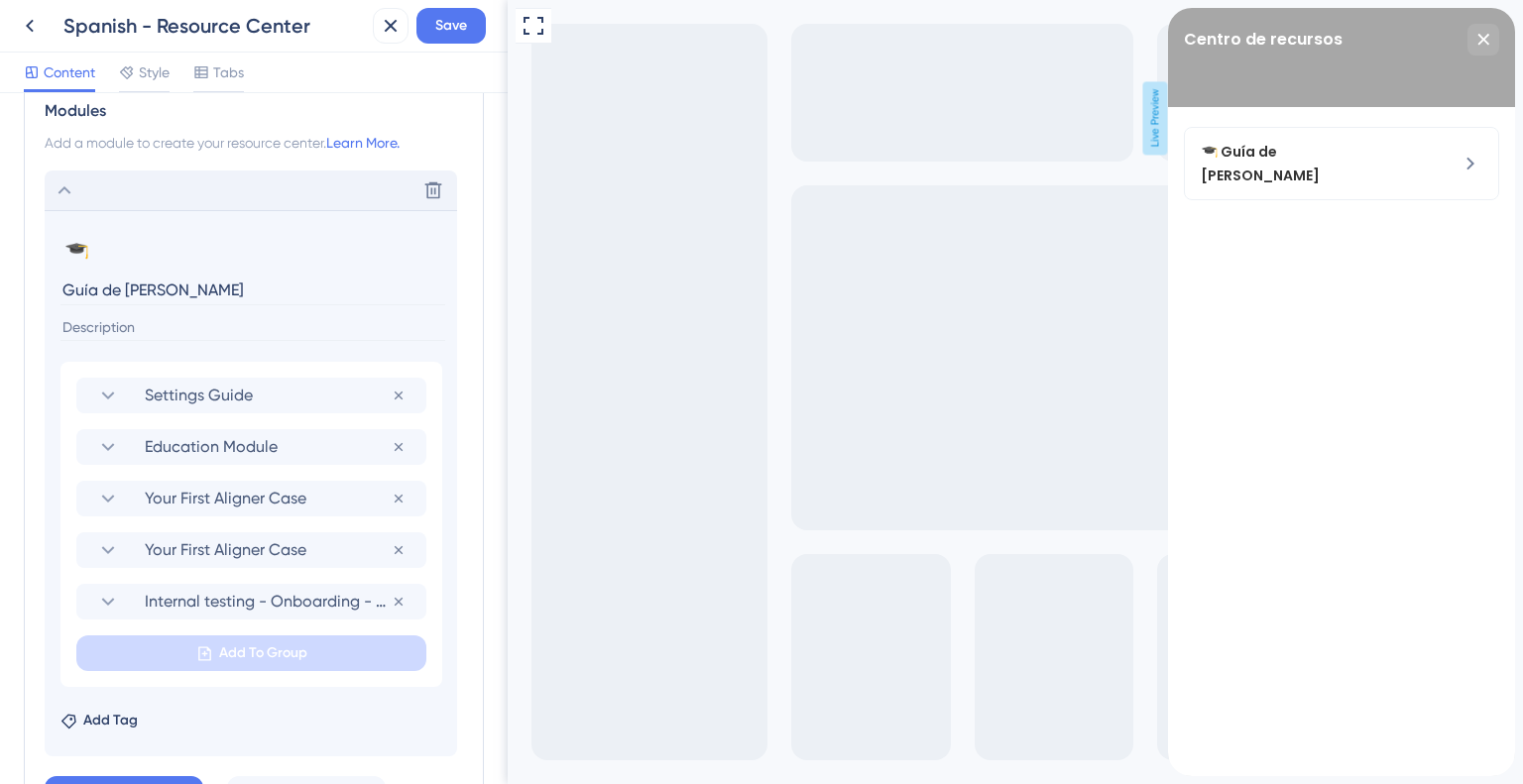 type on "Guía de Bienvenida" 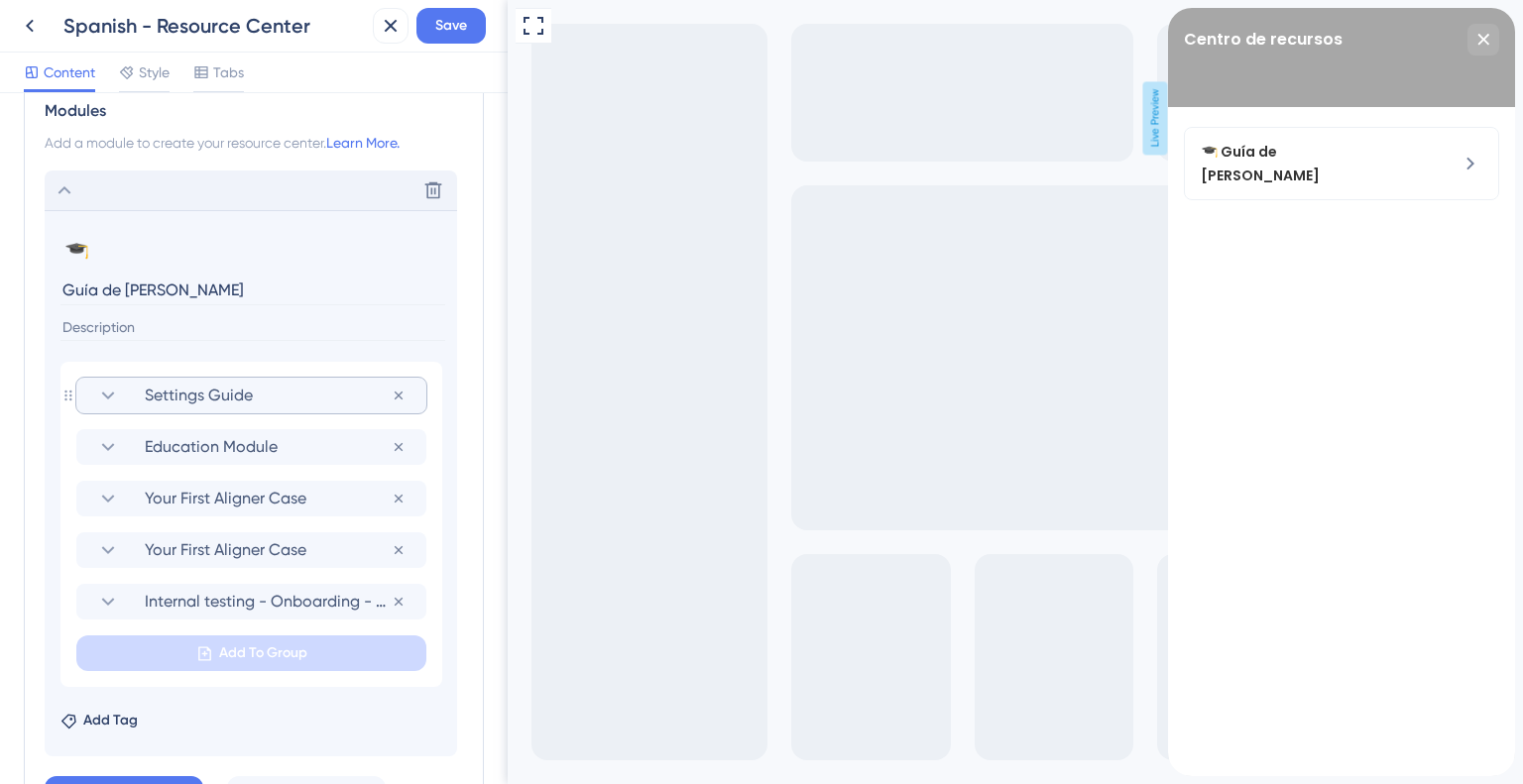 click on "Settings Guide" at bounding box center (268, 395) 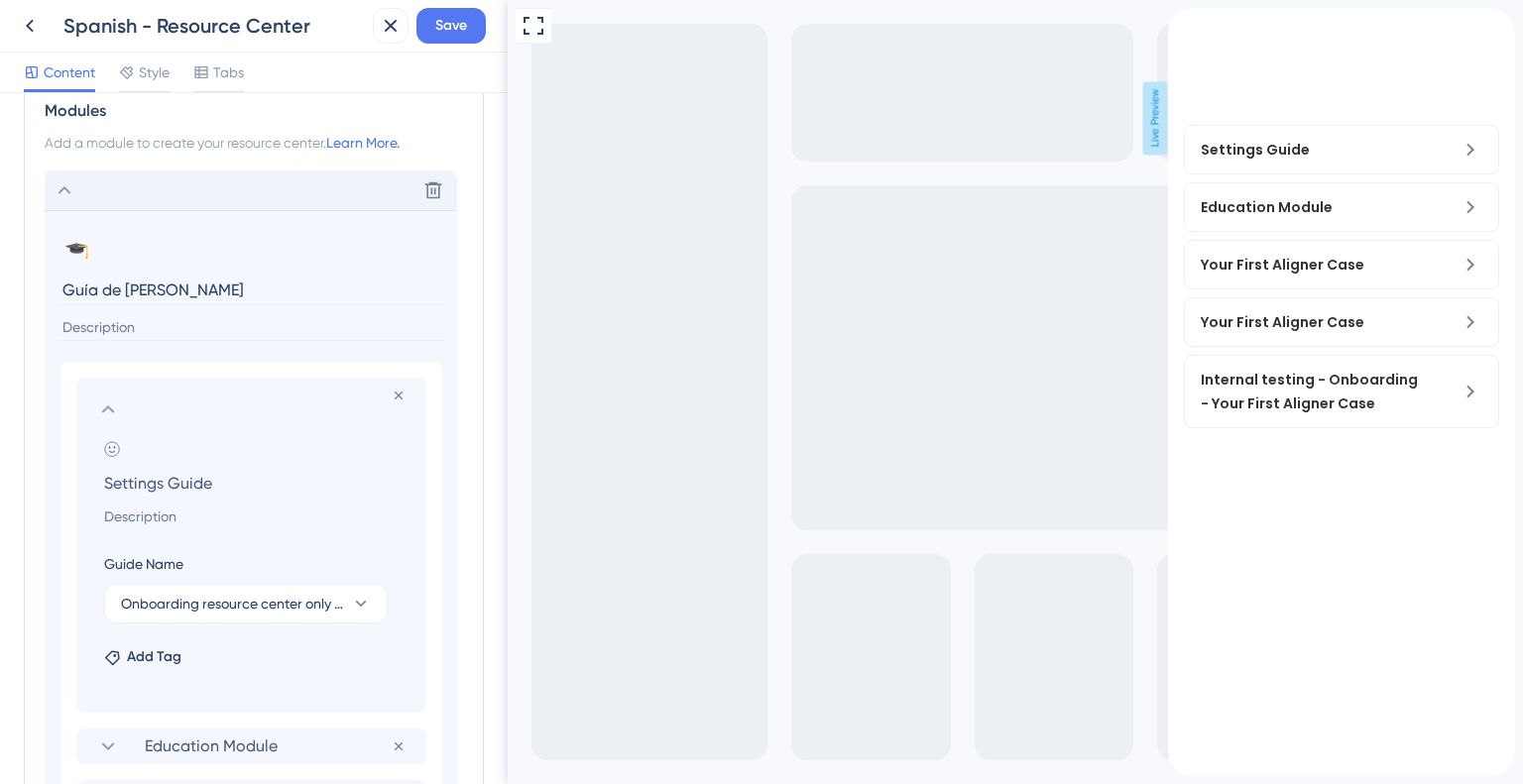 click on "Settings Guide" at bounding box center [255, 483] 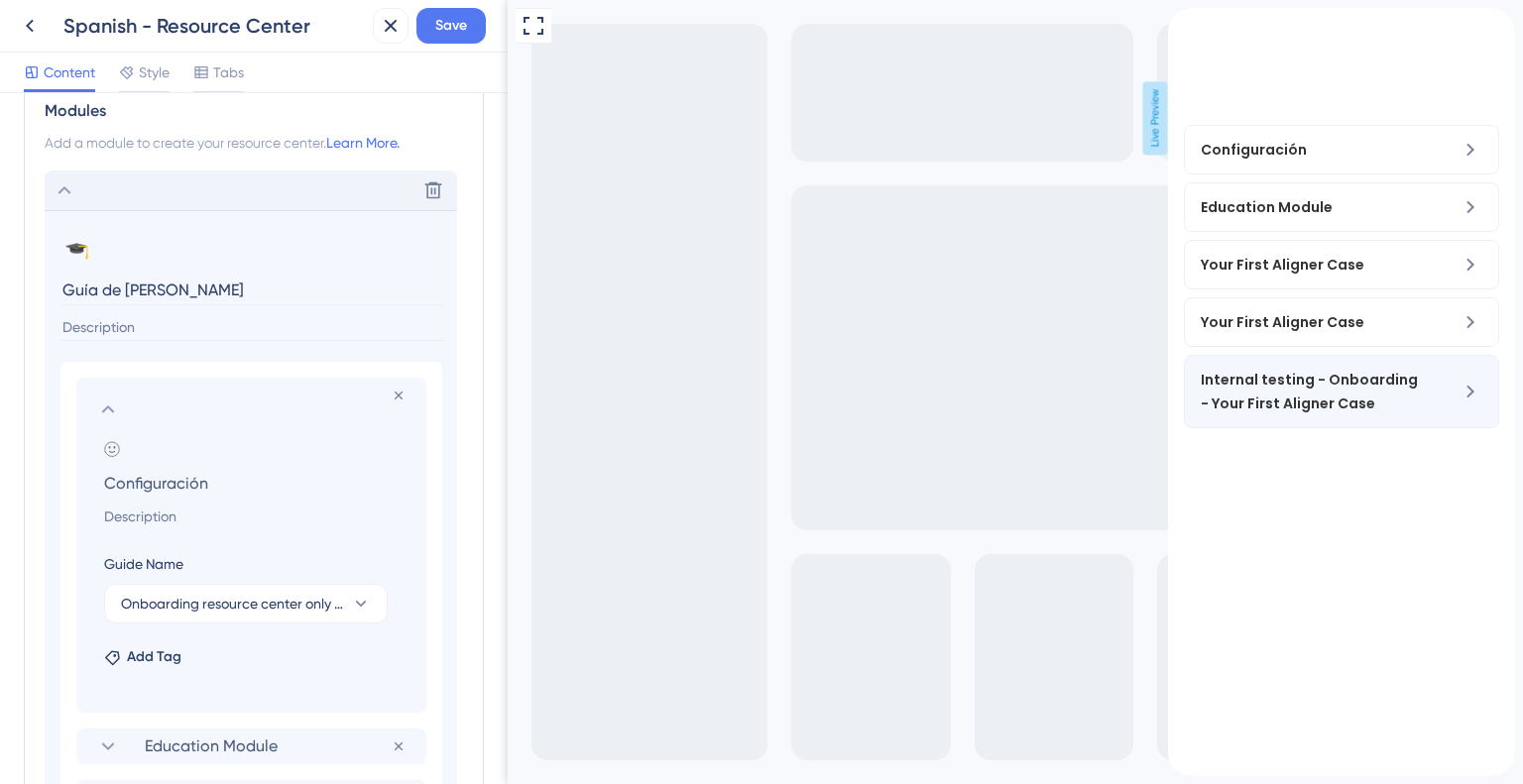 type on "Configuración" 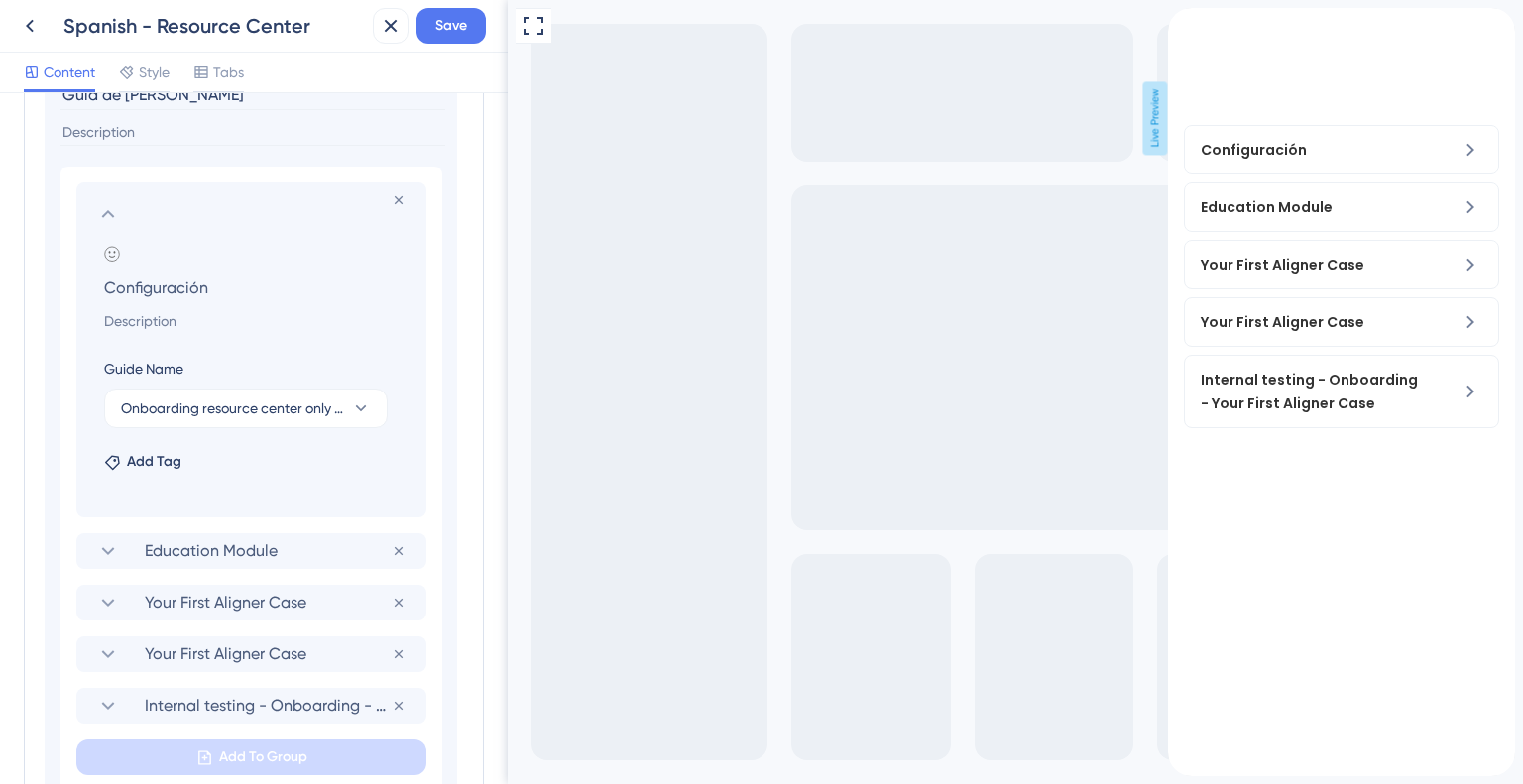 scroll, scrollTop: 633, scrollLeft: 0, axis: vertical 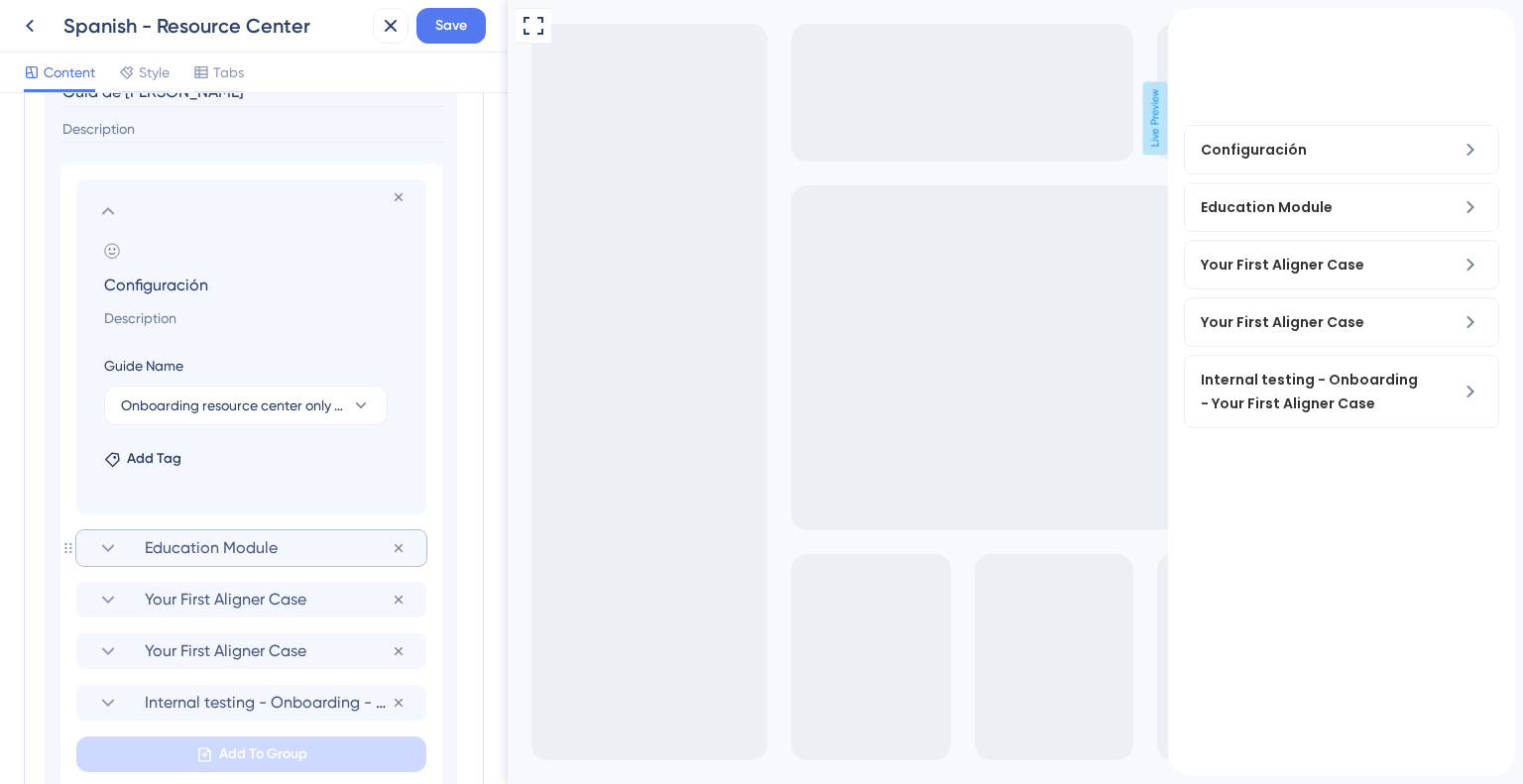click on "Education Module" at bounding box center (268, 548) 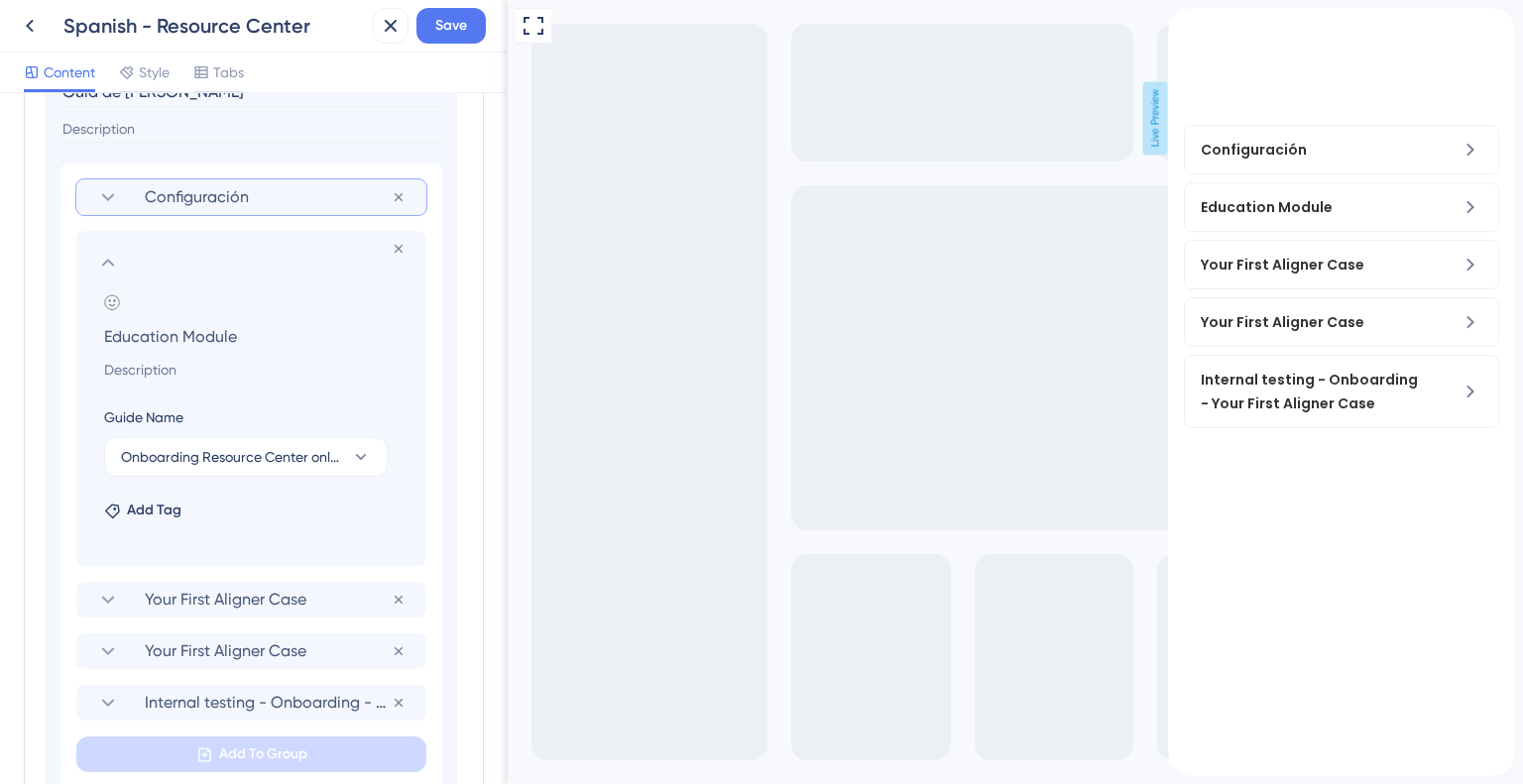 click on "Education Module" at bounding box center (255, 336) 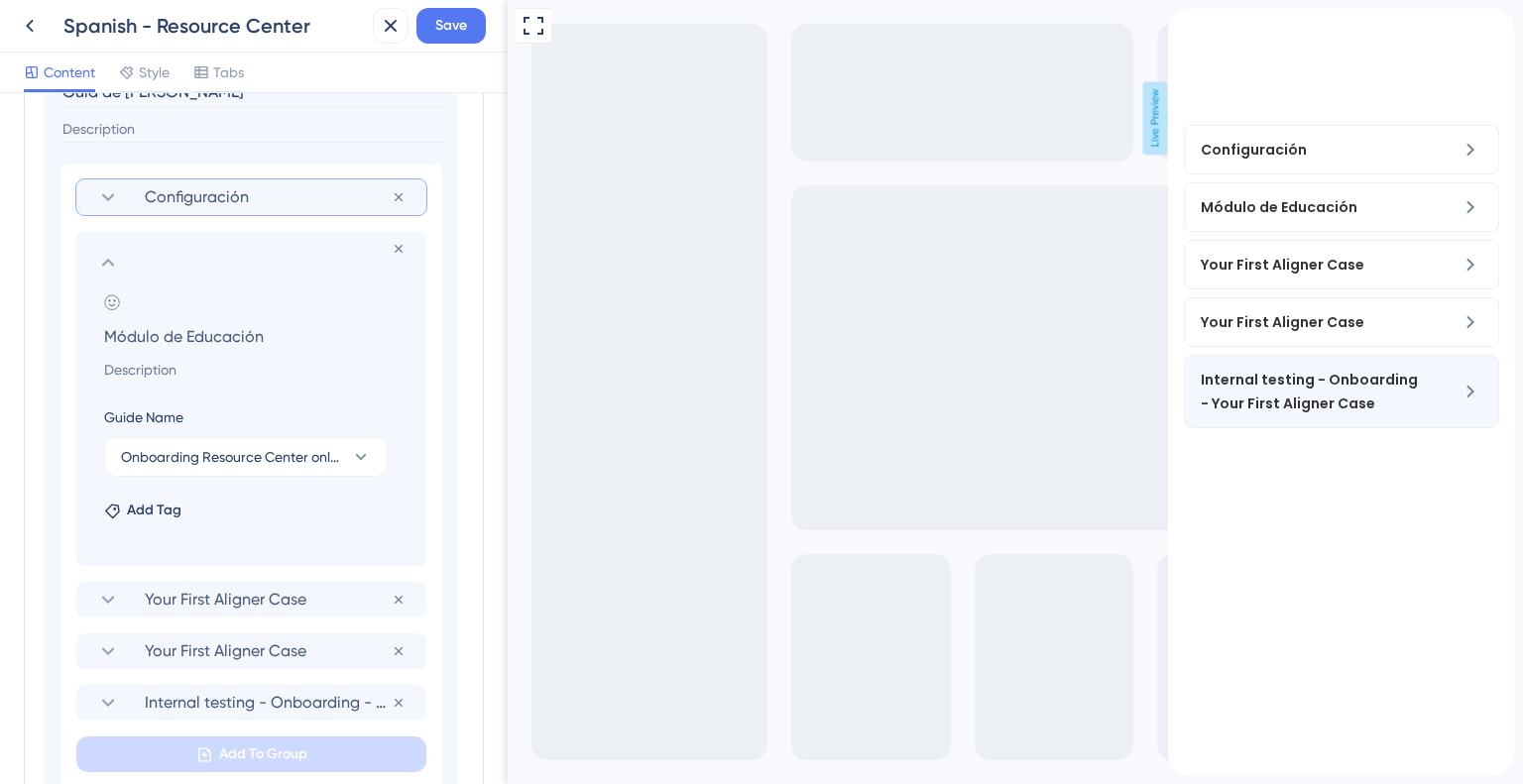 type on "Módulo de Educación" 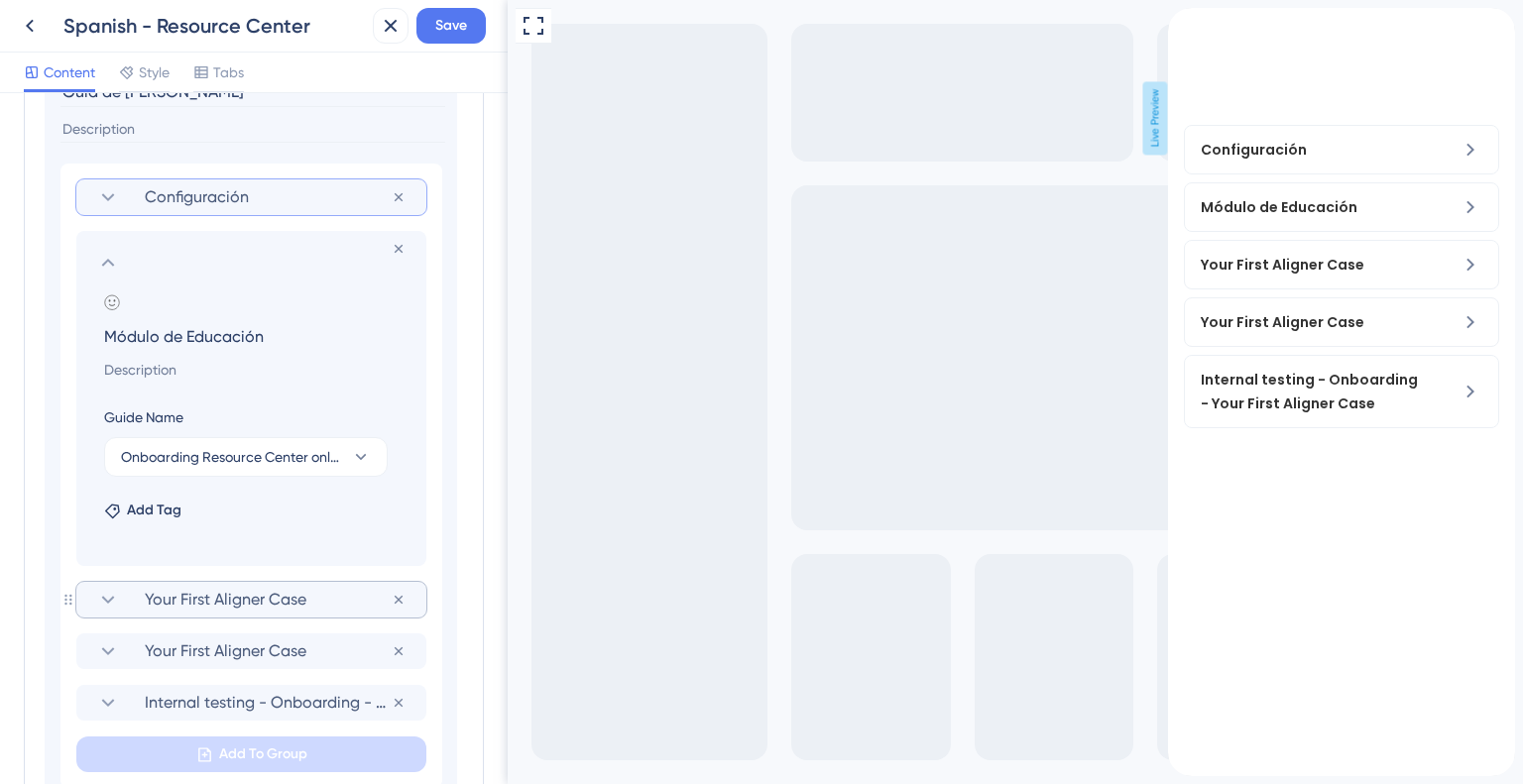 click on "Your First Aligner Case" at bounding box center (268, 600) 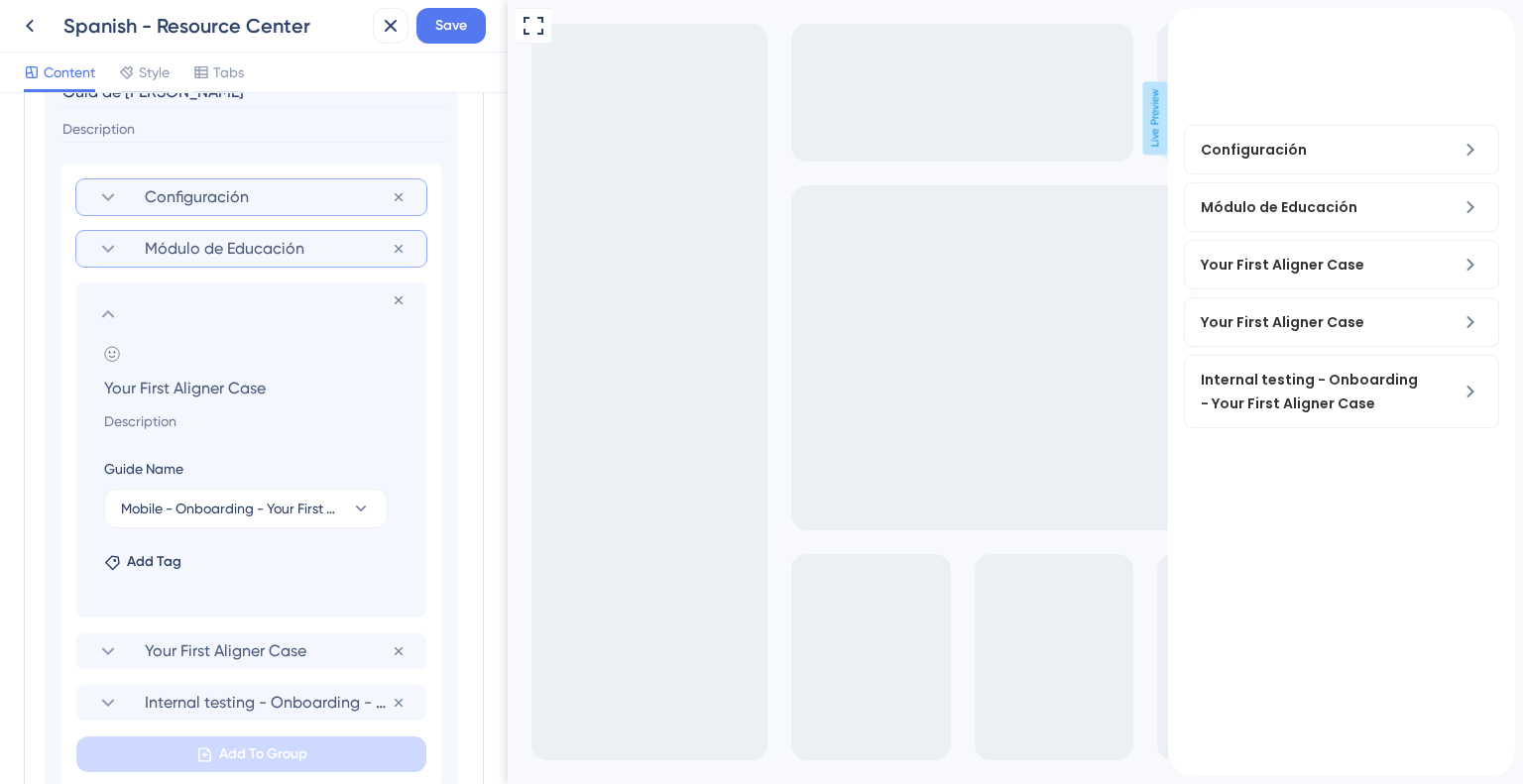 click on "Your First Aligner Case" at bounding box center [255, 388] 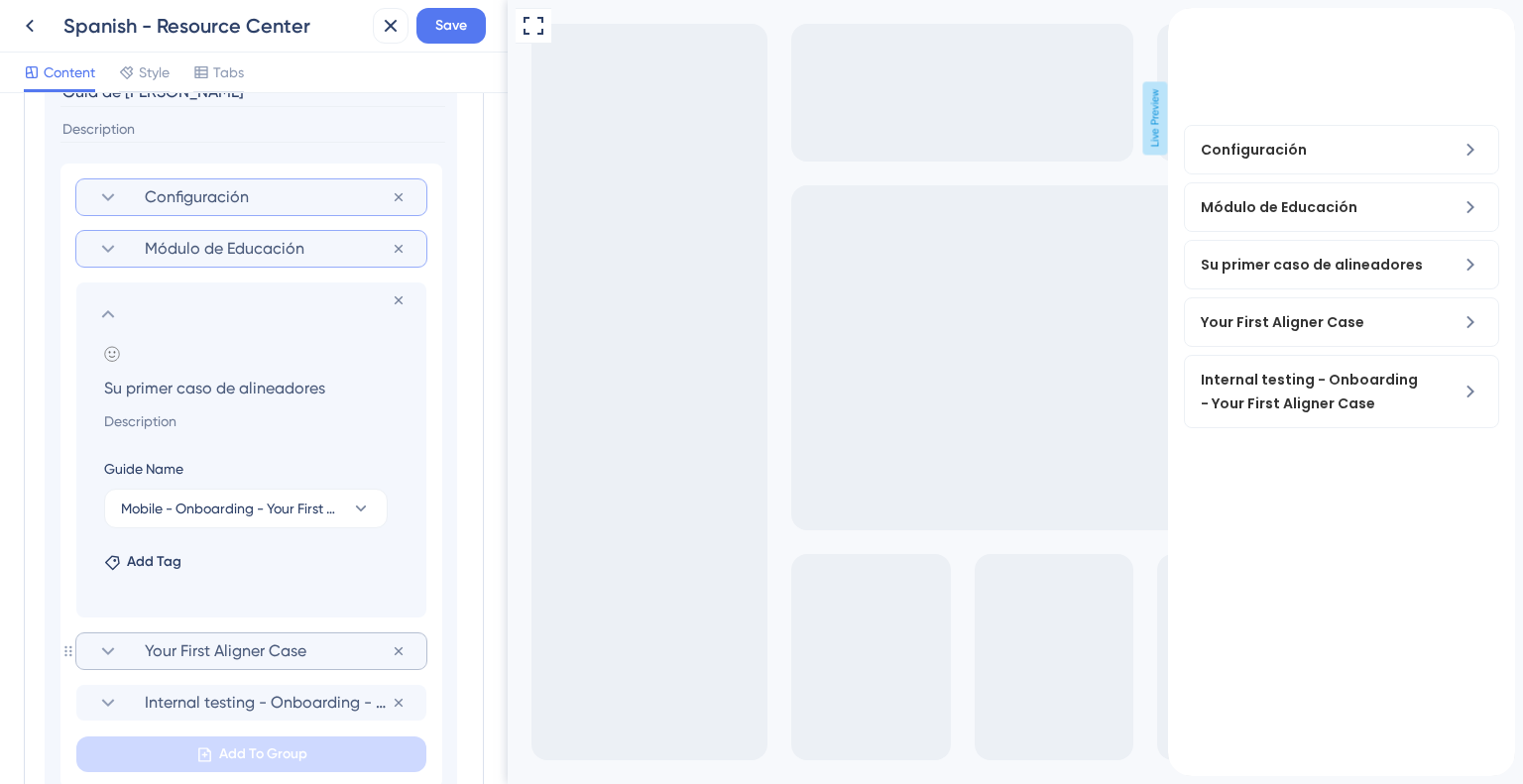 click on "Your First Aligner Case" at bounding box center (251, 651) 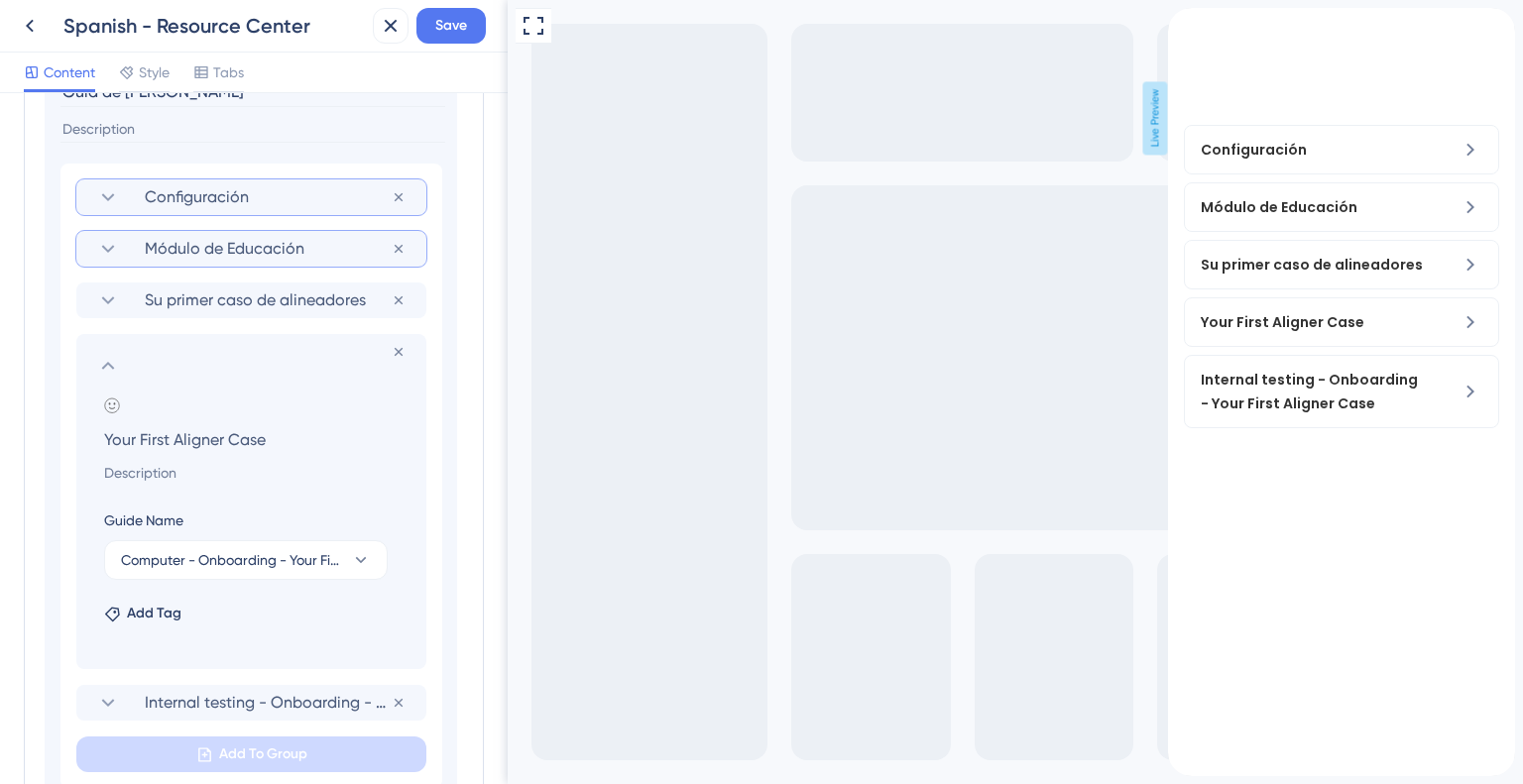 click on "Your First Aligner Case" at bounding box center [255, 439] 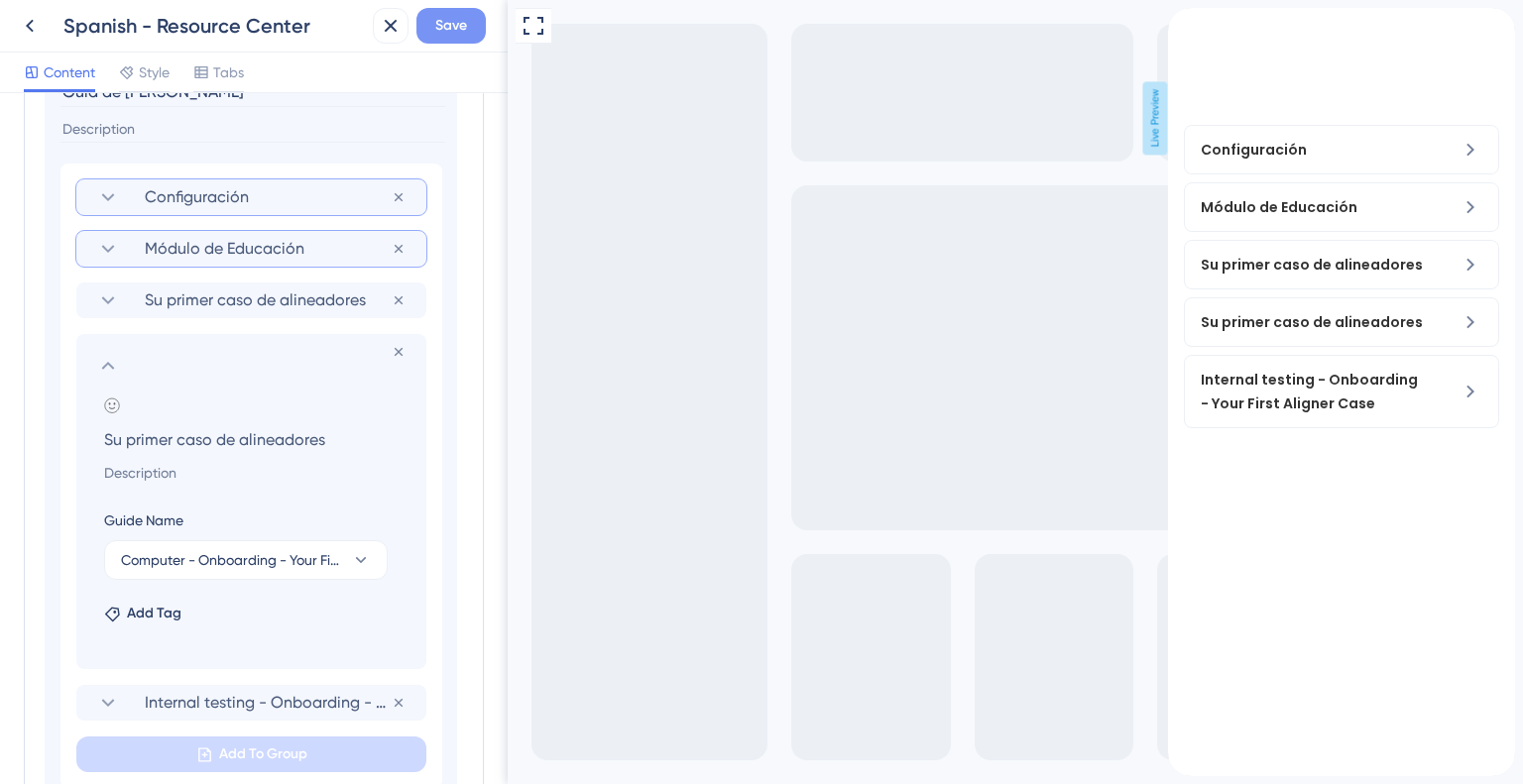 type on "Su primer caso de alineadores" 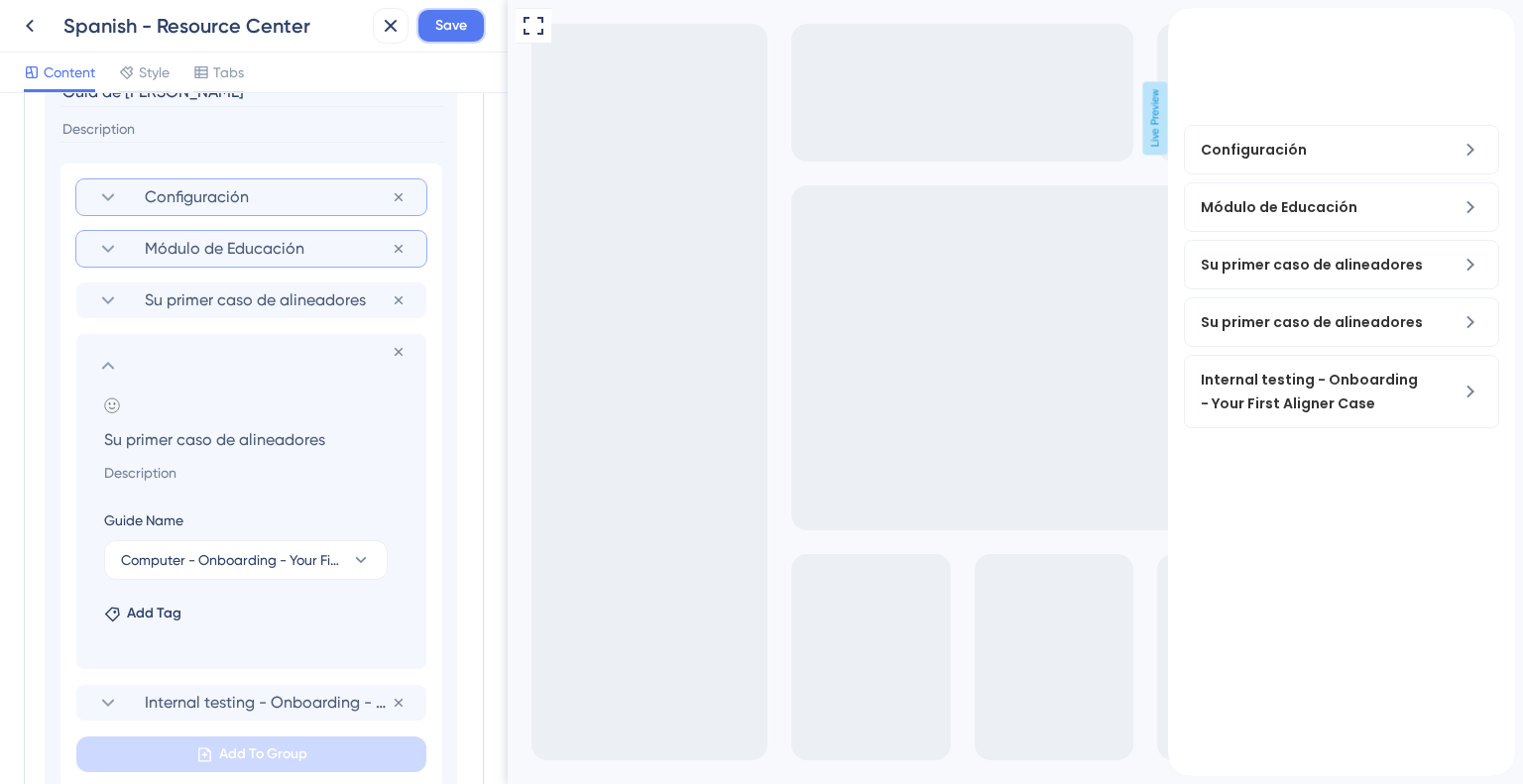 drag, startPoint x: 460, startPoint y: 38, endPoint x: 449, endPoint y: 194, distance: 156.38734 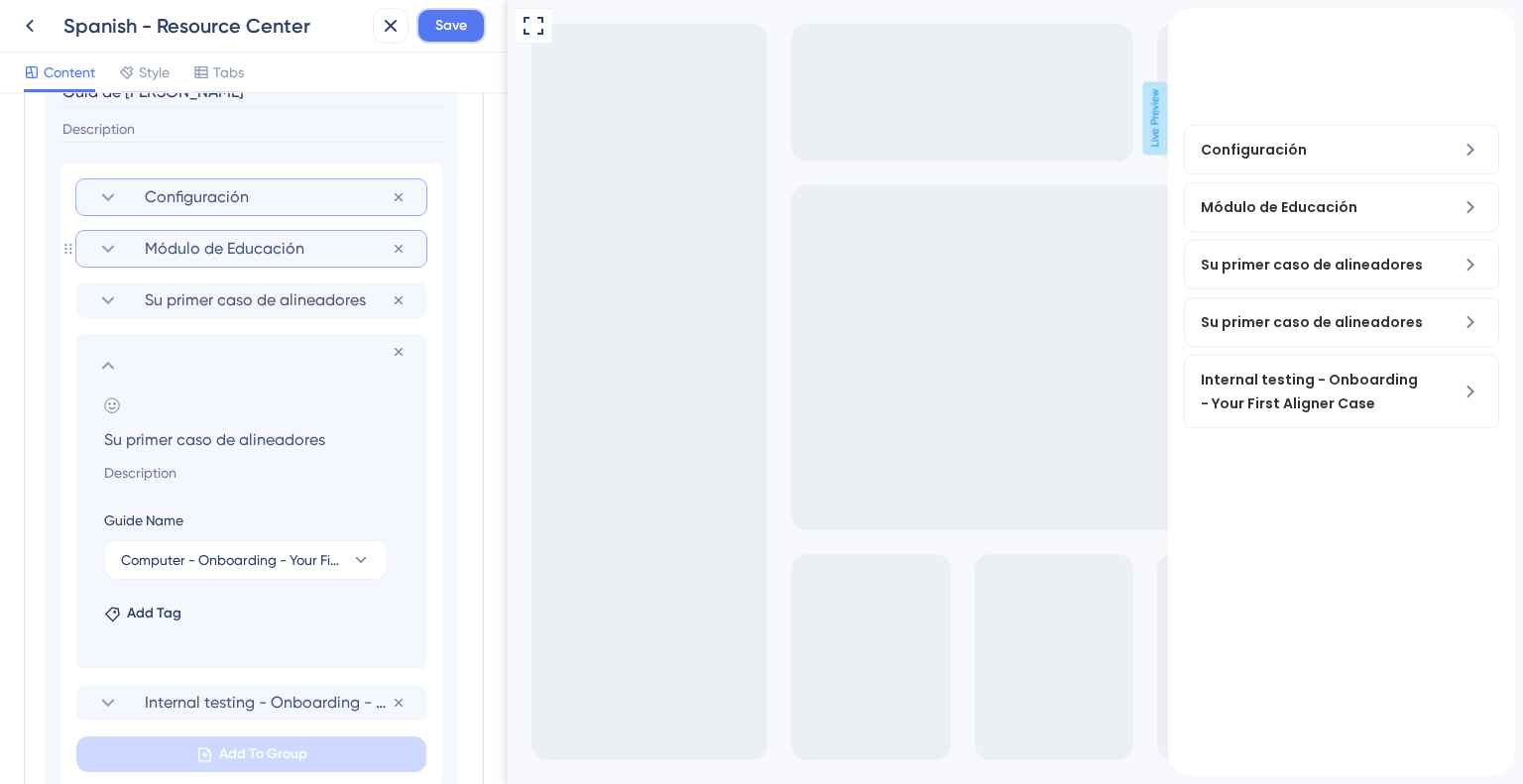 scroll, scrollTop: 0, scrollLeft: 0, axis: both 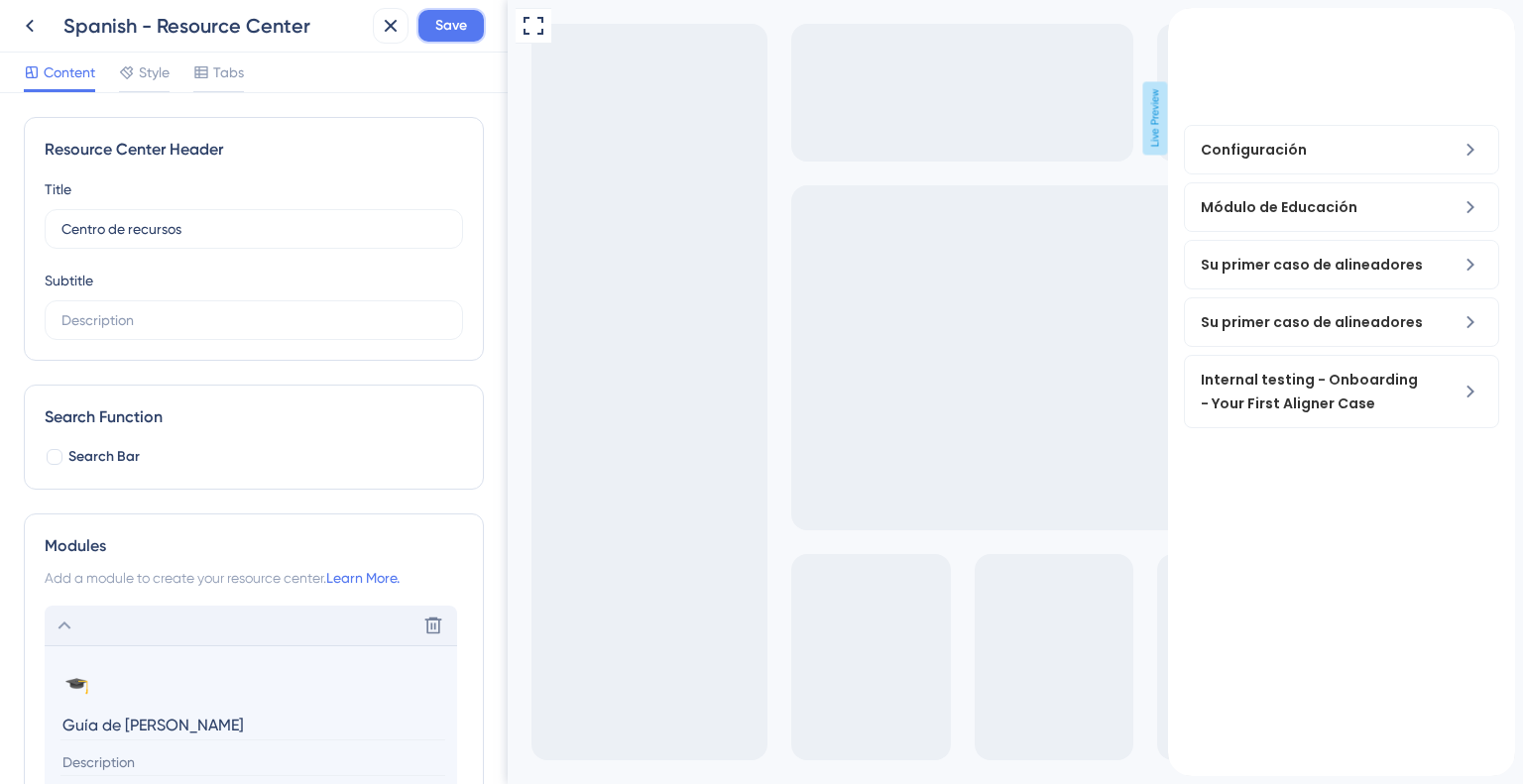 click on "Save" at bounding box center [451, 26] 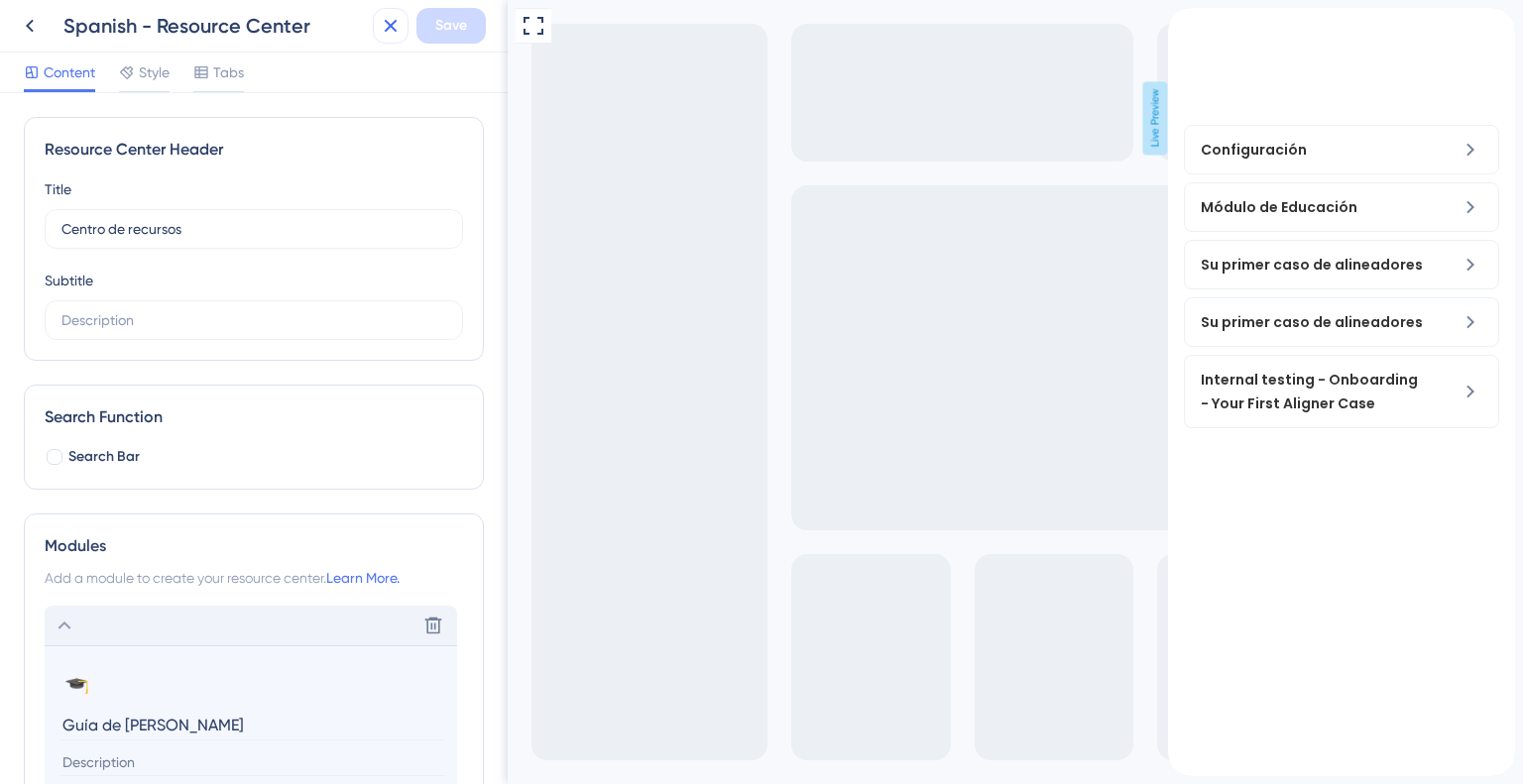 click 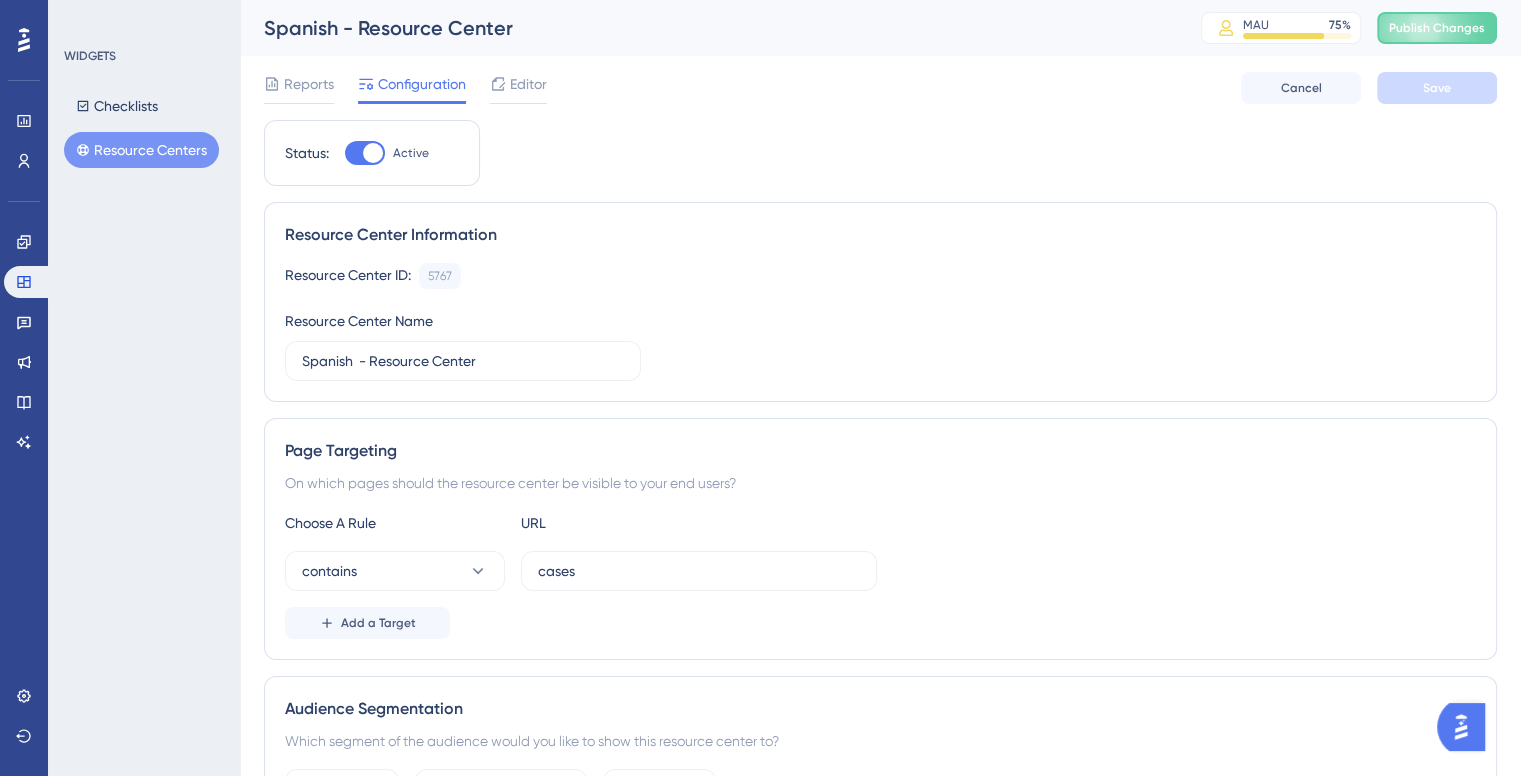 click on "Reports Configuration Editor Cancel Save" at bounding box center (880, 88) 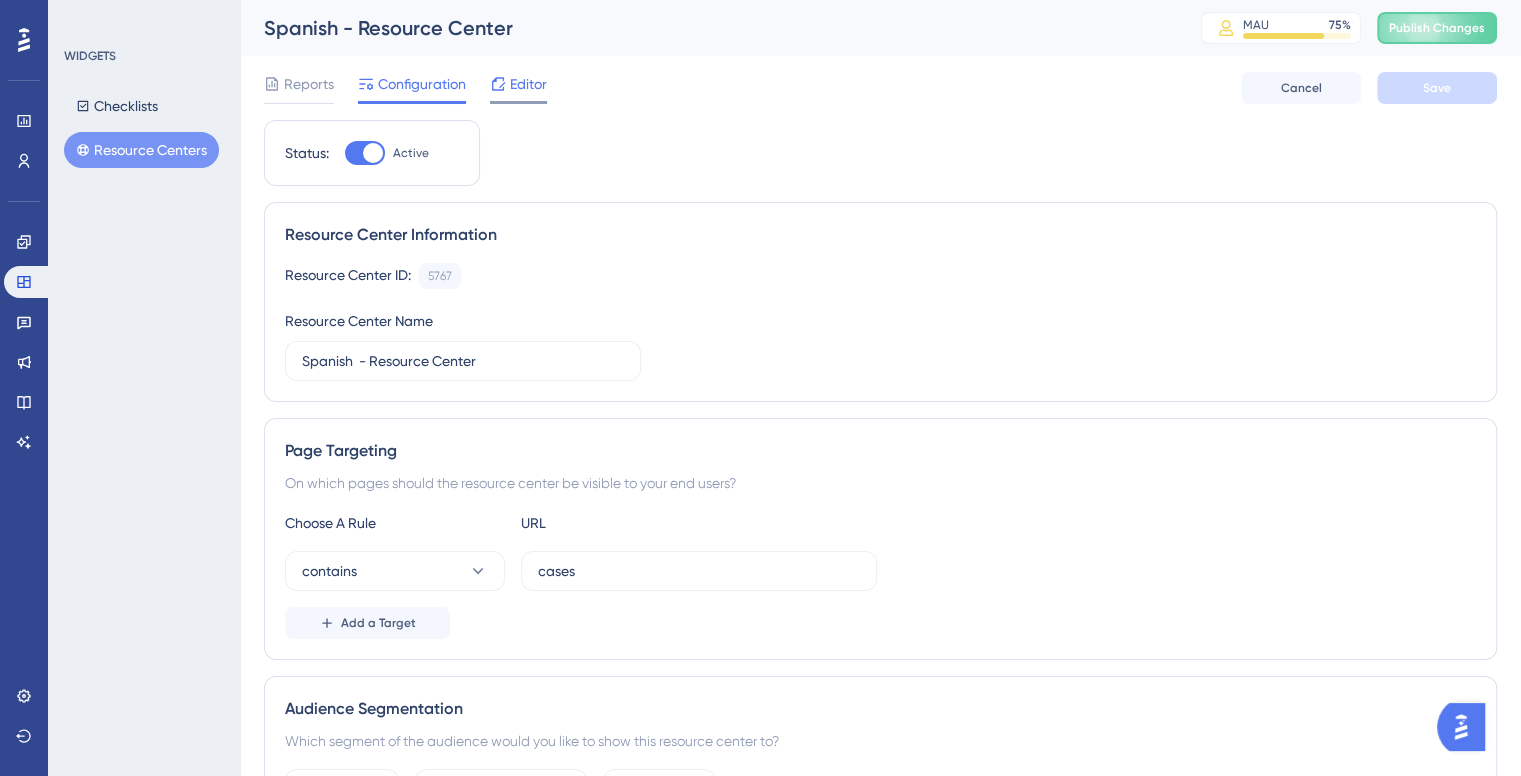click on "Editor" at bounding box center [528, 84] 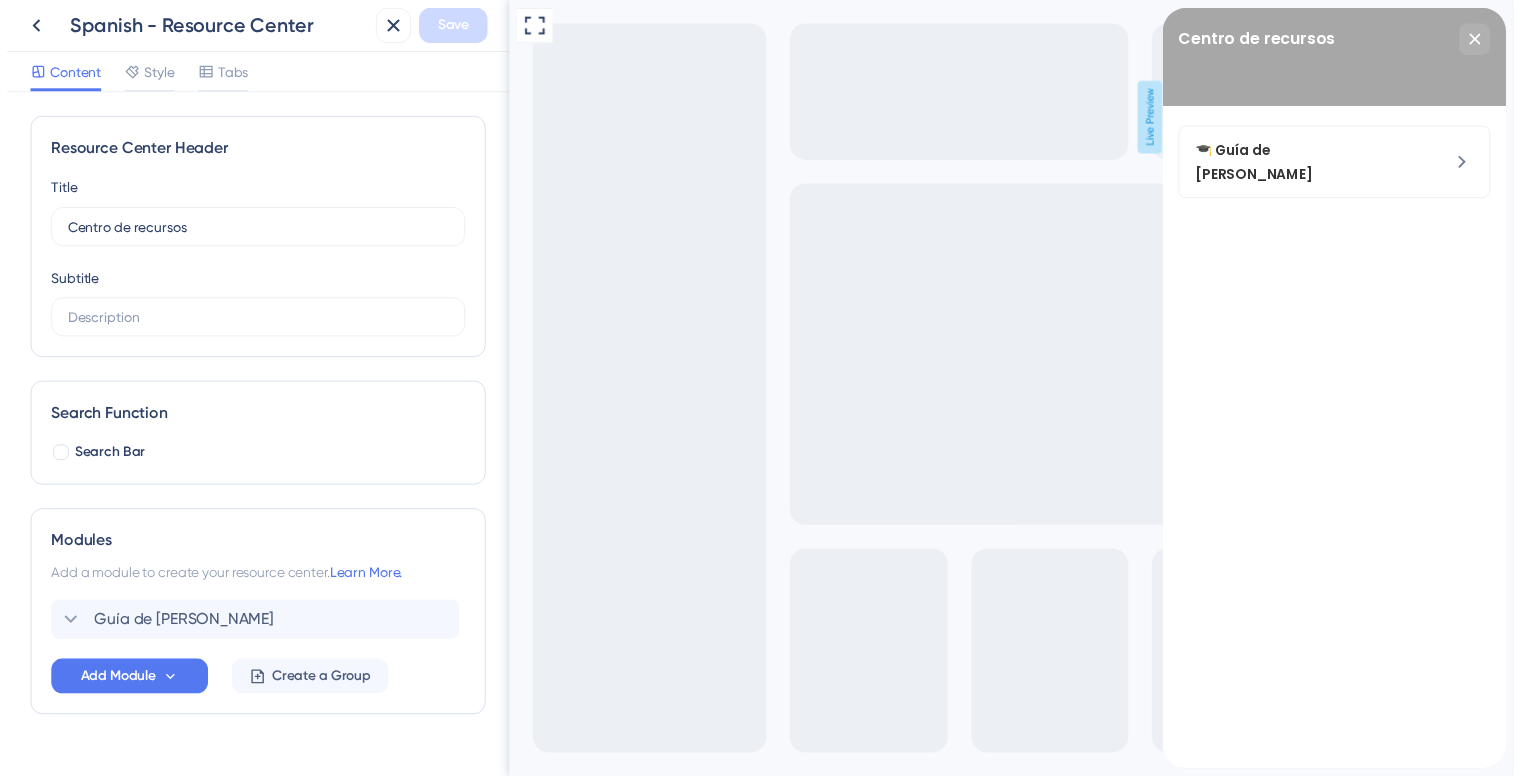 scroll, scrollTop: 0, scrollLeft: 0, axis: both 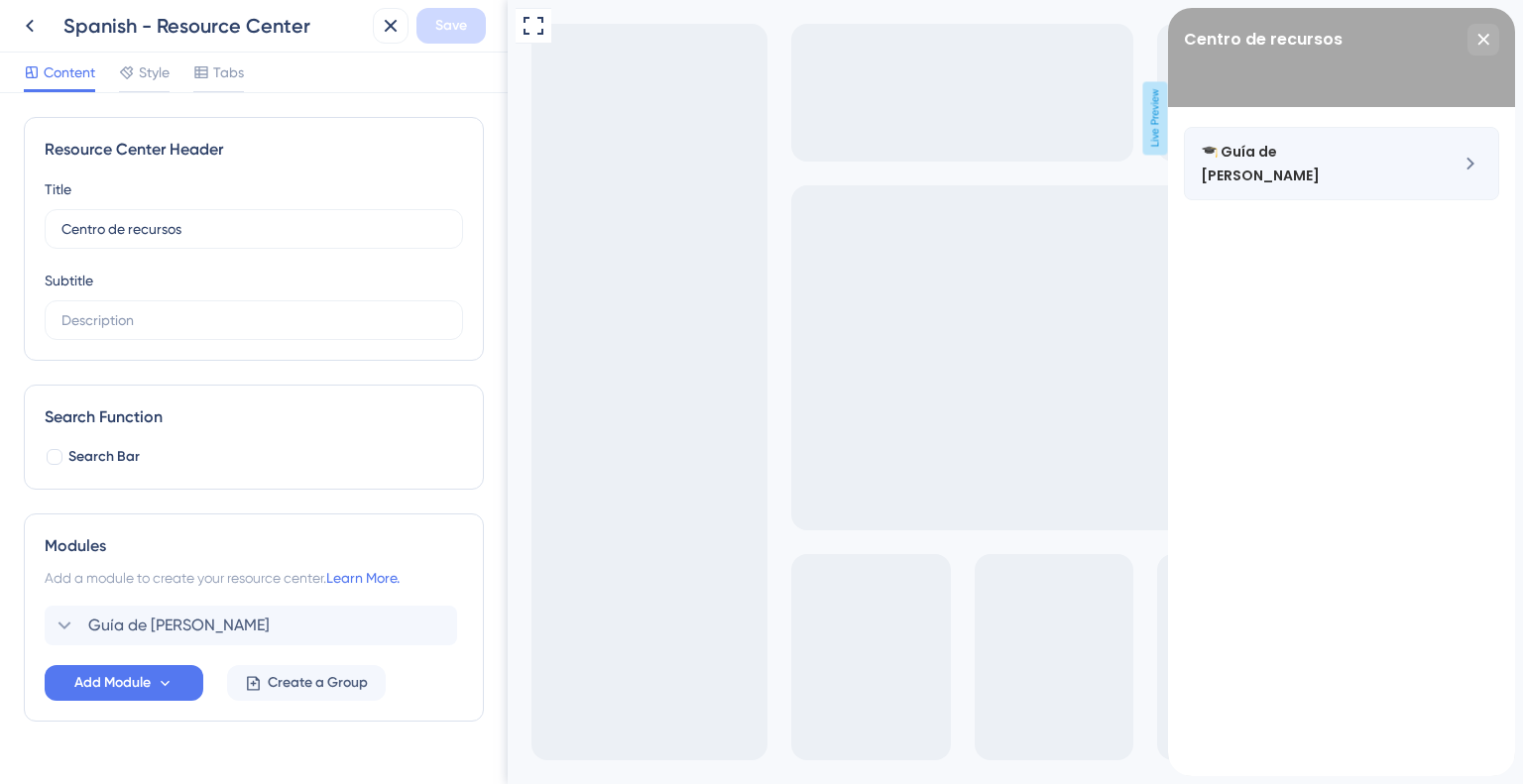 click on "🎓   Guía de Bienvenida" at bounding box center (1342, 164) 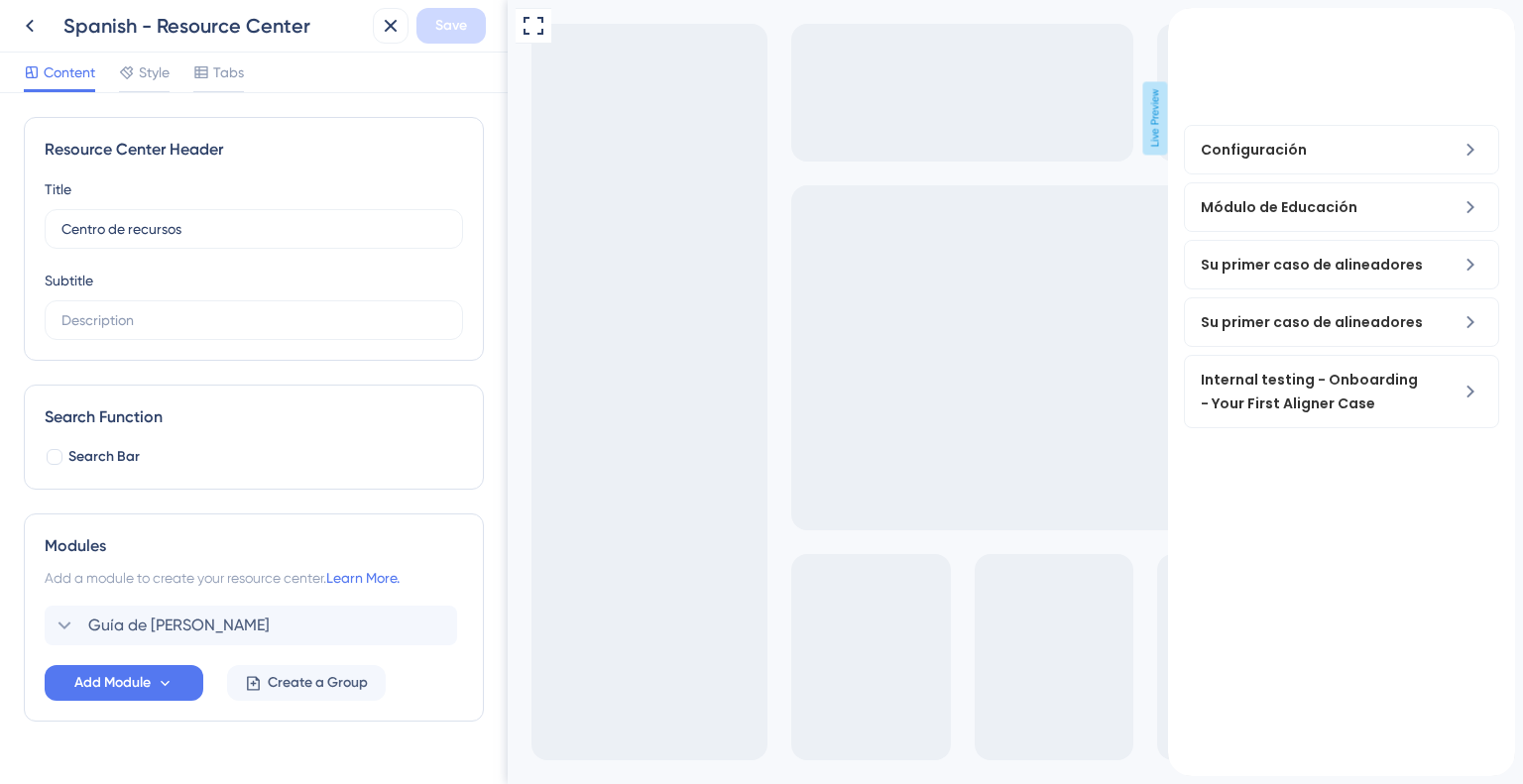 click 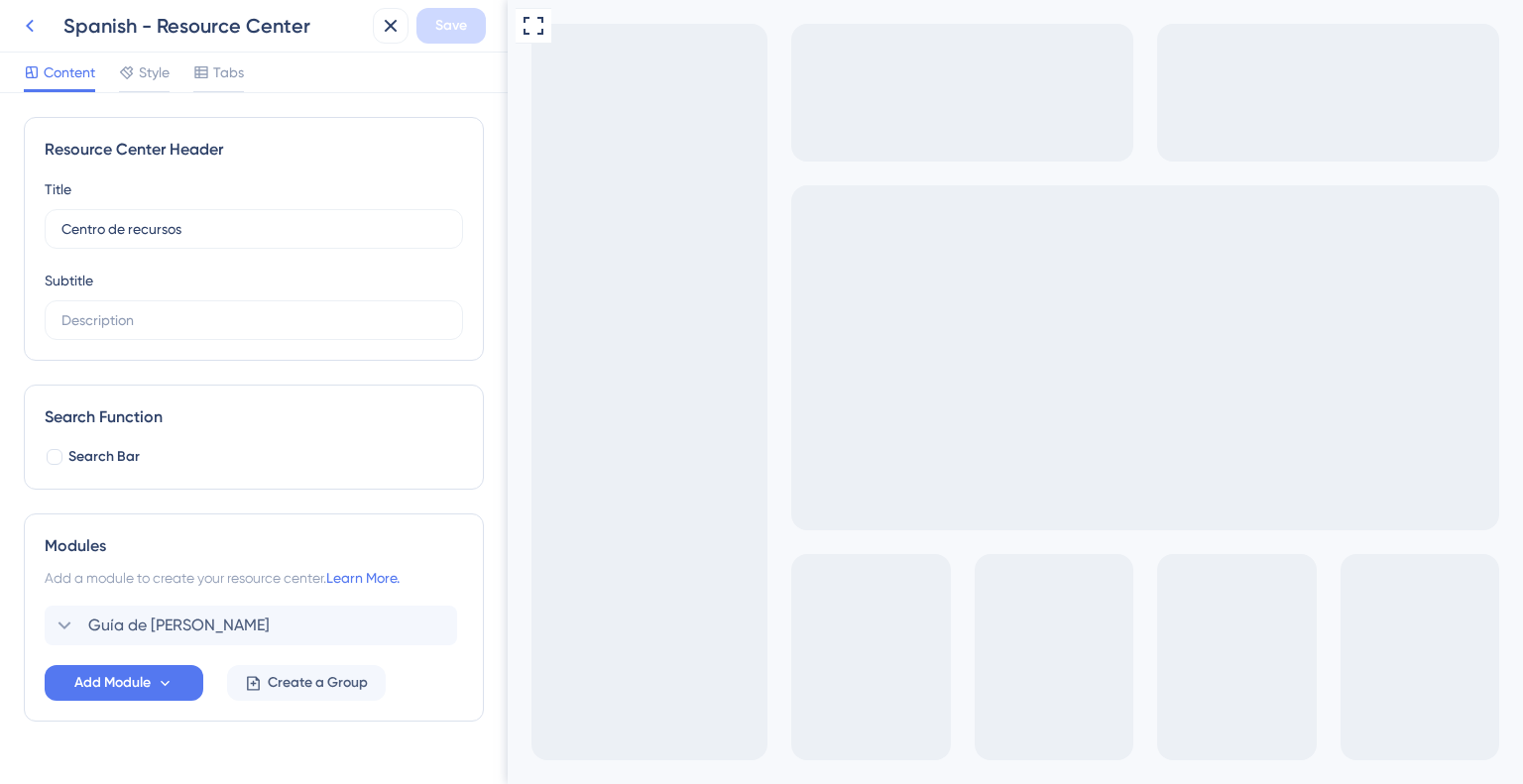 click 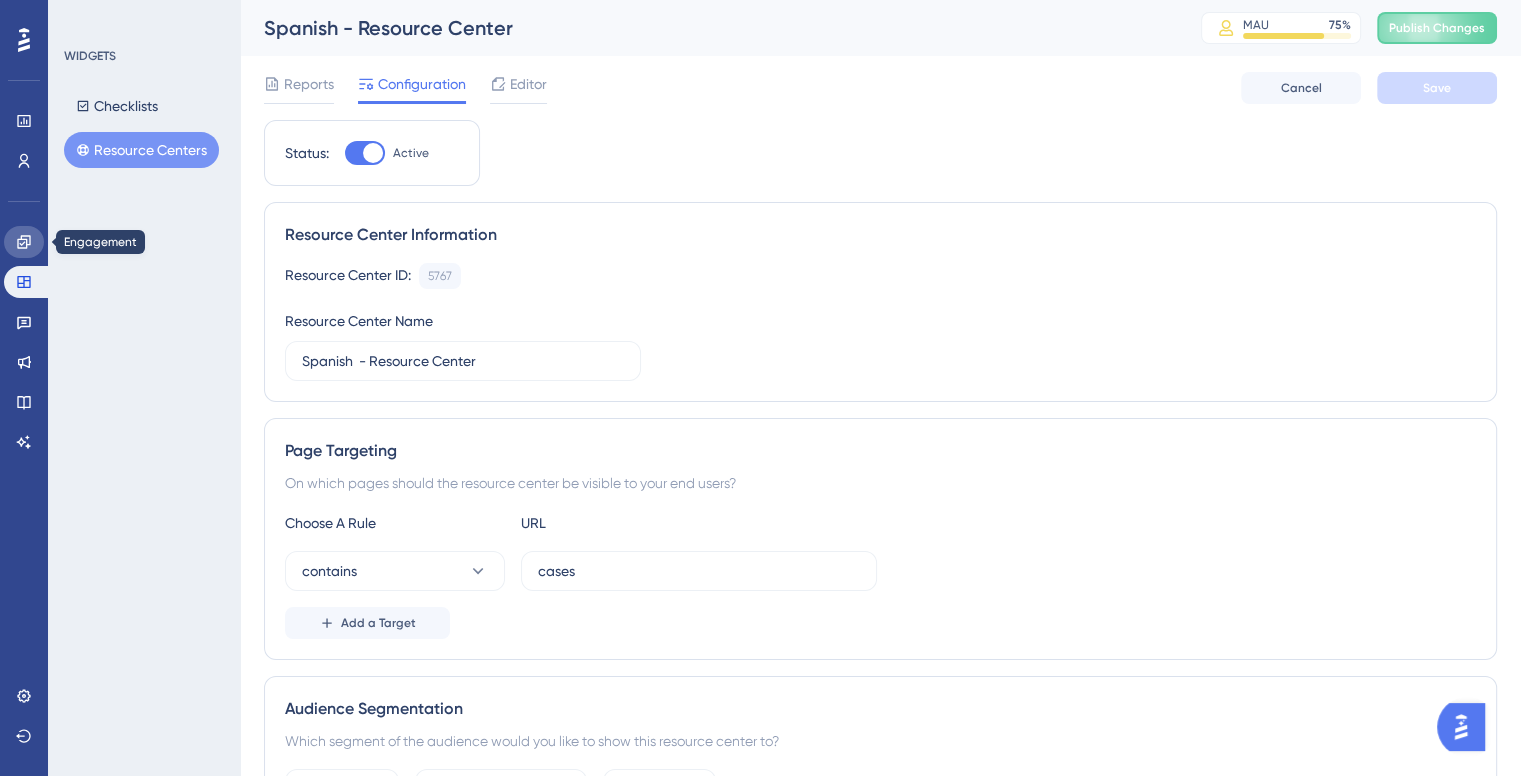 click 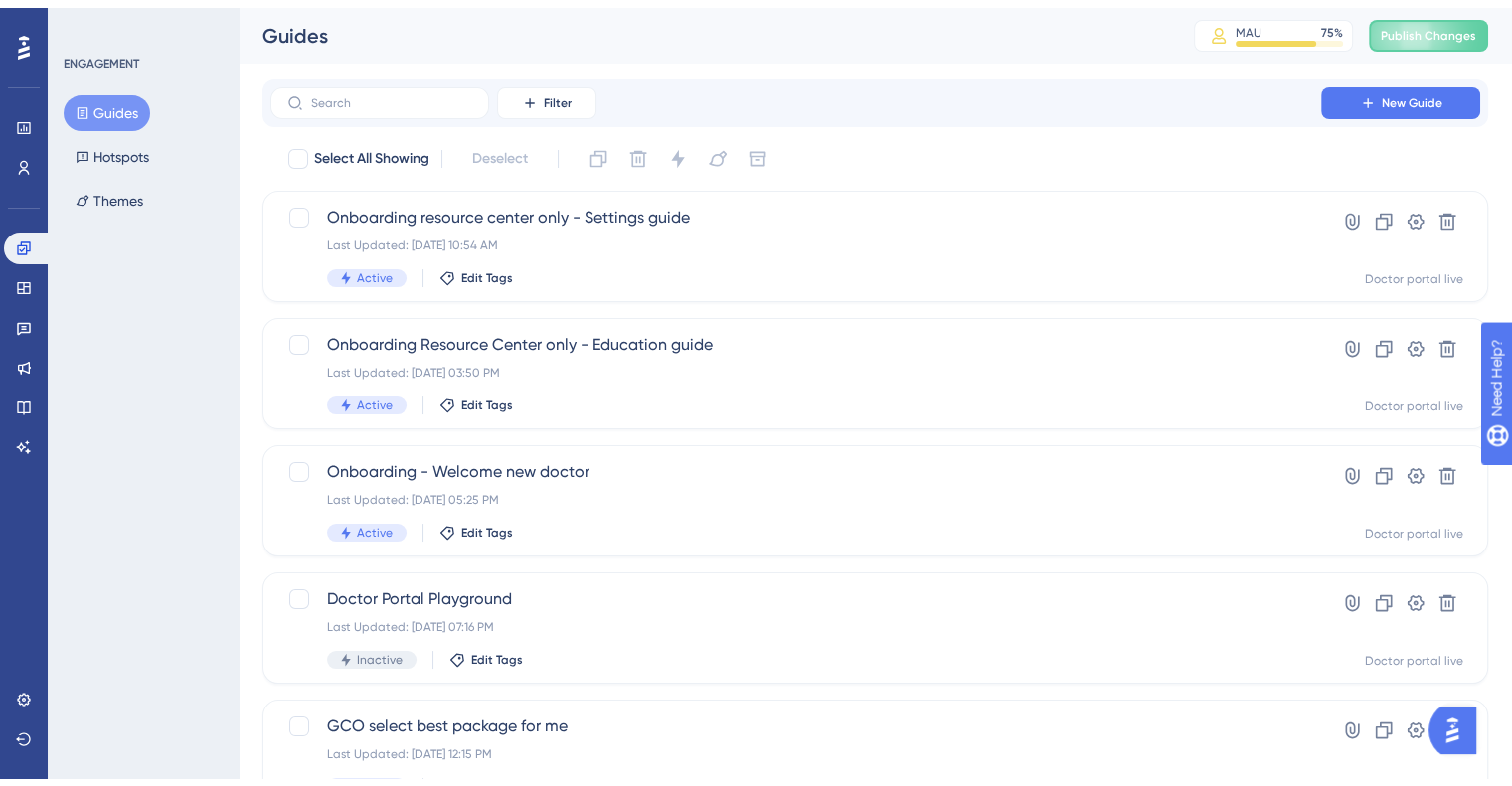 scroll, scrollTop: 0, scrollLeft: 0, axis: both 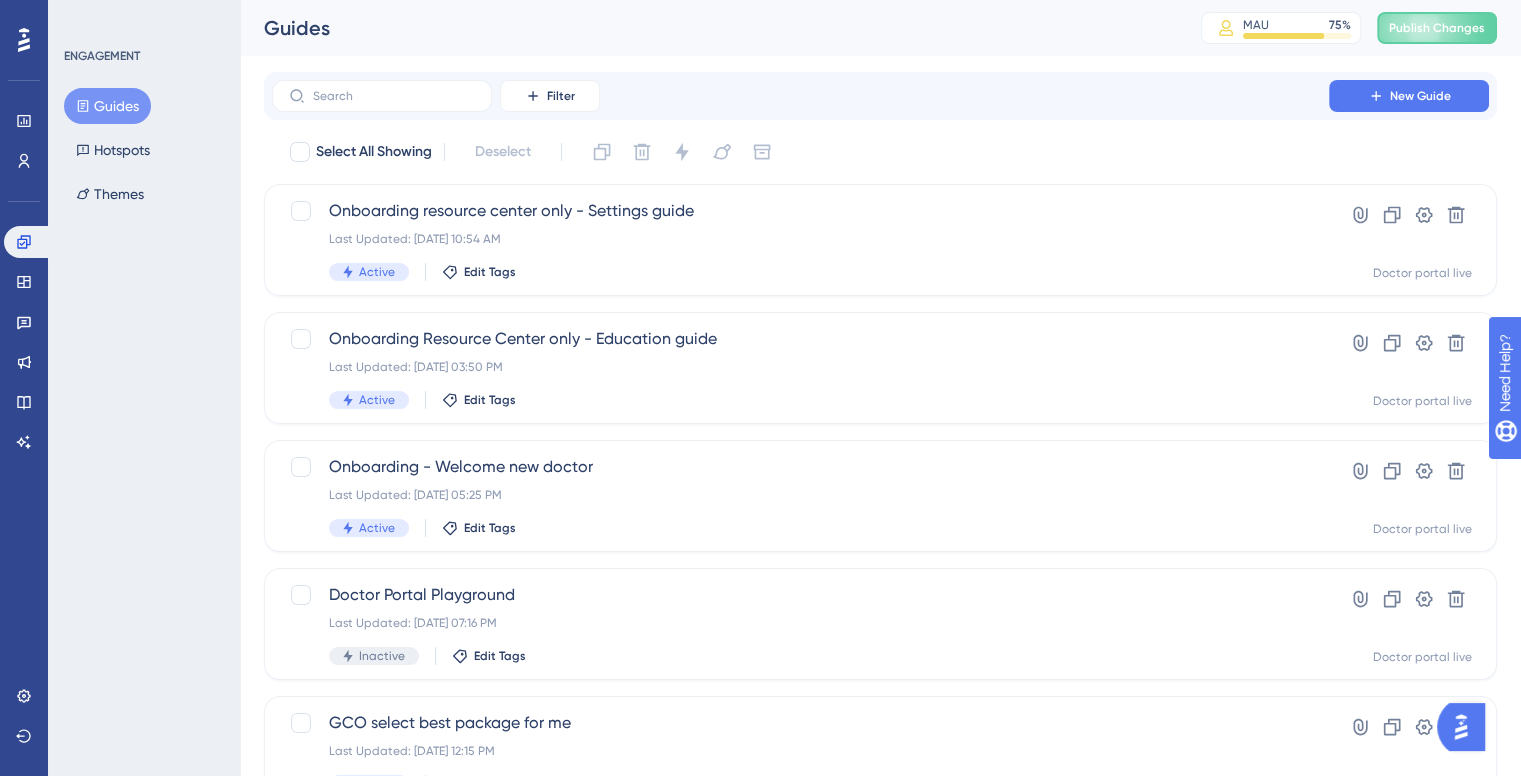 click 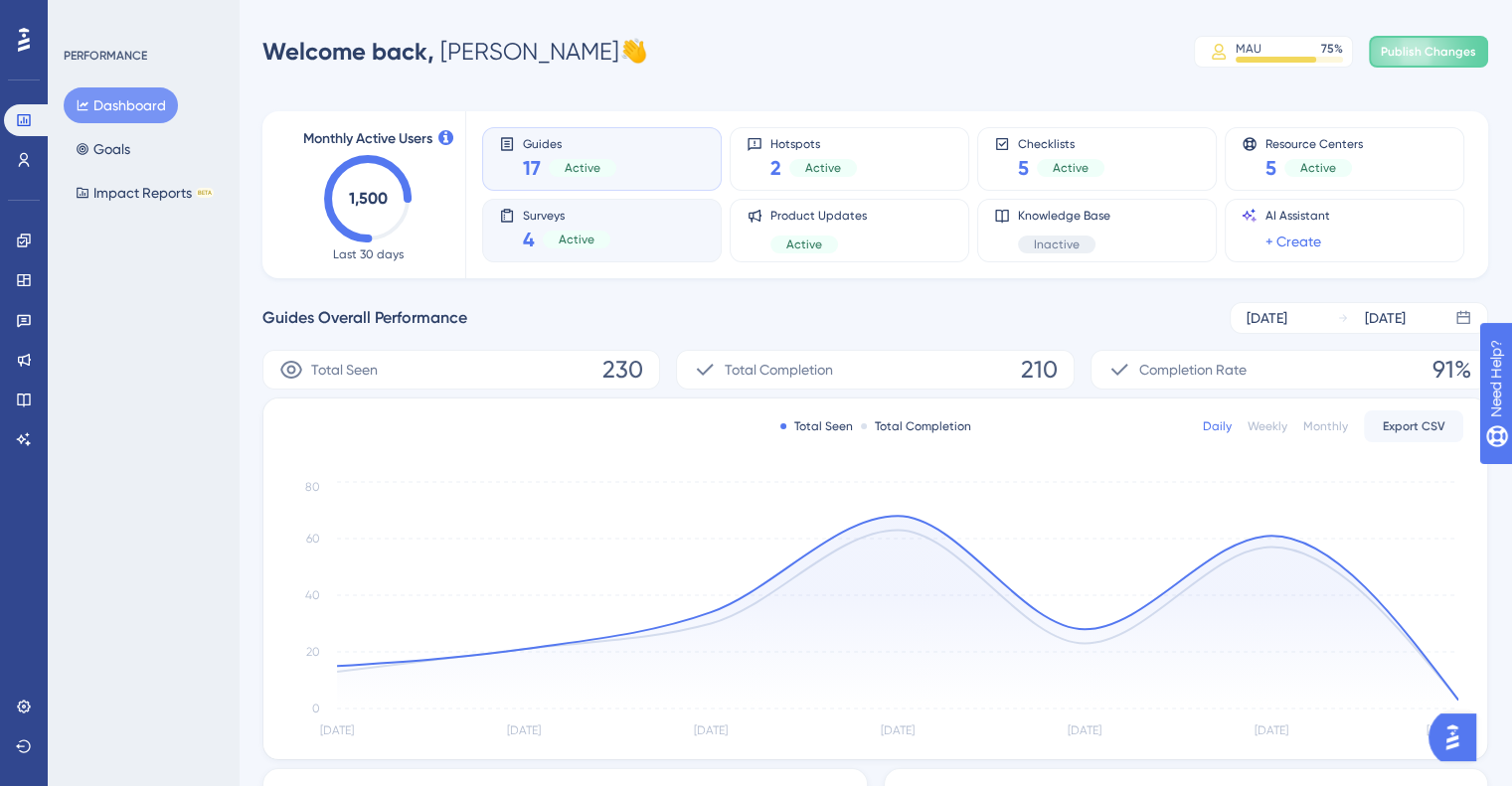 click on "Surveys 4 Active" at bounding box center [567, 231] 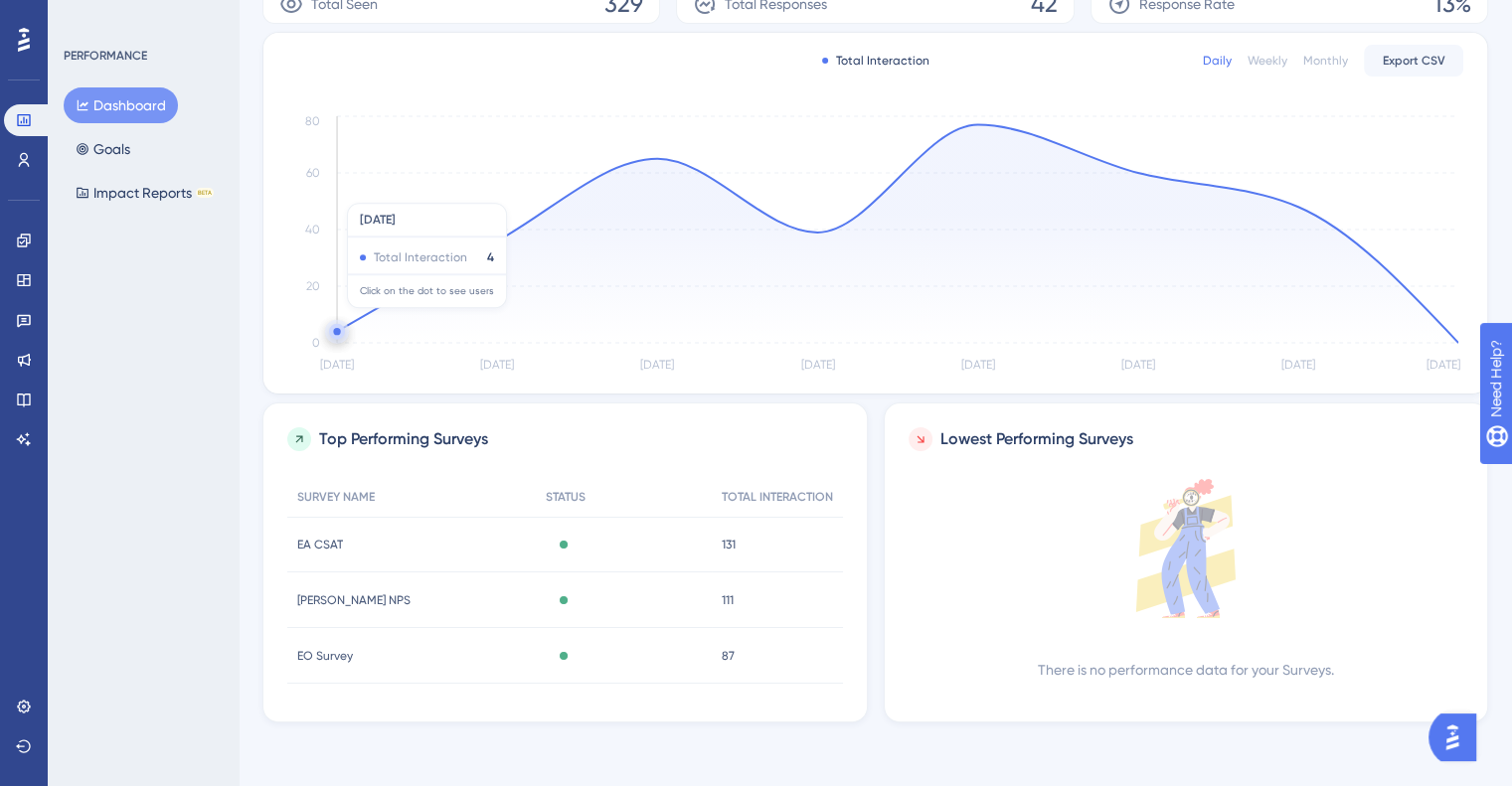 scroll, scrollTop: 0, scrollLeft: 0, axis: both 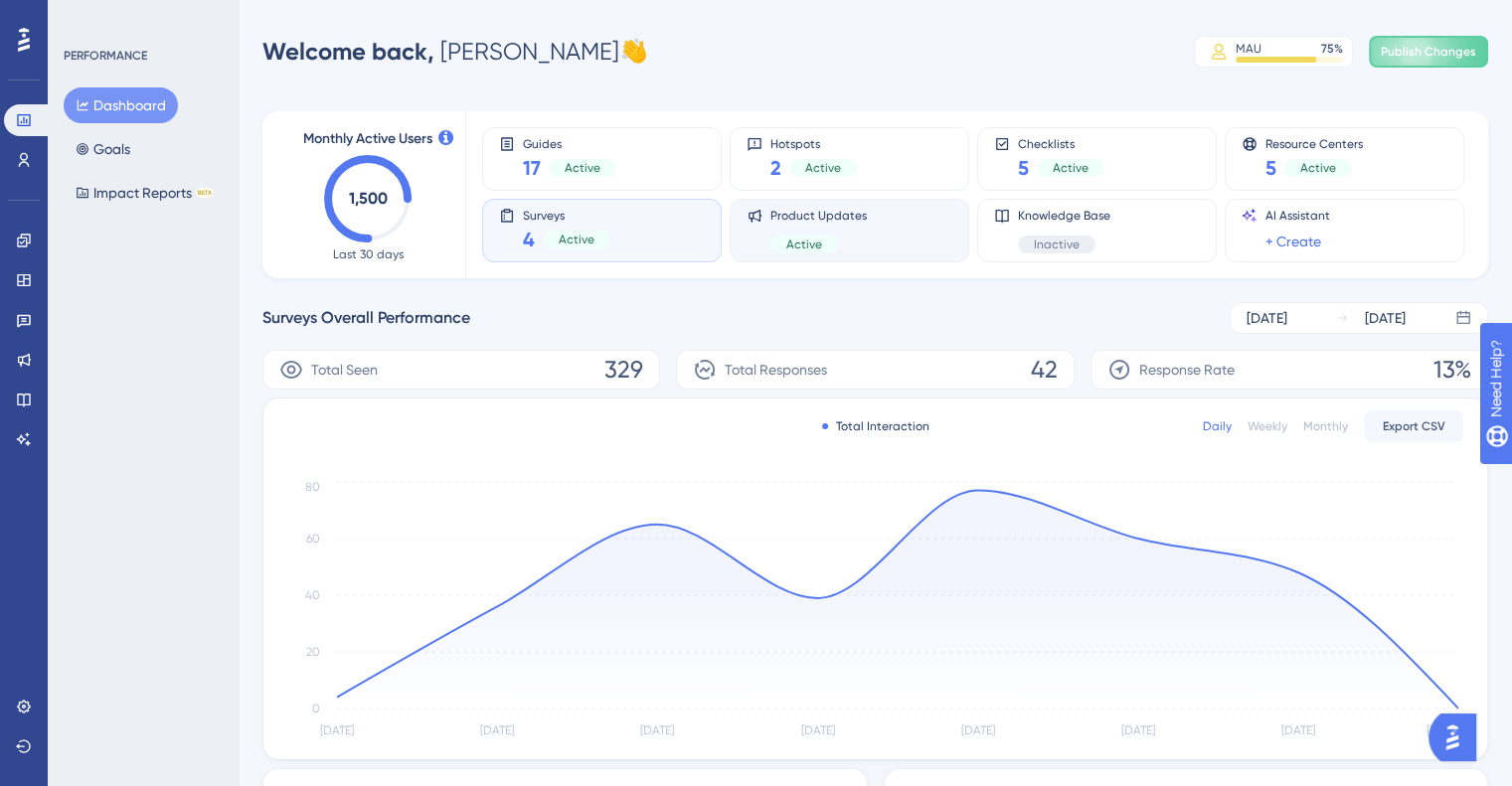 click on "Product Updates Active" at bounding box center [818, 231] 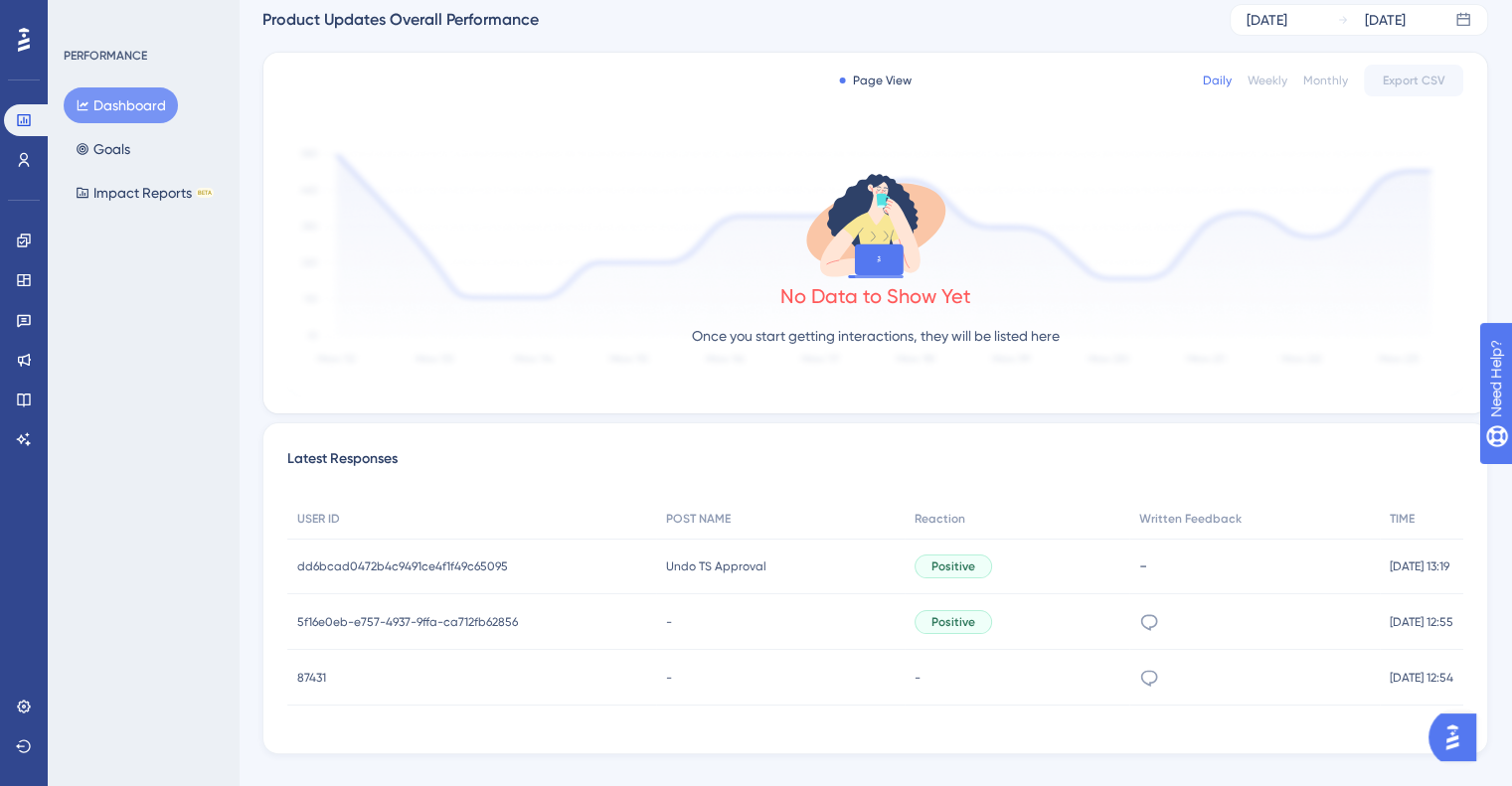 scroll, scrollTop: 329, scrollLeft: 0, axis: vertical 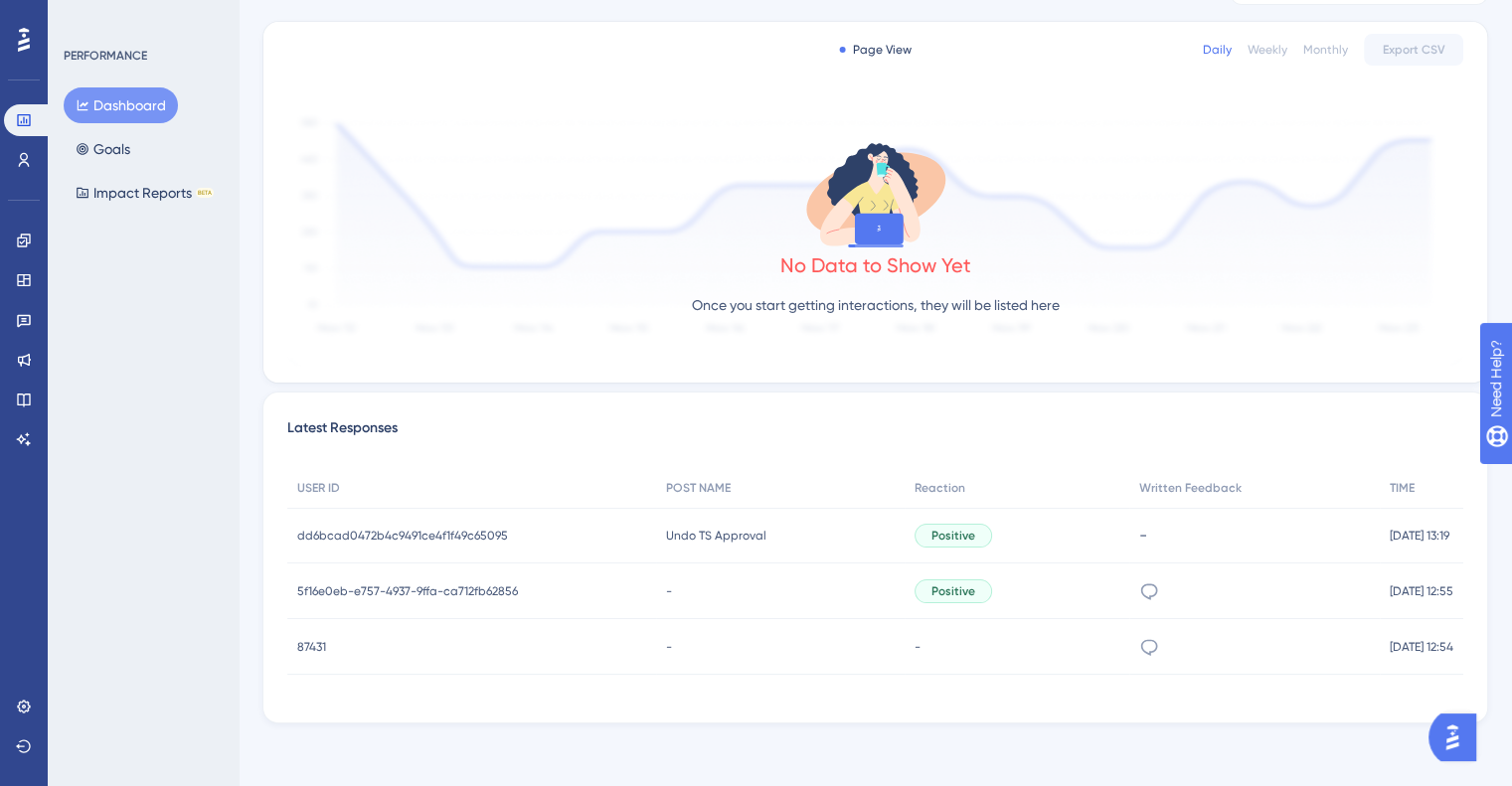 click on "dd6bcad0472b4c9491ce4f1f49c65095" at bounding box center (403, 536) 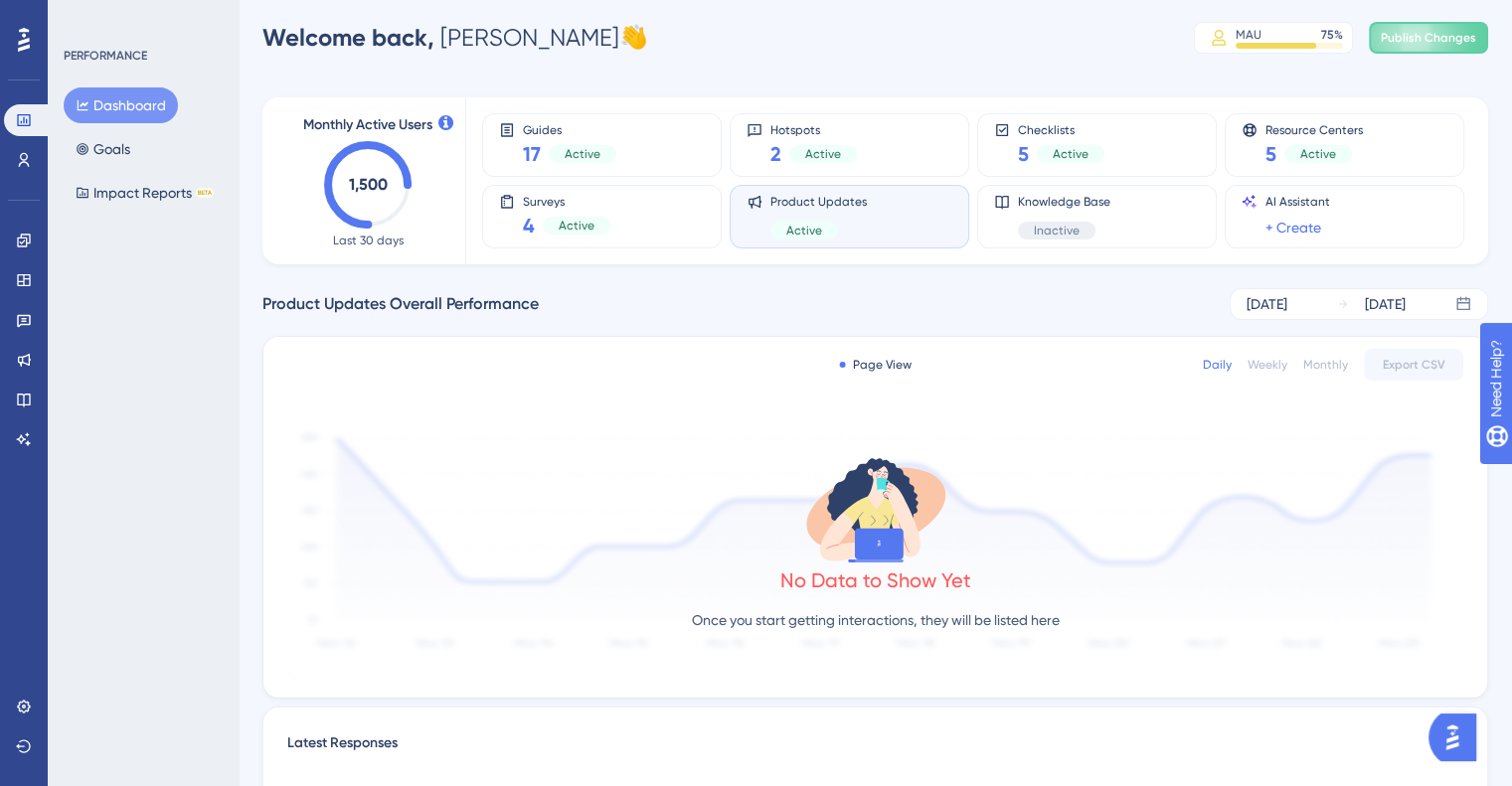 scroll, scrollTop: 0, scrollLeft: 0, axis: both 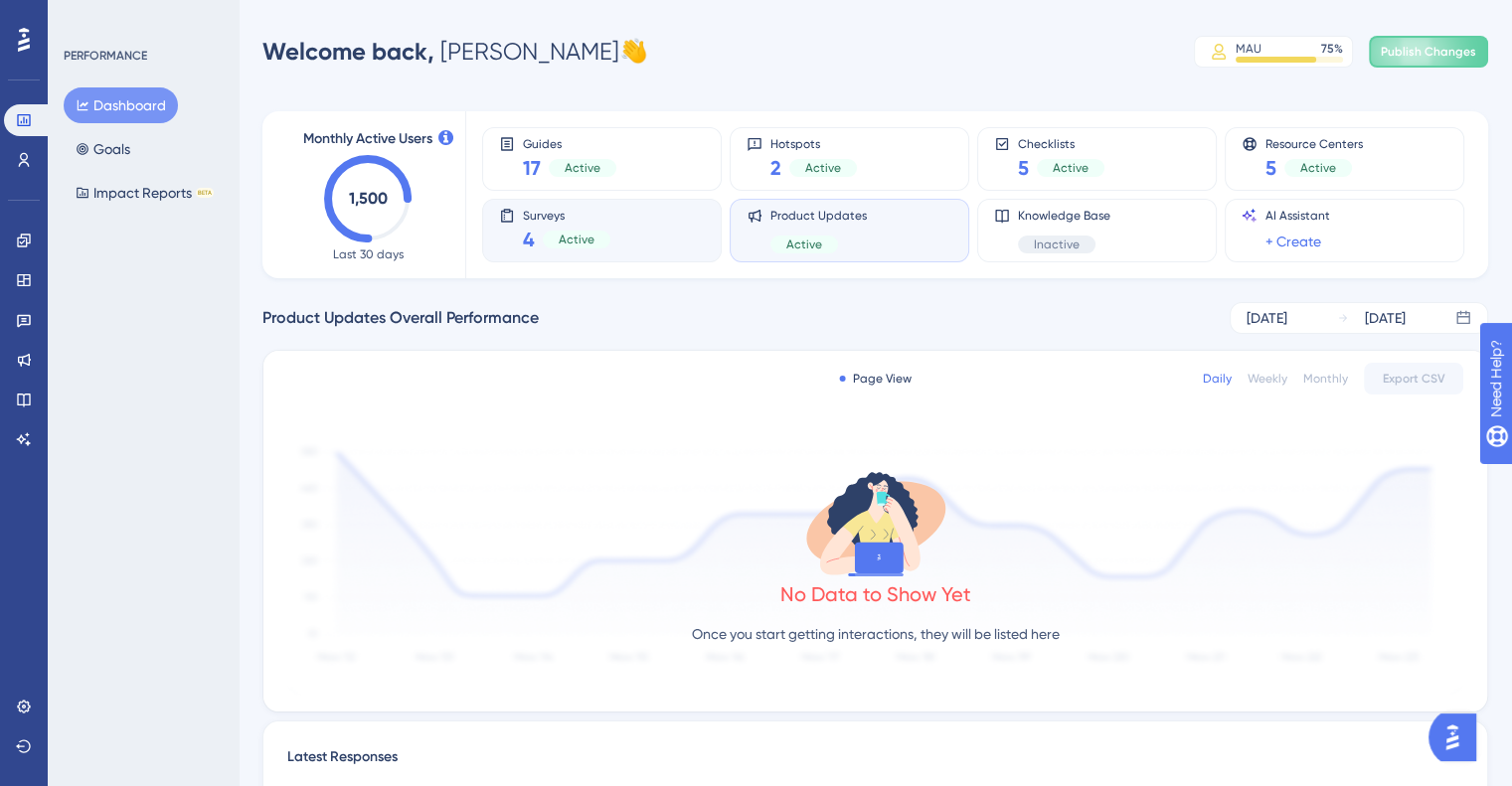 click on "Active" at bounding box center [577, 239] 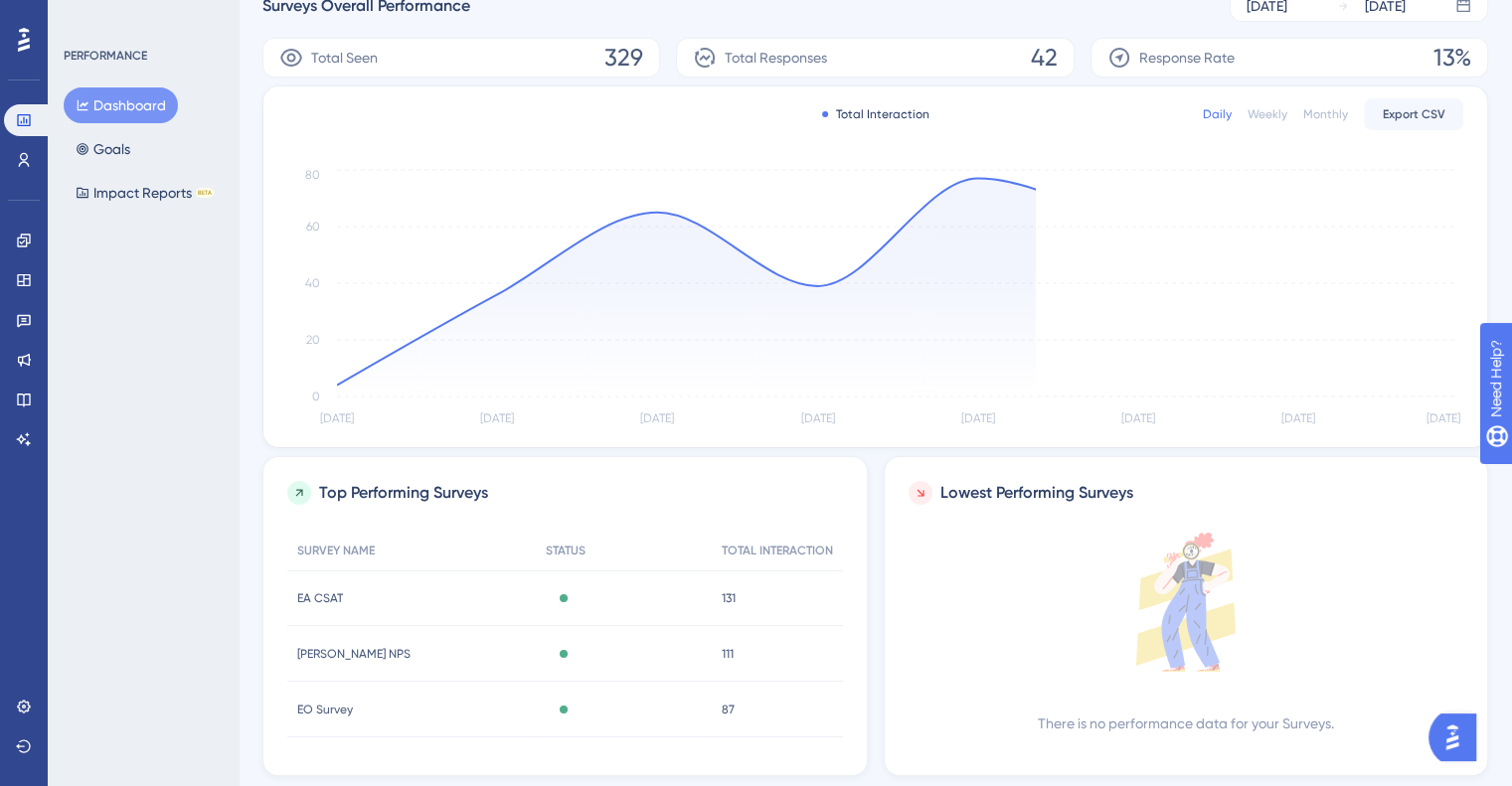 scroll, scrollTop: 366, scrollLeft: 0, axis: vertical 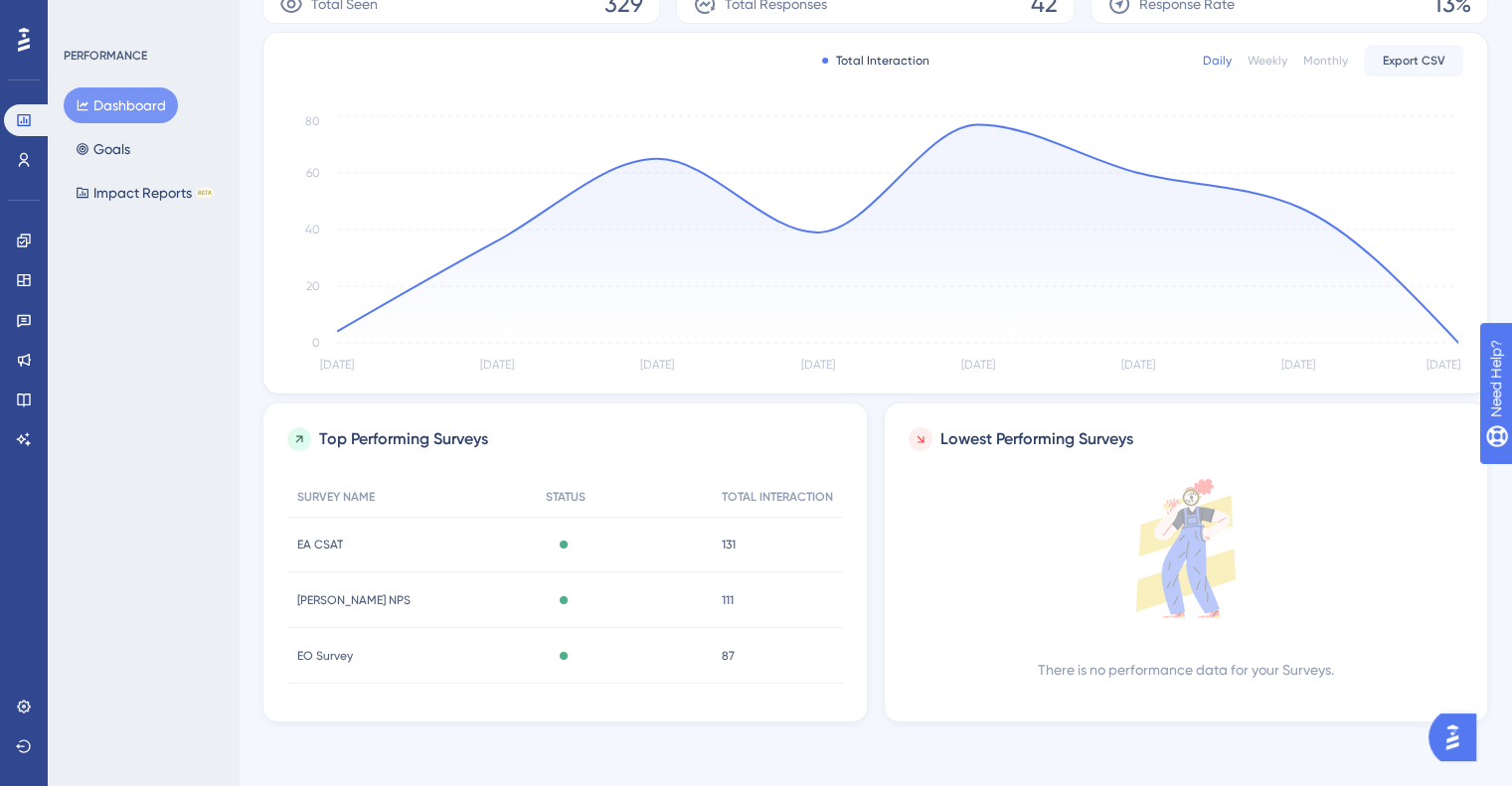 click on "Active" at bounding box center (623, 545) 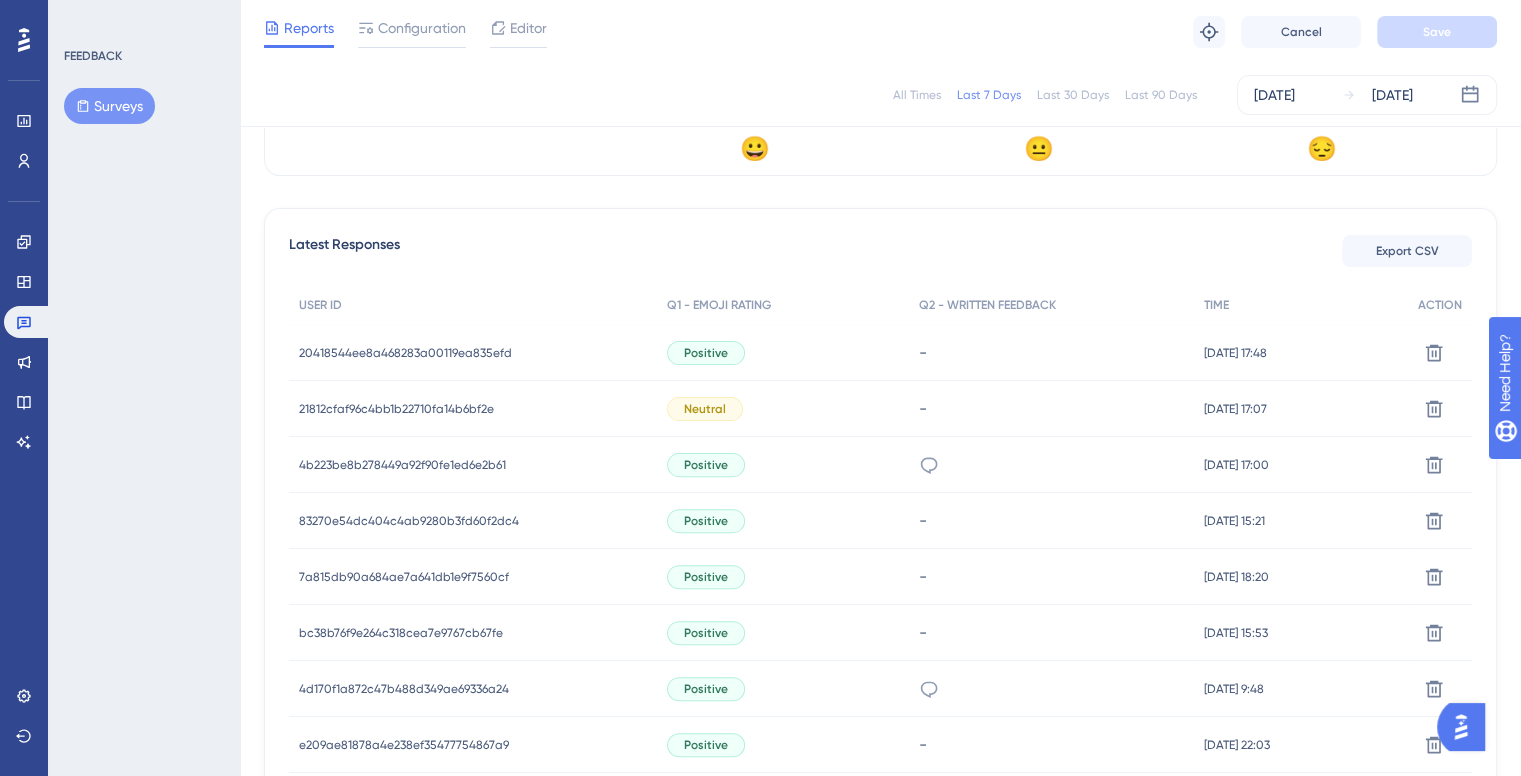 scroll, scrollTop: 500, scrollLeft: 0, axis: vertical 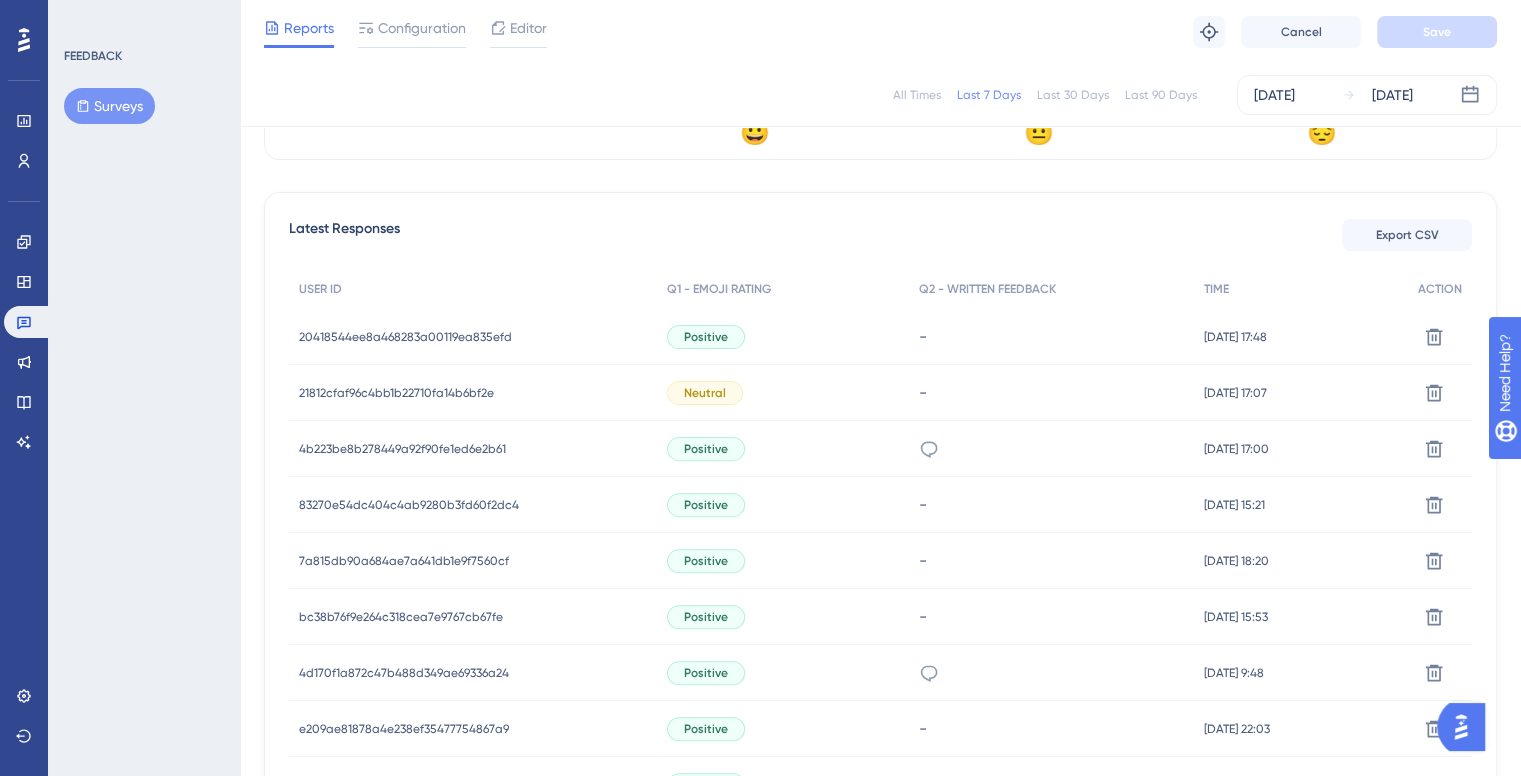 click on "4b223be8b278449a92f90fe1ed6e2b61" at bounding box center [402, 449] 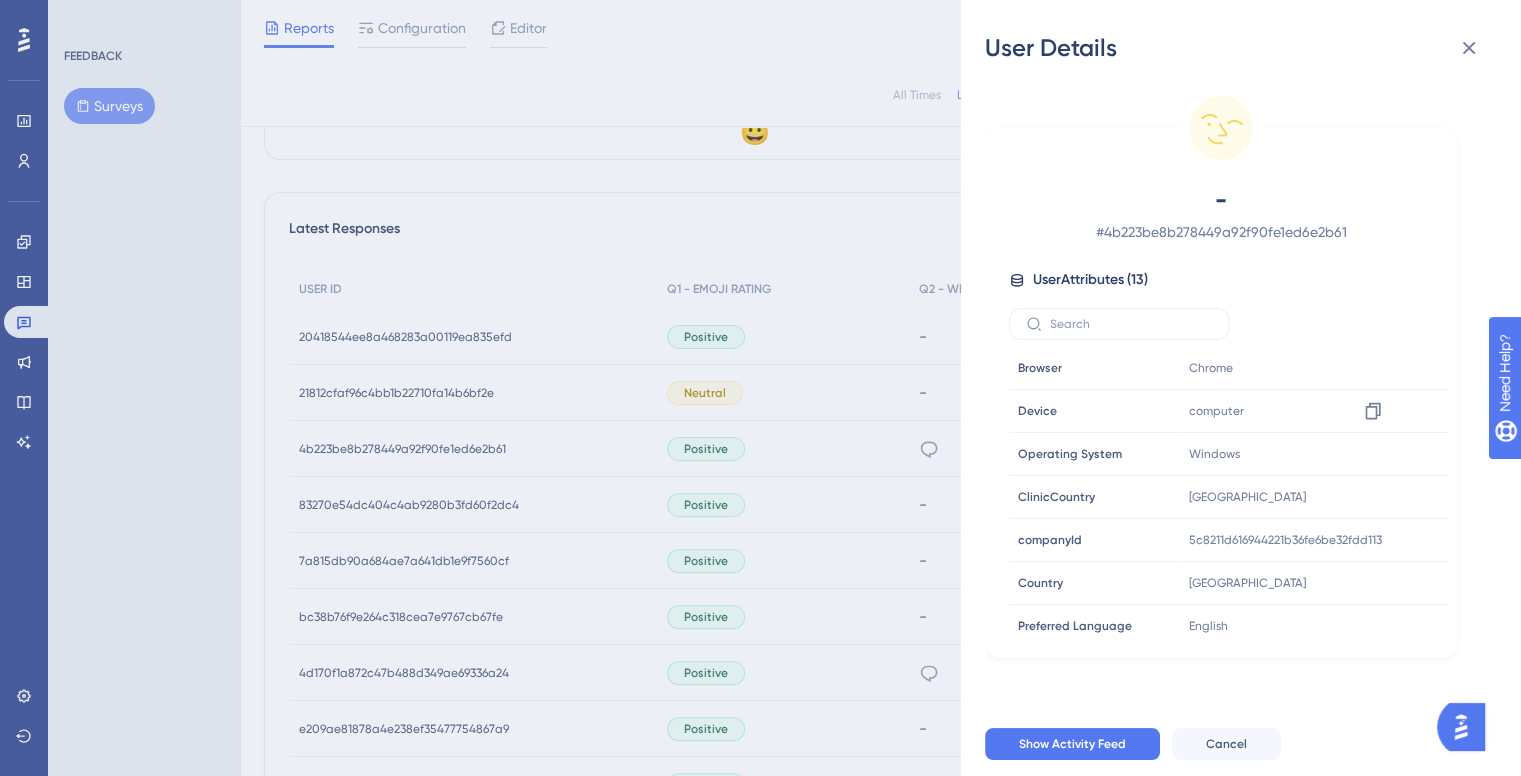 scroll, scrollTop: 262, scrollLeft: 0, axis: vertical 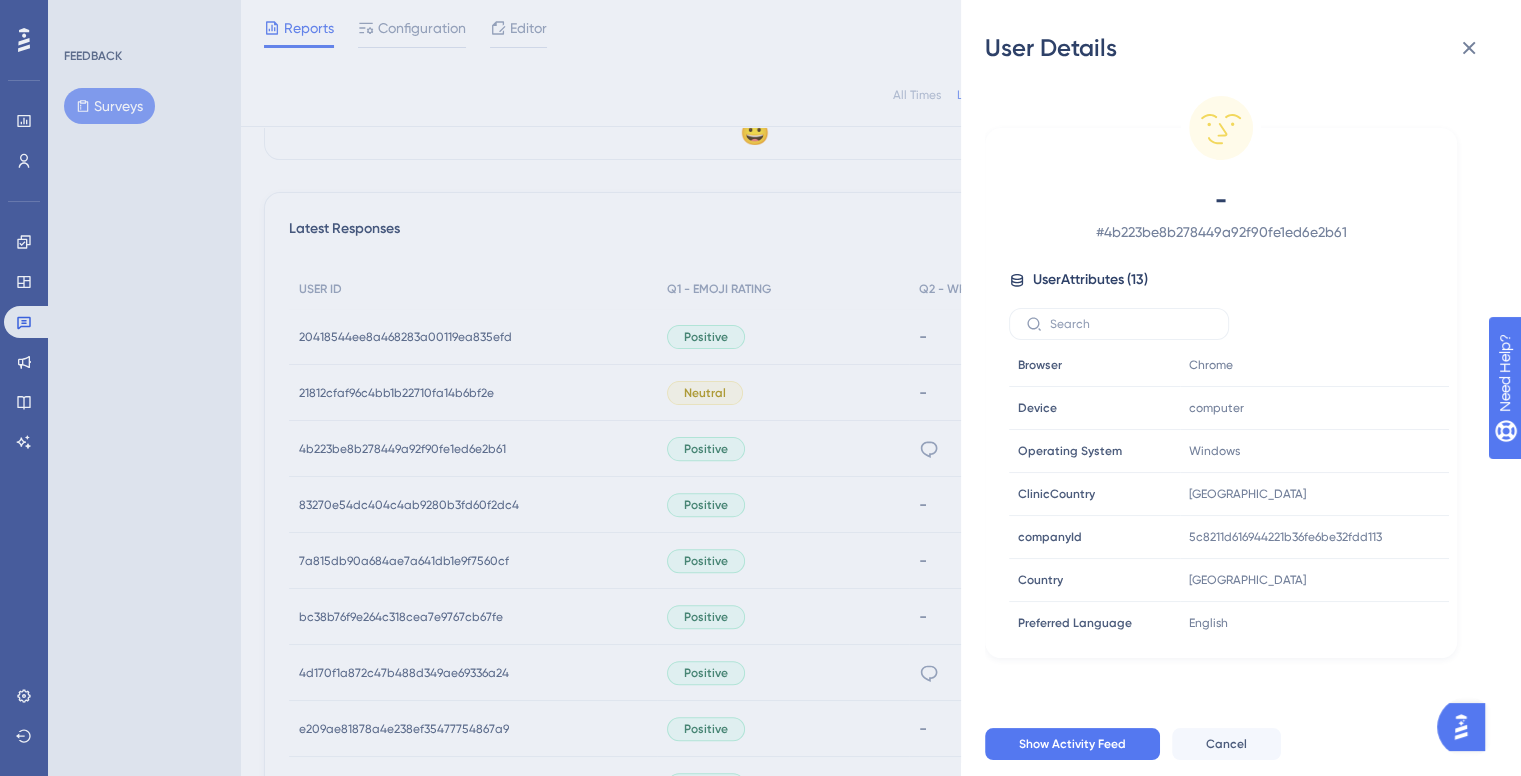 click on "User Details - #  4b223be8b278449a92f90fe1ed6e2b61 User  Attributes ( 13 ) Email Email - Signup Signup - Last Interaction Last Interaction about 15 hours ago 09 Jul 2025, 18:44 Web Session Web Session 40 First Interaction First Interaction about a year ago 19 Mar 2024, 00:35 Language Language ar Browser Browser Chrome Device Device computer Operating System Operating System Windows ClinicCountry ClinicCountry Saudi Arabia companyId companyId 5c8211d616944221b36fe6be32fdd113 Country Country Saudi Arabia Preferred Language Preferred Language English Show Activity Feed Cancel" at bounding box center [760, 388] 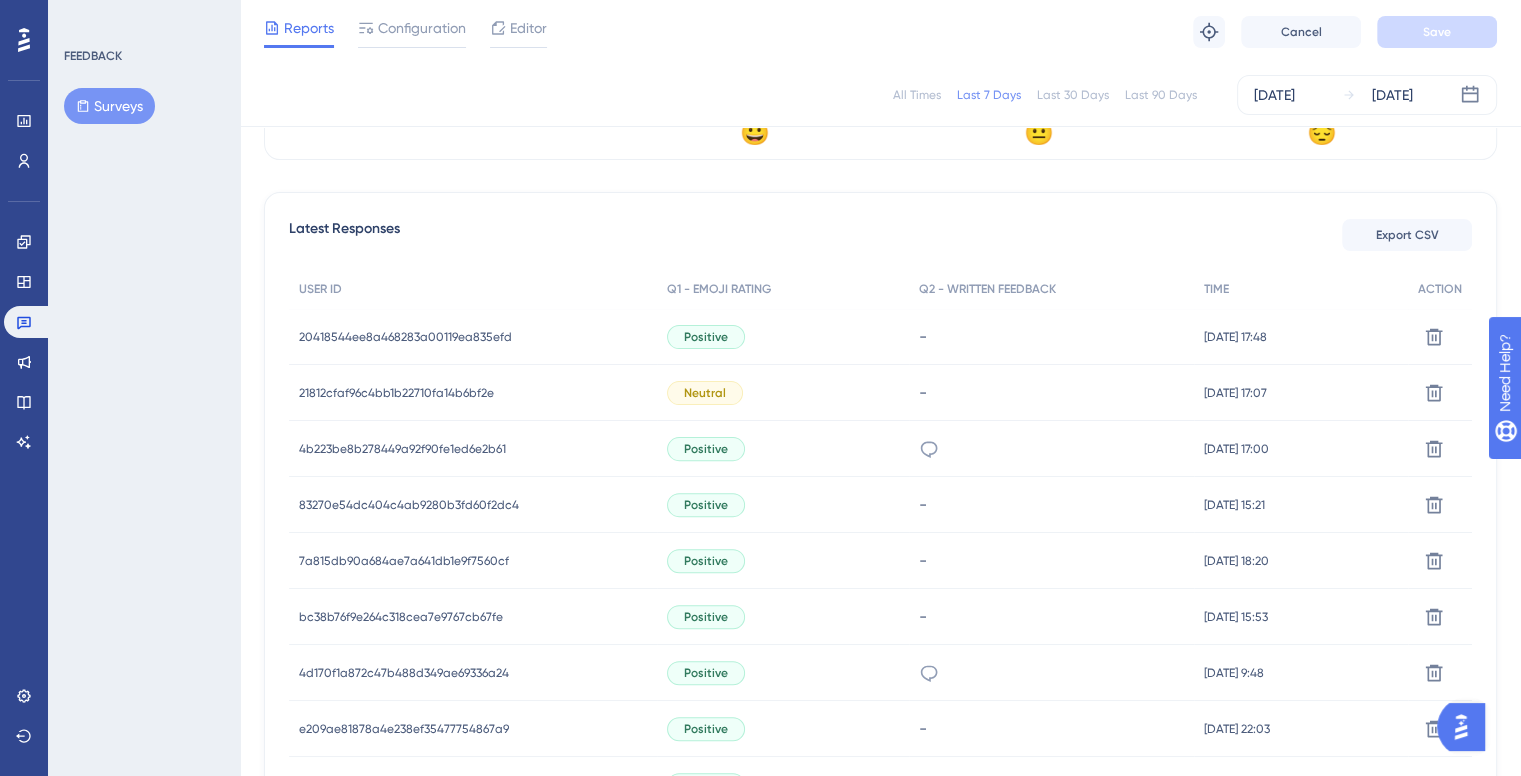 click on "4b223be8b278449a92f90fe1ed6e2b61" at bounding box center (402, 449) 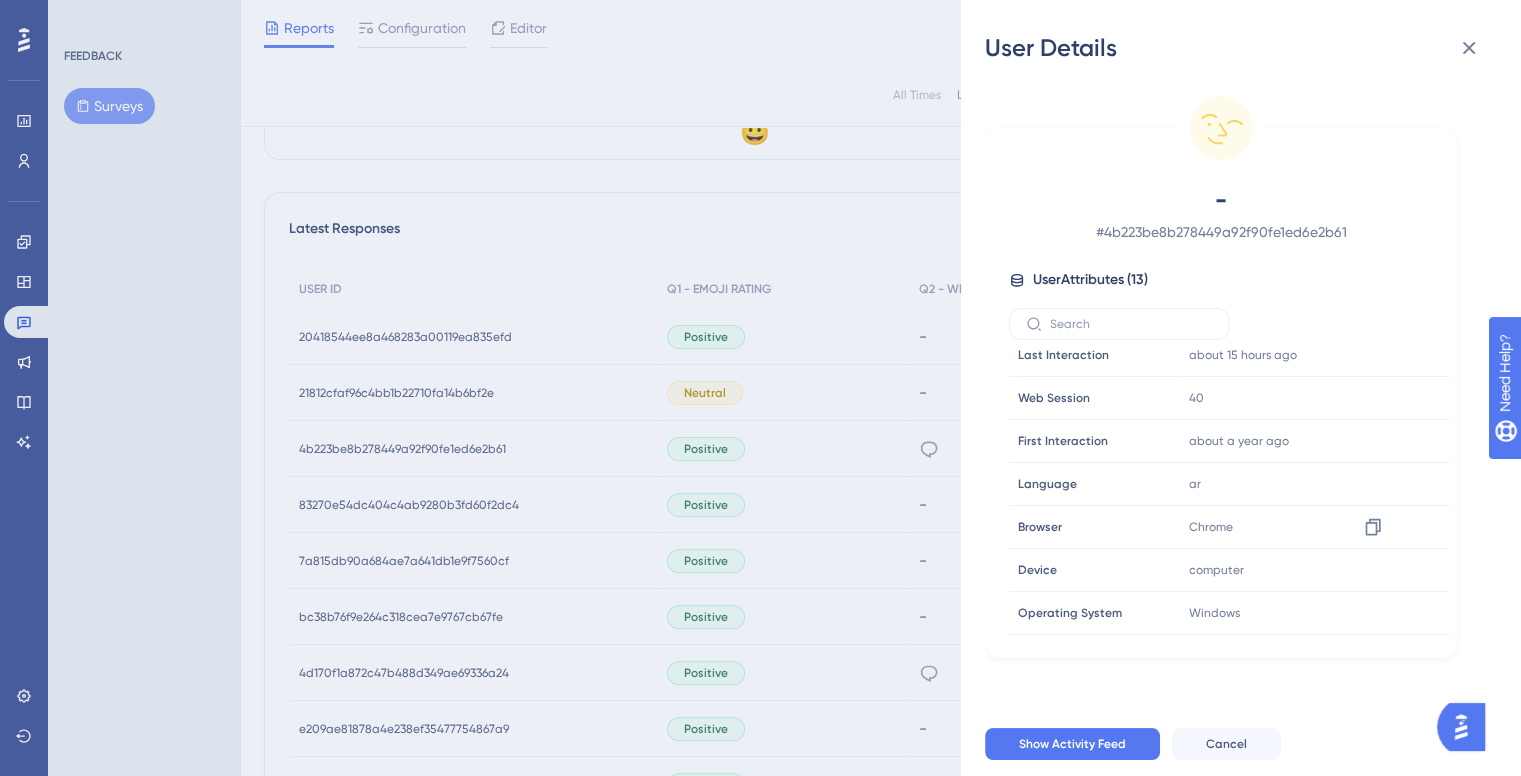 scroll, scrollTop: 100, scrollLeft: 0, axis: vertical 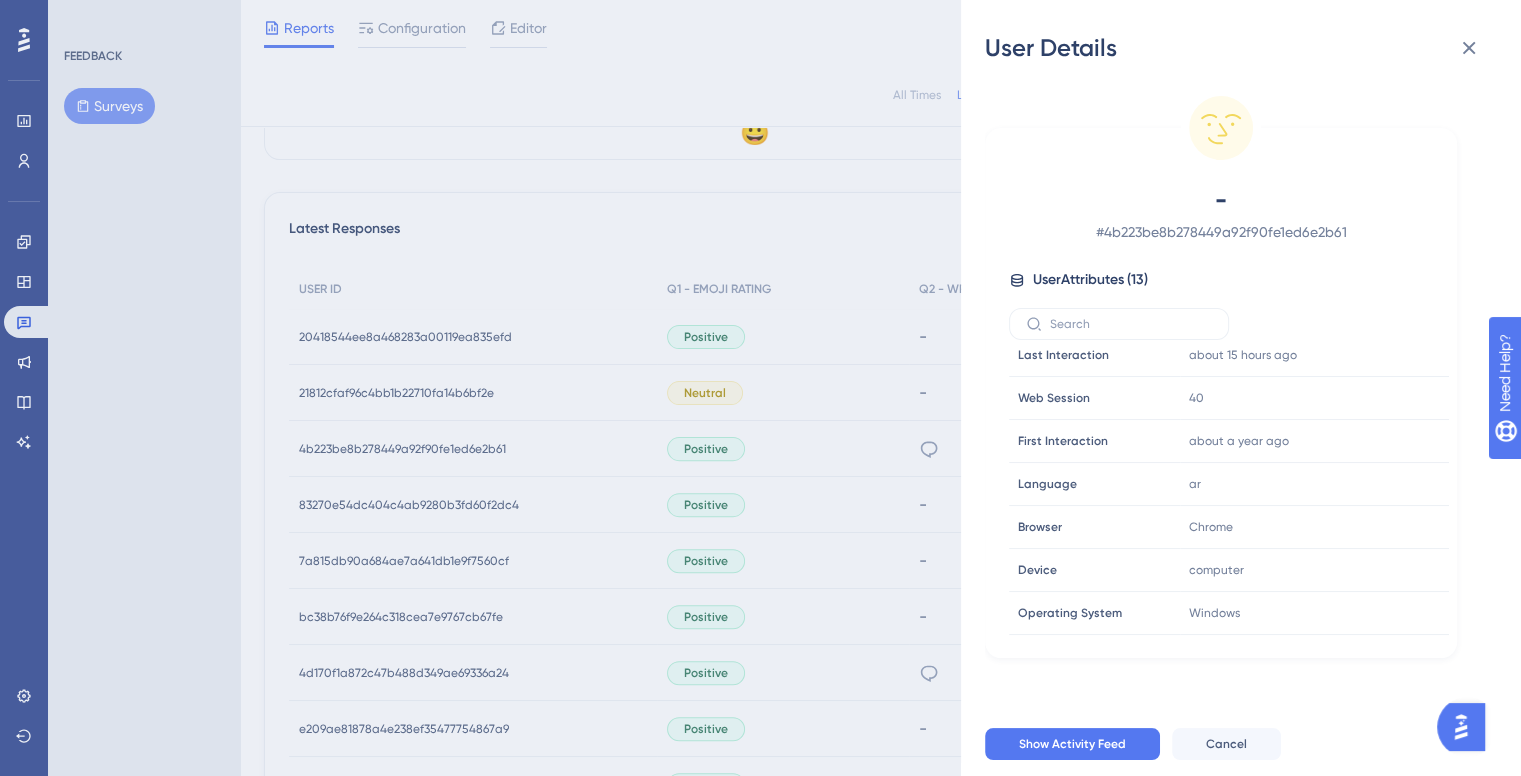 click on "User Details - #  4b223be8b278449a92f90fe1ed6e2b61 User  Attributes ( 13 ) Email Email - Signup Signup - Last Interaction Last Interaction about 15 hours ago 09 Jul 2025, 18:44 Web Session Web Session 40 First Interaction First Interaction about a year ago 19 Mar 2024, 00:35 Language Language ar Browser Browser Chrome Device Device computer Operating System Operating System Windows ClinicCountry ClinicCountry Saudi Arabia companyId companyId 5c8211d616944221b36fe6be32fdd113 Country Country Saudi Arabia Preferred Language Preferred Language English Show Activity Feed Cancel" at bounding box center [760, 388] 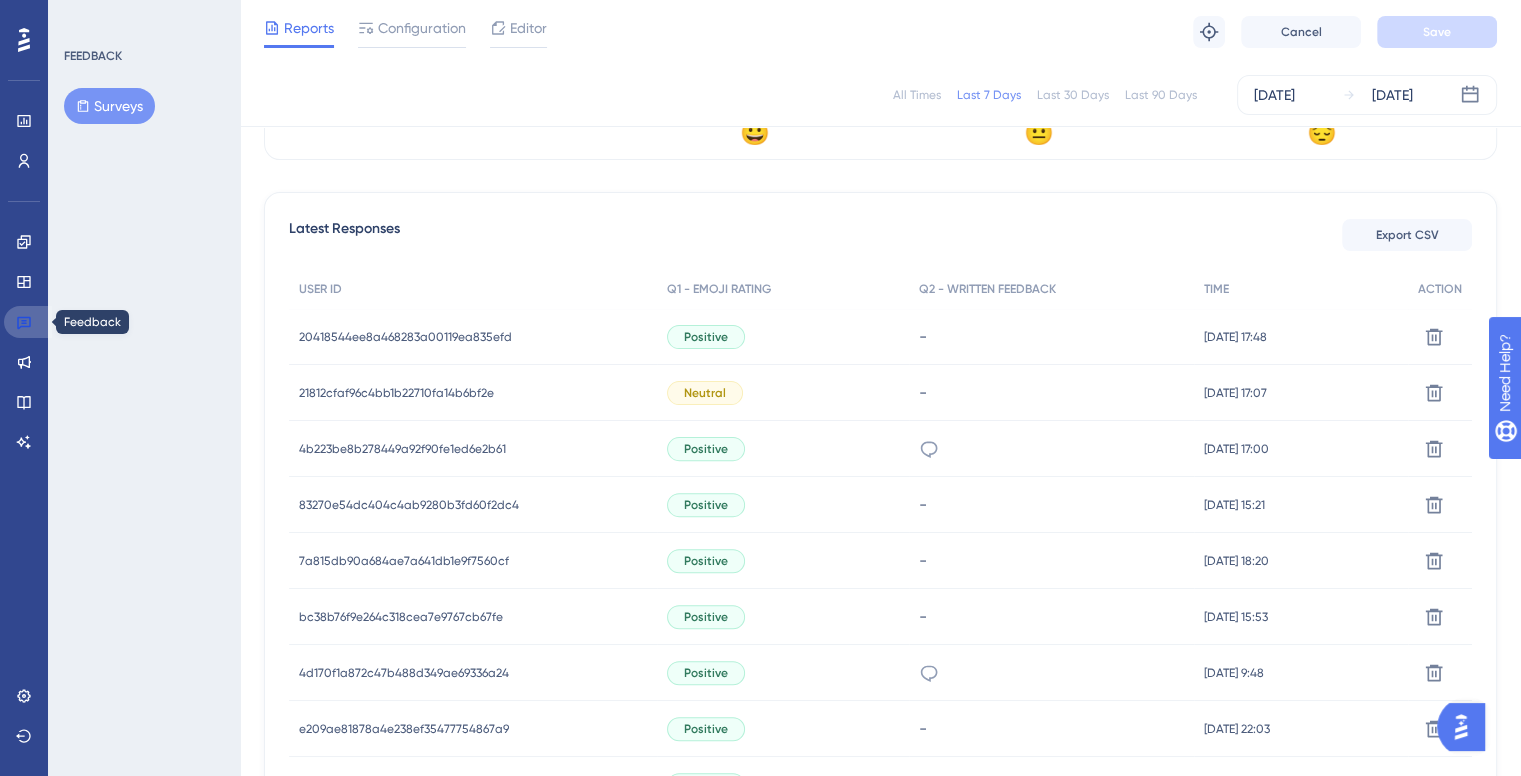 click at bounding box center (28, 322) 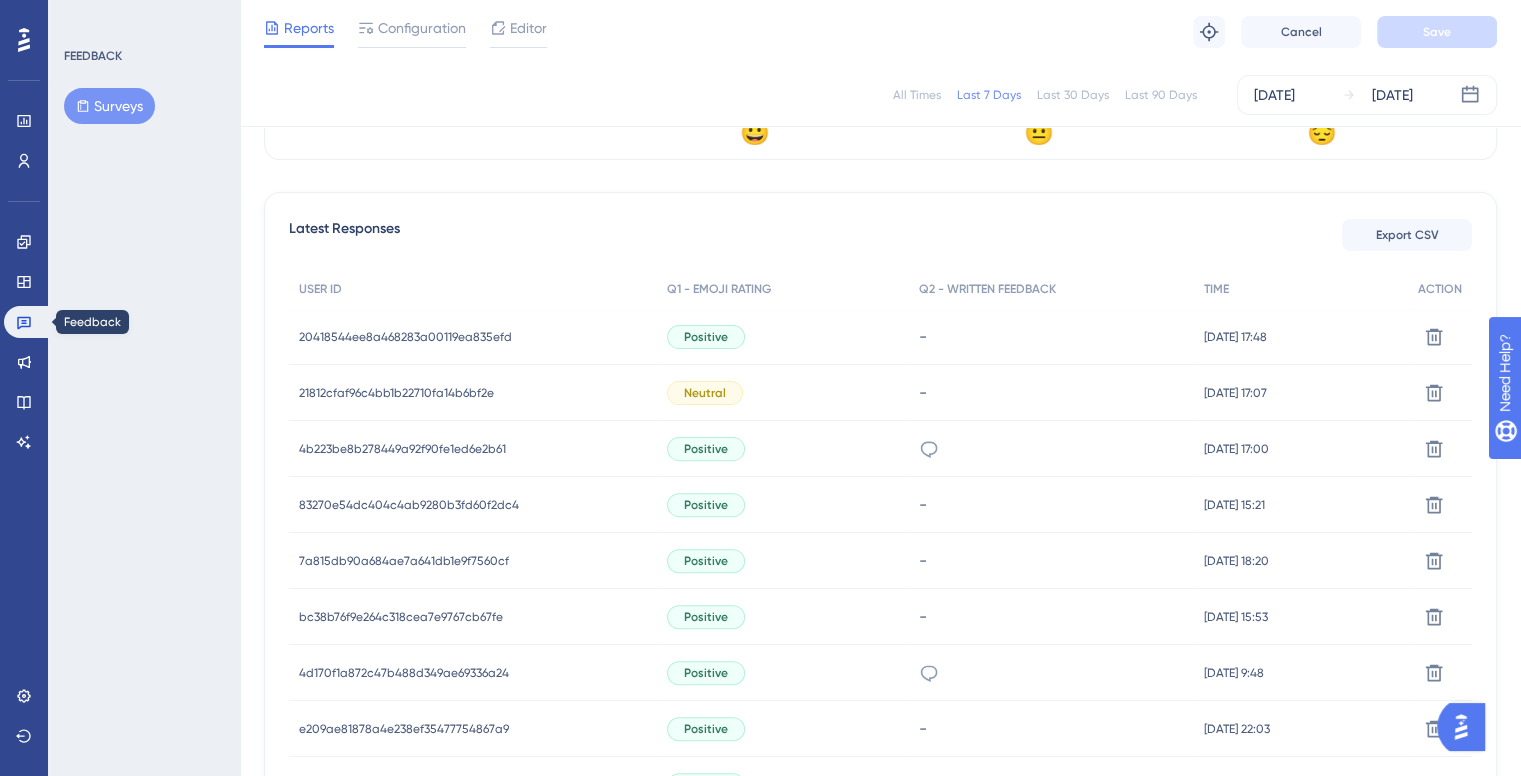 scroll, scrollTop: 0, scrollLeft: 0, axis: both 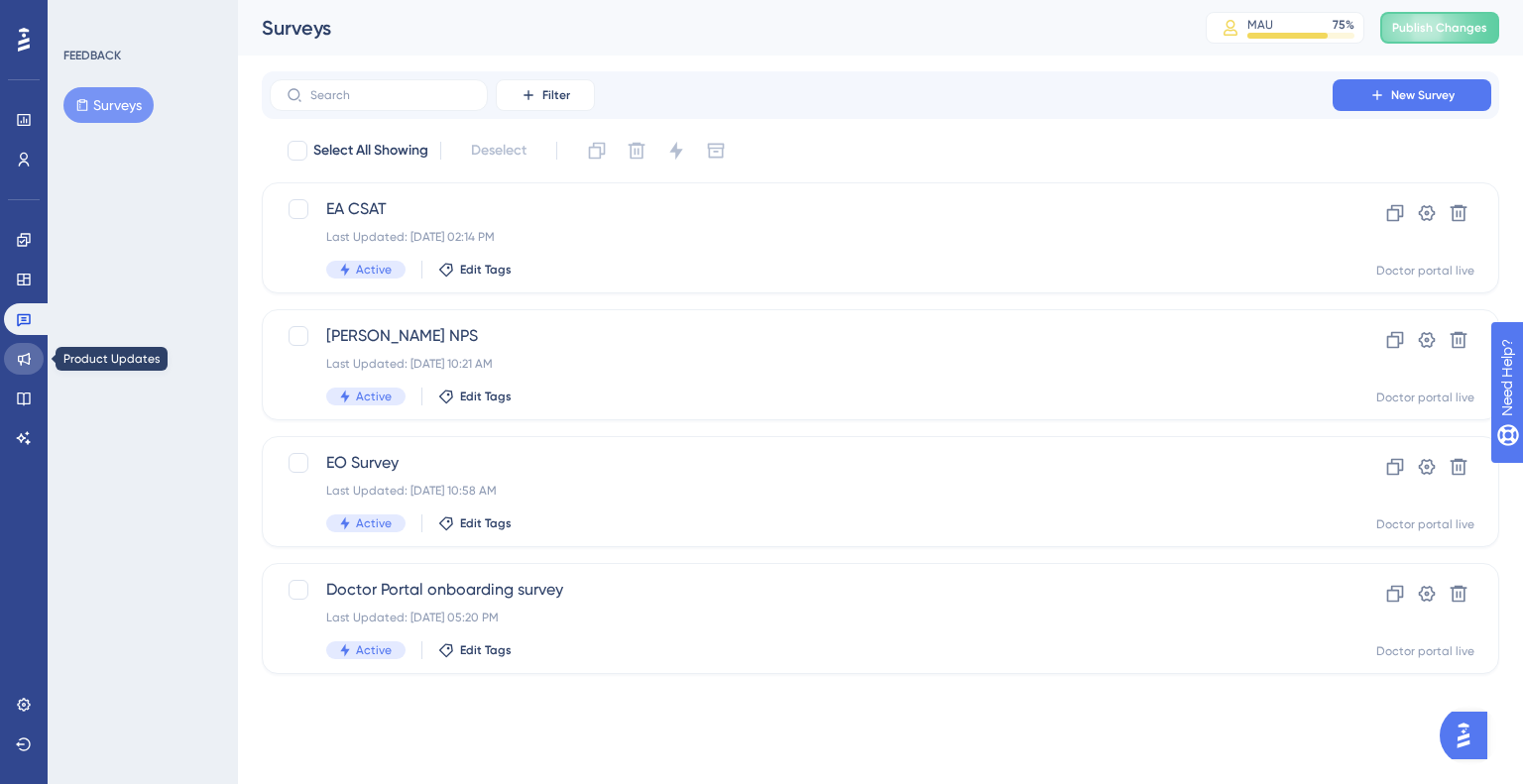 click 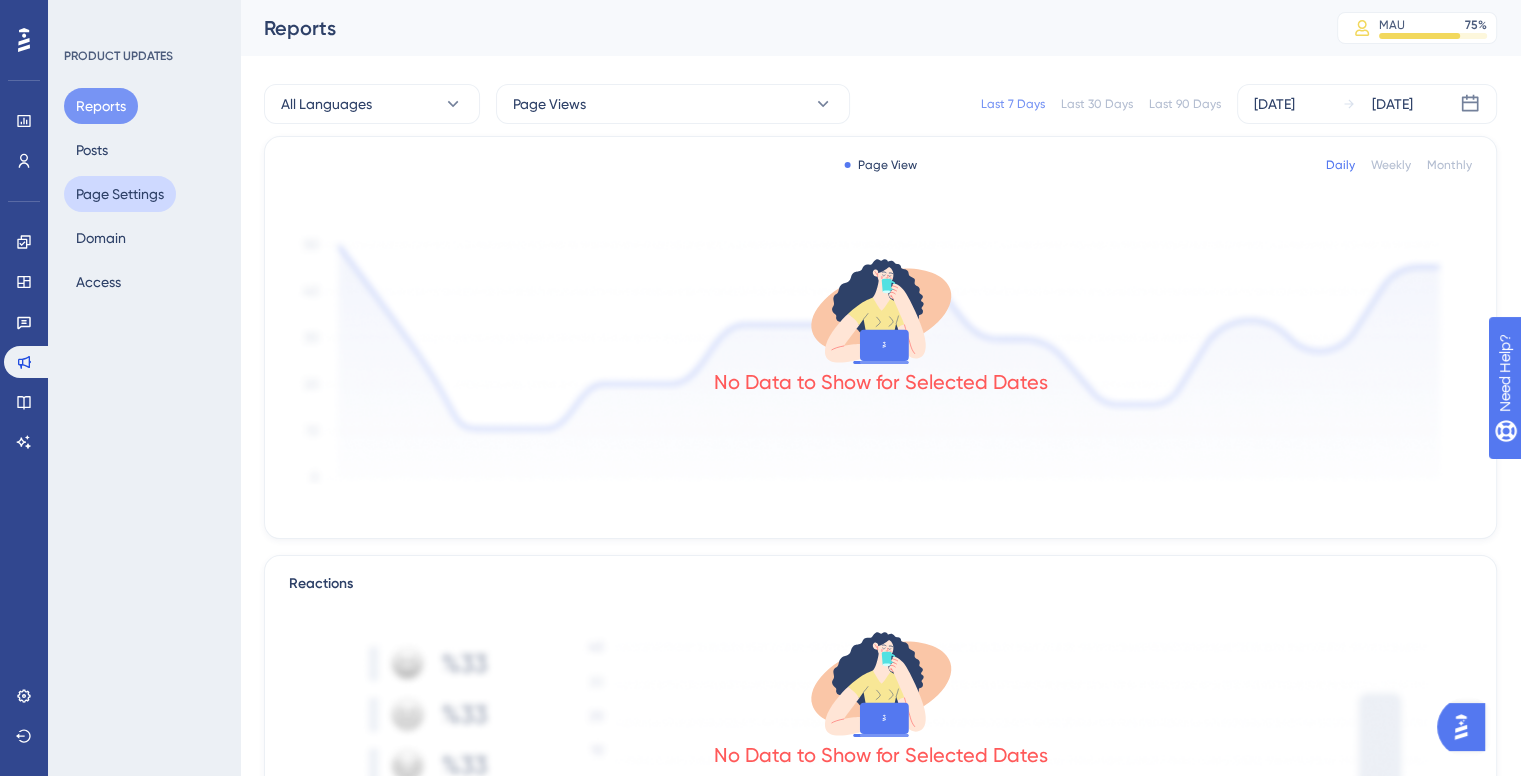 click on "Page Settings" at bounding box center (120, 194) 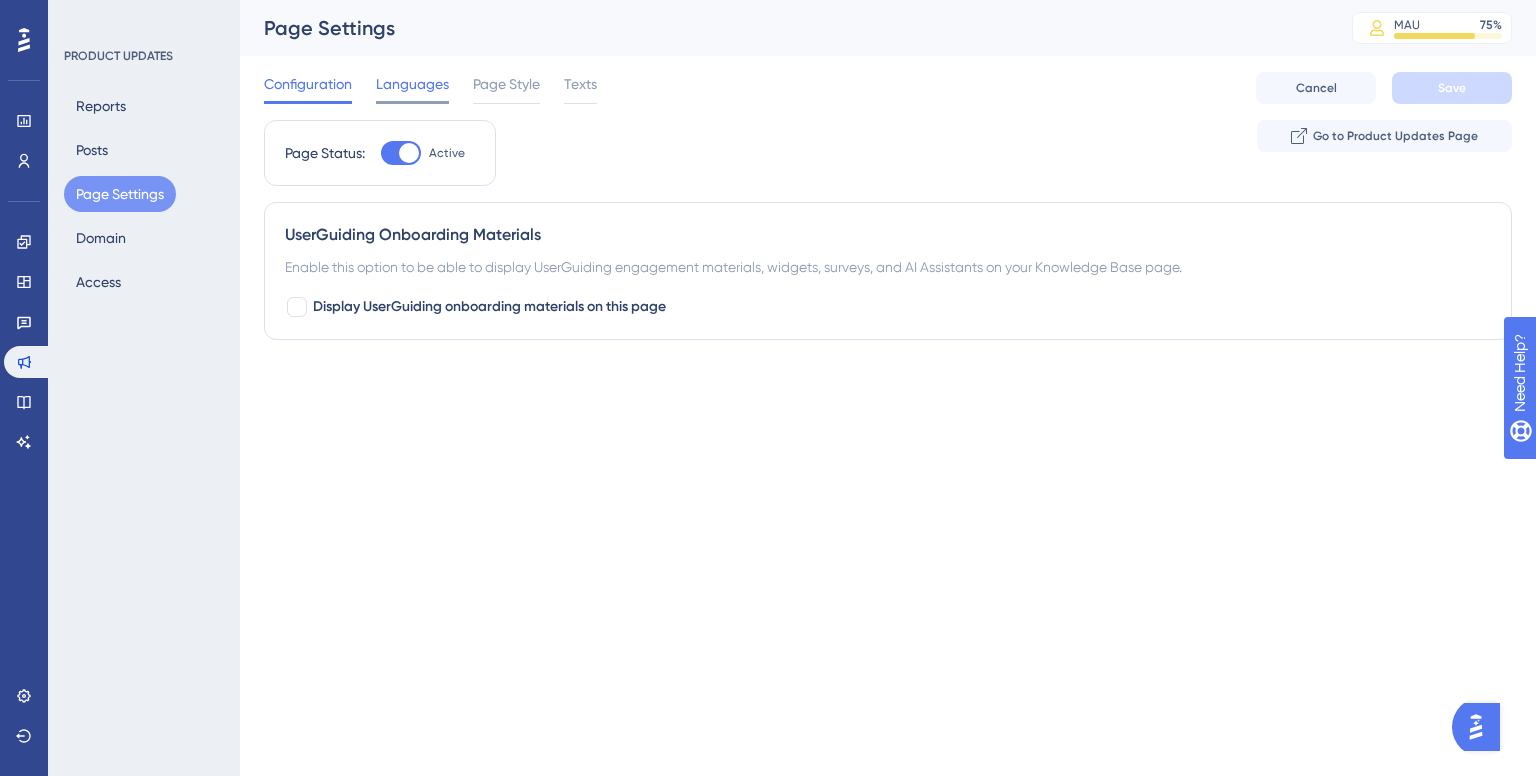 click on "Languages" at bounding box center (412, 84) 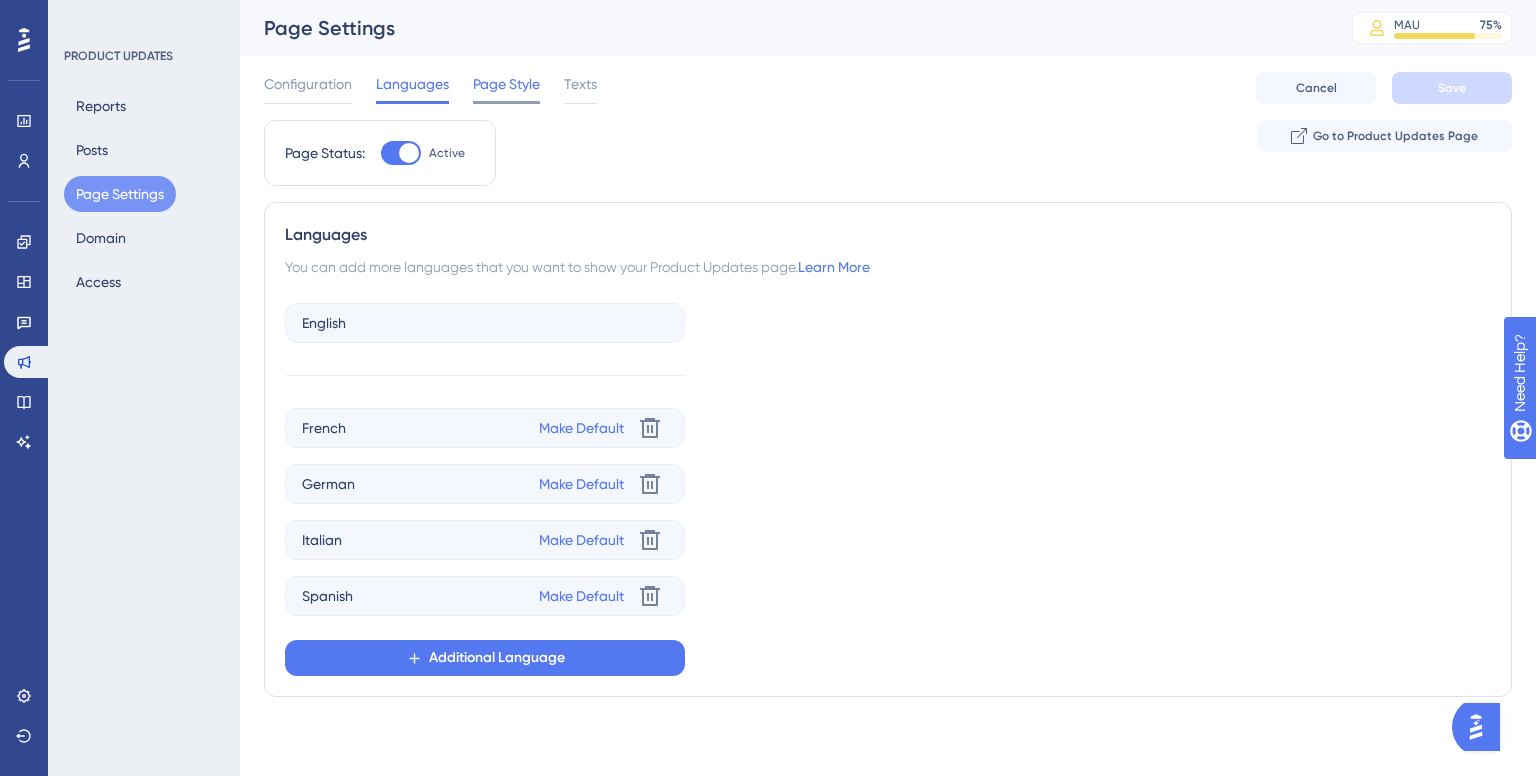 click on "Page Style" at bounding box center (506, 84) 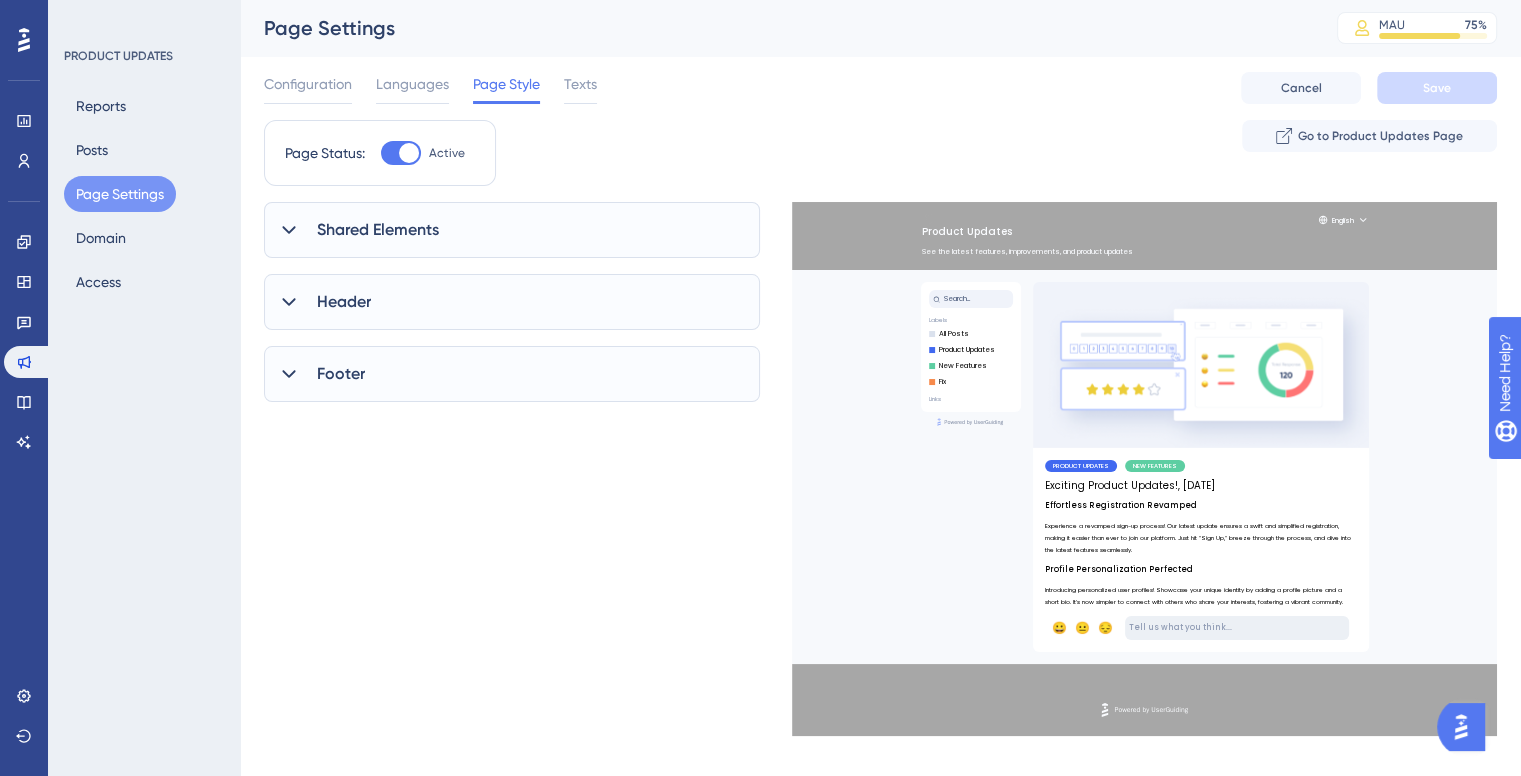 scroll, scrollTop: 0, scrollLeft: 0, axis: both 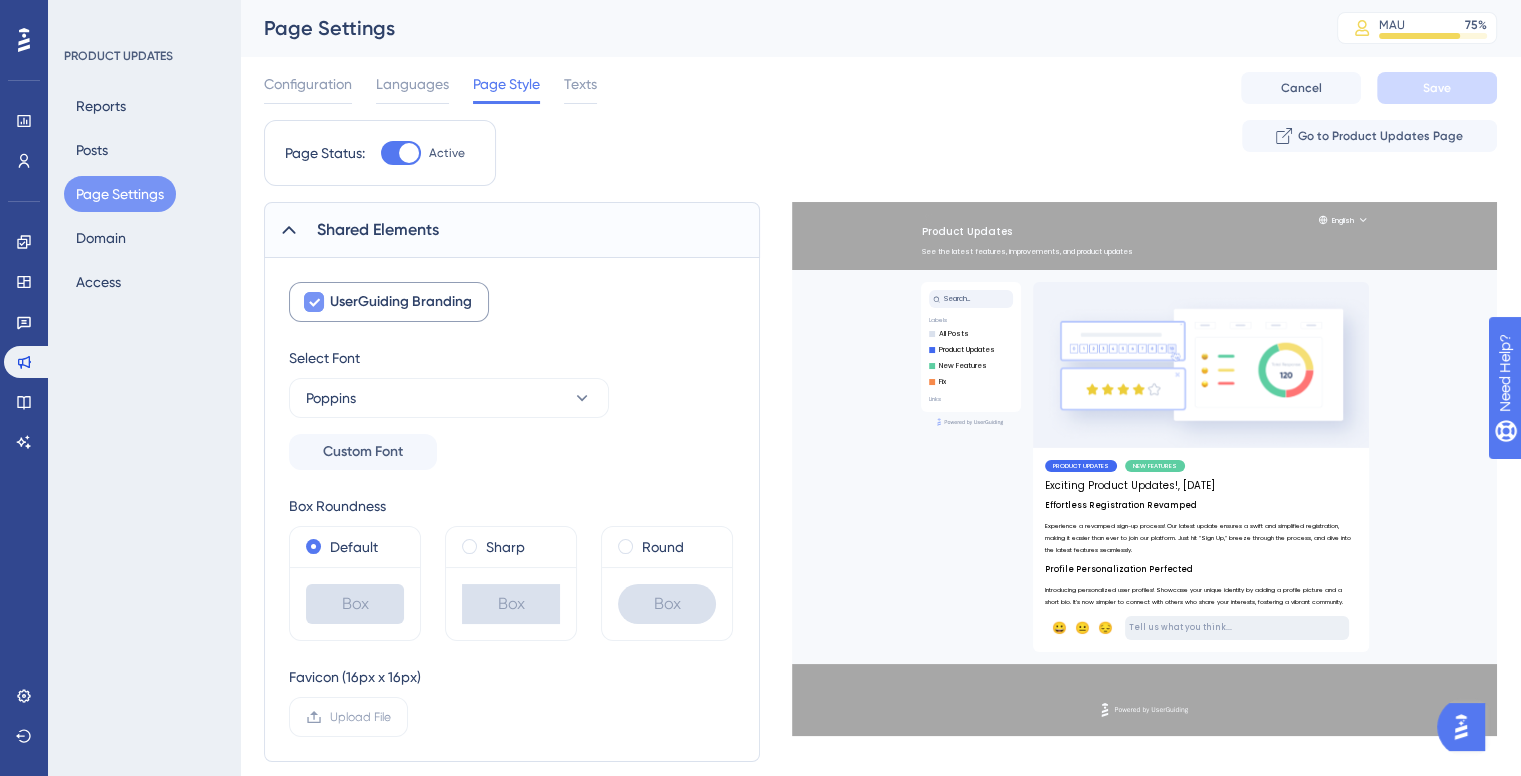 click 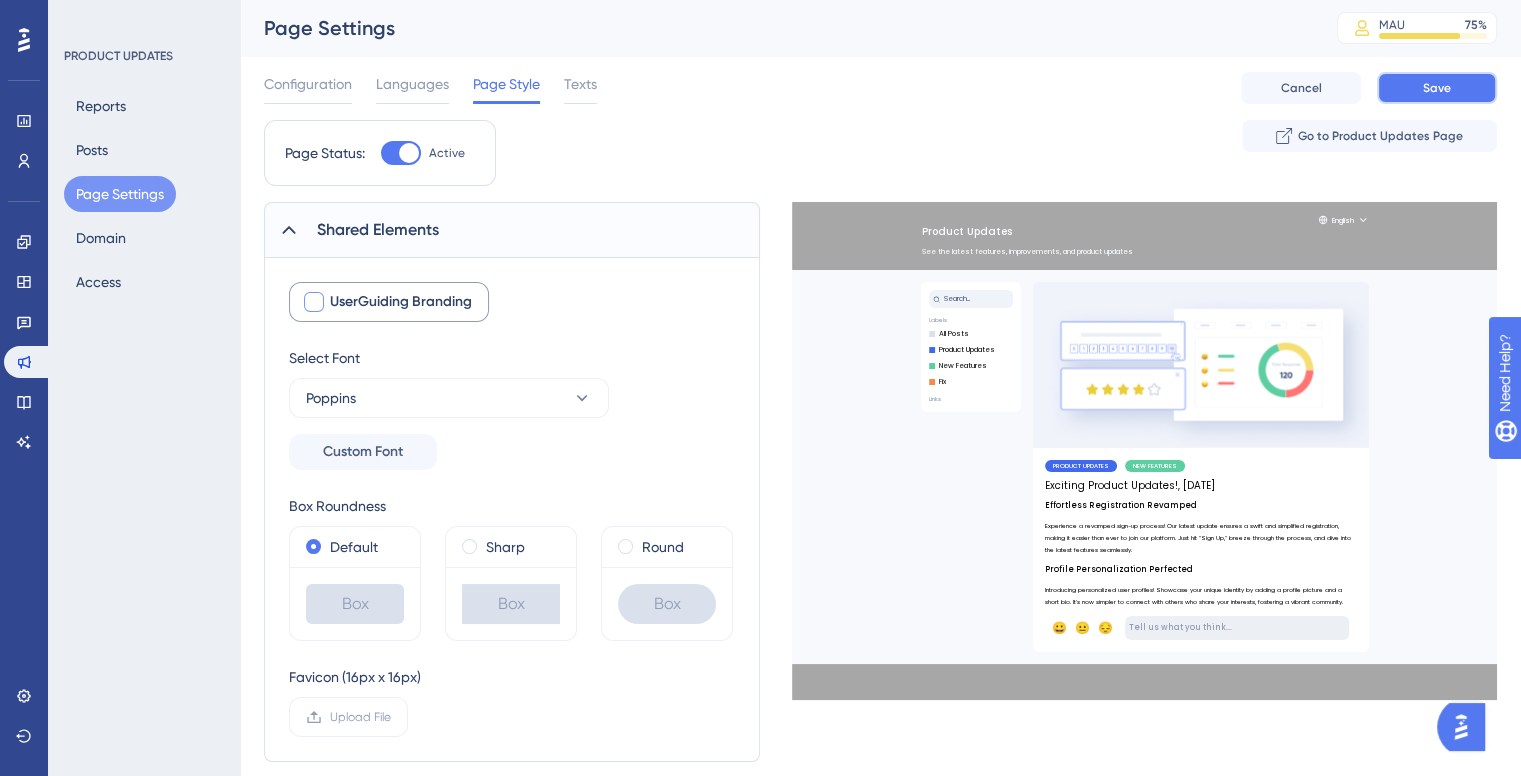 click on "Save" at bounding box center (1437, 88) 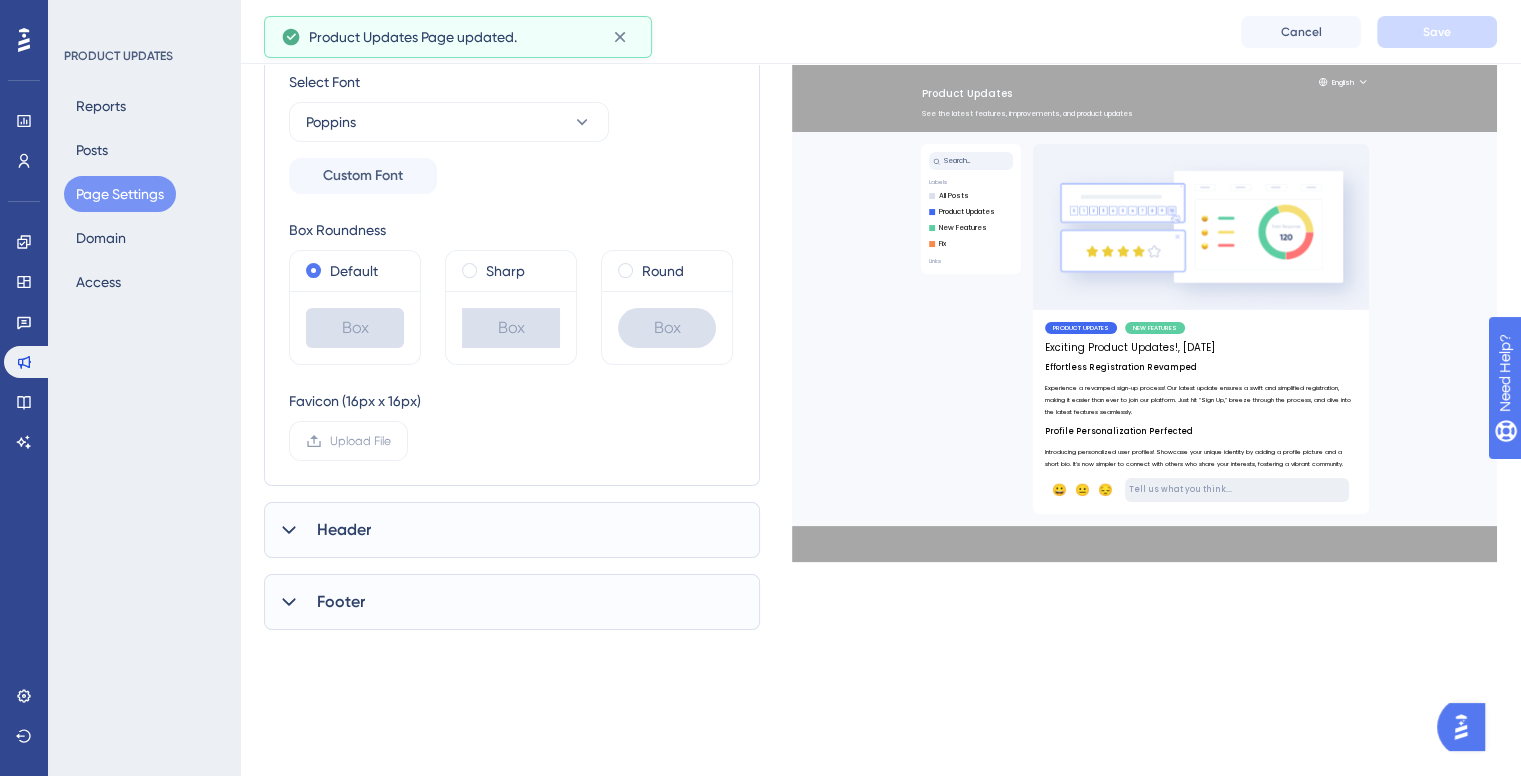 scroll, scrollTop: 300, scrollLeft: 0, axis: vertical 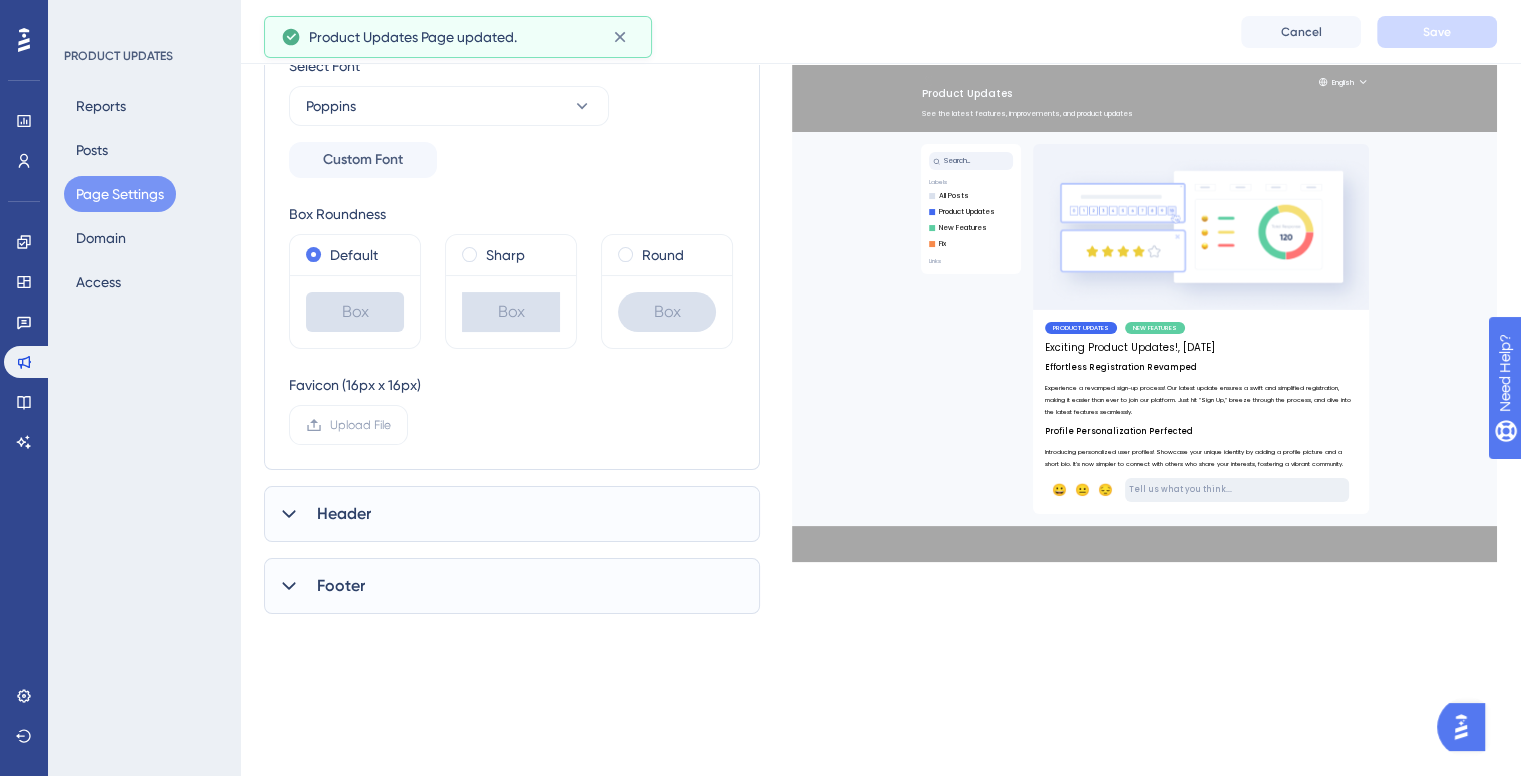 click on "Header" at bounding box center (512, 514) 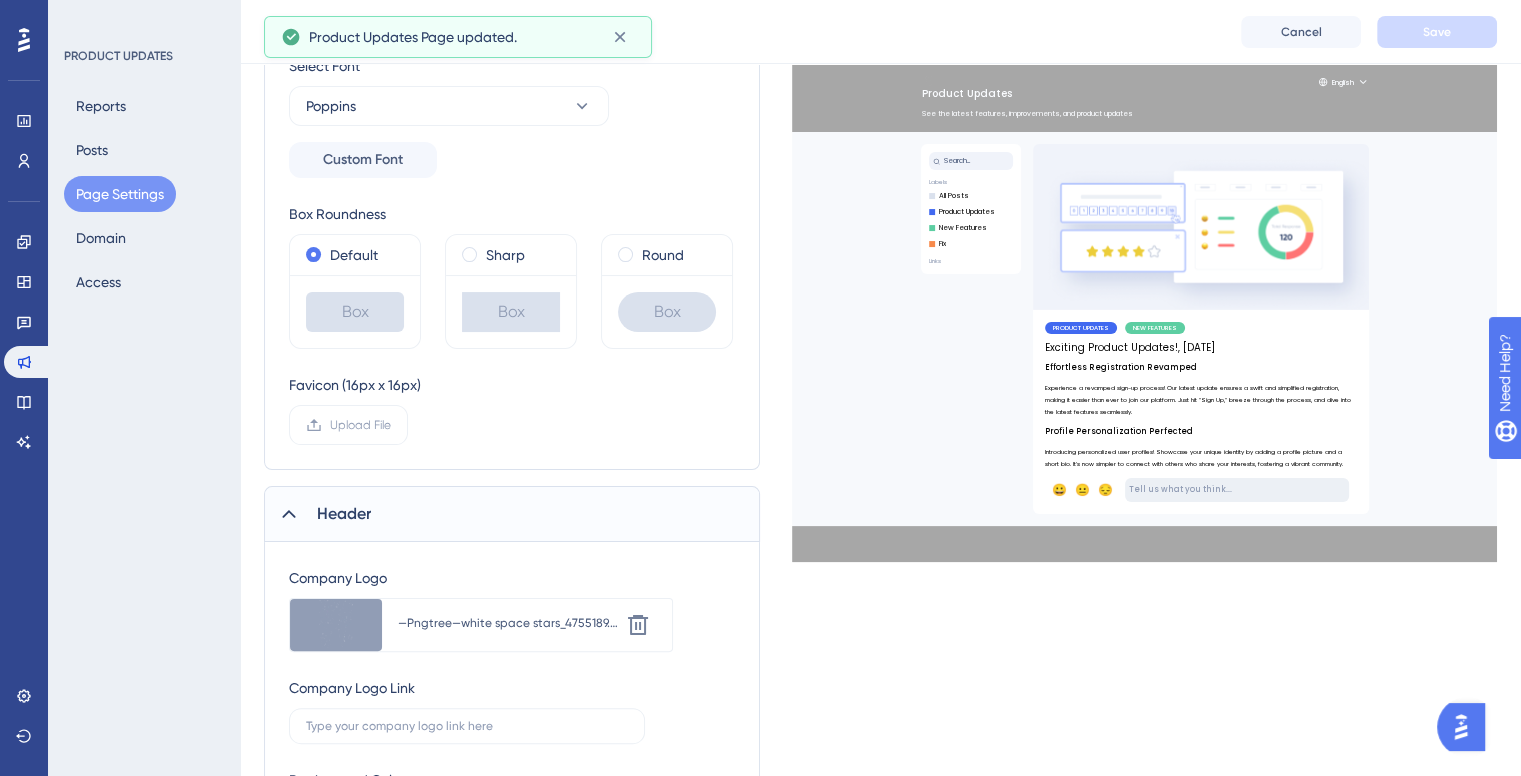 scroll, scrollTop: 620, scrollLeft: 0, axis: vertical 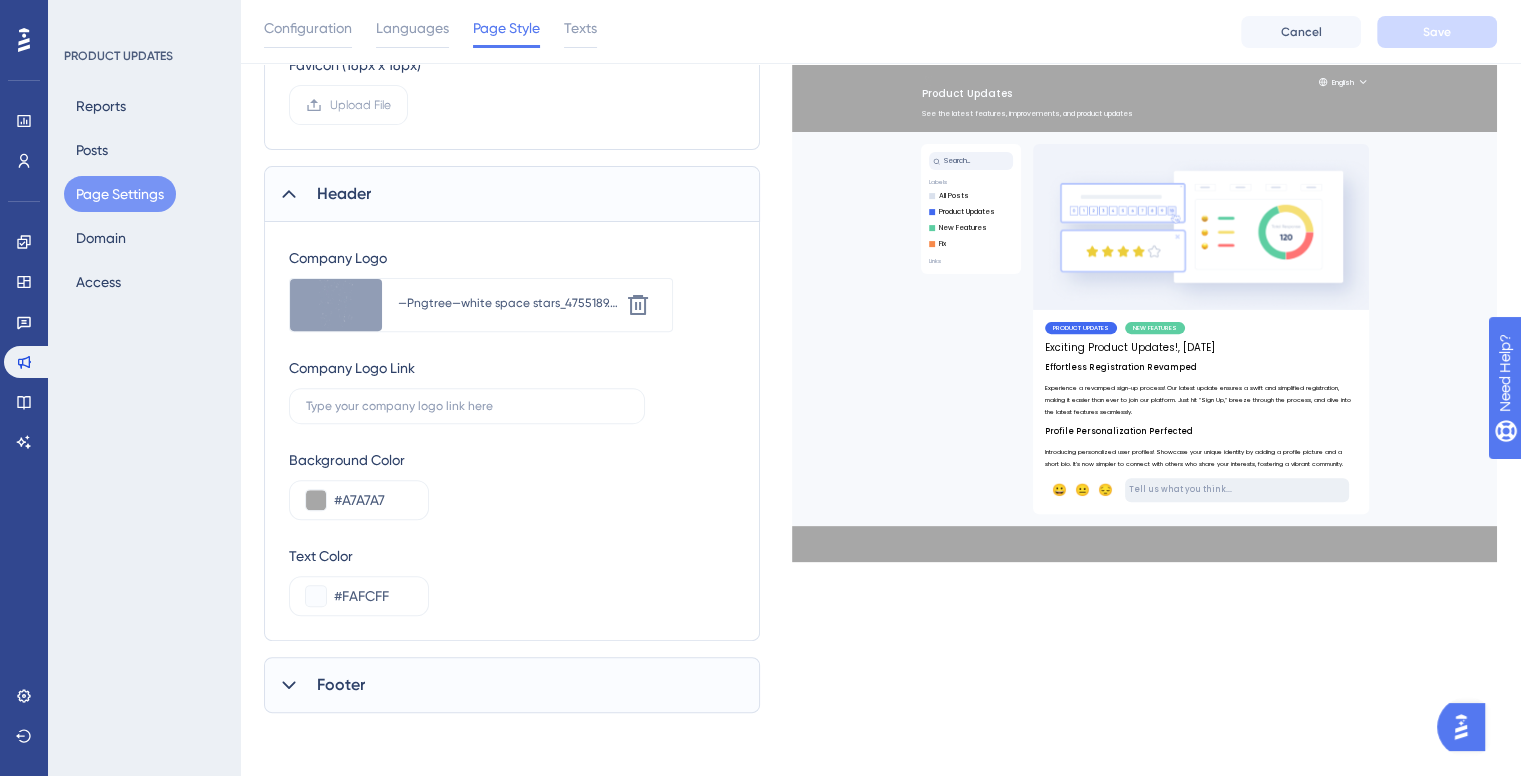 click on "Footer" at bounding box center [512, 685] 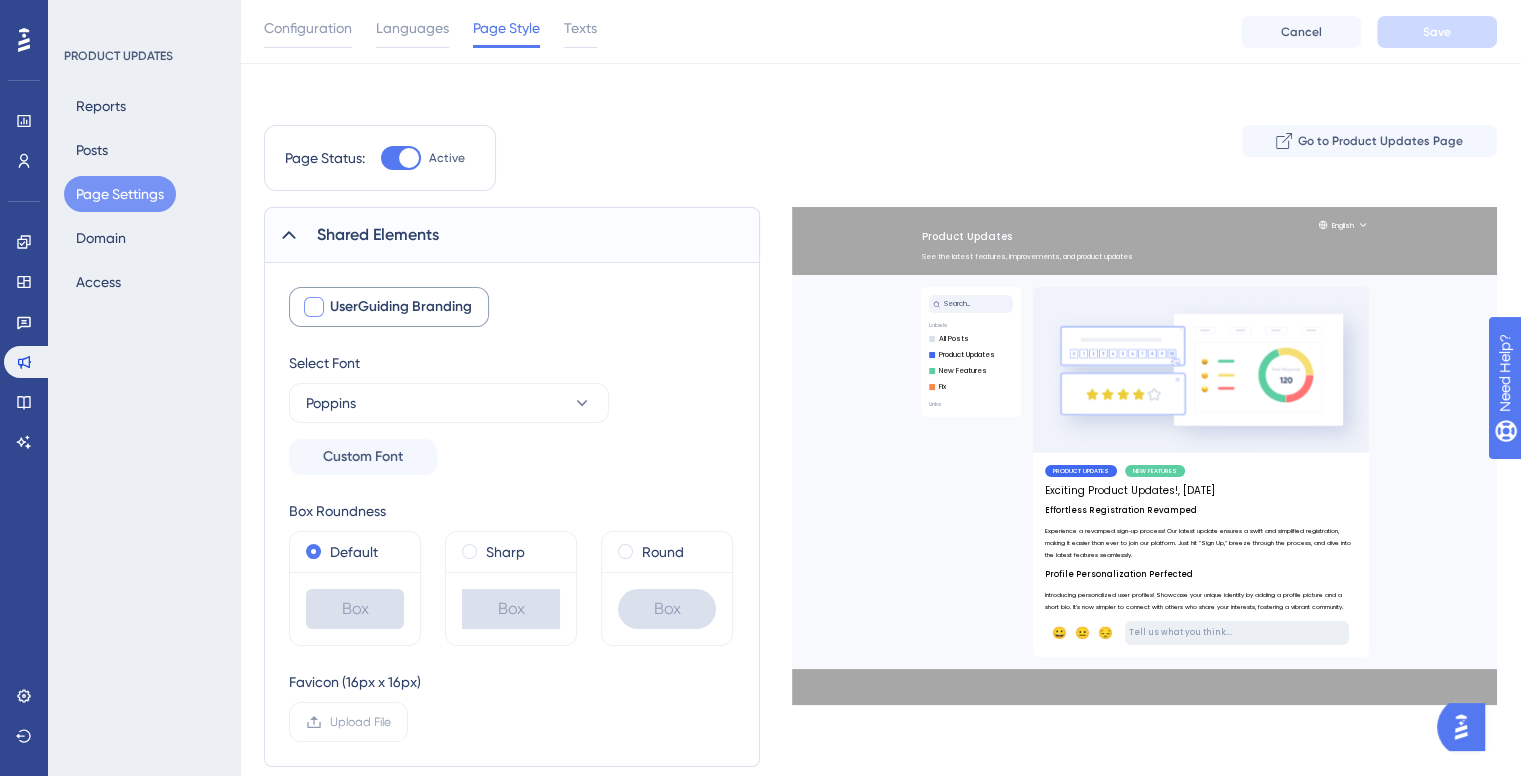 scroll, scrollTop: 0, scrollLeft: 0, axis: both 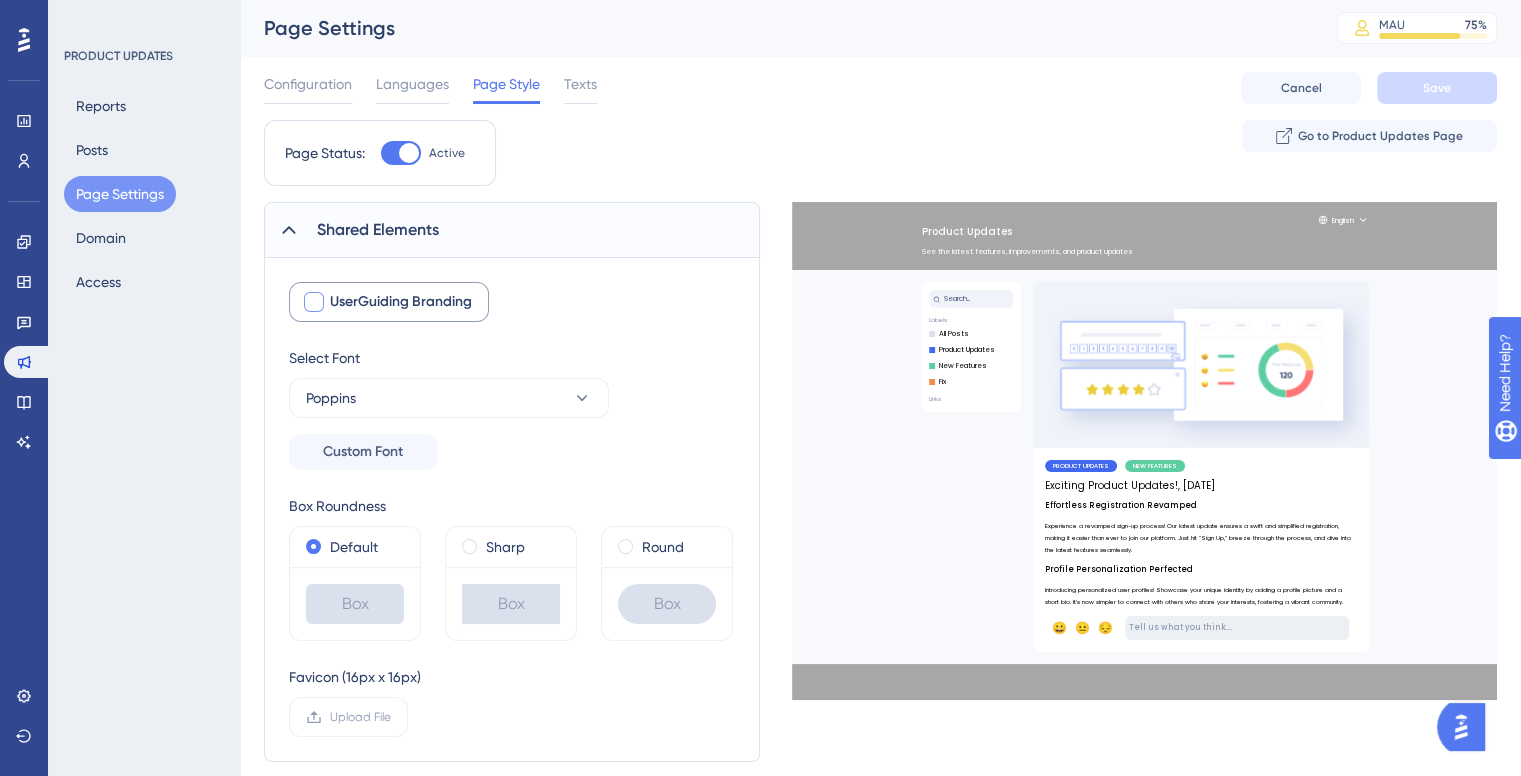 click 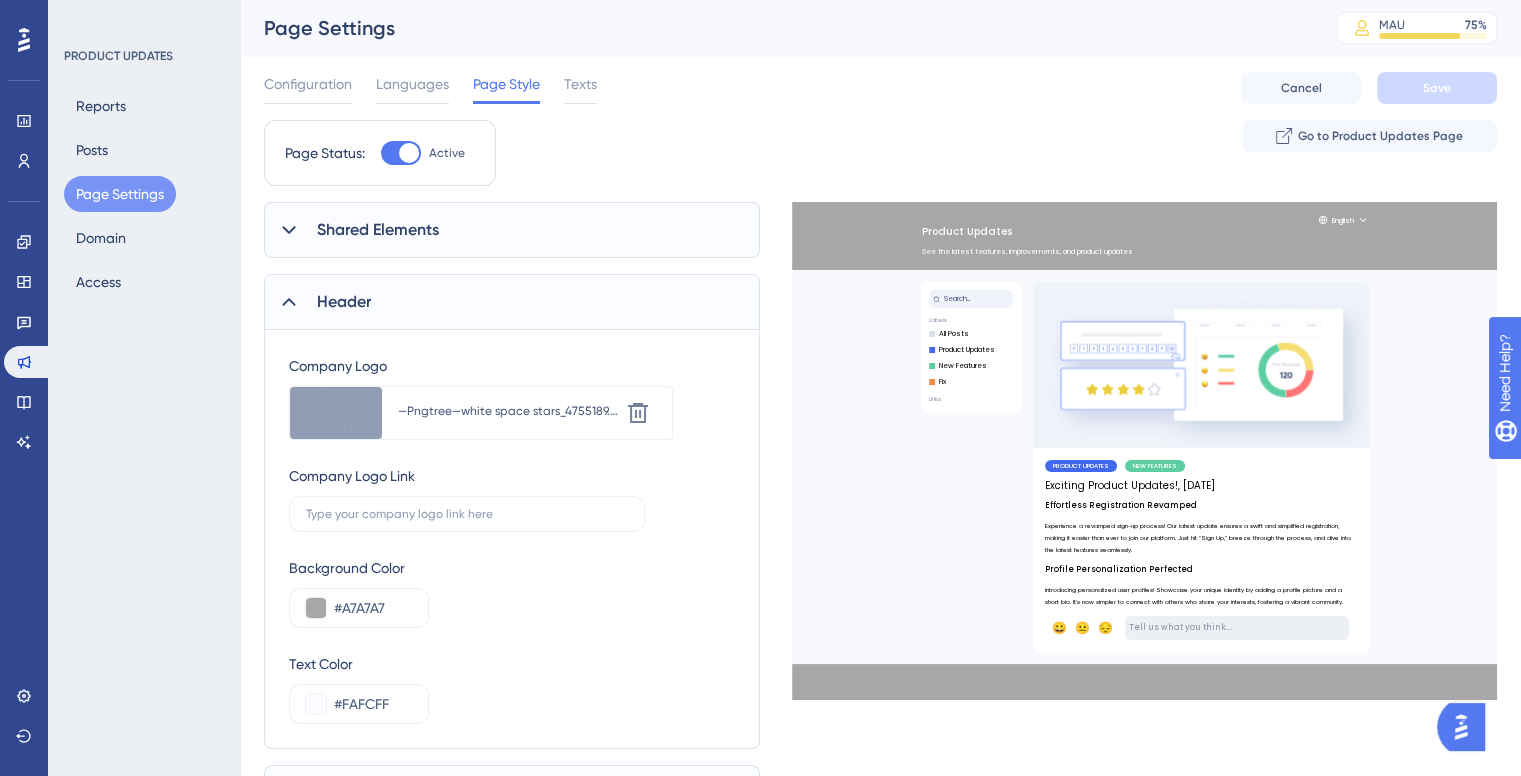 click at bounding box center [409, 153] 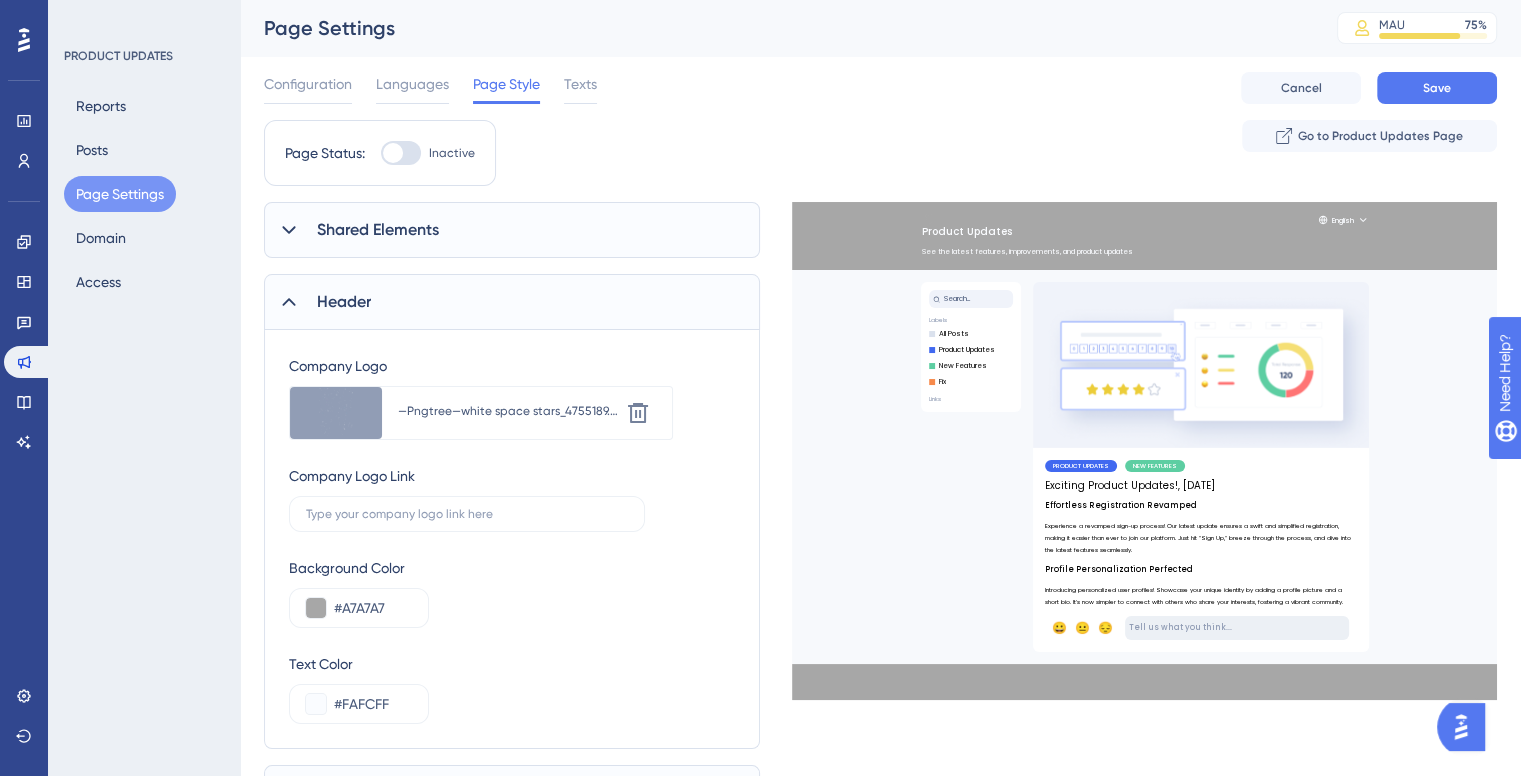 click at bounding box center [401, 153] 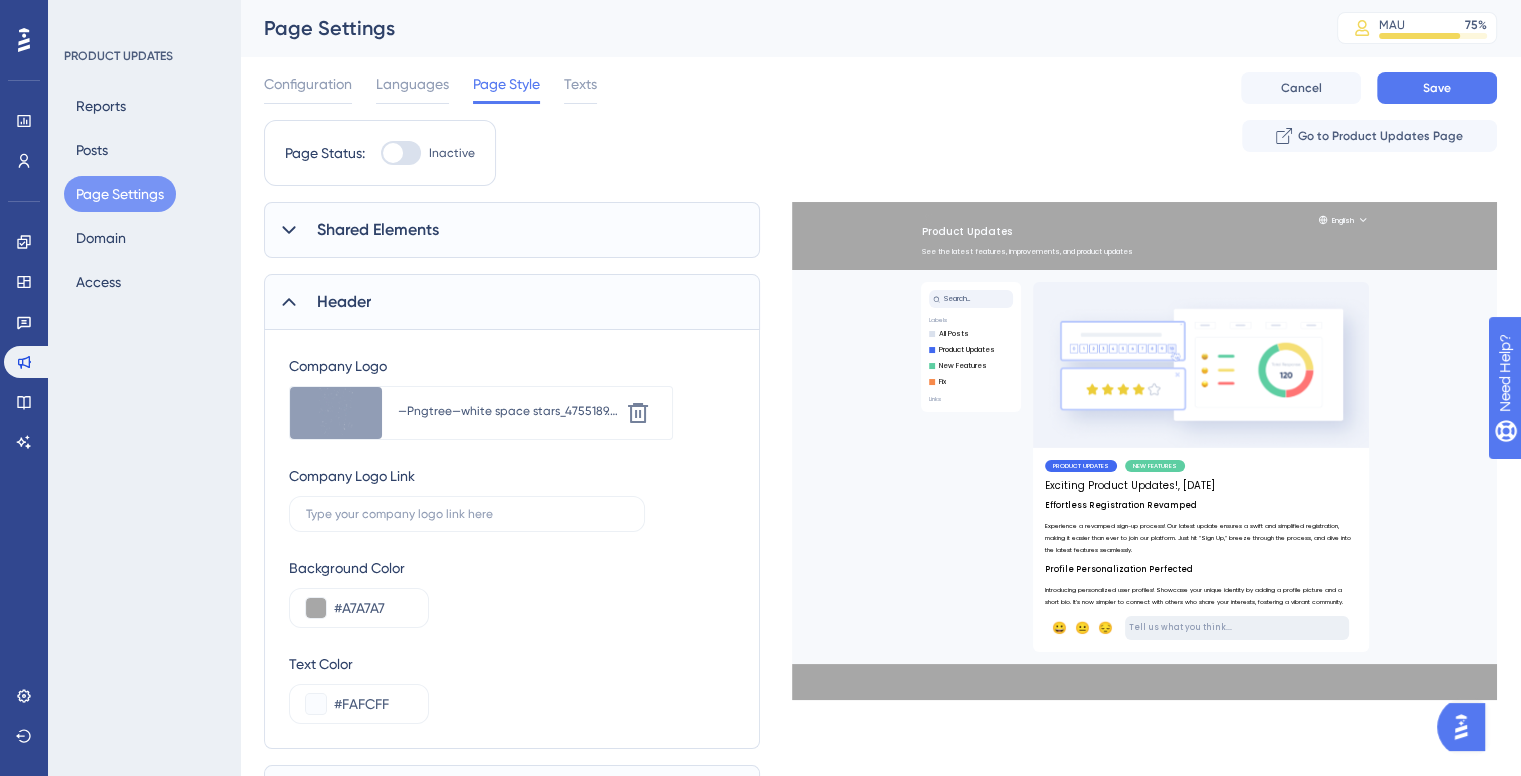 click on "Inactive" at bounding box center [380, 153] 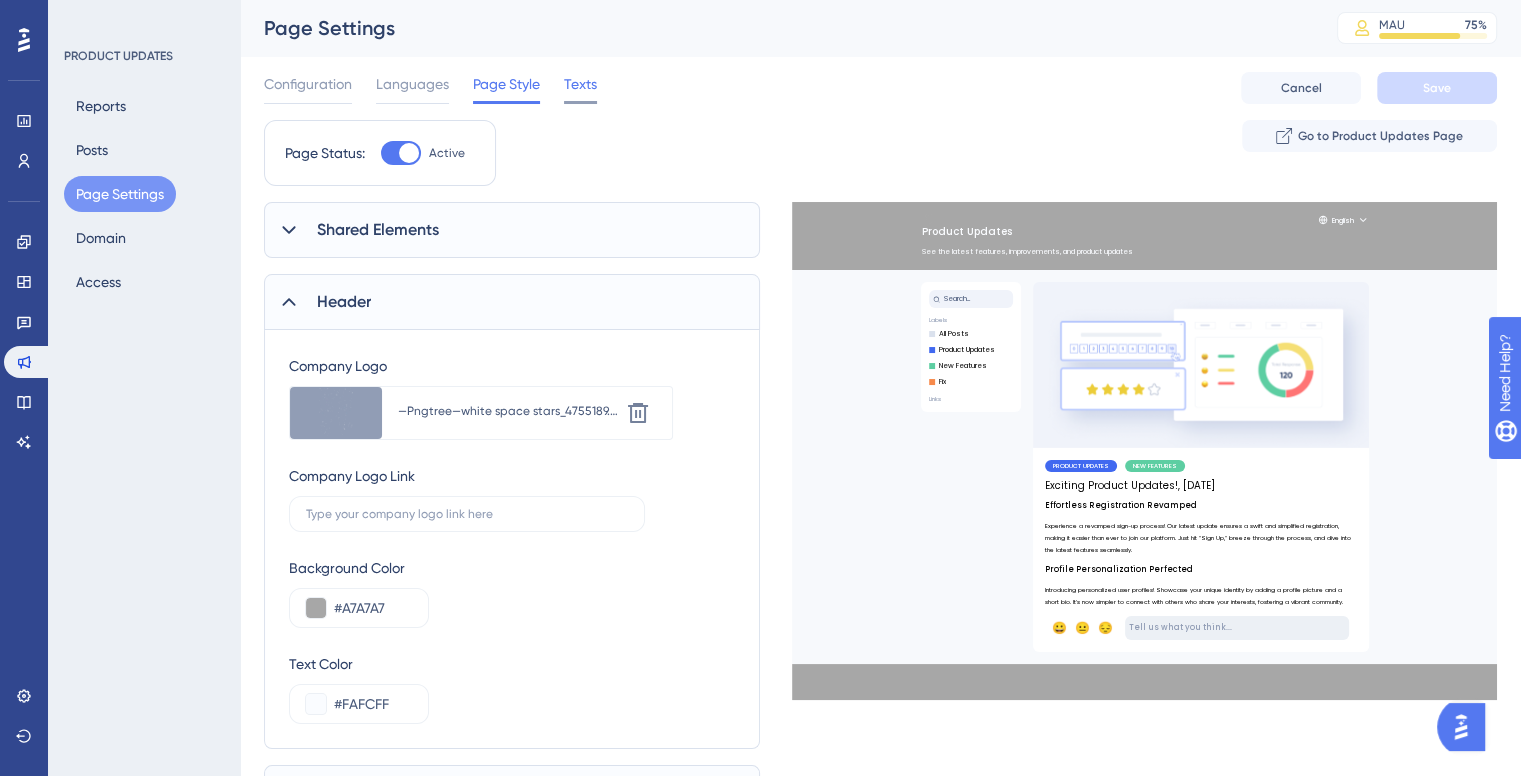 click on "Texts" at bounding box center (580, 84) 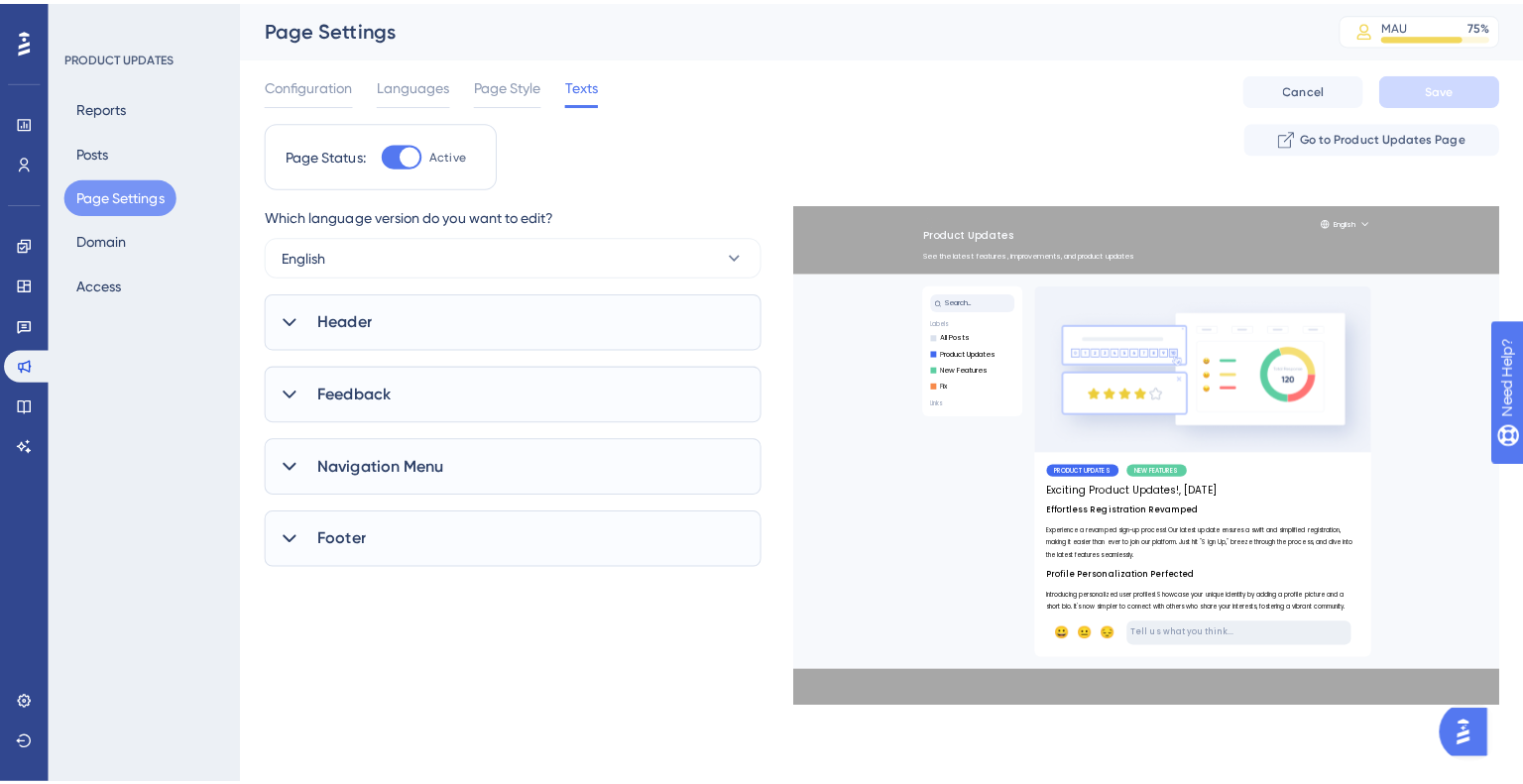 scroll, scrollTop: 0, scrollLeft: 0, axis: both 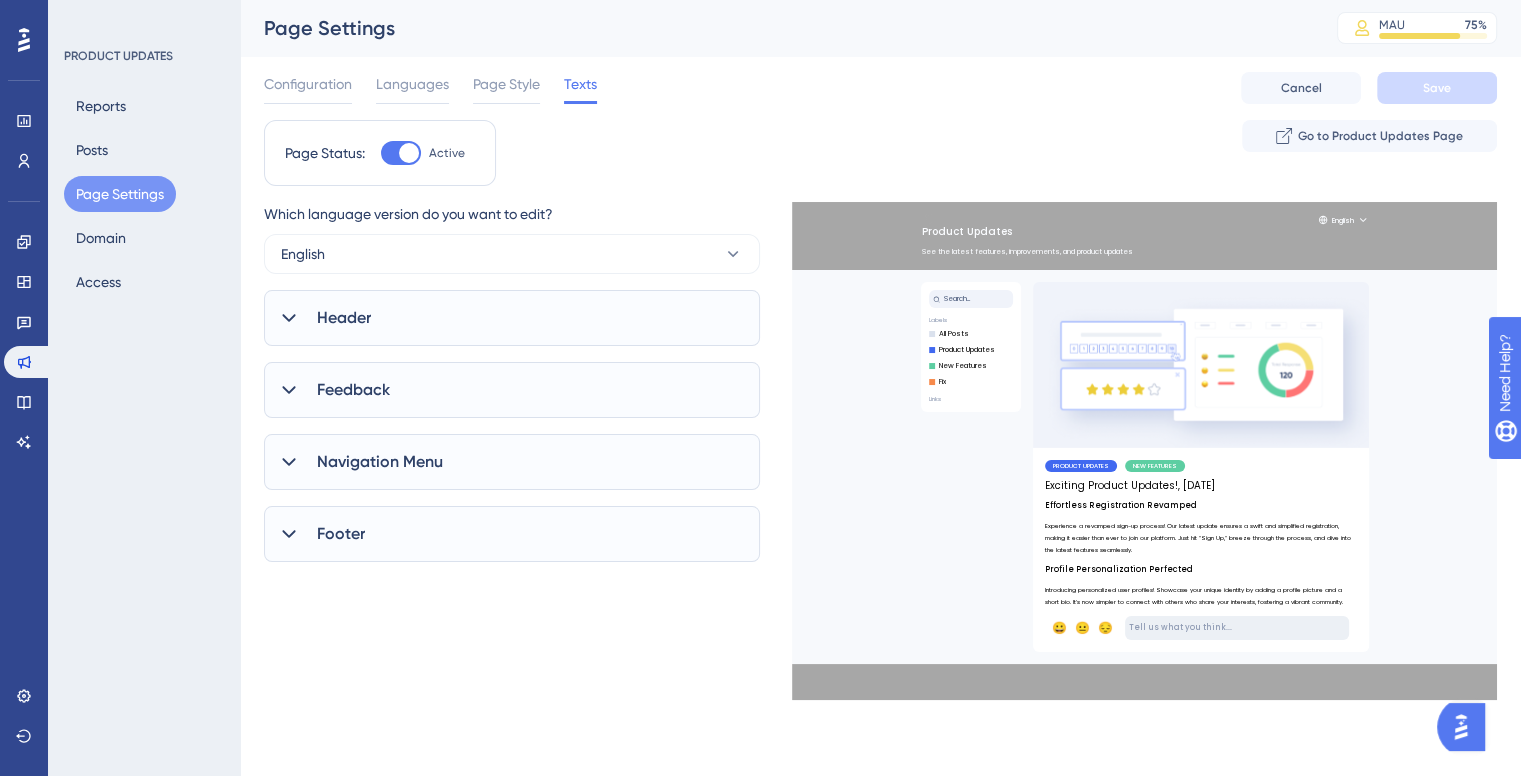 click on "Header" at bounding box center [512, 318] 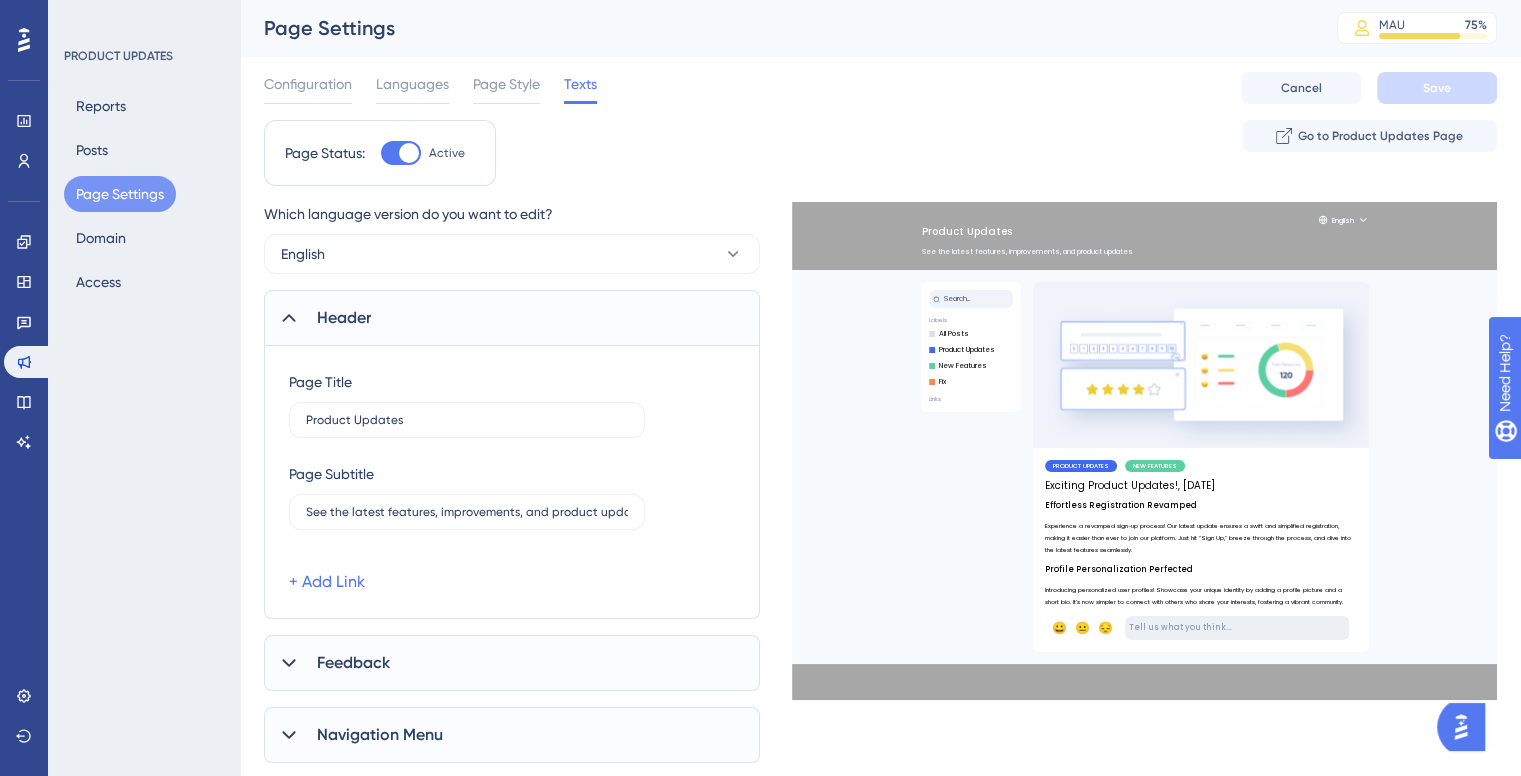 click on "Header" at bounding box center (512, 318) 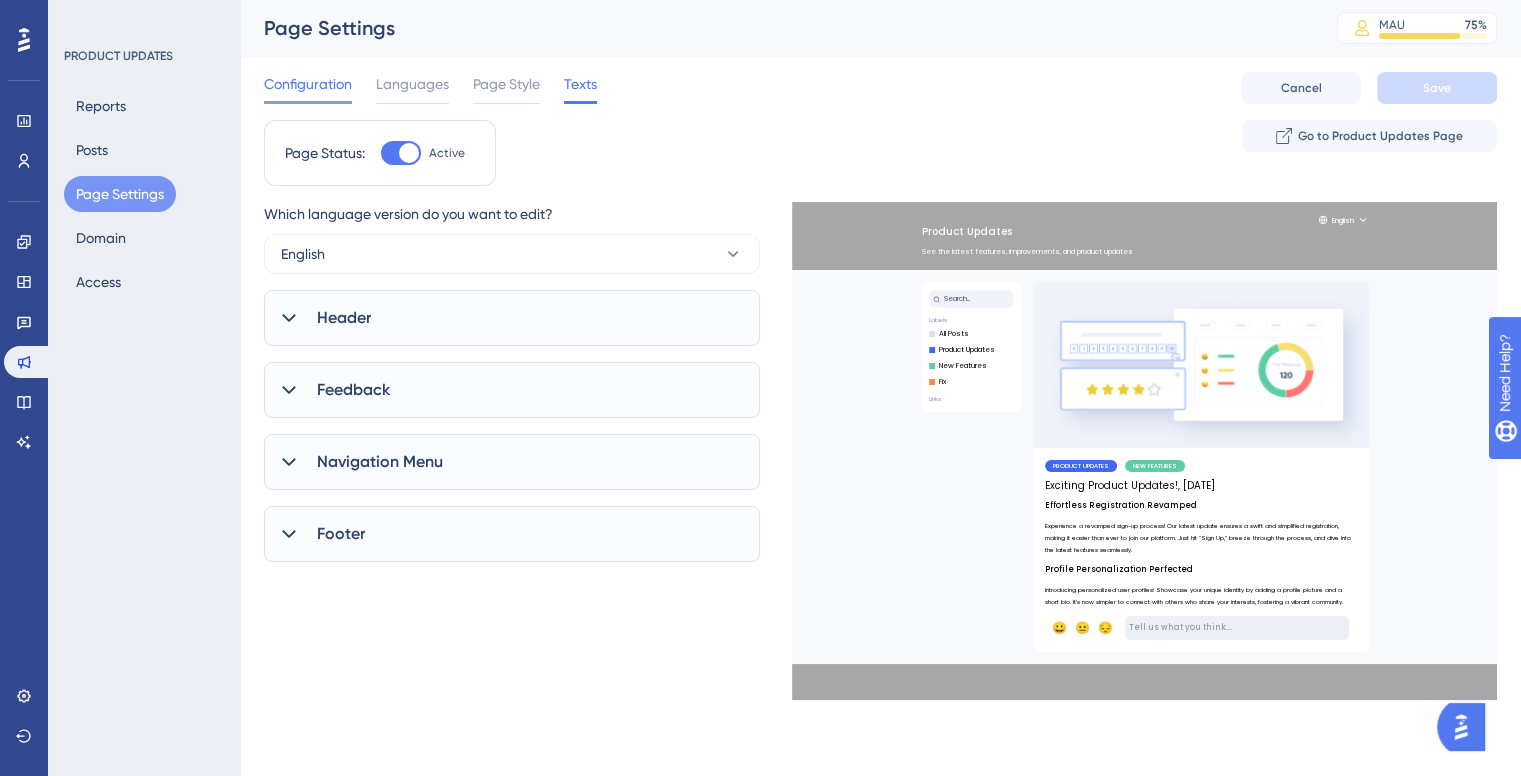 click on "Configuration" at bounding box center (308, 84) 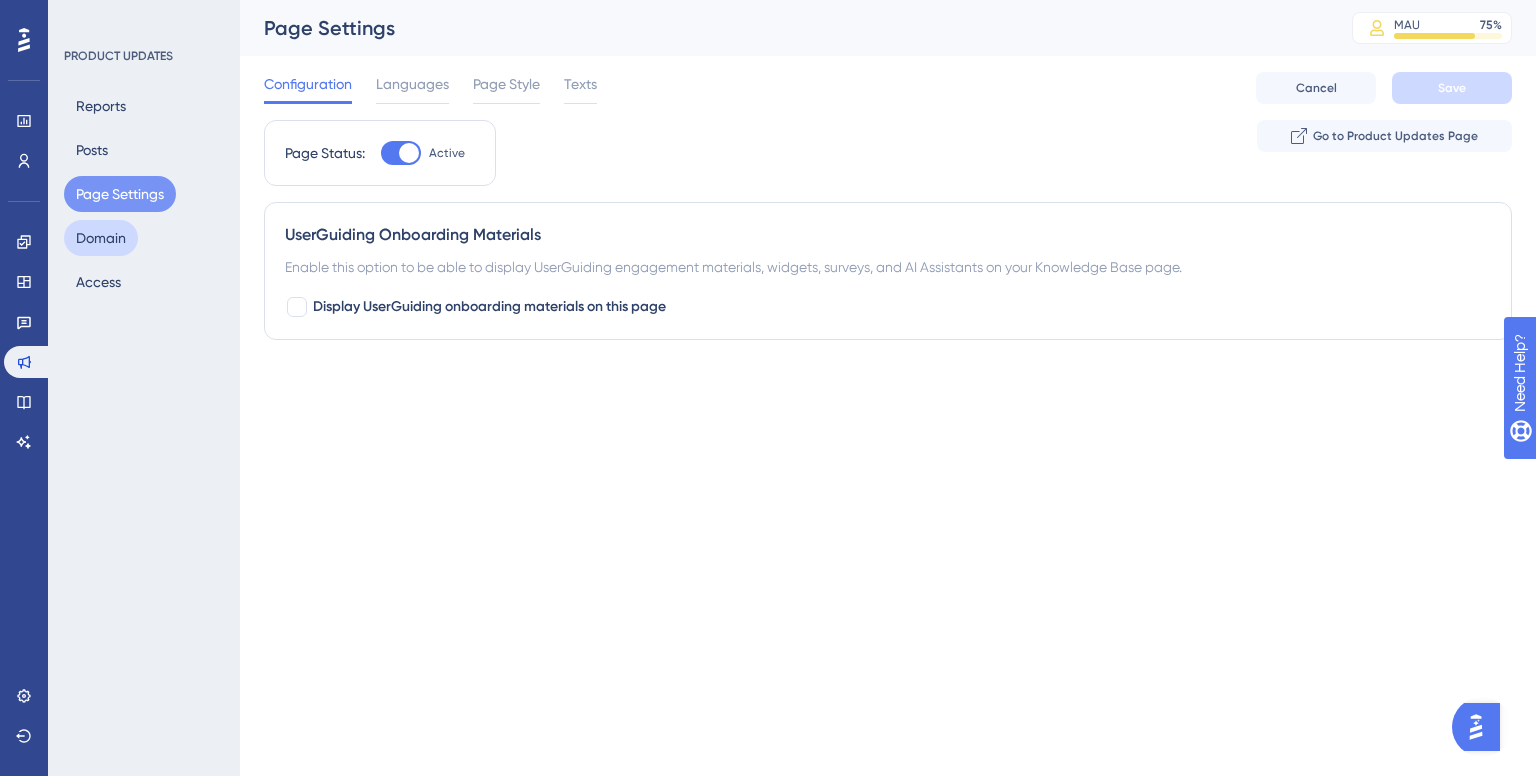 click on "Domain" at bounding box center [101, 238] 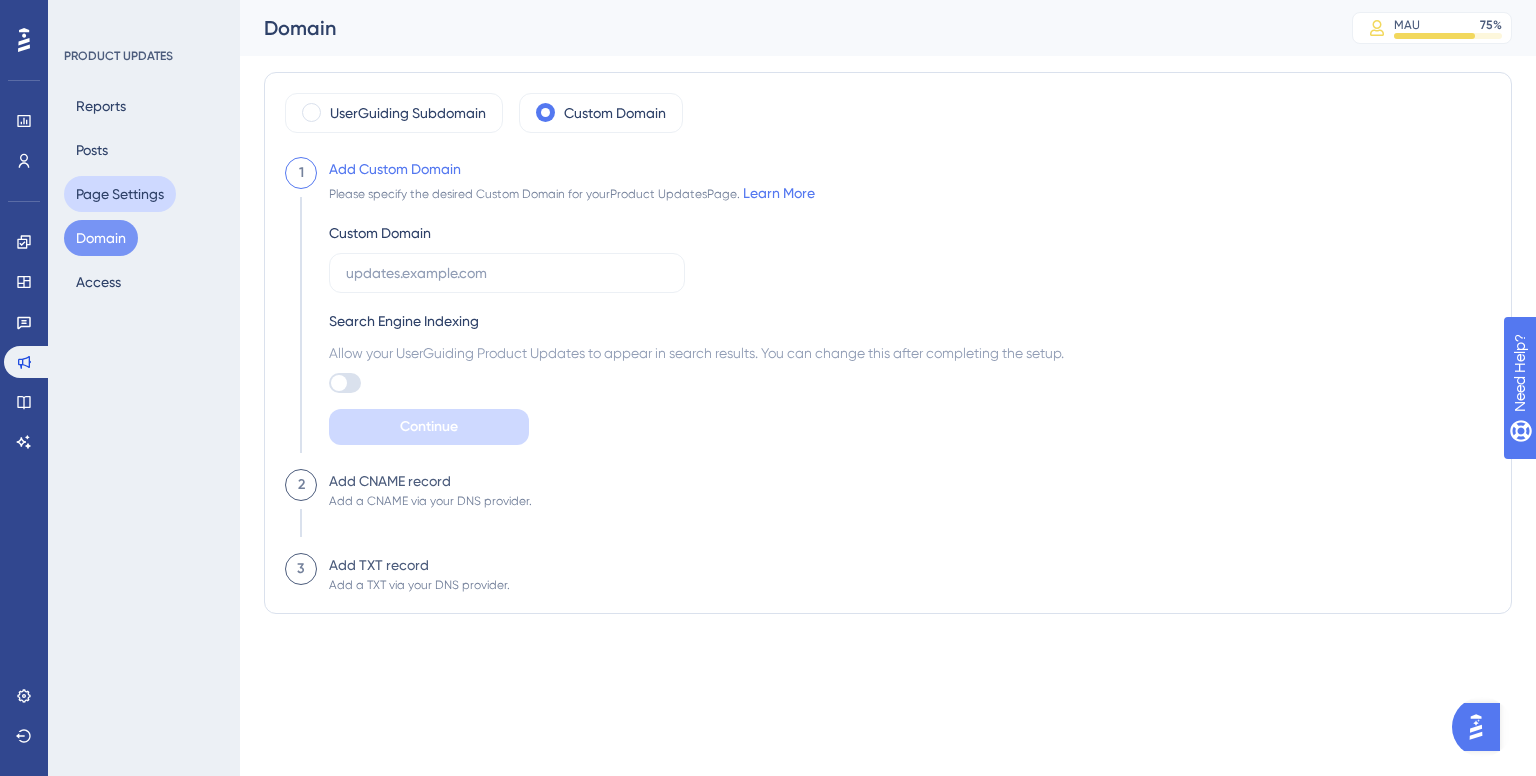 click on "Page Settings" at bounding box center (120, 194) 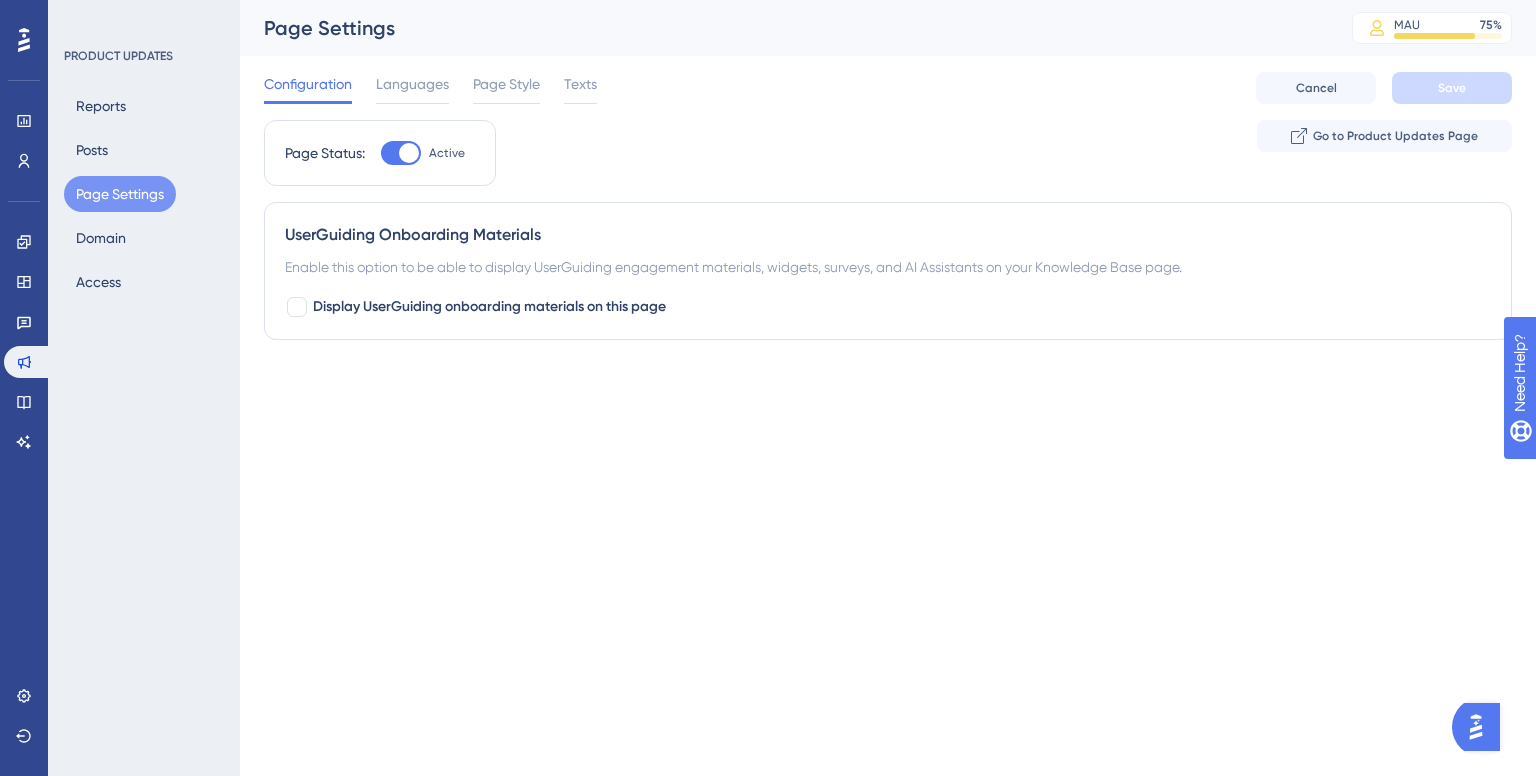 click on "PRODUCT UPDATES Reports Posts Page Settings Domain Access" at bounding box center [144, 388] 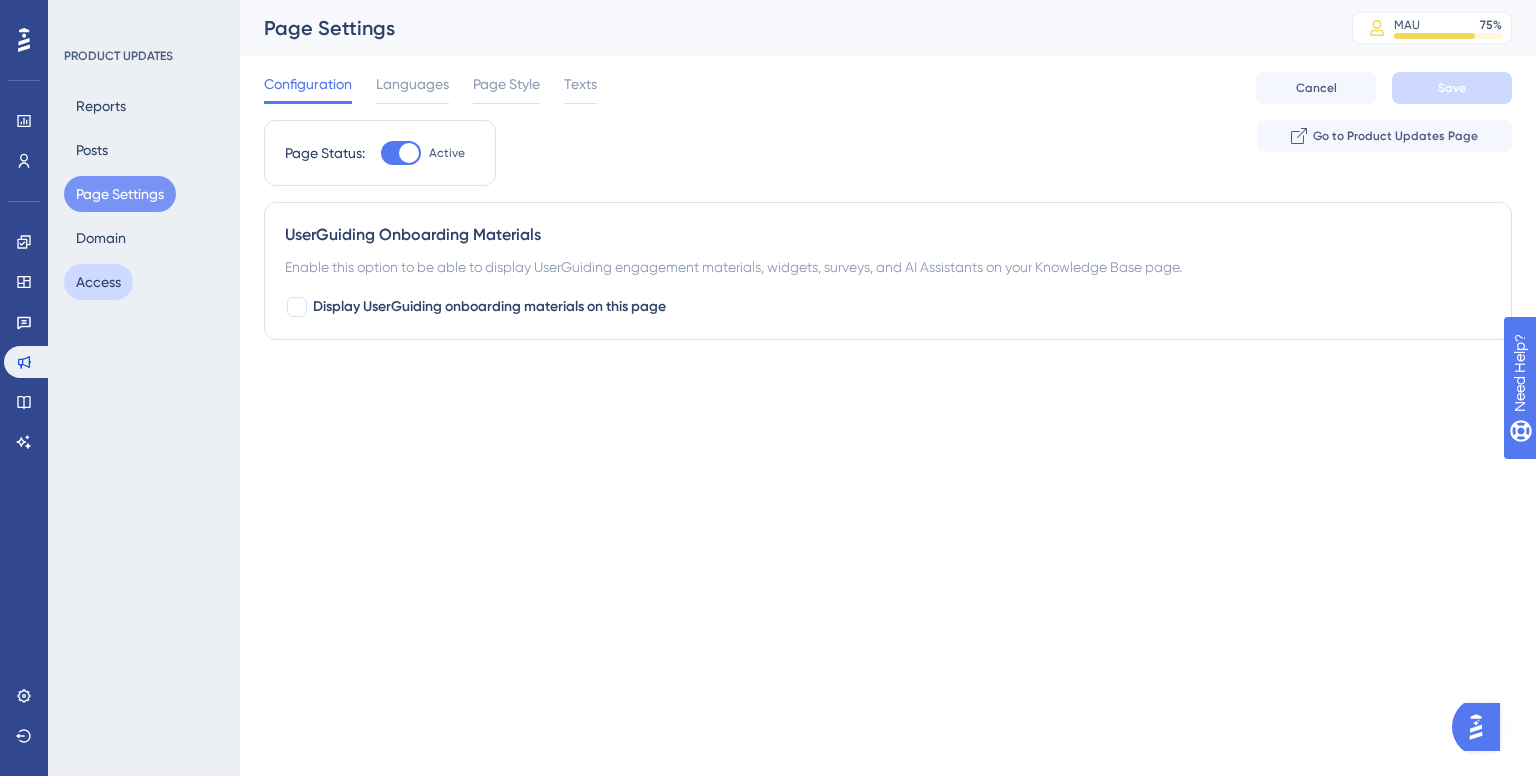 click on "Access" at bounding box center (98, 282) 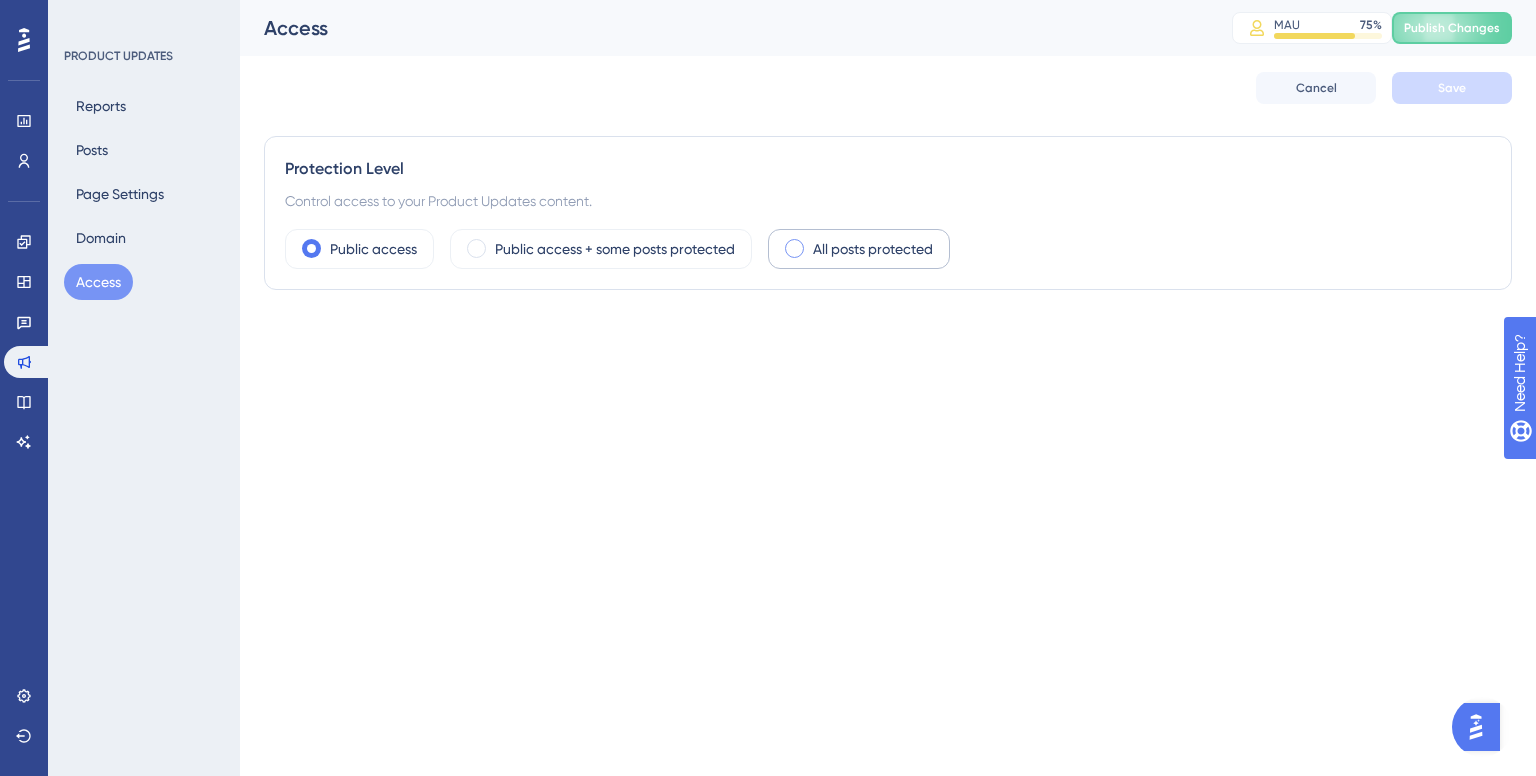 click on "All posts protected" at bounding box center (873, 249) 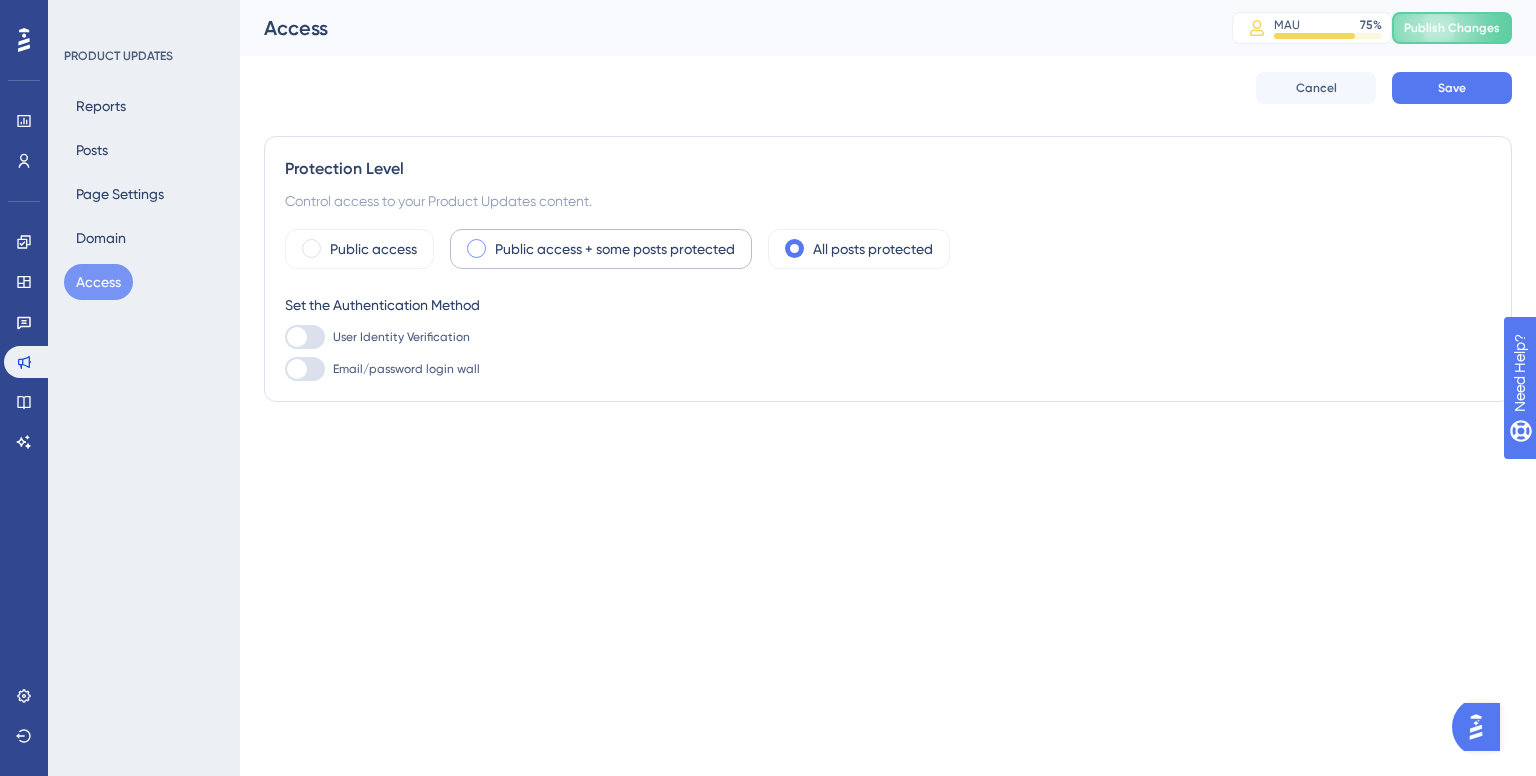 click on "Public access + some posts protected" at bounding box center [615, 249] 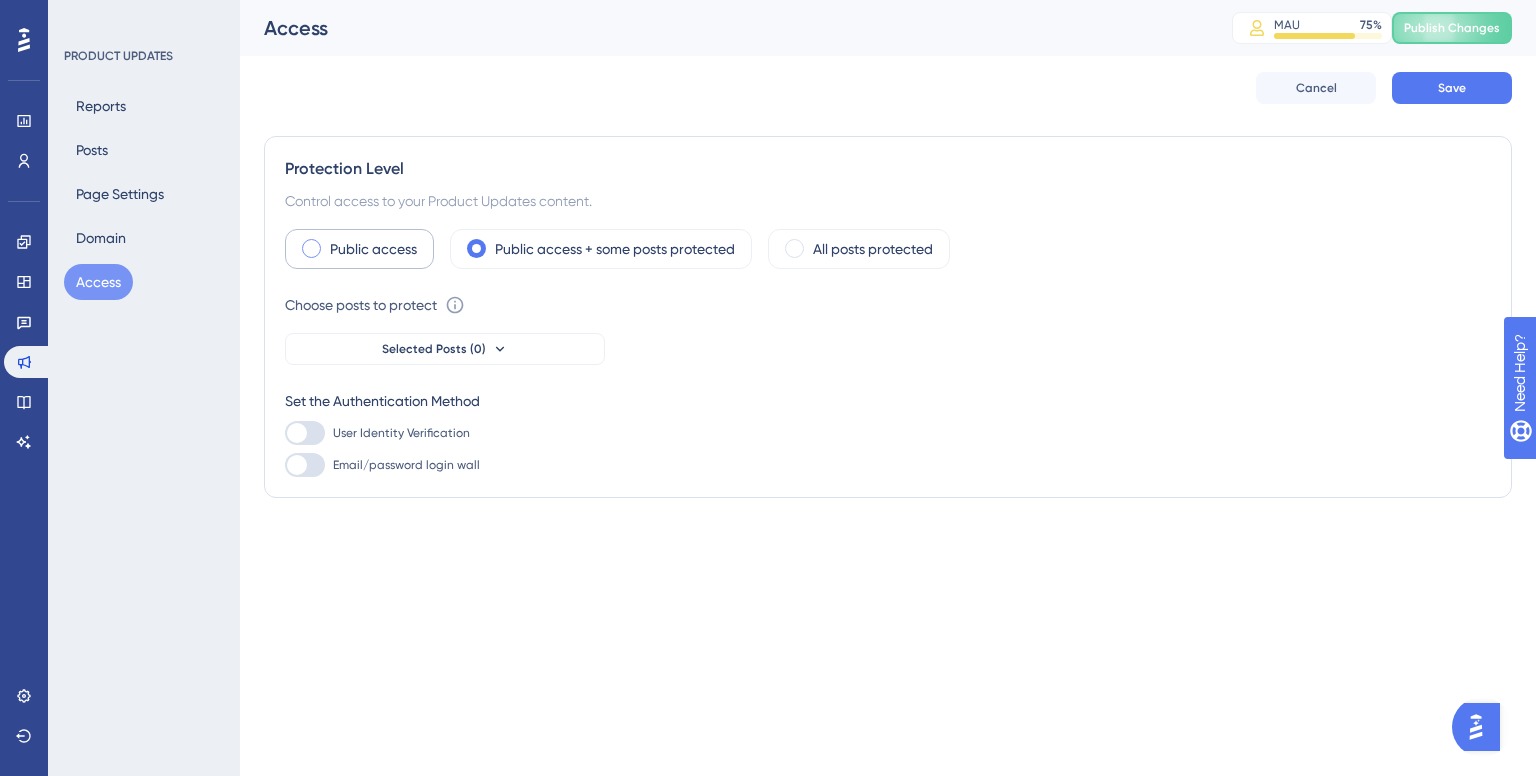 click on "Public access" at bounding box center (373, 249) 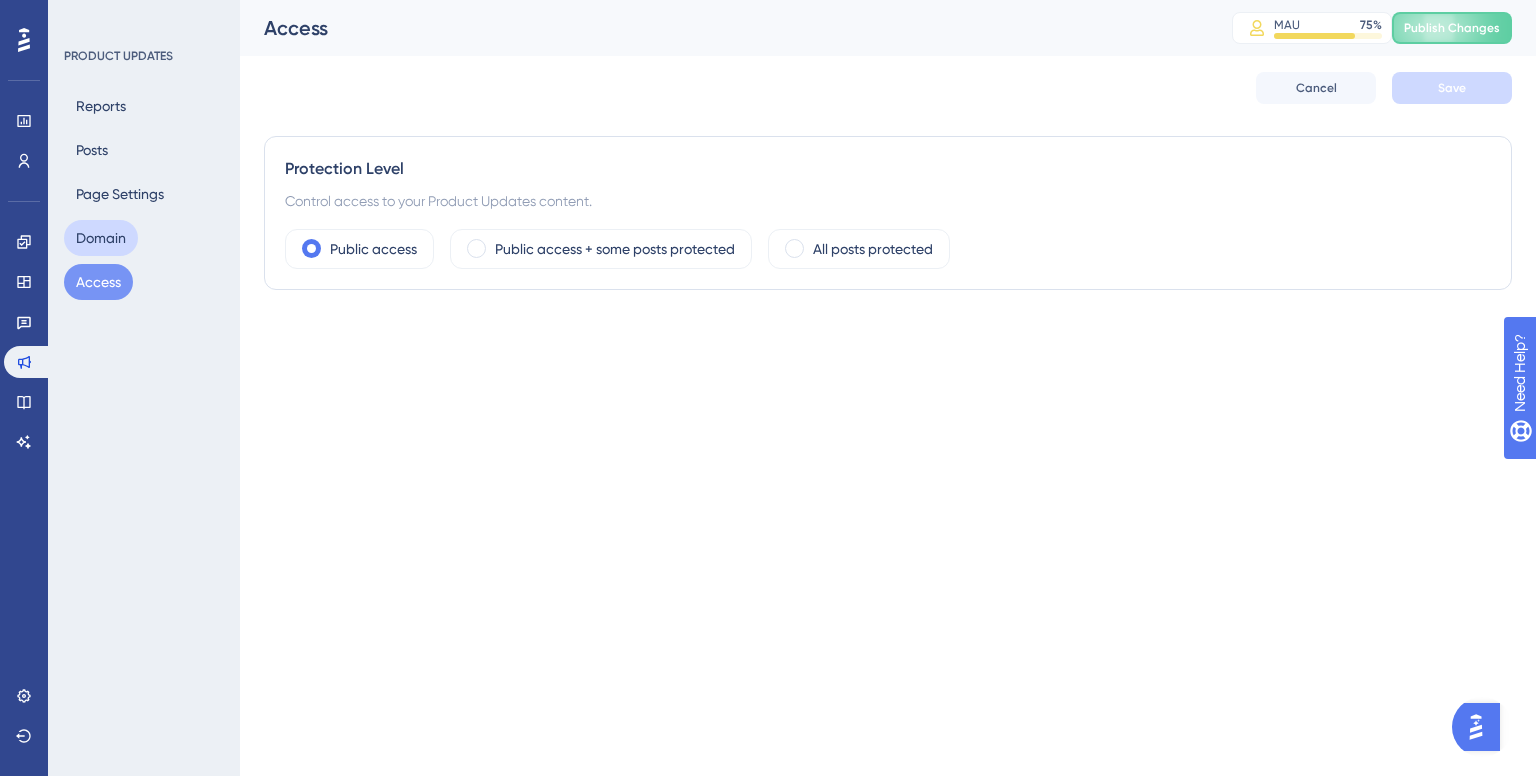click on "Domain" at bounding box center (101, 238) 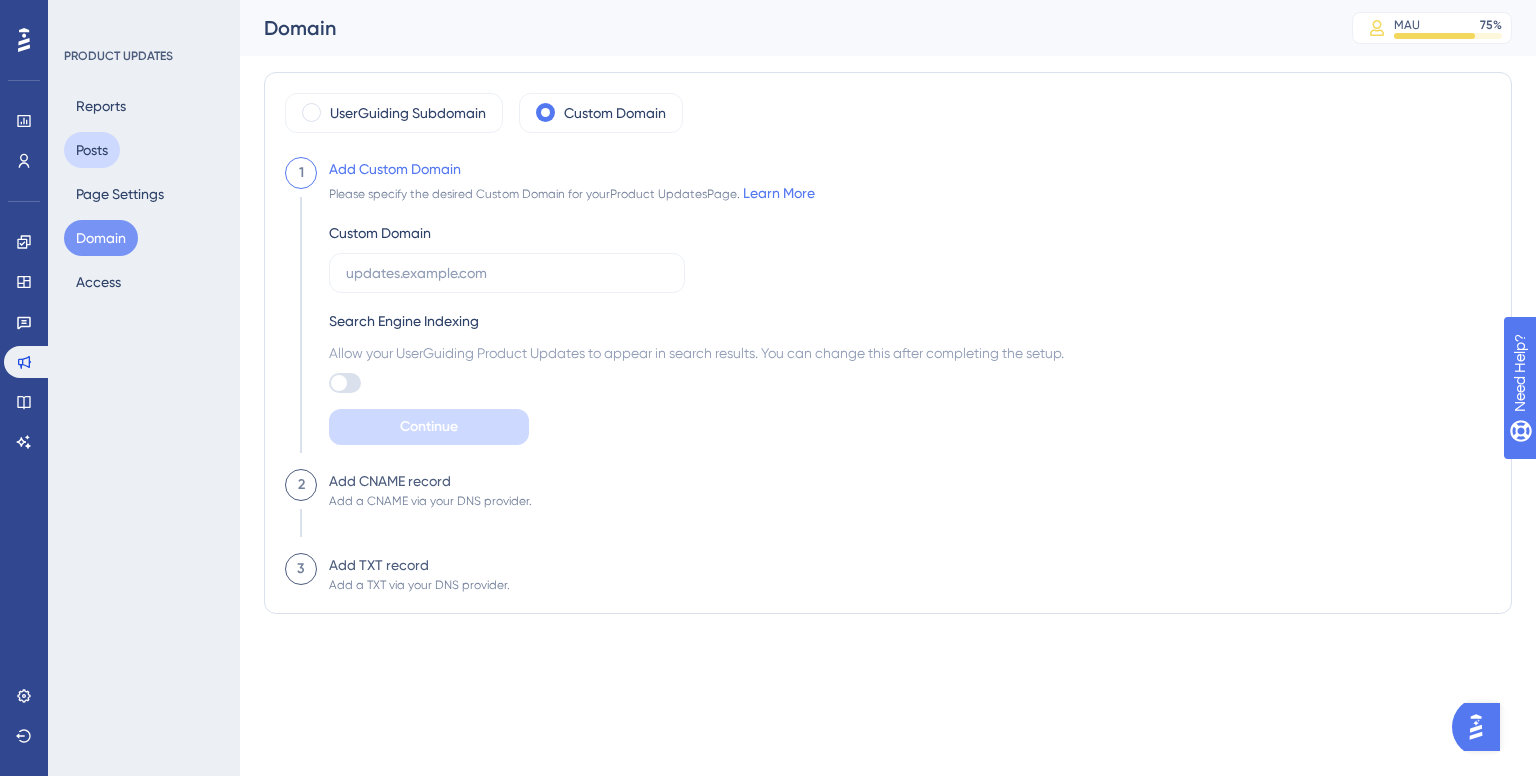 click on "Posts" at bounding box center (92, 150) 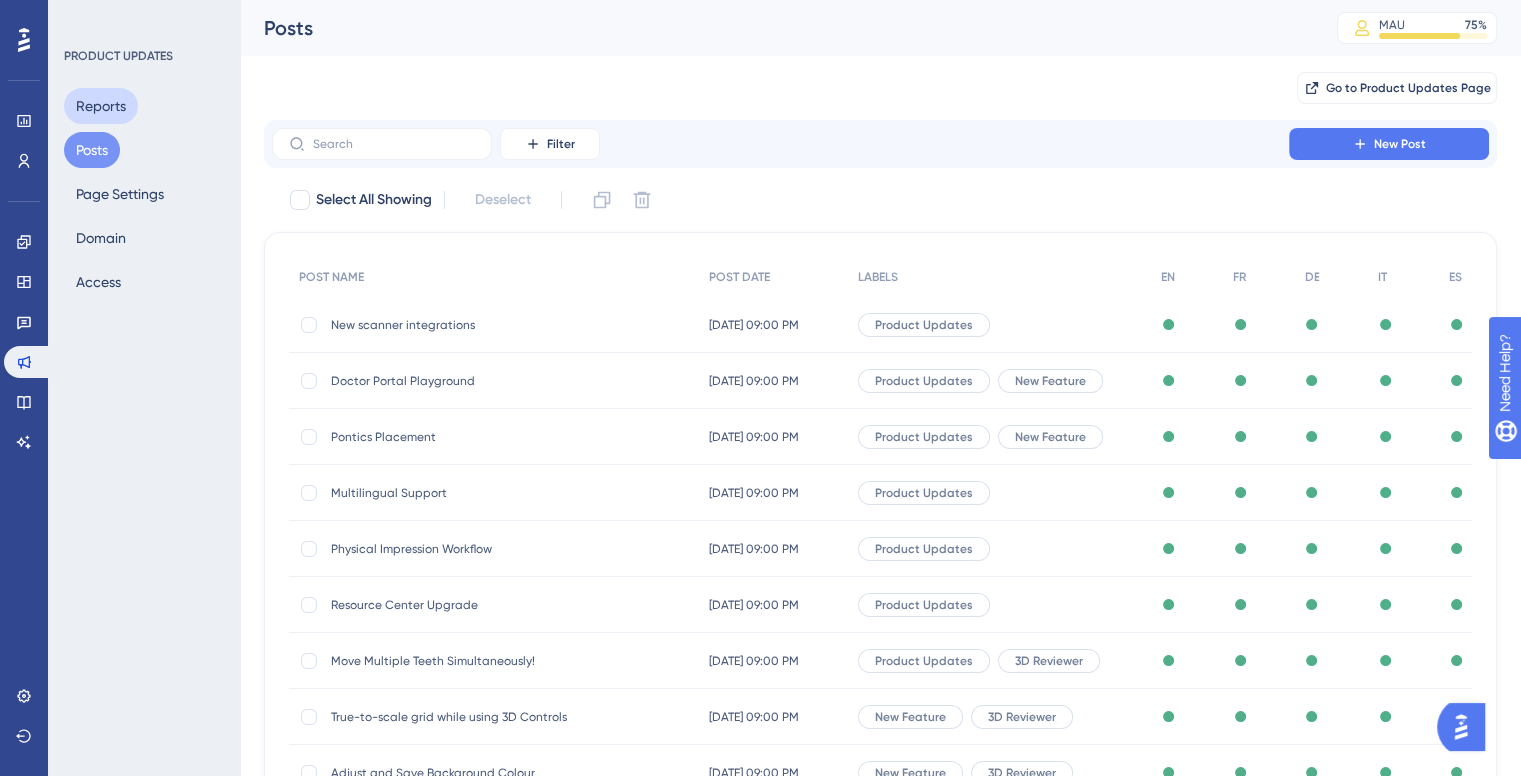 click on "Reports" at bounding box center (101, 106) 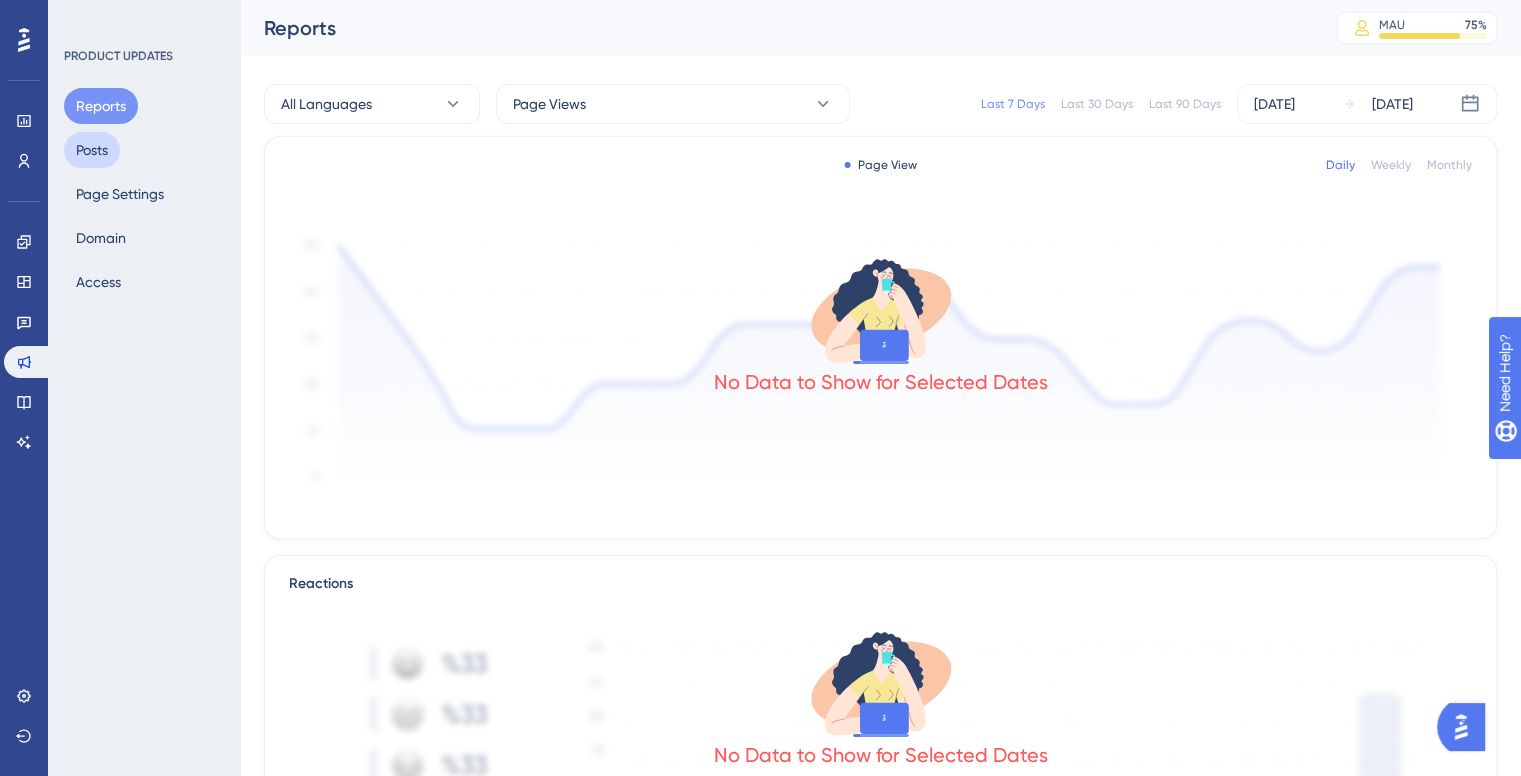 click on "Posts" at bounding box center (92, 150) 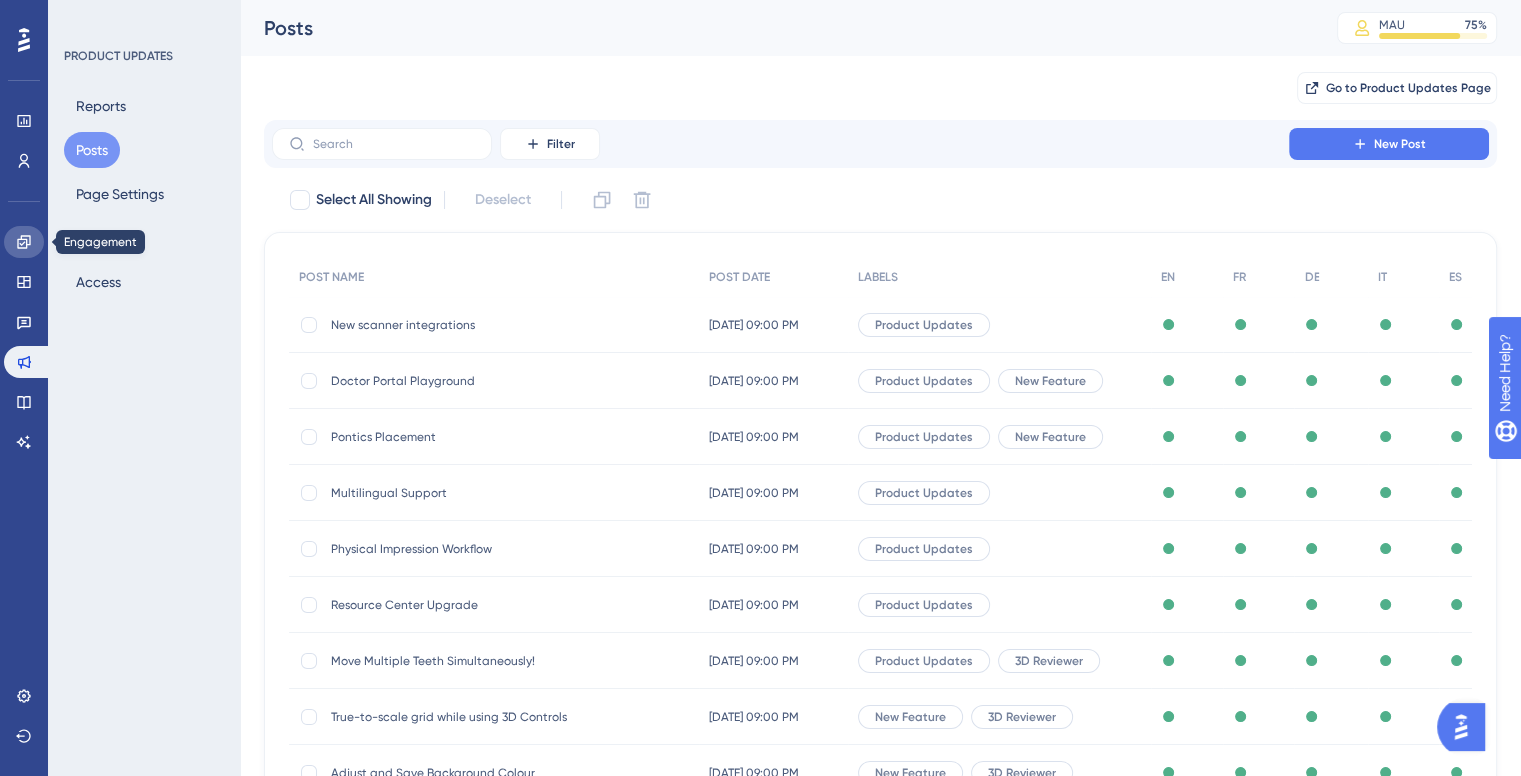 click at bounding box center (24, 242) 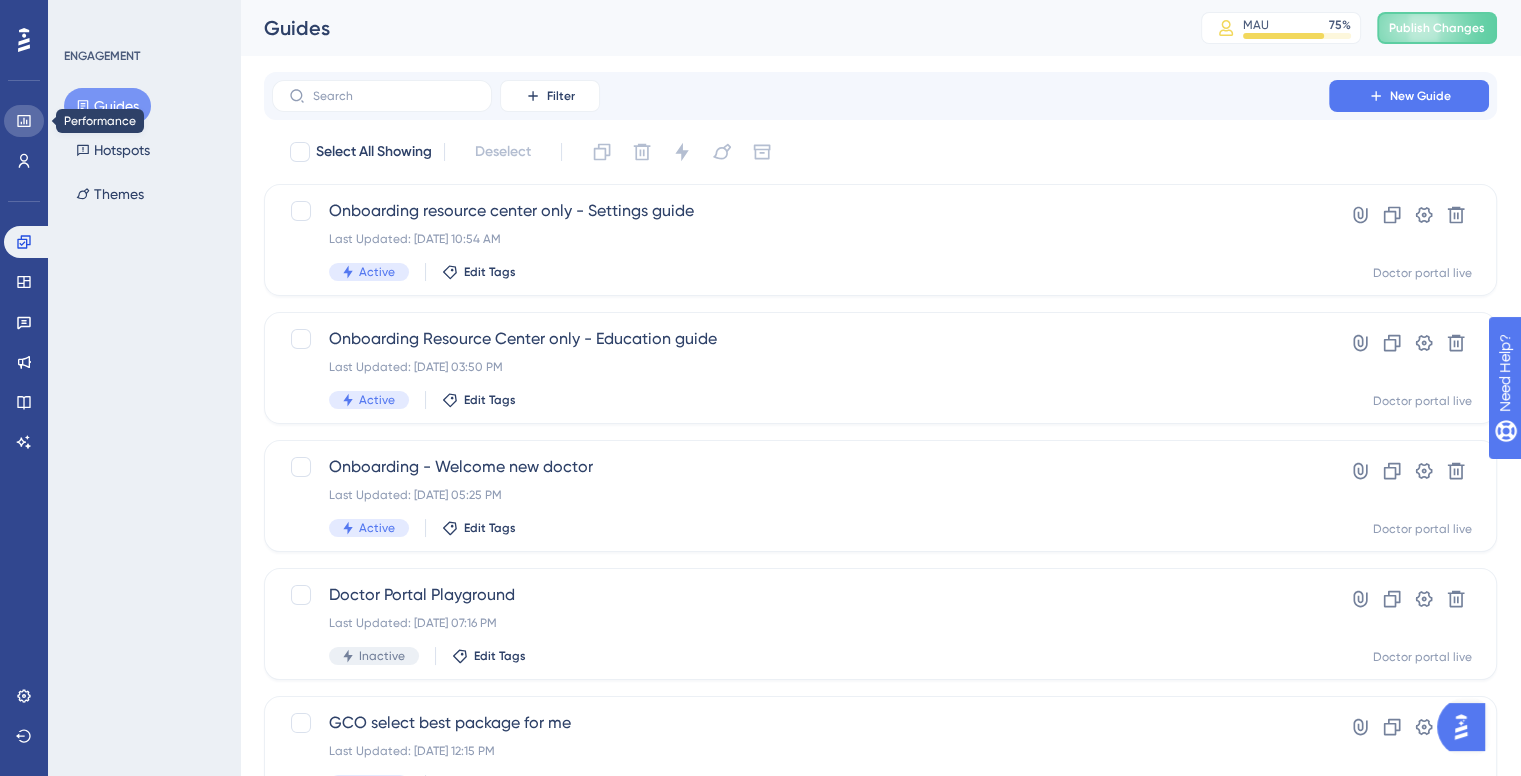 click 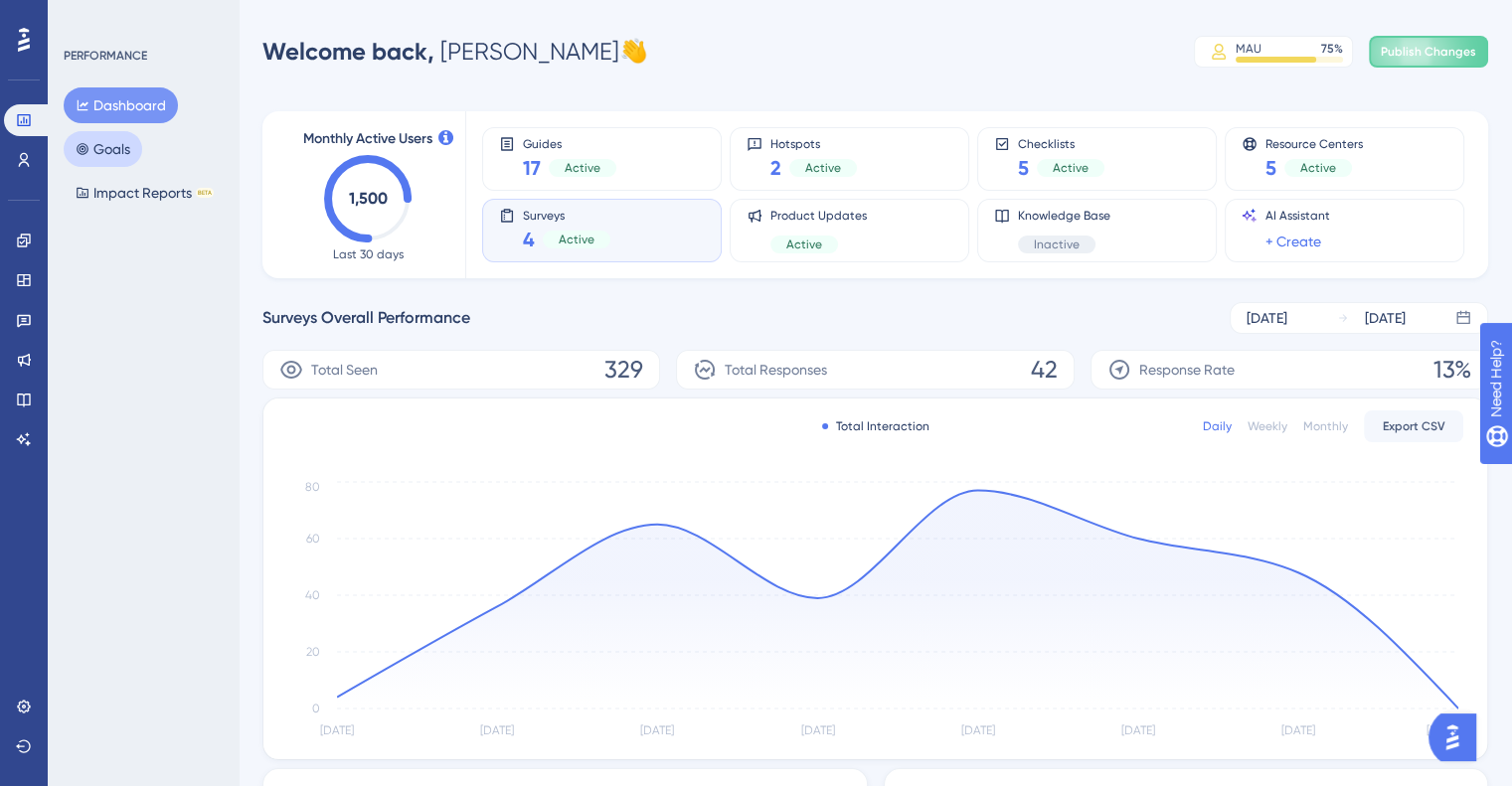 click on "Goals" at bounding box center (102, 149) 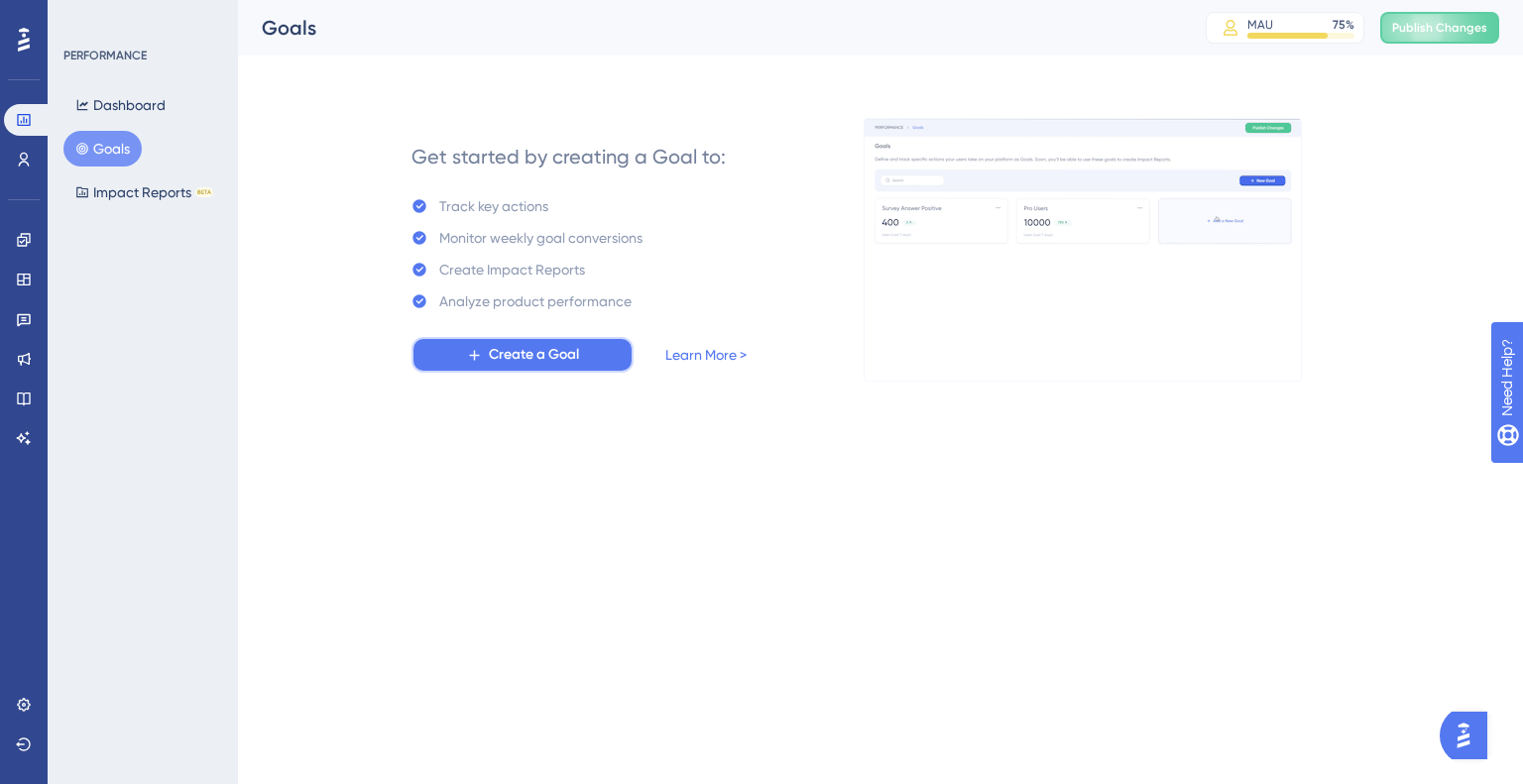 click on "Create a Goal" at bounding box center (533, 355) 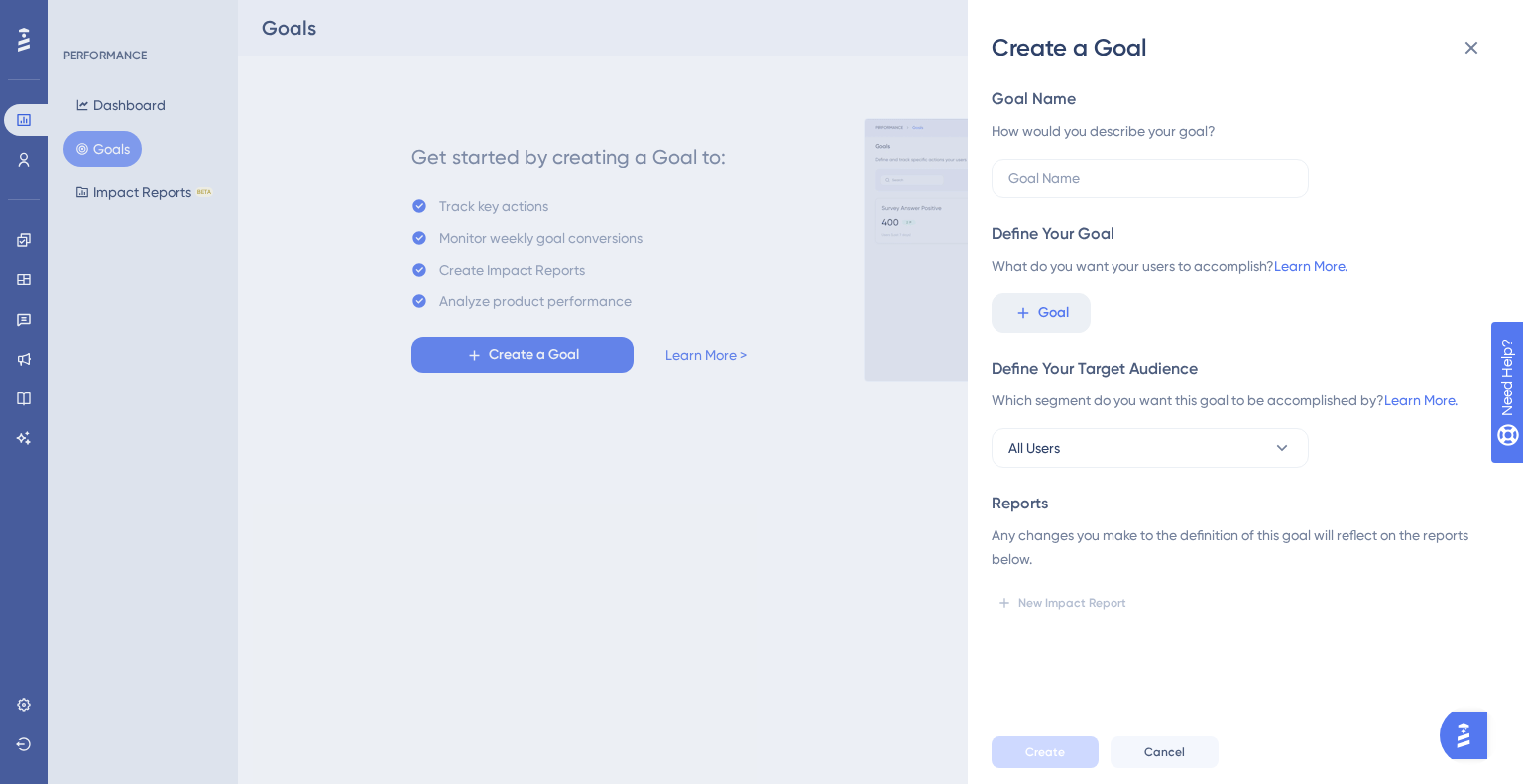 click on "Goal Name How would you describe your goal? Define Your Goal What do you want your users to accomplish?  Learn More. Goal Define Your Target Audience Which segment do you want this goal to be accomplished by?  Learn More. All Users Reports Any changes you make to the definition of this goal will reflect on the reports below. New Impact Report" at bounding box center (1237, 353) 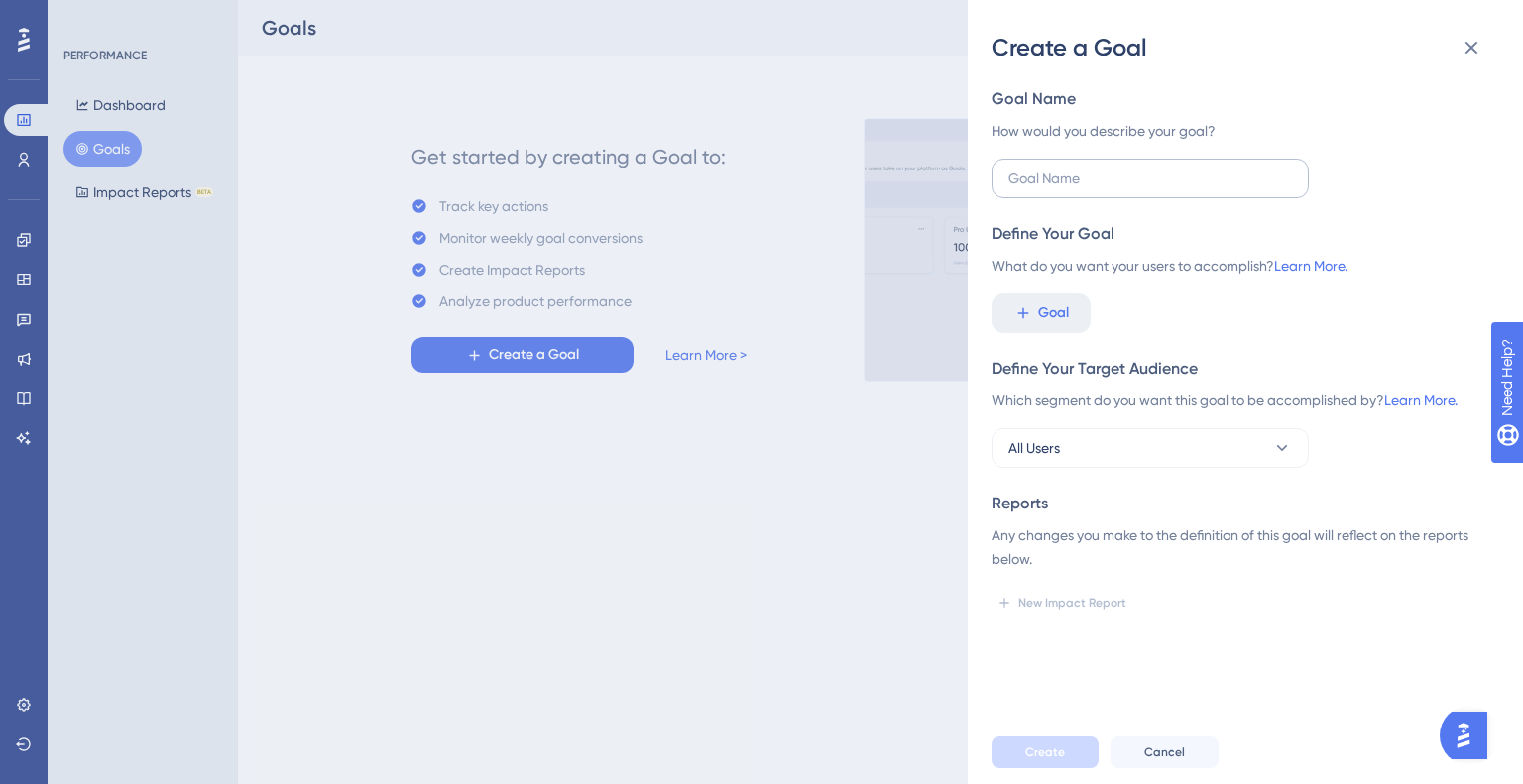 click at bounding box center (1150, 178) 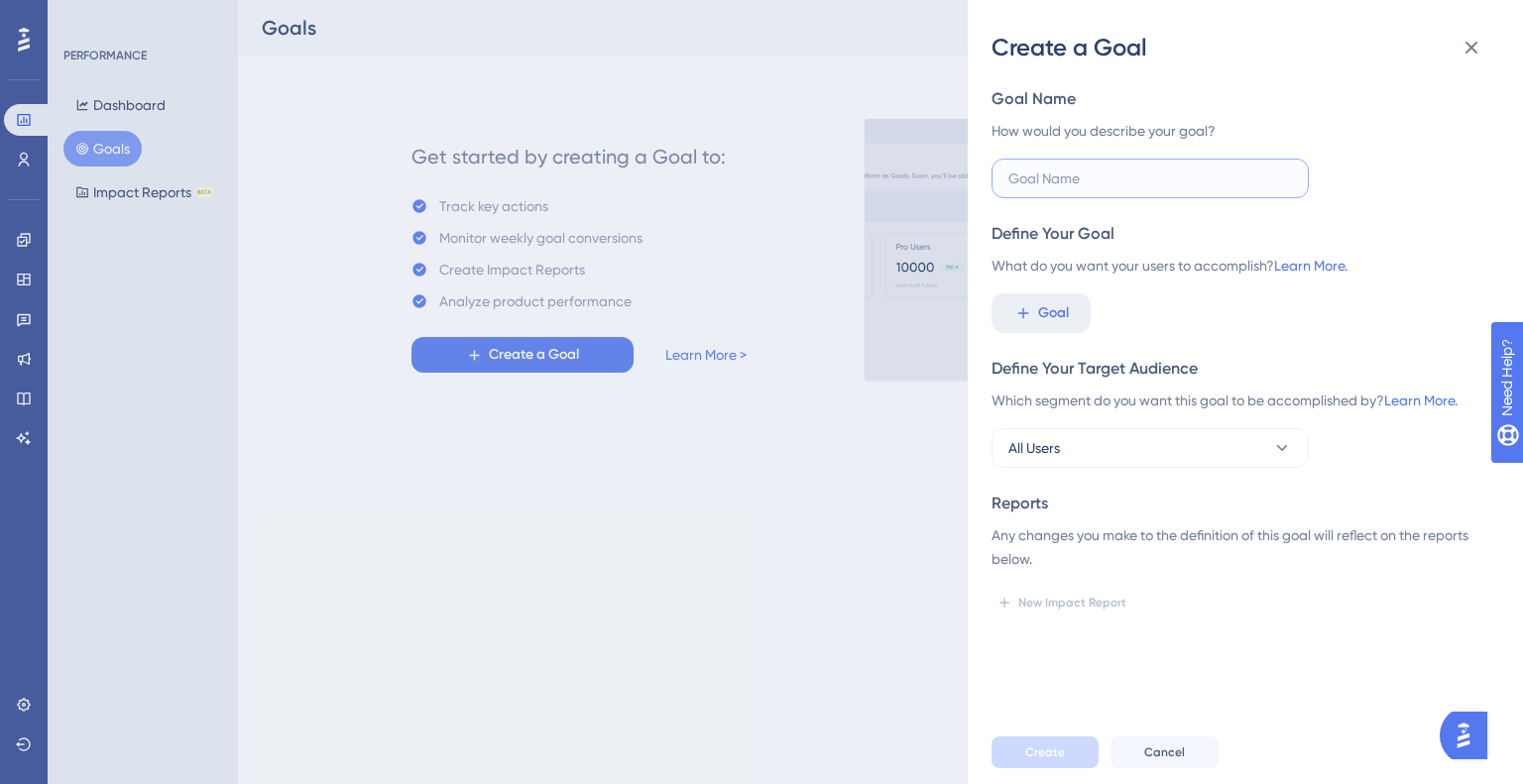click at bounding box center (1150, 178) 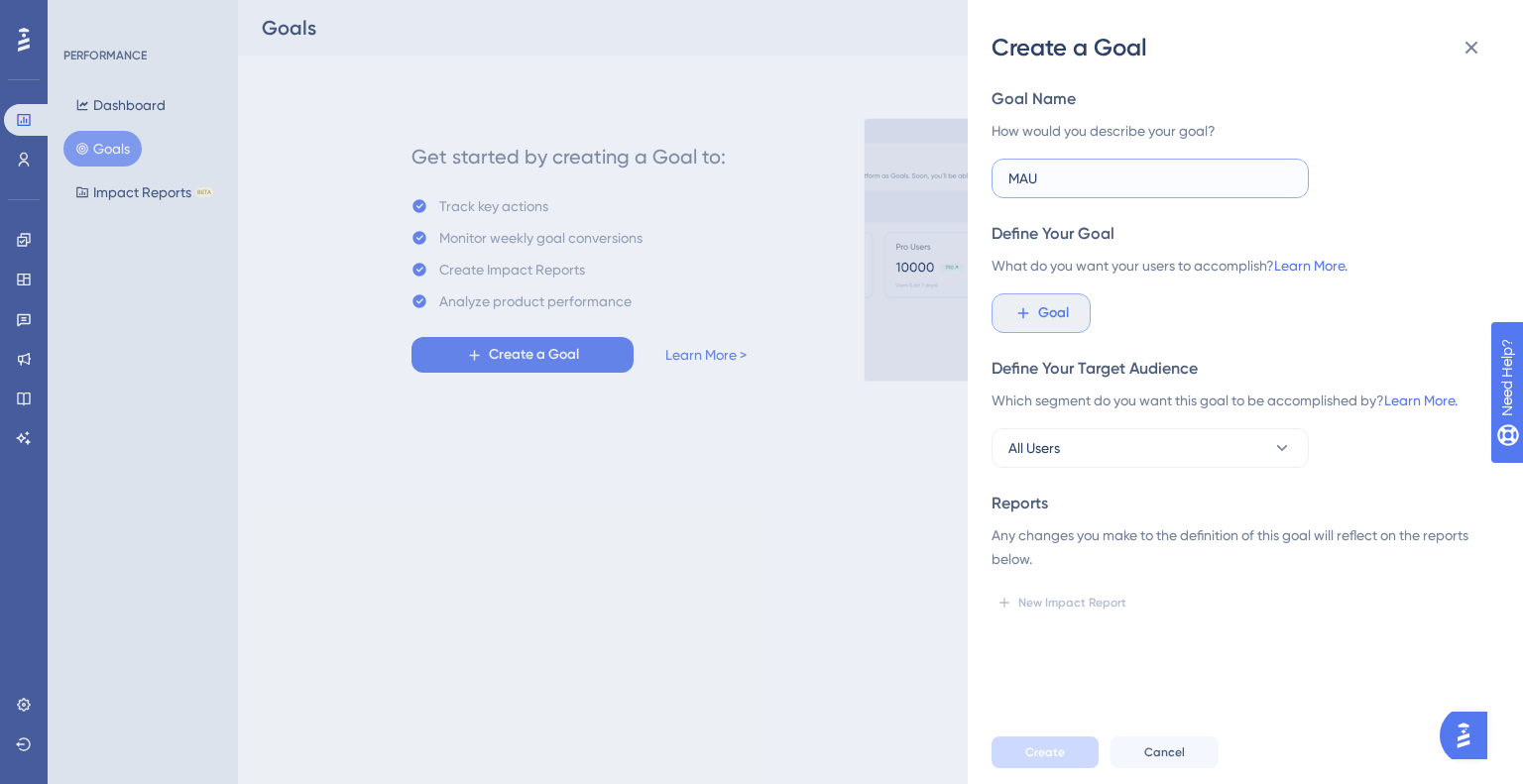 type on "MAU" 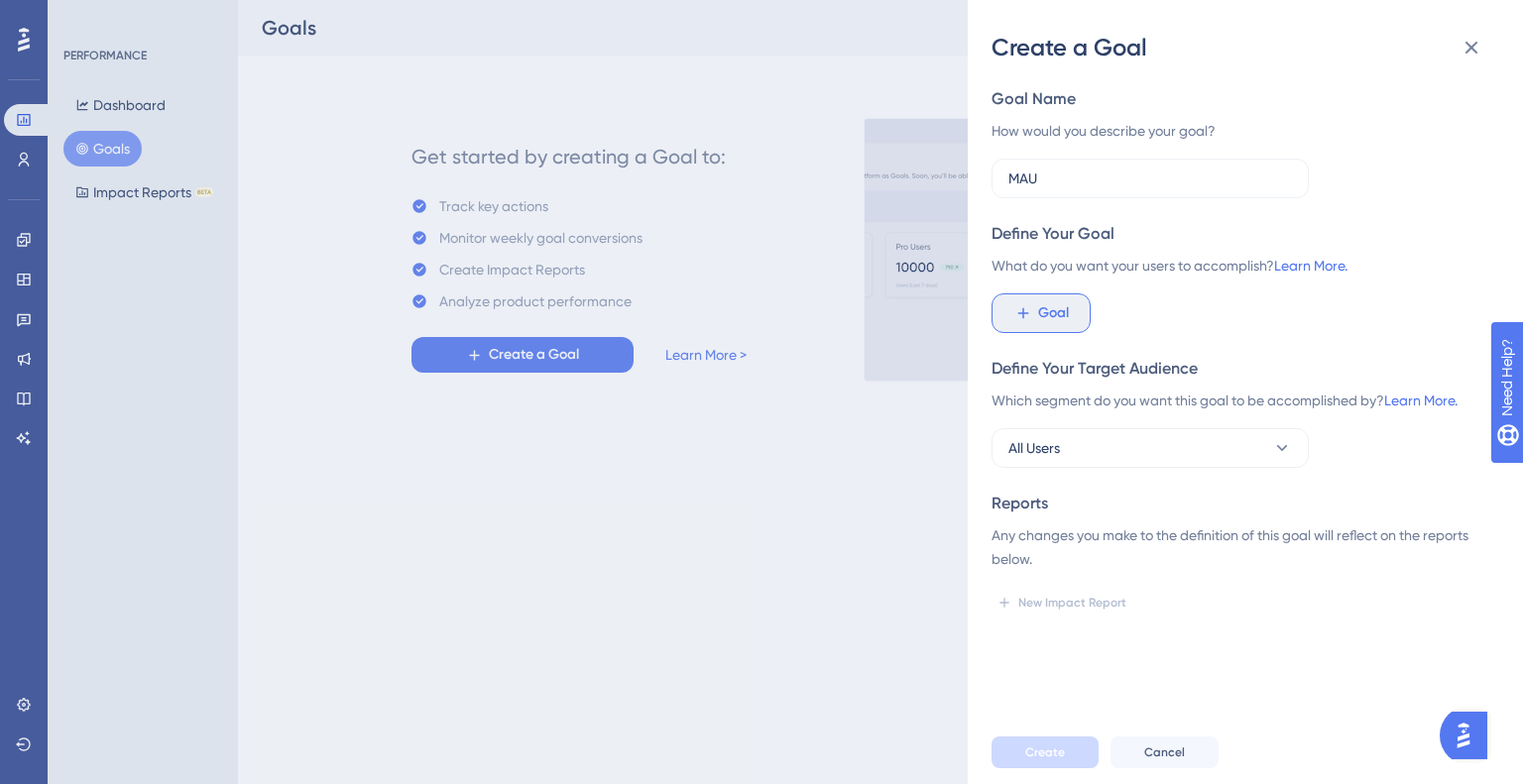 click on "Goal" at bounding box center [1041, 313] 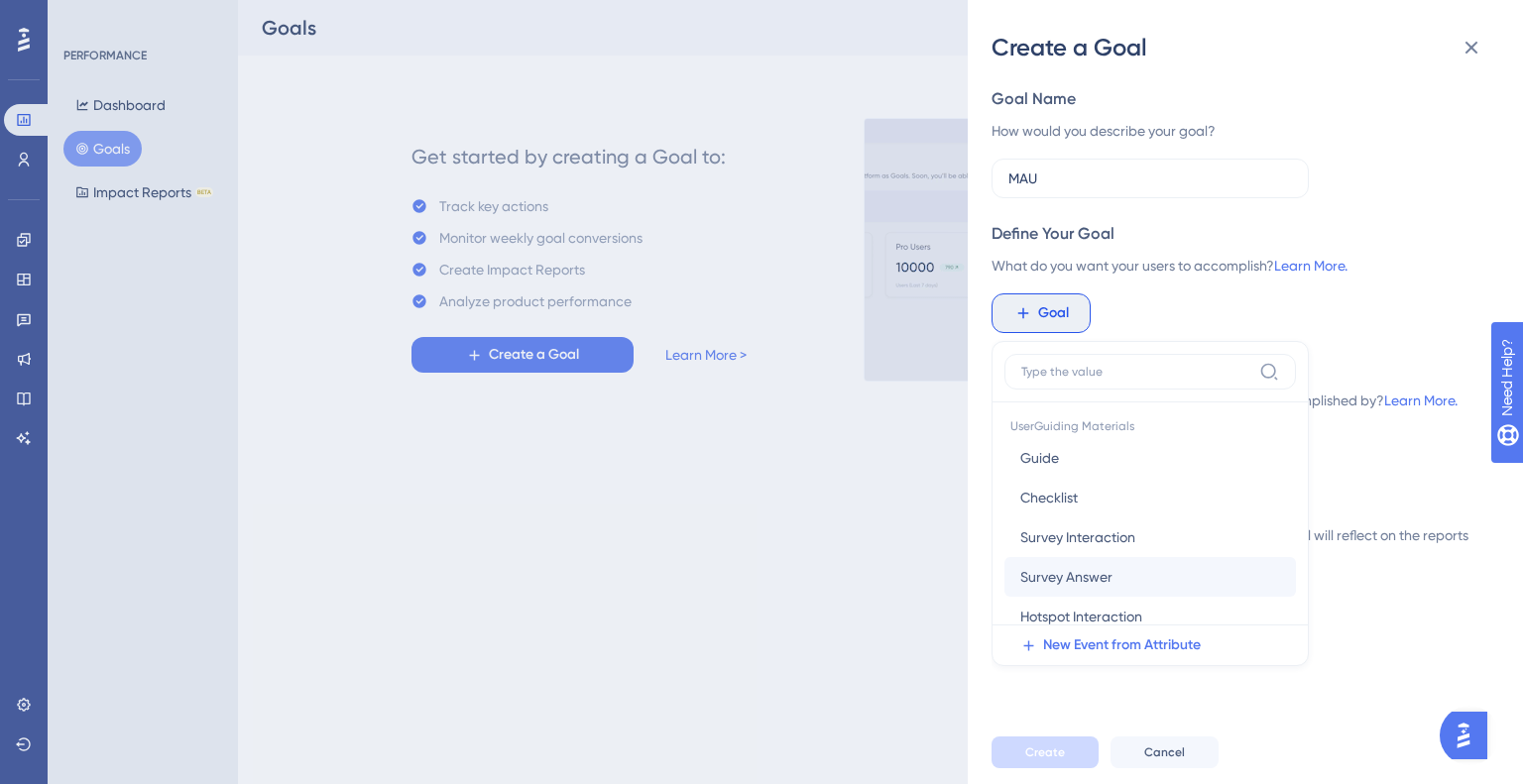 scroll, scrollTop: 0, scrollLeft: 0, axis: both 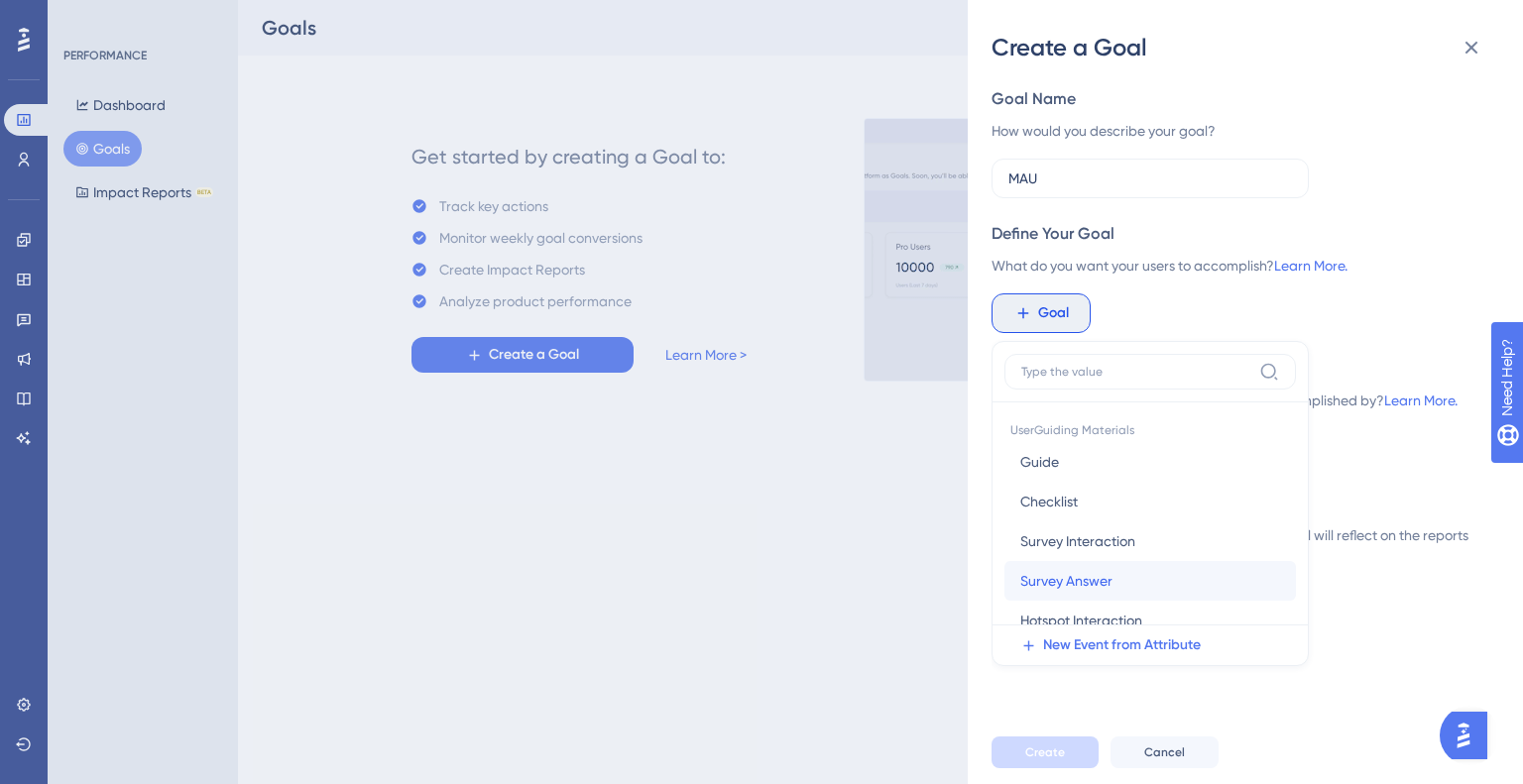 click on "Survey Answer Survey Answer" at bounding box center [1150, 581] 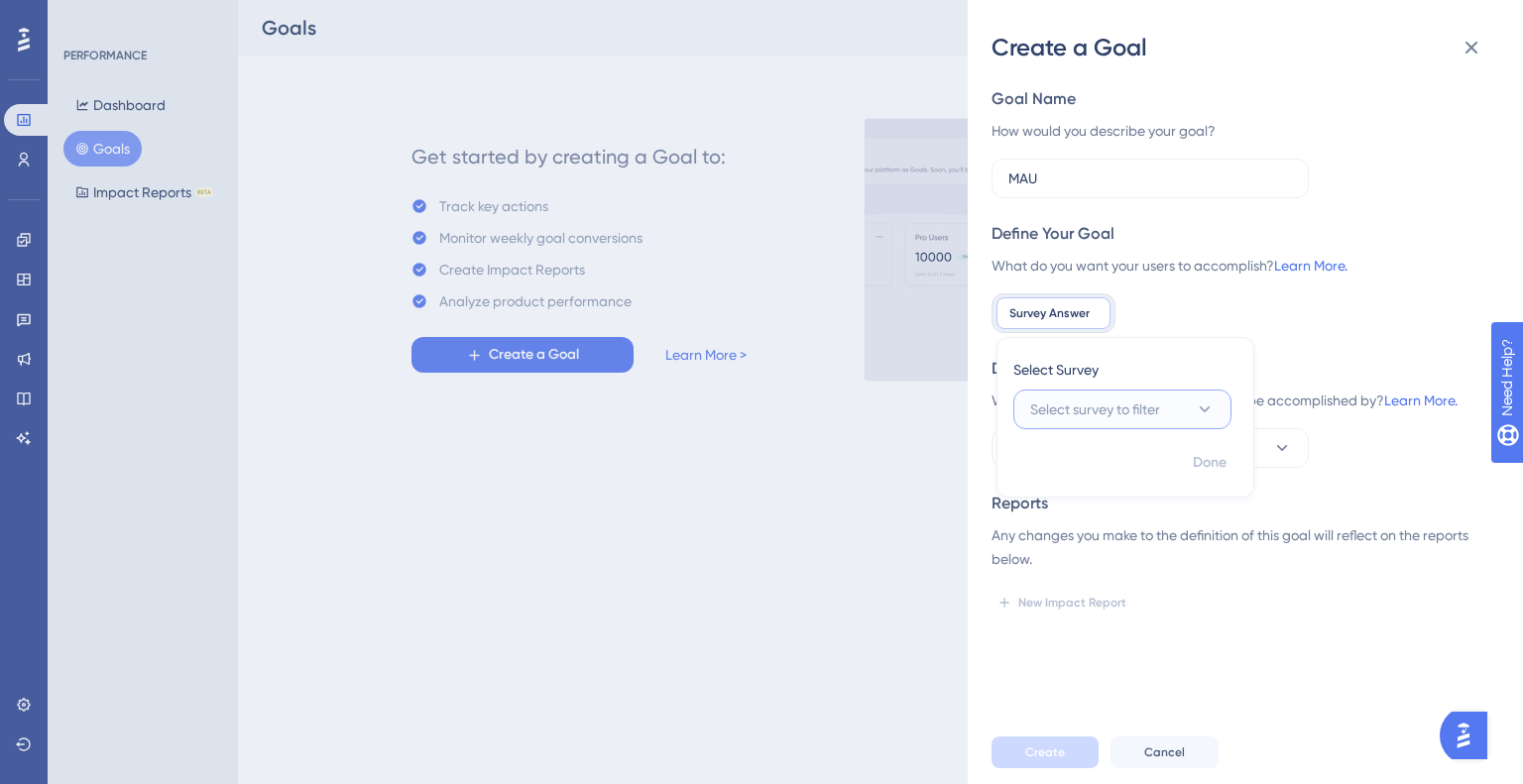 click on "Select survey to filter" at bounding box center (1122, 409) 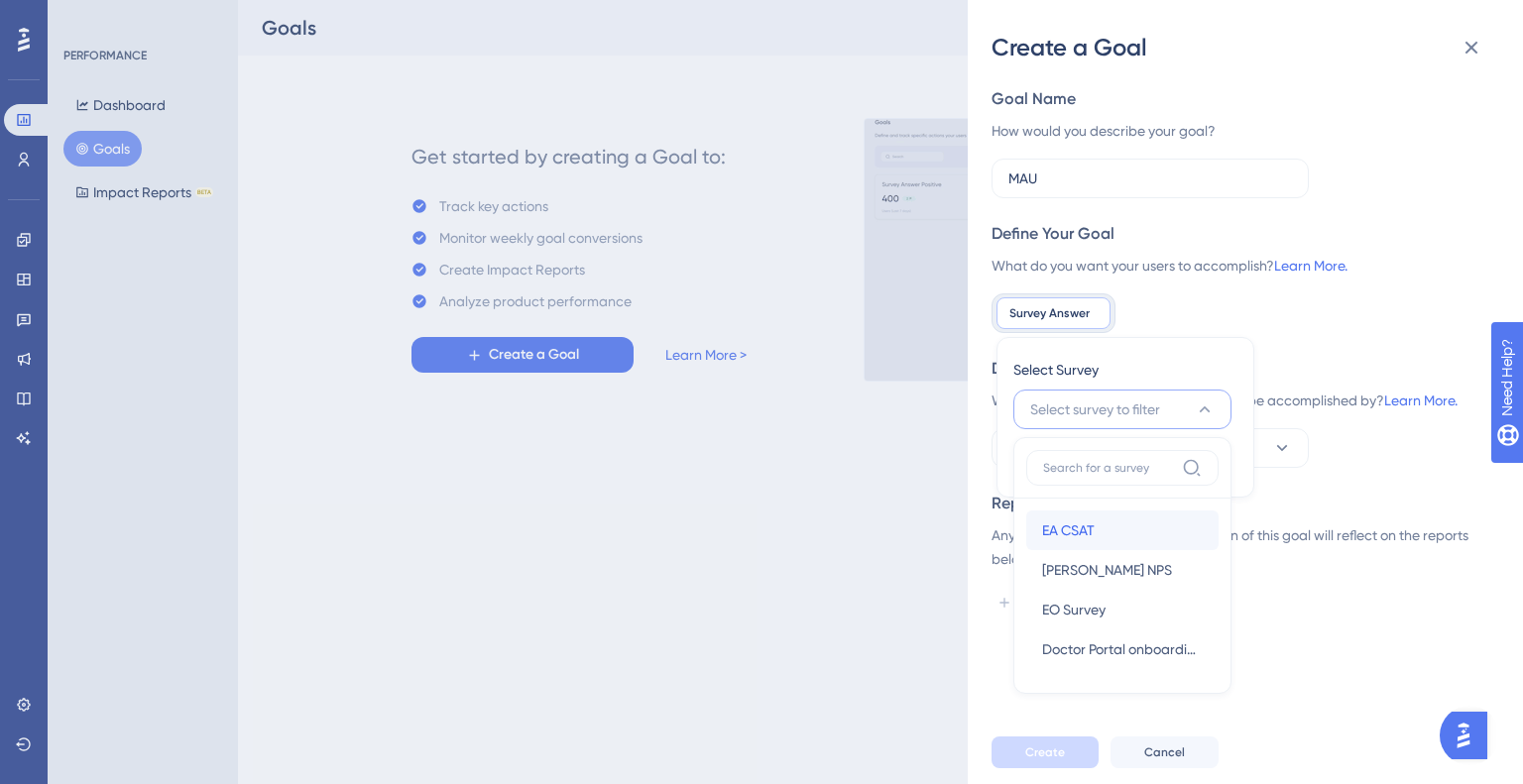 click on "EA CSAT EA CSAT" at bounding box center [1122, 530] 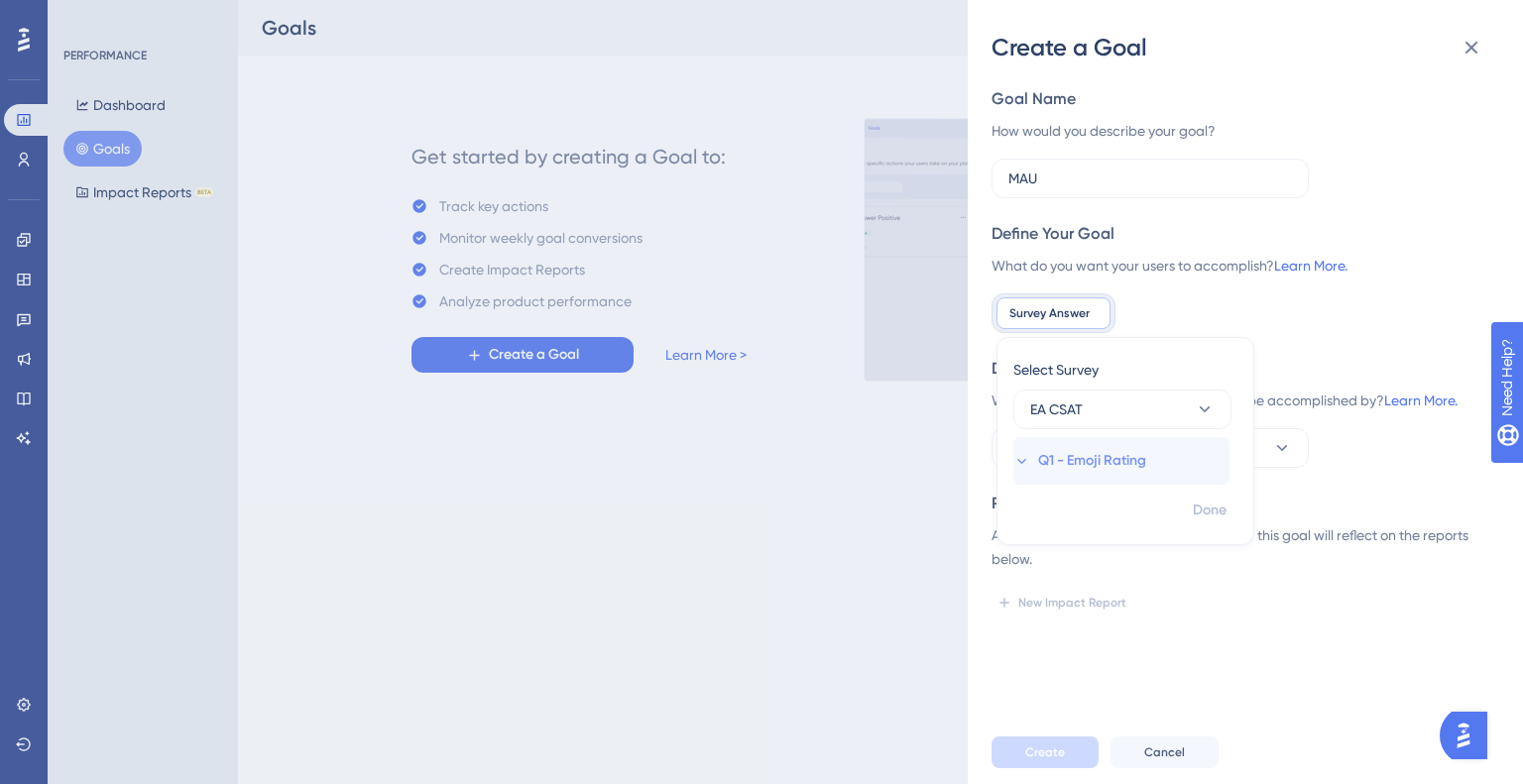 click on "Q1 - Emoji Rating" at bounding box center (1092, 461) 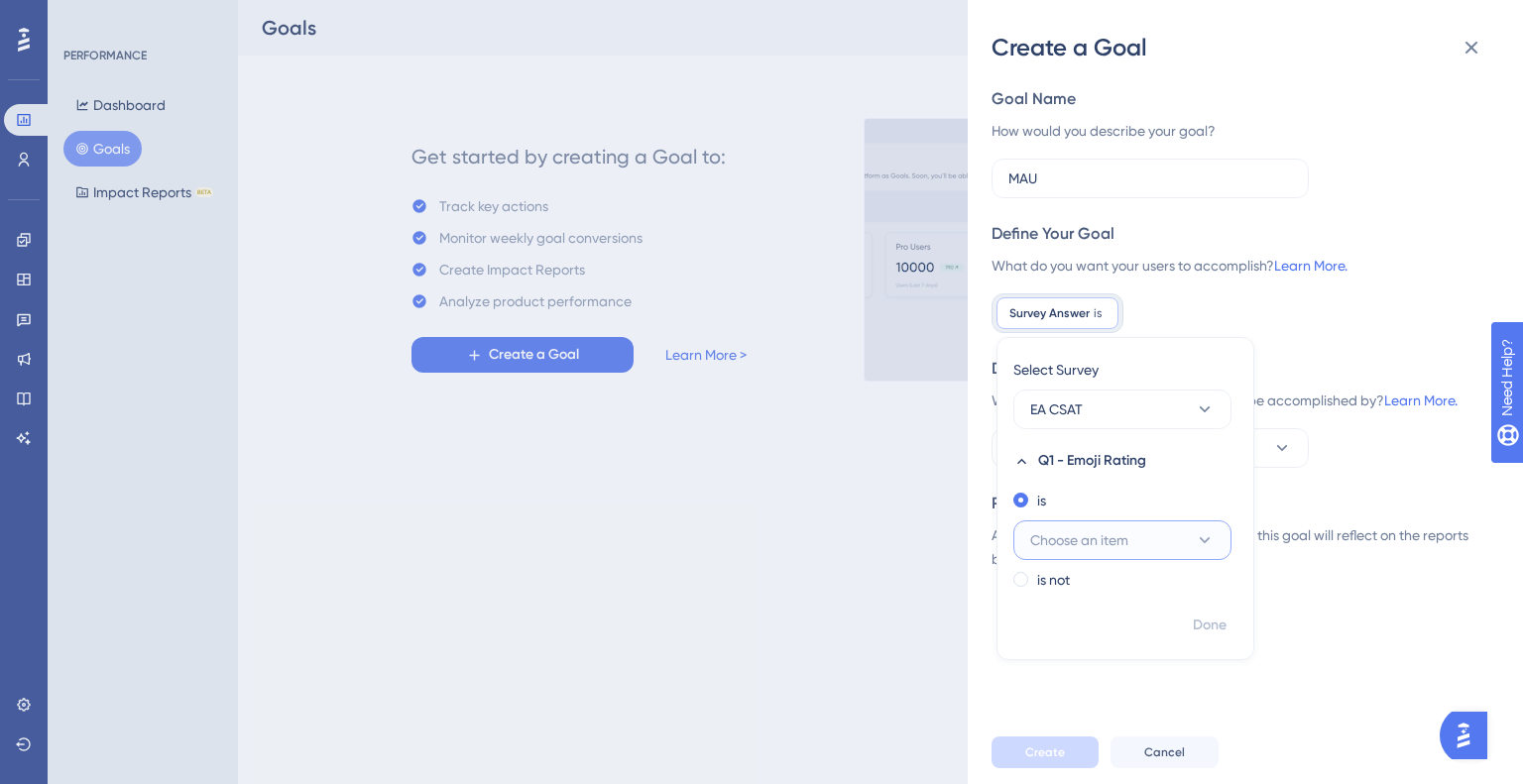 click on "Choose an item" at bounding box center (1122, 540) 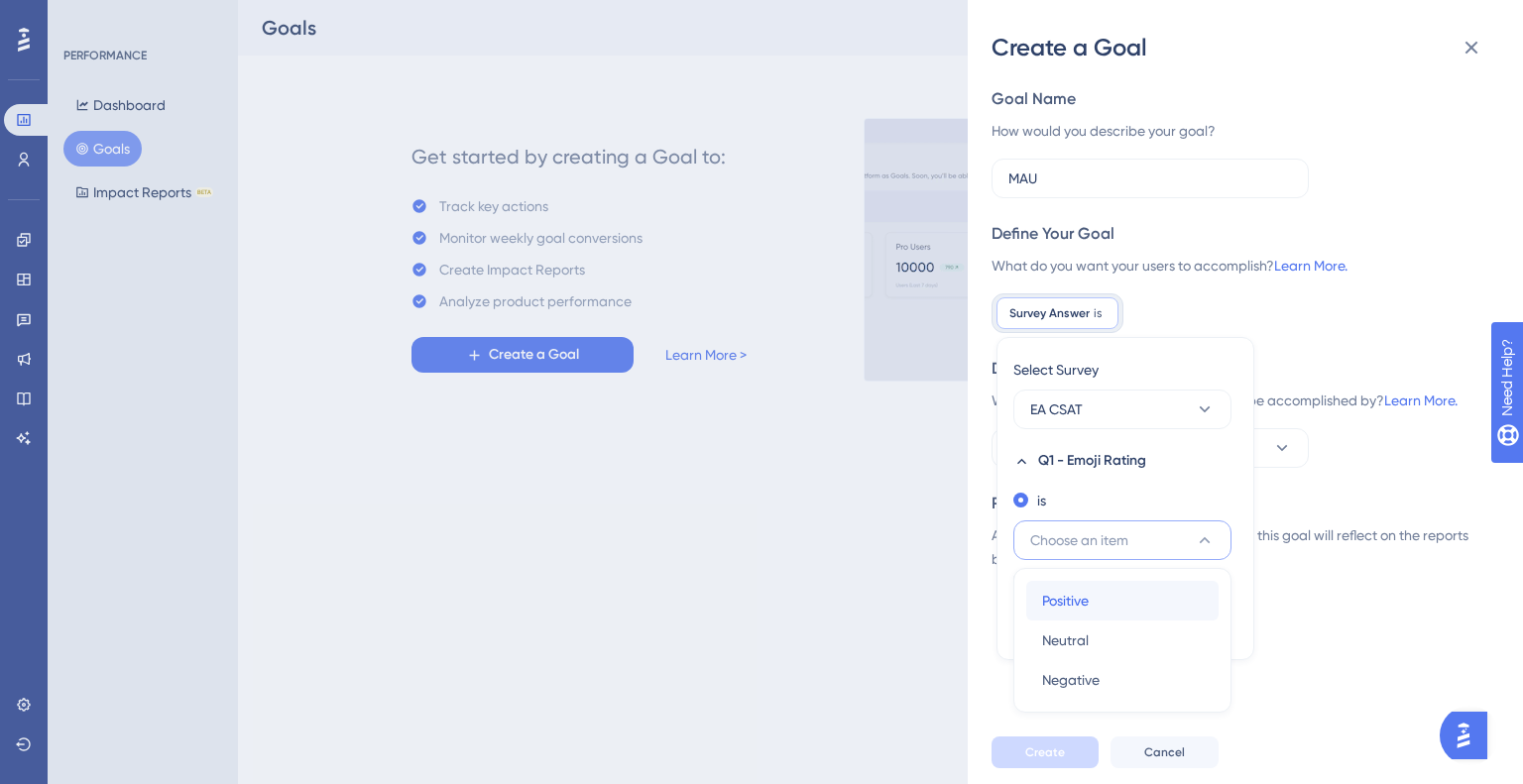 click on "Positive Positive" at bounding box center (1122, 601) 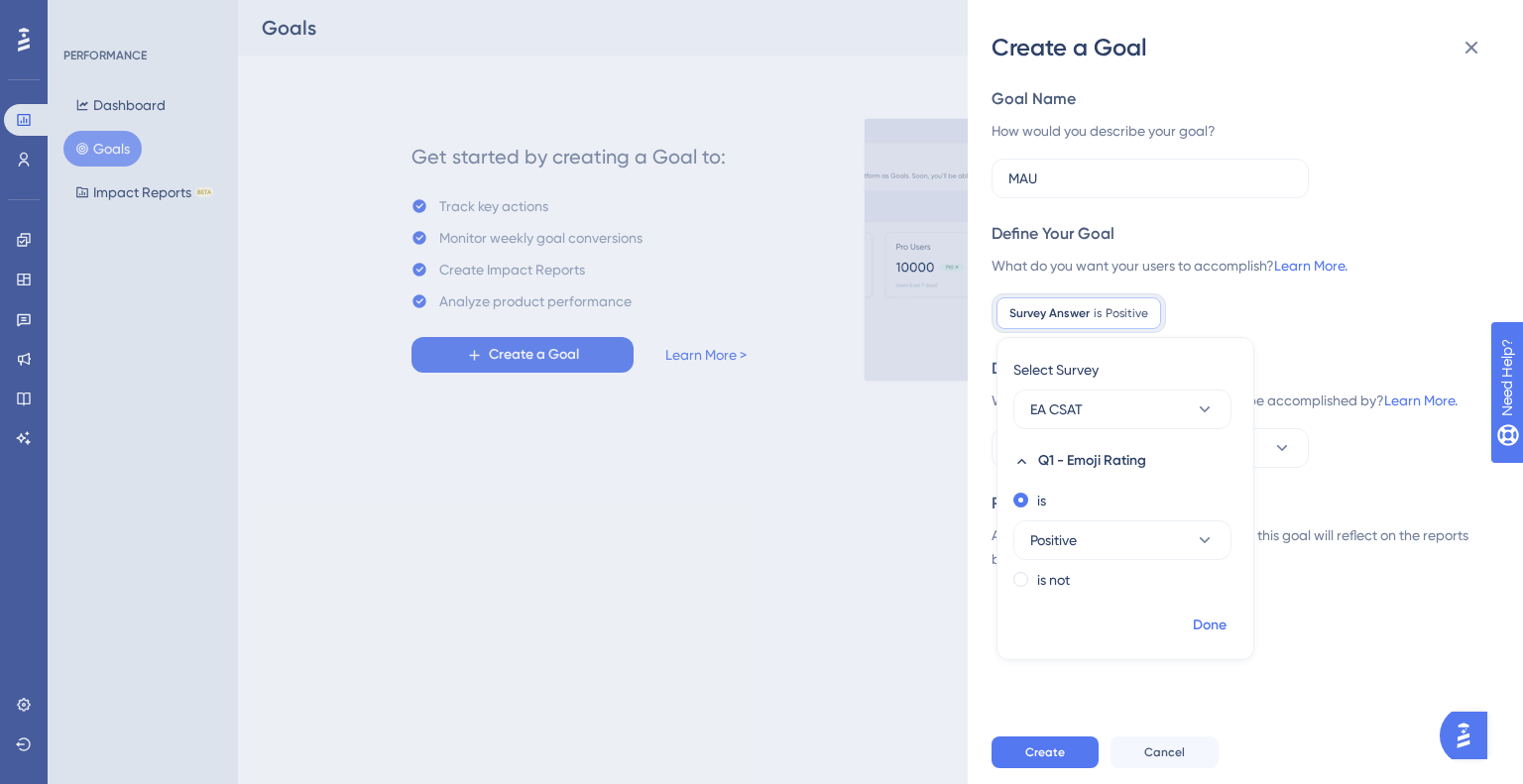 drag, startPoint x: 1253, startPoint y: 636, endPoint x: 1236, endPoint y: 632, distance: 17.464249 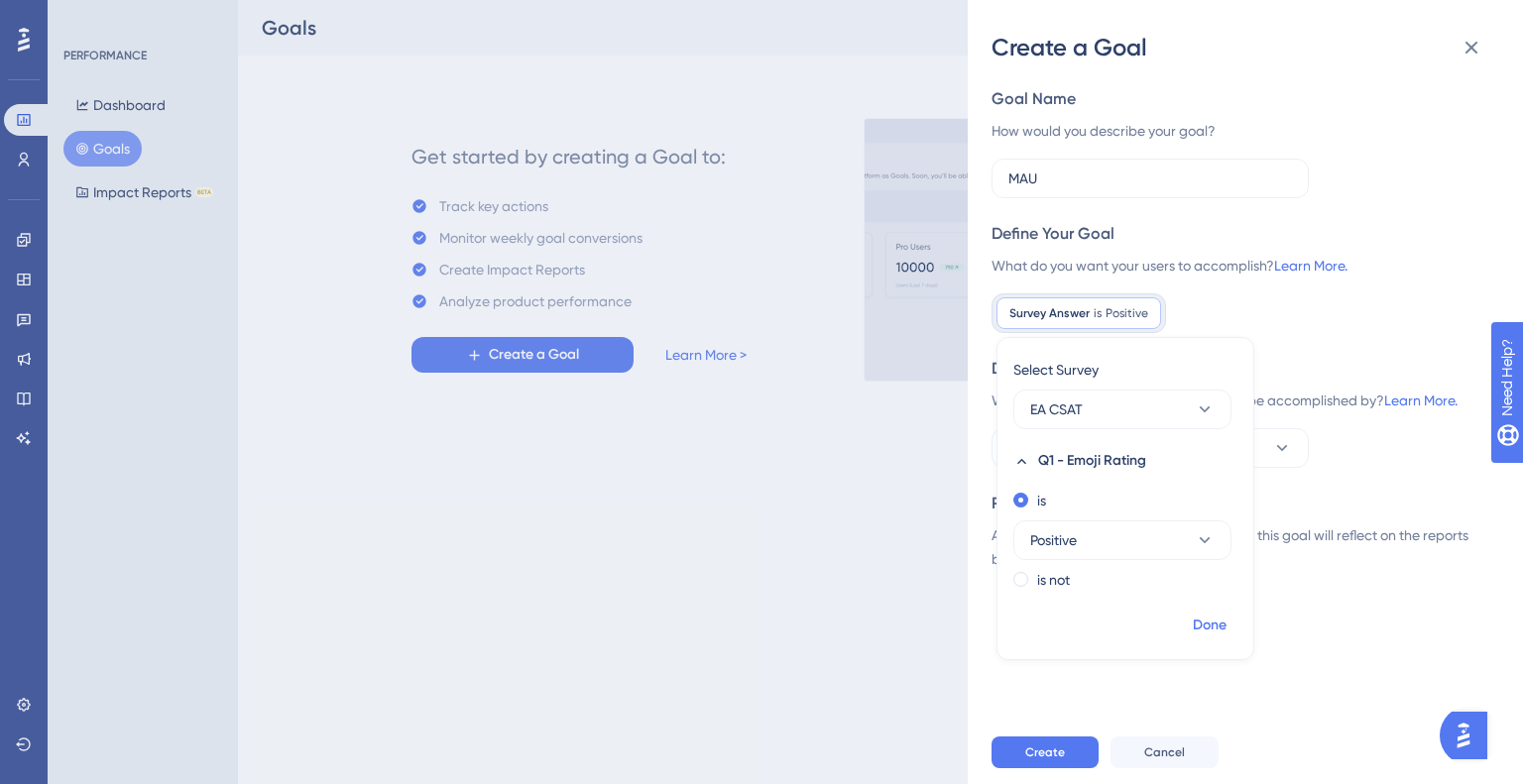 click on "Select Survey EA CSAT Q1 - Emoji Rating is Positive is not Done" at bounding box center (1125, 499) 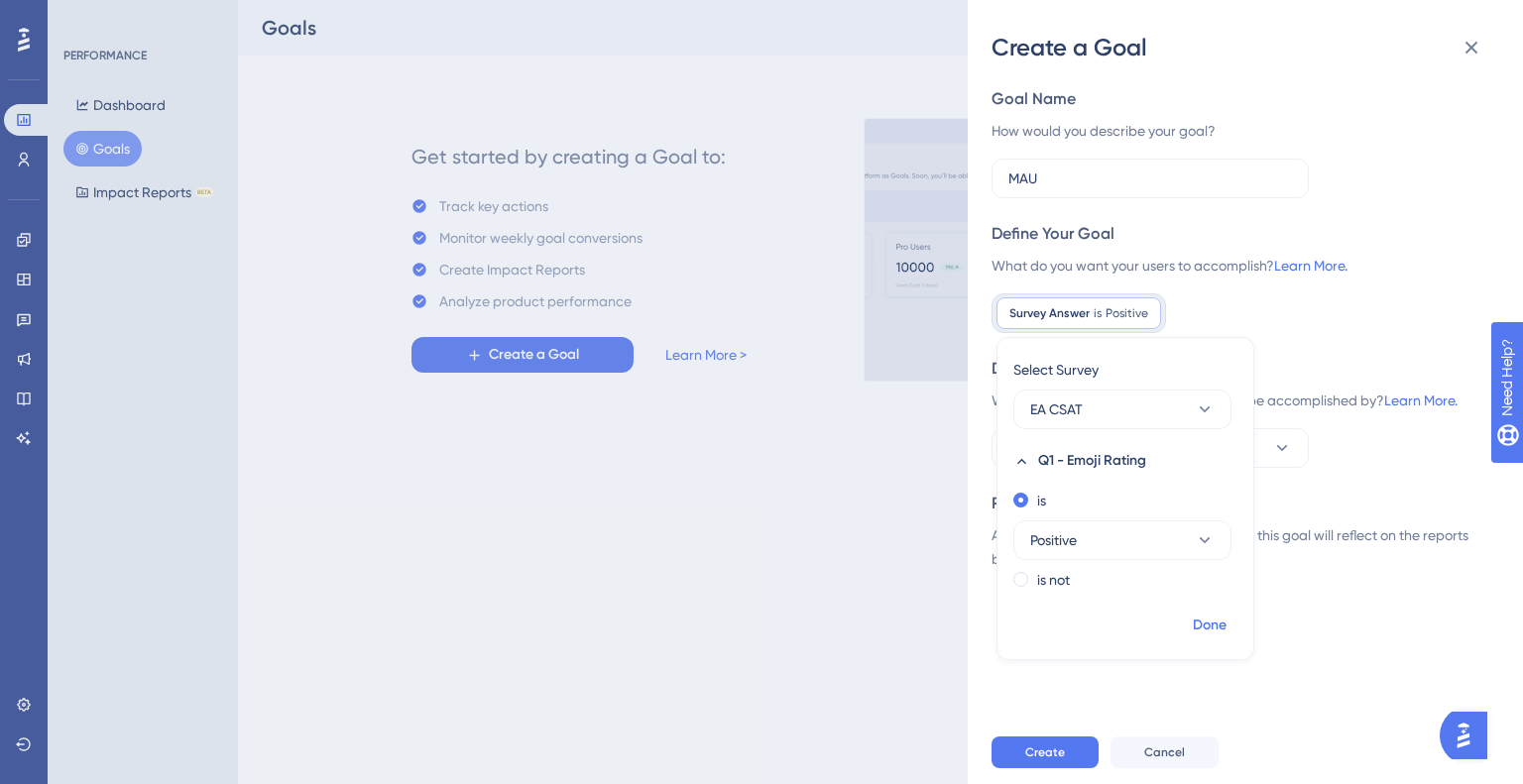 click on "Done" at bounding box center [1210, 625] 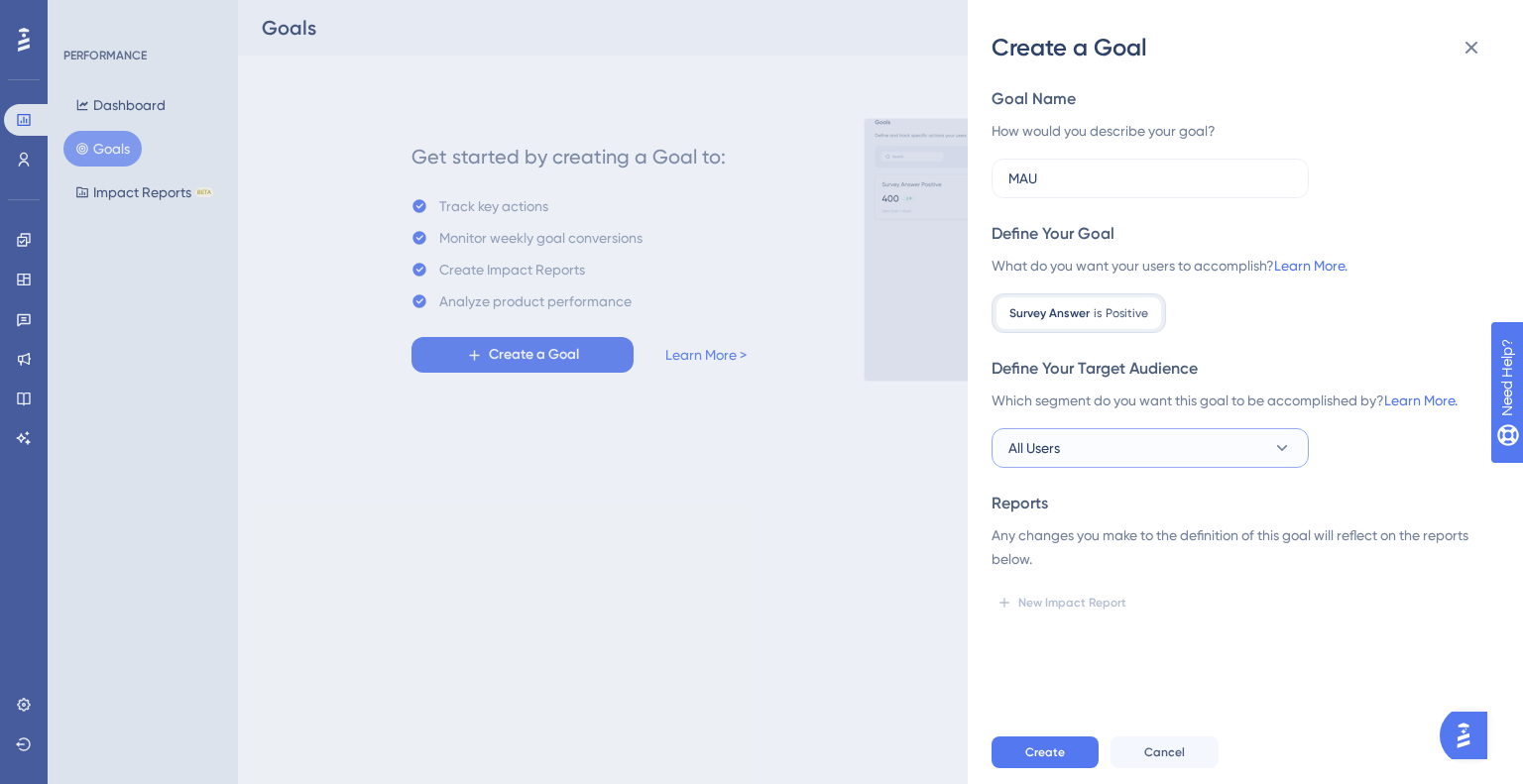 click on "All Users" at bounding box center [1150, 448] 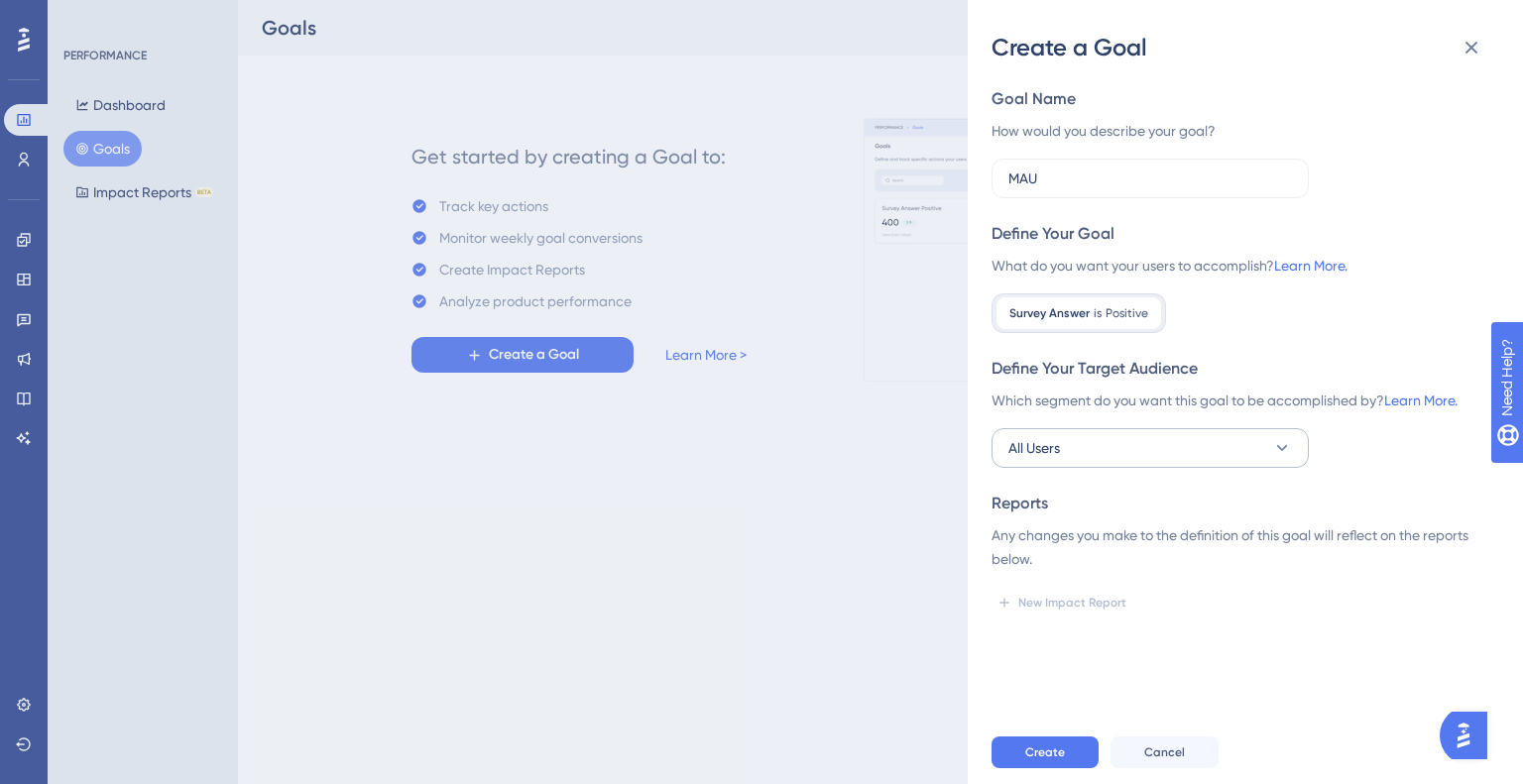 scroll, scrollTop: 281, scrollLeft: 0, axis: vertical 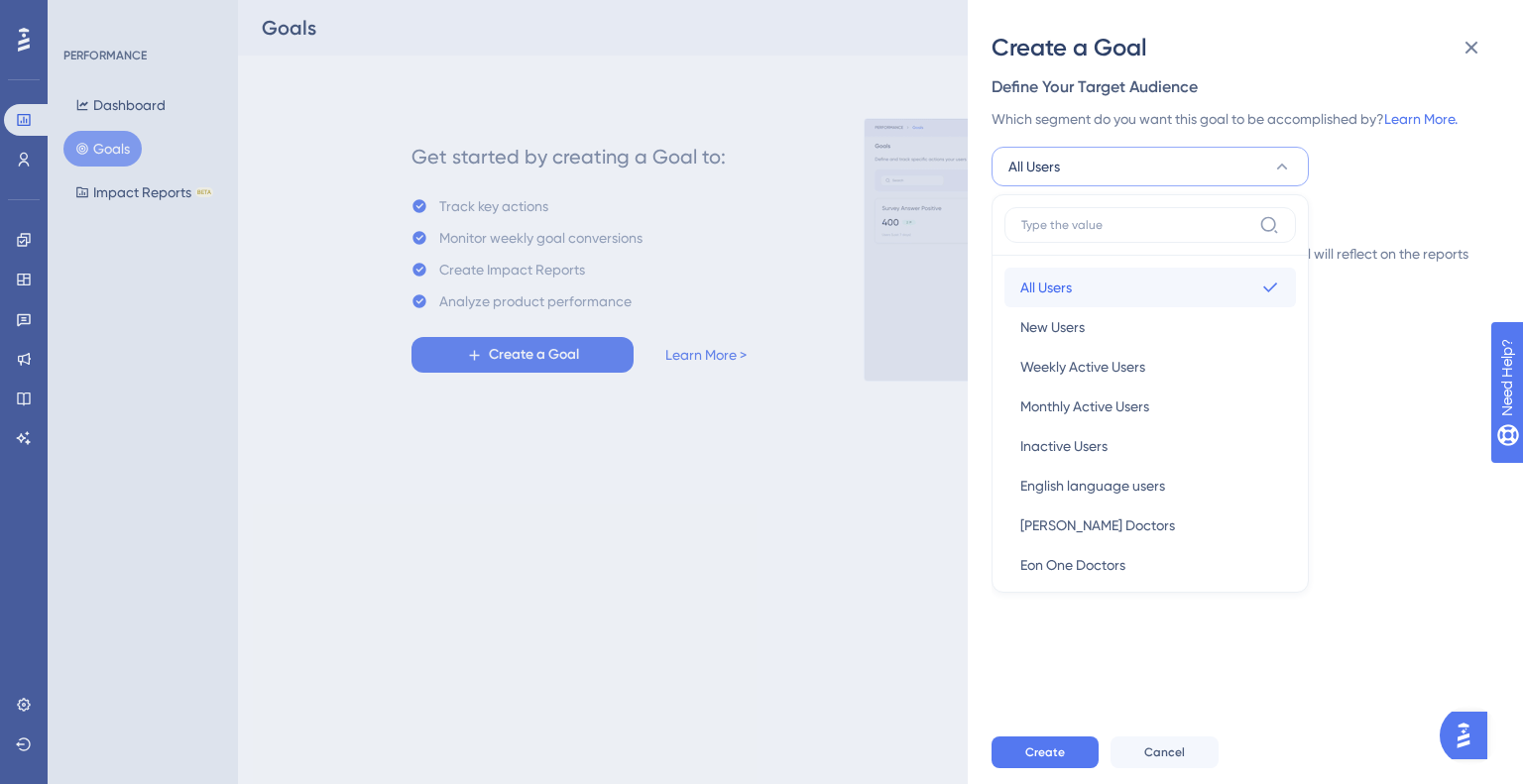 click on "All Users All Users" at bounding box center [1150, 287] 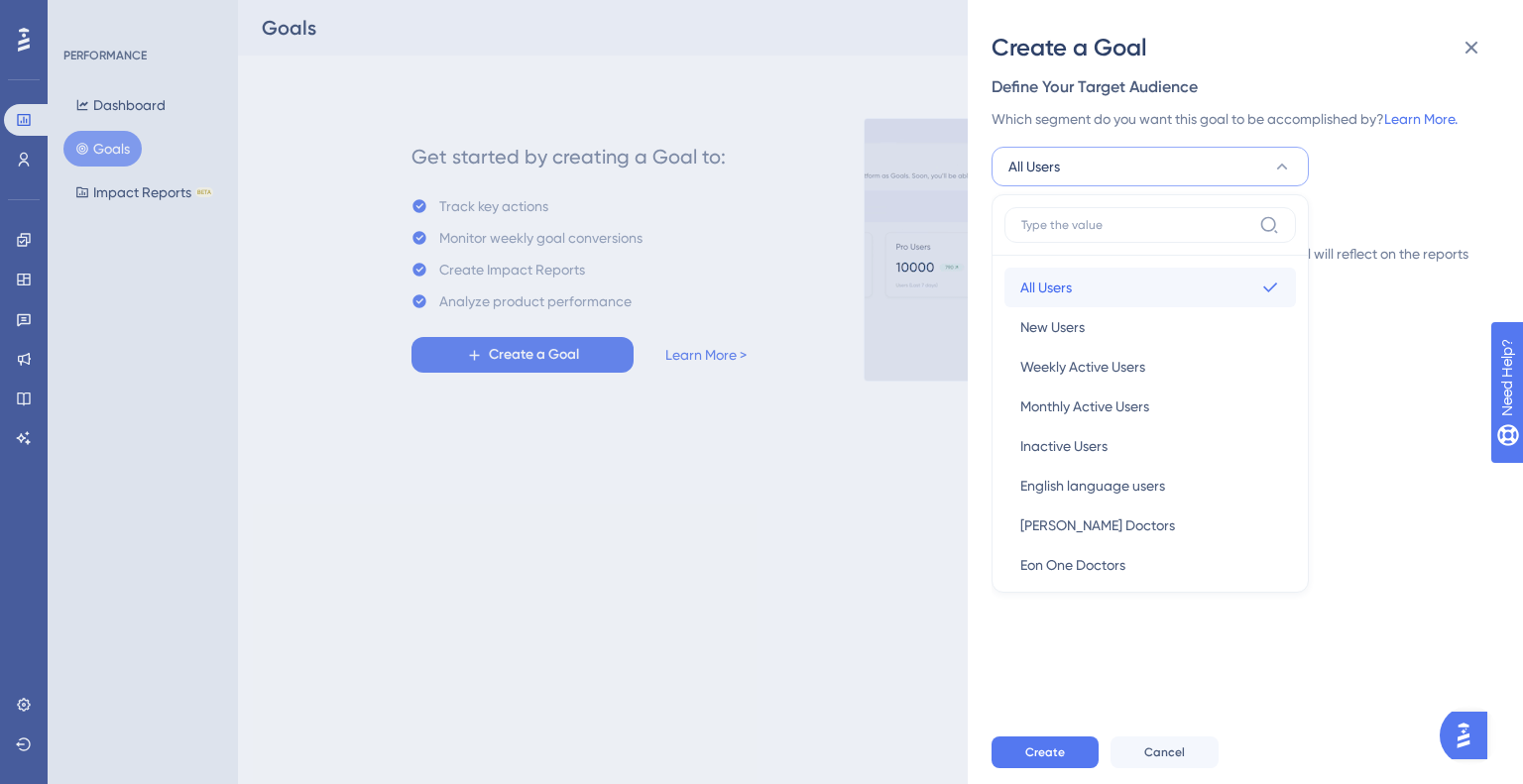 scroll, scrollTop: 0, scrollLeft: 0, axis: both 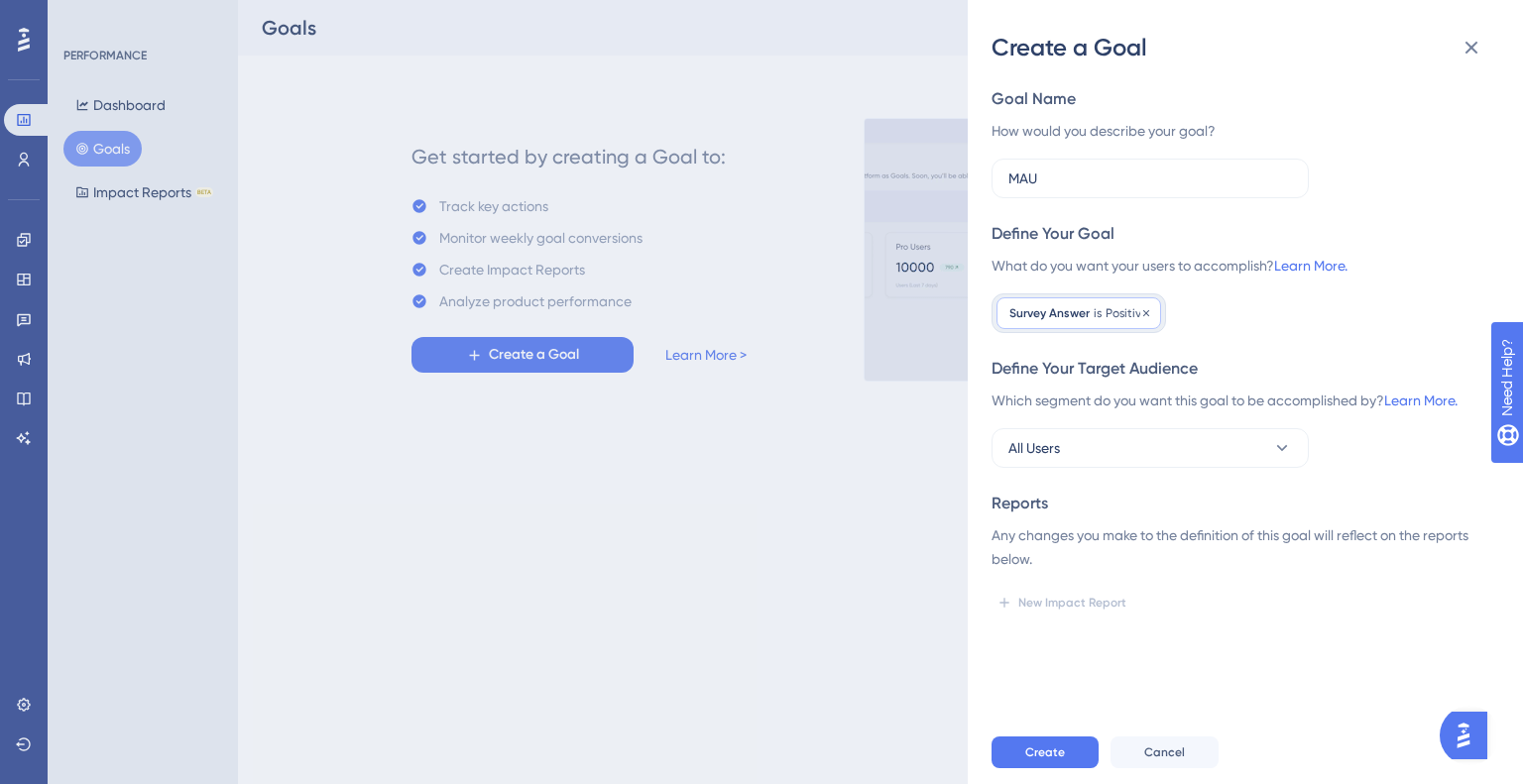 click on "Survey Answer is Positive Positive Remove" at bounding box center (1079, 313) 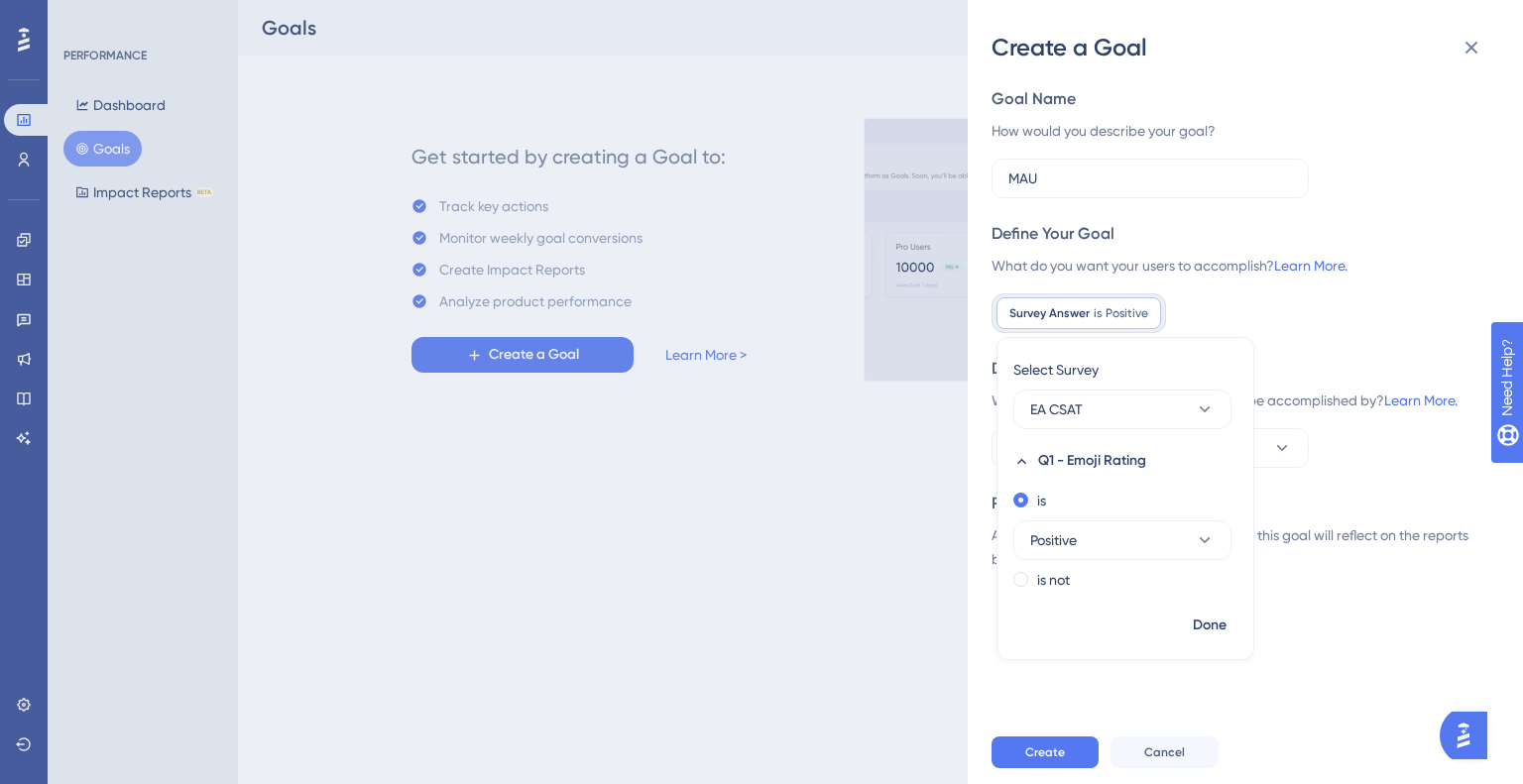 click on "Survey Answer is Positive Positive Remove Select Survey EA CSAT Q1 - Emoji Rating is Positive is not Done" at bounding box center [1237, 313] 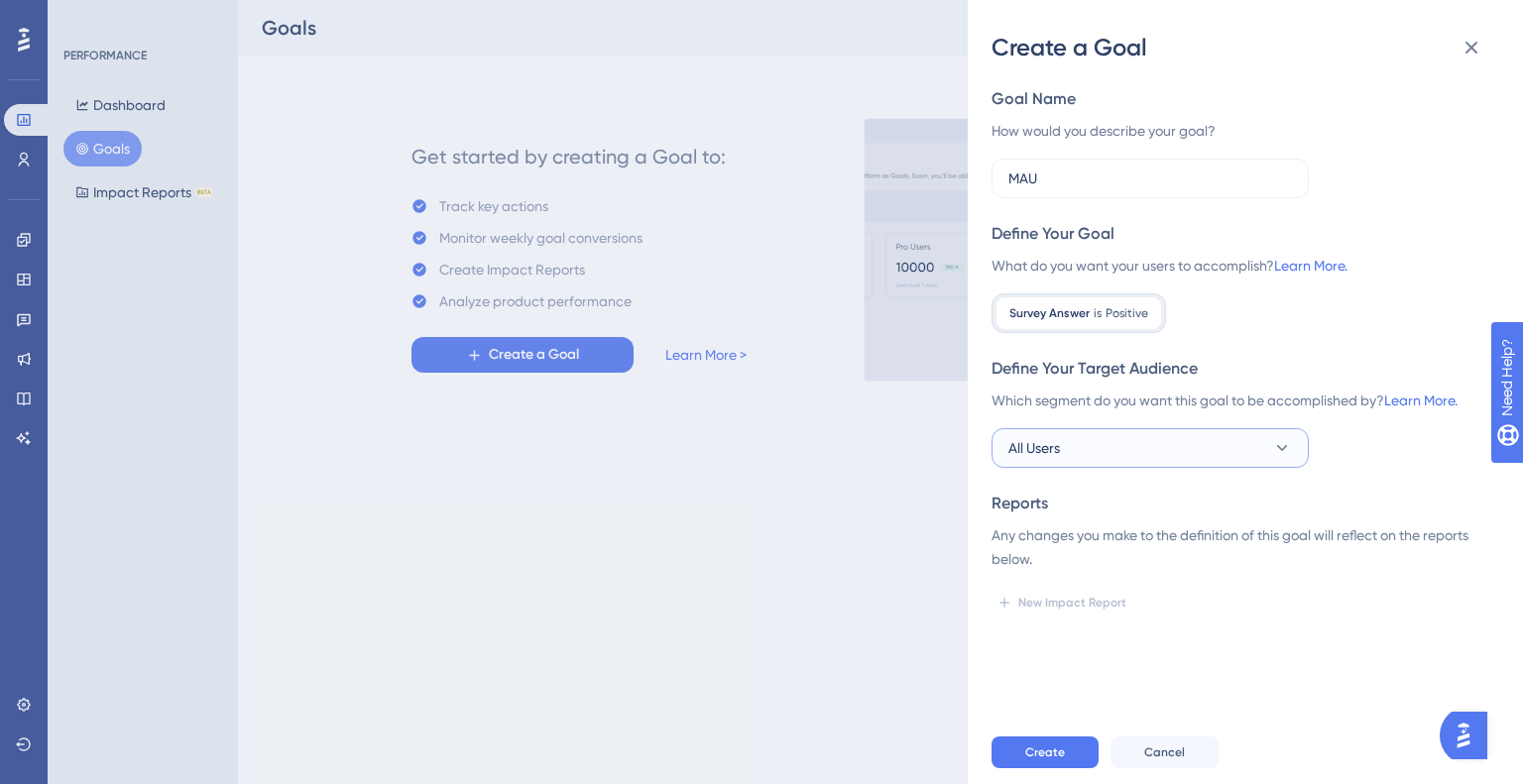 click on "All Users" at bounding box center (1150, 448) 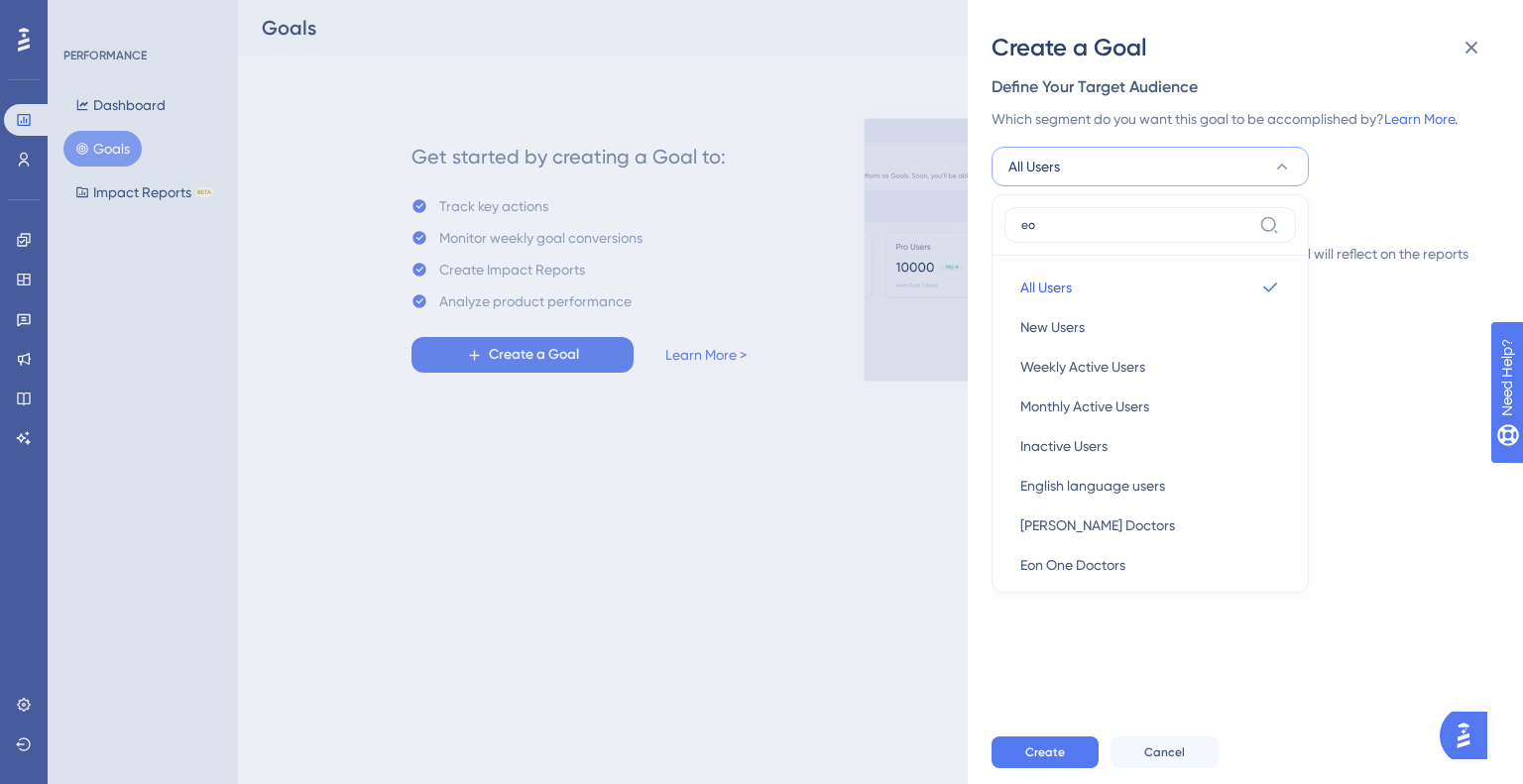 scroll, scrollTop: 126, scrollLeft: 0, axis: vertical 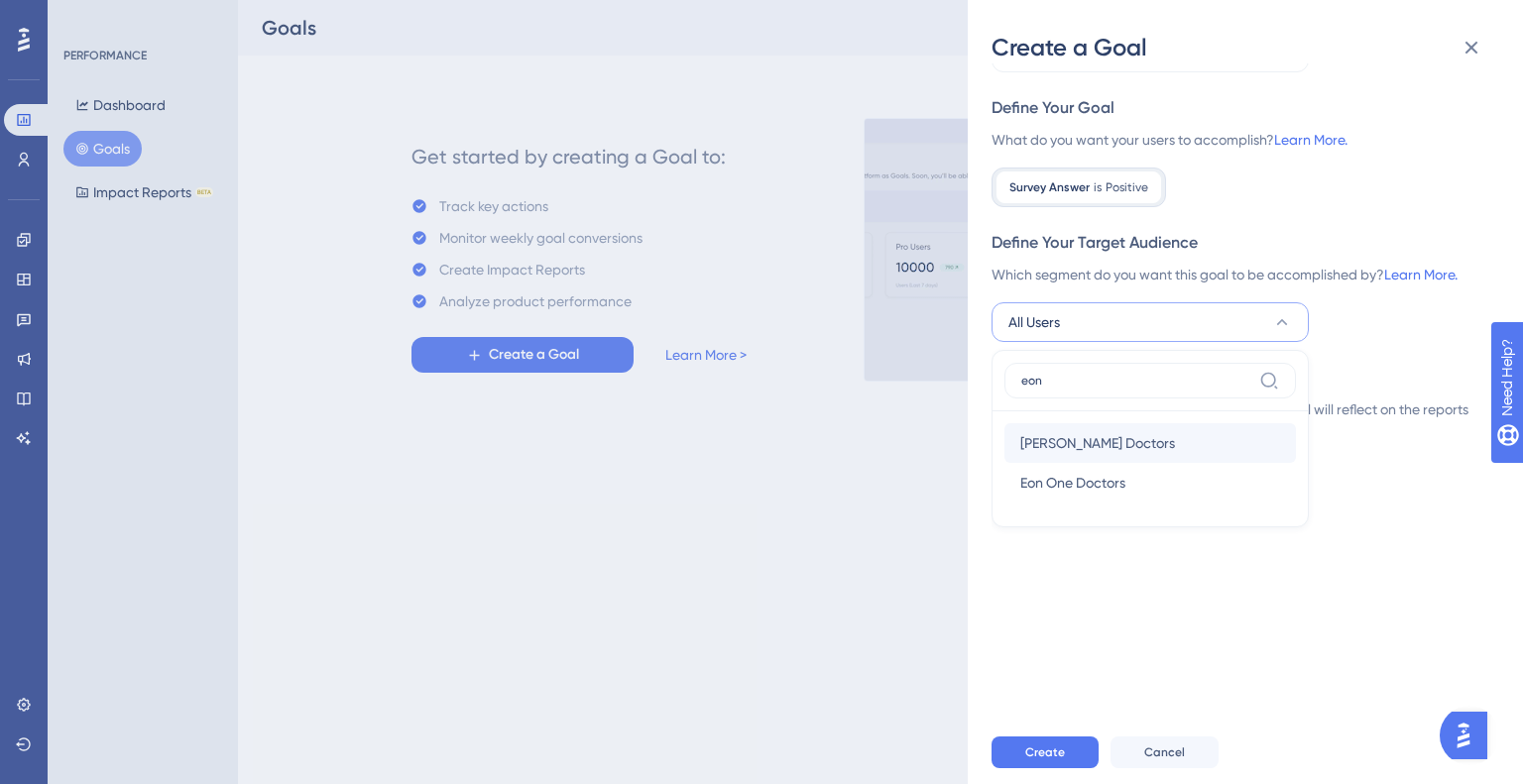 type on "eon" 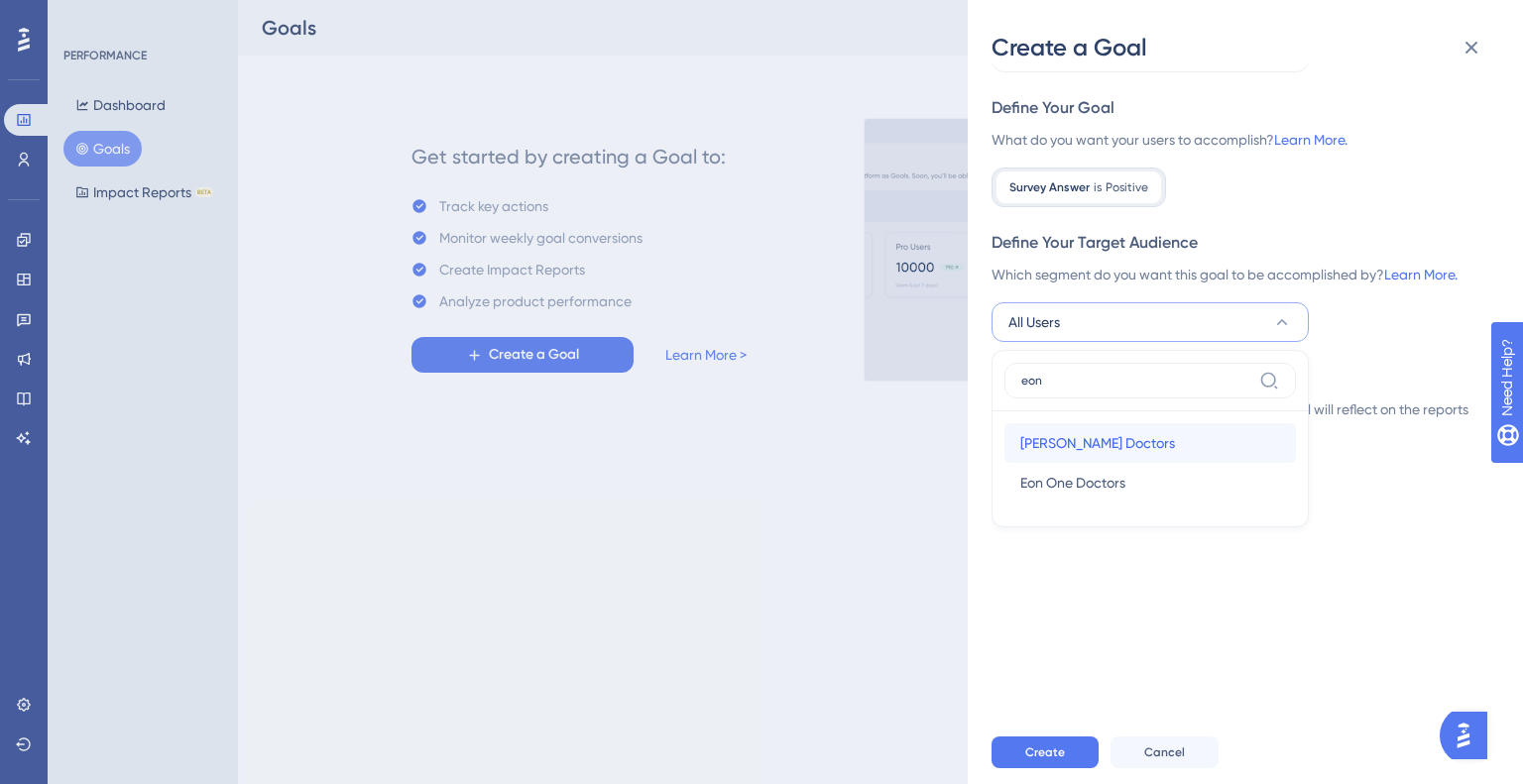 click on "Eon Aligner Doctors Eon Aligner Doctors" at bounding box center (1150, 443) 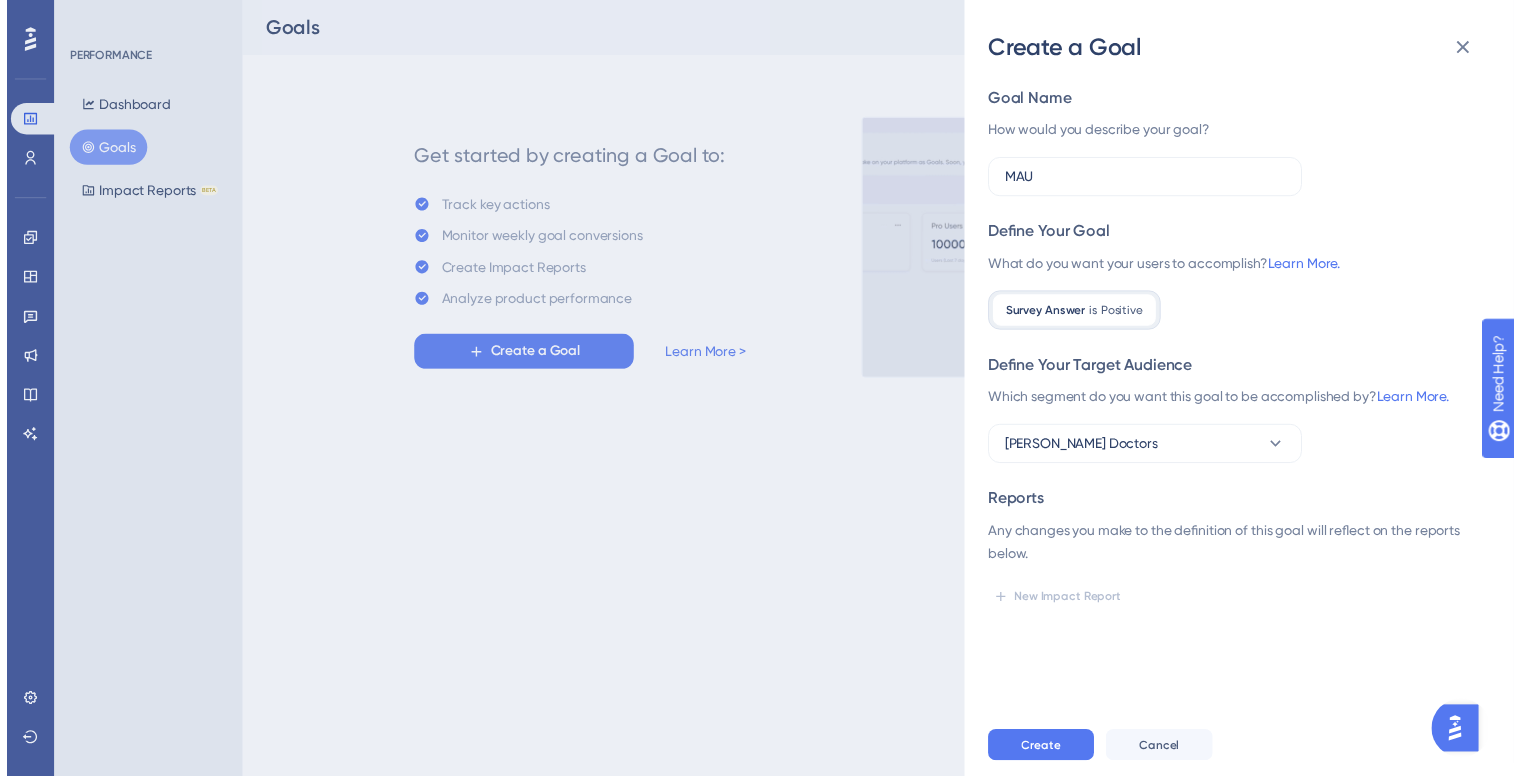 scroll, scrollTop: 0, scrollLeft: 0, axis: both 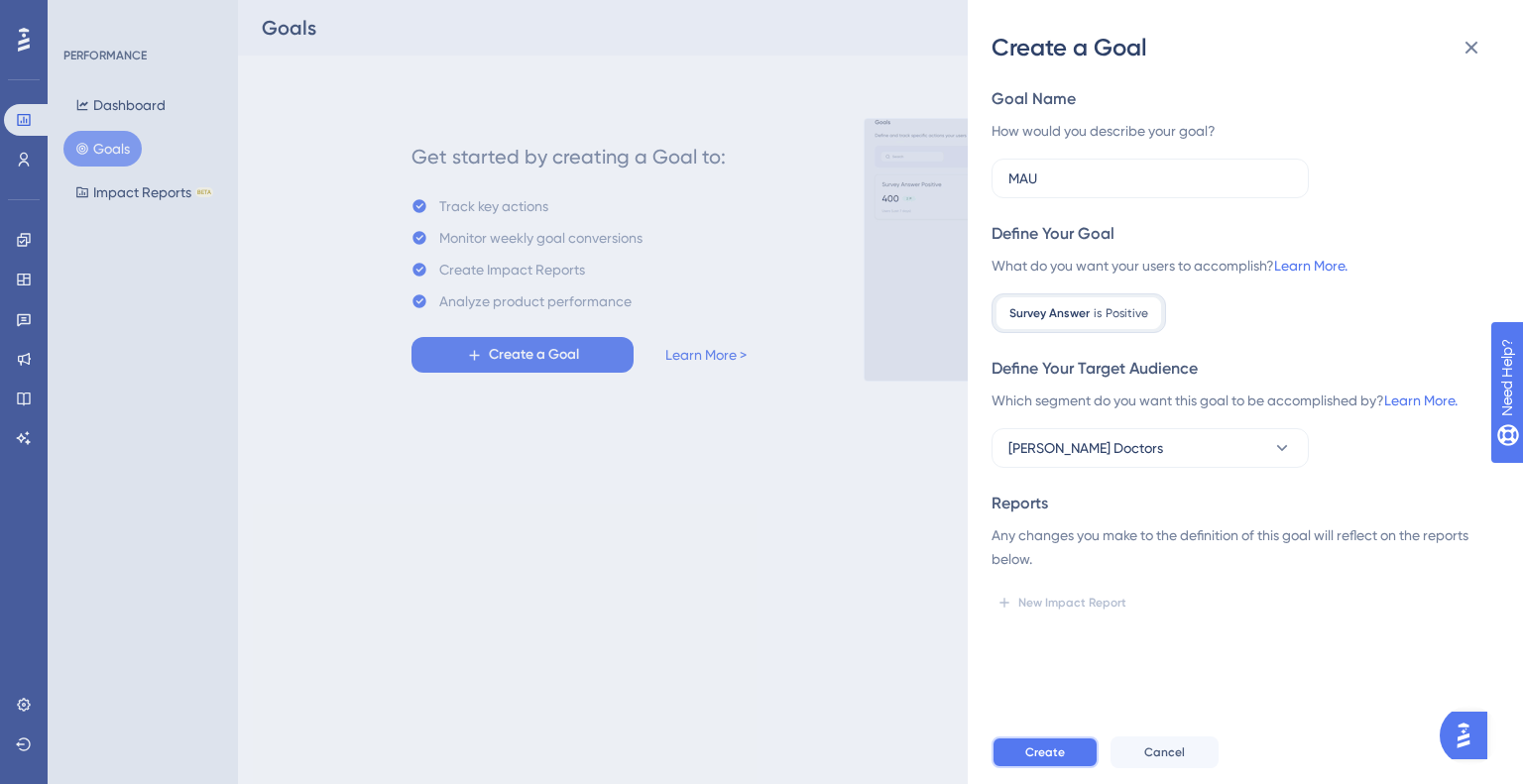 click on "Create" at bounding box center [1045, 752] 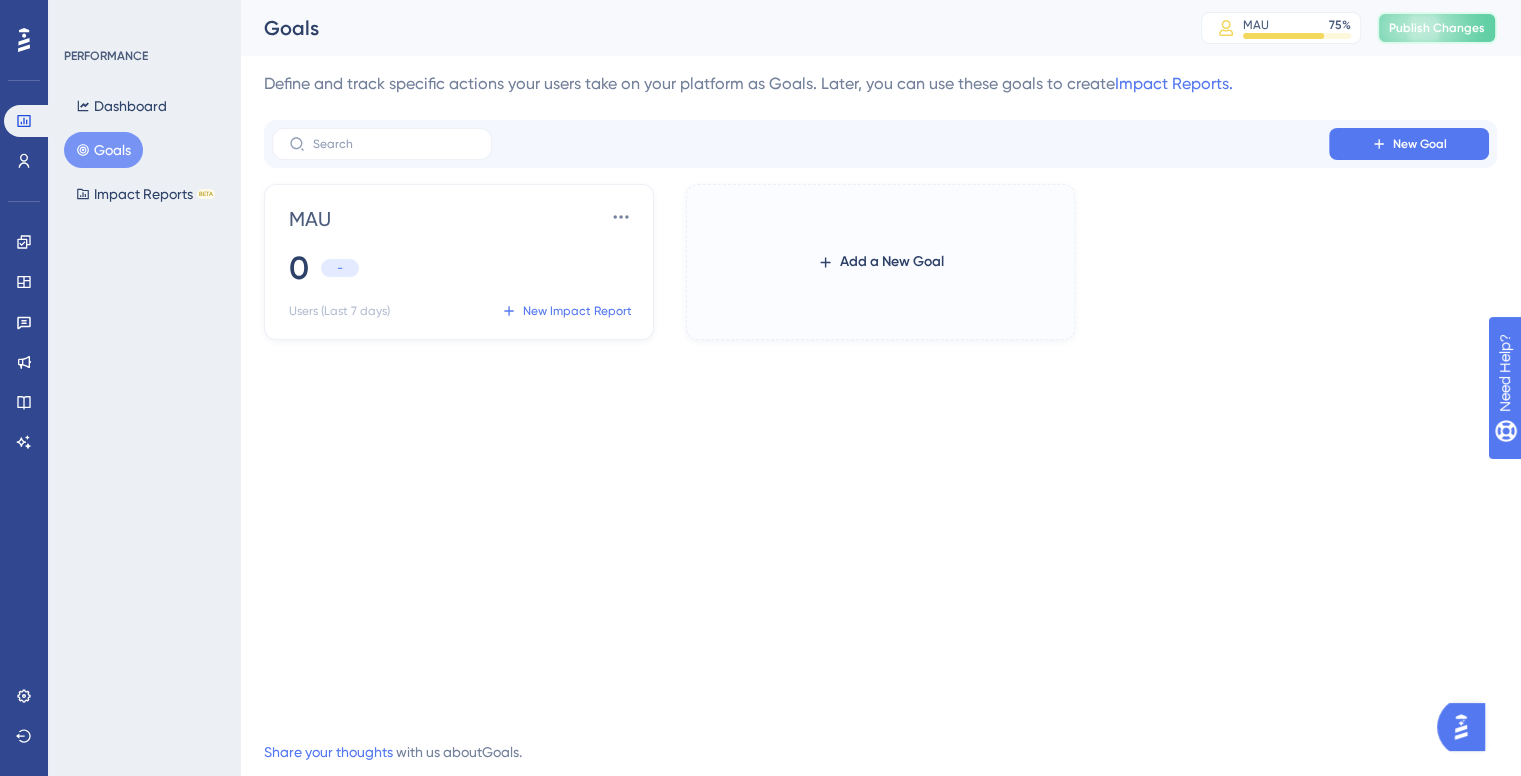 click on "Publish Changes" at bounding box center (1437, 28) 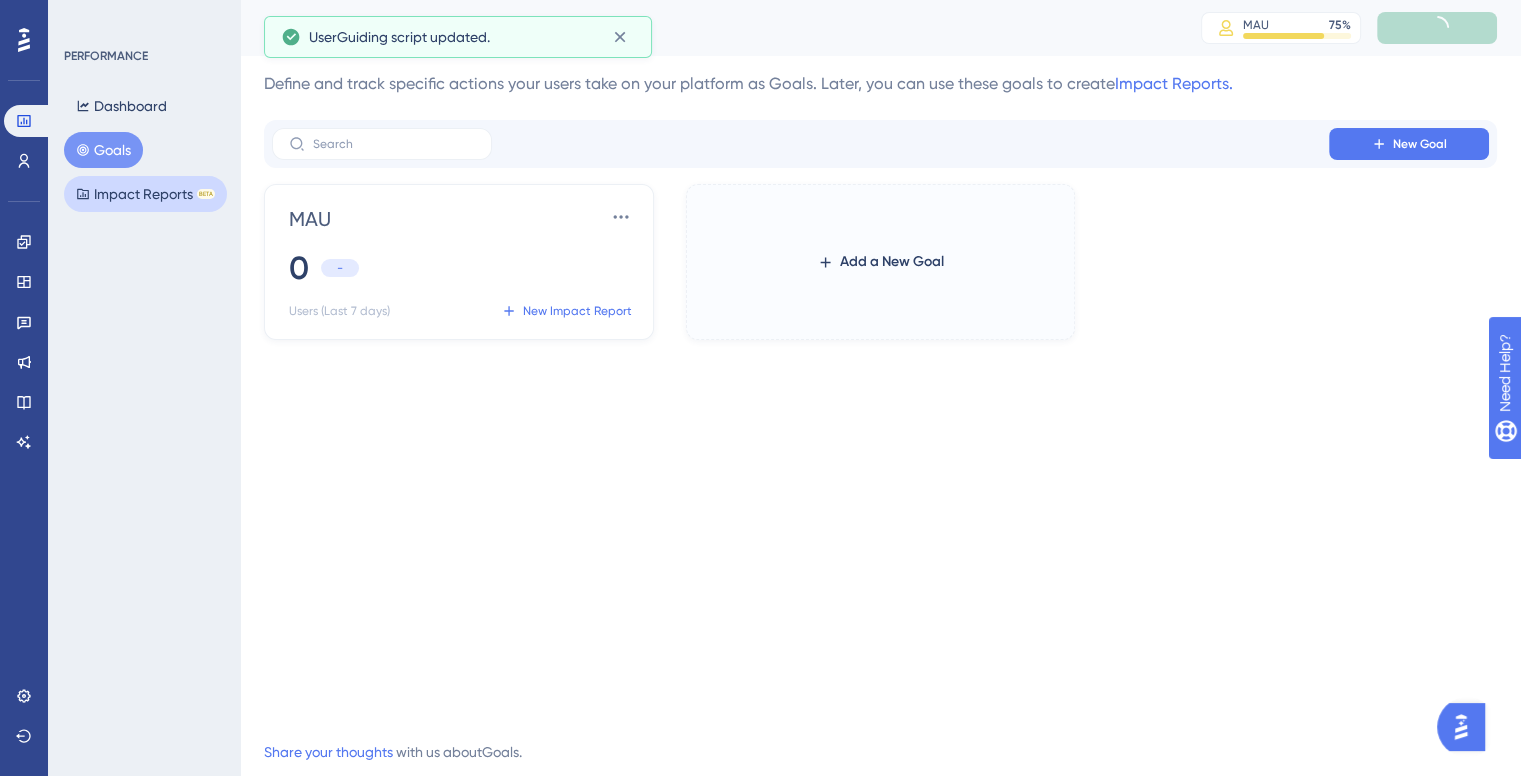 click on "Impact Reports BETA" at bounding box center [145, 194] 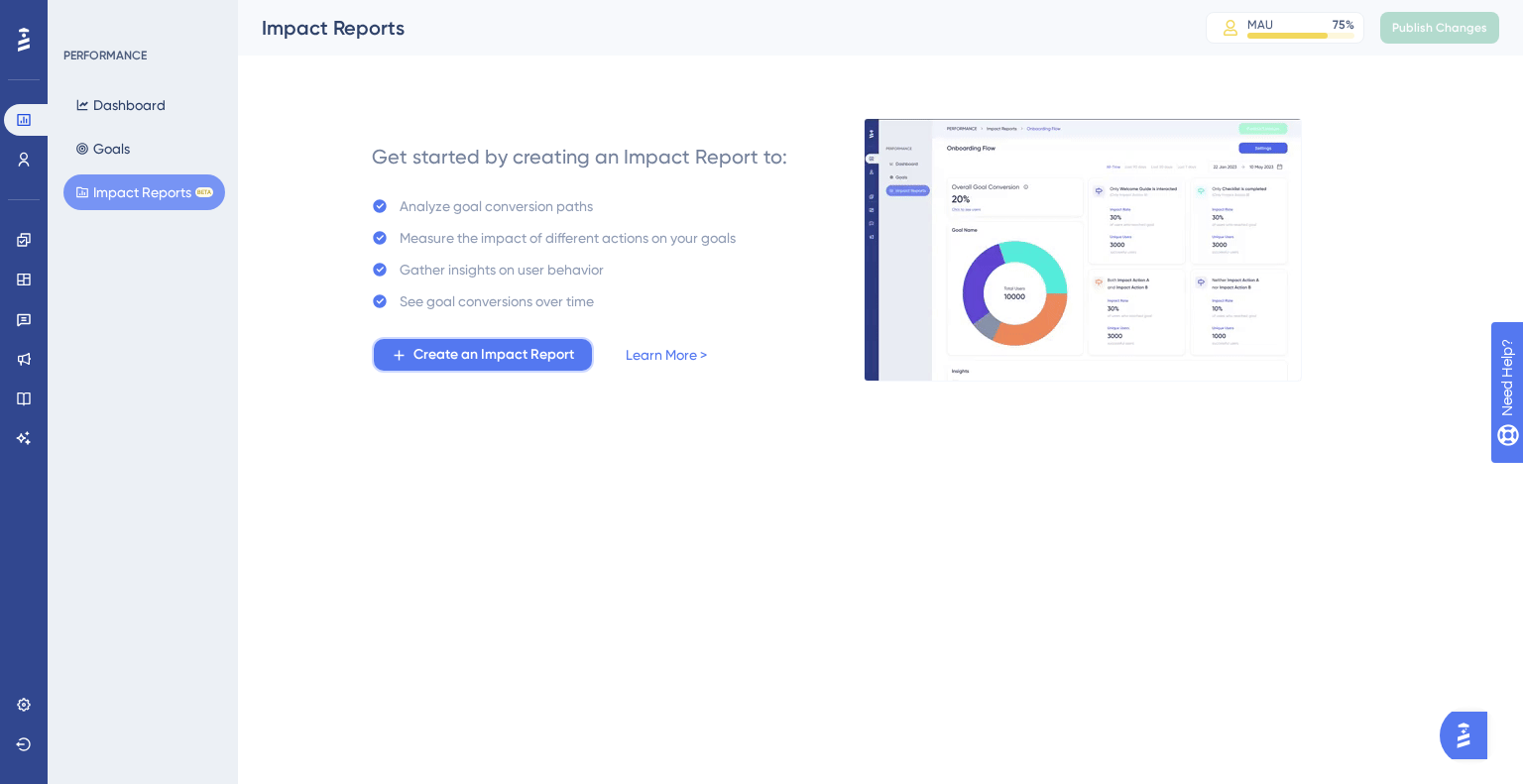 click on "Create an Impact Report" at bounding box center (494, 355) 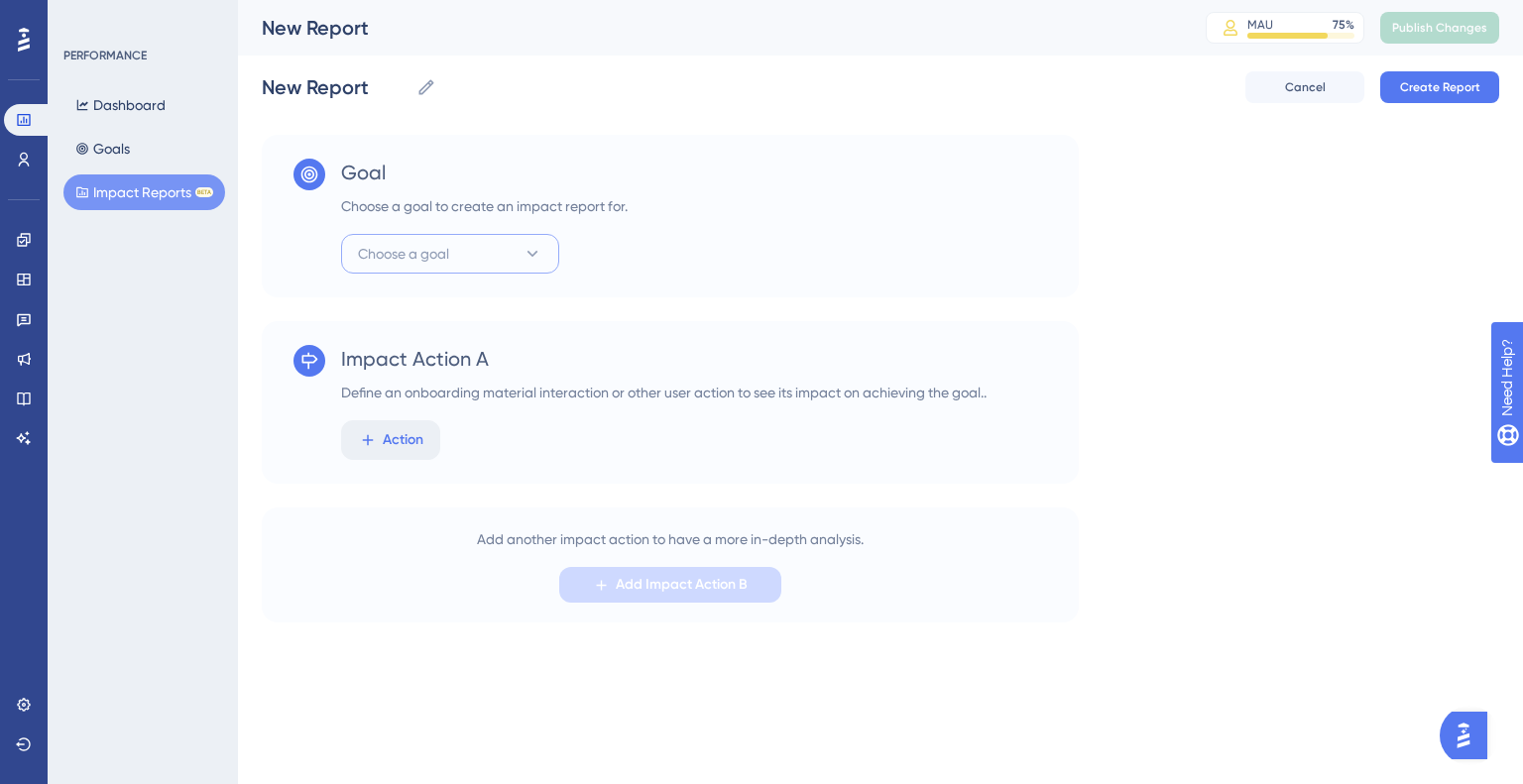 click on "Choose a goal" at bounding box center (404, 254) 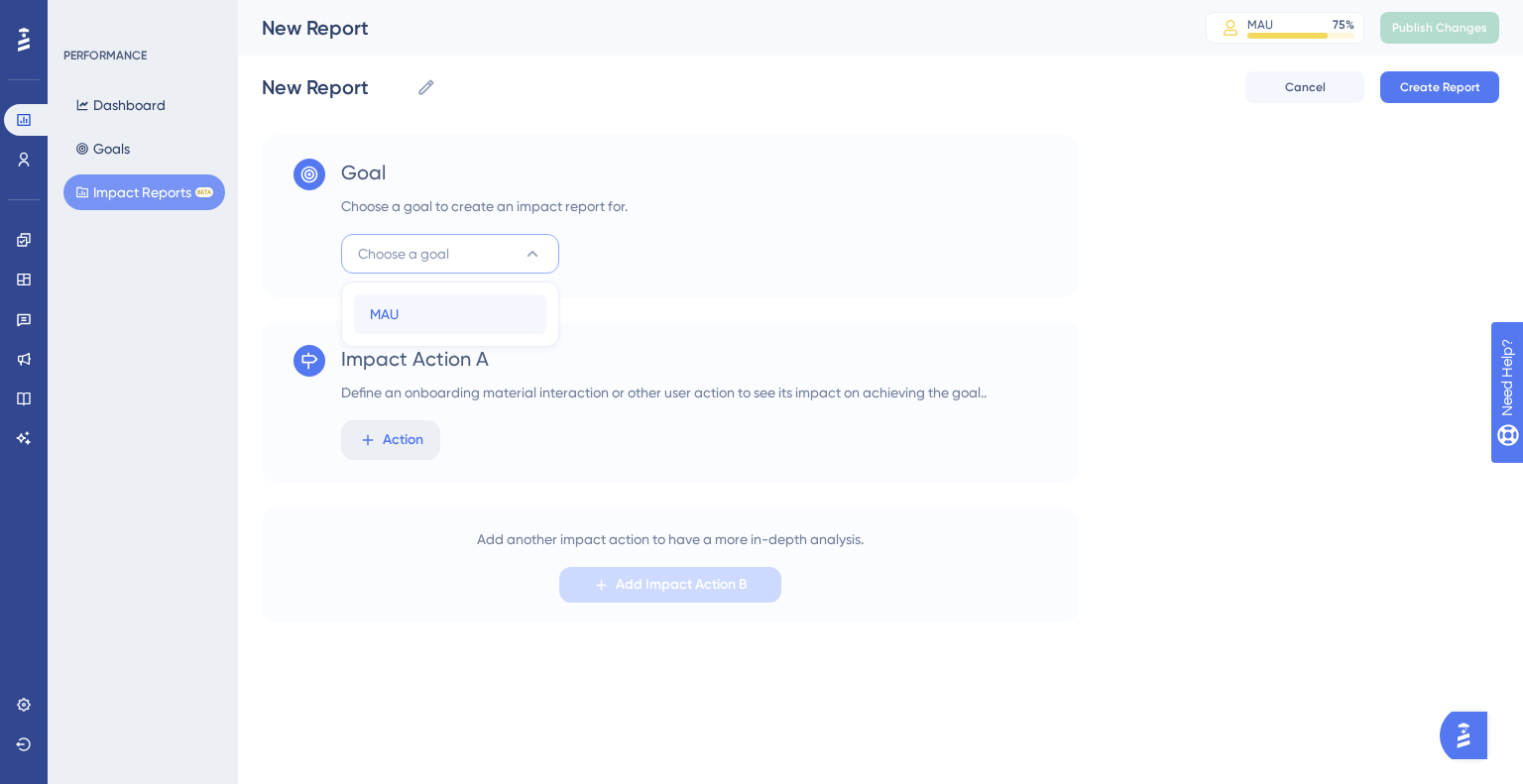 click on "MAU MAU" at bounding box center [450, 314] 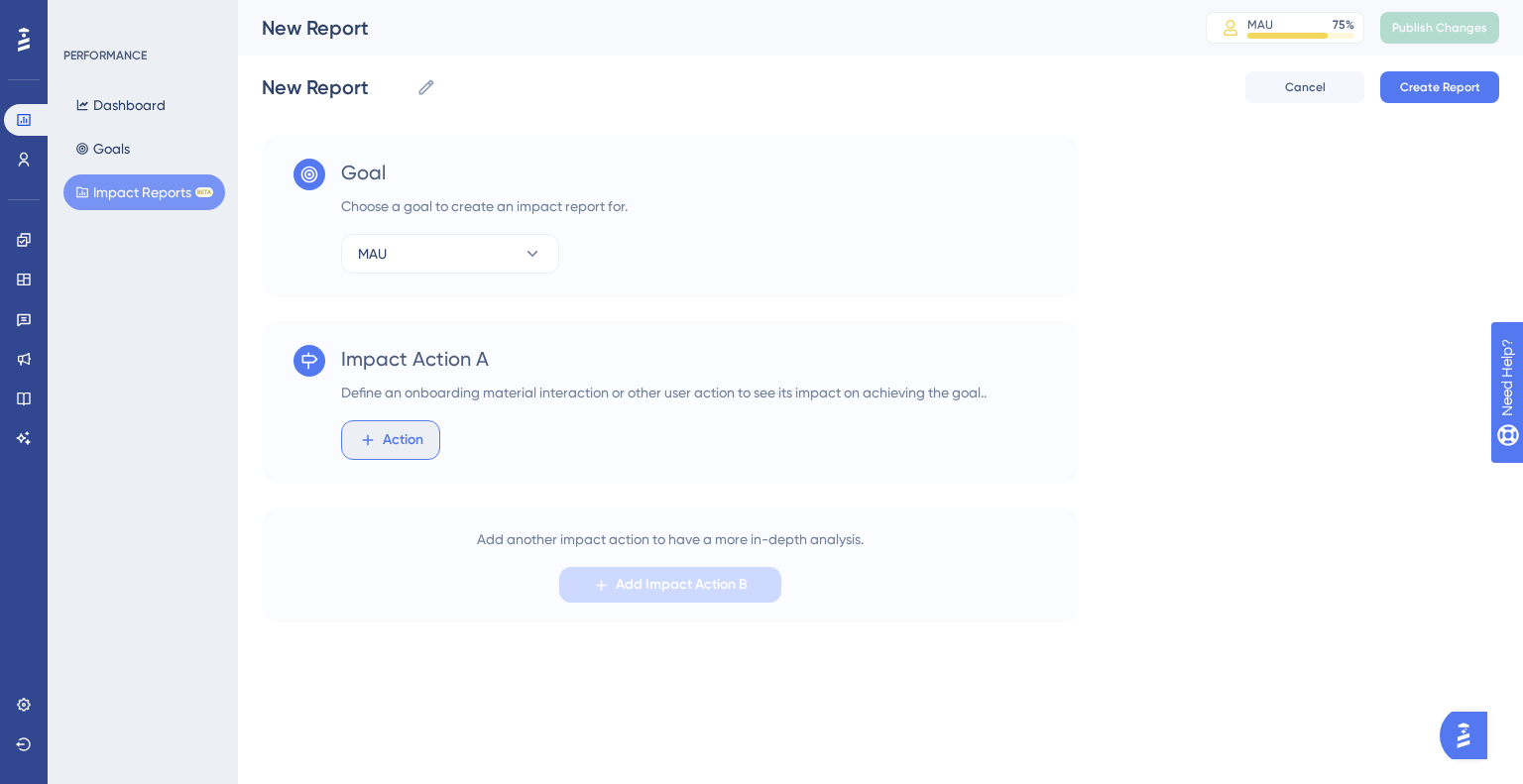 click on "Action" at bounding box center (391, 440) 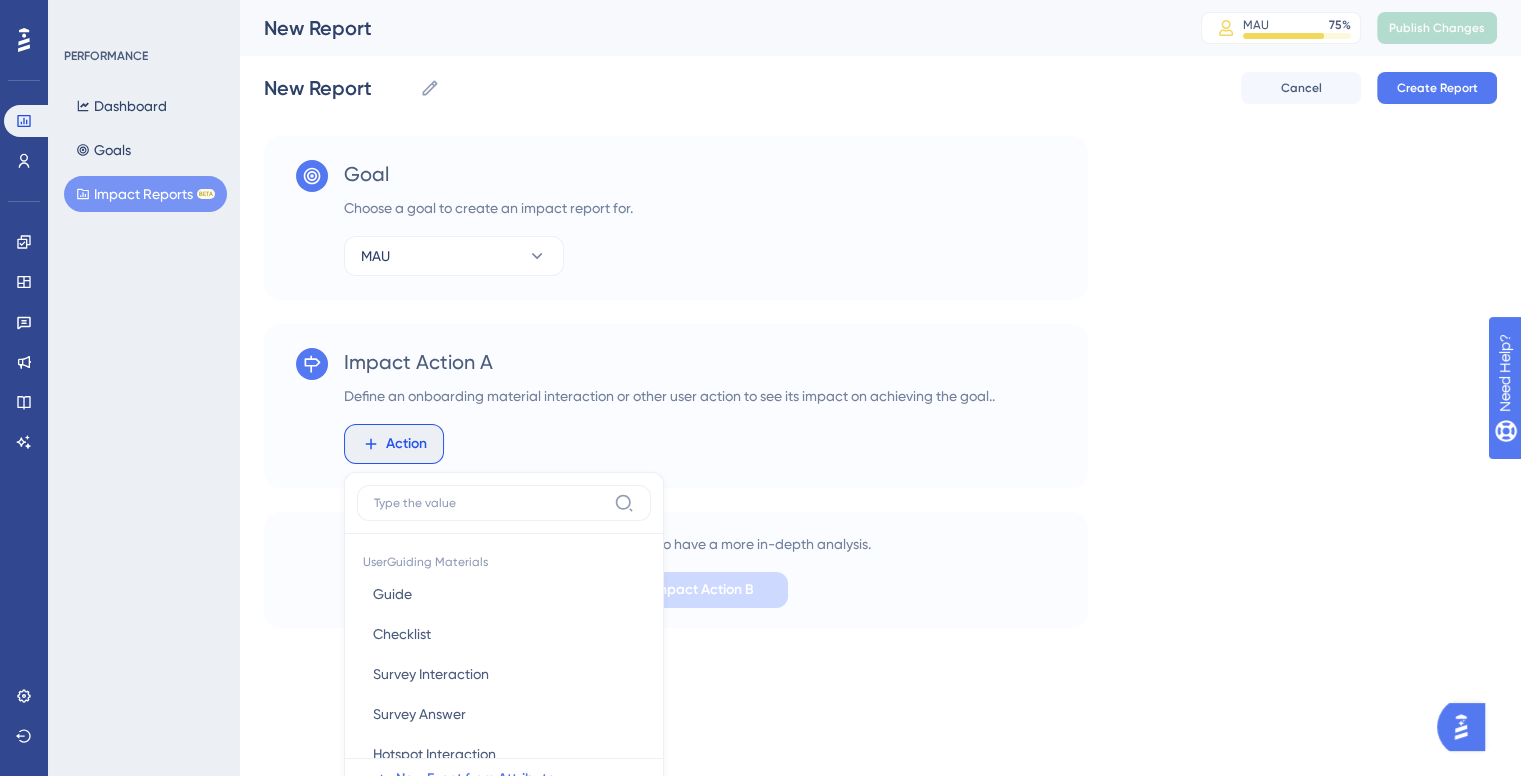 scroll, scrollTop: 24, scrollLeft: 0, axis: vertical 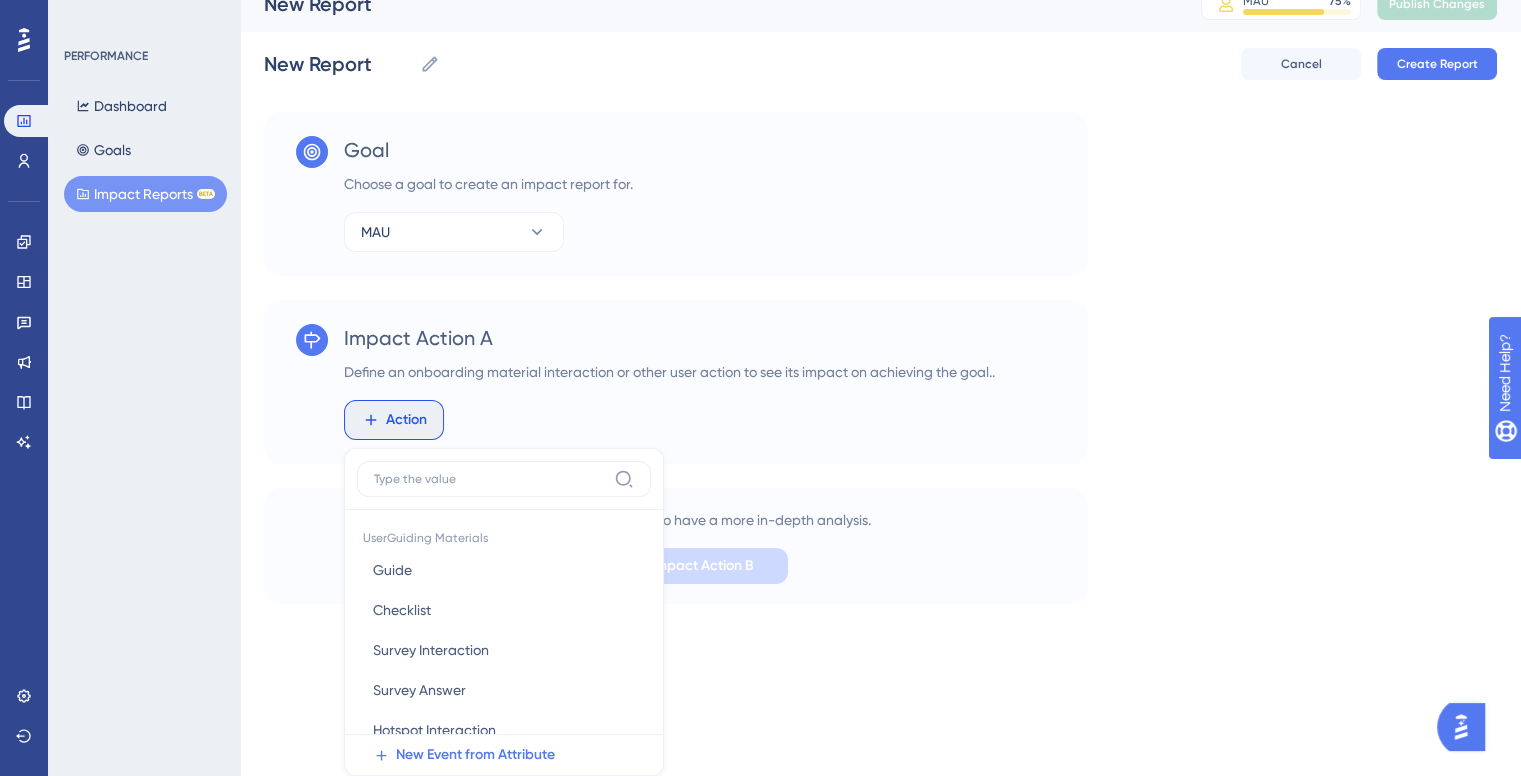 click on "Action UserGuiding Materials Guide Guide Checklist Checklist Survey Interaction Survey Interaction Survey Answer Survey Answer Hotspot Interaction Hotspot Interaction Custom Button Interaction Custom Button Interaction New Event from Attribute" at bounding box center (669, 420) 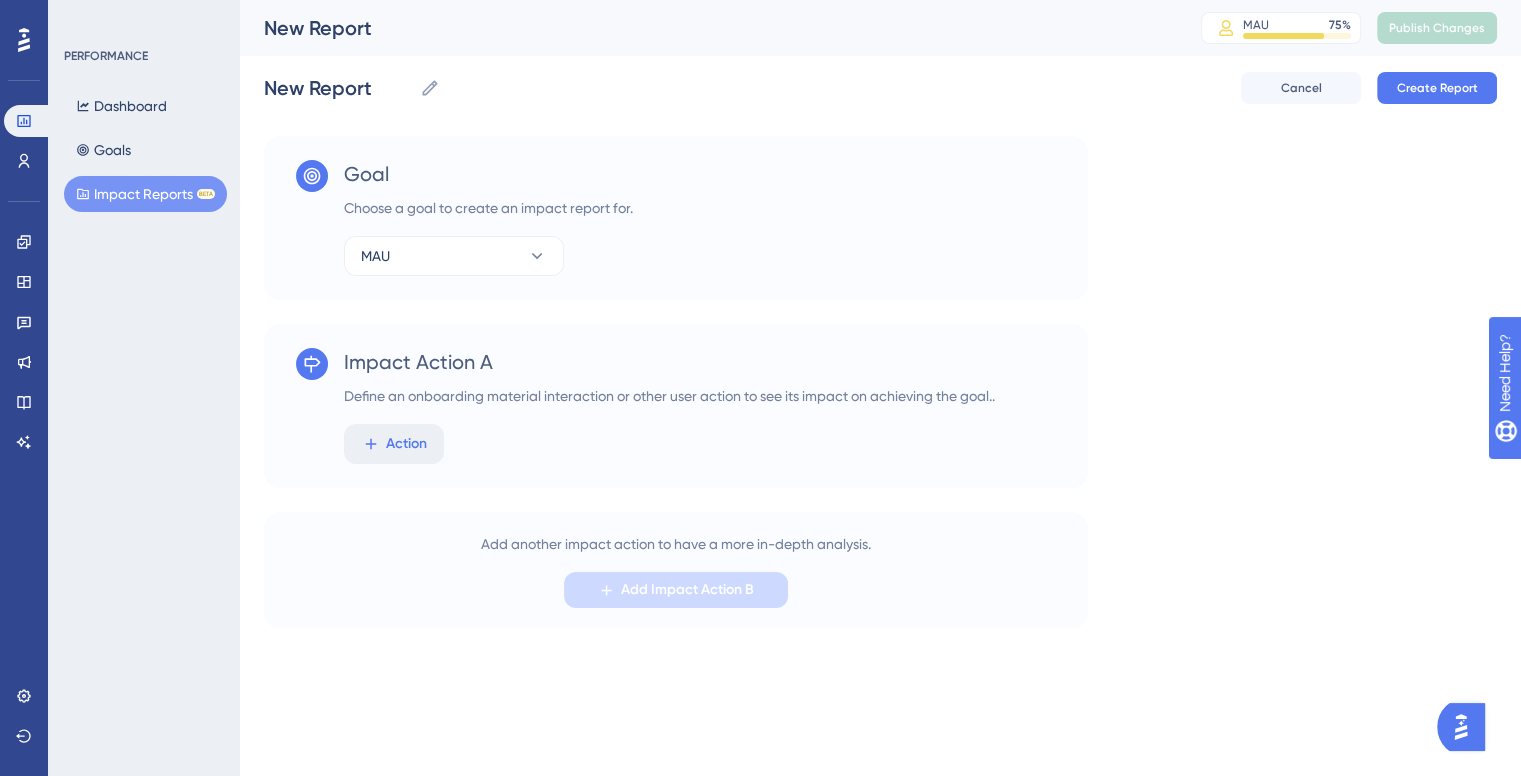 scroll, scrollTop: 0, scrollLeft: 0, axis: both 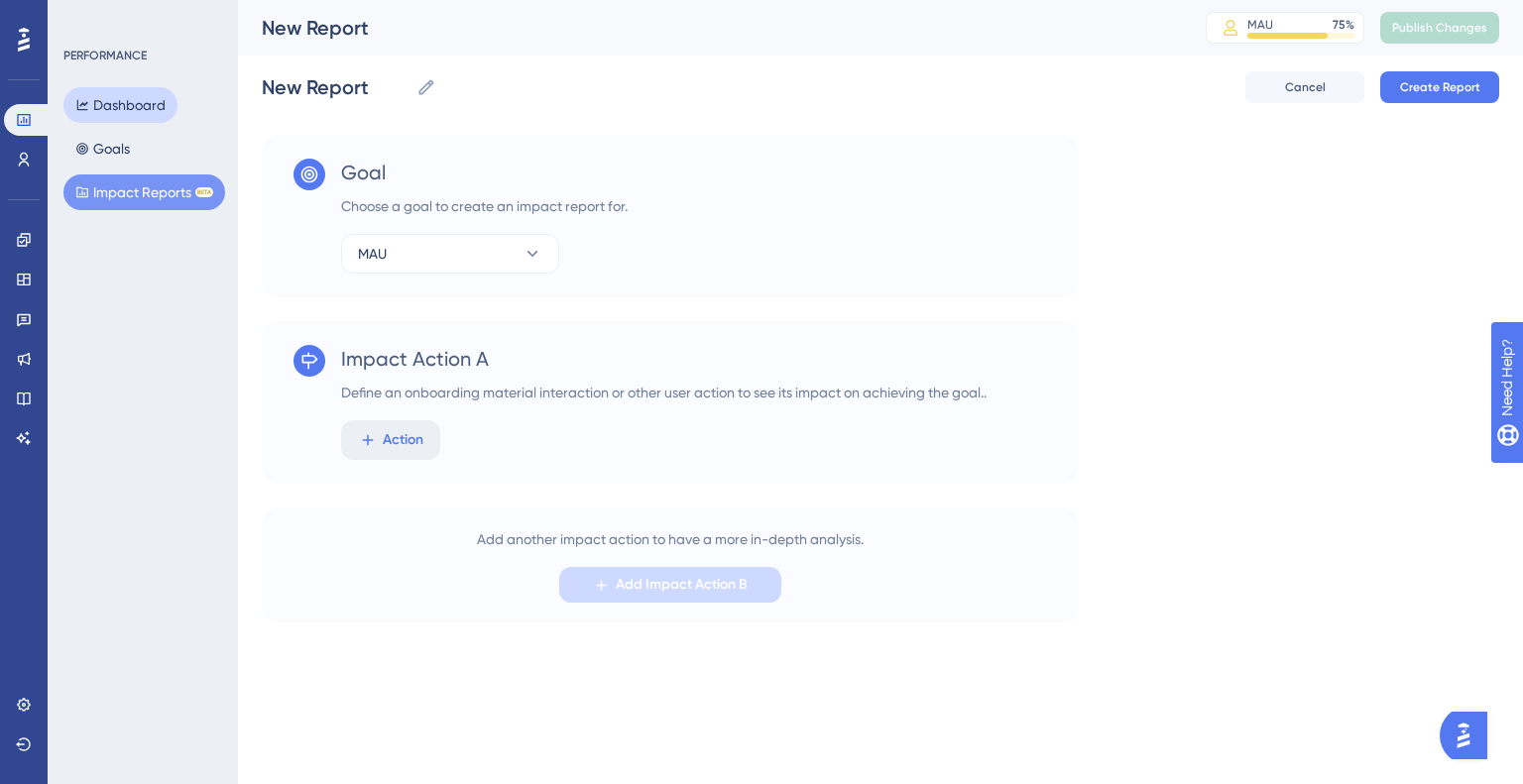 click on "Dashboard" at bounding box center (120, 105) 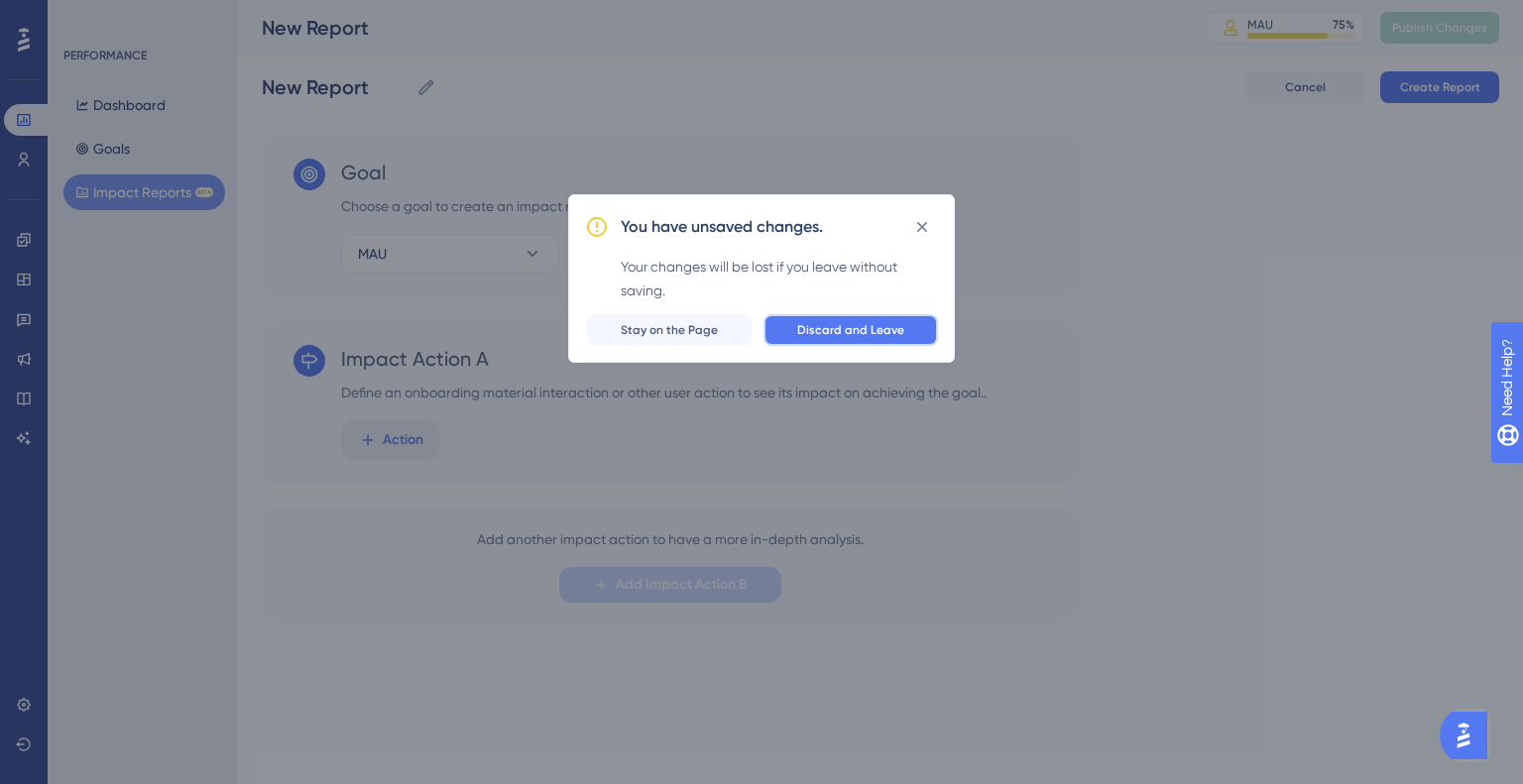 click on "Discard and Leave" at bounding box center [851, 330] 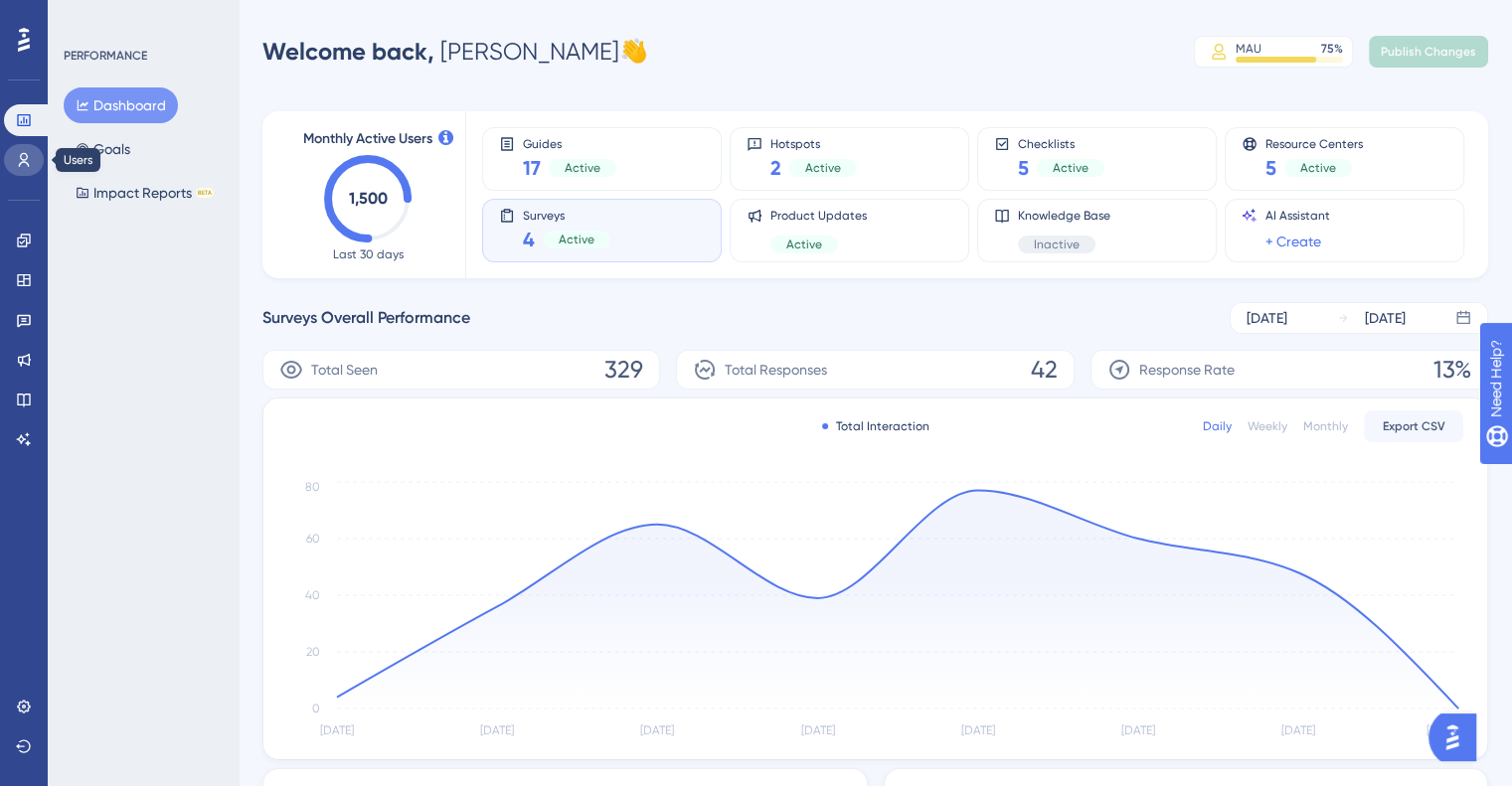 click 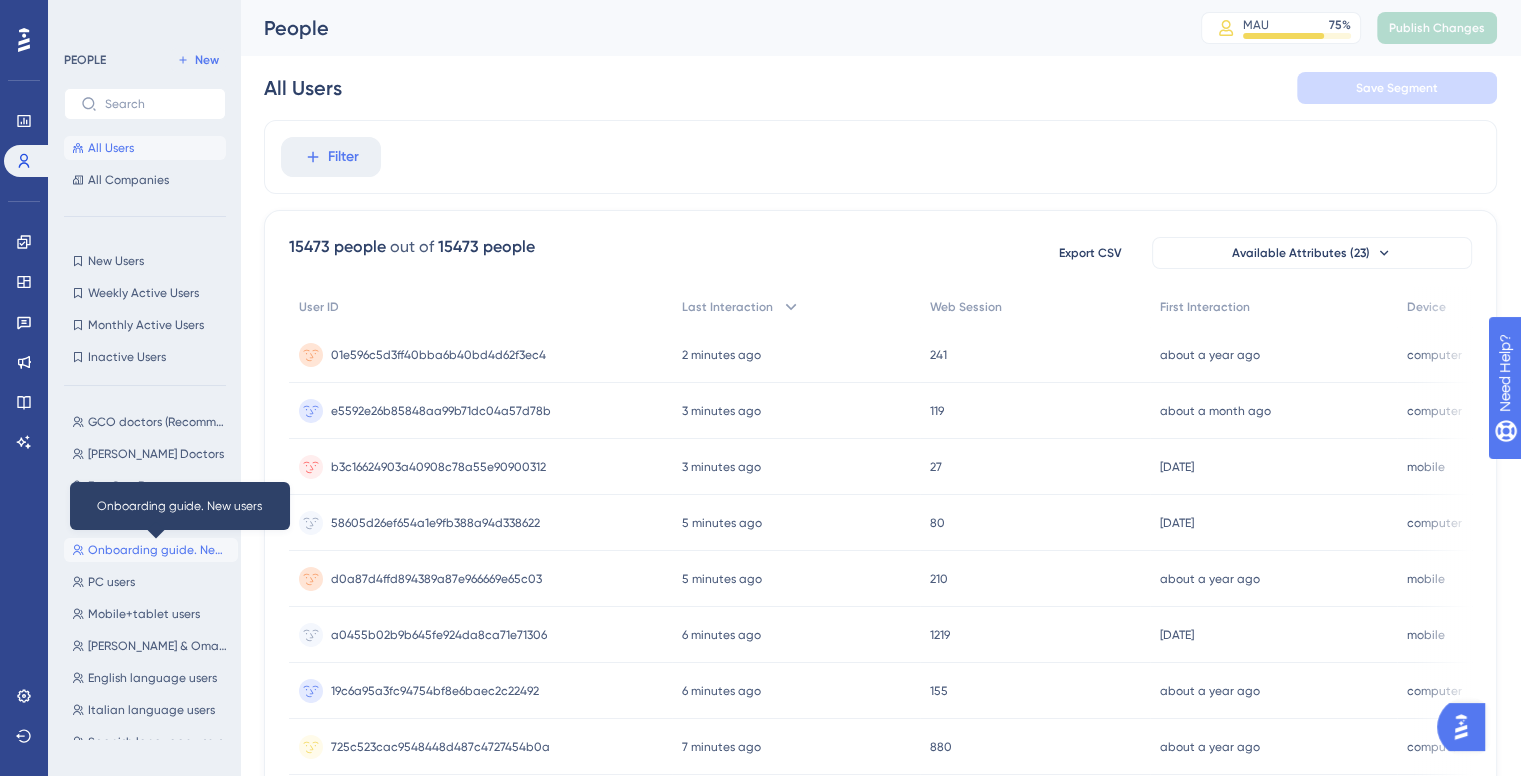 click on "Onboarding guide. New users" at bounding box center (159, 550) 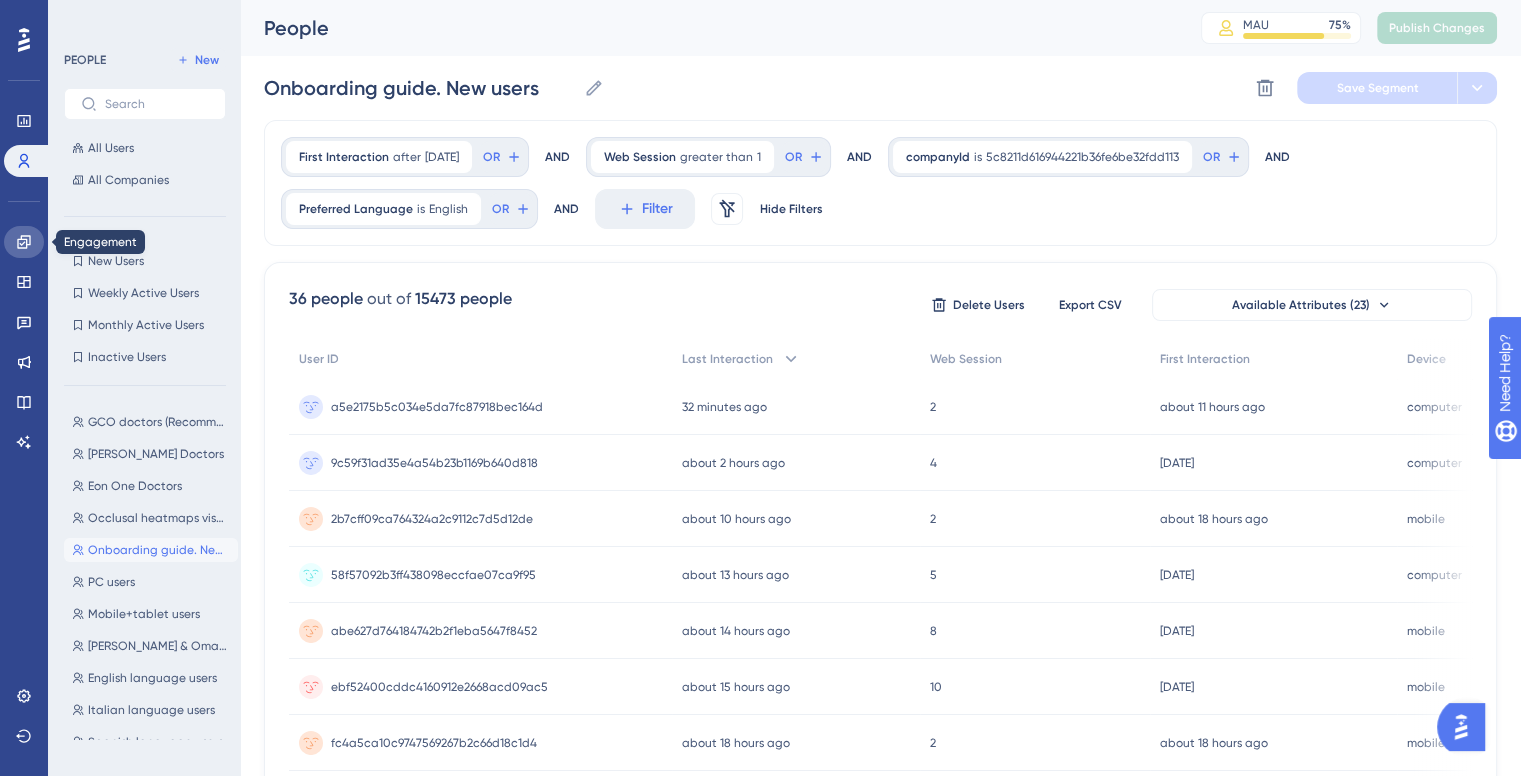 click at bounding box center (24, 242) 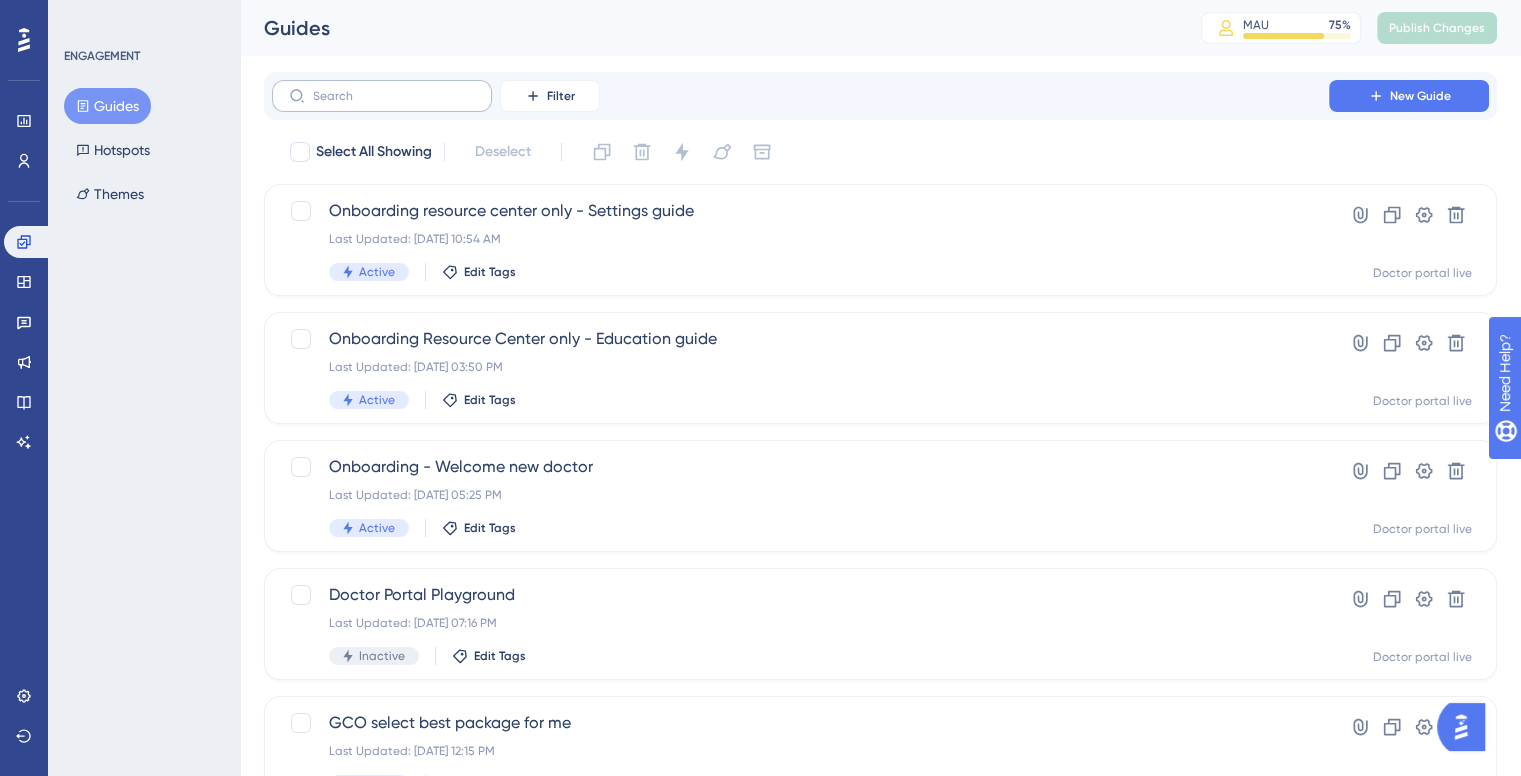 click at bounding box center (382, 96) 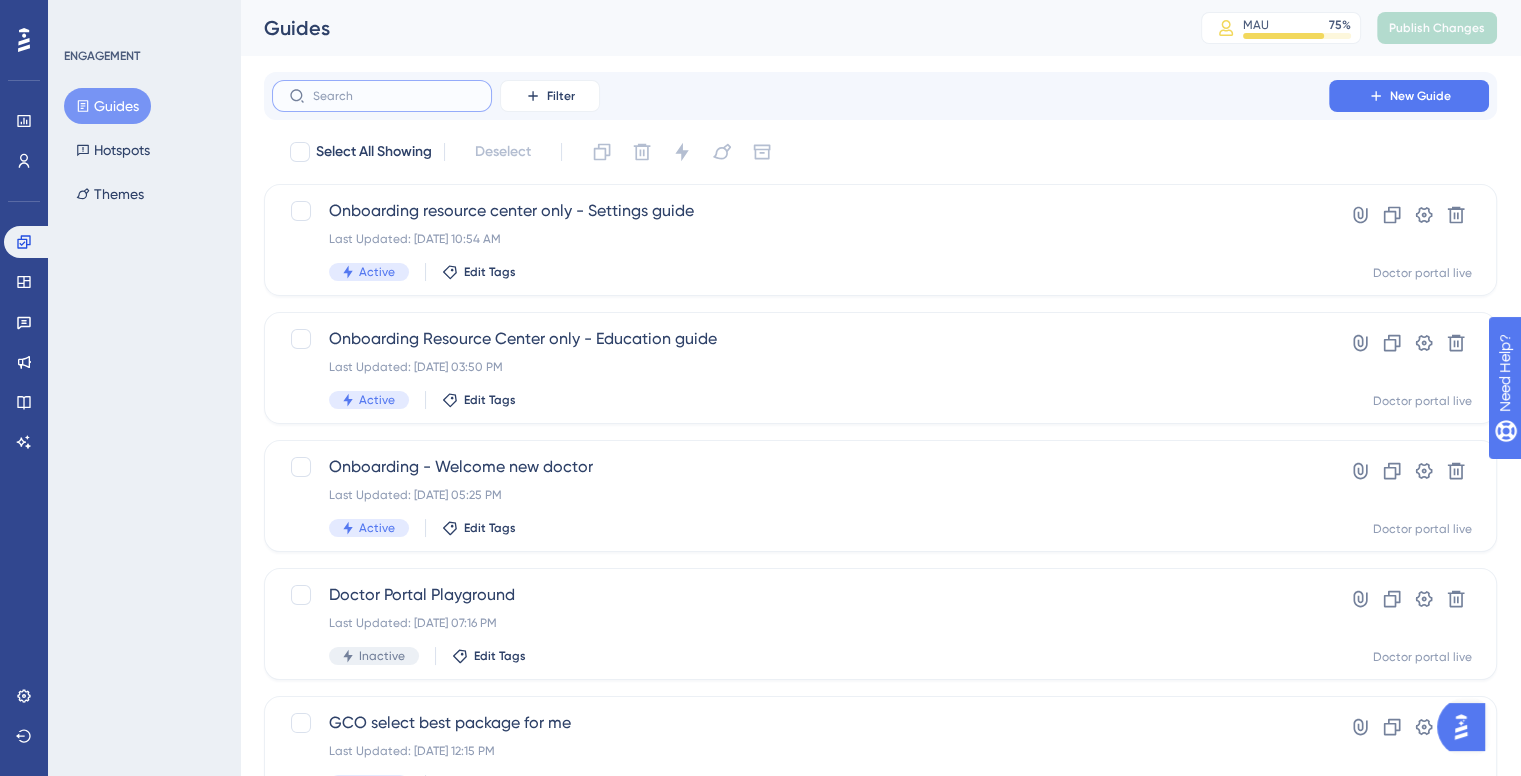 click at bounding box center [394, 96] 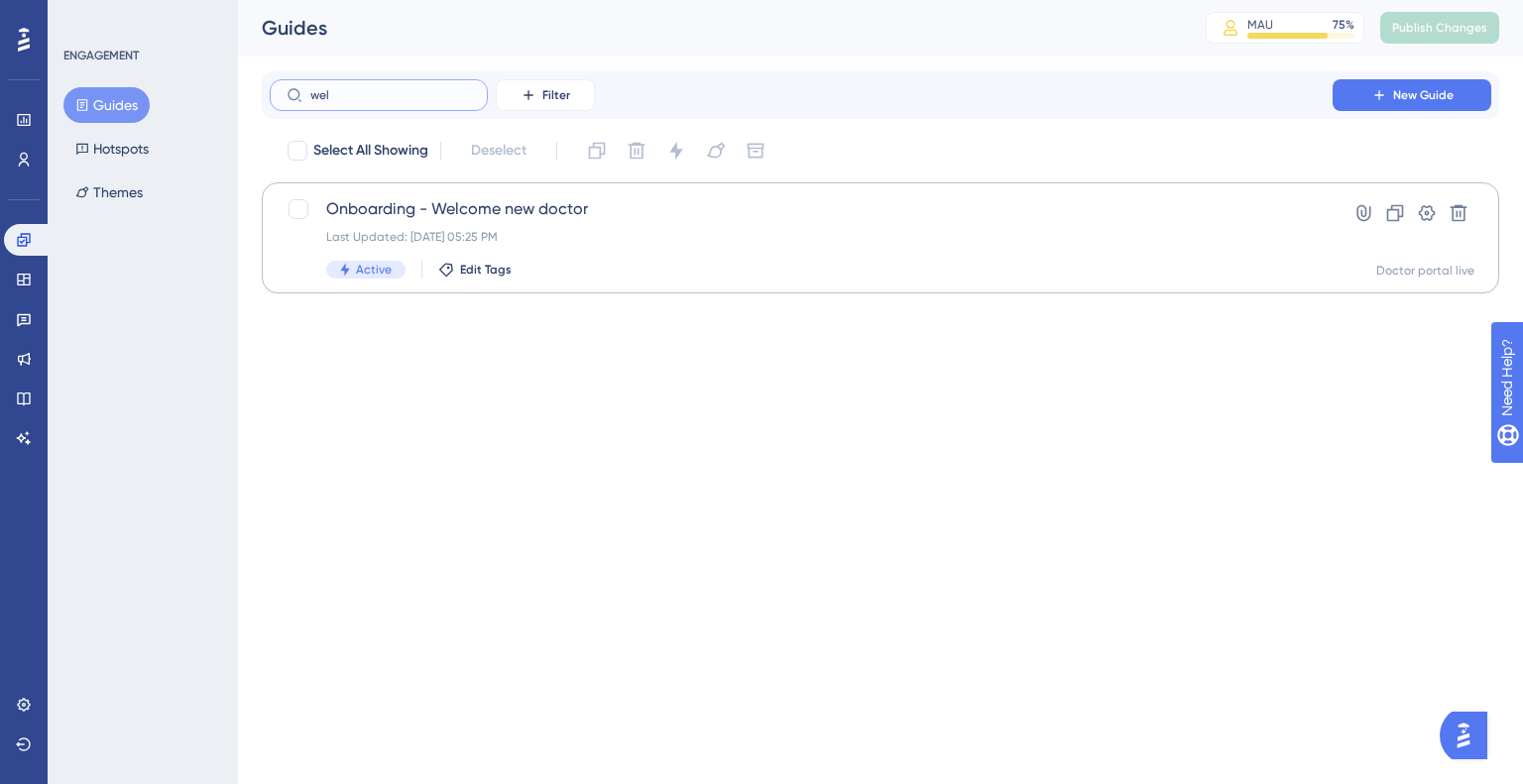 type on "wel" 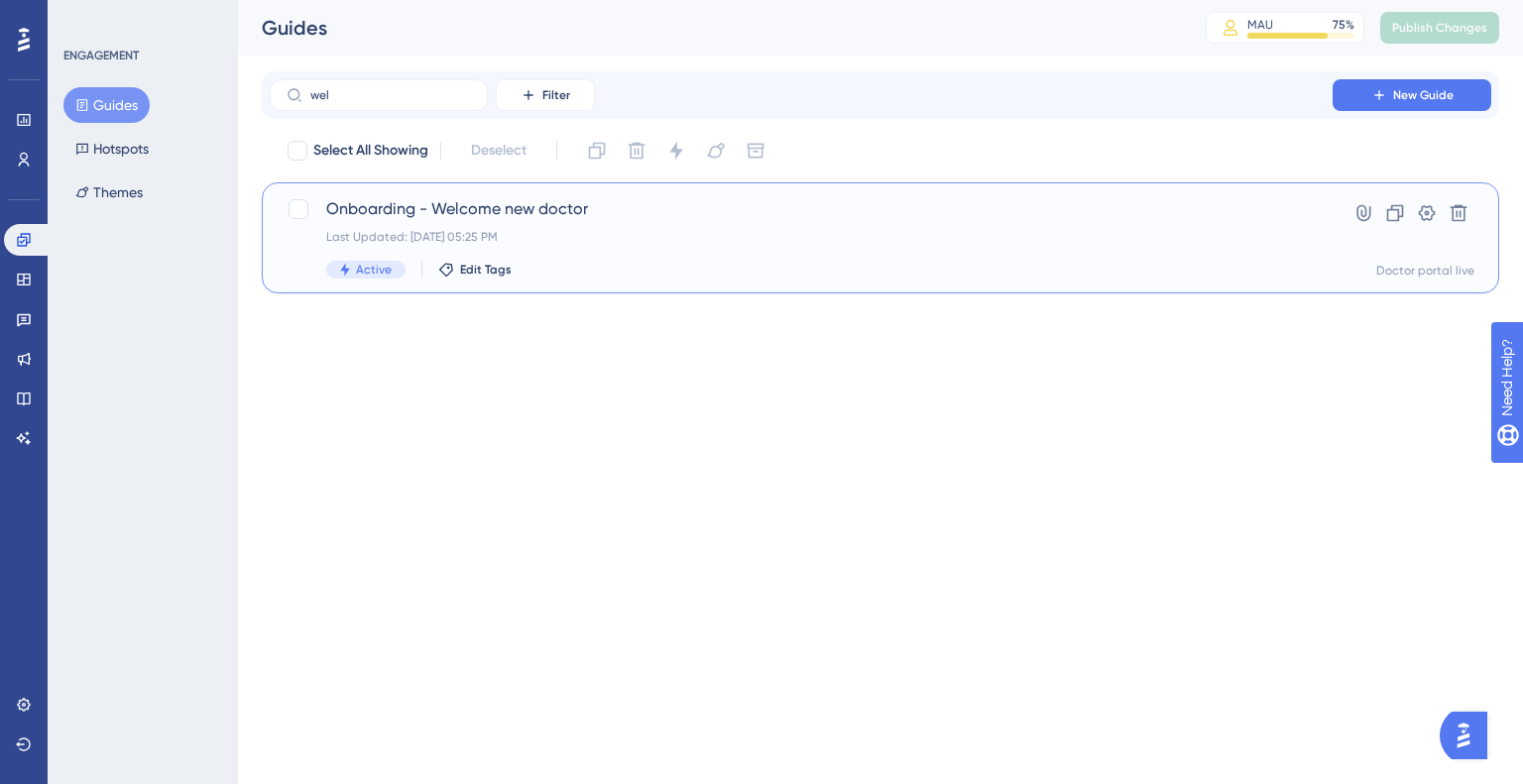 click on "Last Updated: Jul 06 2025, 05:25 PM" at bounding box center (801, 237) 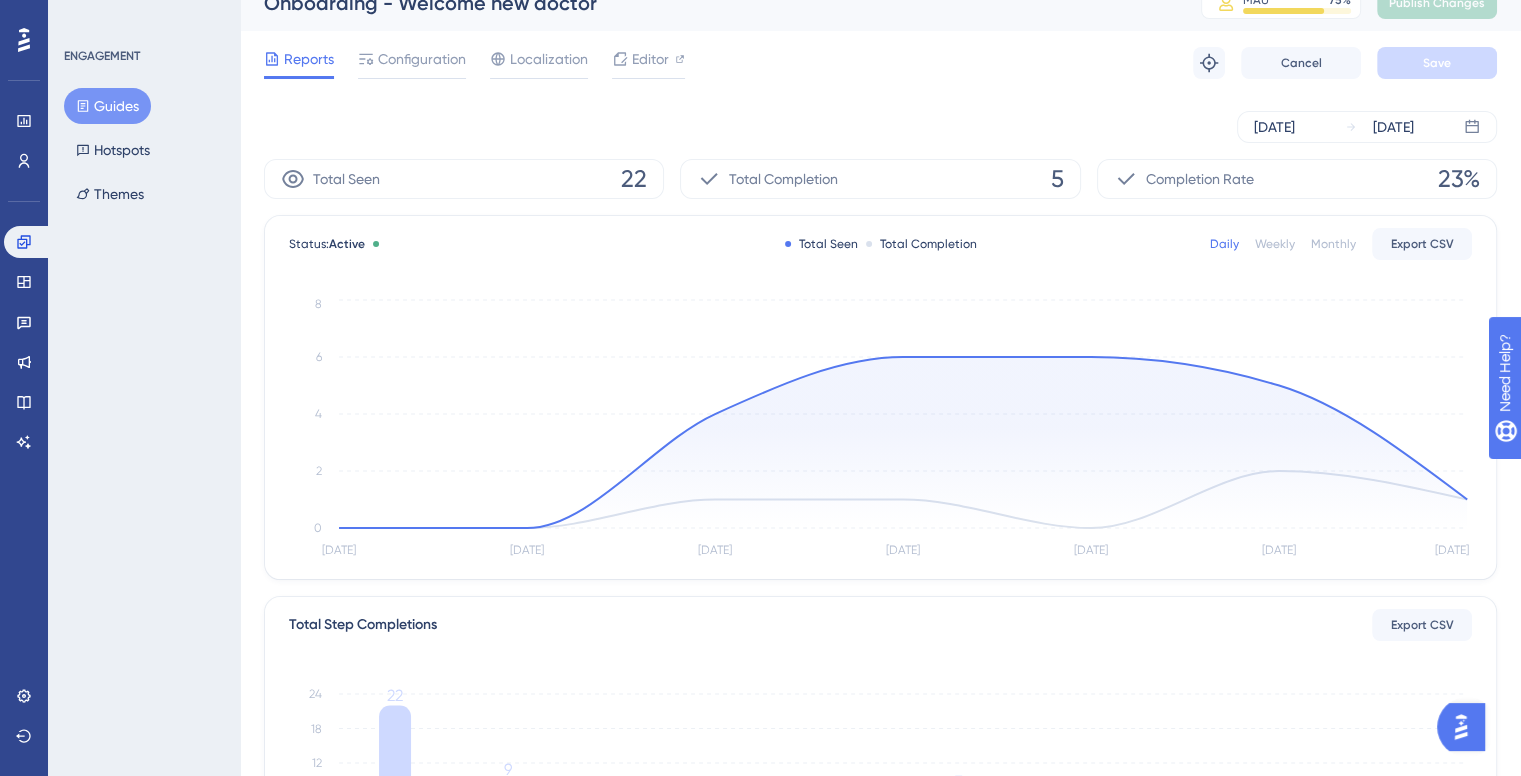 scroll, scrollTop: 20, scrollLeft: 0, axis: vertical 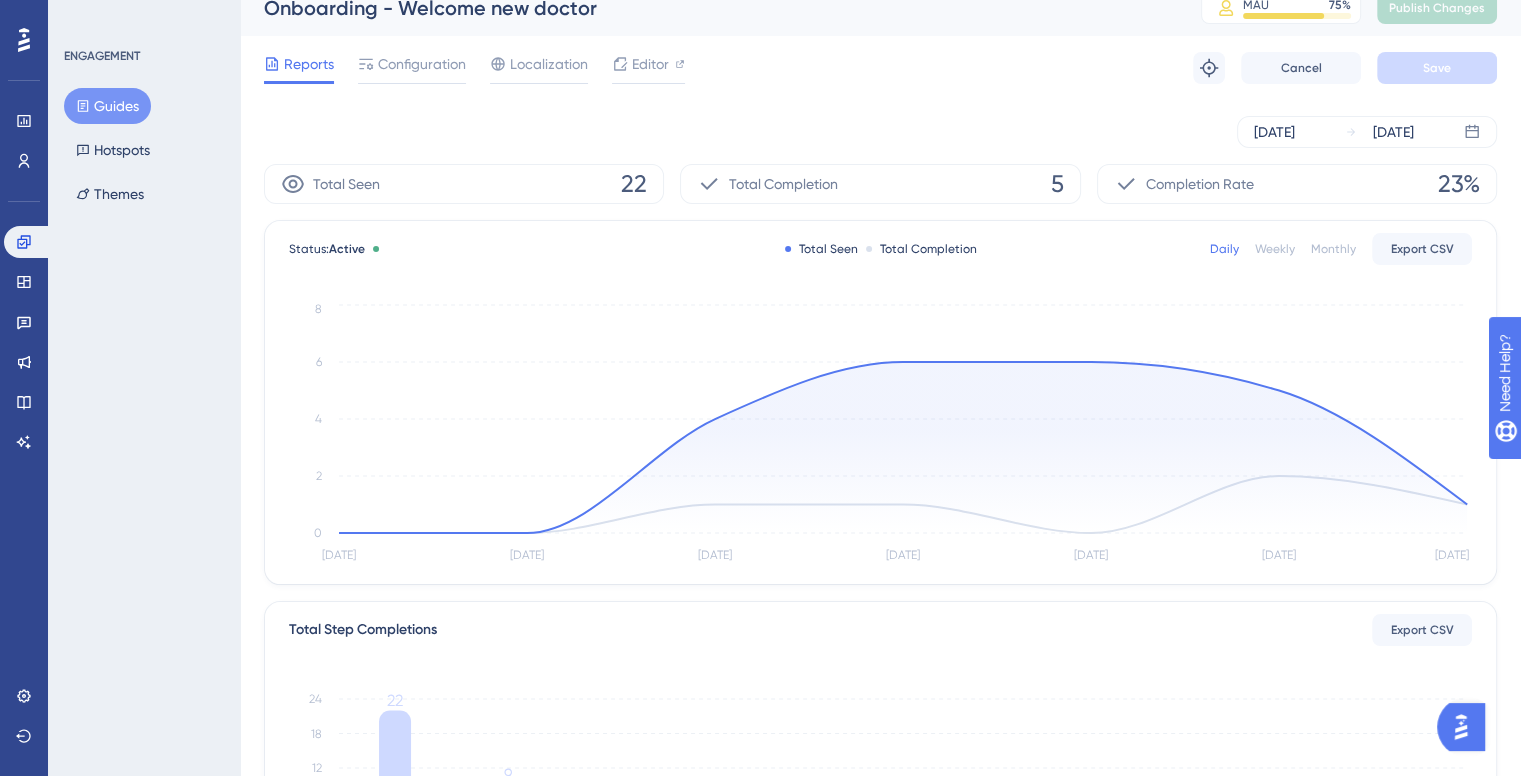 click on "Weekly" at bounding box center [1275, 249] 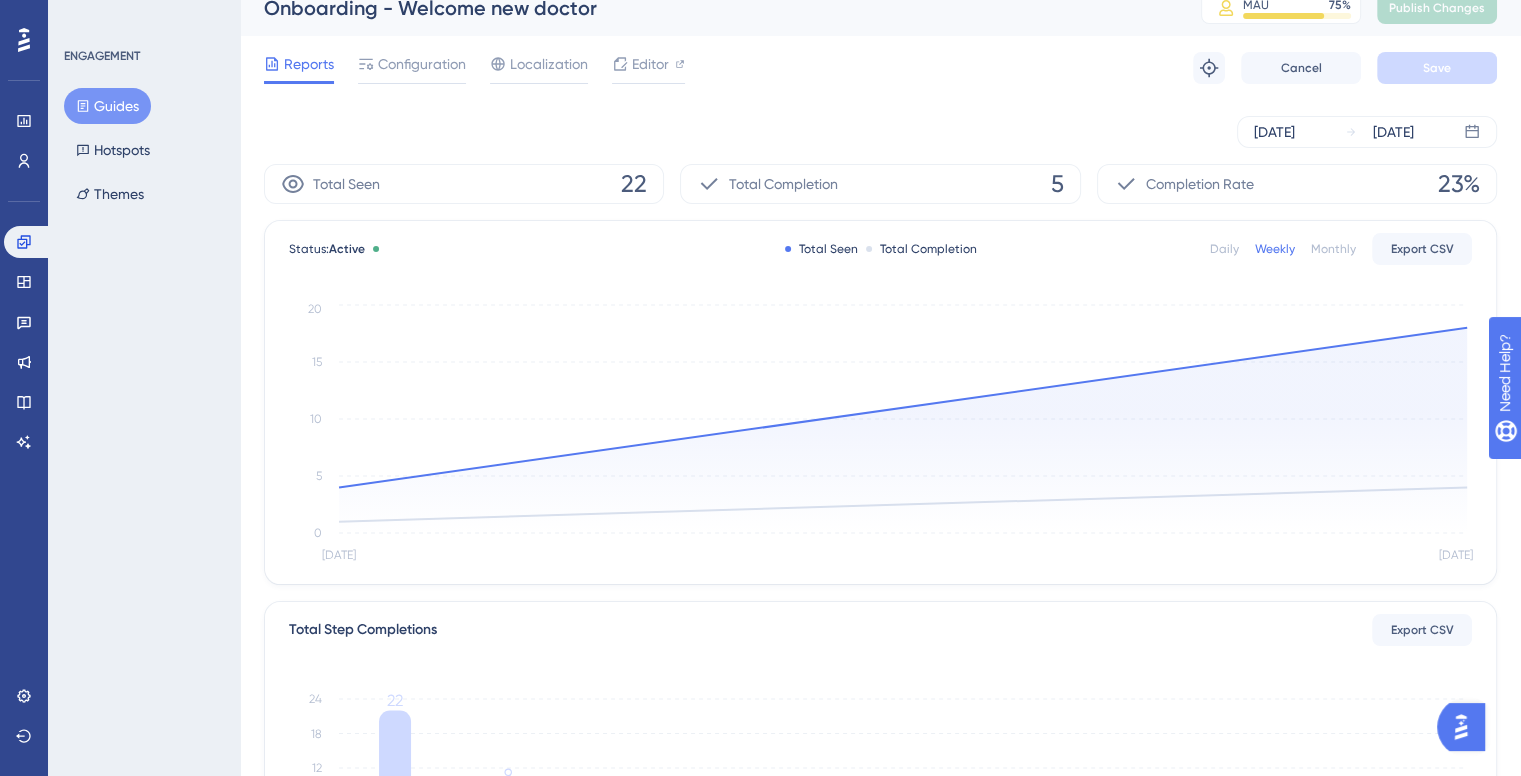 click on "Daily" at bounding box center (1224, 249) 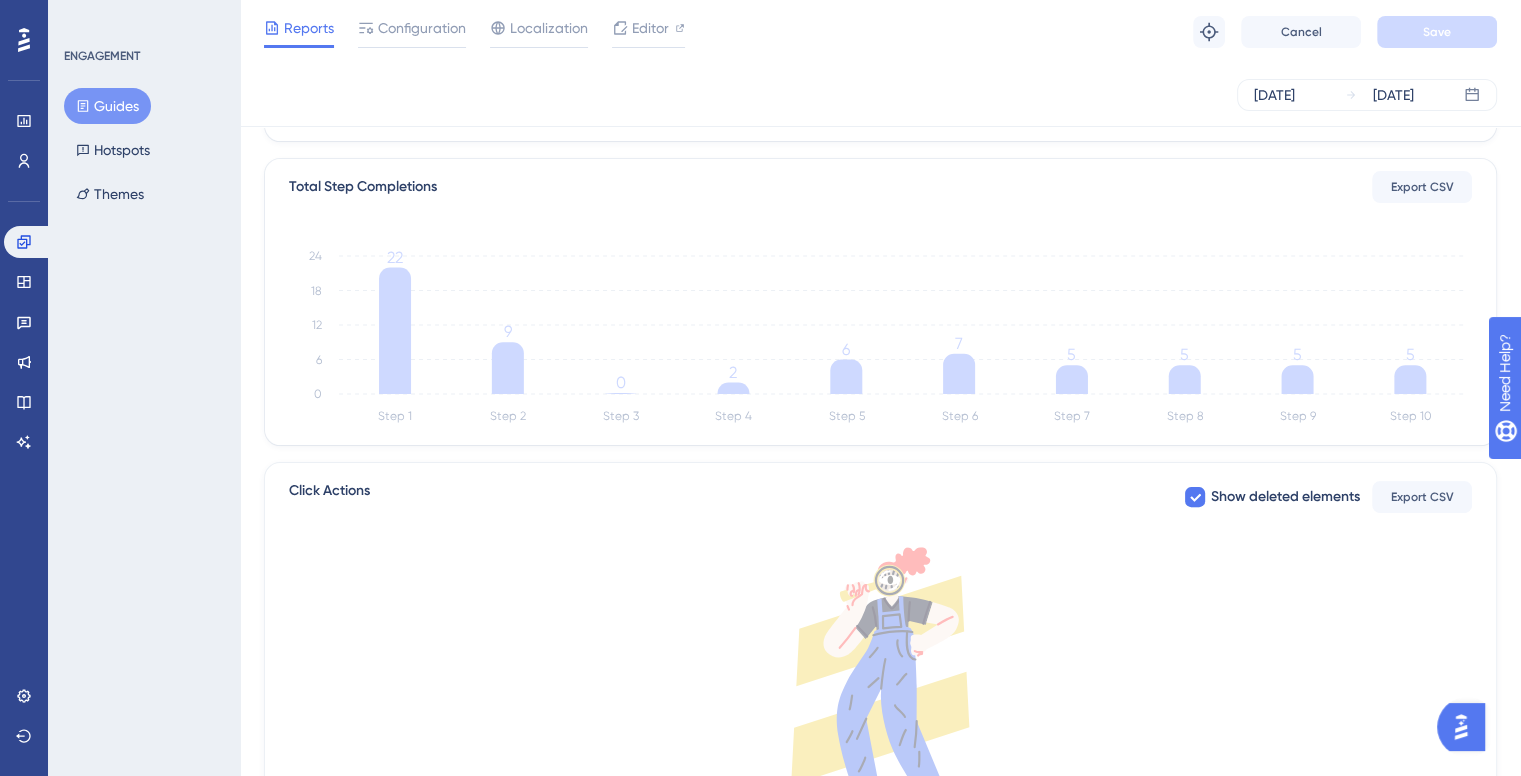 scroll, scrollTop: 520, scrollLeft: 0, axis: vertical 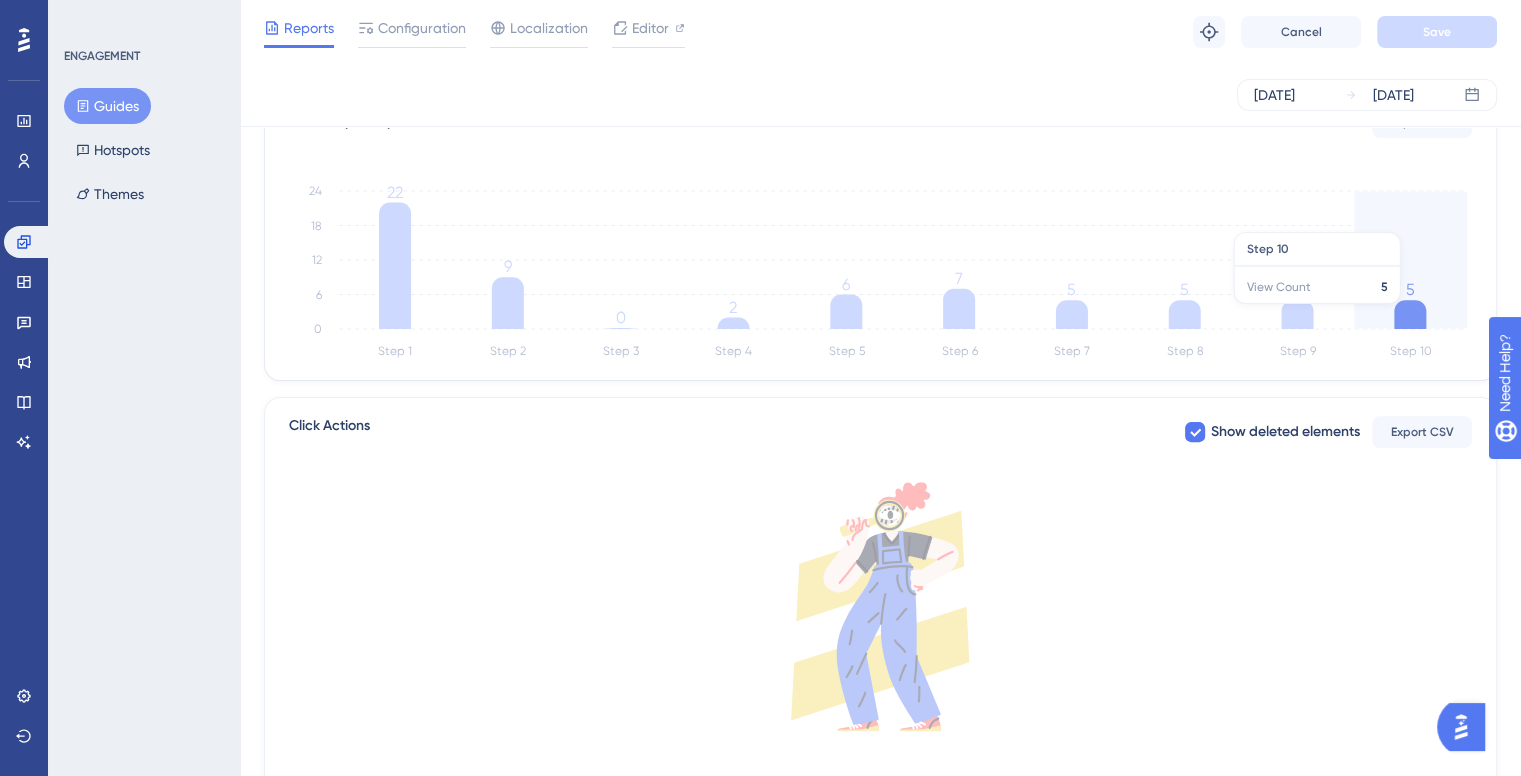 click 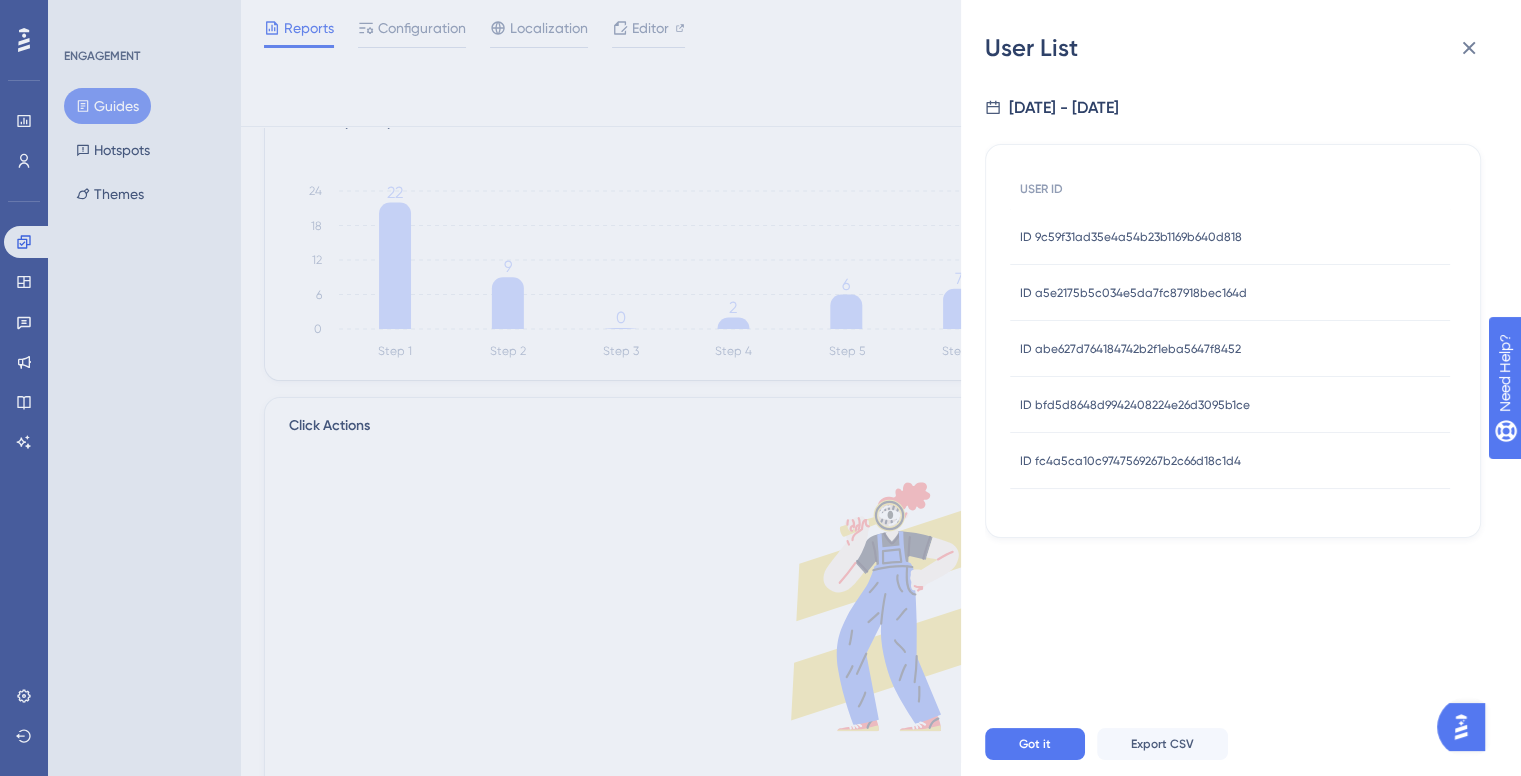 click on "ID 9c59f31ad35e4a54b23b1169b640d818" at bounding box center [1131, 237] 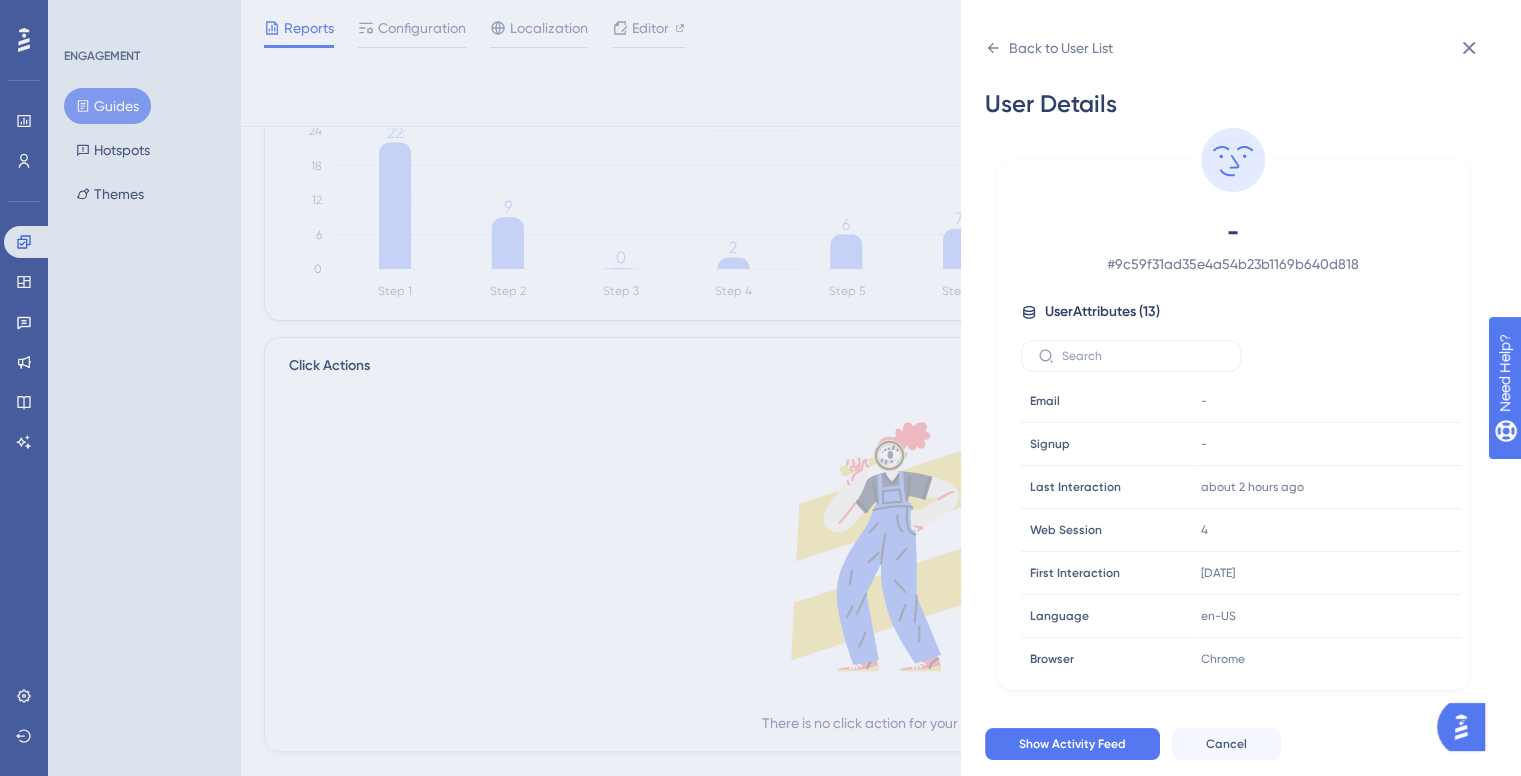 scroll, scrollTop: 620, scrollLeft: 0, axis: vertical 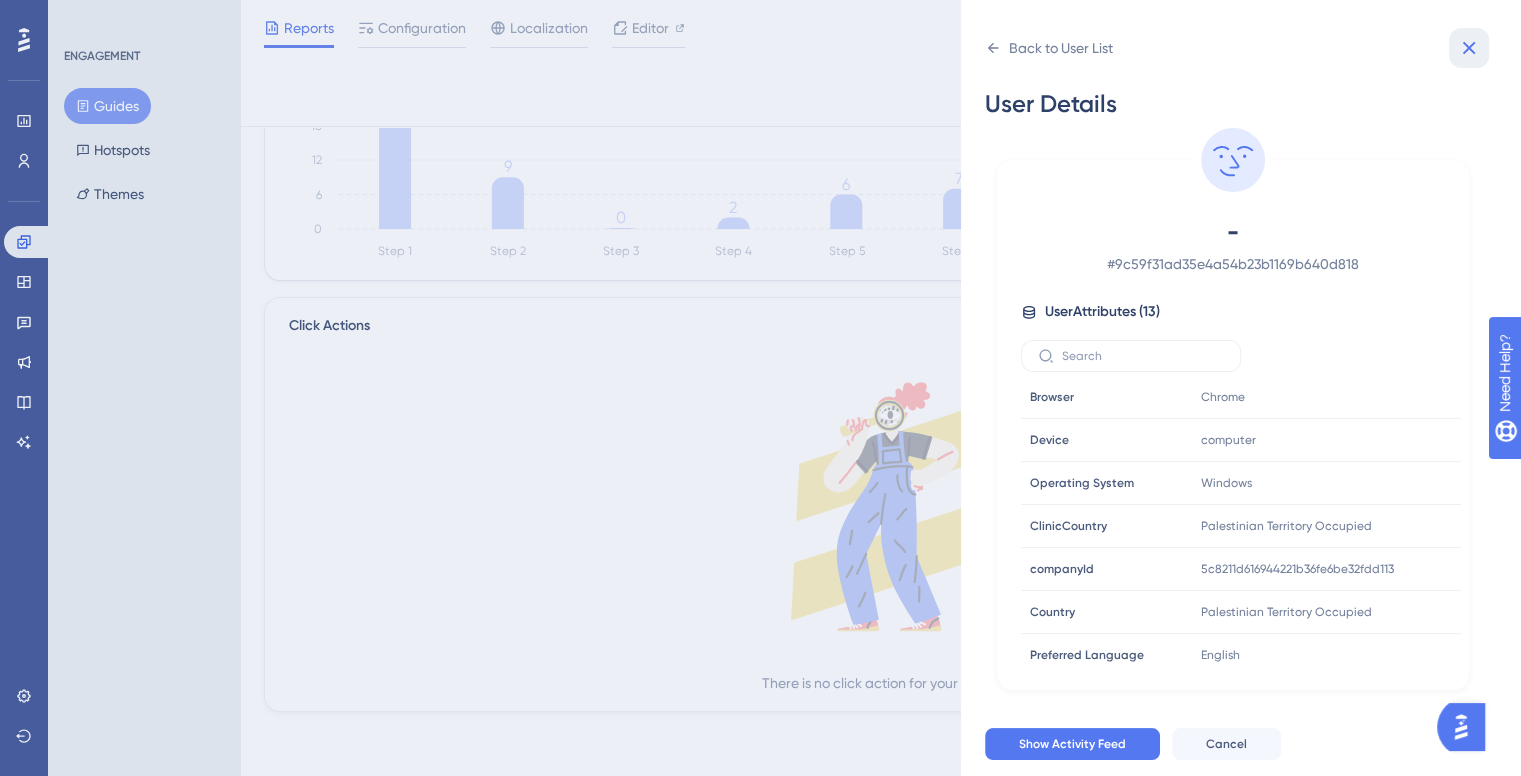 click at bounding box center (1469, 48) 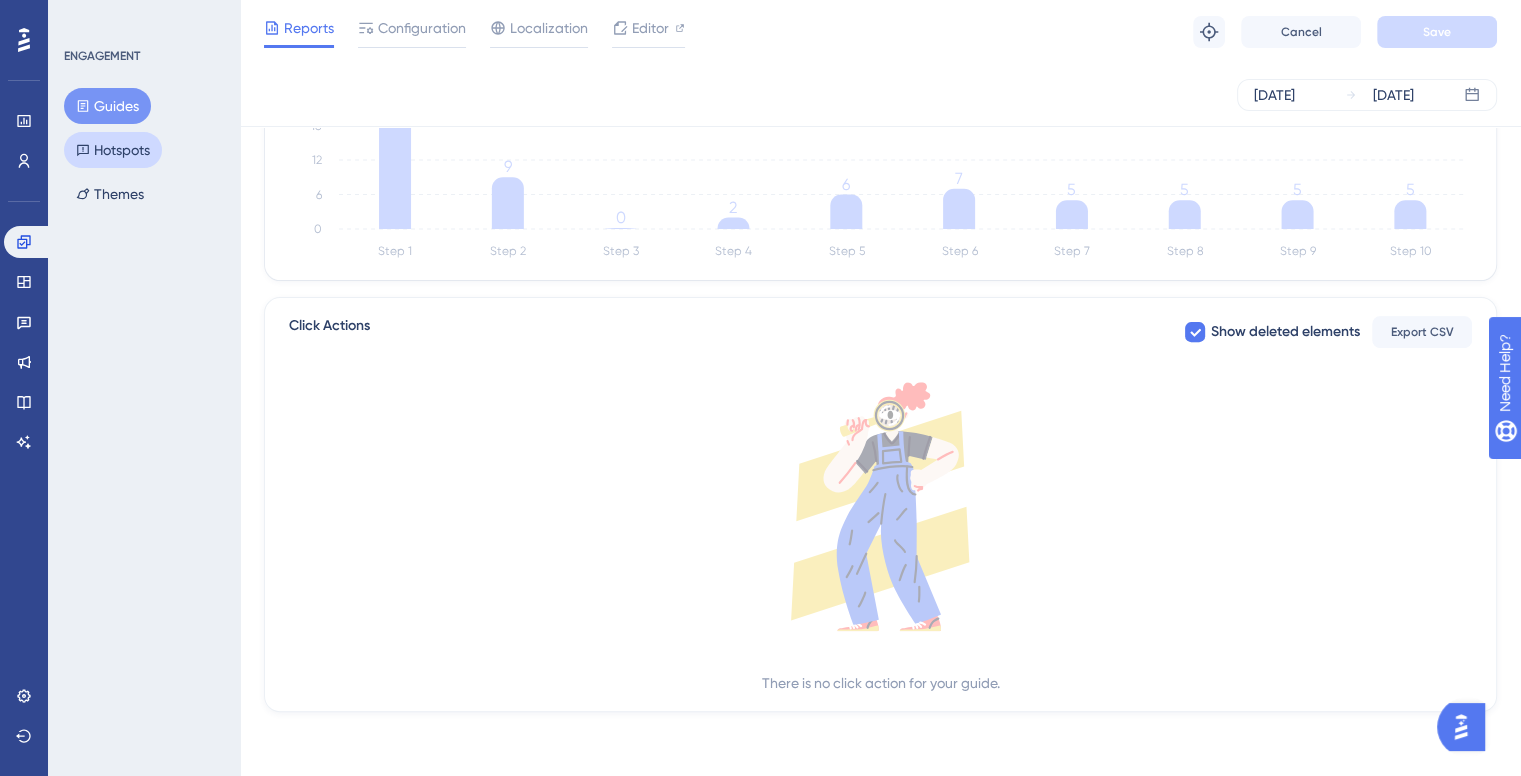 click on "Hotspots" at bounding box center [113, 150] 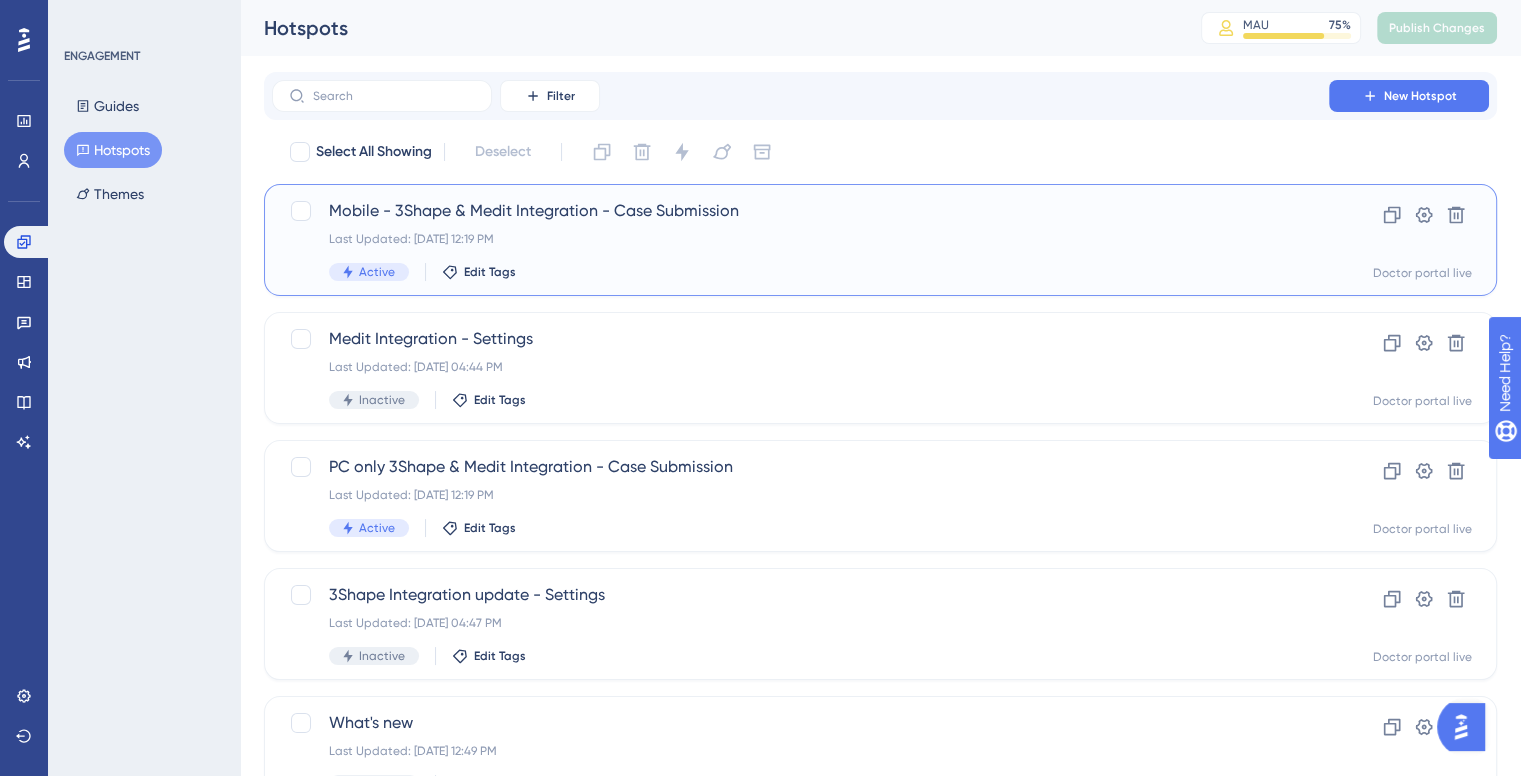 click on "Last Updated: Jun 03 2025, 12:19 PM" at bounding box center (800, 239) 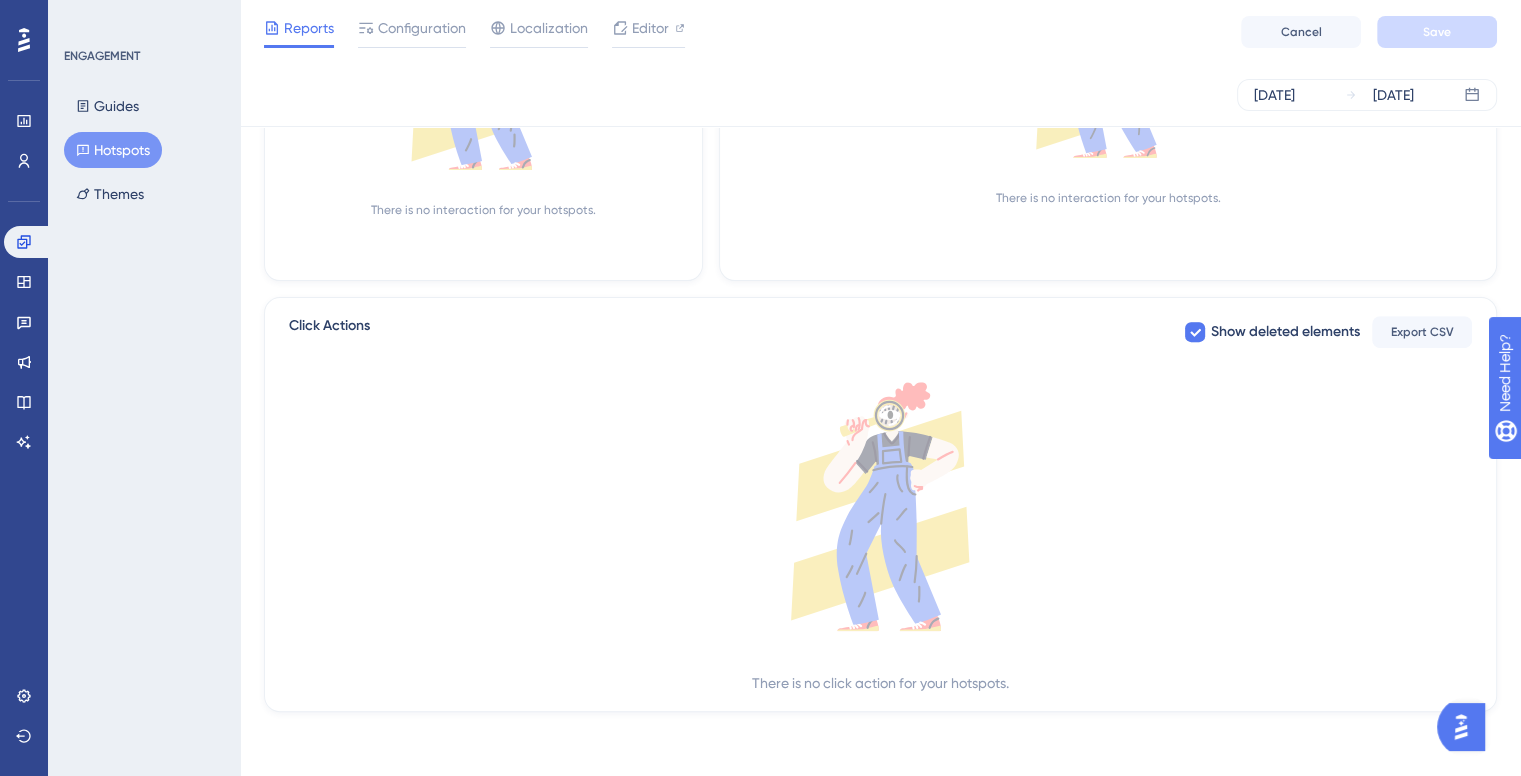 scroll, scrollTop: 0, scrollLeft: 0, axis: both 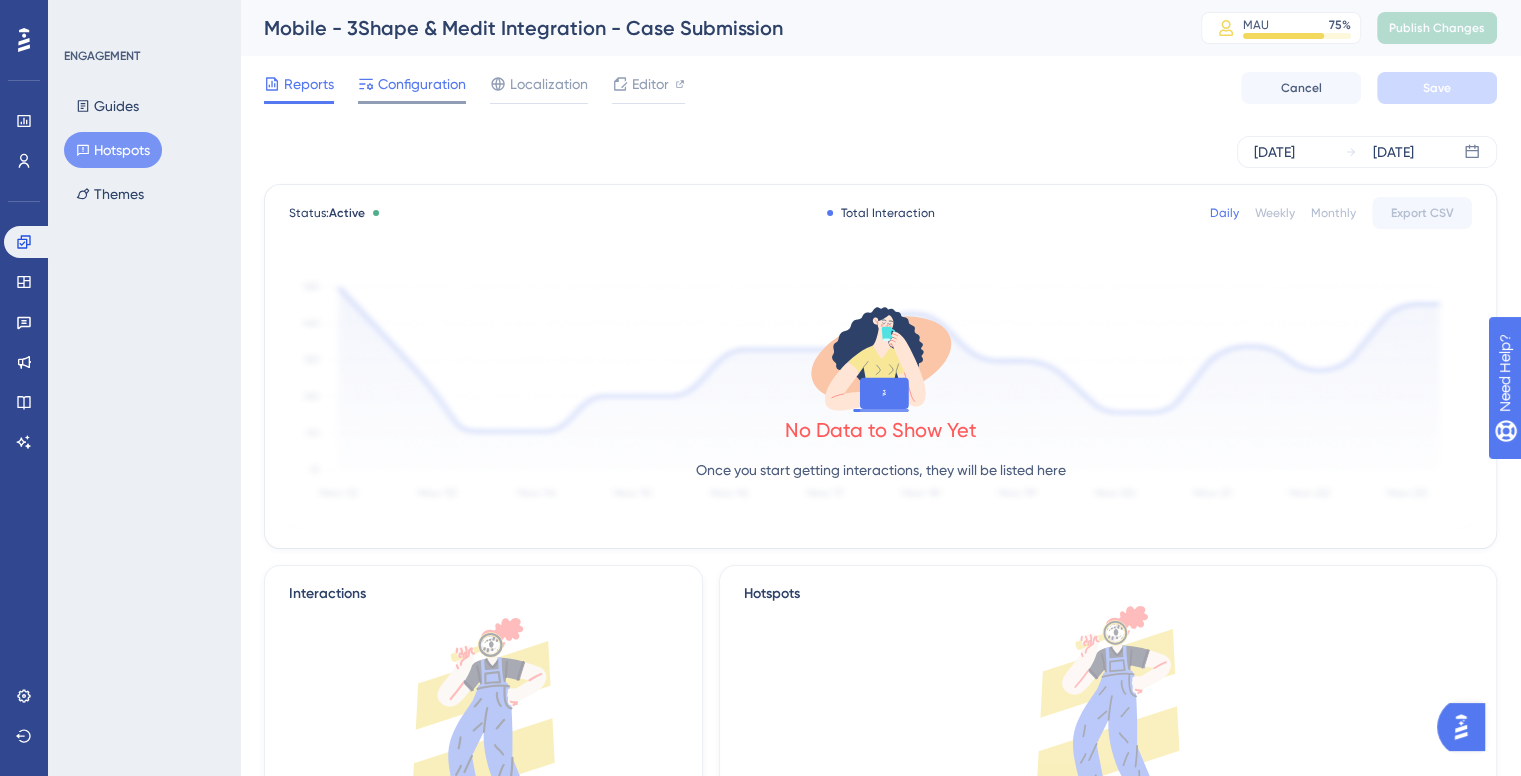 click on "Configuration" at bounding box center [422, 84] 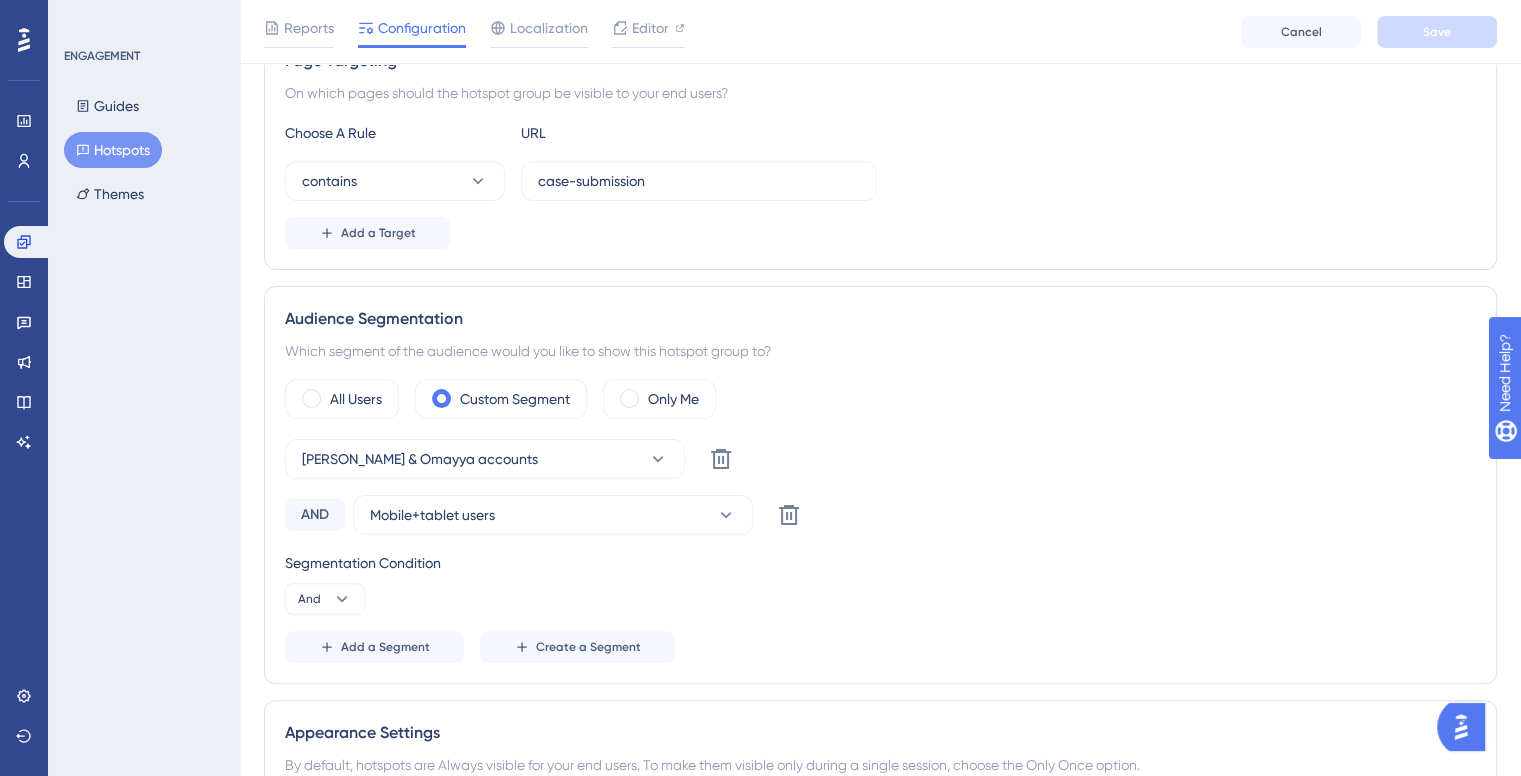 scroll, scrollTop: 400, scrollLeft: 0, axis: vertical 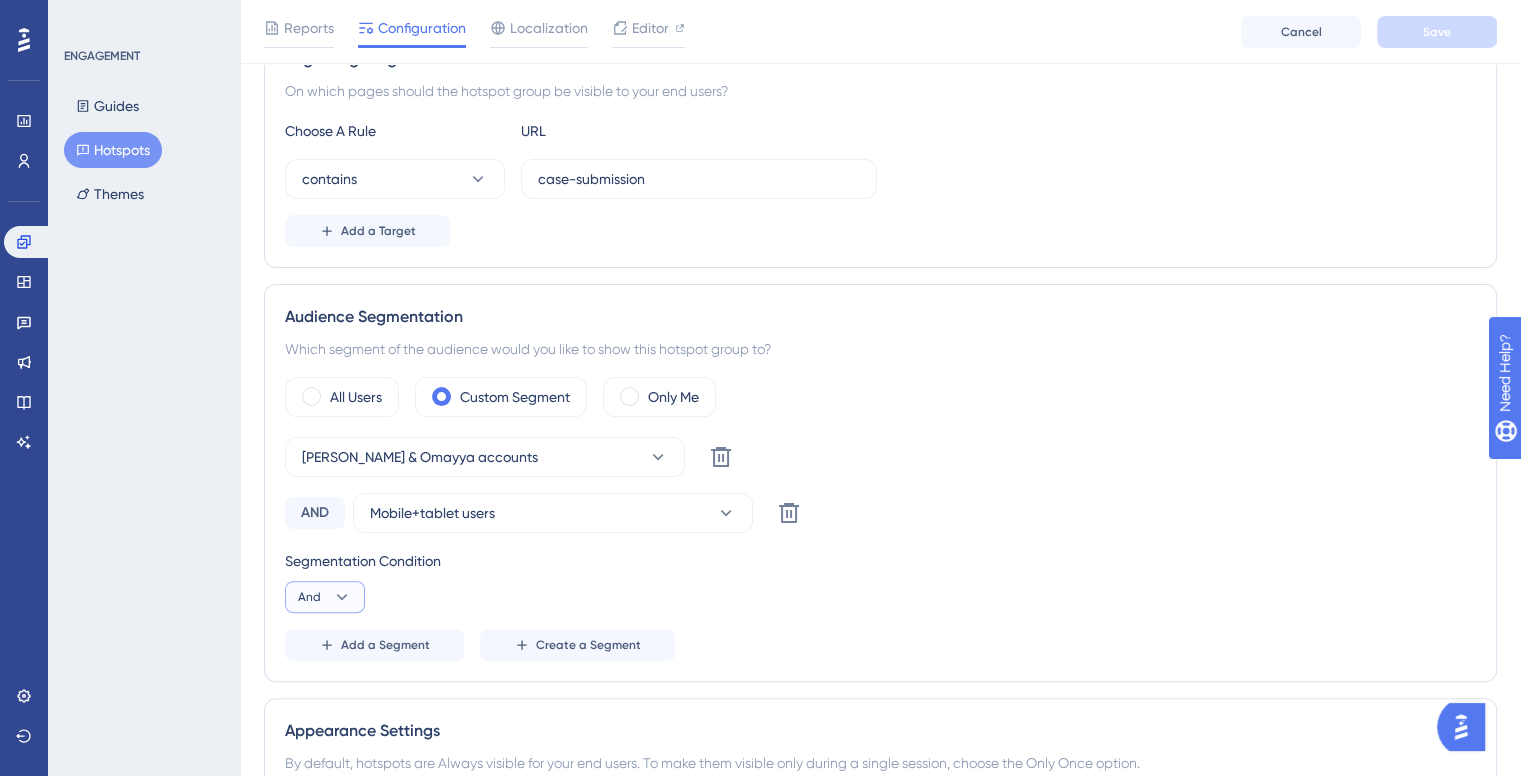 click 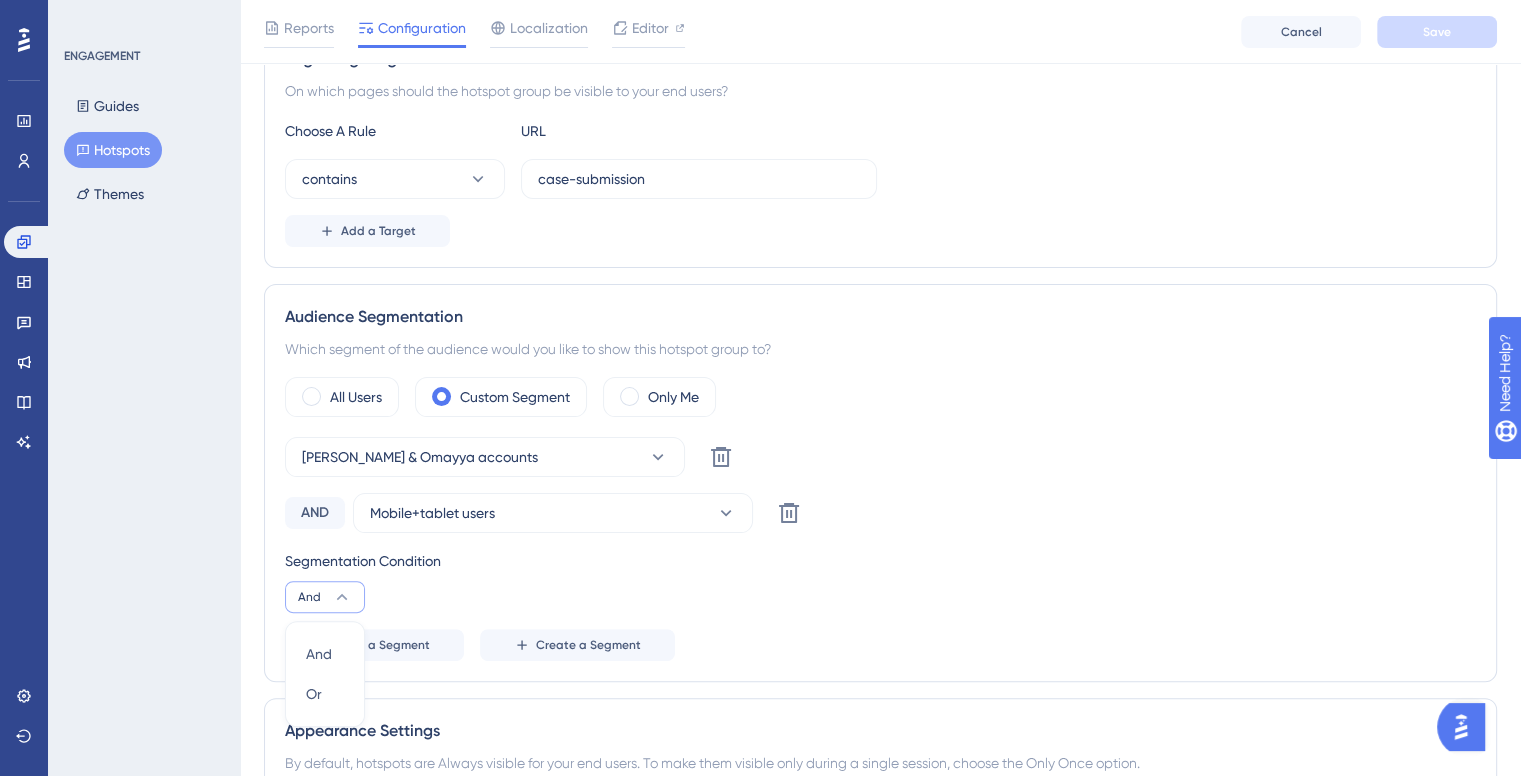 scroll, scrollTop: 684, scrollLeft: 0, axis: vertical 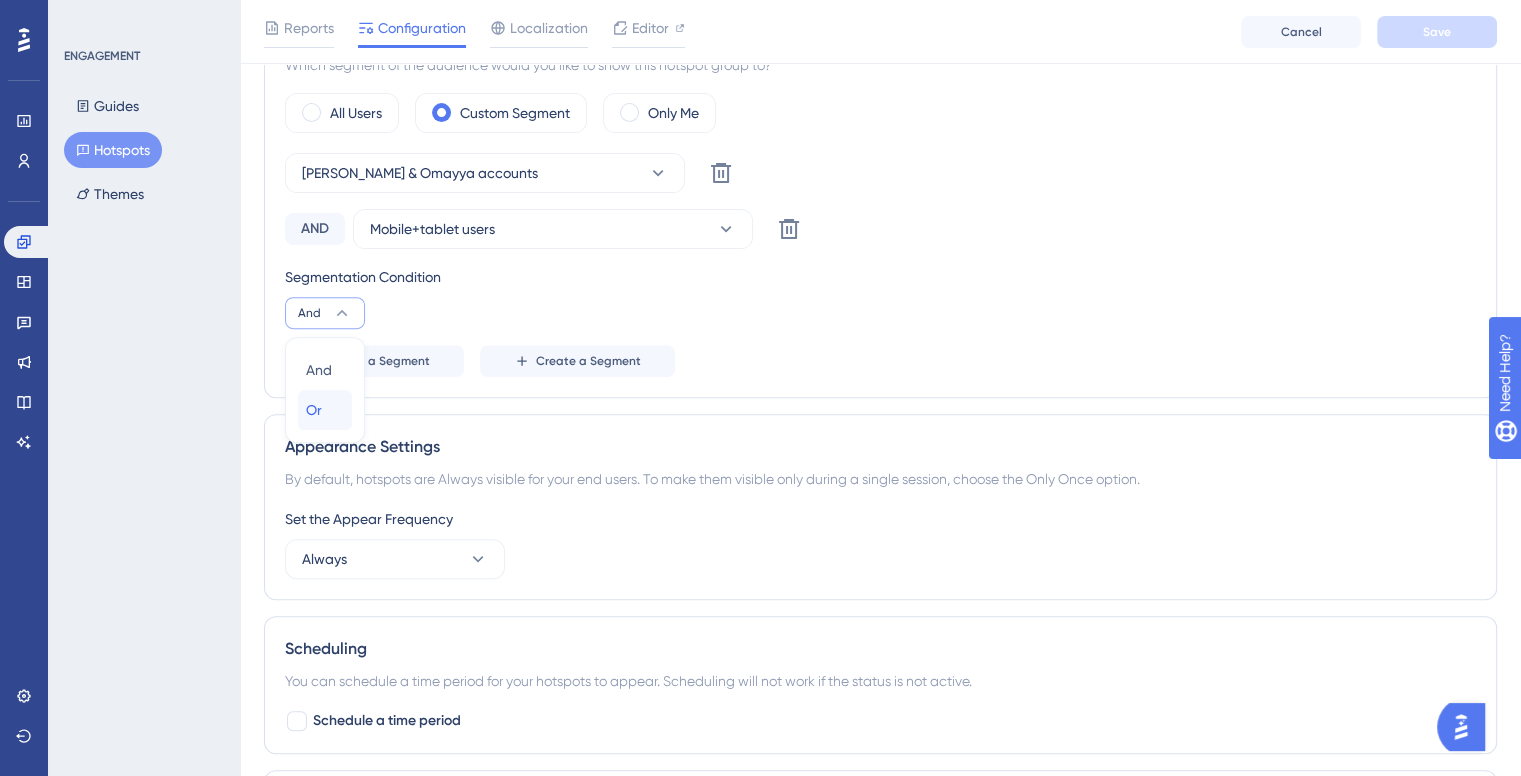 click on "Or Or" at bounding box center [325, 410] 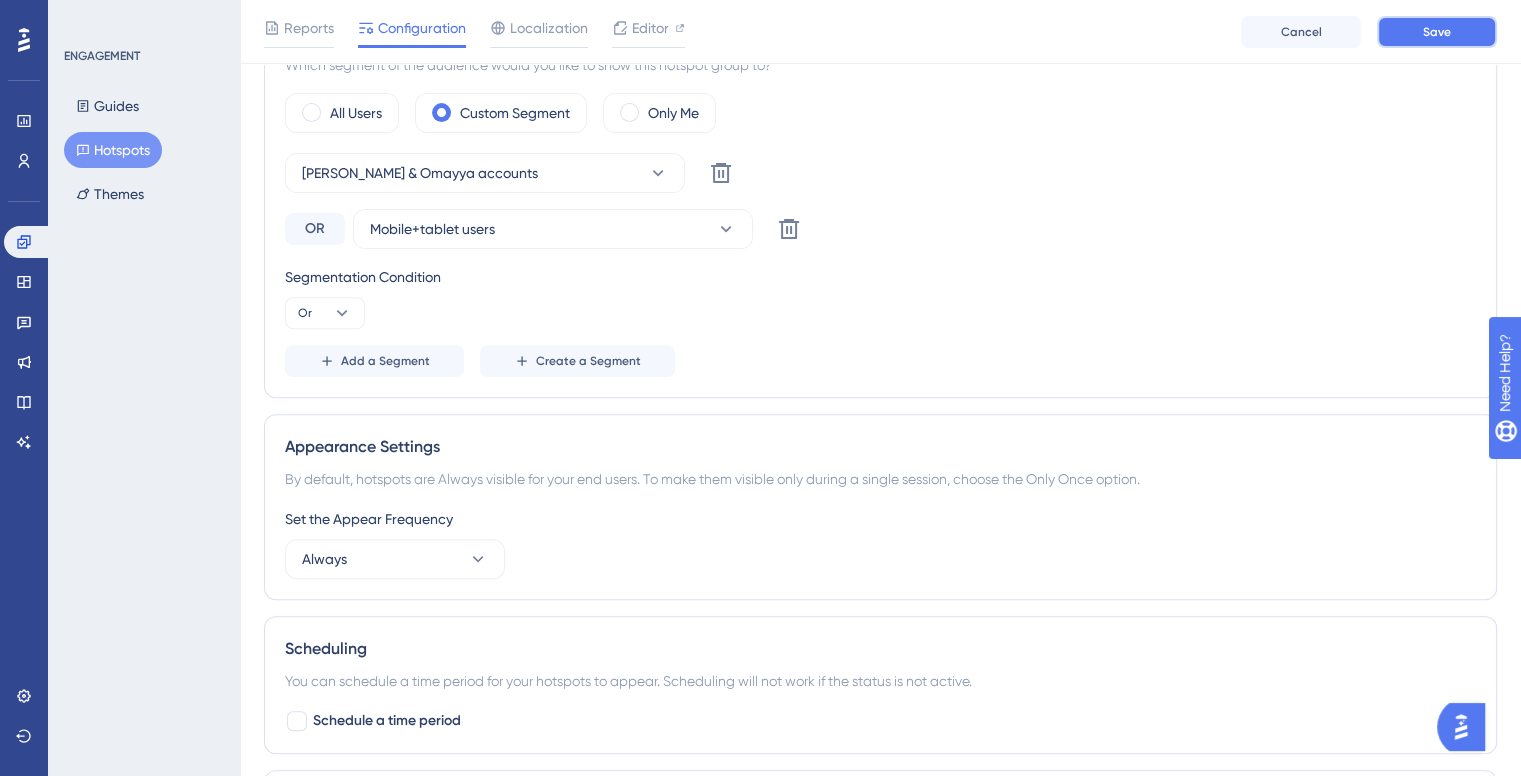 click on "Save" at bounding box center [1437, 32] 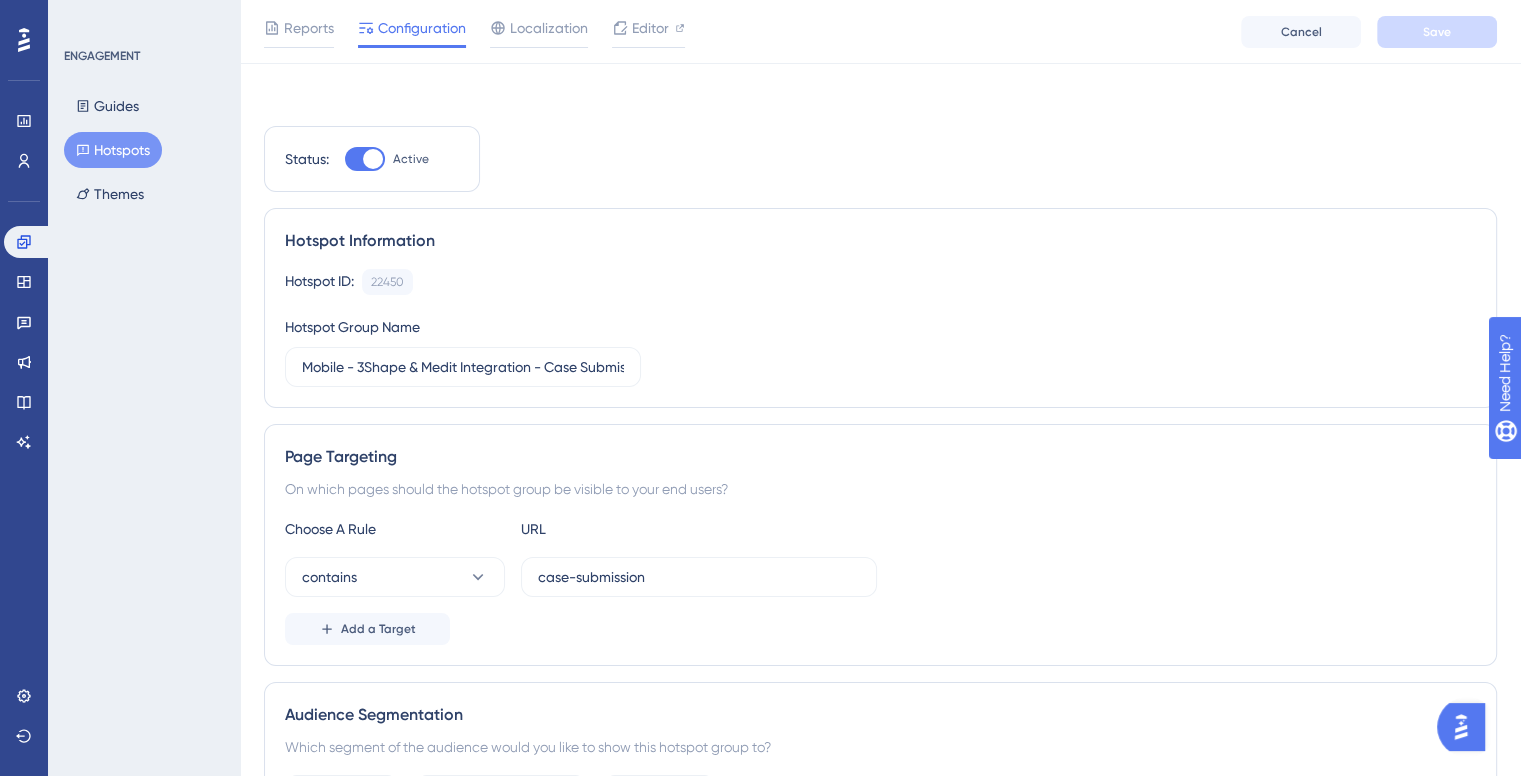 scroll, scrollTop: 0, scrollLeft: 0, axis: both 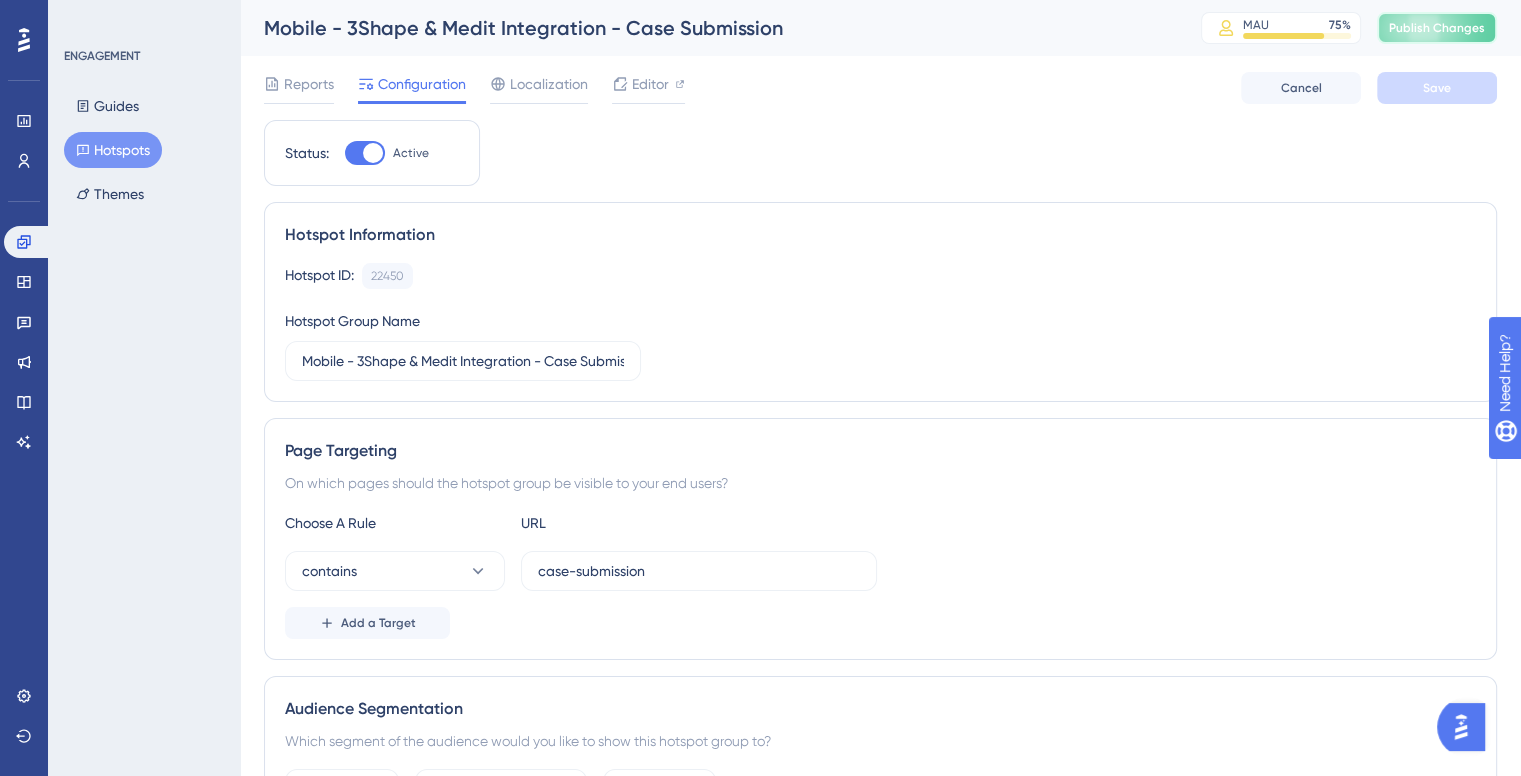 click on "Publish Changes" at bounding box center [1437, 28] 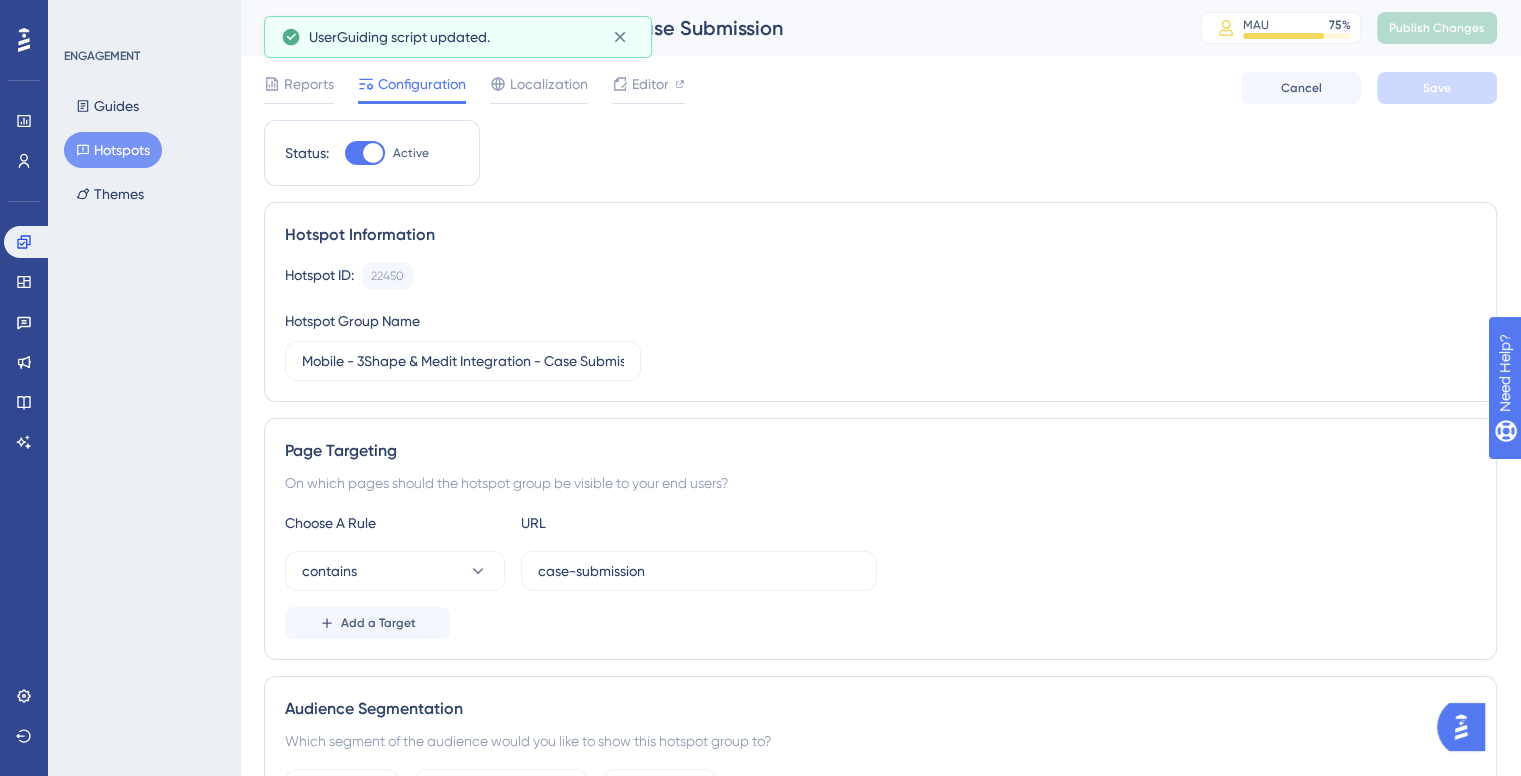 click 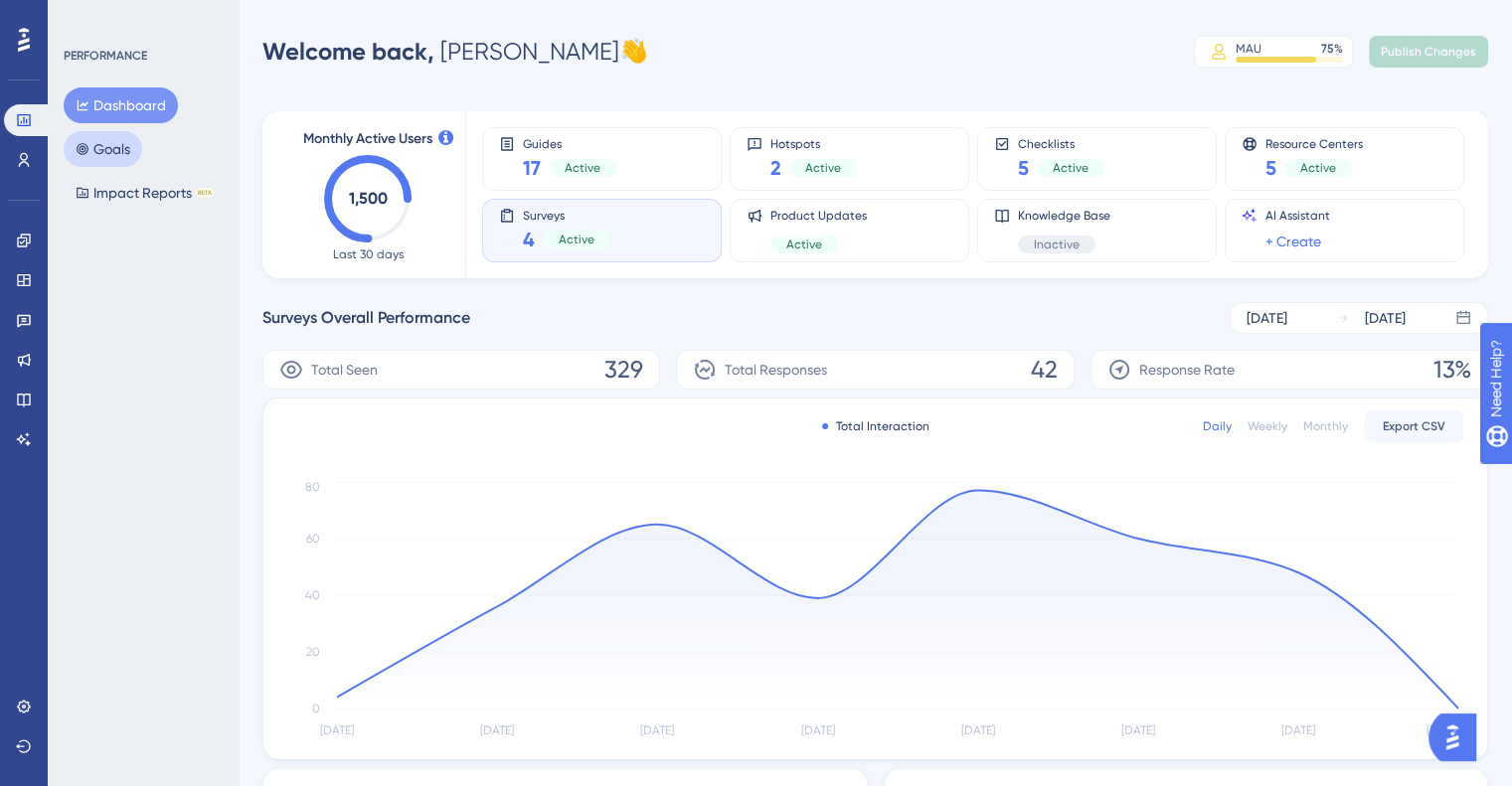 click on "Goals" at bounding box center (102, 149) 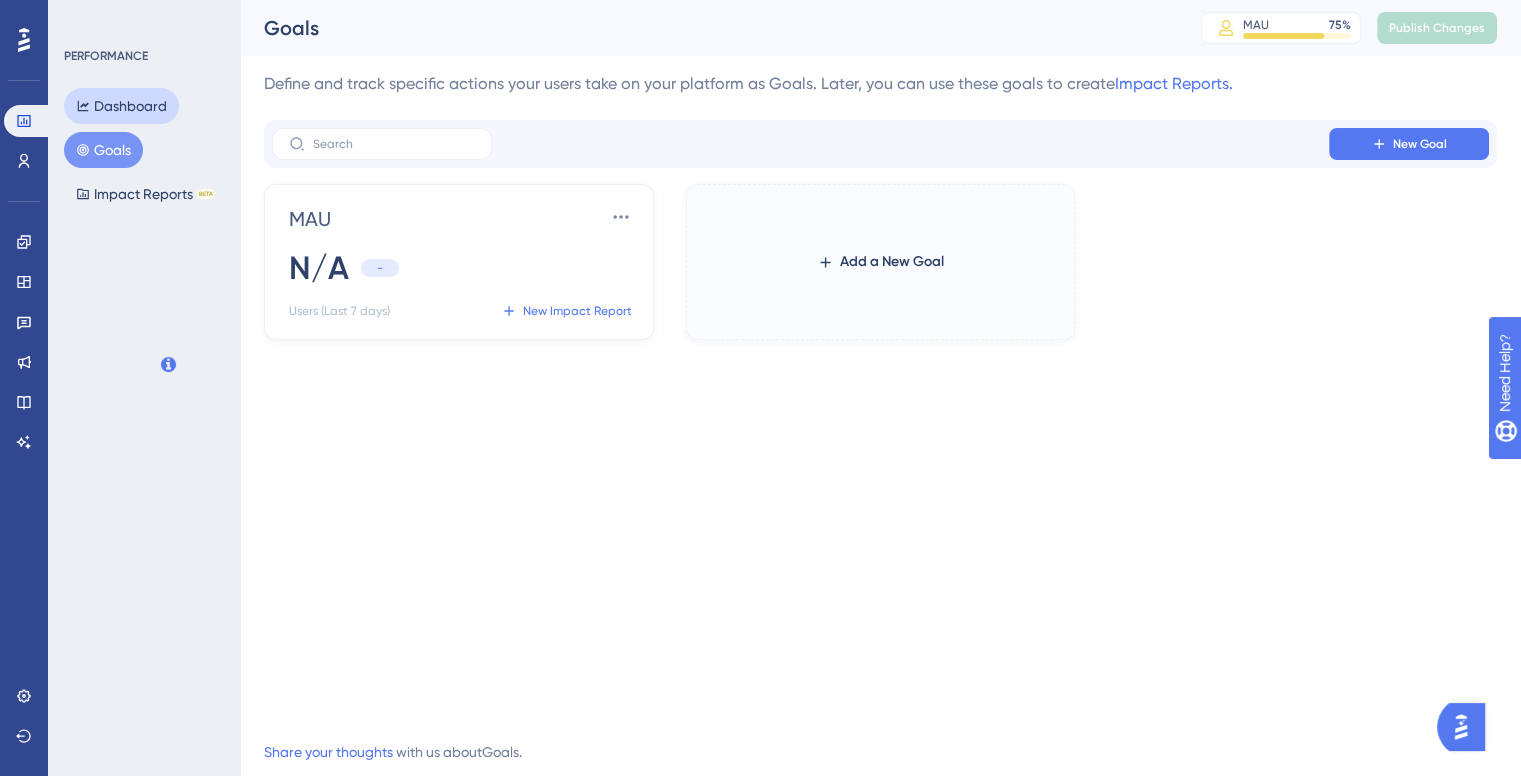 click on "Dashboard" at bounding box center [121, 106] 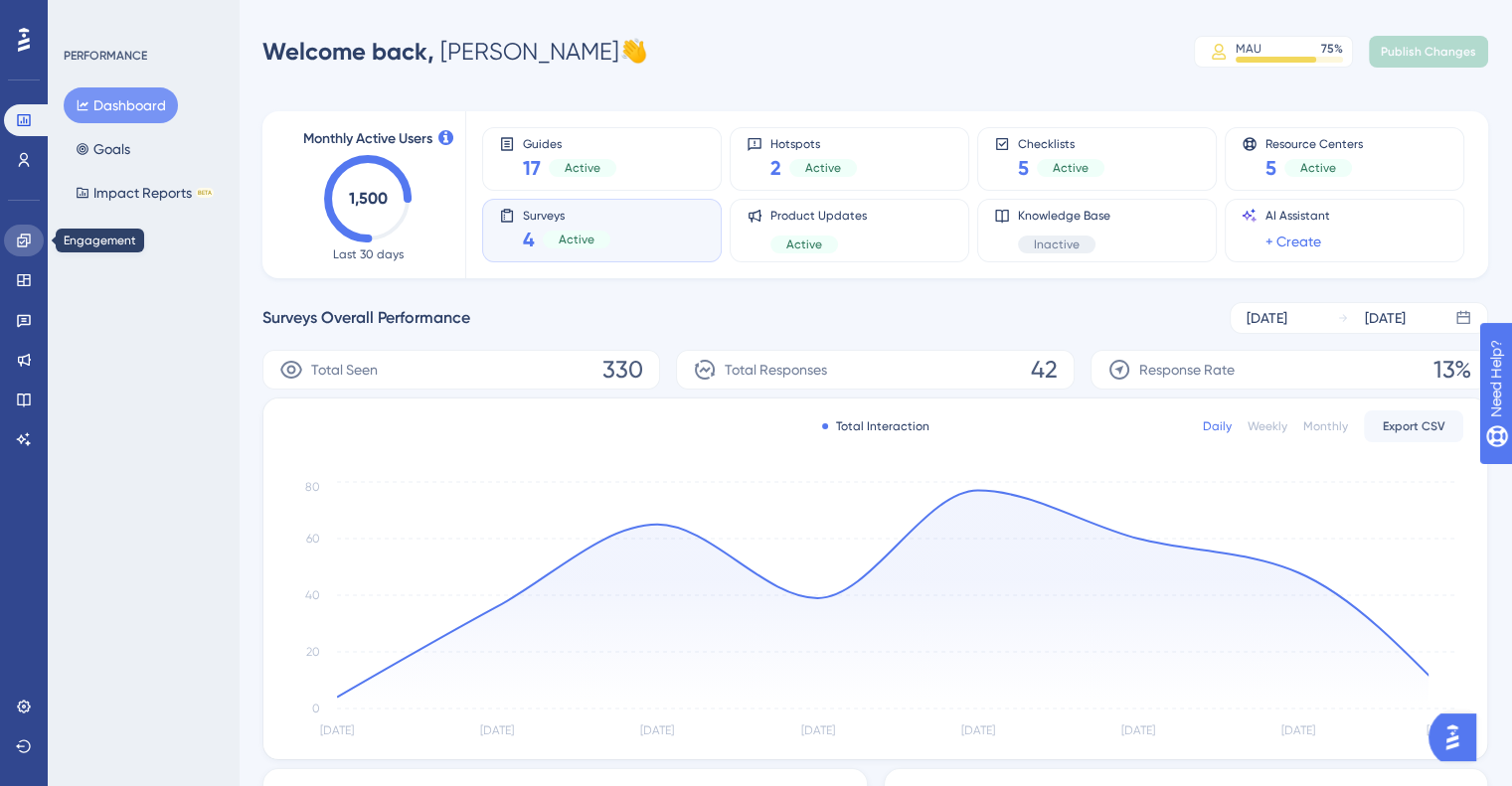 click at bounding box center (24, 240) 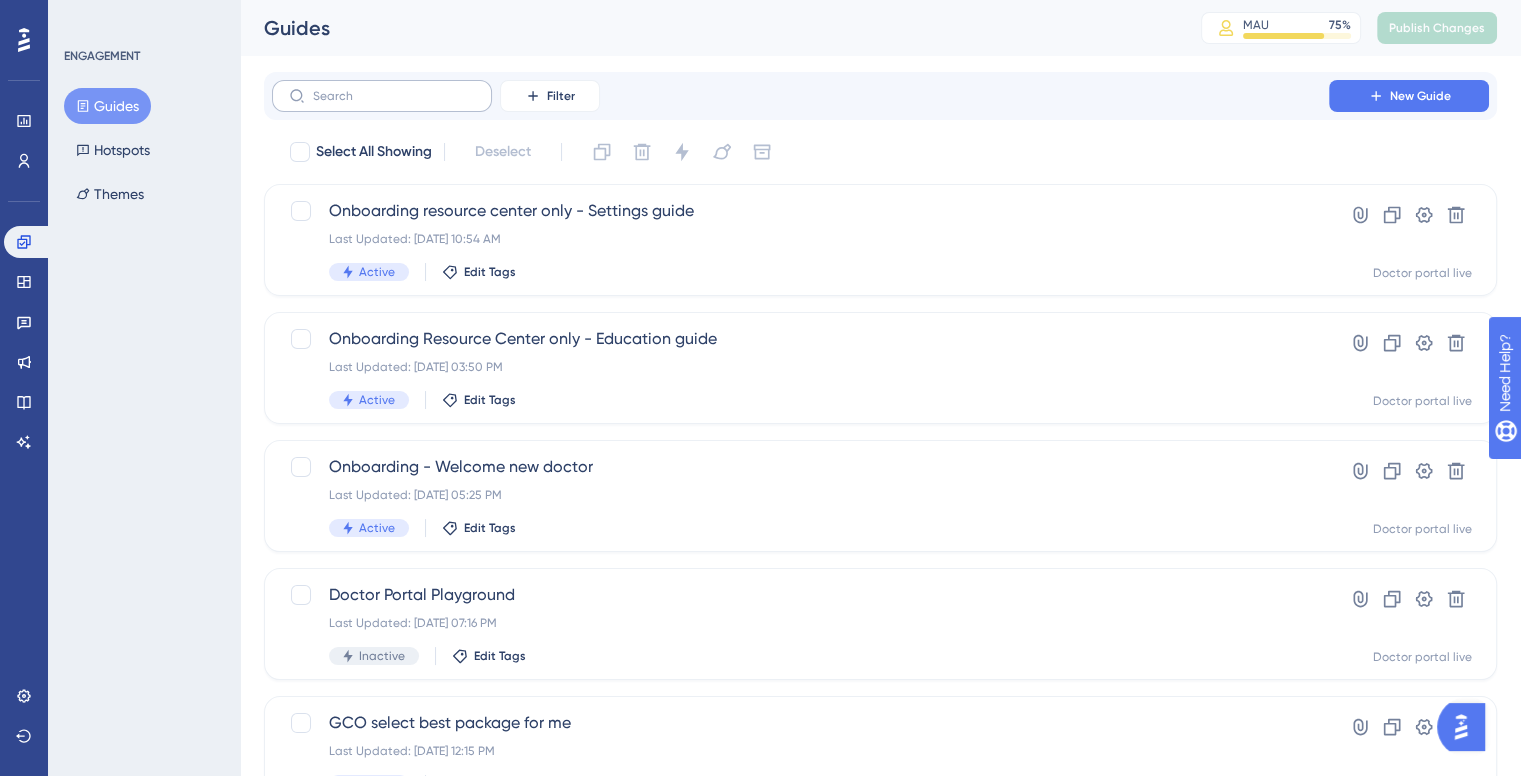 click at bounding box center (382, 96) 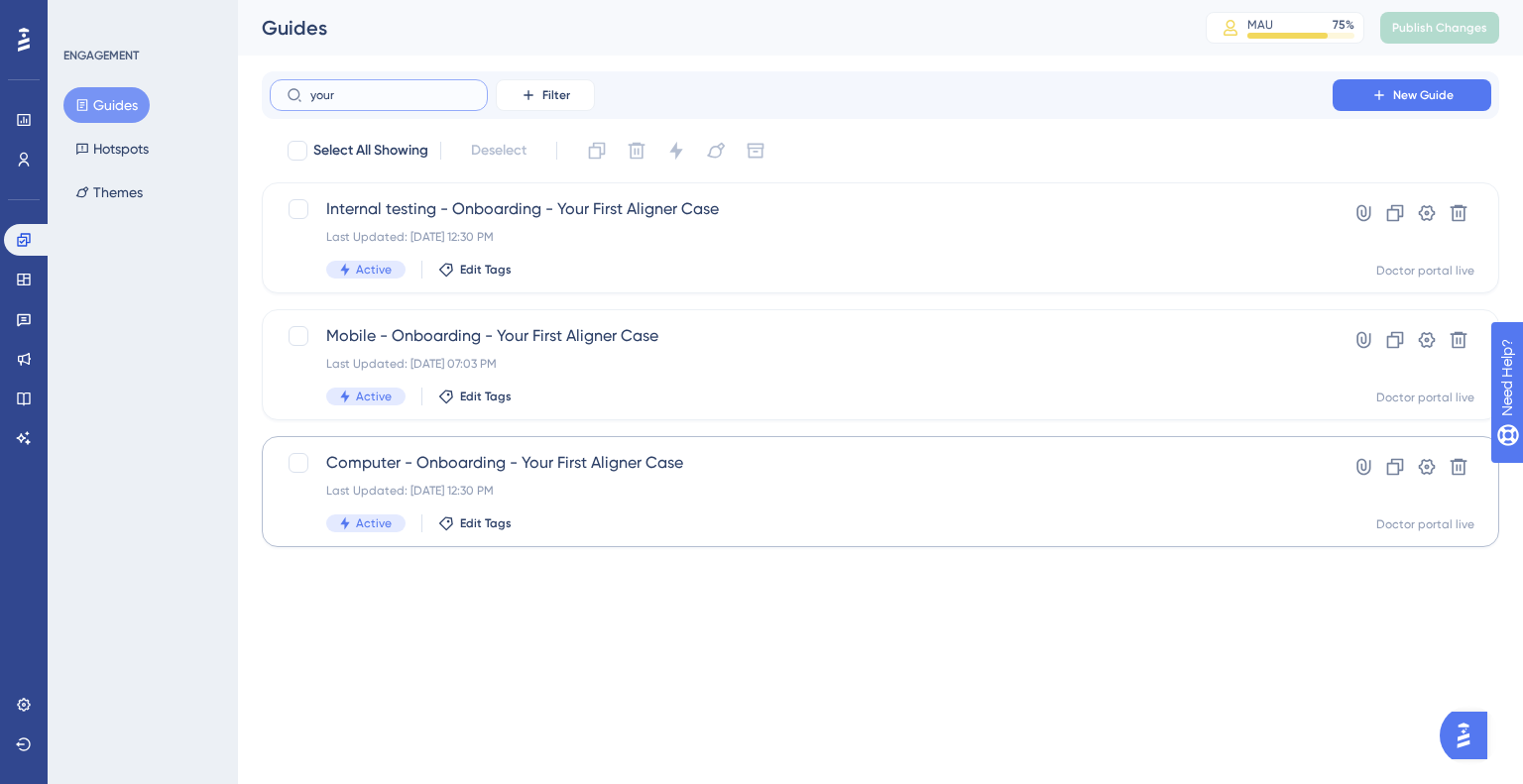 type on "your" 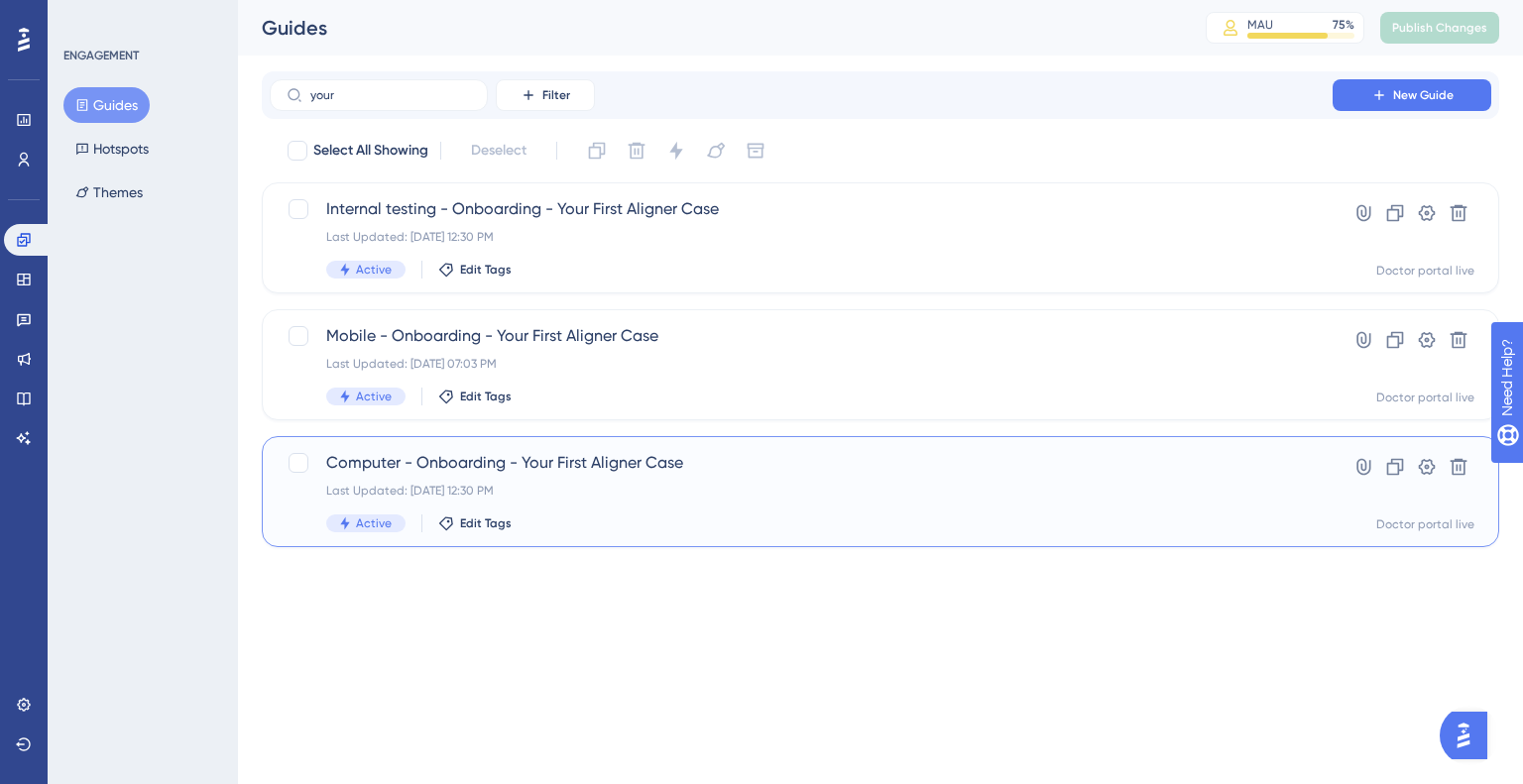 click on "Computer - Onboarding - Your First Aligner Case" at bounding box center [801, 463] 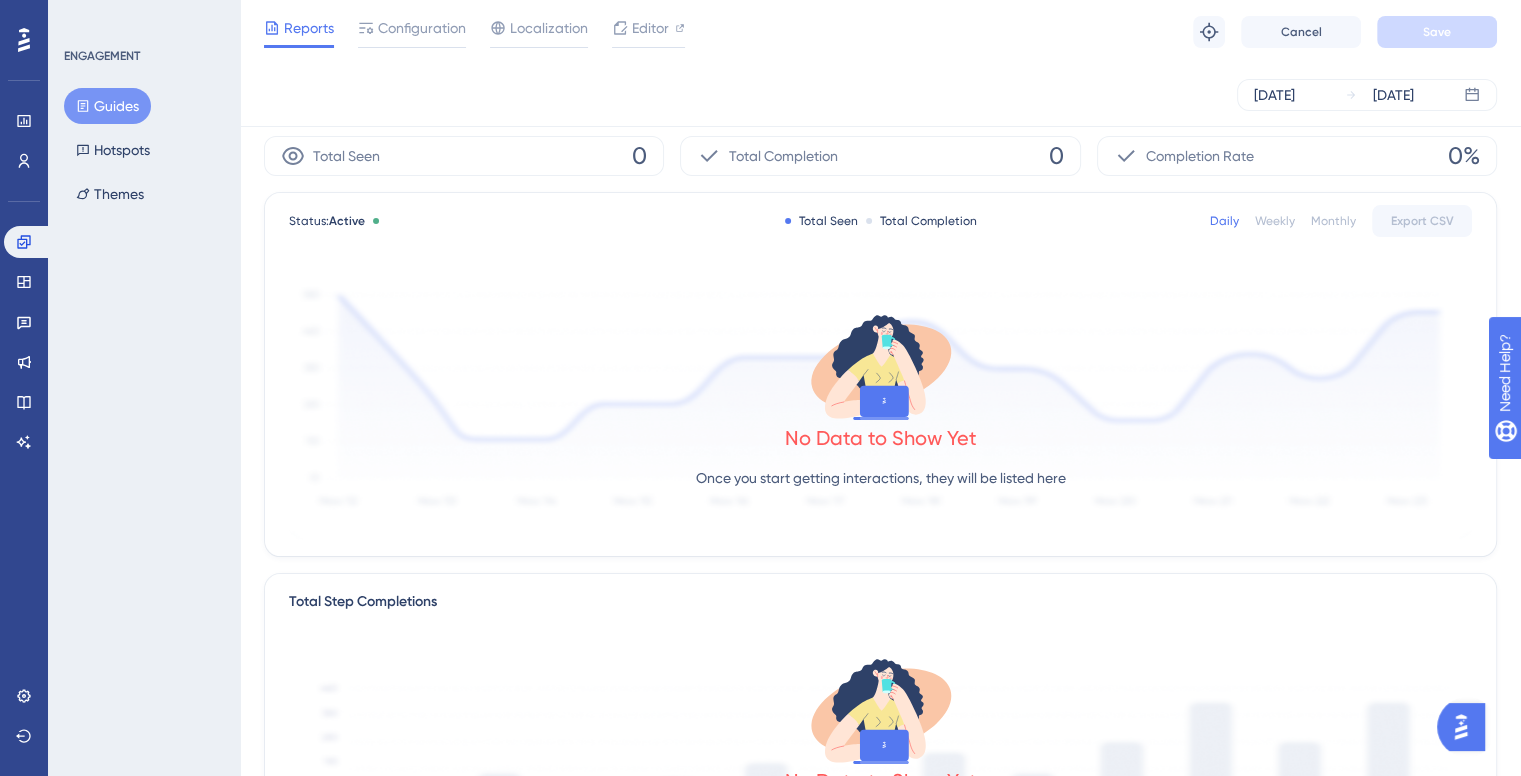 scroll, scrollTop: 0, scrollLeft: 0, axis: both 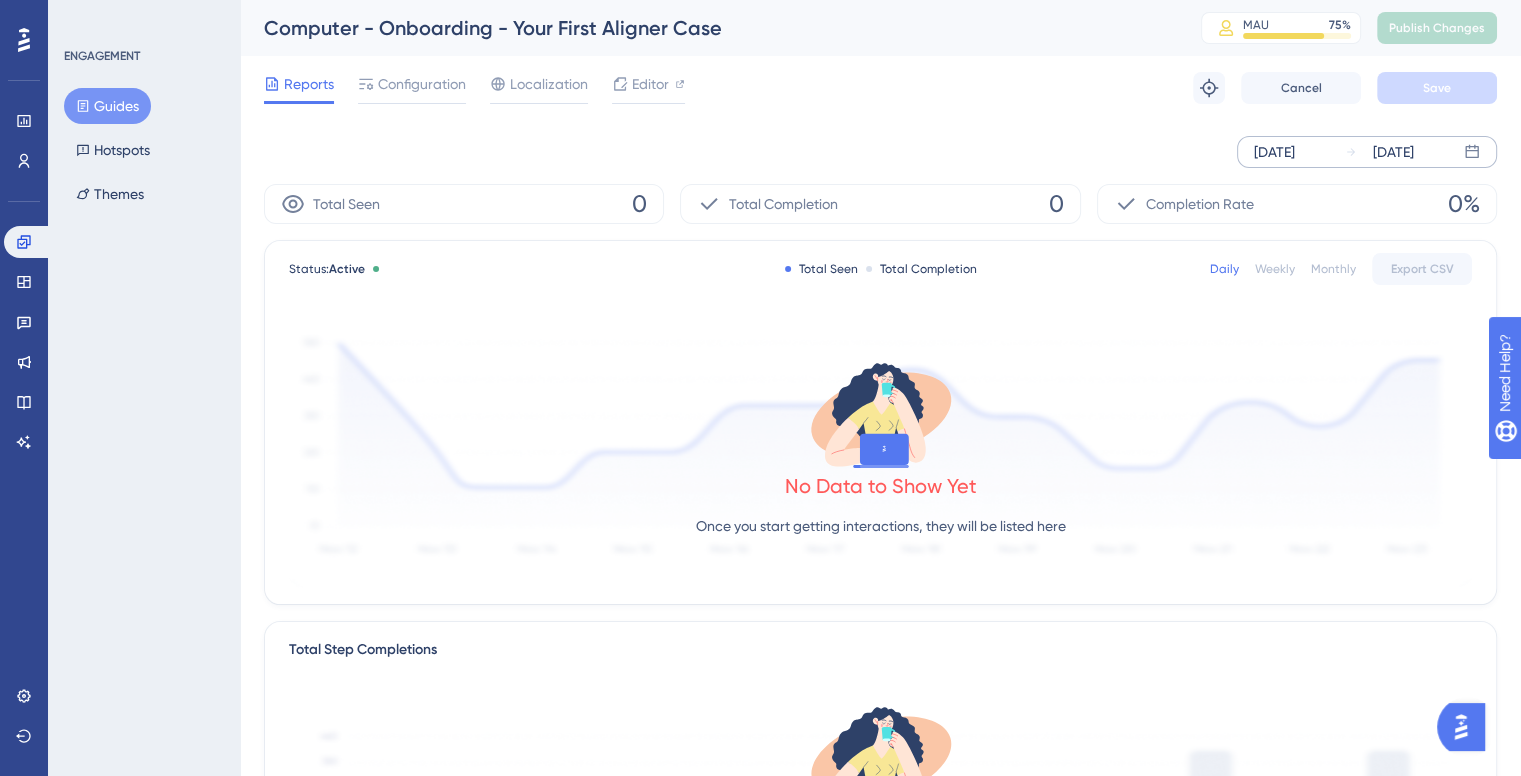click on "Jul 04 2025" at bounding box center [1274, 152] 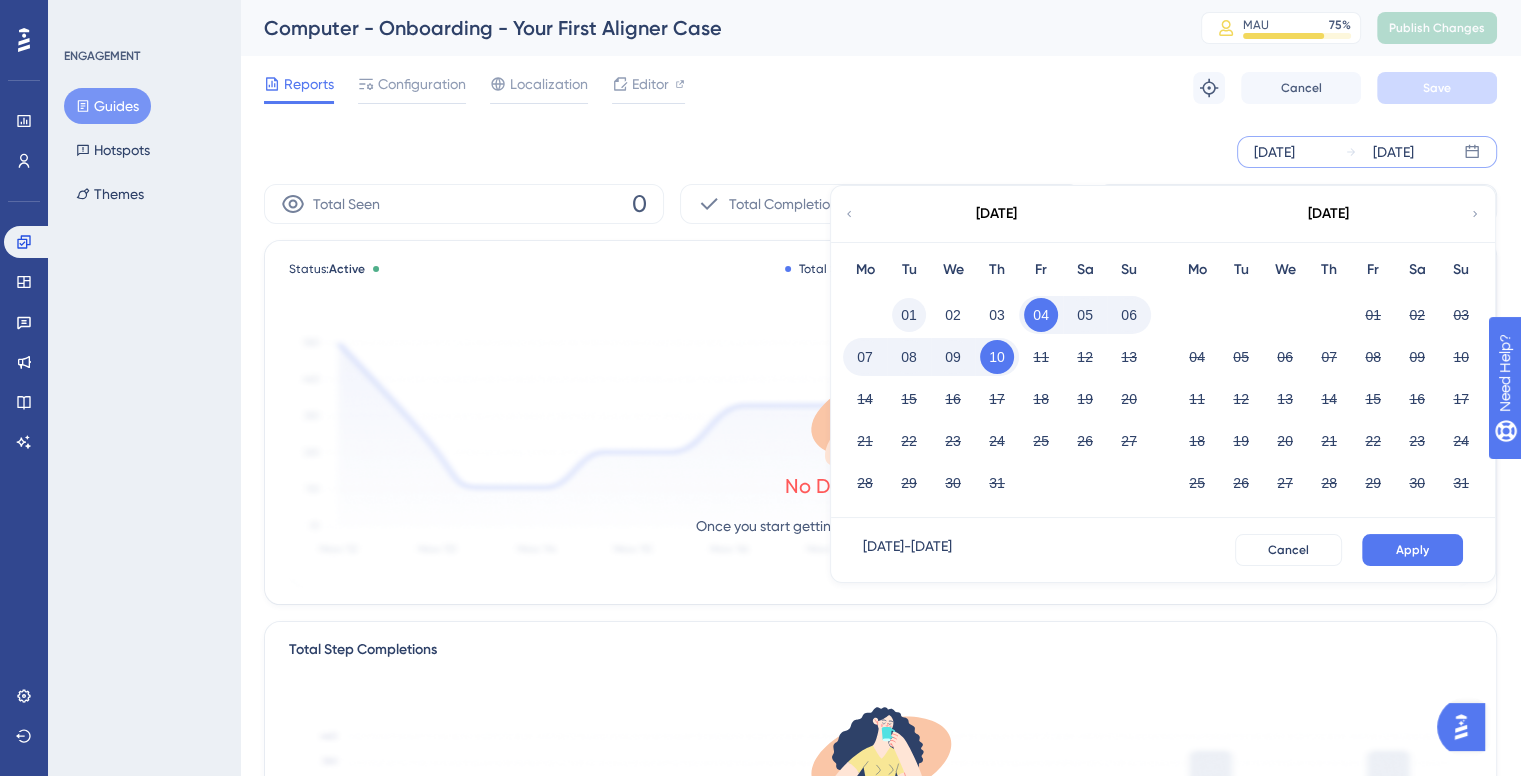 click on "01" at bounding box center [909, 315] 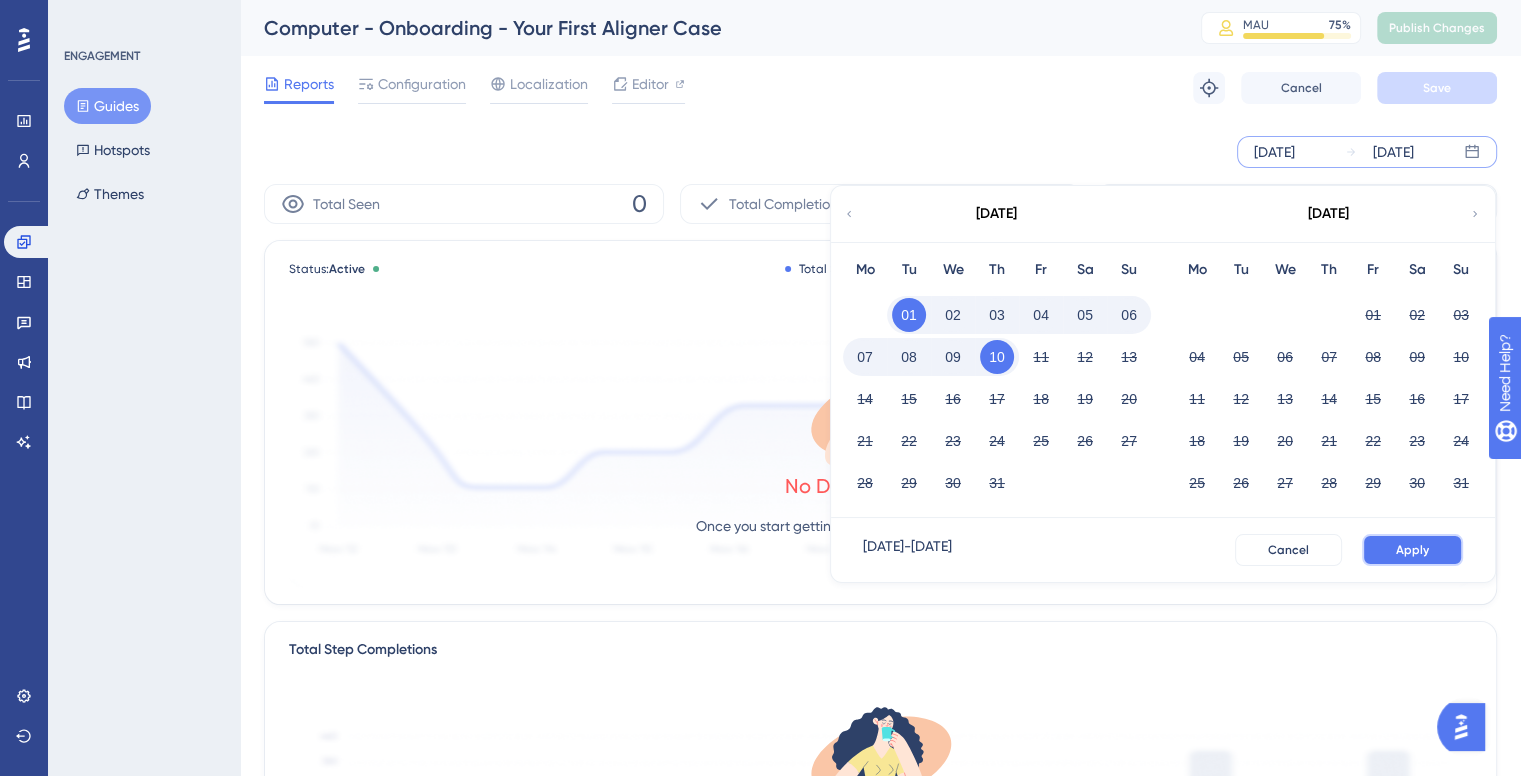 click on "Apply" at bounding box center [1412, 550] 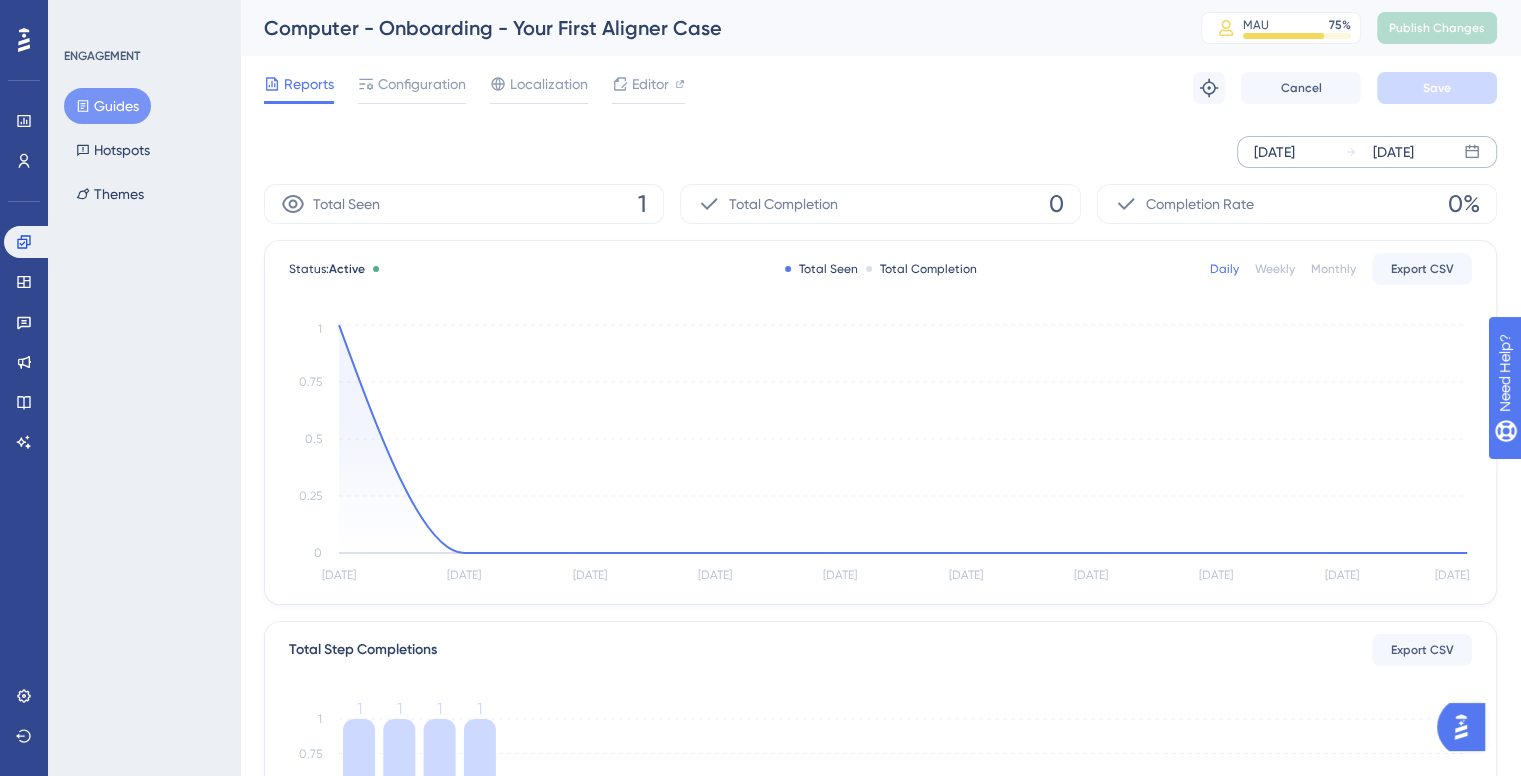click on "Guides" at bounding box center [107, 106] 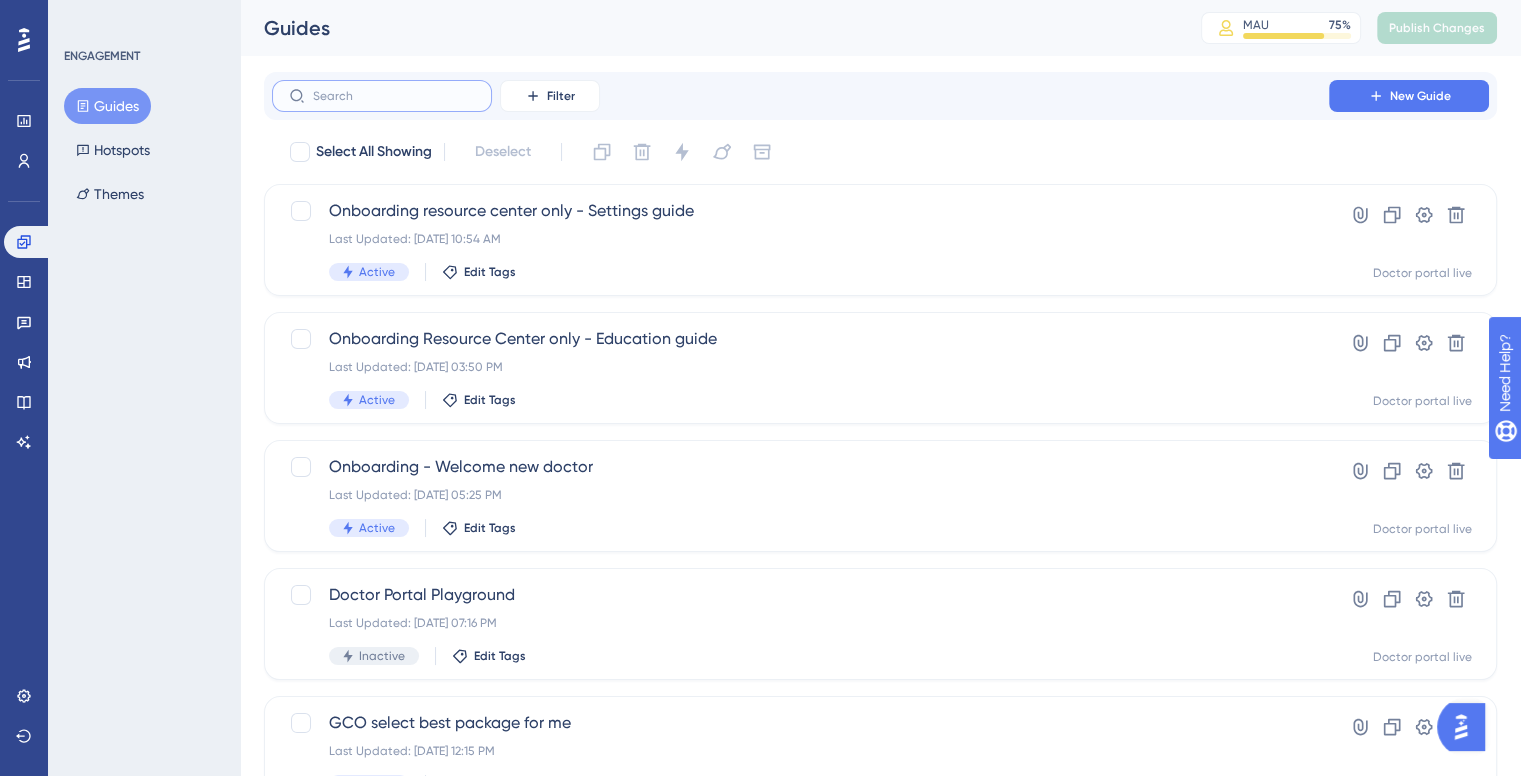 click at bounding box center (394, 96) 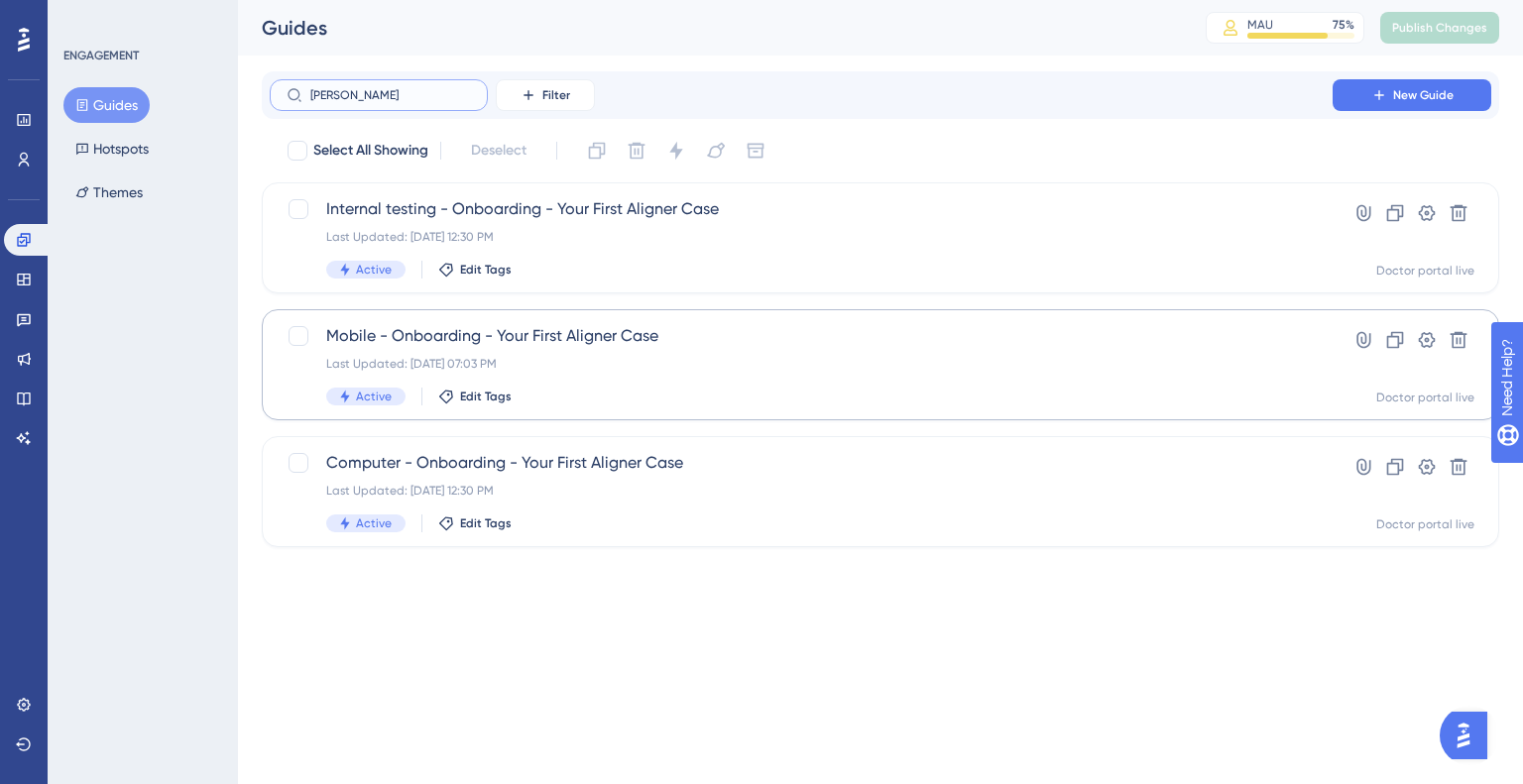 type on "alig" 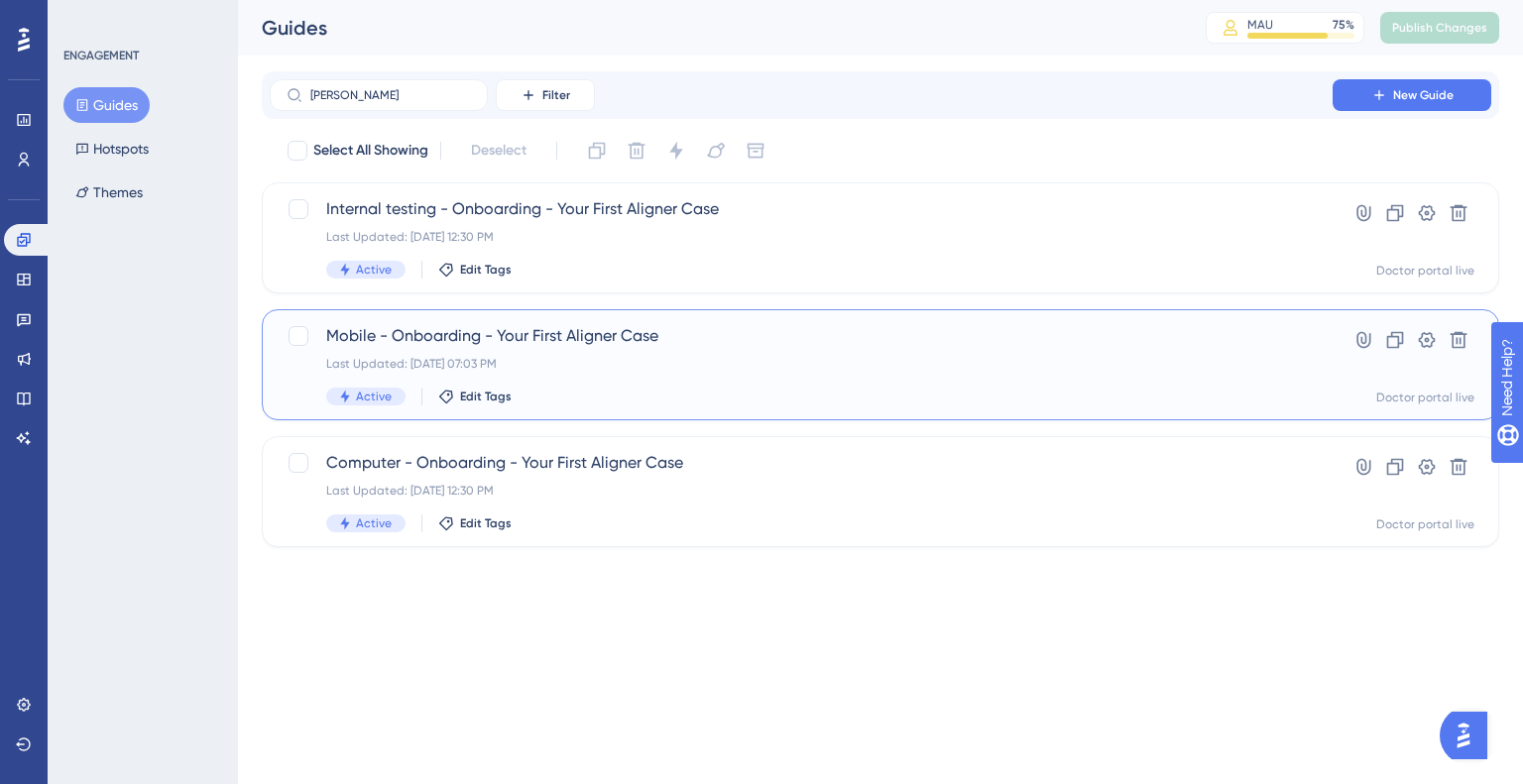 click on "Mobile - Onboarding - Your First Aligner Case" at bounding box center (801, 336) 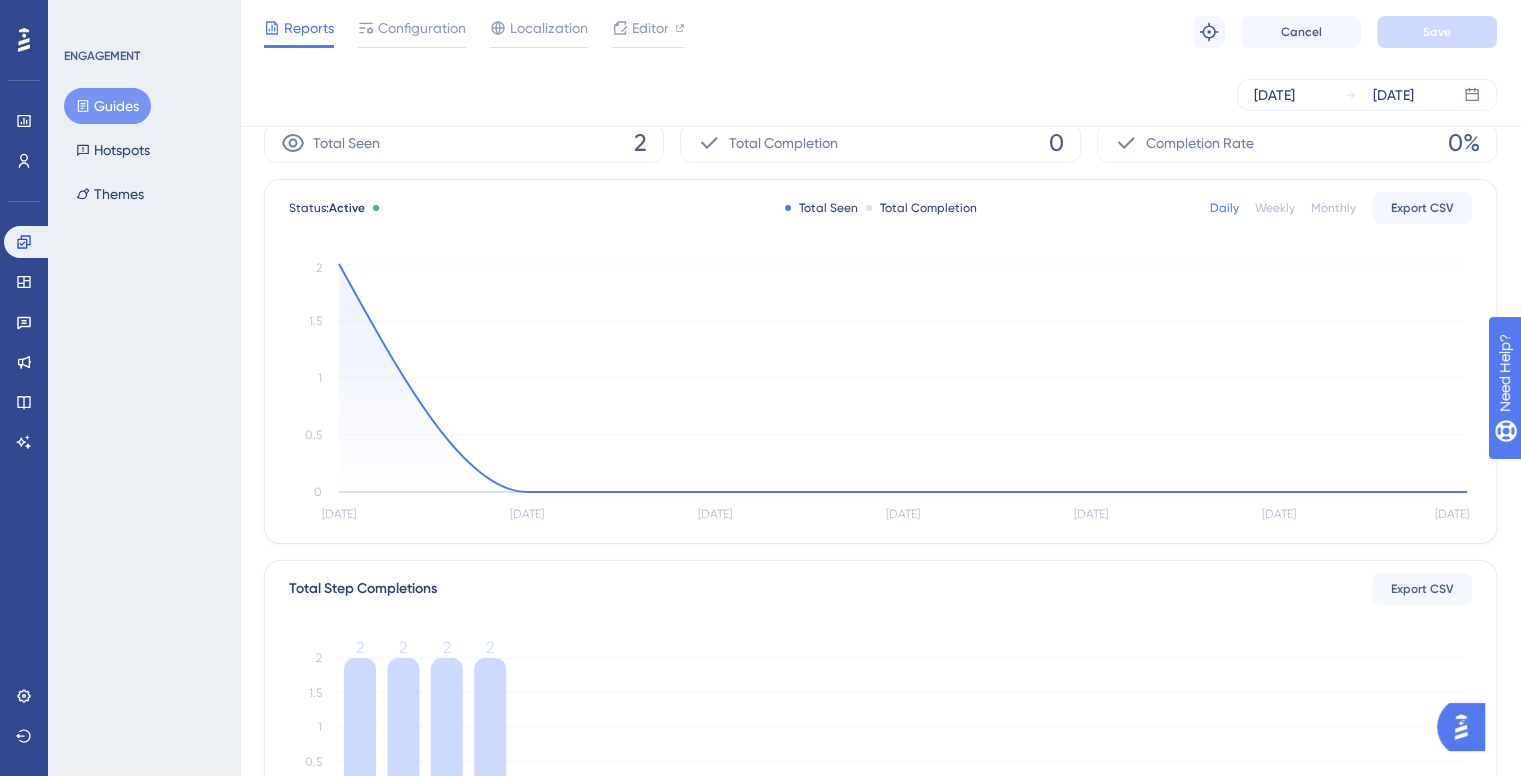 scroll, scrollTop: 0, scrollLeft: 0, axis: both 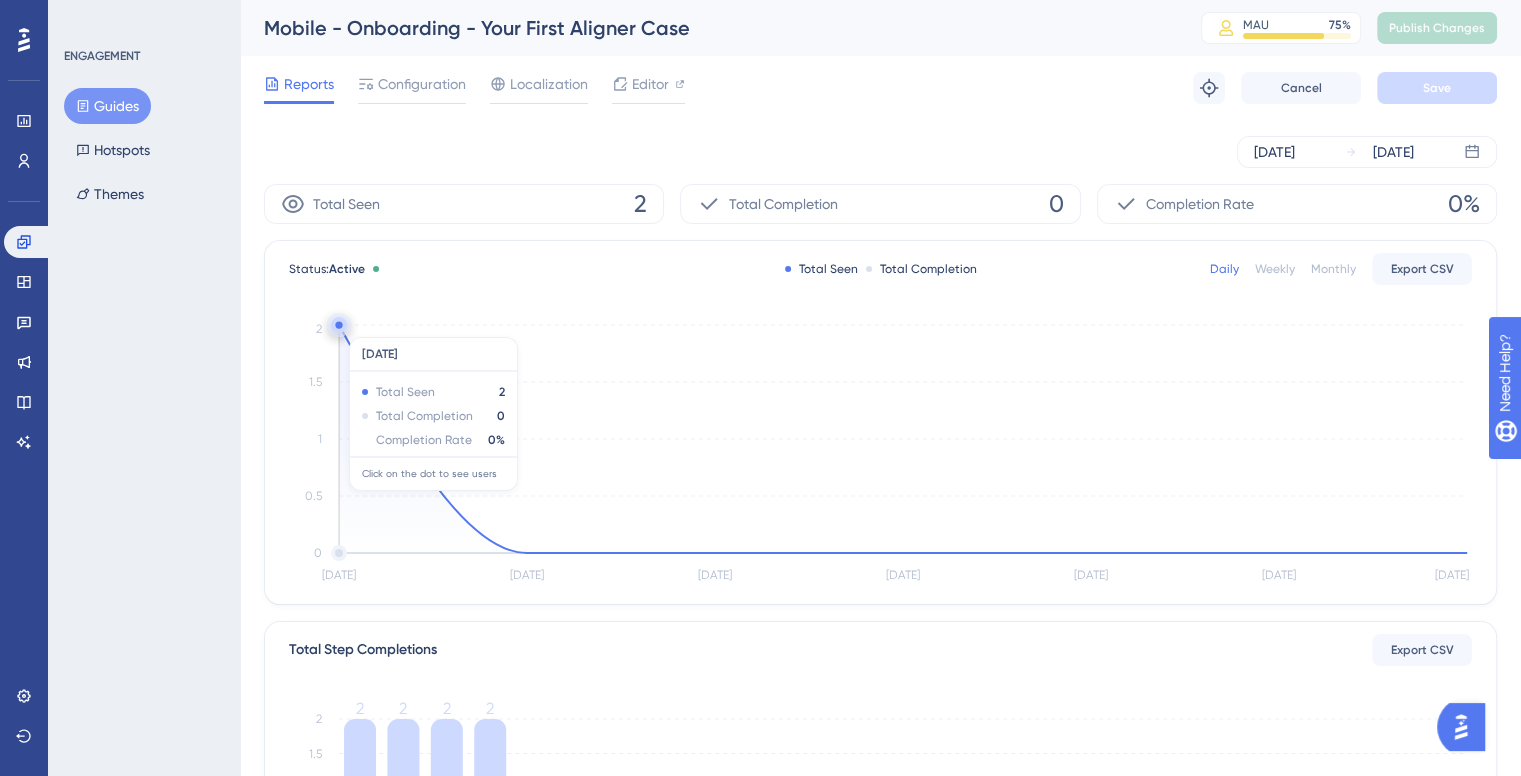 click 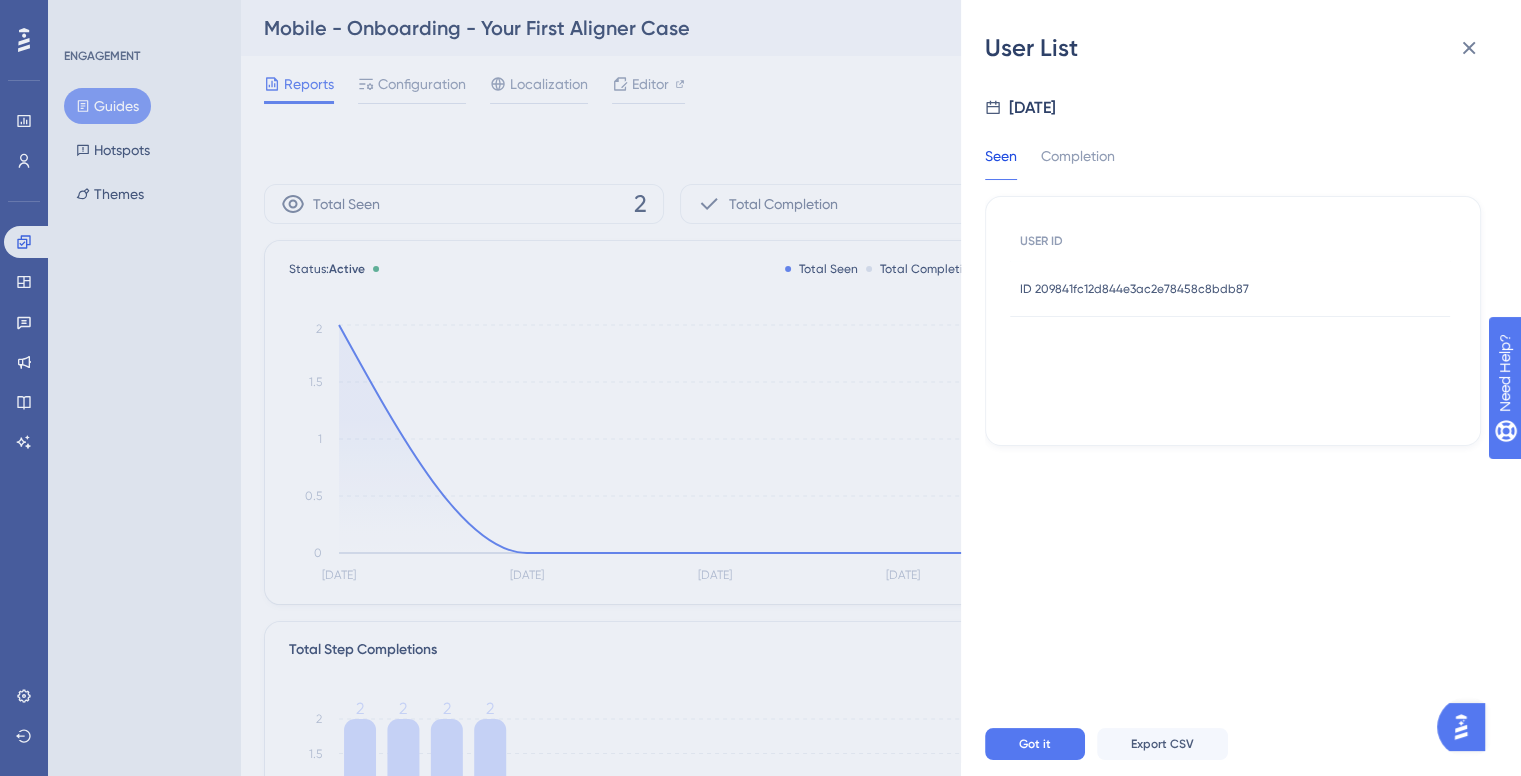 click on "ID 209841fc12d844e3ac2e78458c8bdb87 ID 209841fc12d844e3ac2e78458c8bdb87" at bounding box center (1134, 289) 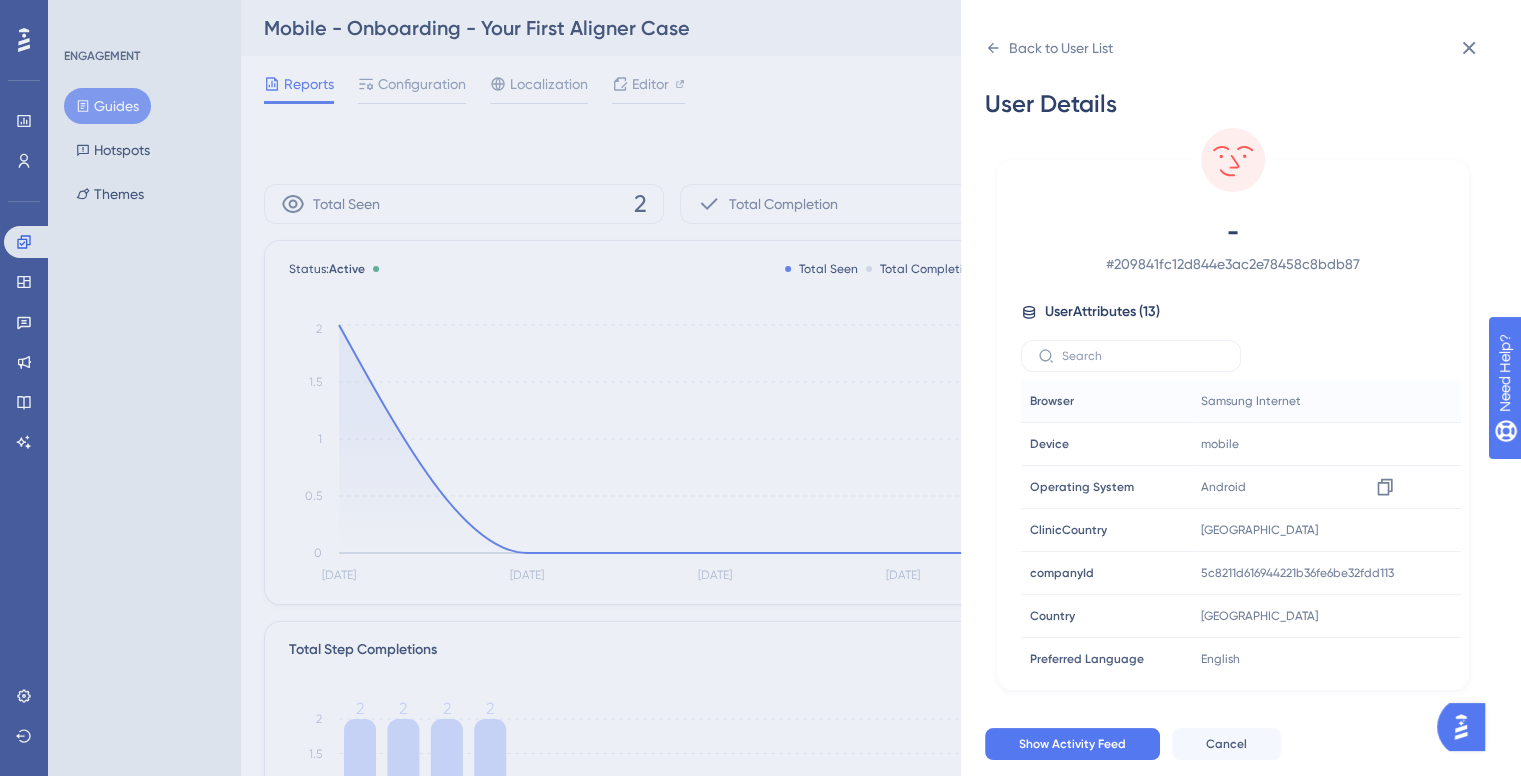 scroll, scrollTop: 262, scrollLeft: 0, axis: vertical 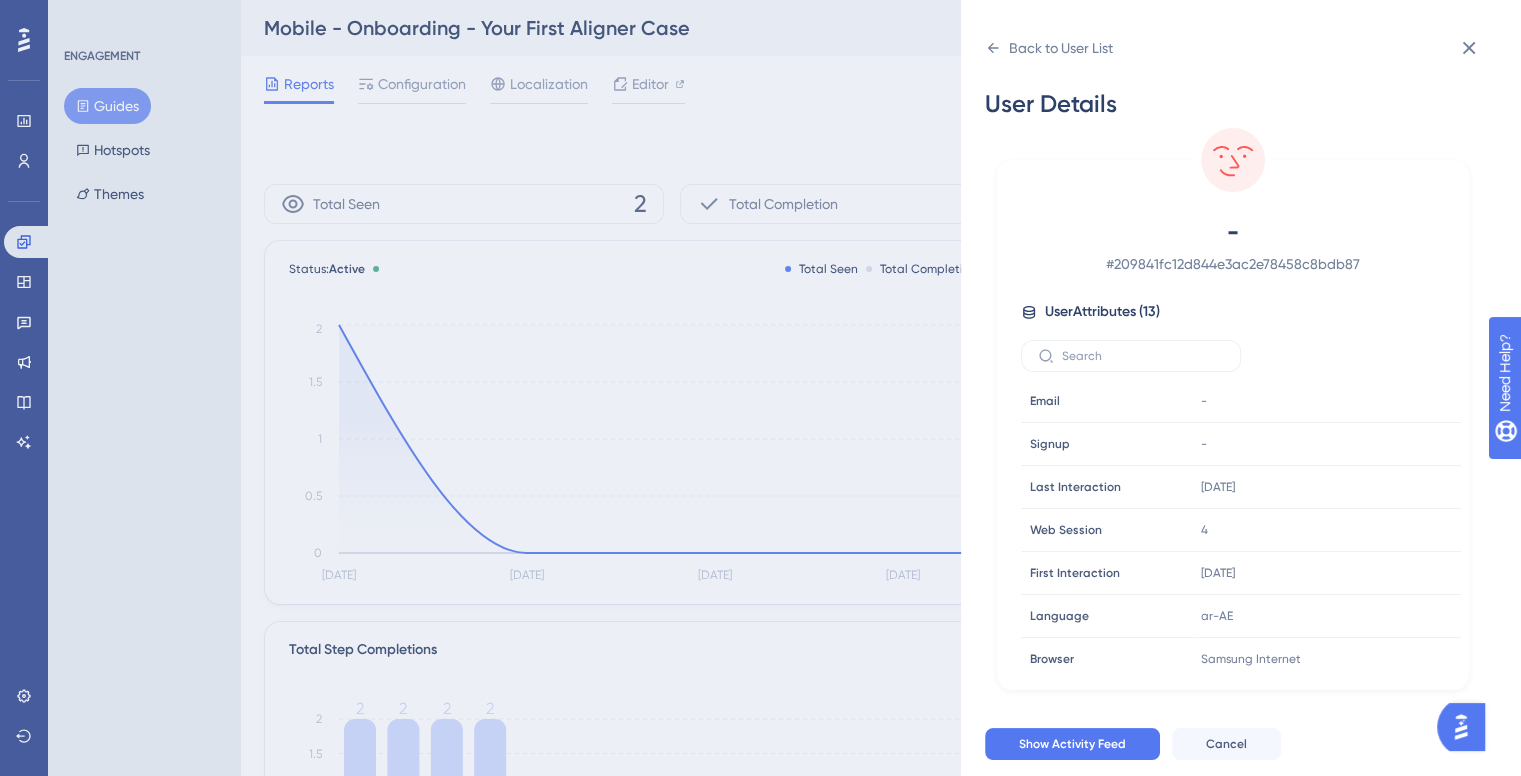 click on "#  209841fc12d844e3ac2e78458c8bdb87" at bounding box center (1233, 264) 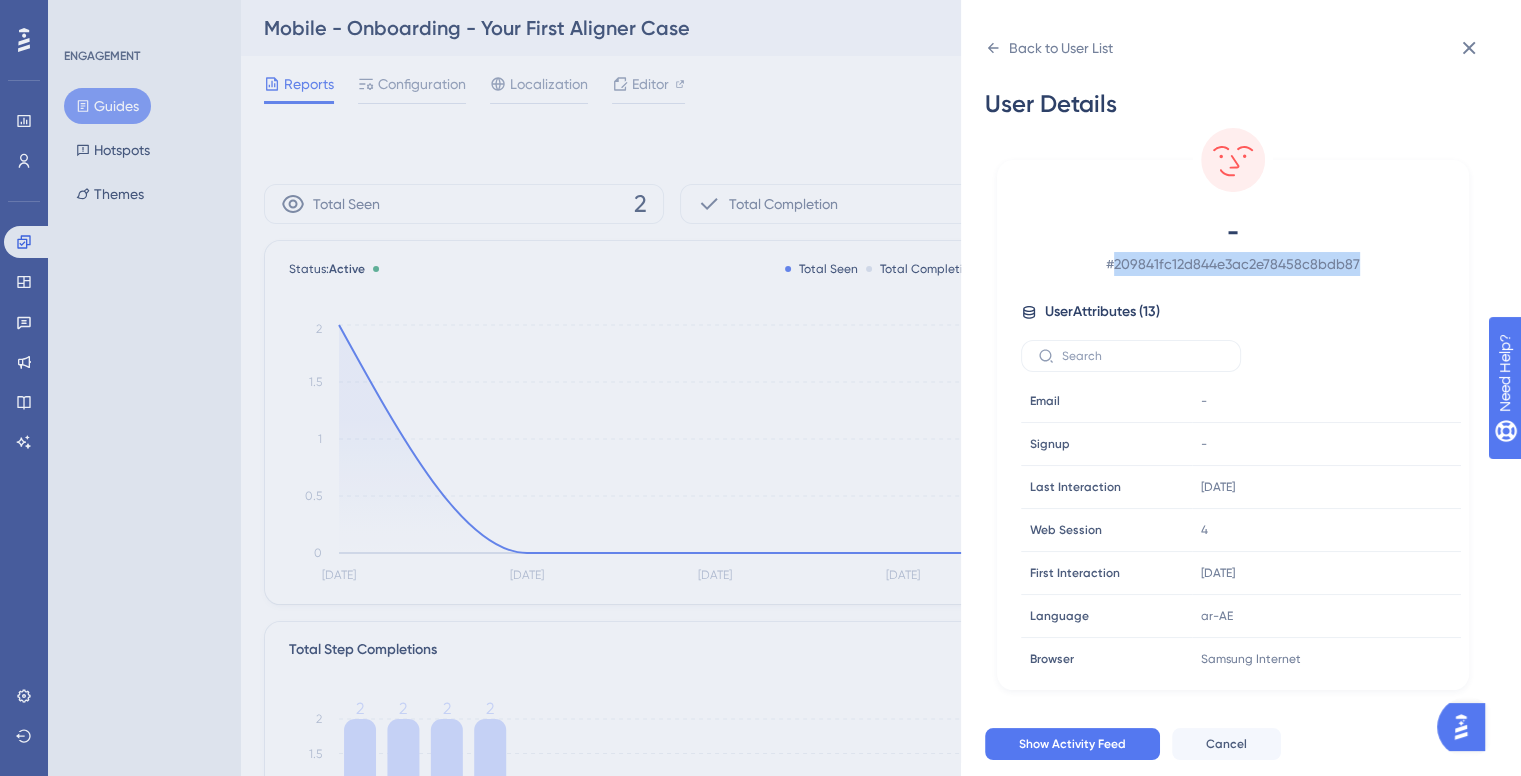 click on "#  209841fc12d844e3ac2e78458c8bdb87" at bounding box center [1233, 264] 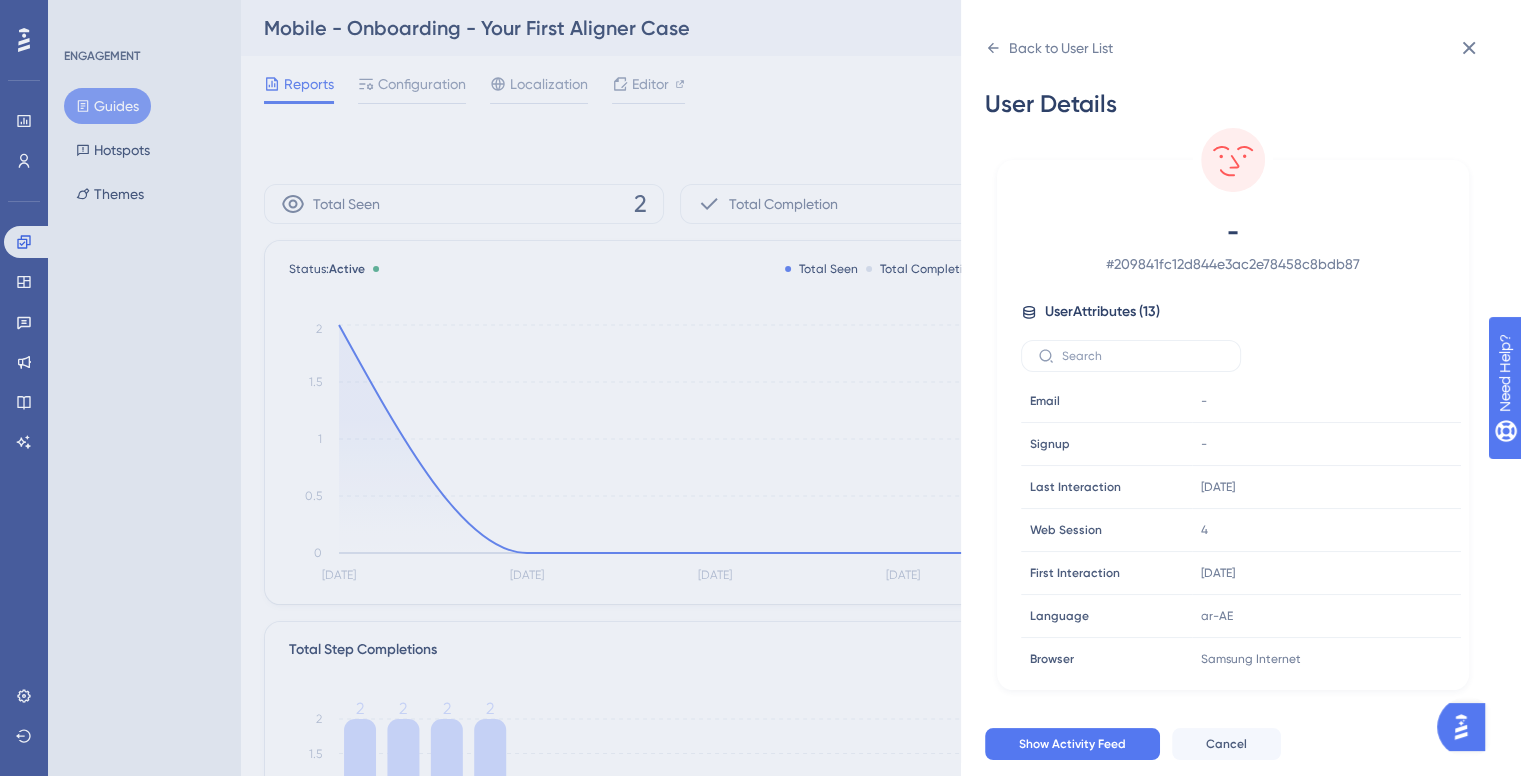 click on "Back to User List User Details - #  209841fc12d844e3ac2e78458c8bdb87 User  Attributes ( 13 ) Email Email - Signup Signup - Last Interaction Last Interaction 3 days ago 07 Jul 2025, 14:48 Web Session Web Session 4 First Interaction First Interaction 9 days ago 01 Jul 2025, 13:25 Language Language ar-AE Browser Browser Samsung Internet Device Device mobile Operating System Operating System Android ClinicCountry ClinicCountry Saudi Arabia companyId companyId 5c8211d616944221b36fe6be32fdd113 Country Country Saudi Arabia Preferred Language Preferred Language English Show Activity Feed Cancel" at bounding box center [760, 388] 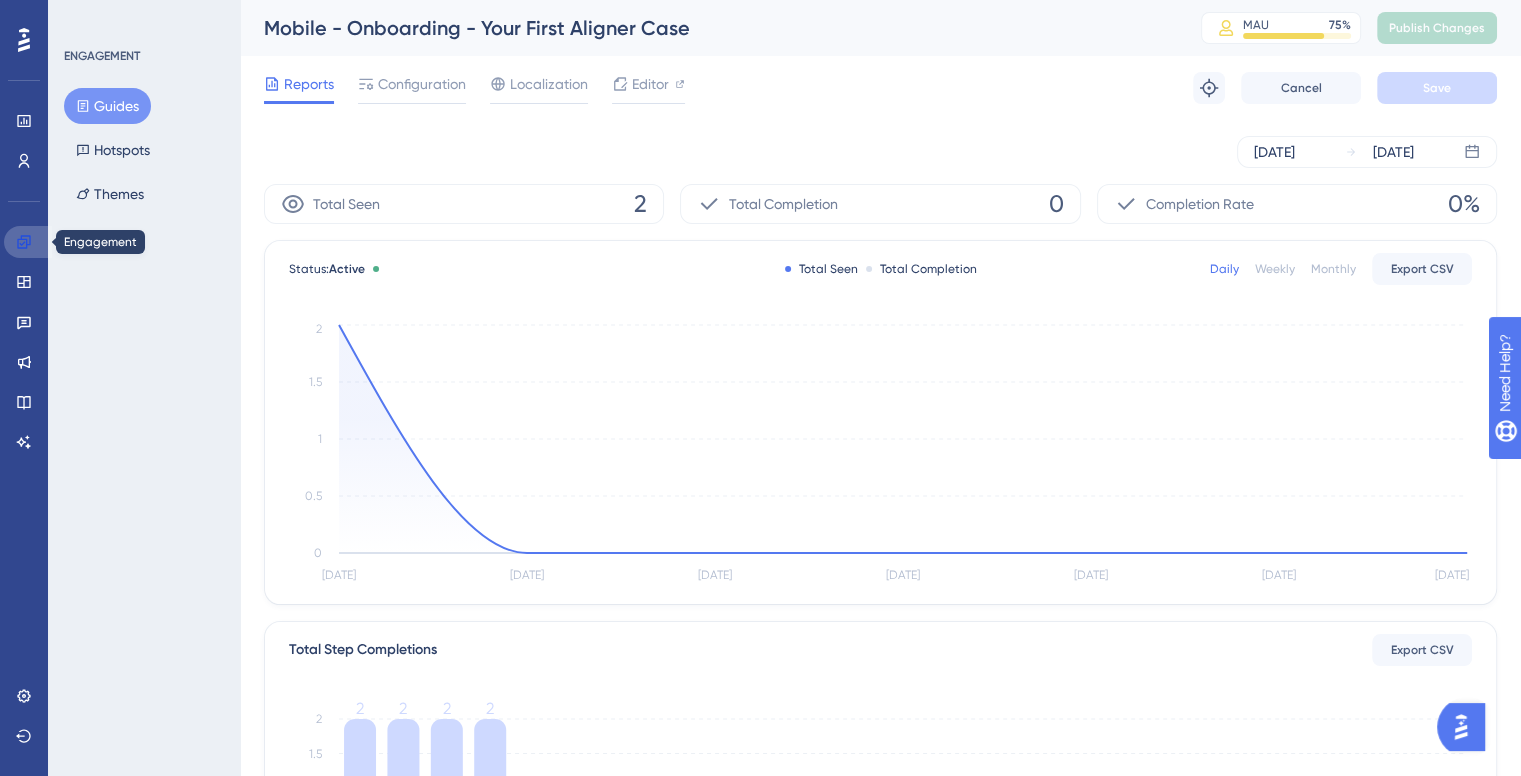 click at bounding box center [28, 242] 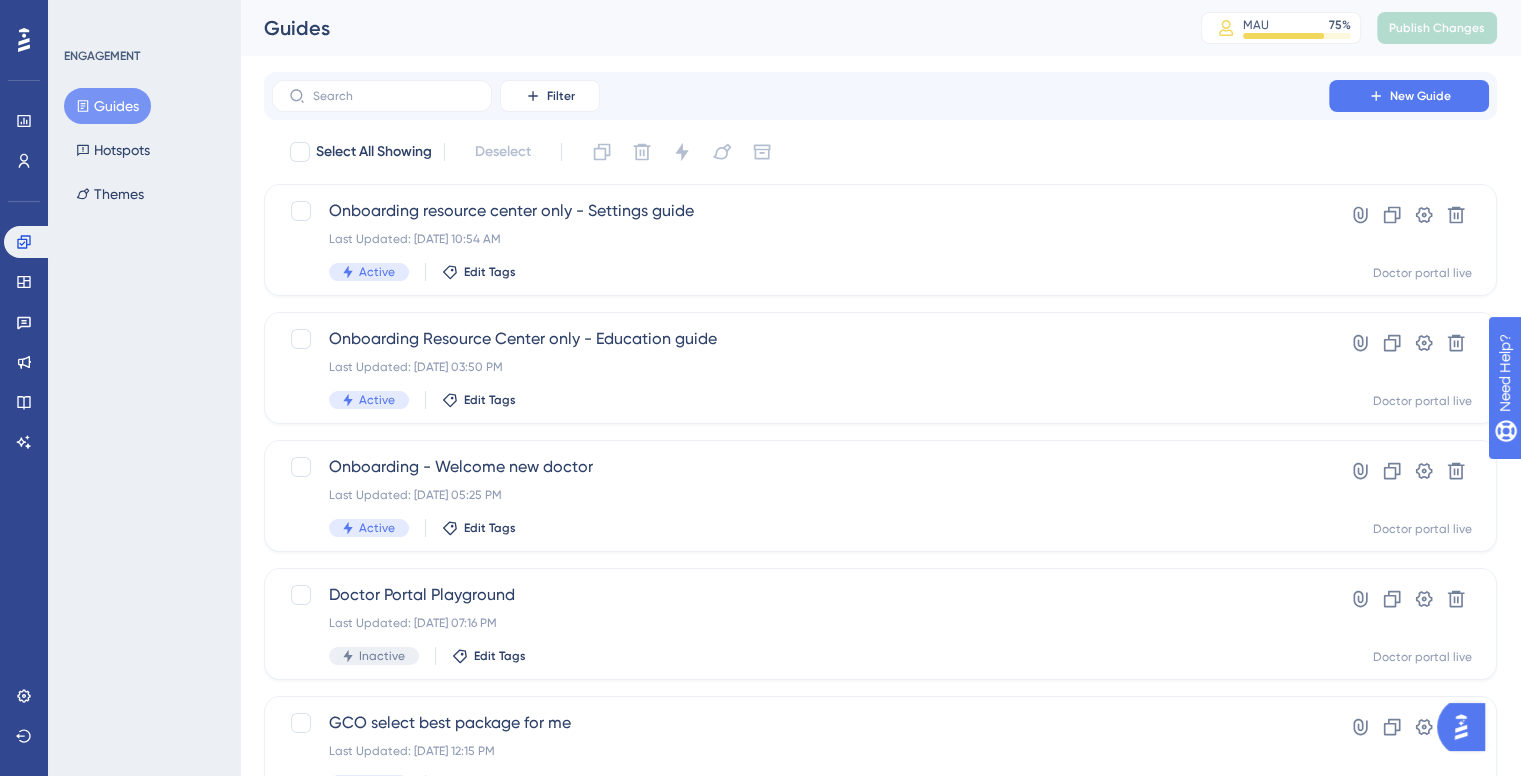 click on "Performance Users Engagement Widgets Feedback Product Updates Knowledge Base AI Assistant Settings Logout" at bounding box center [24, 388] 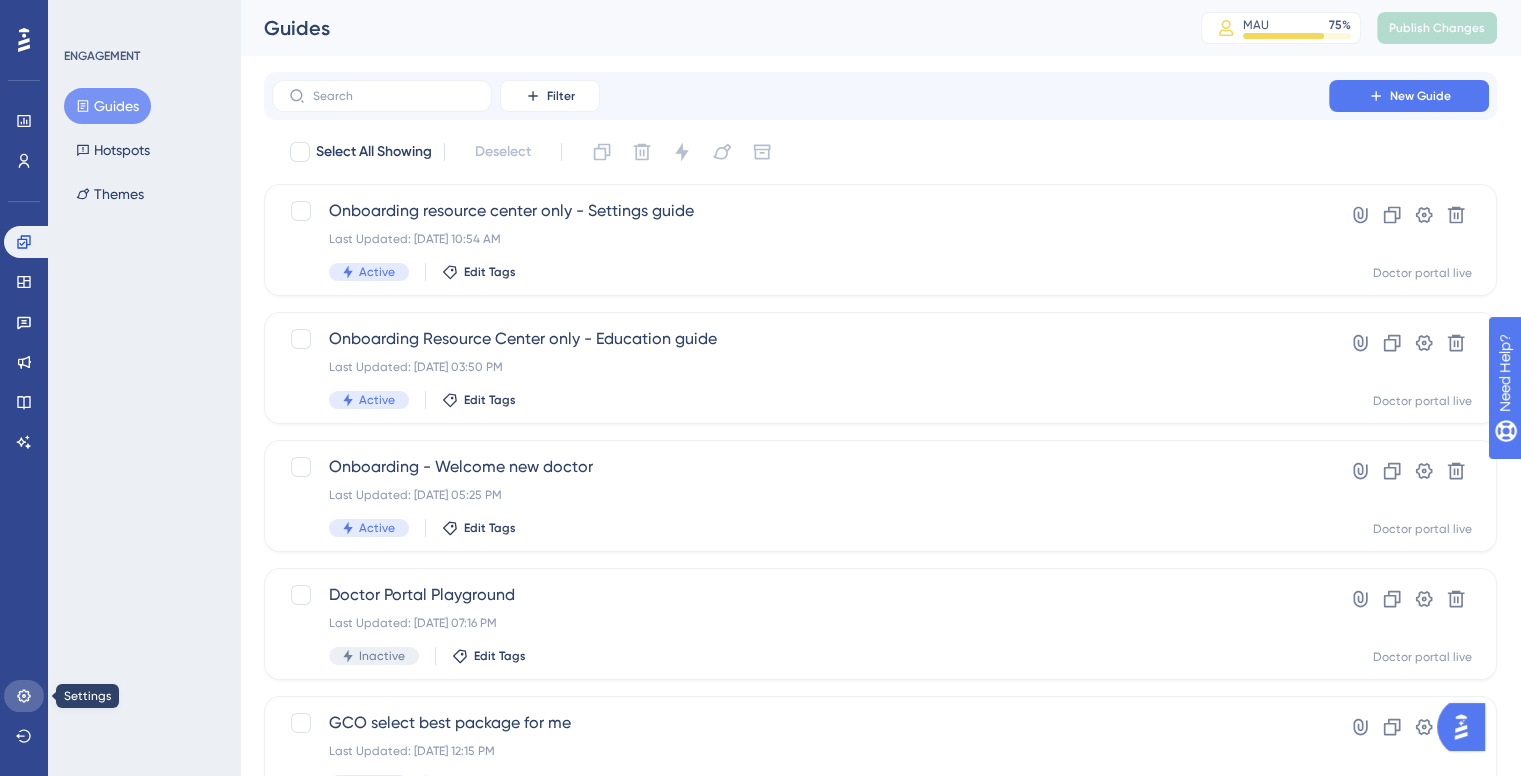 click 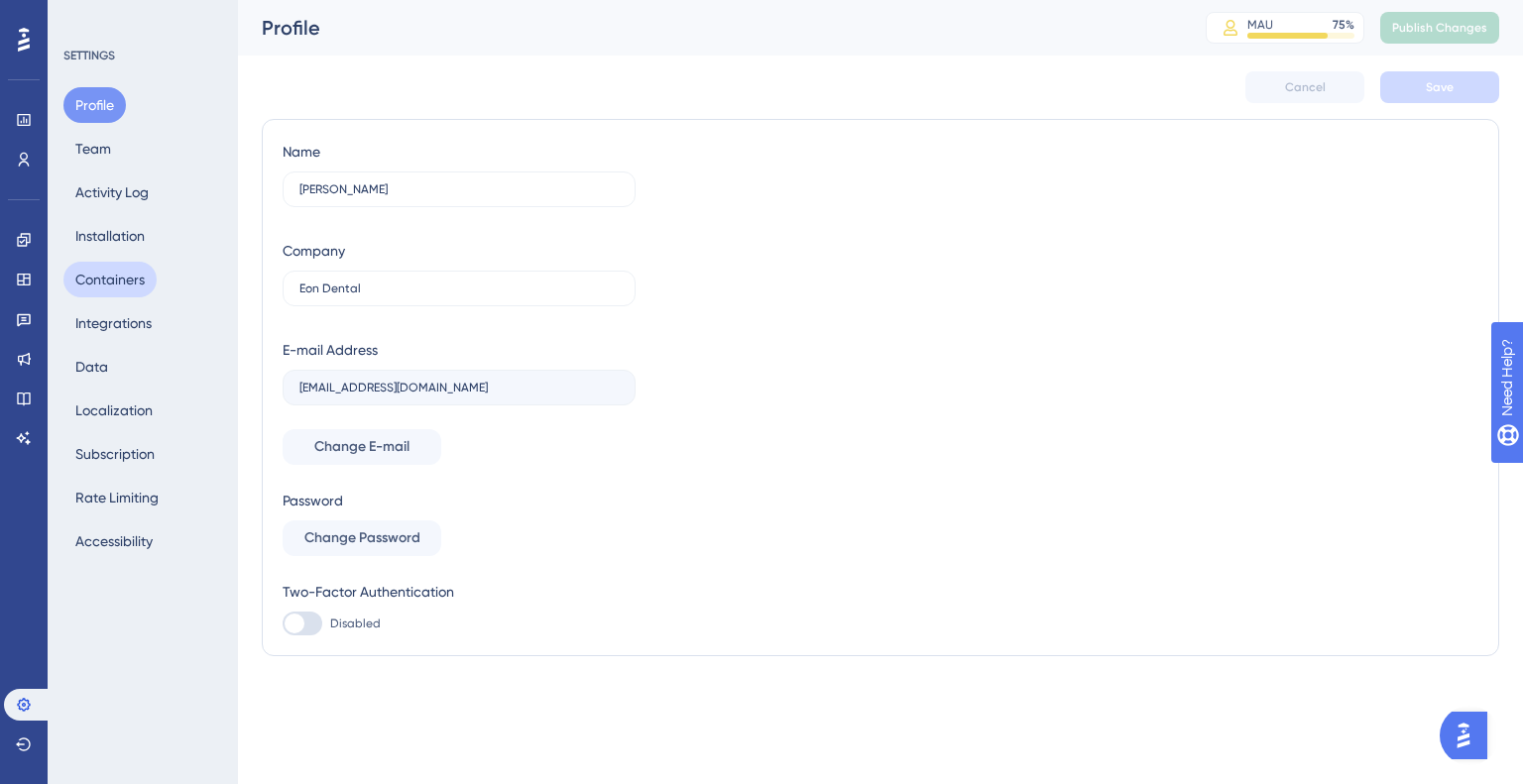 click on "Containers" at bounding box center [110, 280] 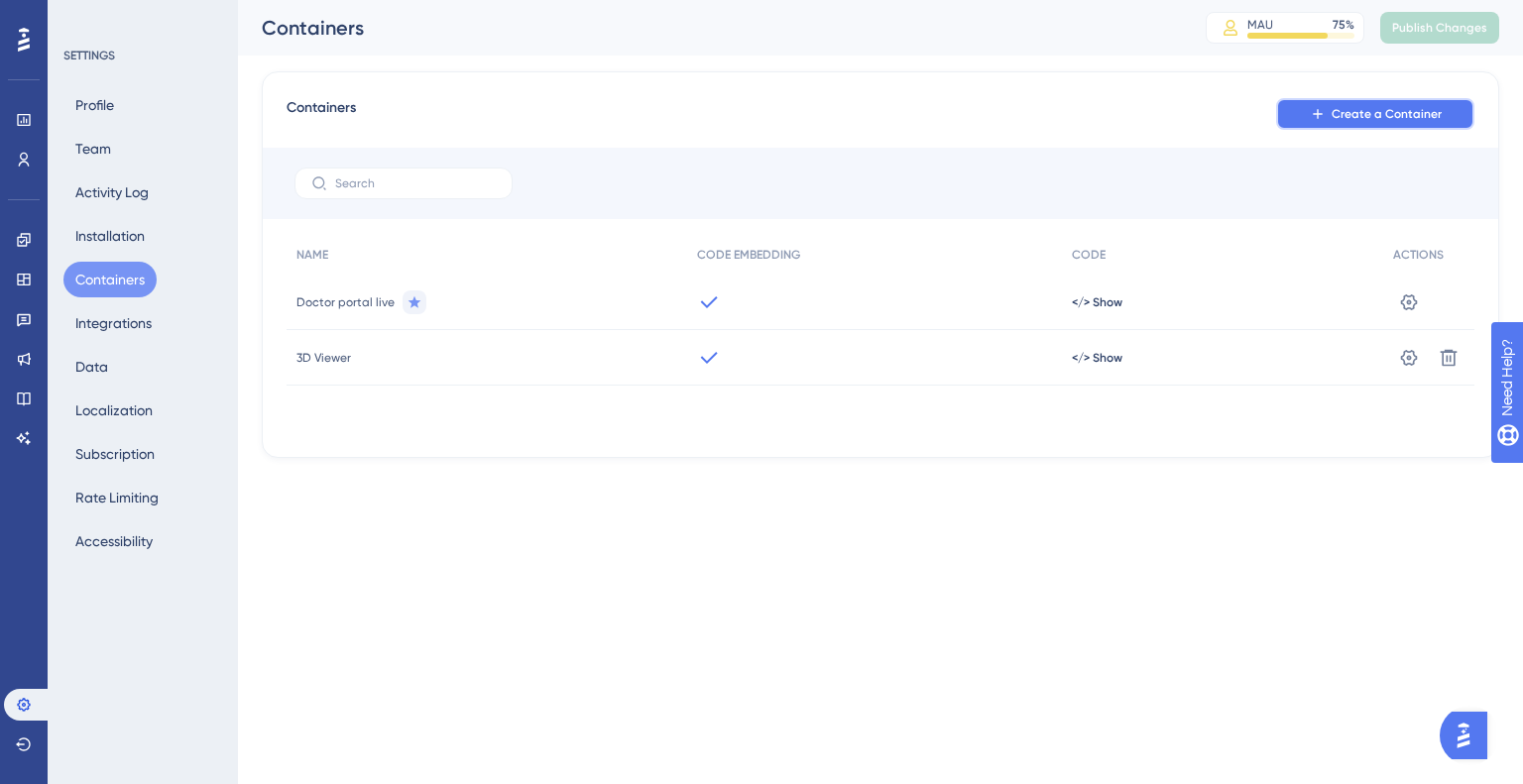 click on "Create a Container" at bounding box center [1386, 114] 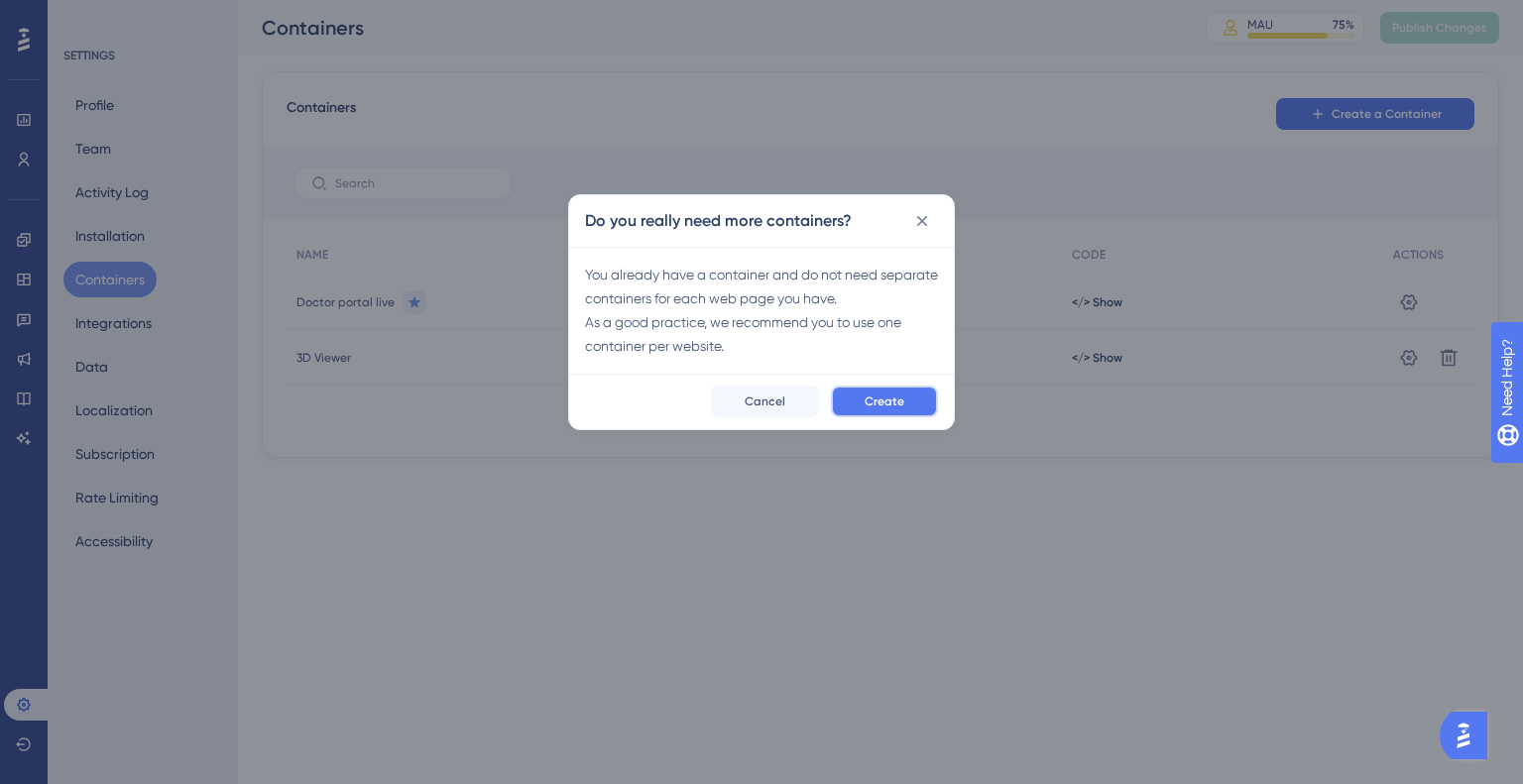 click on "Create" at bounding box center (884, 401) 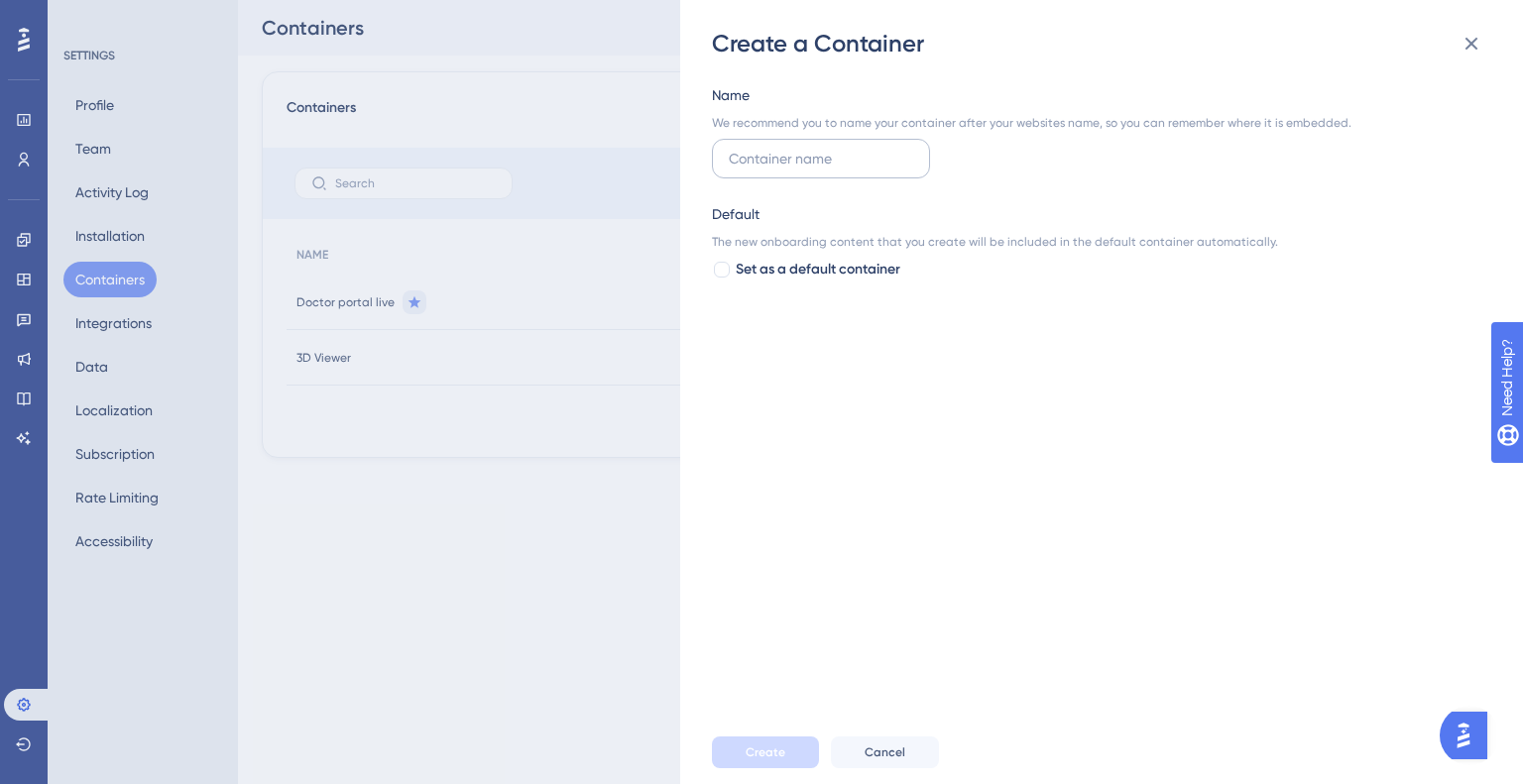 click at bounding box center (821, 159) 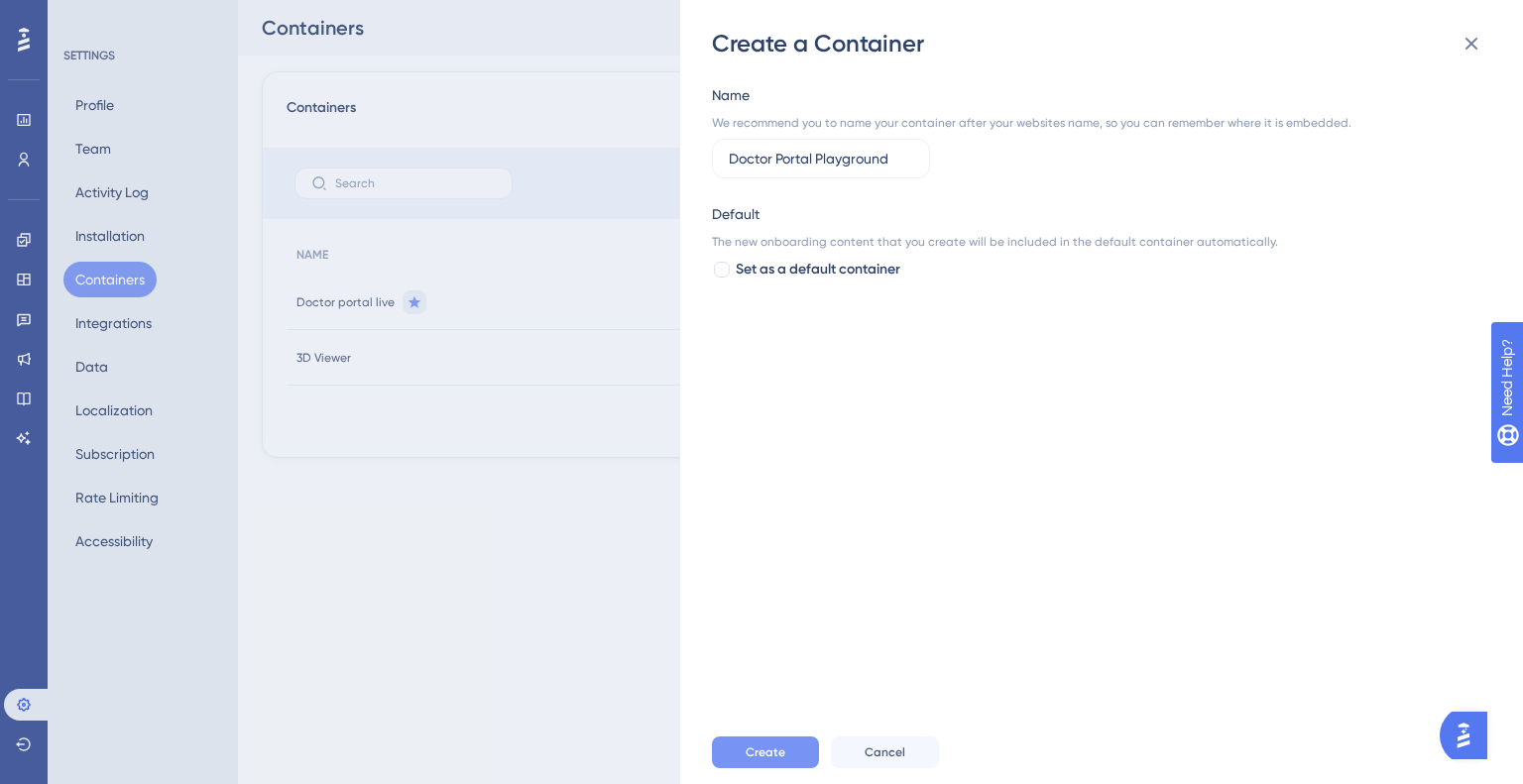 type on "Doctor Portal Playground" 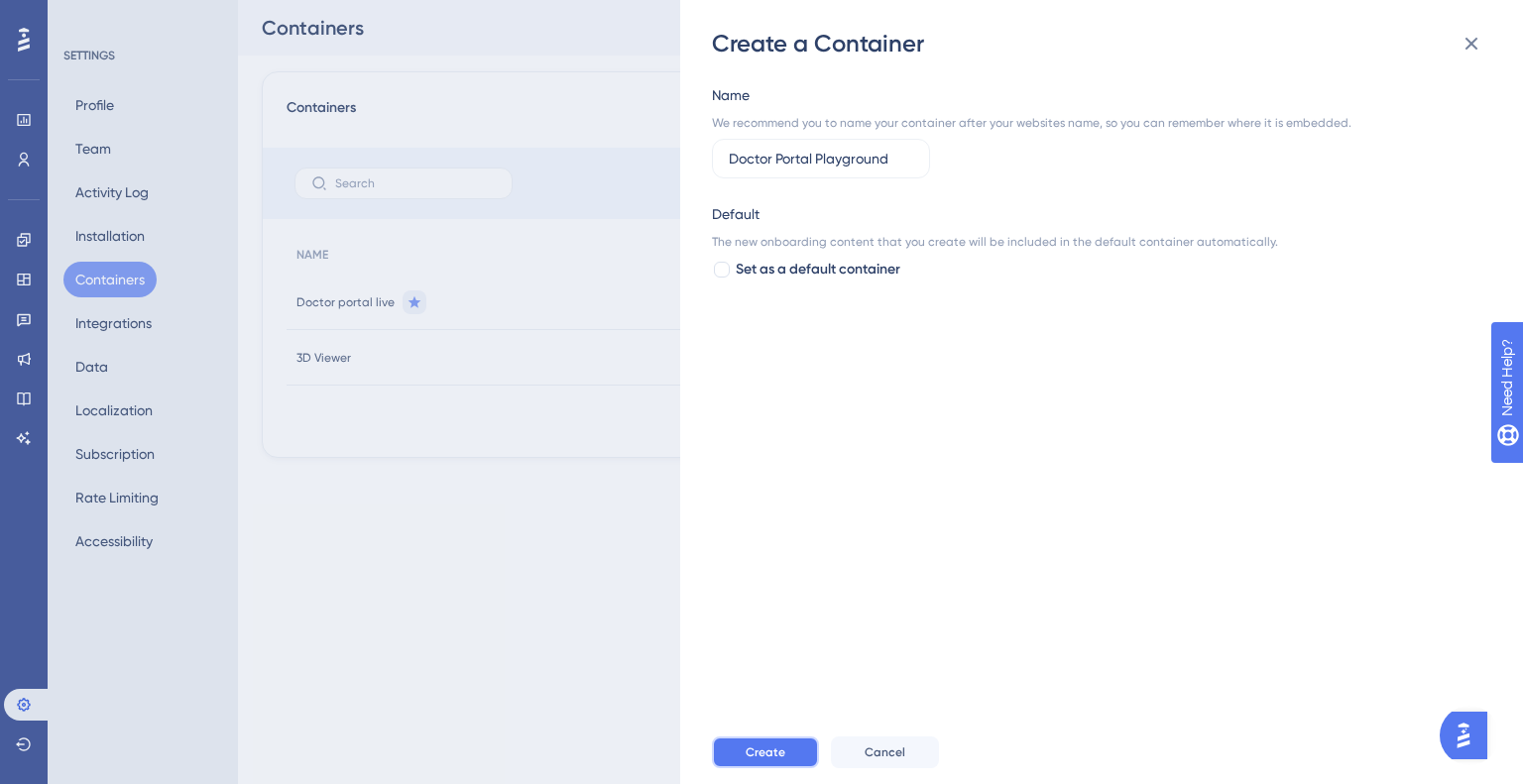 click on "Create" at bounding box center (765, 752) 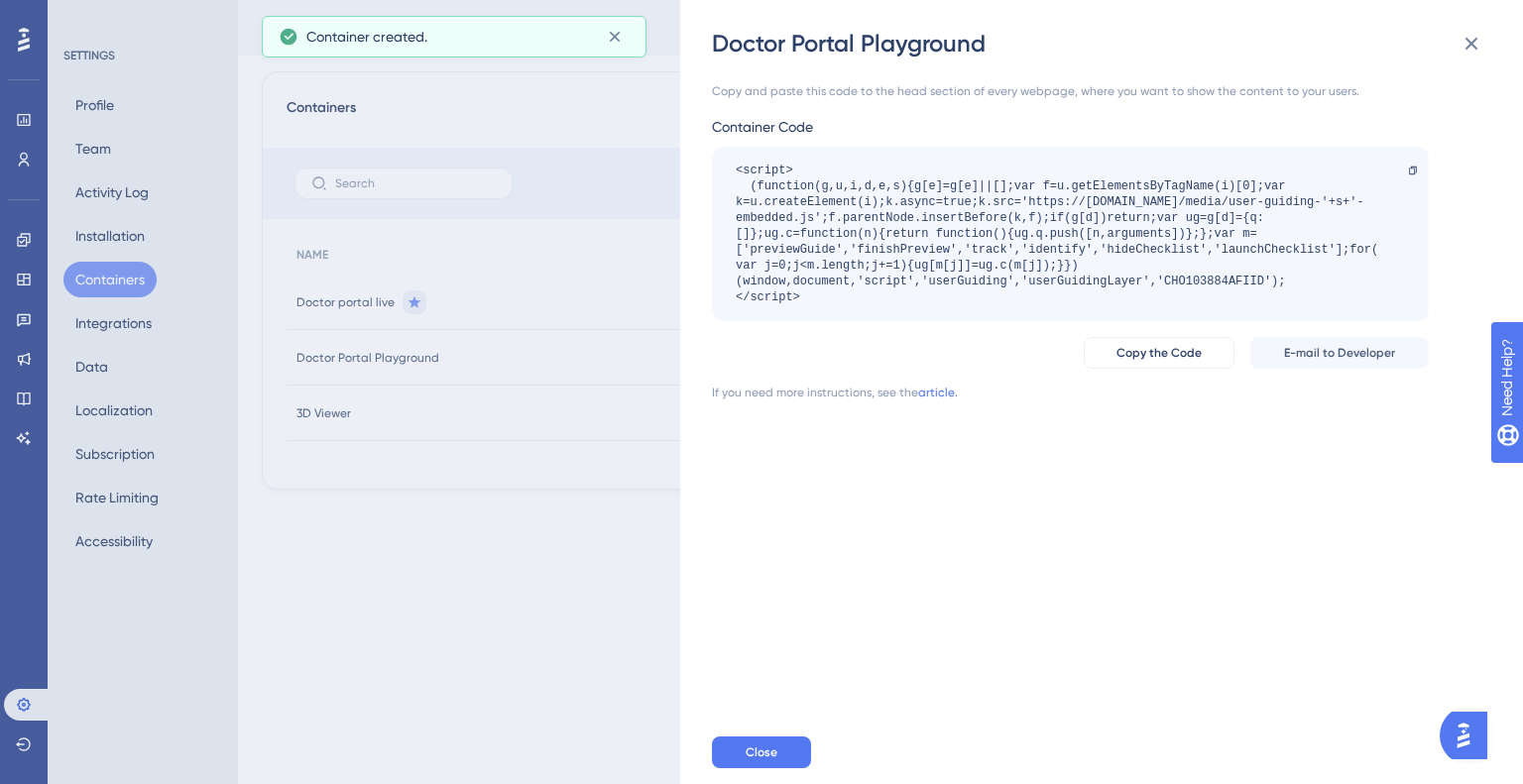 click on "<script>
(function(g,u,i,d,e,s){g[e]=g[e]||[];var f=u.getElementsByTagName(i)[0];var k=u.createElement(i);k.async=true;k.src='https://static.userguiding.com/media/user-guiding-'+s+'-embedded.js';f.parentNode.insertBefore(k,f);if(g[d])return;var ug=g[d]={q:[]};ug.c=function(n){return function(){ug.q.push([n,arguments])};};var m=['previewGuide','finishPreview','track','identify','hideChecklist','launchChecklist'];for(var j=0;j<m.length;j+=1){ug[m[j]]=ug.c(m[j]);}})(window,document,'script','userGuiding','userGuidingLayer','CHO103884AFIID');
</script>" at bounding box center [1060, 234] 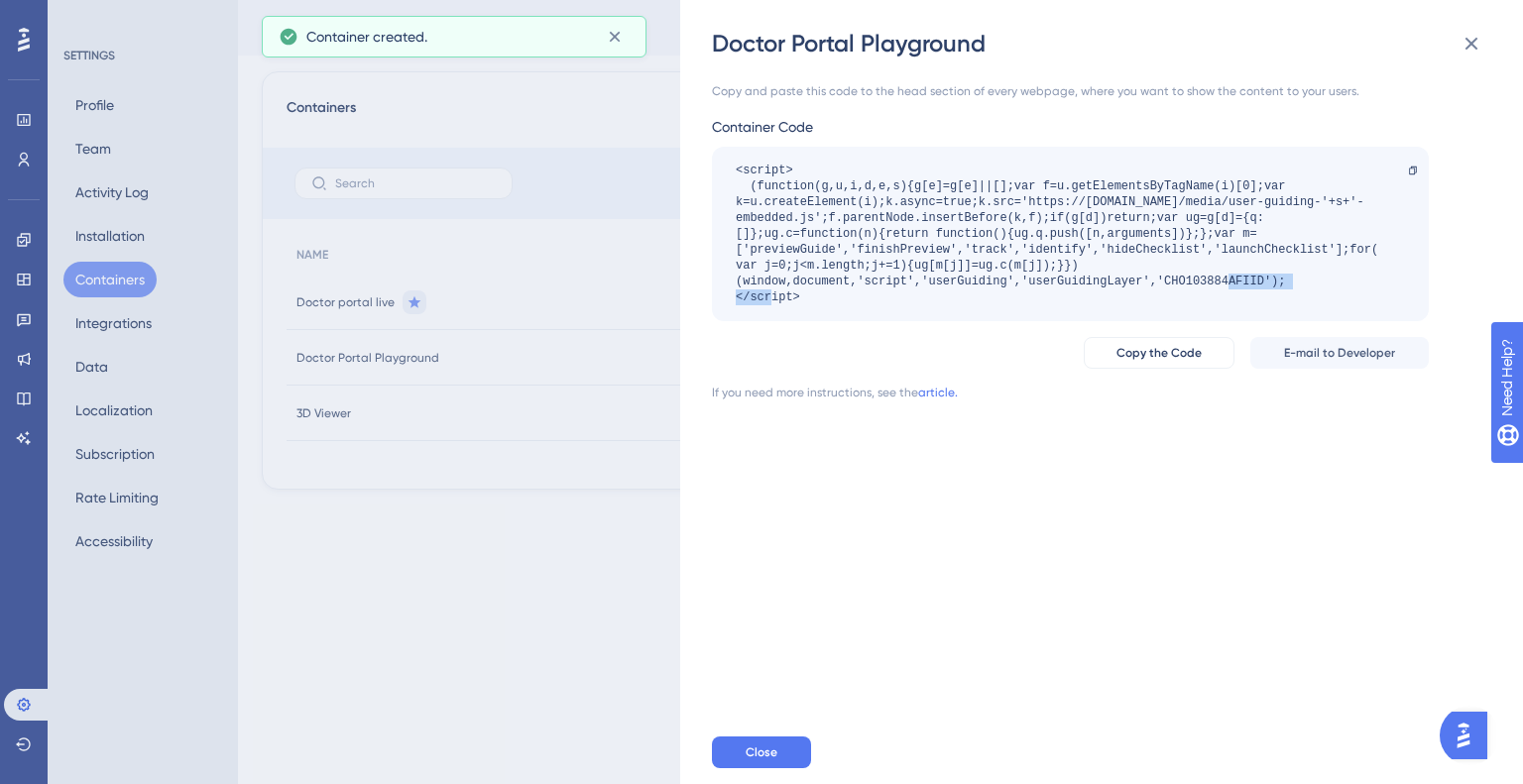 click on "<script>
(function(g,u,i,d,e,s){g[e]=g[e]||[];var f=u.getElementsByTagName(i)[0];var k=u.createElement(i);k.async=true;k.src='https://static.userguiding.com/media/user-guiding-'+s+'-embedded.js';f.parentNode.insertBefore(k,f);if(g[d])return;var ug=g[d]={q:[]};ug.c=function(n){return function(){ug.q.push([n,arguments])};};var m=['previewGuide','finishPreview','track','identify','hideChecklist','launchChecklist'];for(var j=0;j<m.length;j+=1){ug[m[j]]=ug.c(m[j]);}})(window,document,'script','userGuiding','userGuidingLayer','CHO103884AFIID');
</script>" at bounding box center (1060, 234) 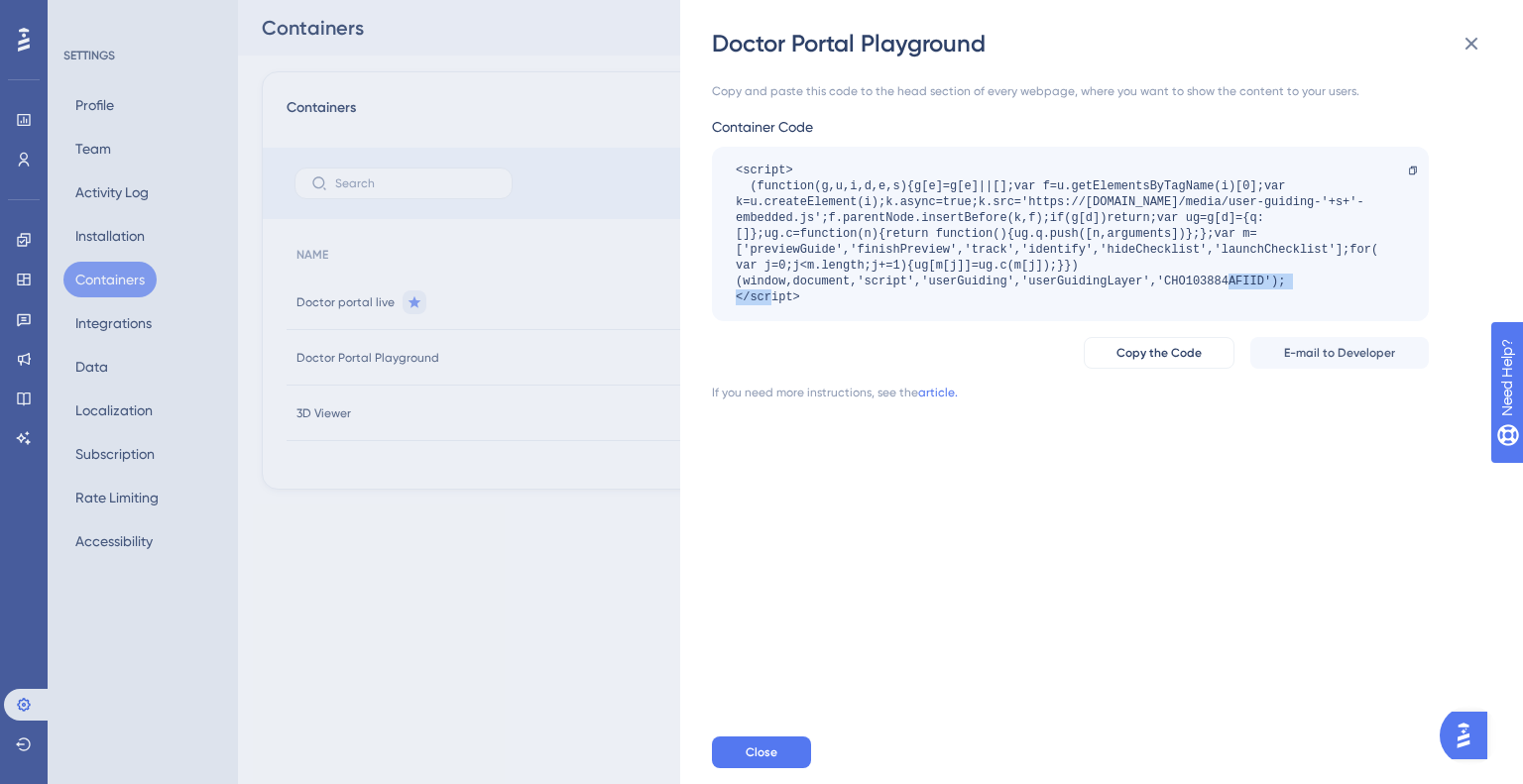 copy on "CHO103884AFIID" 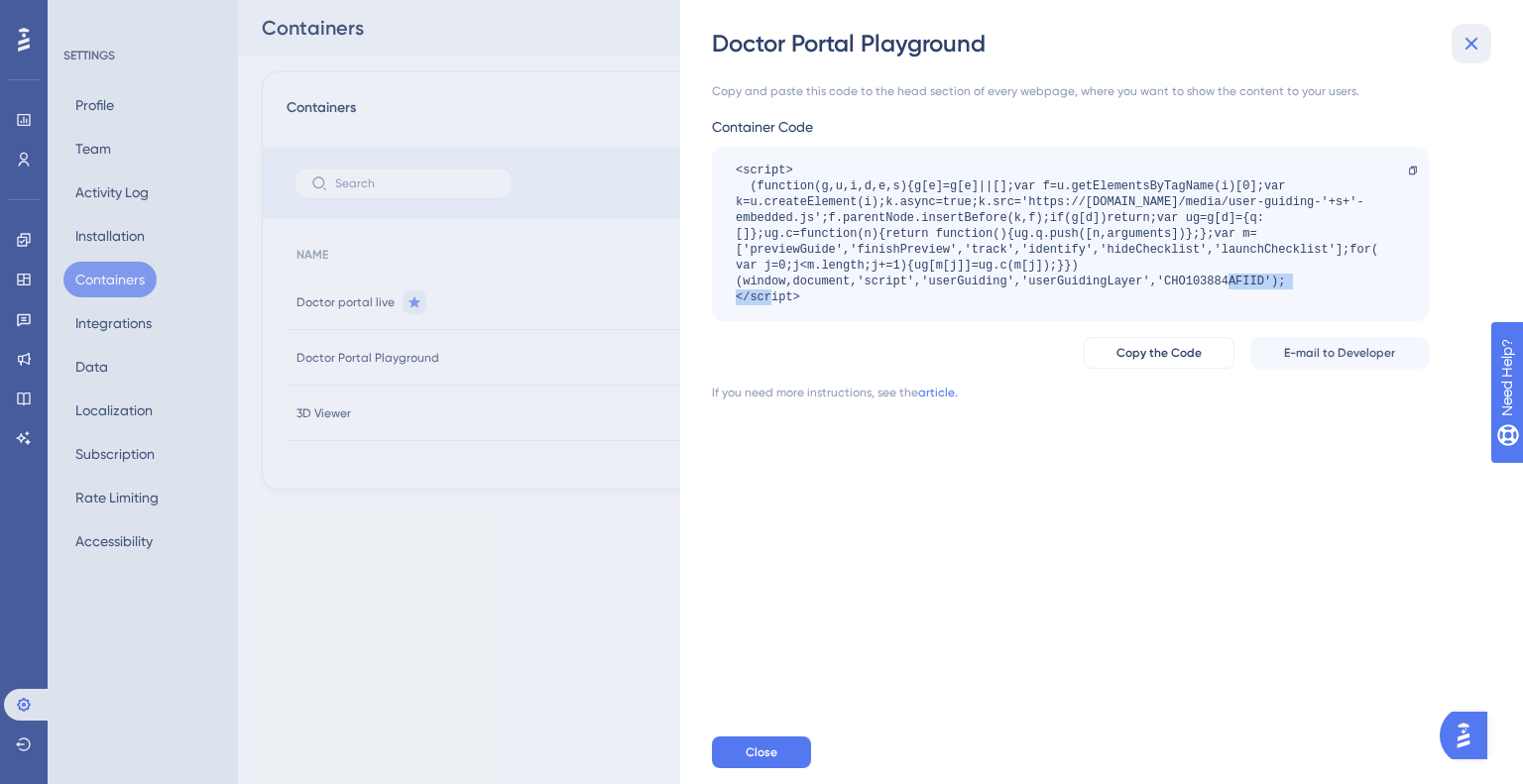 click 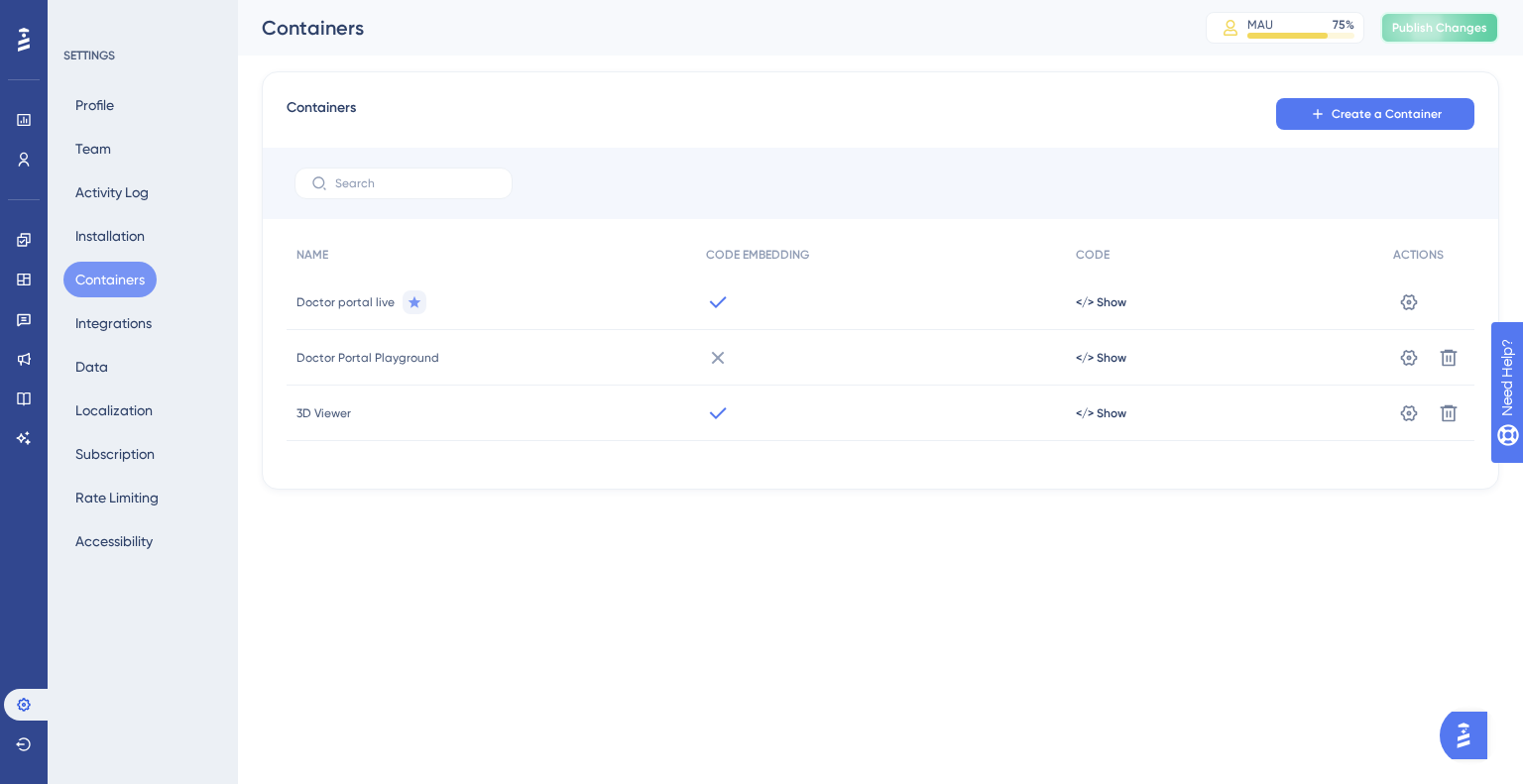 click on "Publish Changes" at bounding box center (1440, 28) 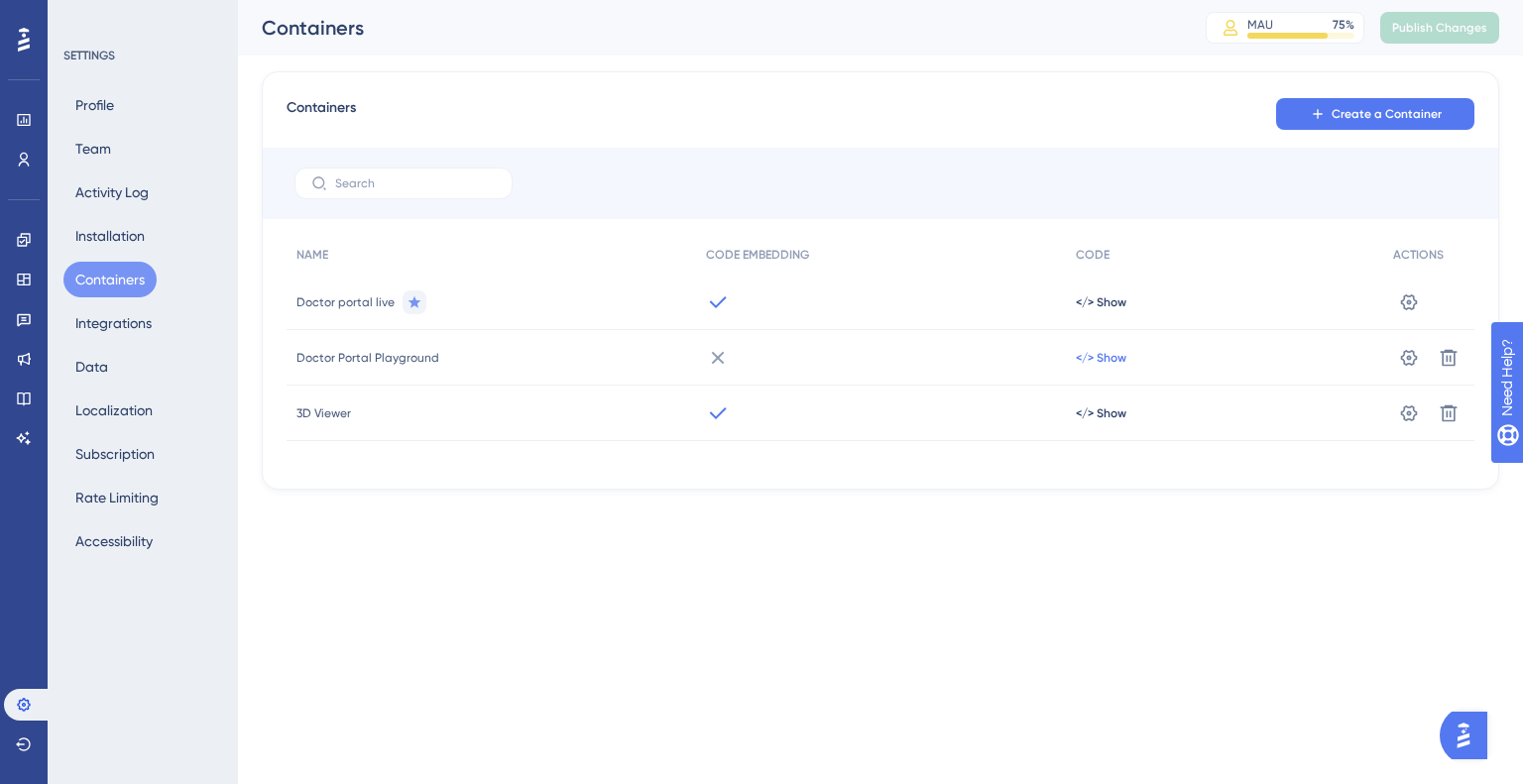 click on "</> Show" at bounding box center (1101, 302) 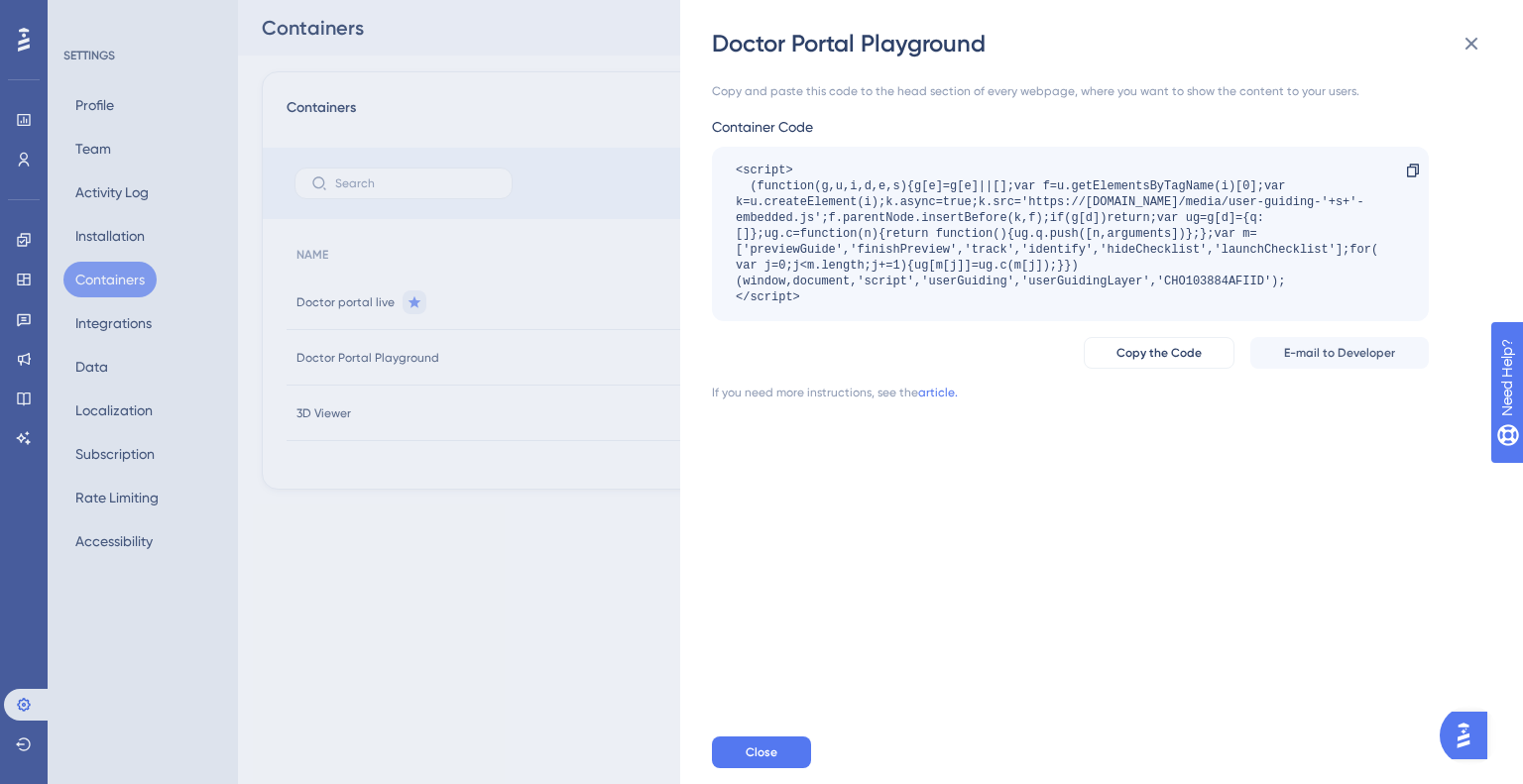 click on "<script>
(function(g,u,i,d,e,s){g[e]=g[e]||[];var f=u.getElementsByTagName(i)[0];var k=u.createElement(i);k.async=true;k.src='https://static.userguiding.com/media/user-guiding-'+s+'-embedded.js';f.parentNode.insertBefore(k,f);if(g[d])return;var ug=g[d]={q:[]};ug.c=function(n){return function(){ug.q.push([n,arguments])};};var m=['previewGuide','finishPreview','track','identify','hideChecklist','launchChecklist'];for(var j=0;j<m.length;j+=1){ug[m[j]]=ug.c(m[j]);}})(window,document,'script','userGuiding','userGuidingLayer','CHO103884AFIID');
</script>" at bounding box center [1060, 234] 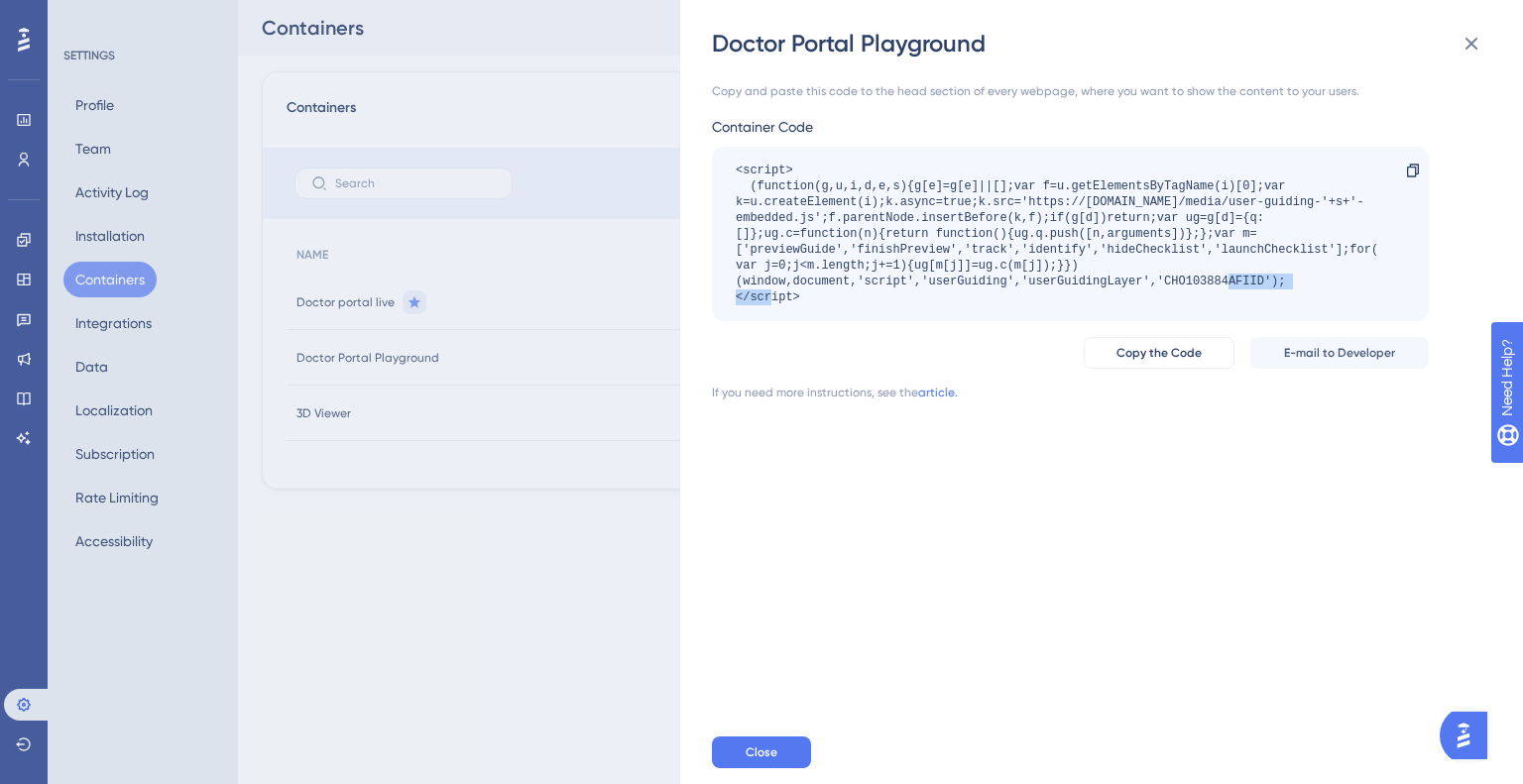 click on "<script>
(function(g,u,i,d,e,s){g[e]=g[e]||[];var f=u.getElementsByTagName(i)[0];var k=u.createElement(i);k.async=true;k.src='https://static.userguiding.com/media/user-guiding-'+s+'-embedded.js';f.parentNode.insertBefore(k,f);if(g[d])return;var ug=g[d]={q:[]};ug.c=function(n){return function(){ug.q.push([n,arguments])};};var m=['previewGuide','finishPreview','track','identify','hideChecklist','launchChecklist'];for(var j=0;j<m.length;j+=1){ug[m[j]]=ug.c(m[j]);}})(window,document,'script','userGuiding','userGuidingLayer','CHO103884AFIID');
</script>" at bounding box center (1060, 234) 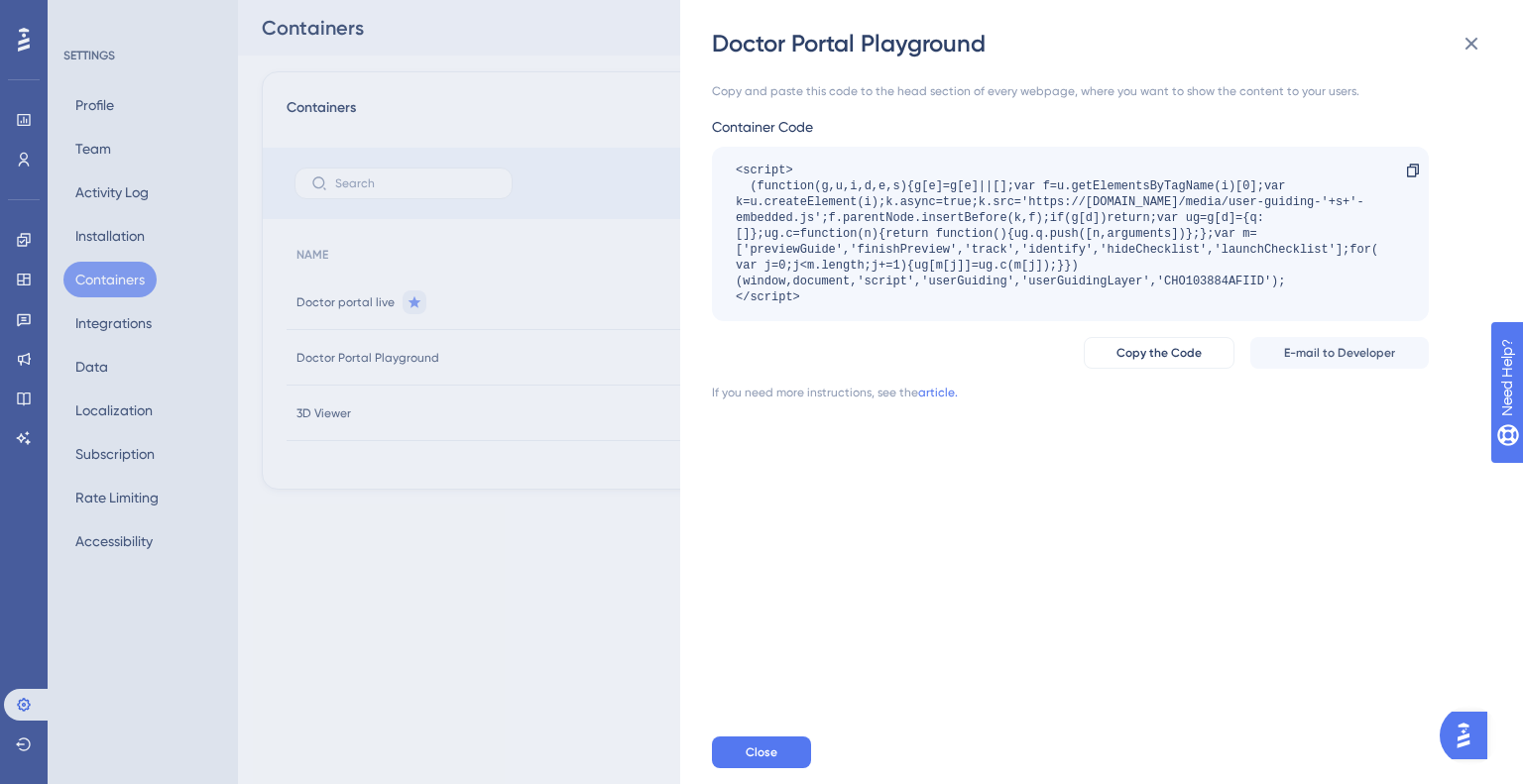 click on "Doctor Portal Playground Copy and paste this code to the head section of every webpage, where you want to show the content to your users. Container Code <script>
(function(g,u,i,d,e,s){g[e]=g[e]||[];var f=u.getElementsByTagName(i)[0];var k=u.createElement(i);k.async=true;k.src='https://static.userguiding.com/media/user-guiding-'+s+'-embedded.js';f.parentNode.insertBefore(k,f);if(g[d])return;var ug=g[d]={q:[]};ug.c=function(n){return function(){ug.q.push([n,arguments])};};var m=['previewGuide','finishPreview','track','identify','hideChecklist','launchChecklist'];for(var j=0;j<m.length;j+=1){ug[m[j]]=ug.c(m[j]);}})(window,document,'script','userGuiding','userGuidingLayer','CHO103884AFIID');
</script>
Copy Copy the Code E-mail to Developer If you need more instructions, see the  article. Close" at bounding box center (762, 392) 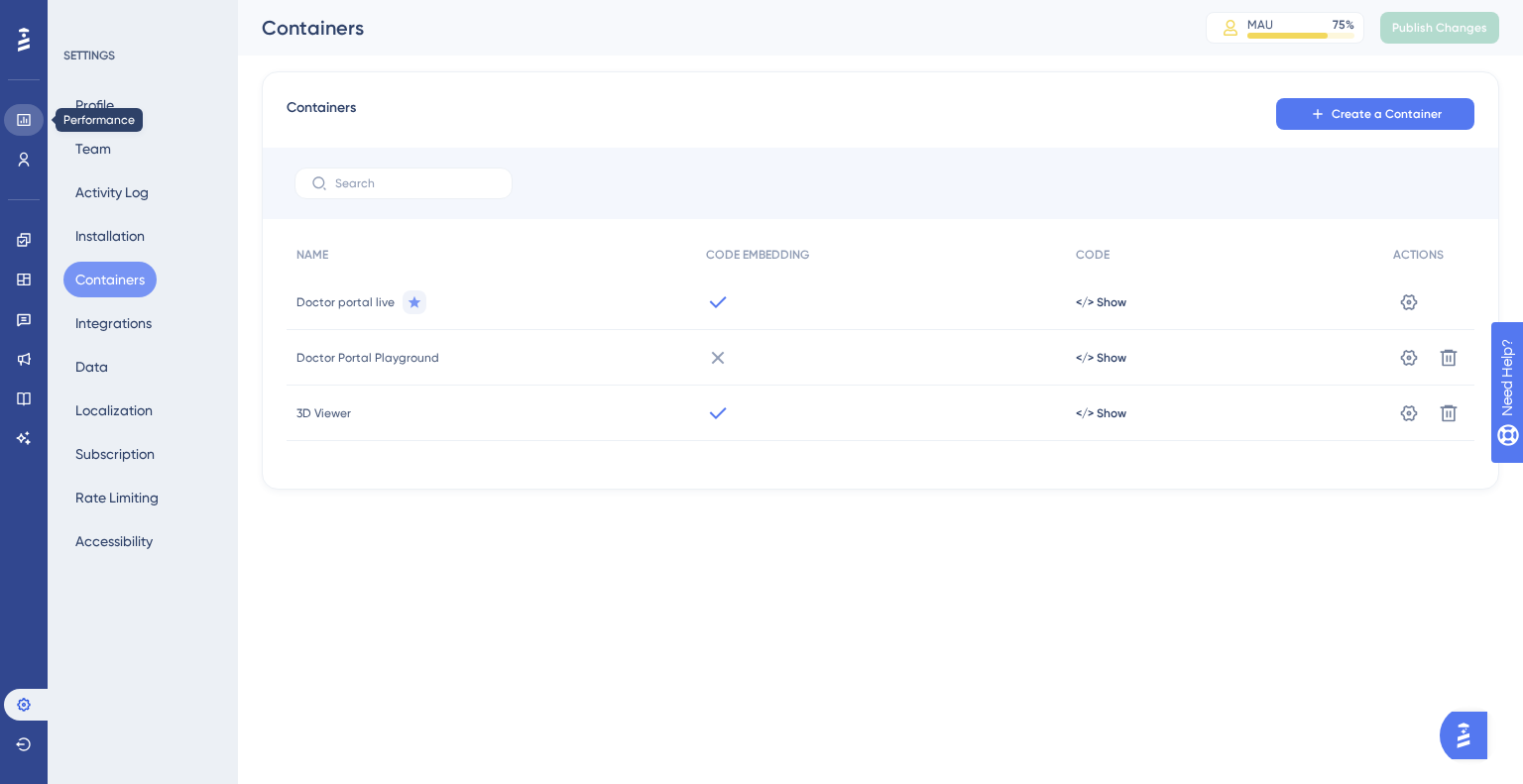 click 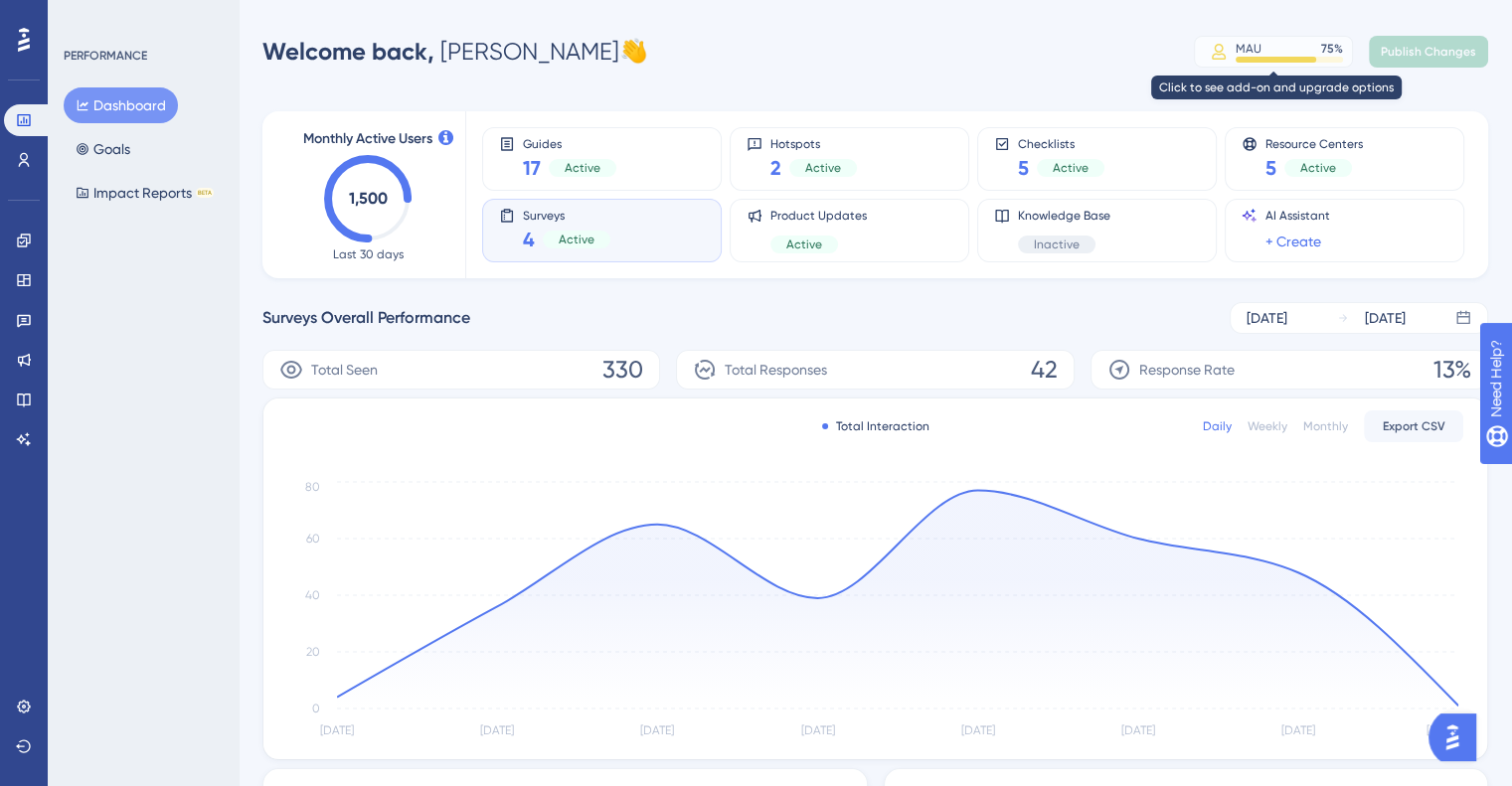 click at bounding box center (1275, 60) 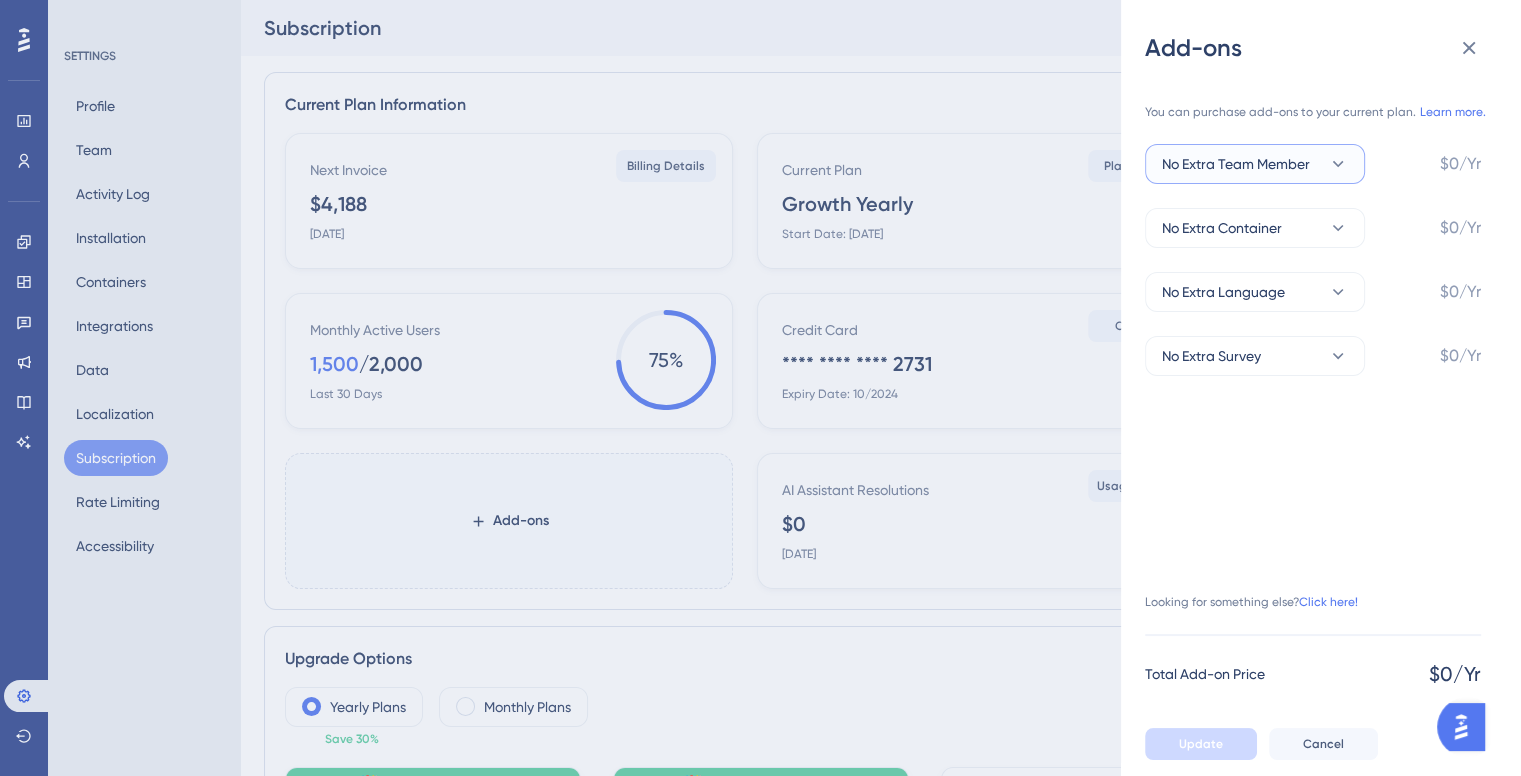 click on "No Extra Team Member" at bounding box center [1236, 164] 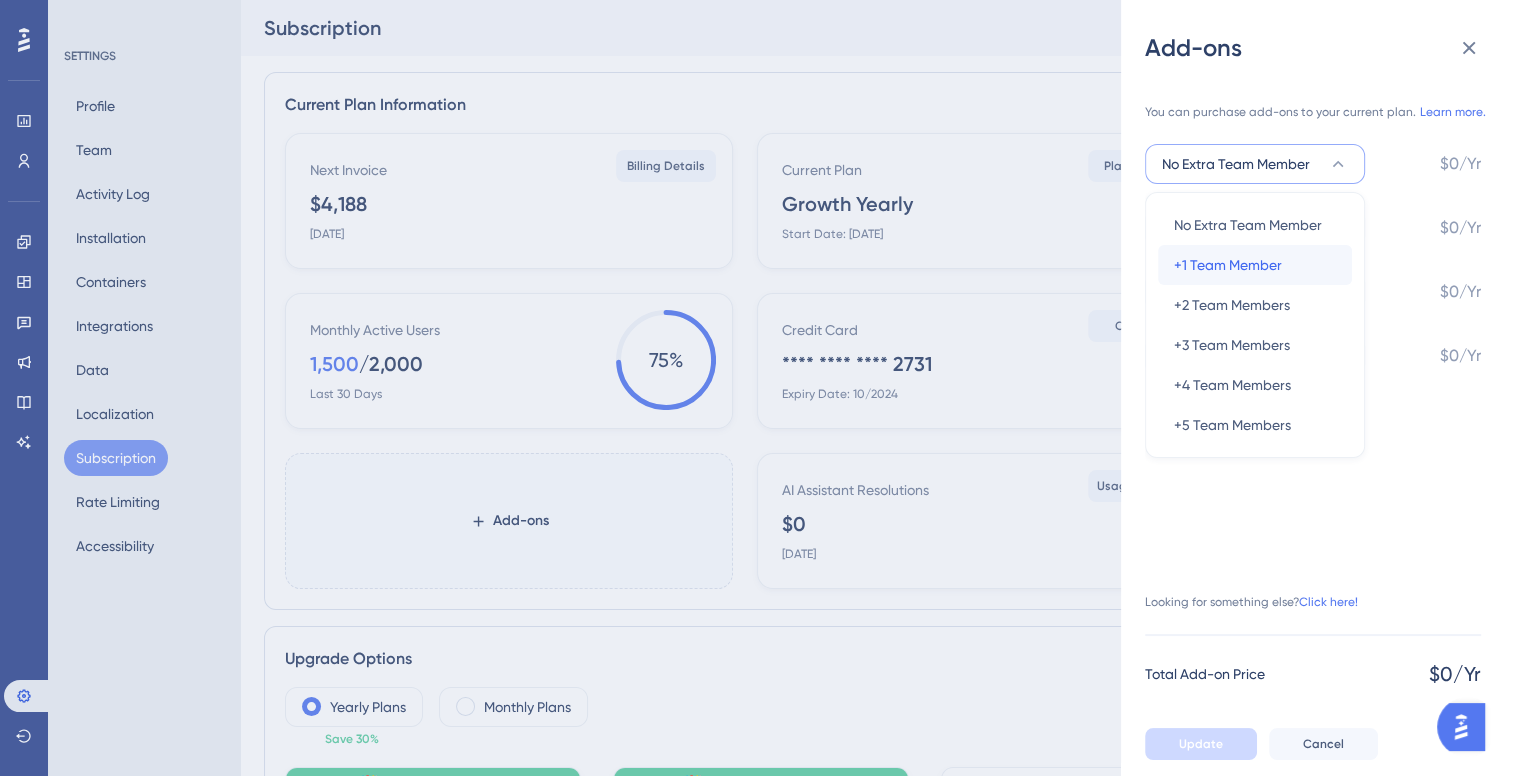 click on "+1 Team Member +1 Team Member" at bounding box center (1255, 265) 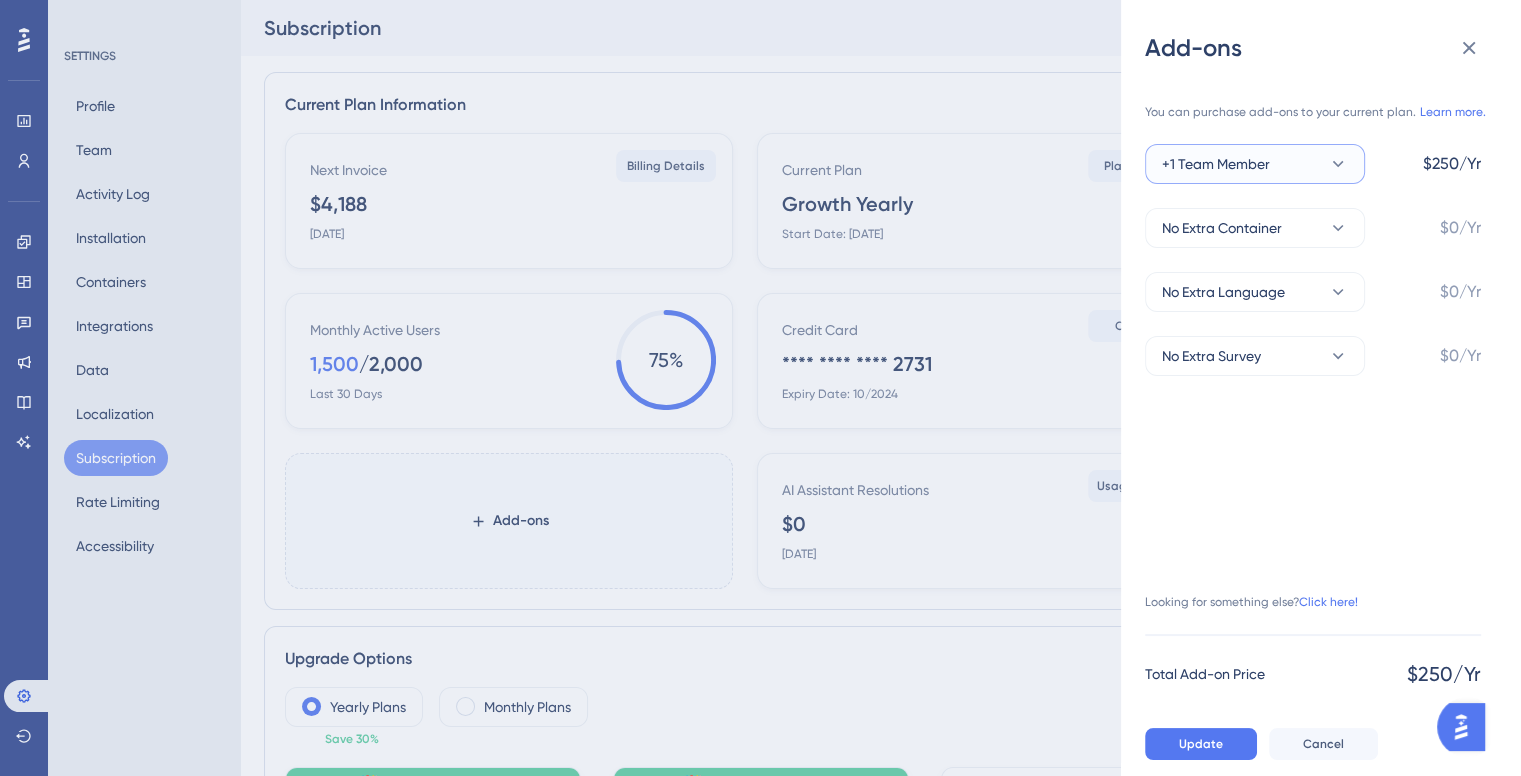 click on "+1 Team Member" at bounding box center (1255, 164) 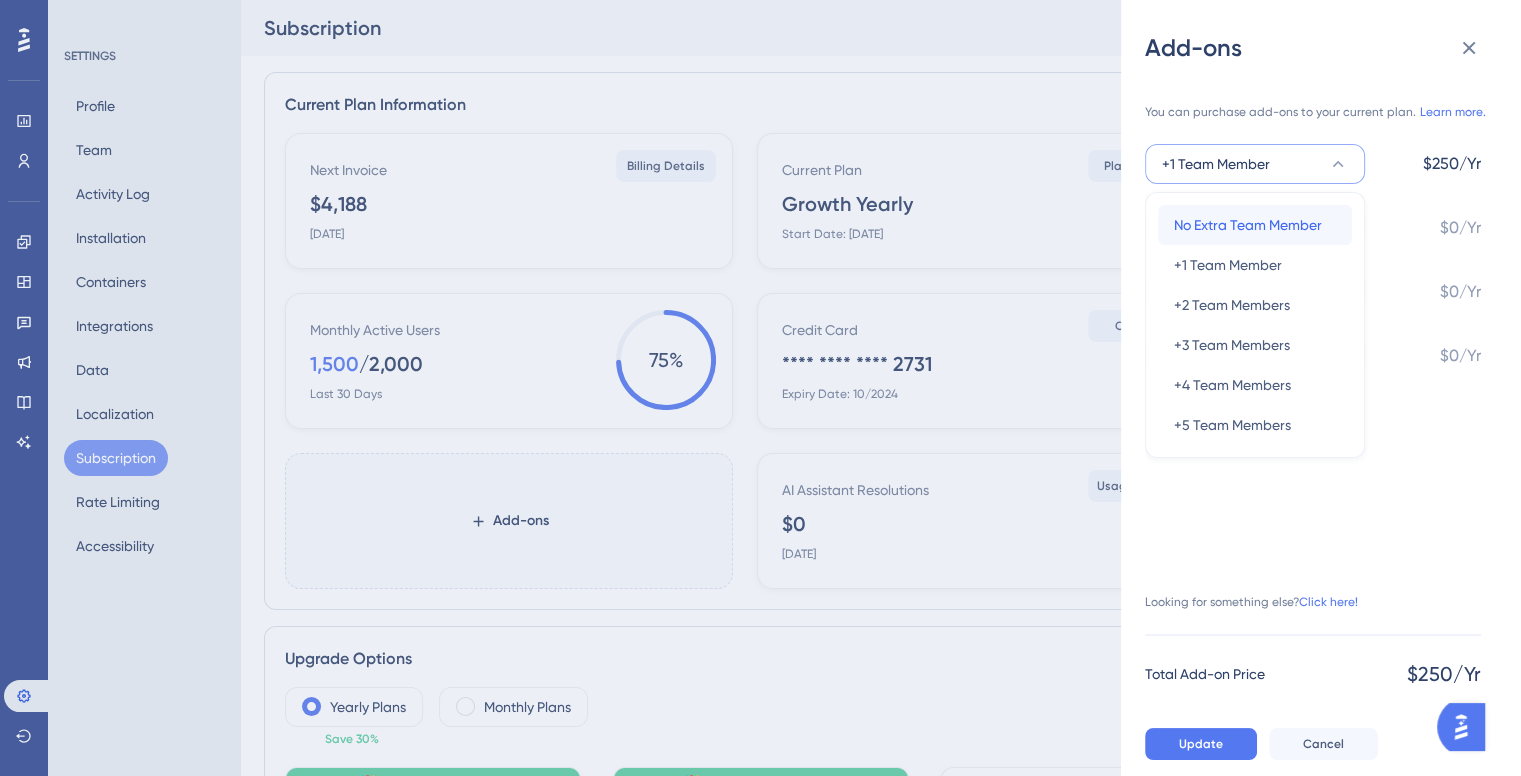 click on "No Extra Team Member" at bounding box center [1248, 225] 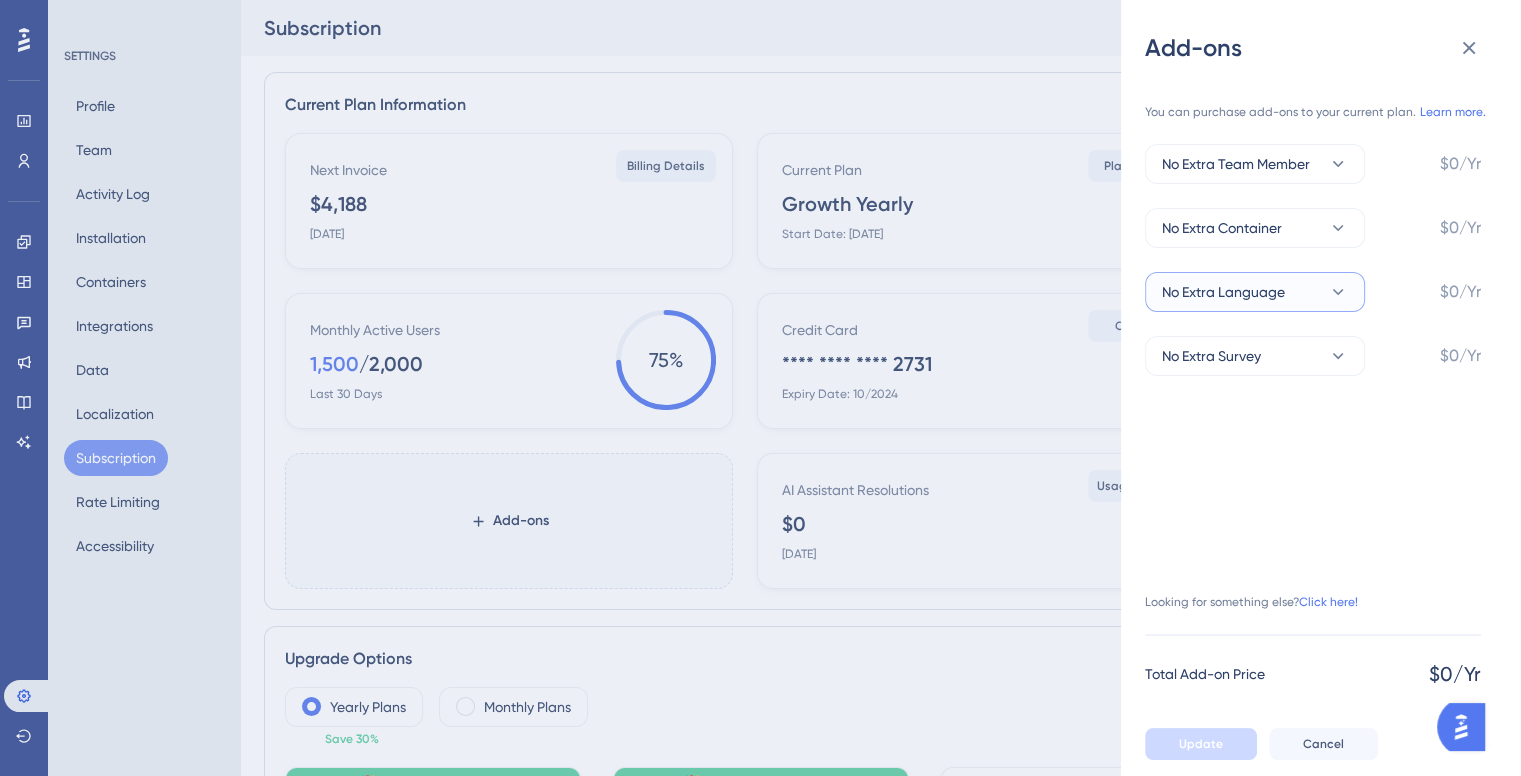 click on "No Extra Language" at bounding box center [1223, 292] 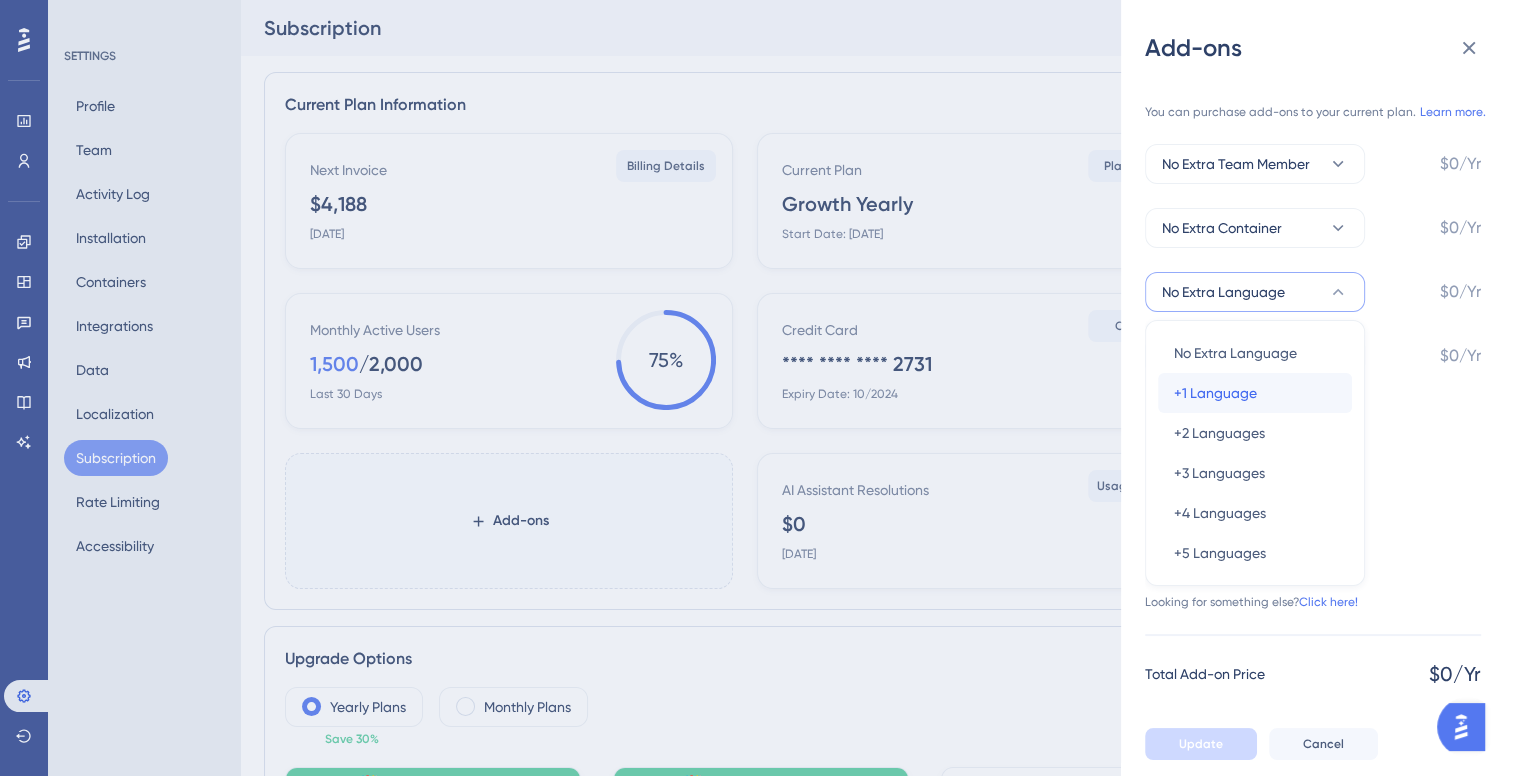 click on "+1 Language" at bounding box center (1215, 393) 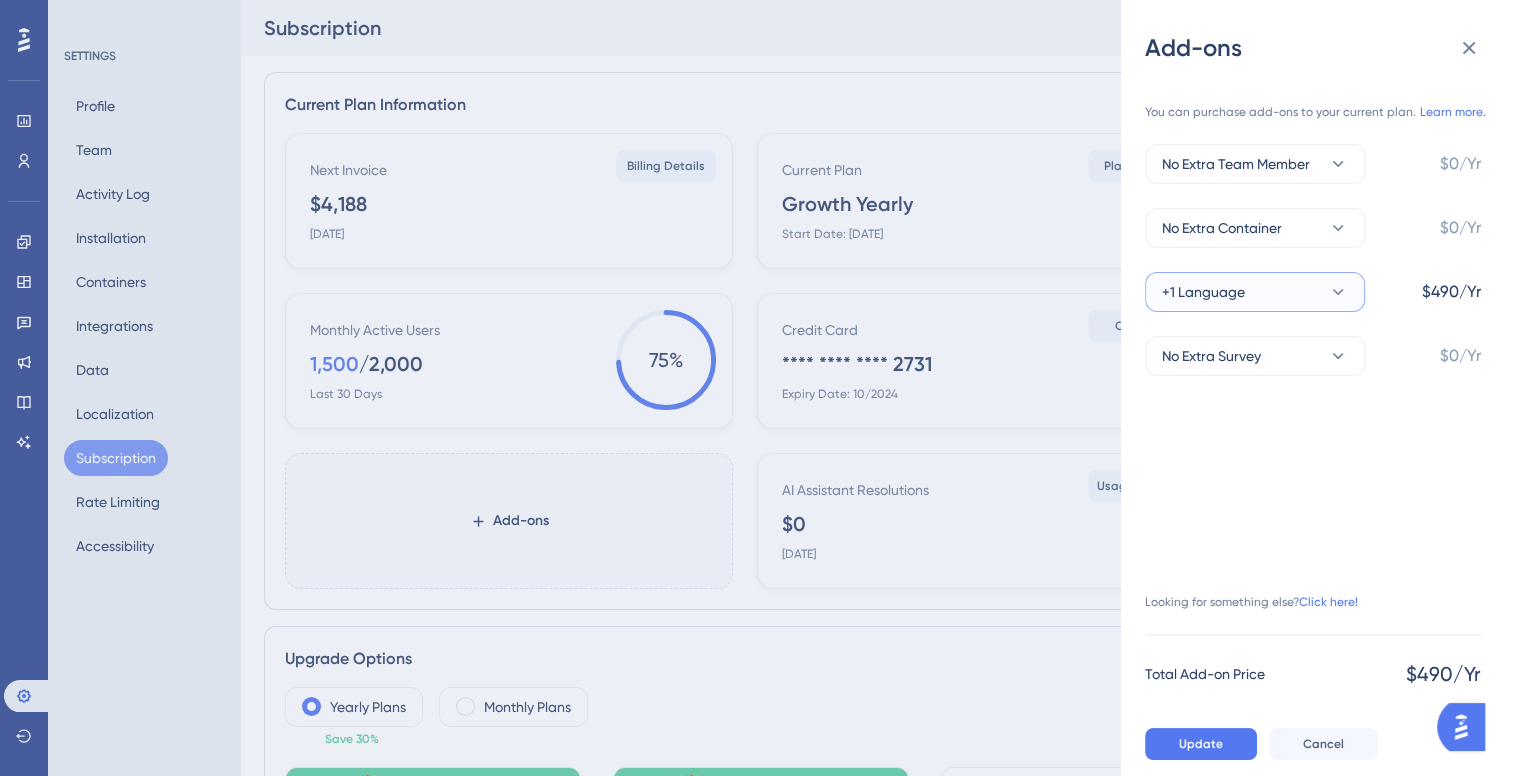 click on "+1 Language" at bounding box center (1203, 292) 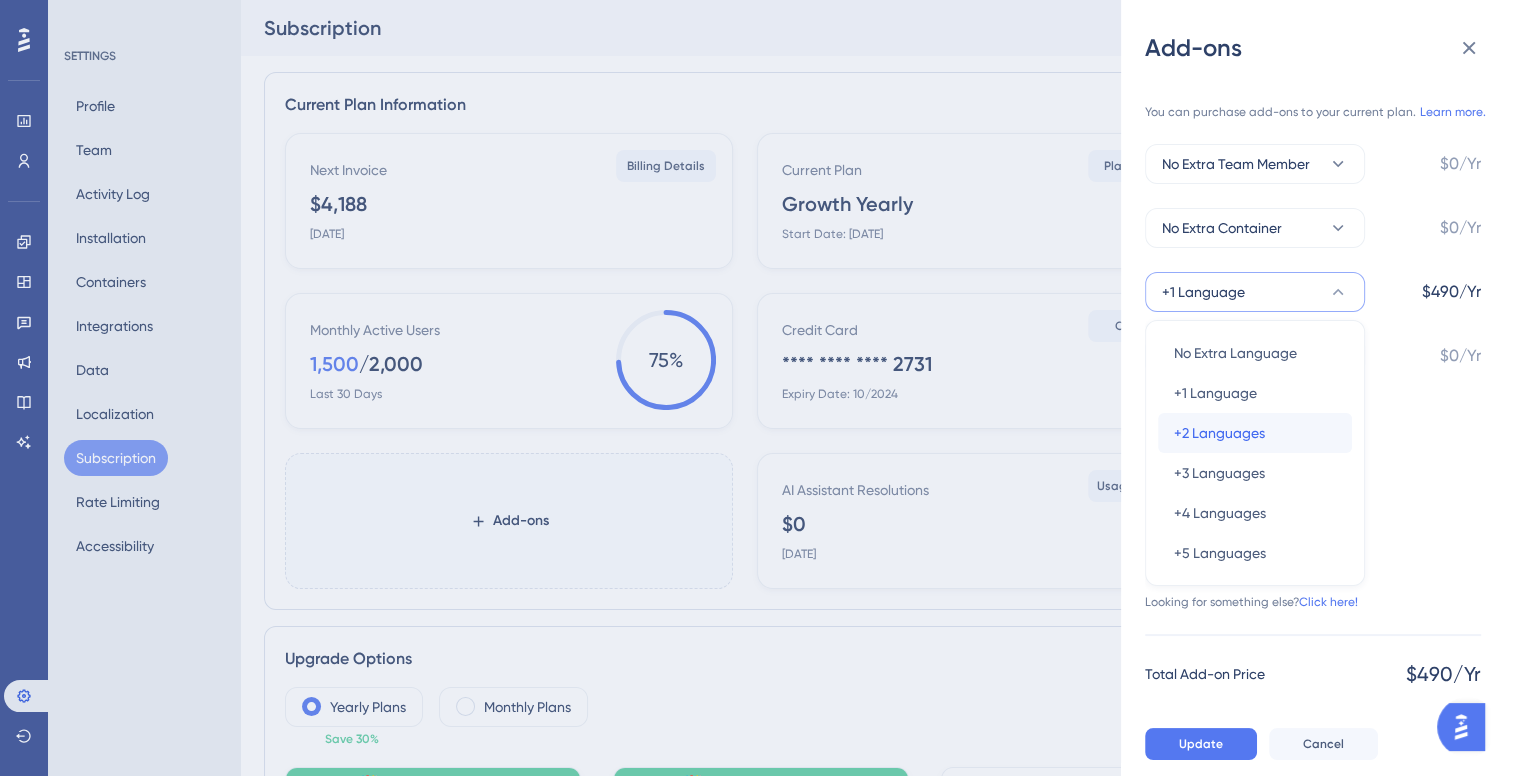 click on "+2 Languages" at bounding box center [1219, 433] 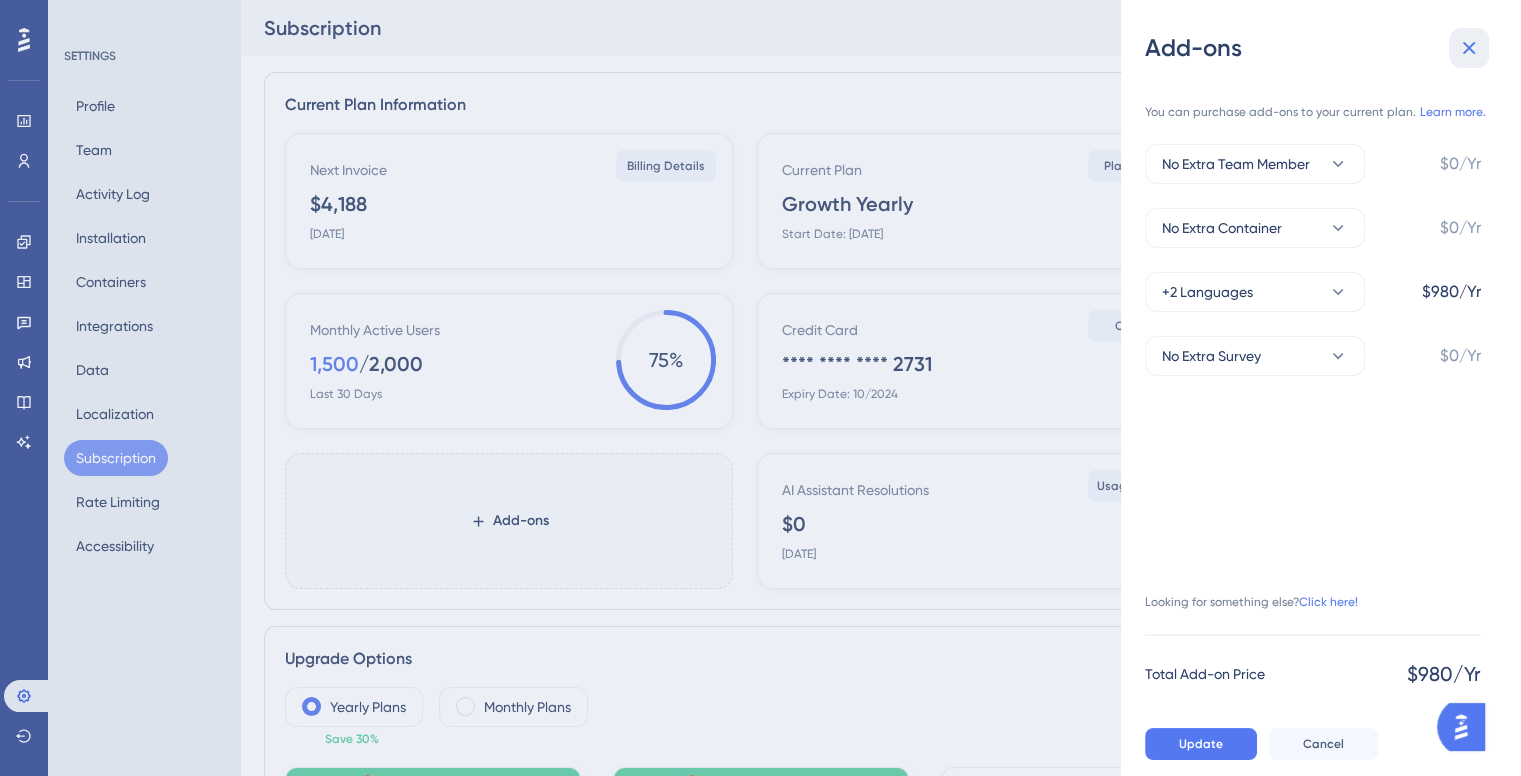 click 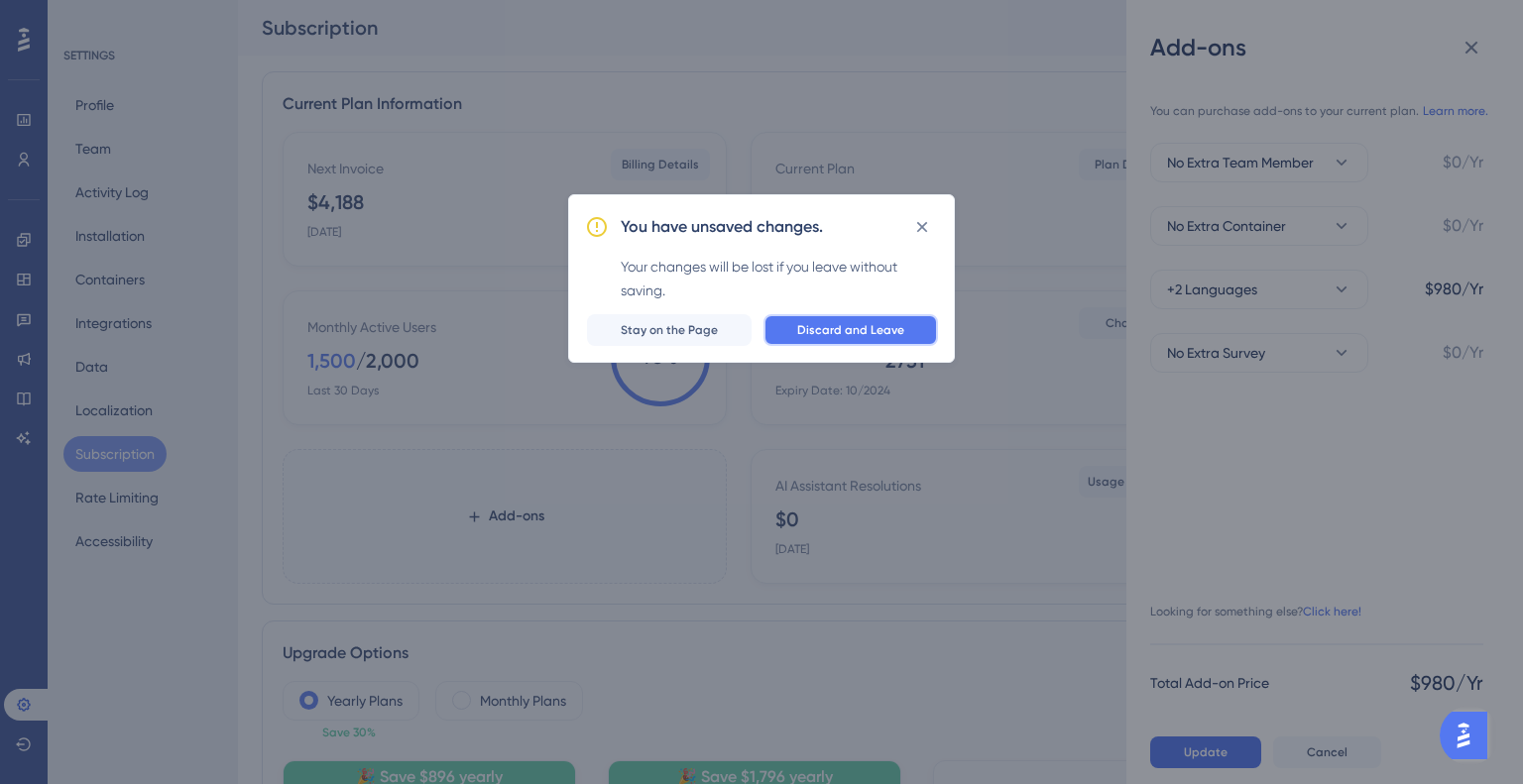 click on "Discard and Leave" at bounding box center (851, 330) 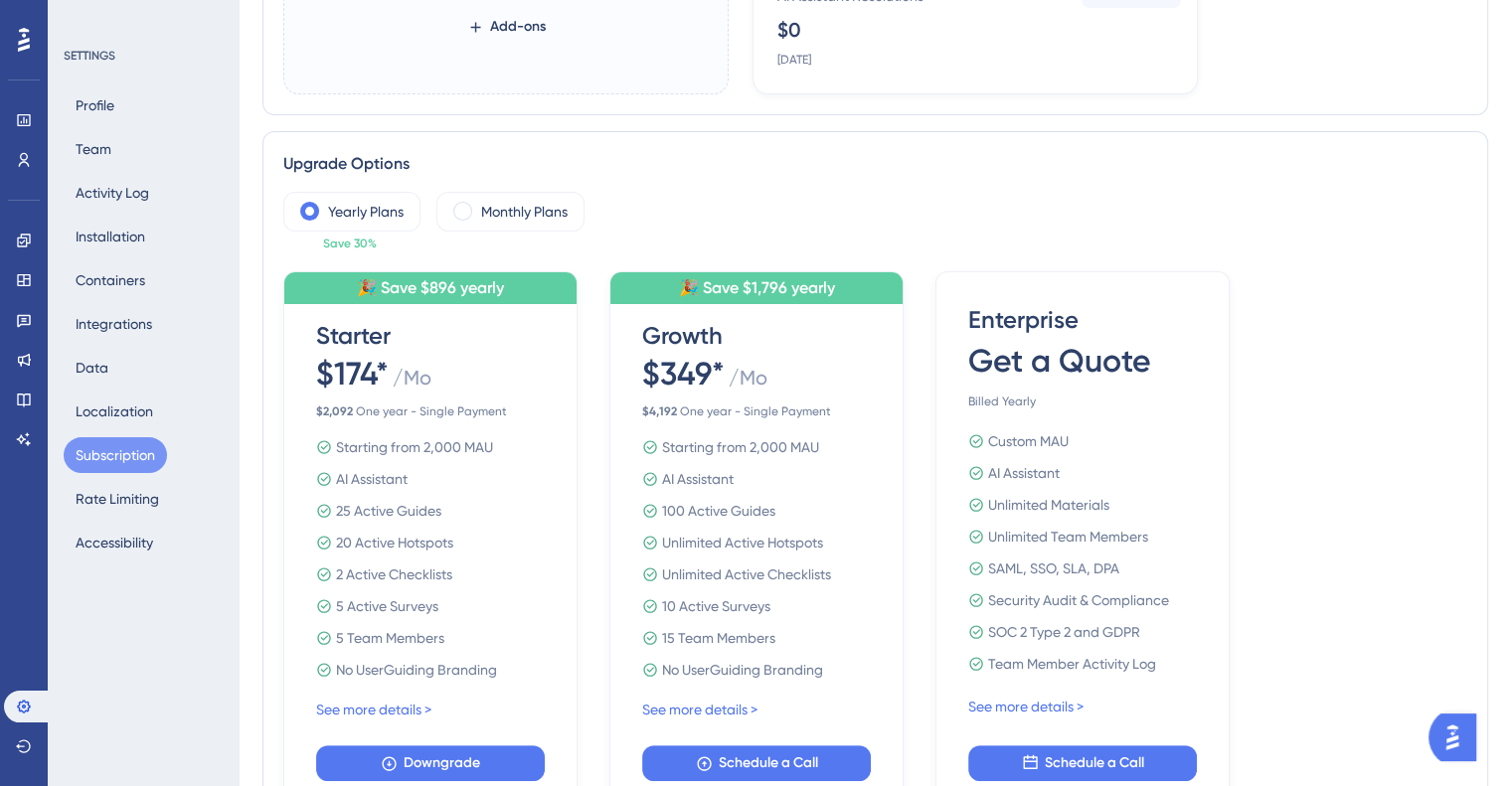 scroll, scrollTop: 596, scrollLeft: 0, axis: vertical 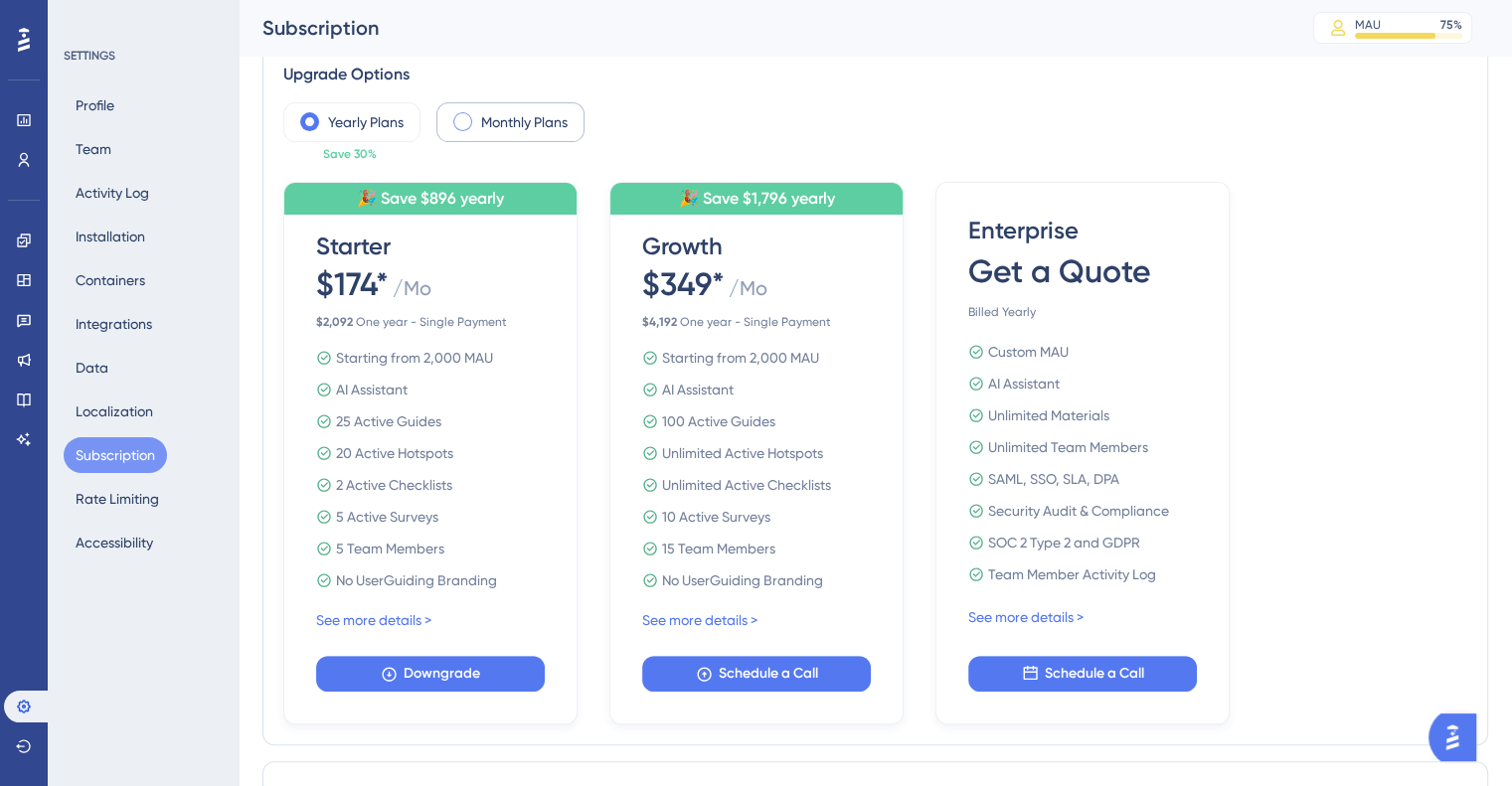 click at bounding box center [462, 121] 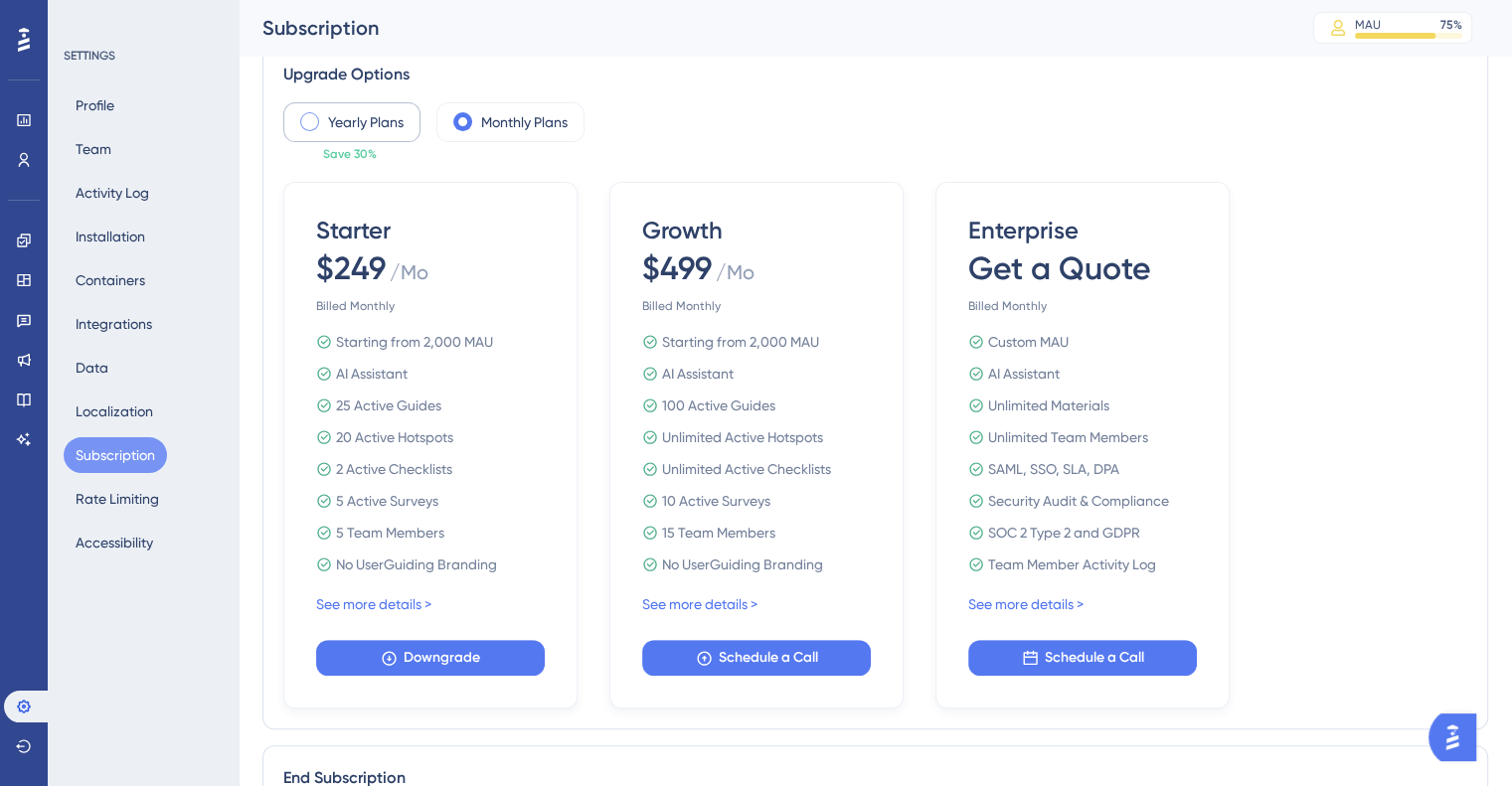 click on "Yearly Plans" at bounding box center (366, 122) 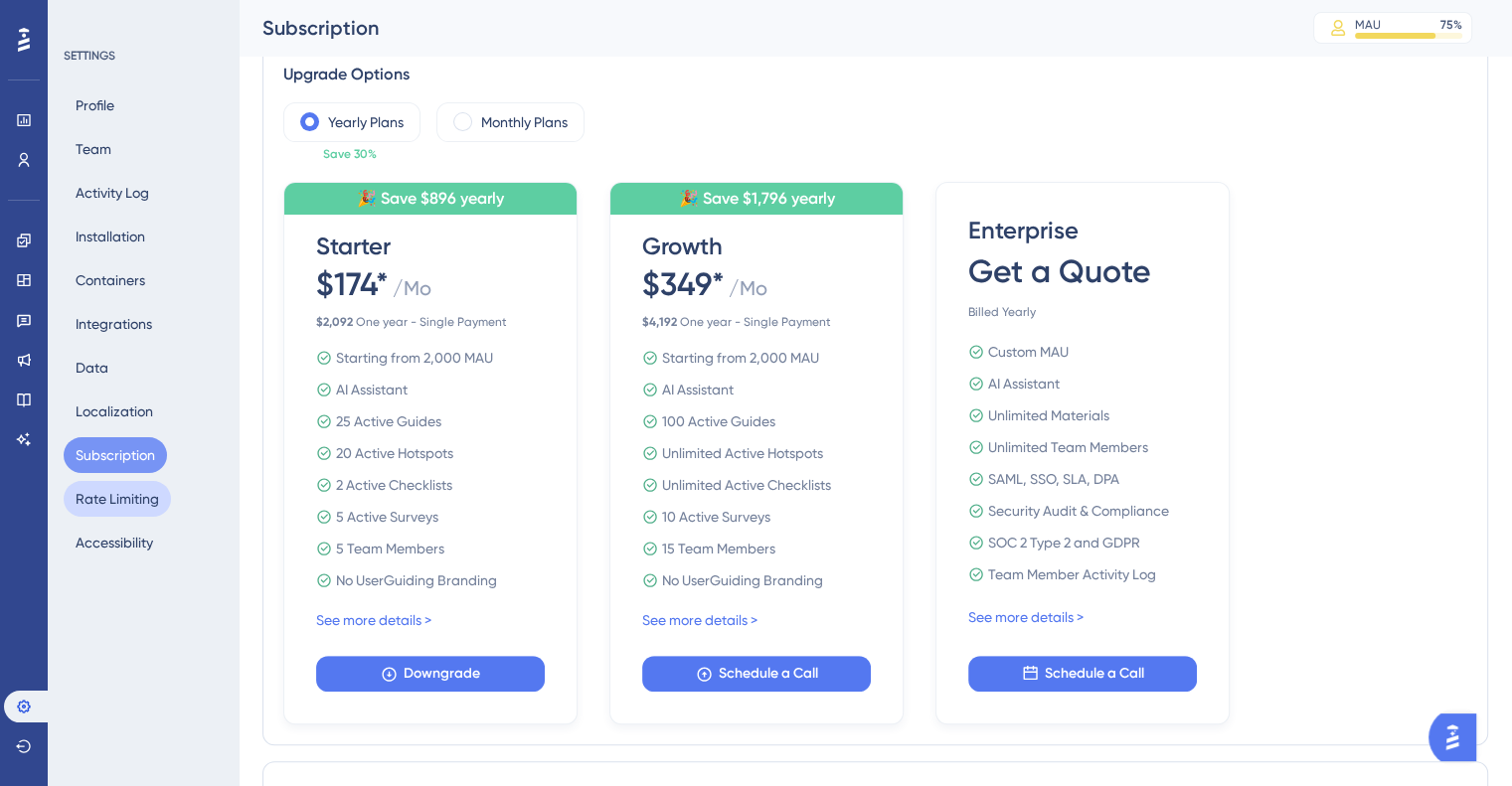 click on "Rate Limiting" at bounding box center [117, 499] 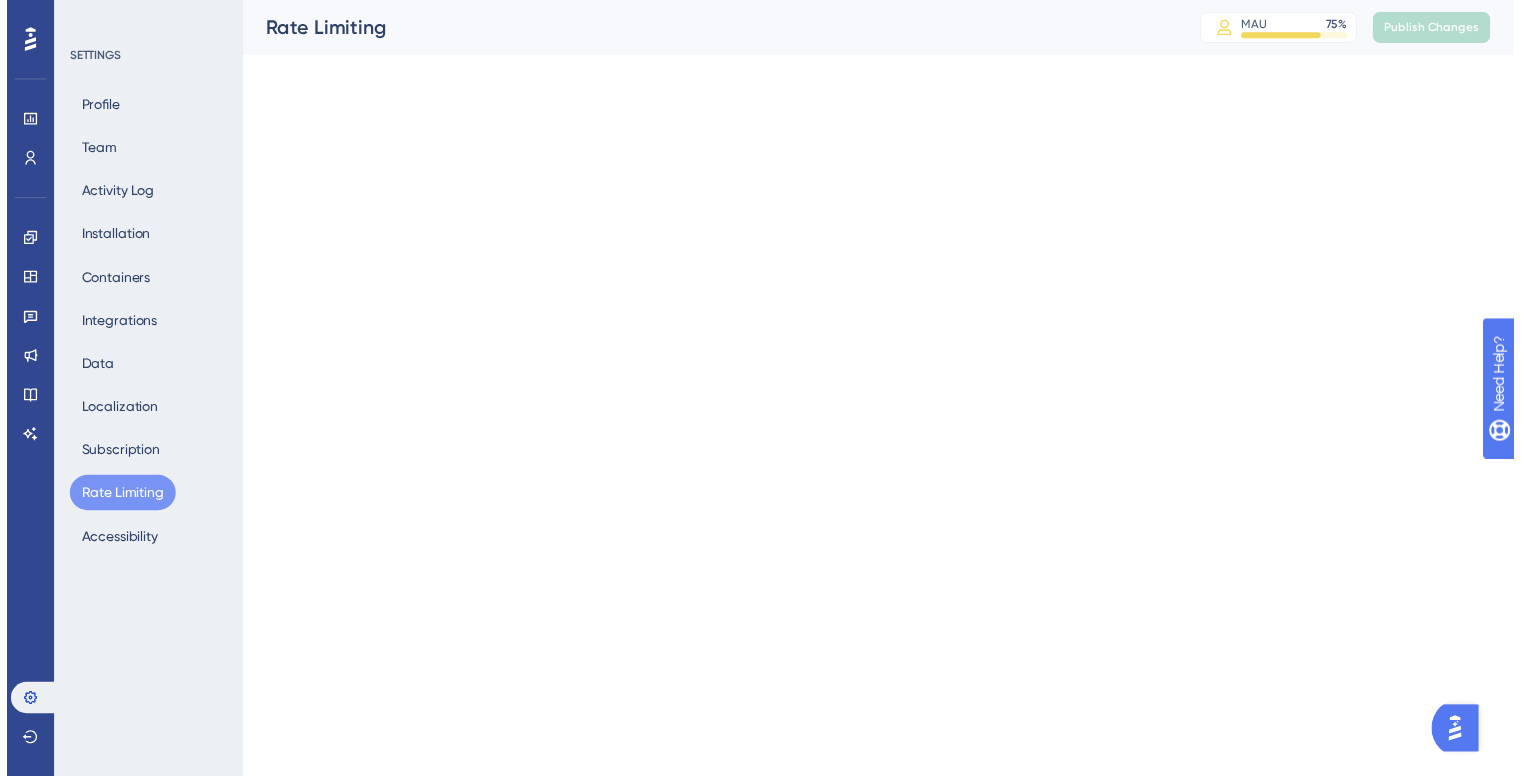 scroll, scrollTop: 0, scrollLeft: 0, axis: both 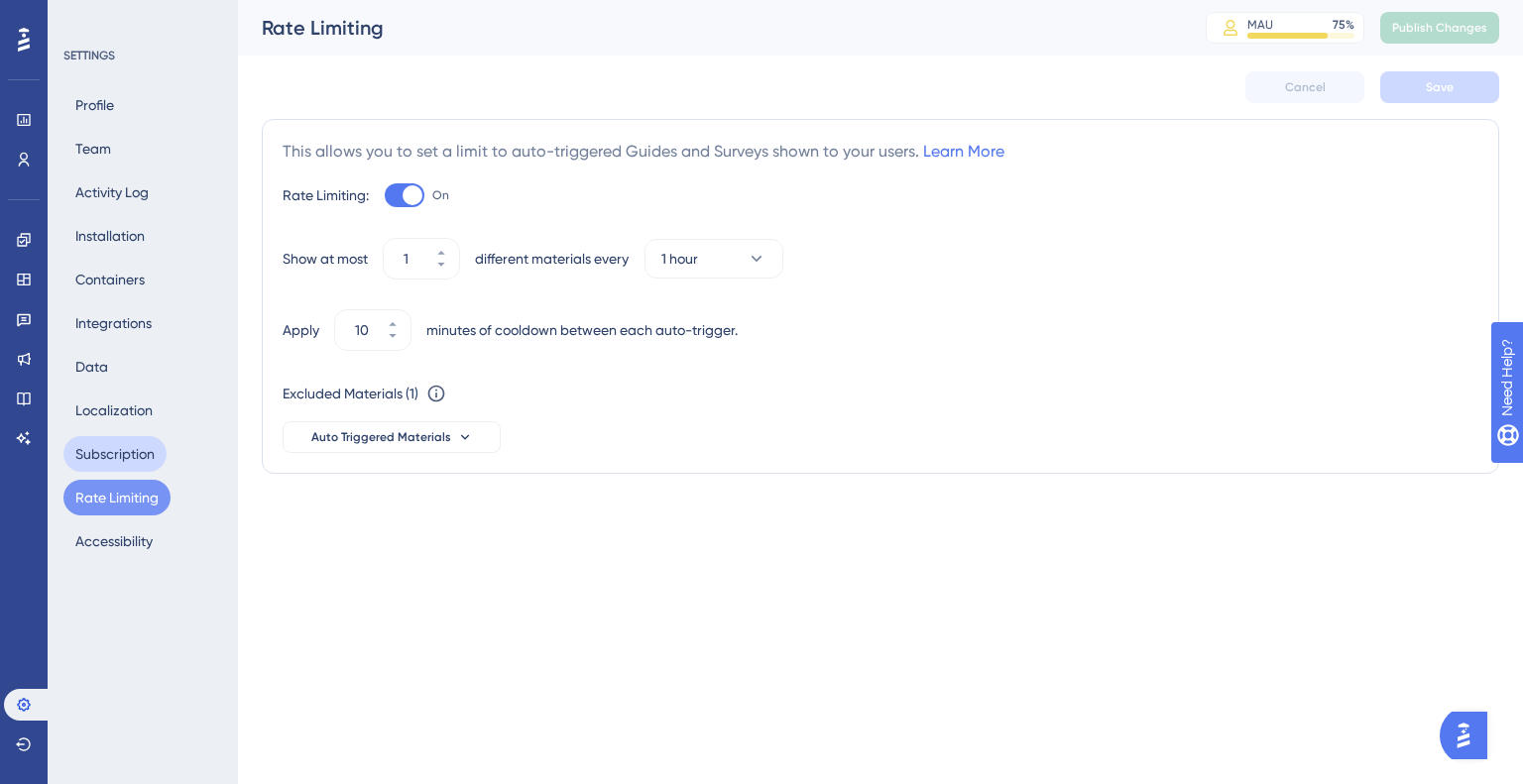 click on "Subscription" at bounding box center [115, 454] 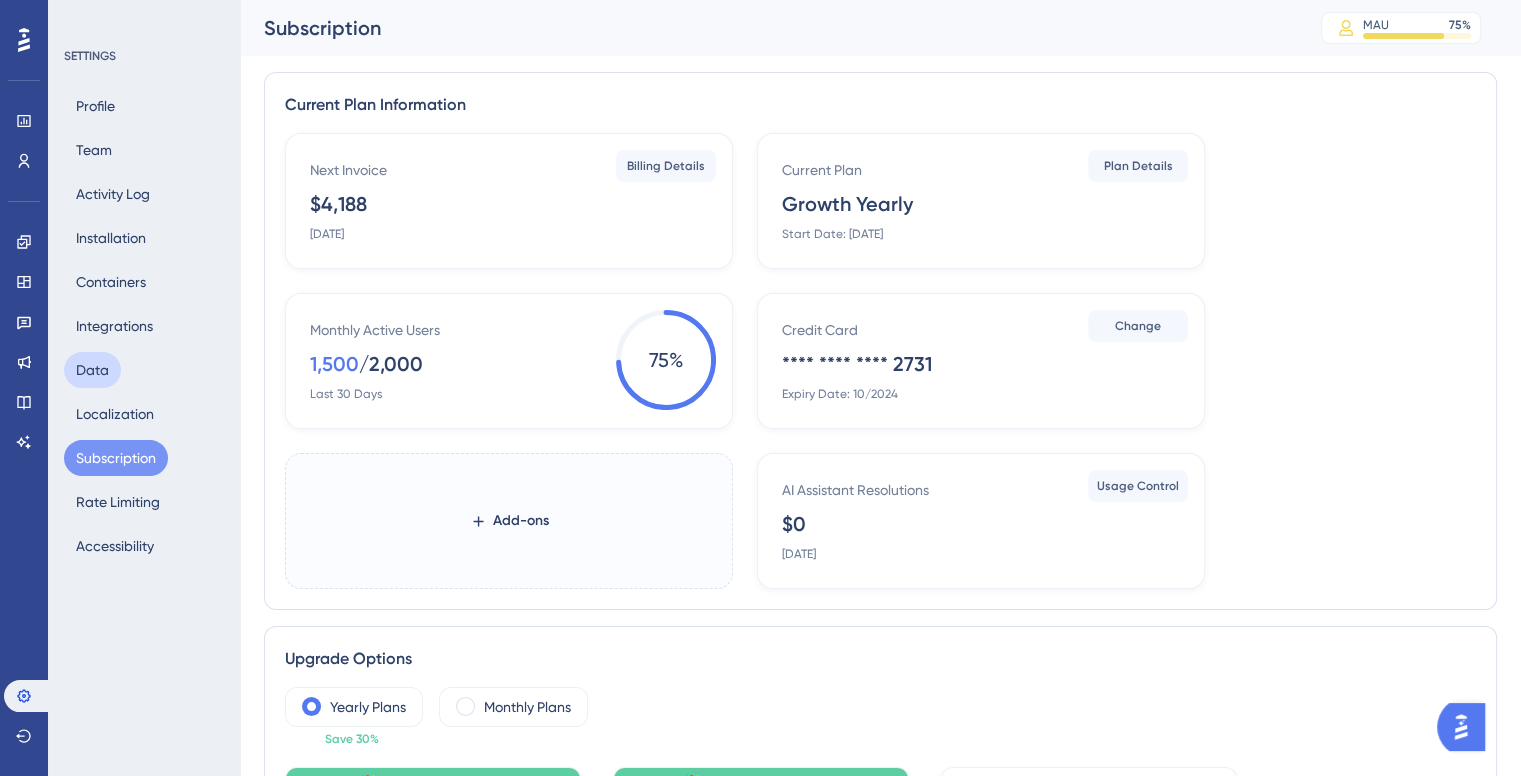 click on "Data" at bounding box center [92, 370] 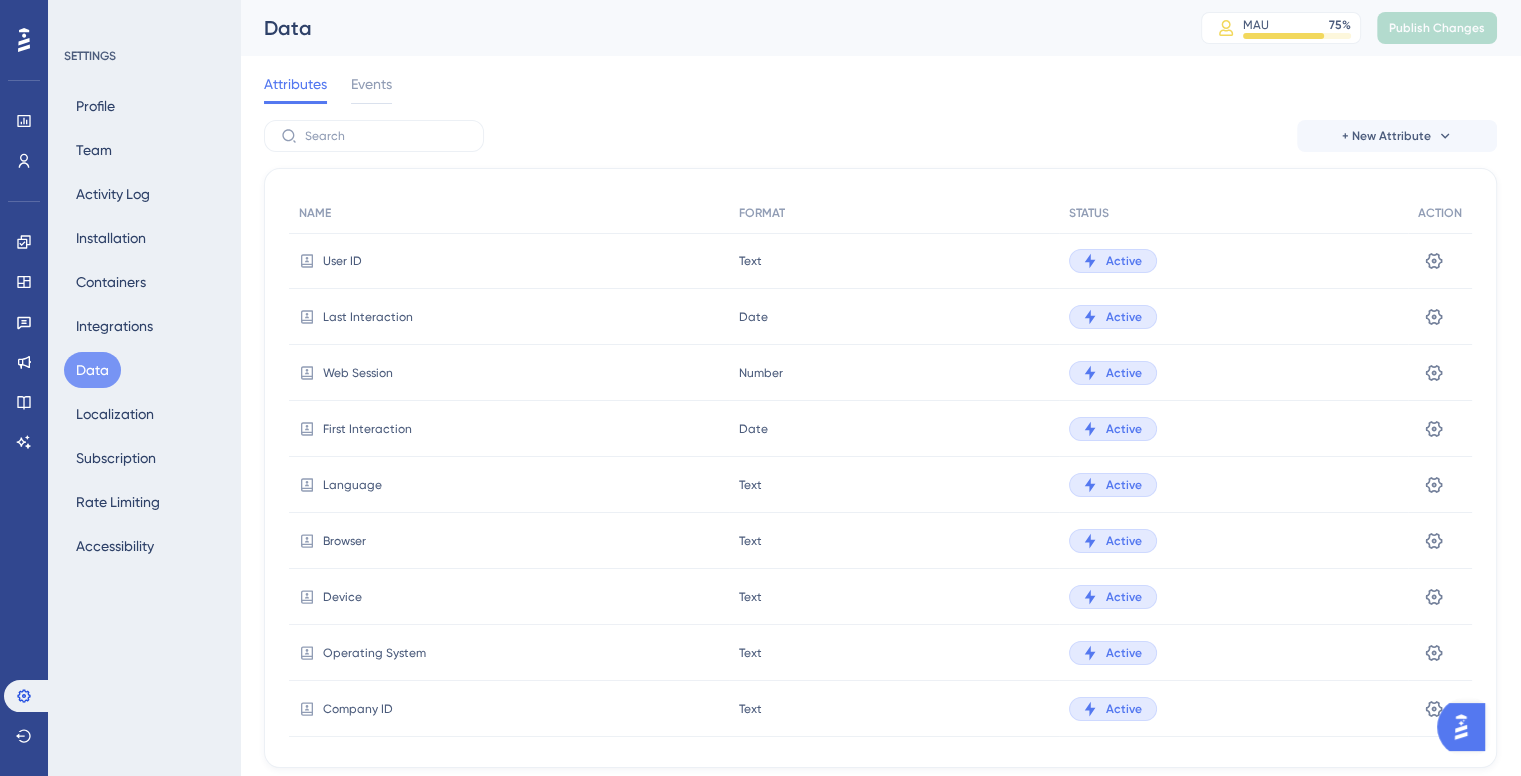 scroll, scrollTop: 0, scrollLeft: 0, axis: both 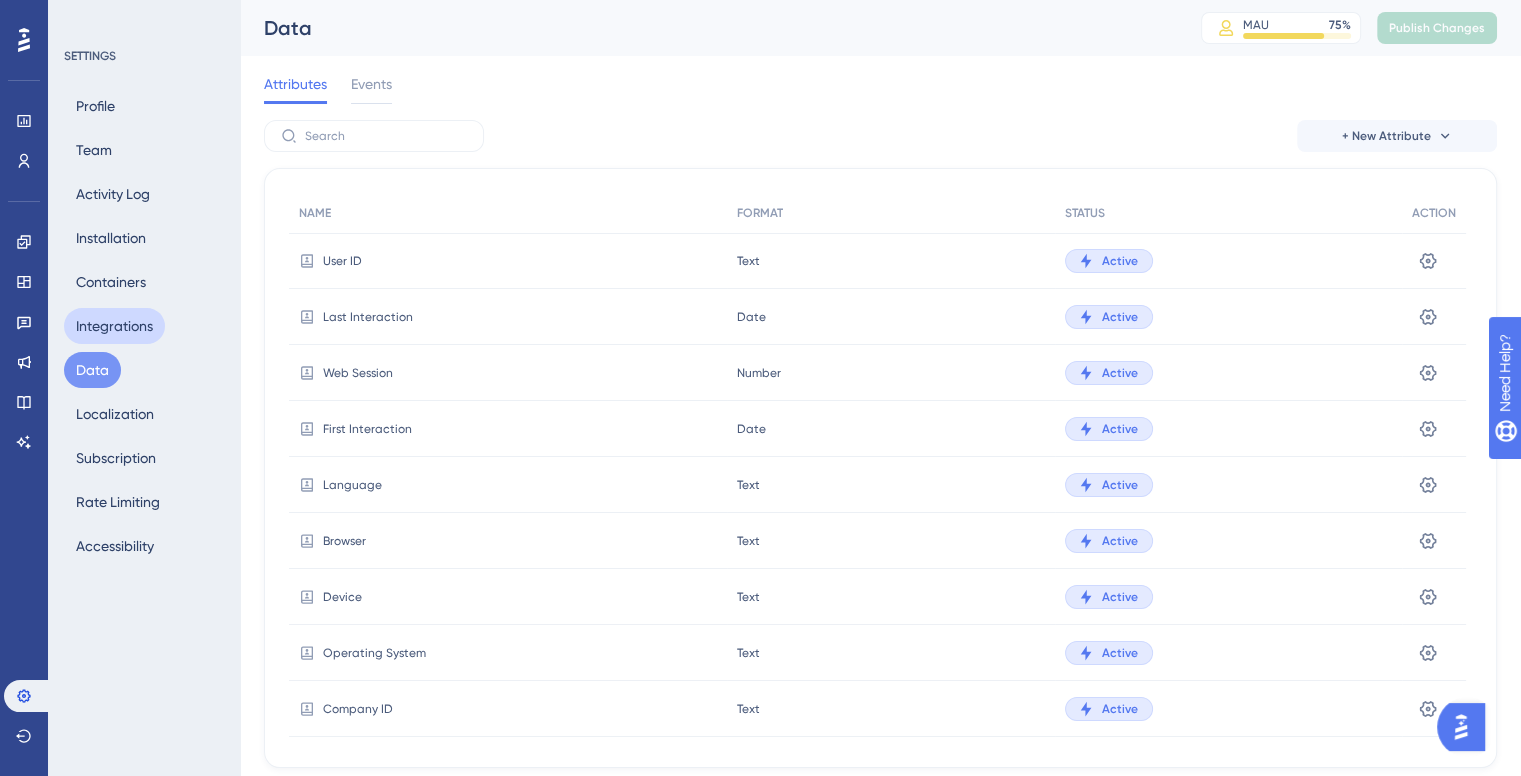 click on "Integrations" at bounding box center [114, 326] 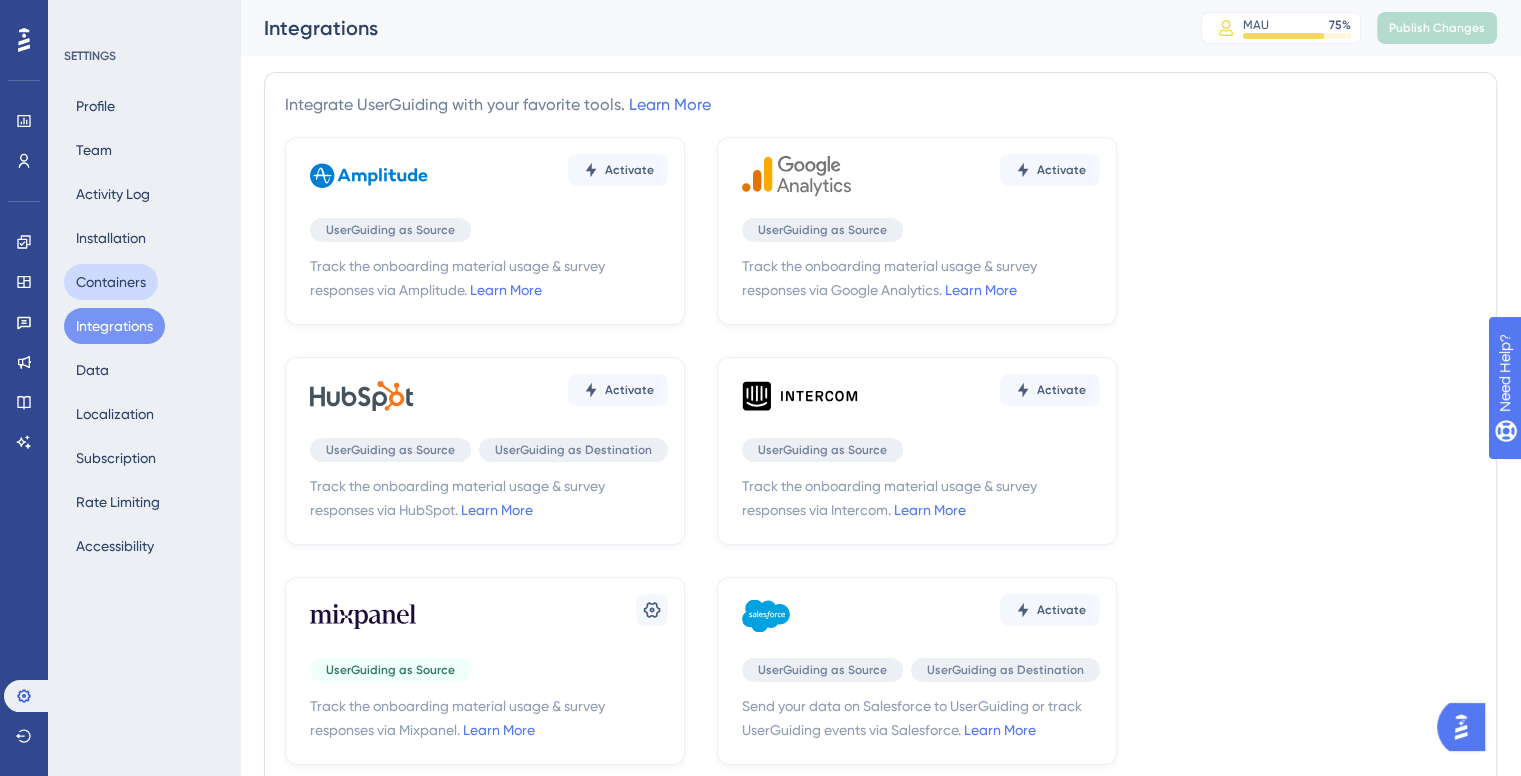 click on "Containers" at bounding box center (111, 282) 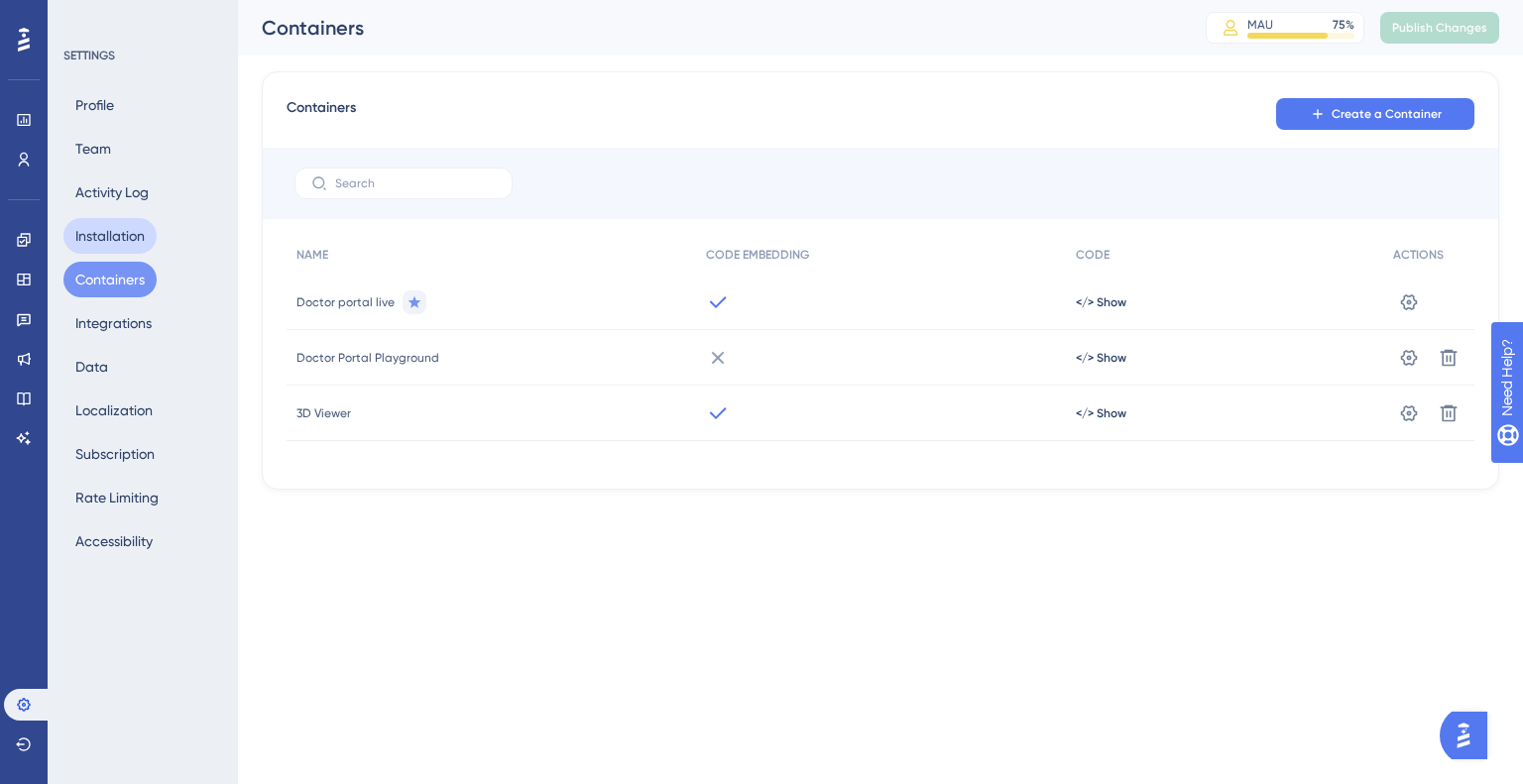 click on "Installation" at bounding box center (110, 236) 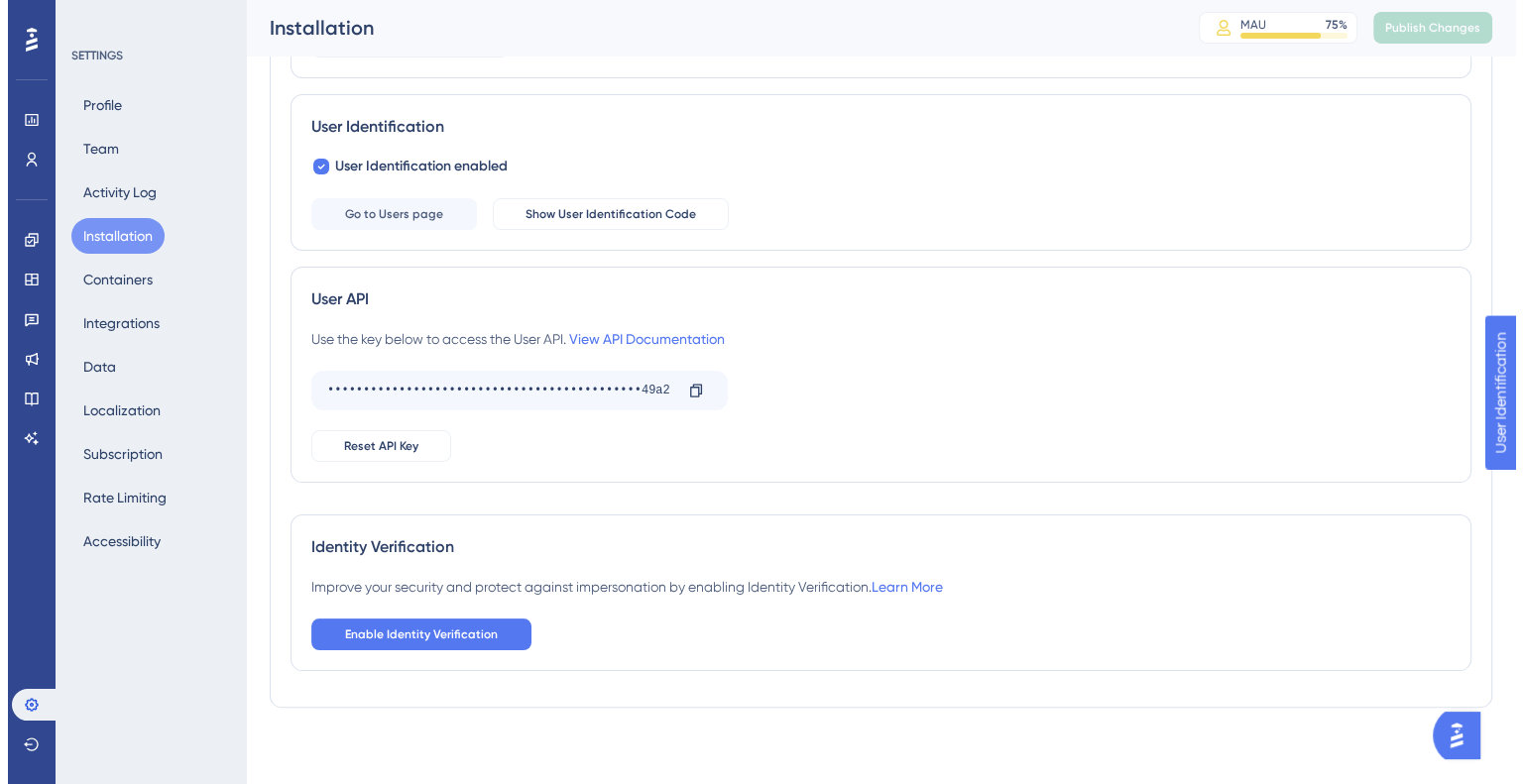 scroll, scrollTop: 0, scrollLeft: 0, axis: both 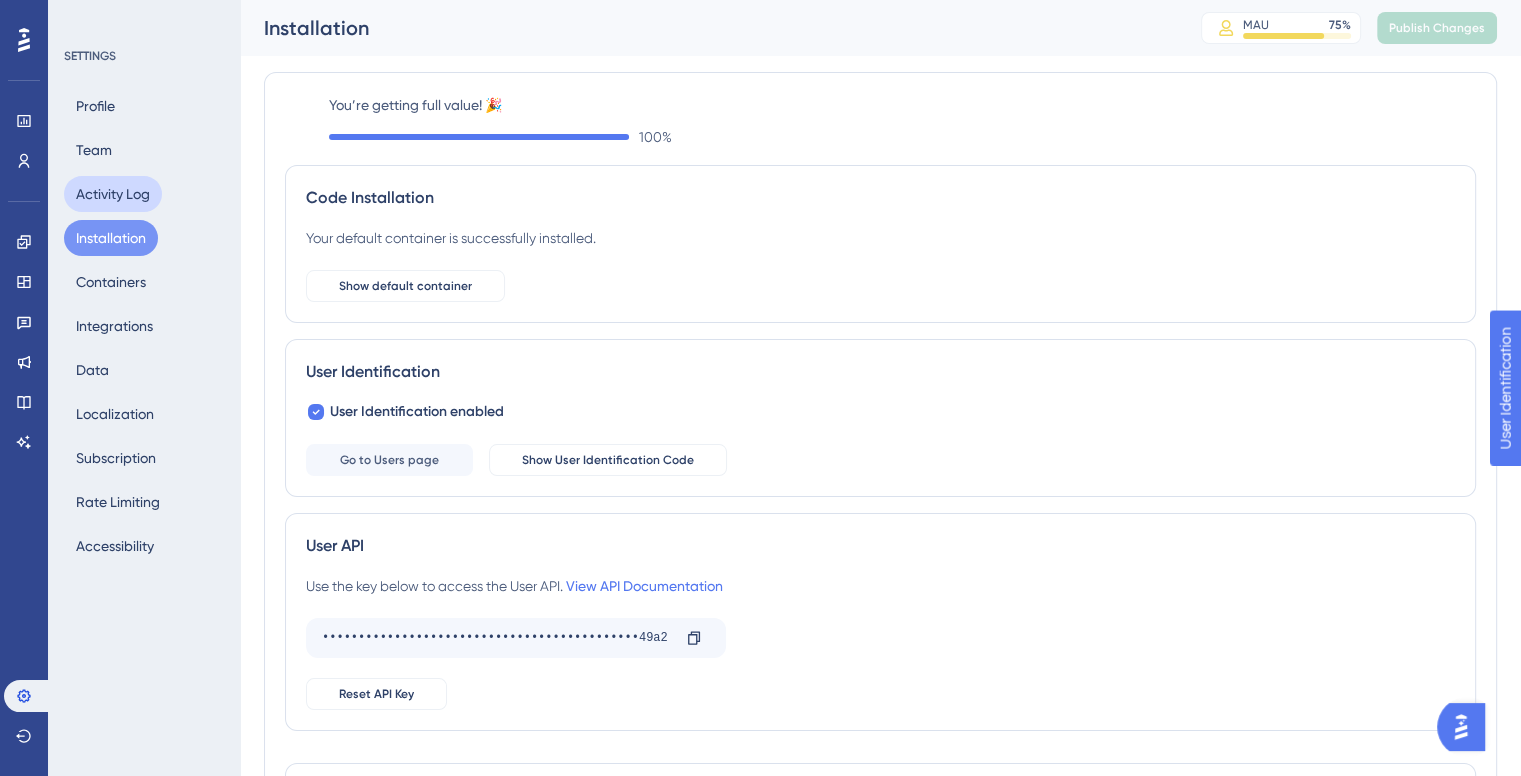 click on "Activity Log" at bounding box center [113, 194] 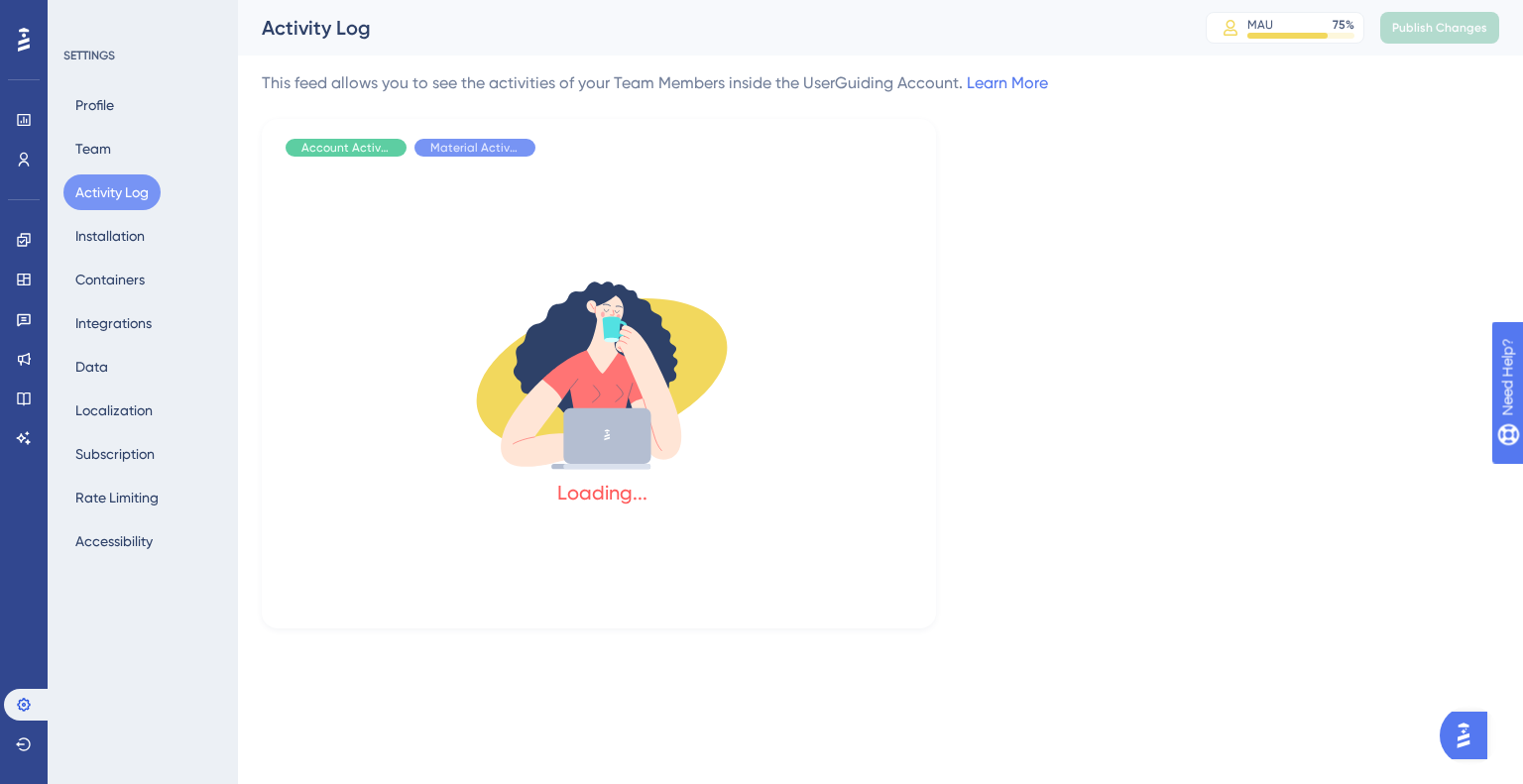 scroll, scrollTop: 0, scrollLeft: 0, axis: both 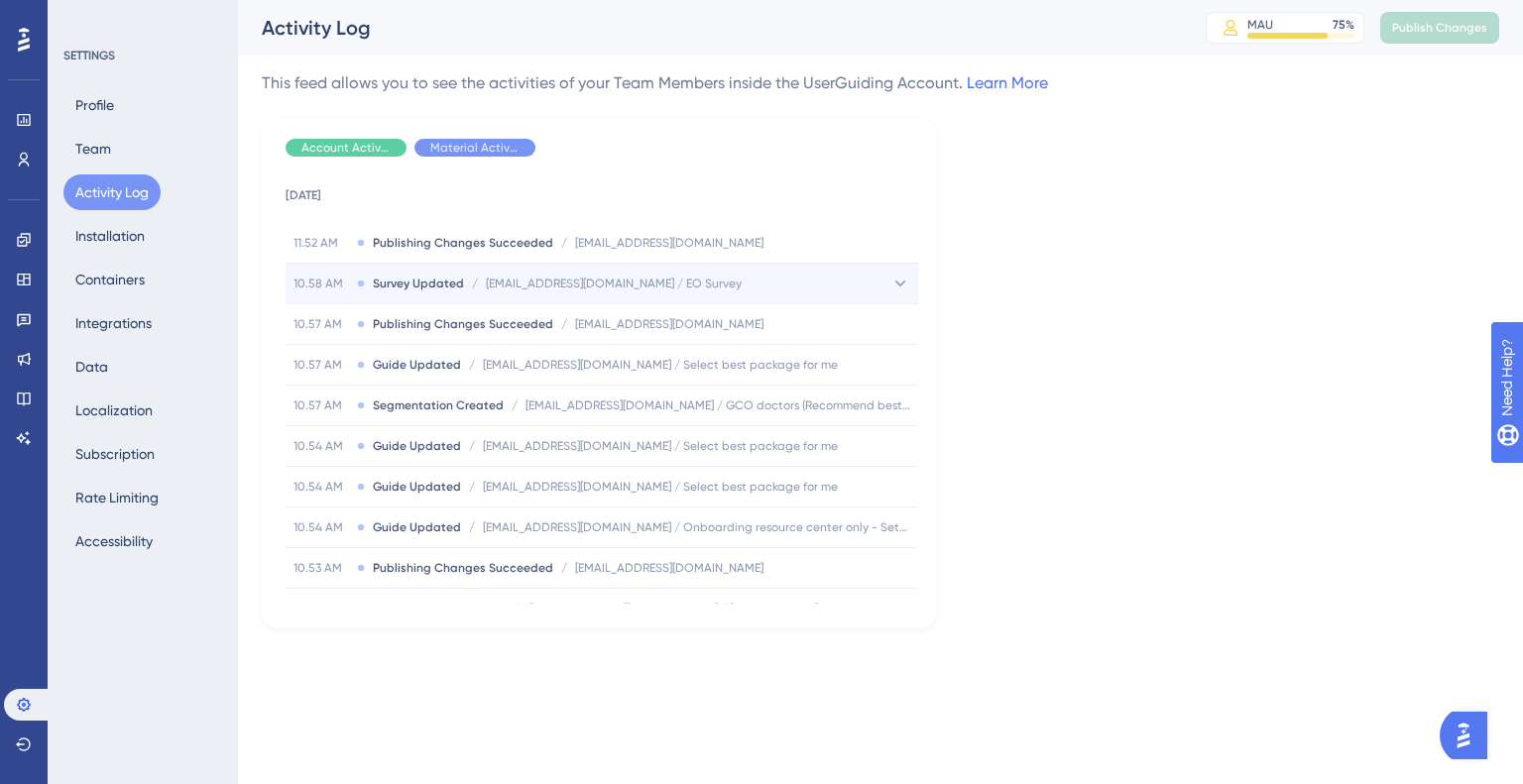 click 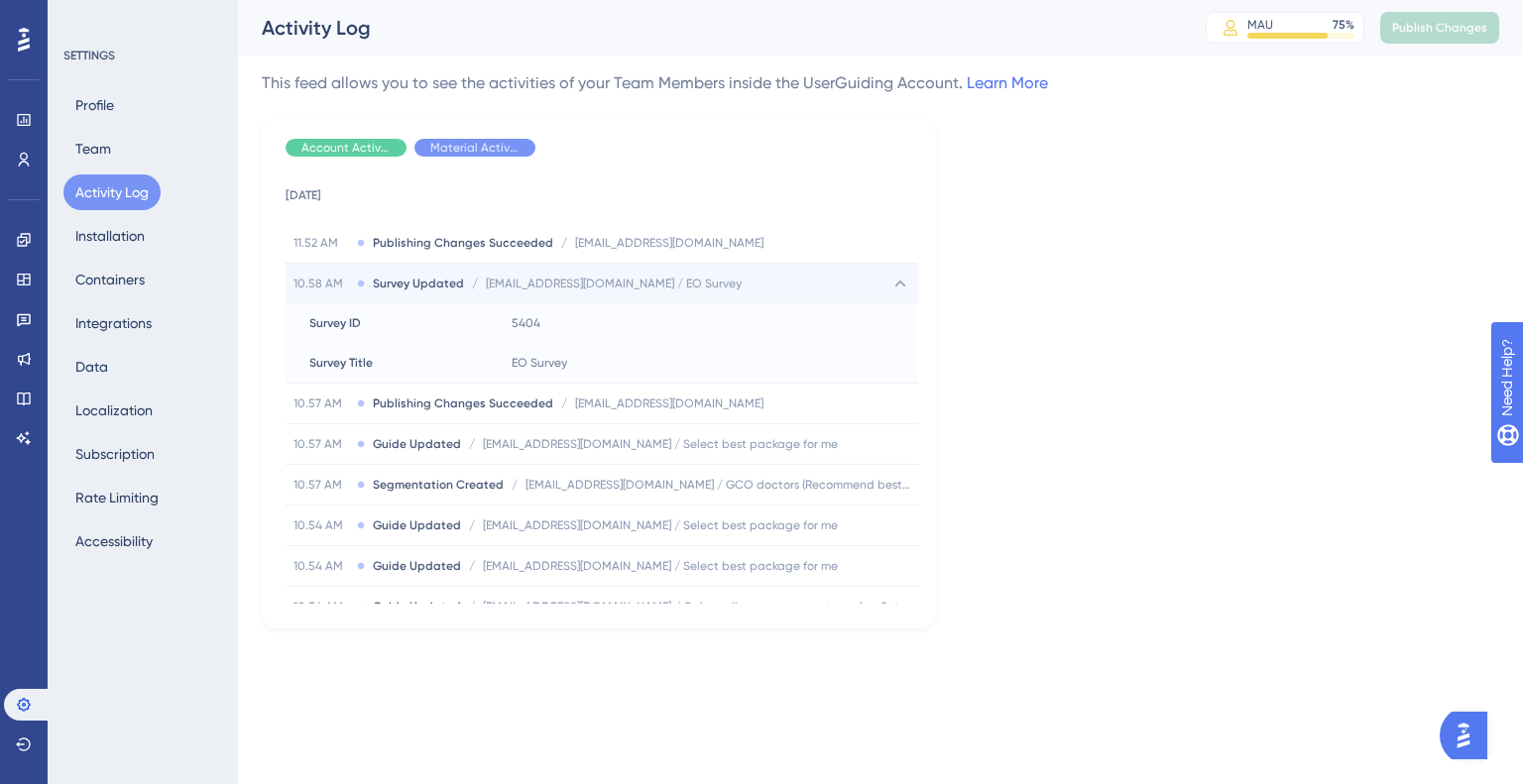 click 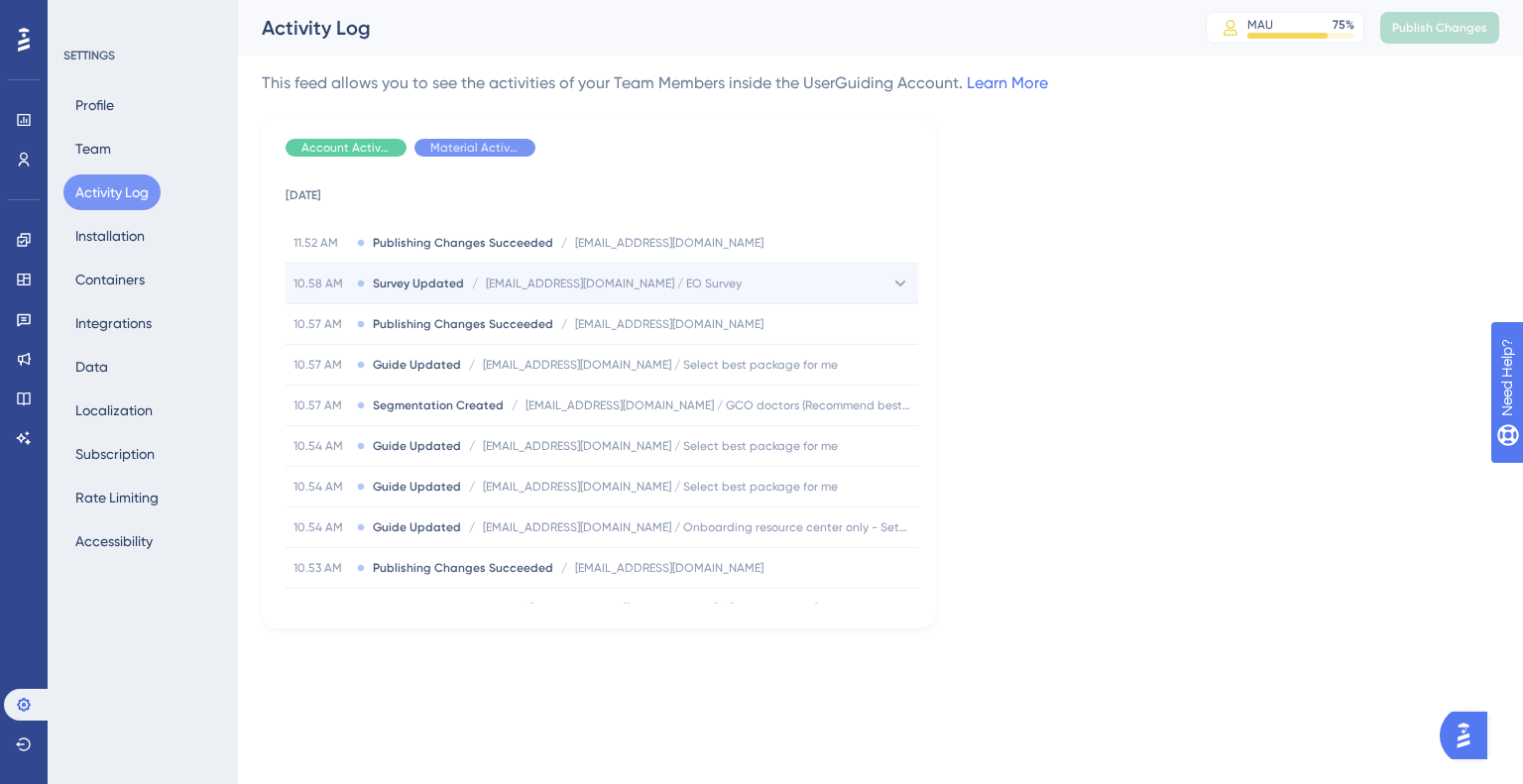 click 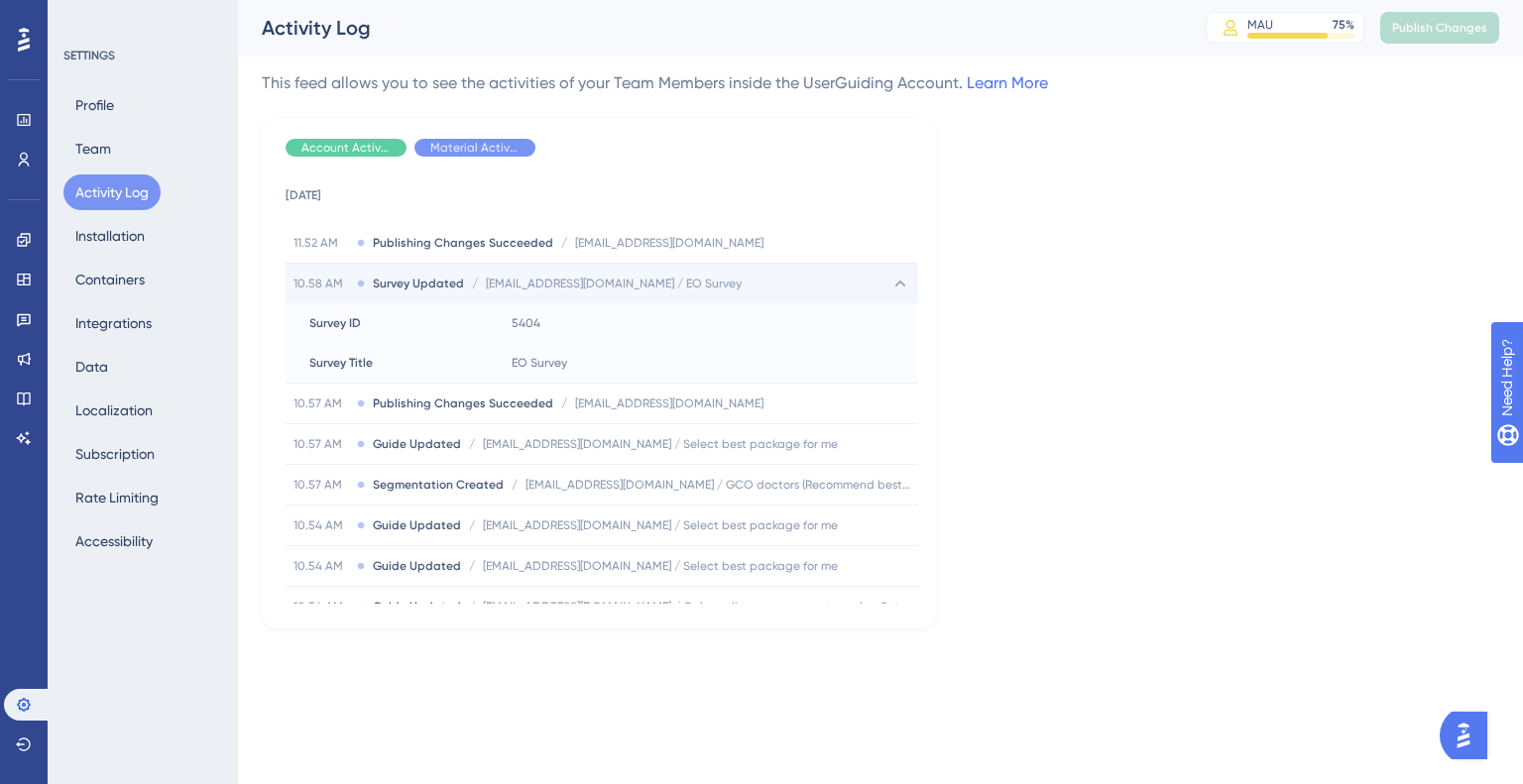 click 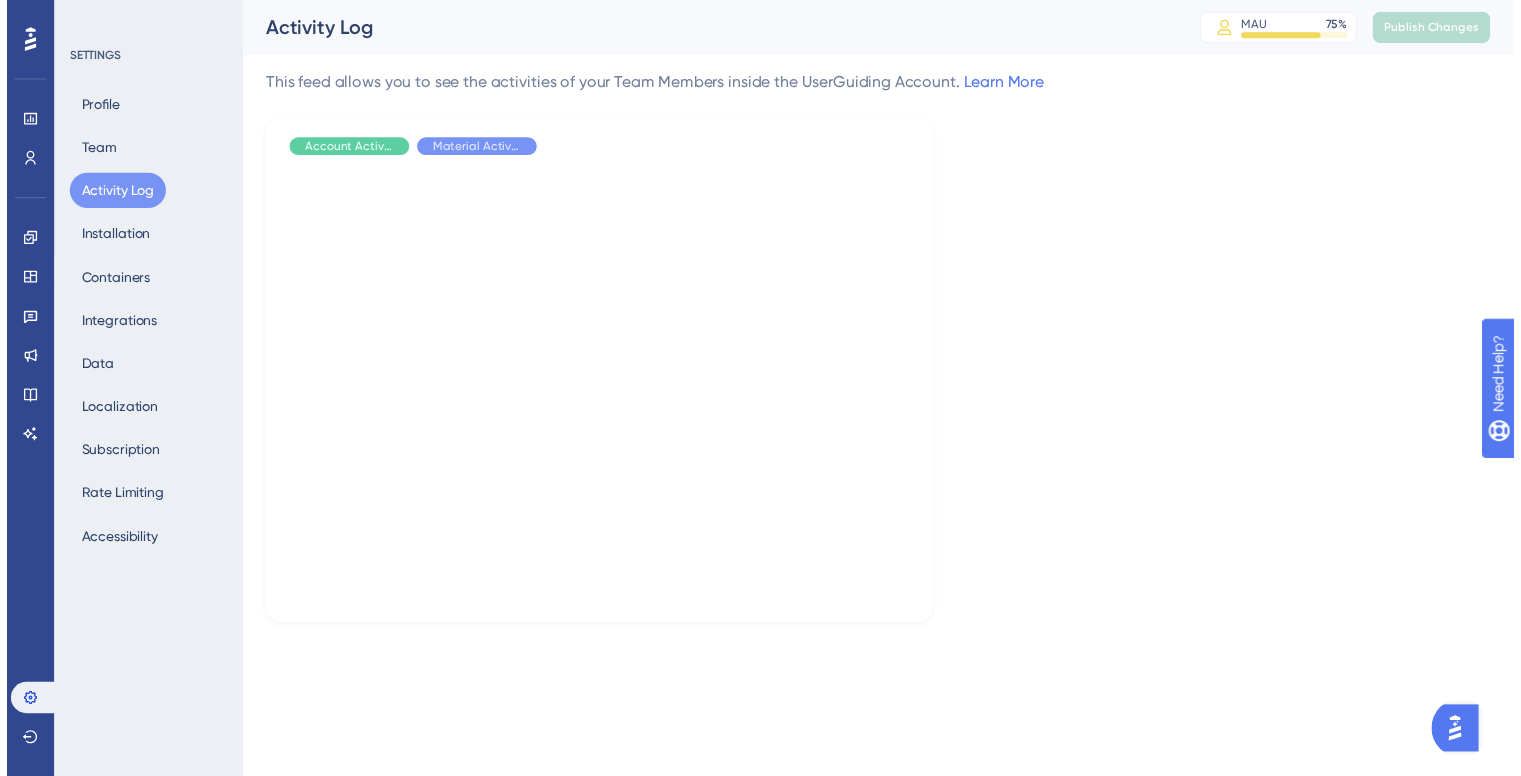 scroll, scrollTop: 70030, scrollLeft: 0, axis: vertical 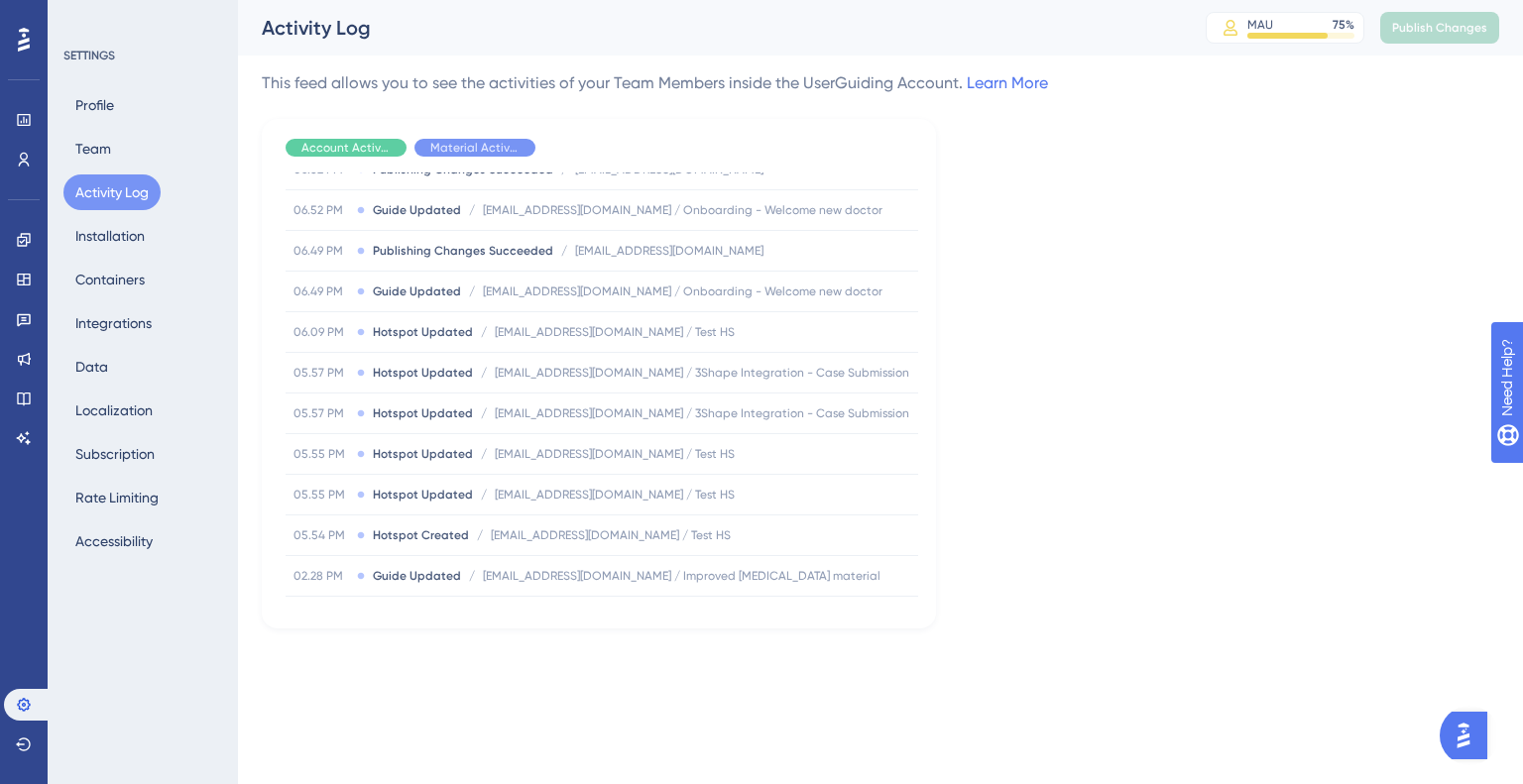 click on "Performance Users Engagement Widgets Feedback Product Updates Knowledge Base AI Assistant Settings Logout" at bounding box center (24, 392) 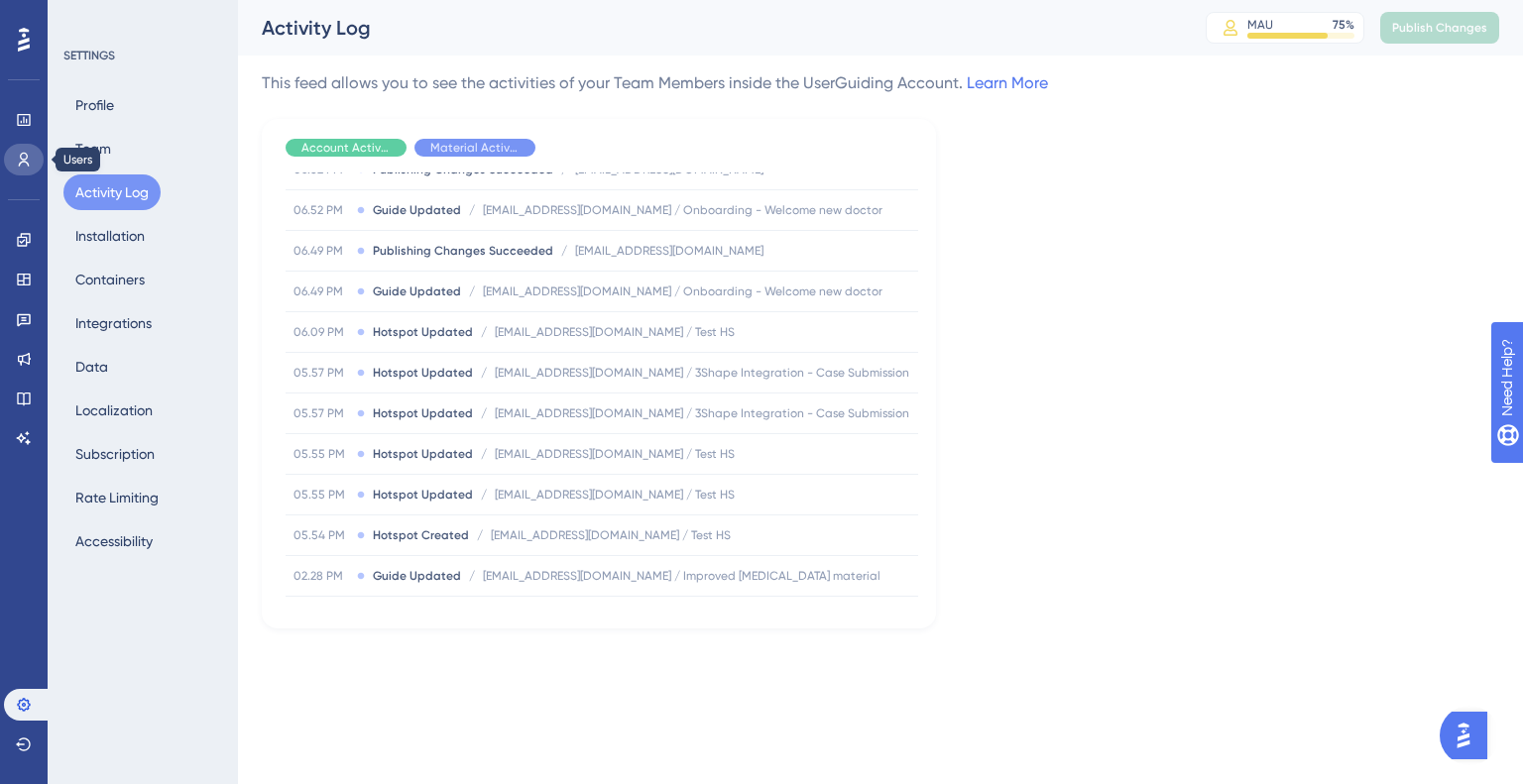 click at bounding box center (24, 160) 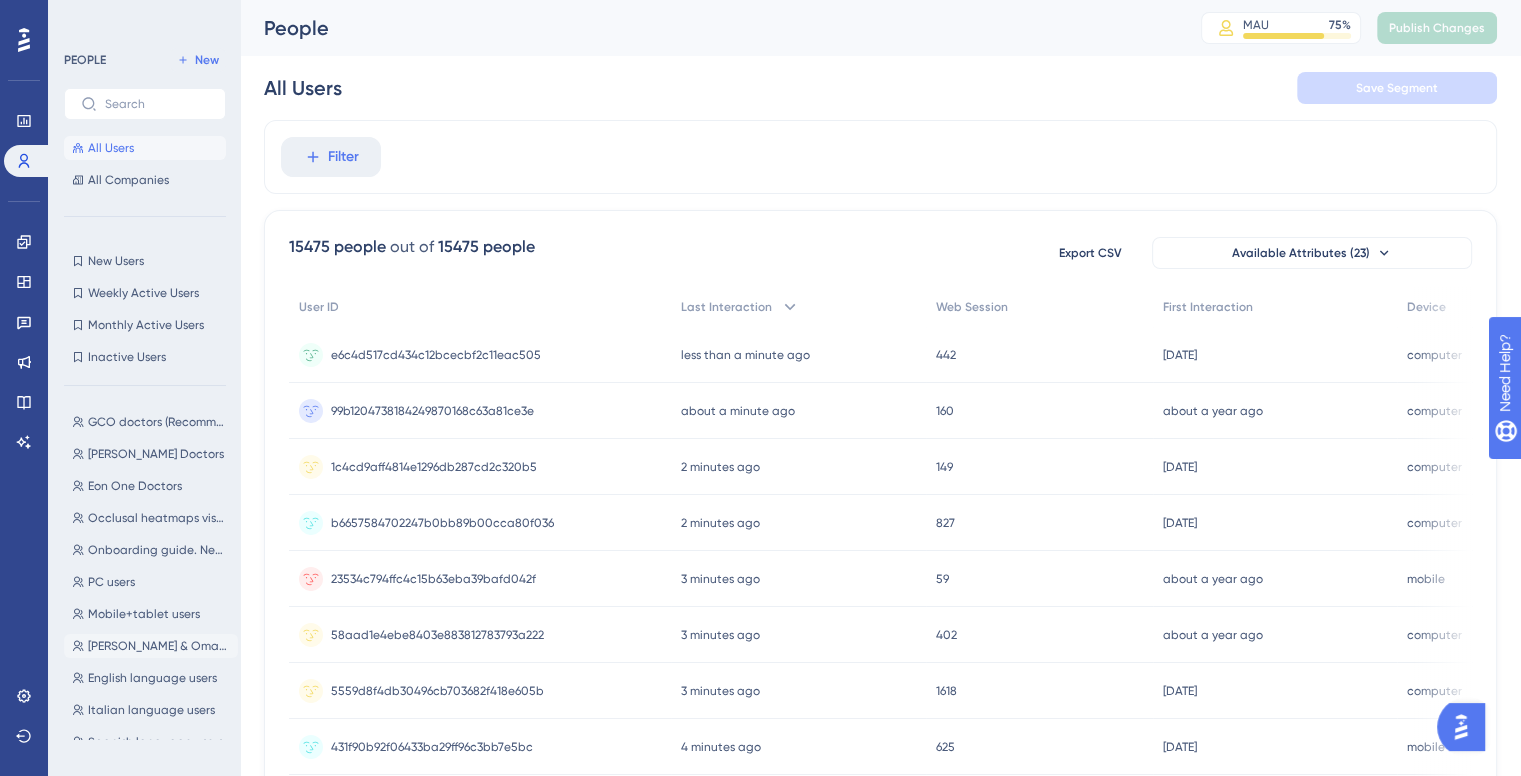 click on "Zaid Yazan & Omayya accounts Zaid Yazan & Omayya accounts" at bounding box center (151, 646) 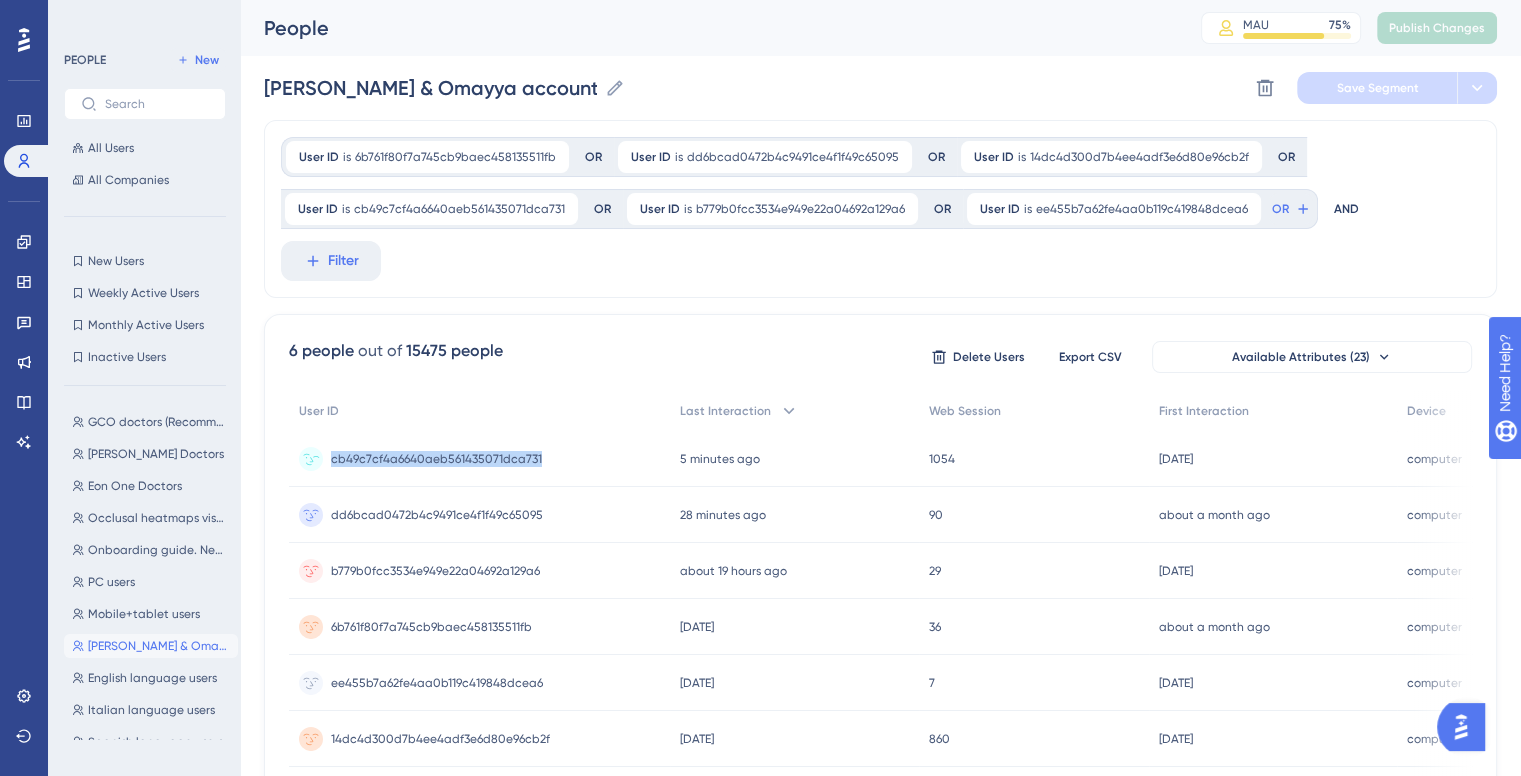 drag, startPoint x: 545, startPoint y: 457, endPoint x: 330, endPoint y: 475, distance: 215.75217 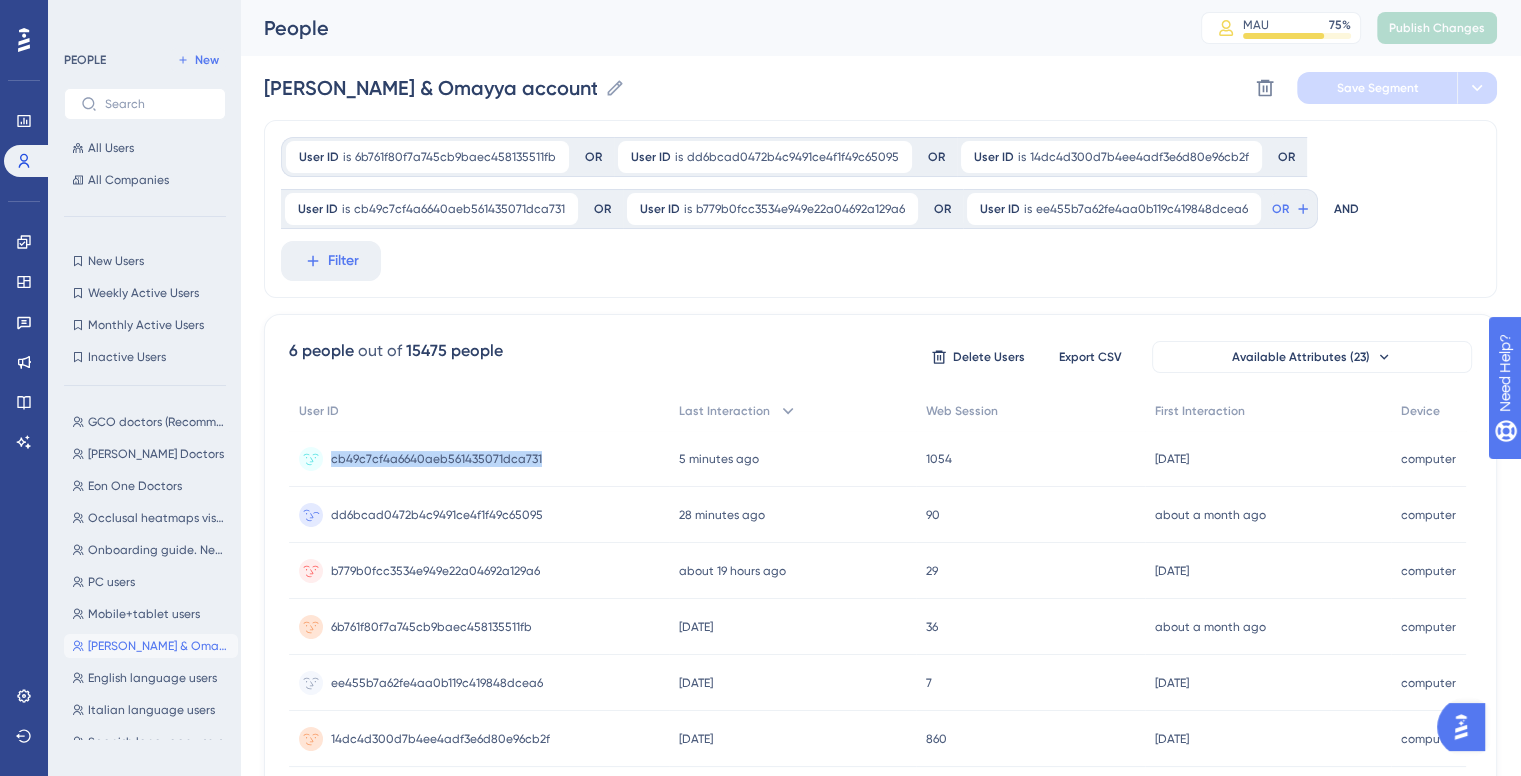 scroll, scrollTop: 0, scrollLeft: 0, axis: both 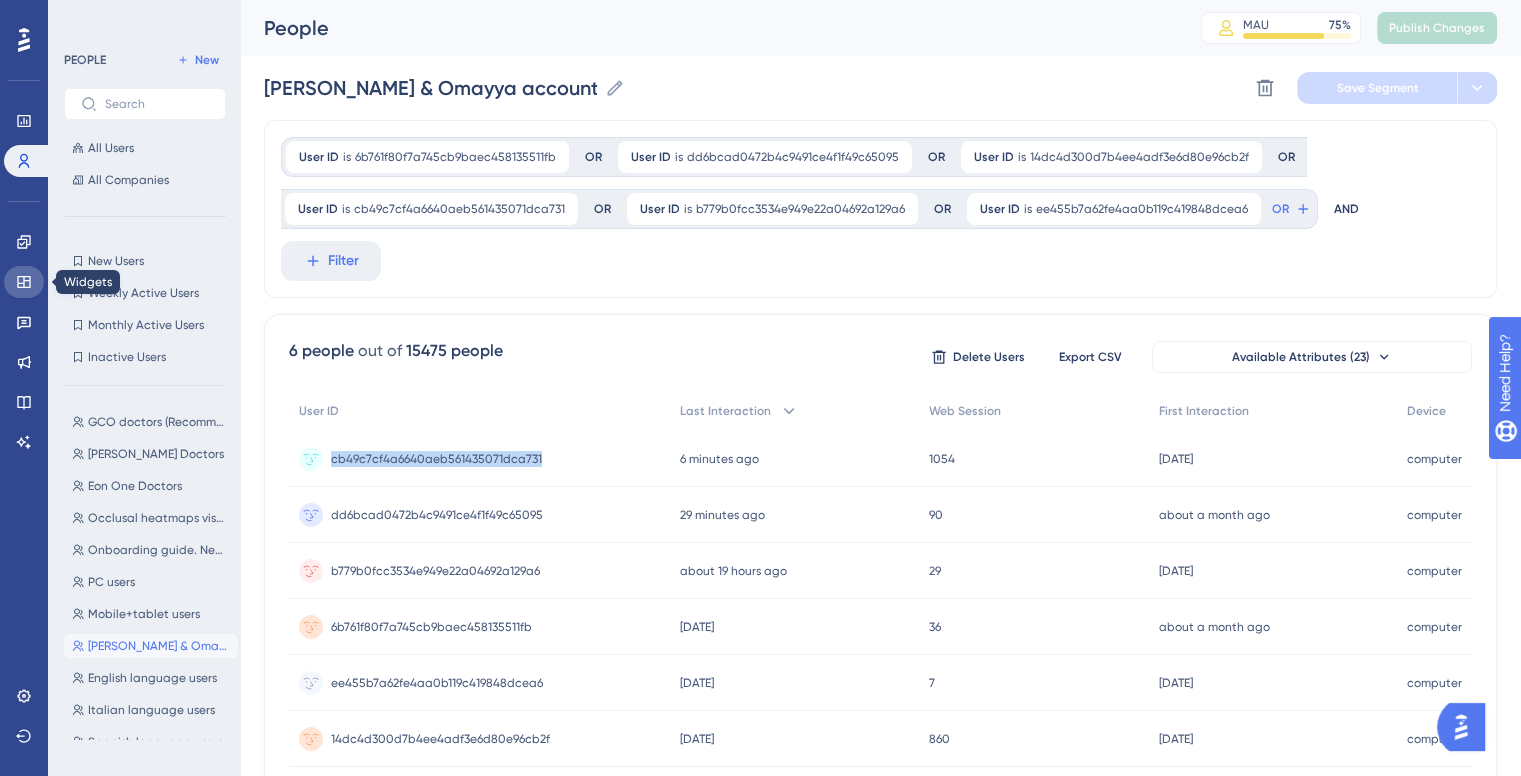 click 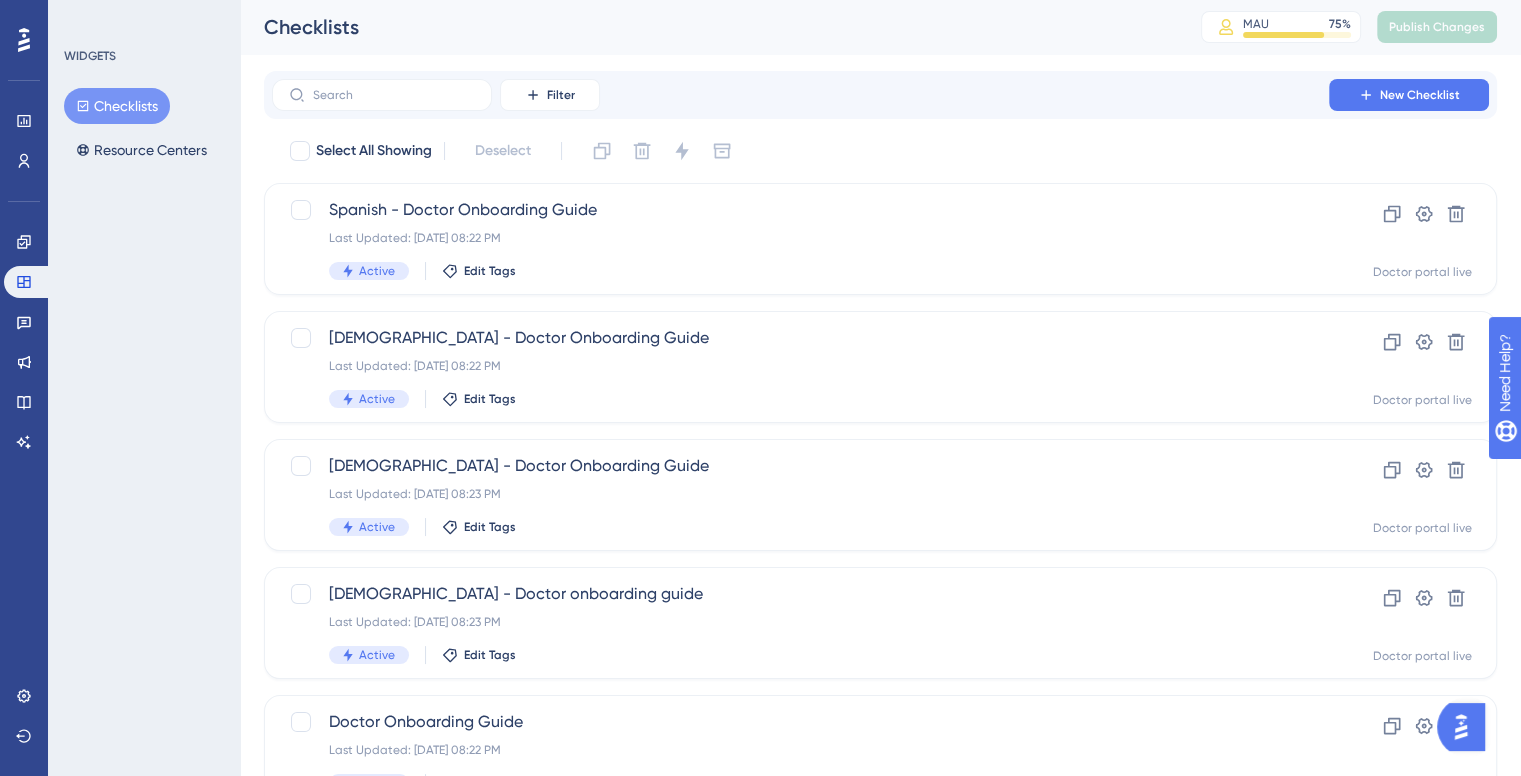 scroll, scrollTop: 0, scrollLeft: 0, axis: both 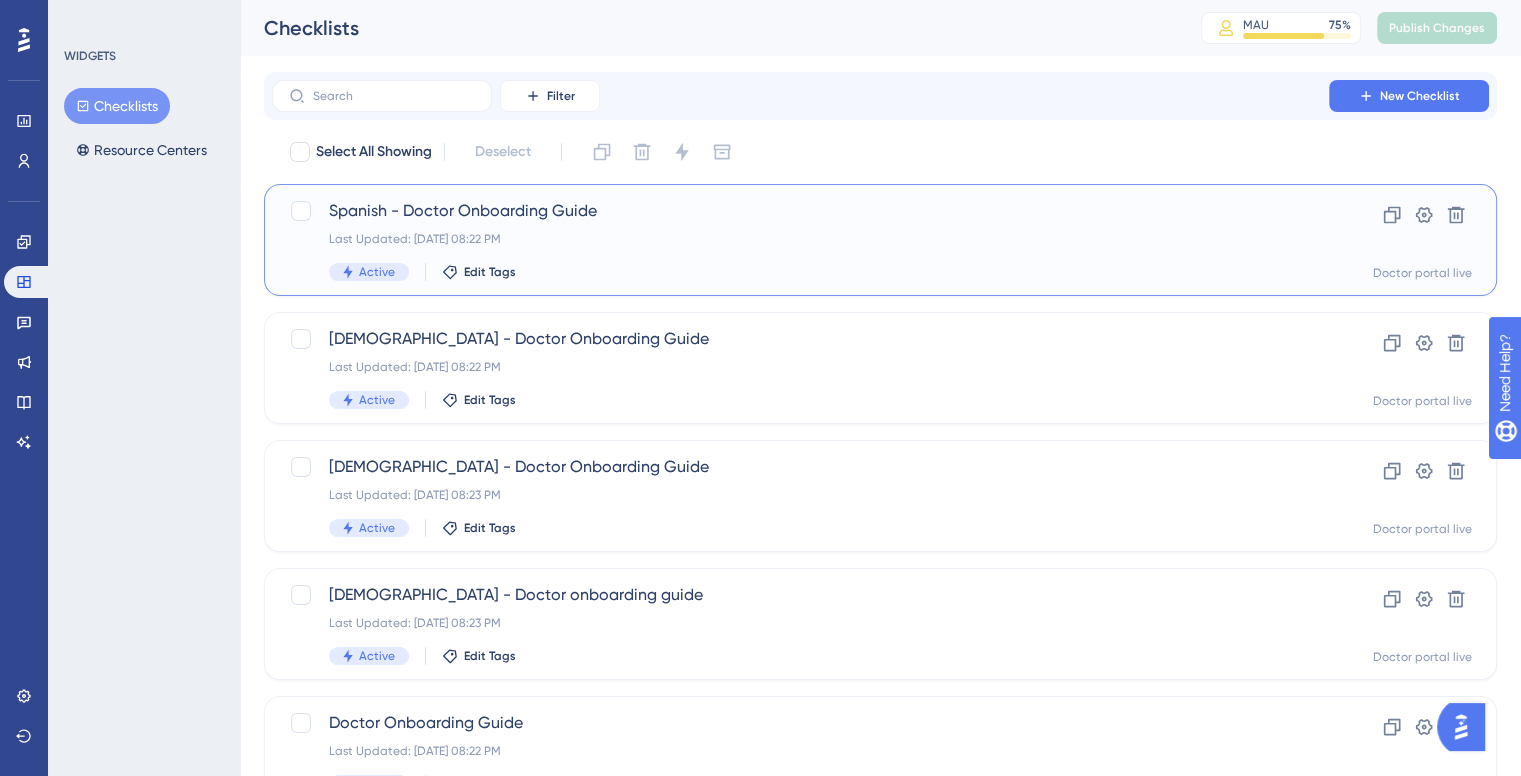 click on "Last Updated: Jul 09 2025, 08:22 PM" at bounding box center (800, 239) 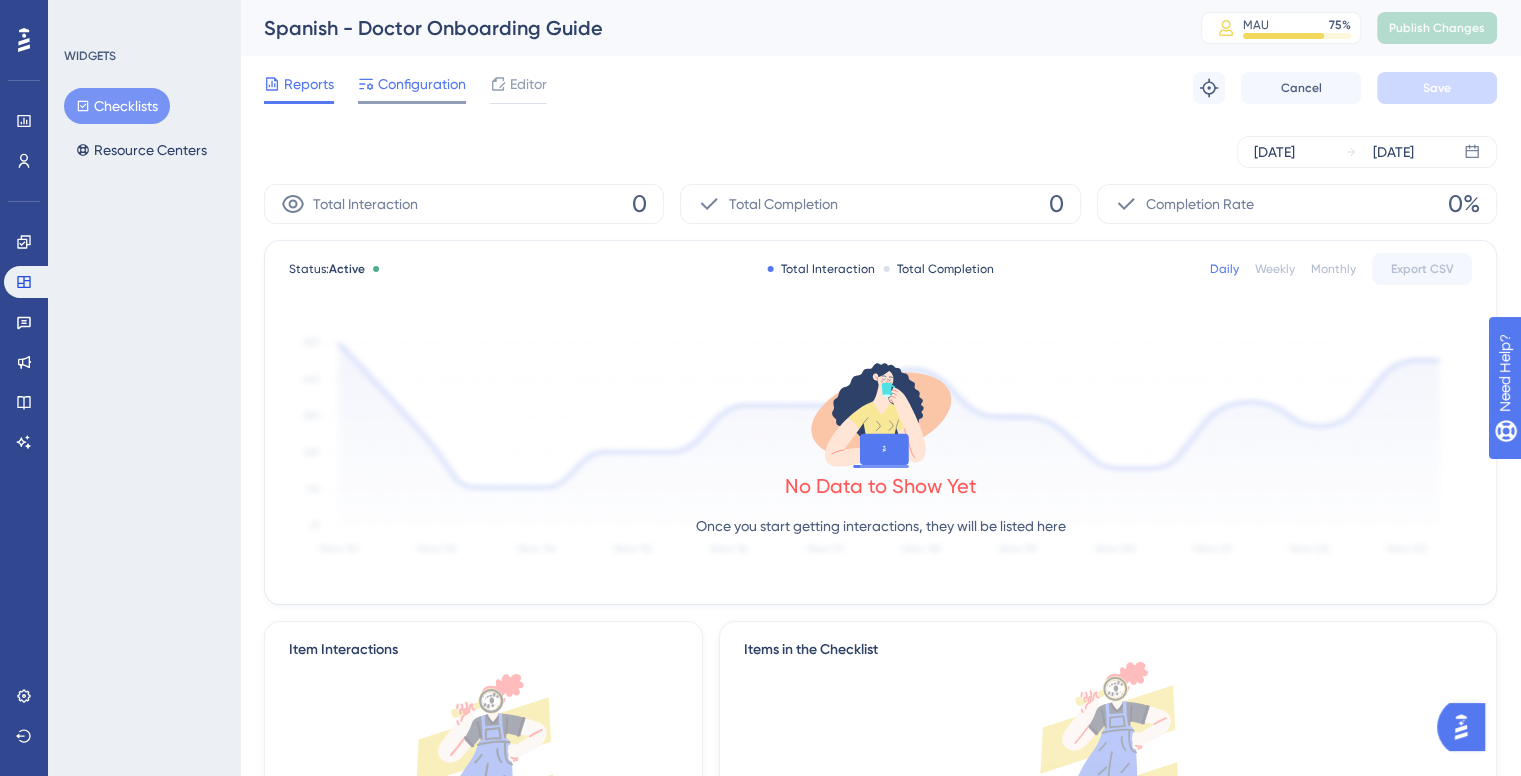 click on "Configuration" at bounding box center (422, 84) 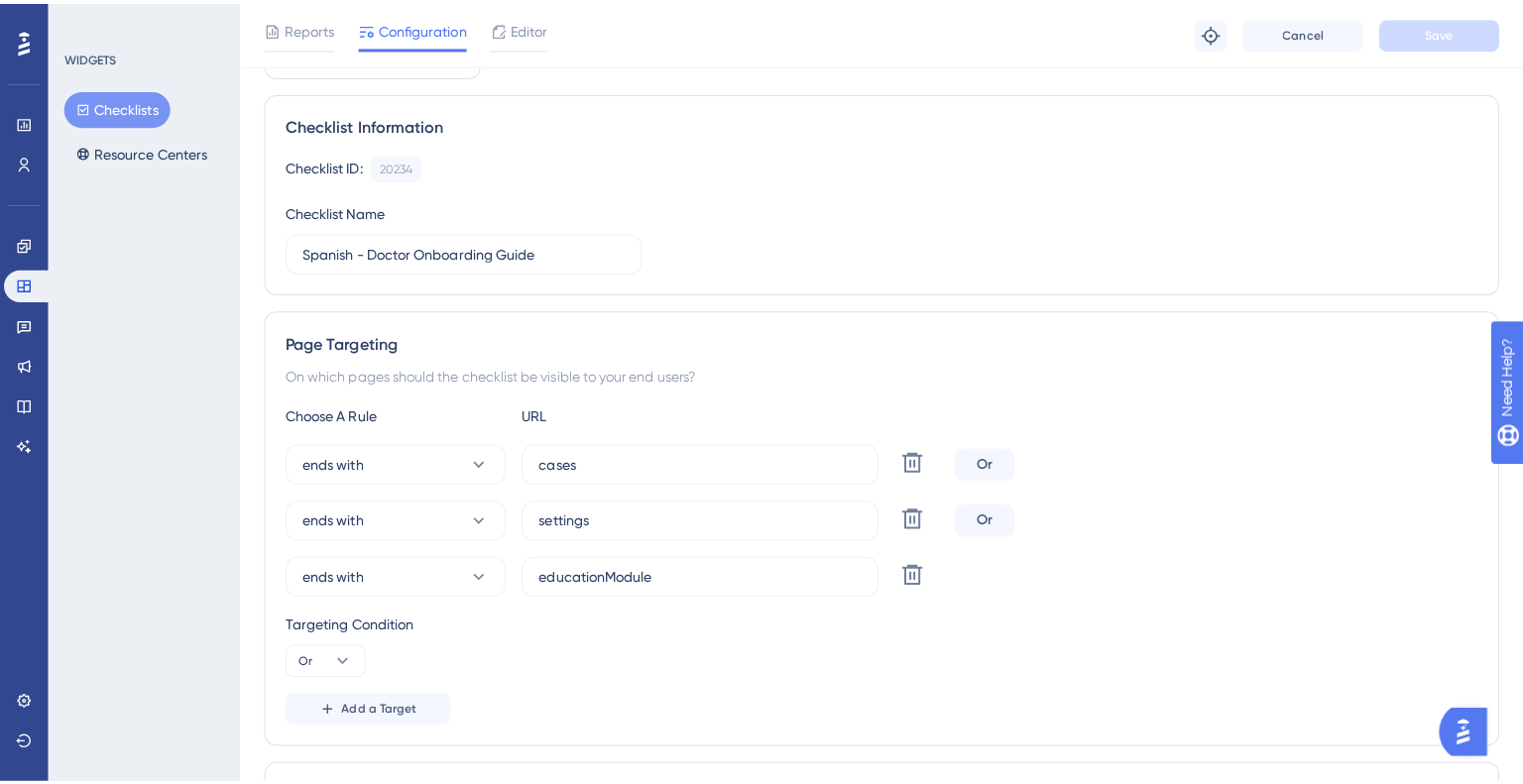 scroll, scrollTop: 0, scrollLeft: 0, axis: both 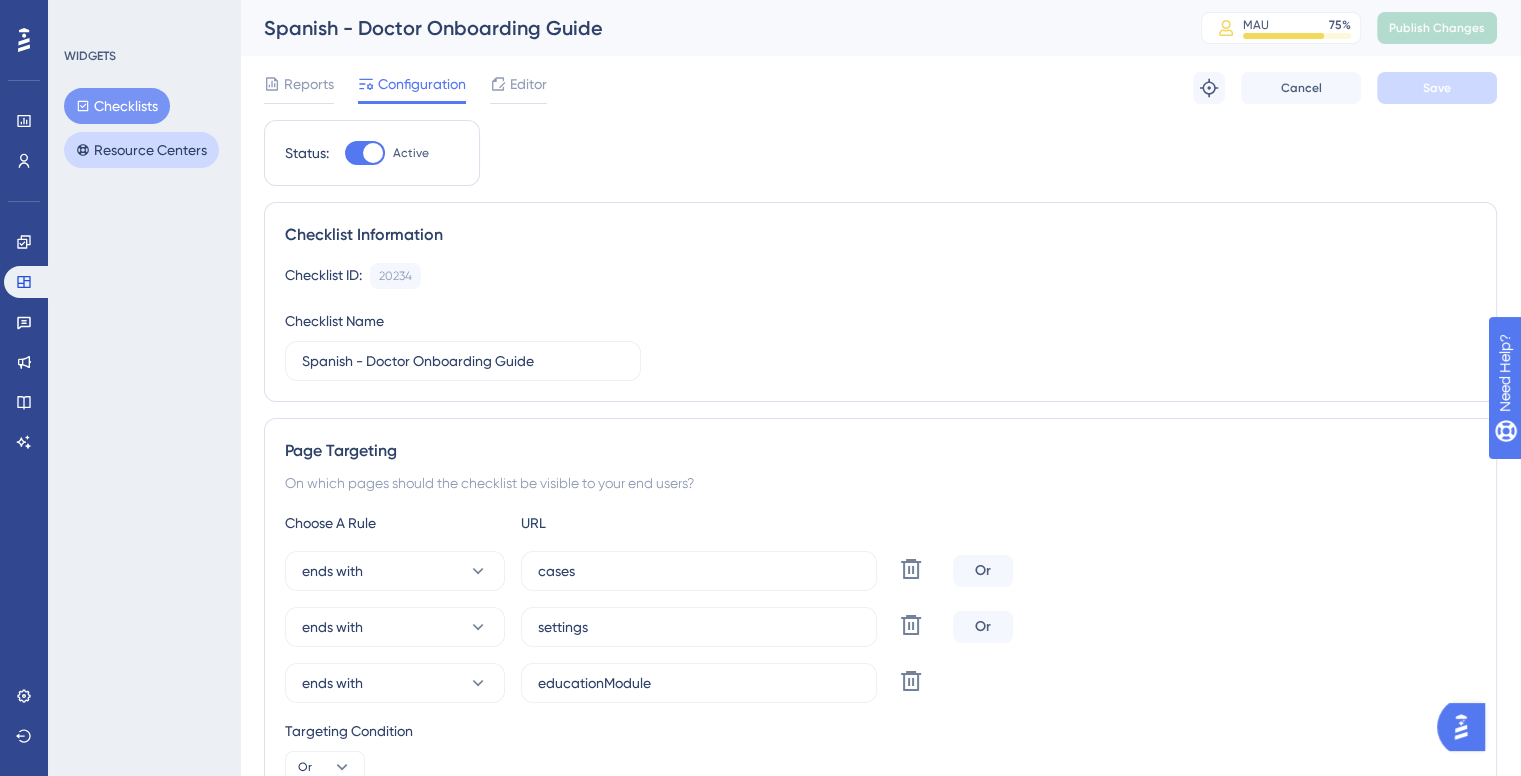 click on "Resource Centers" at bounding box center [141, 150] 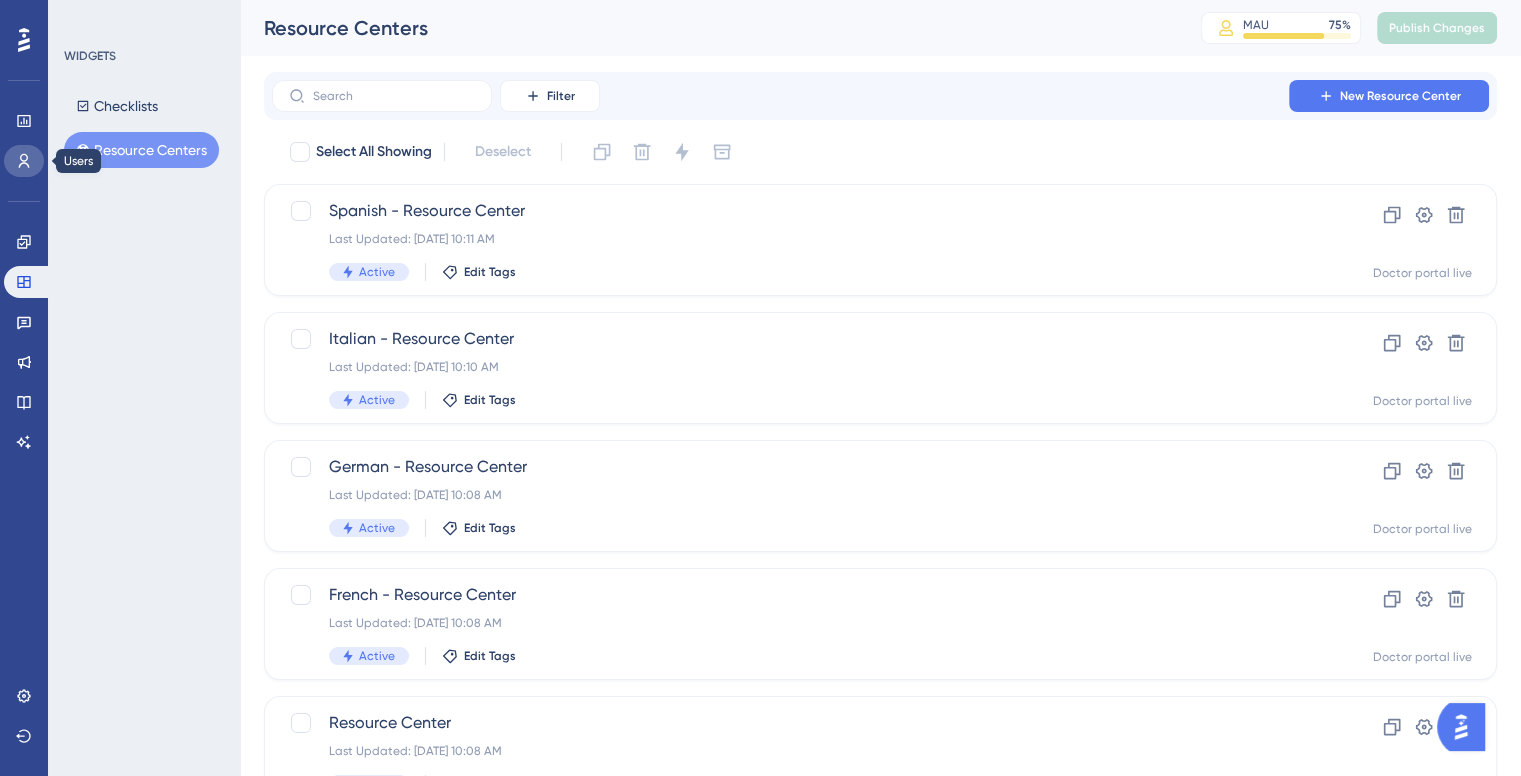 click 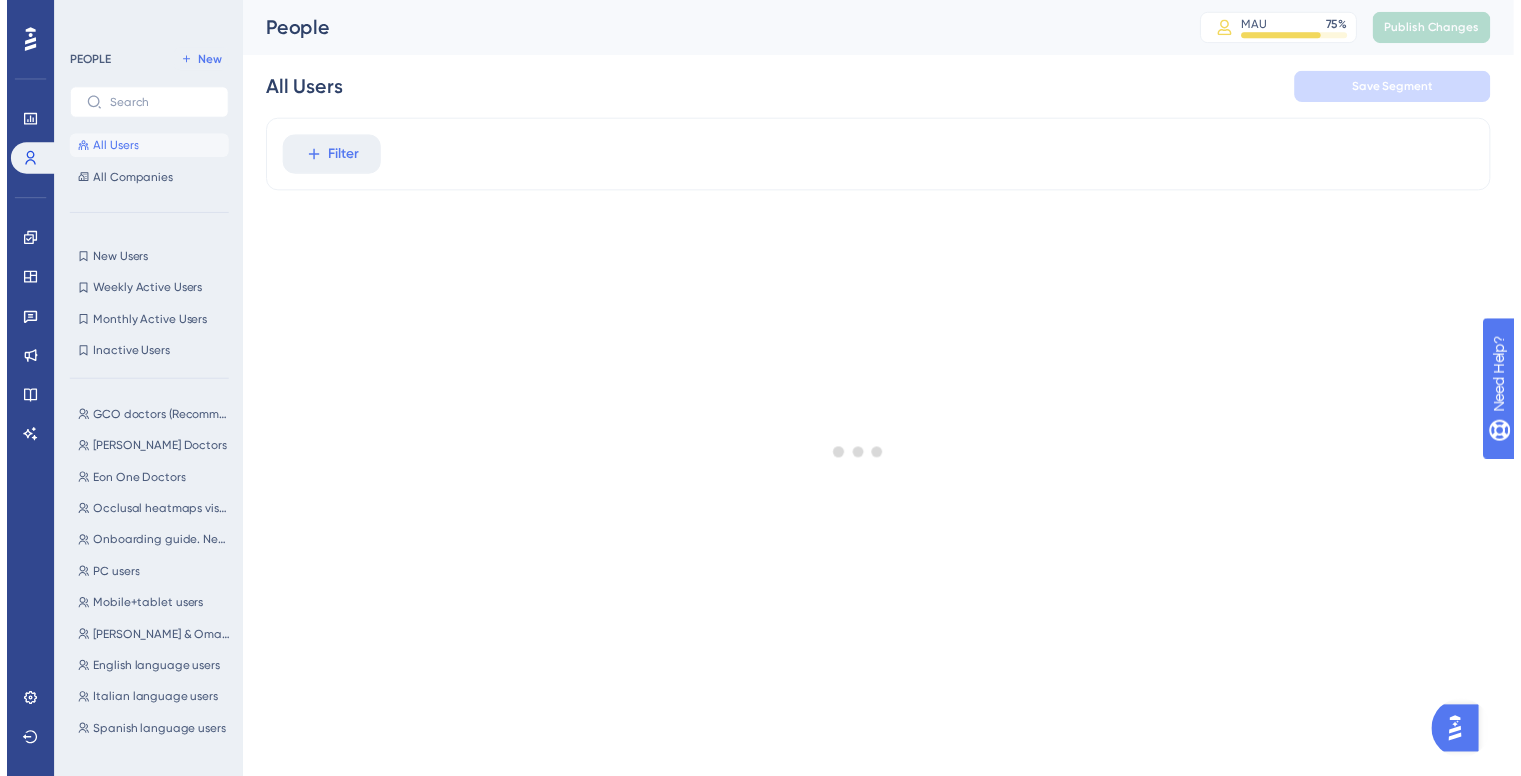 scroll, scrollTop: 0, scrollLeft: 0, axis: both 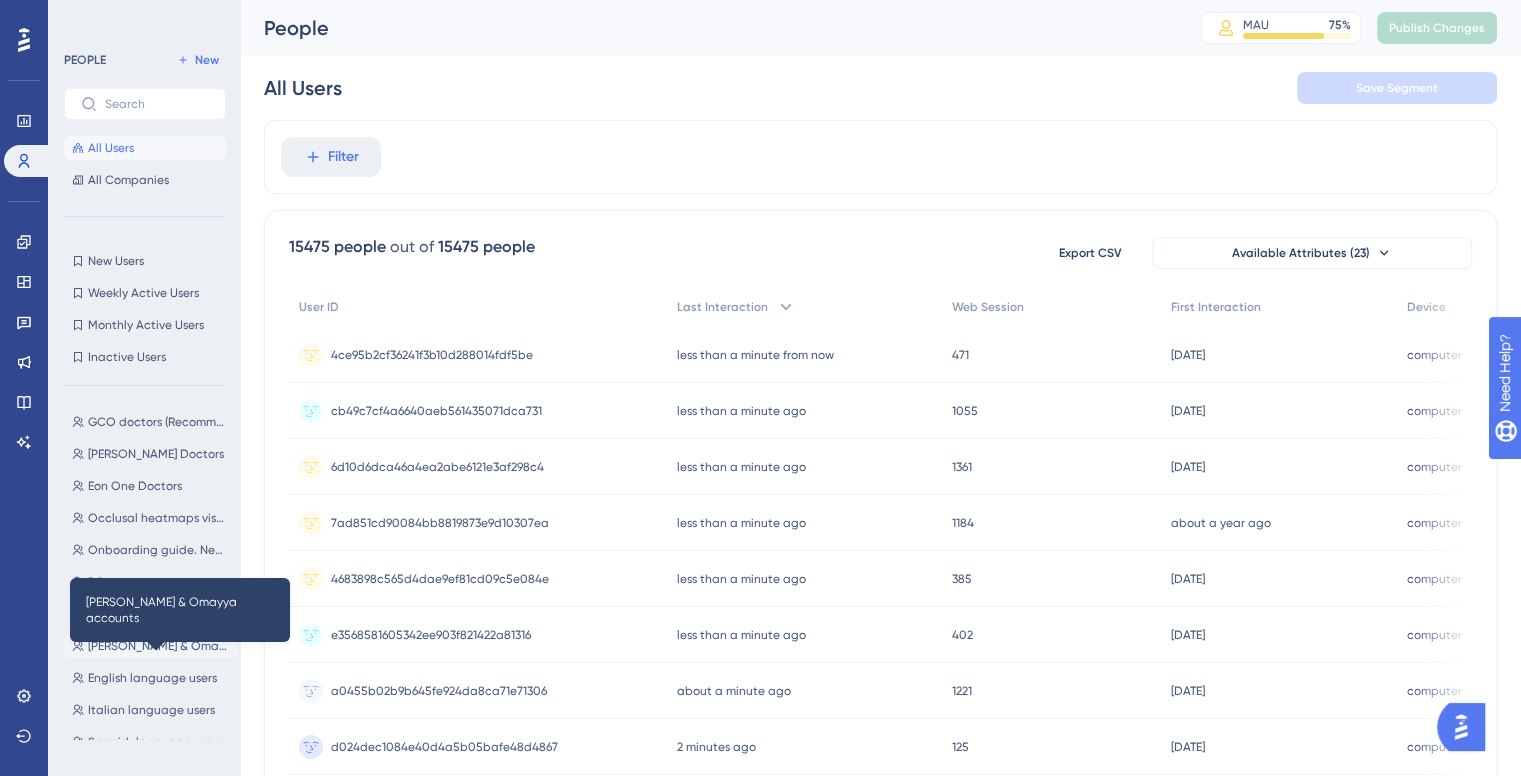 click on "[PERSON_NAME] & Omayya accounts" at bounding box center [159, 646] 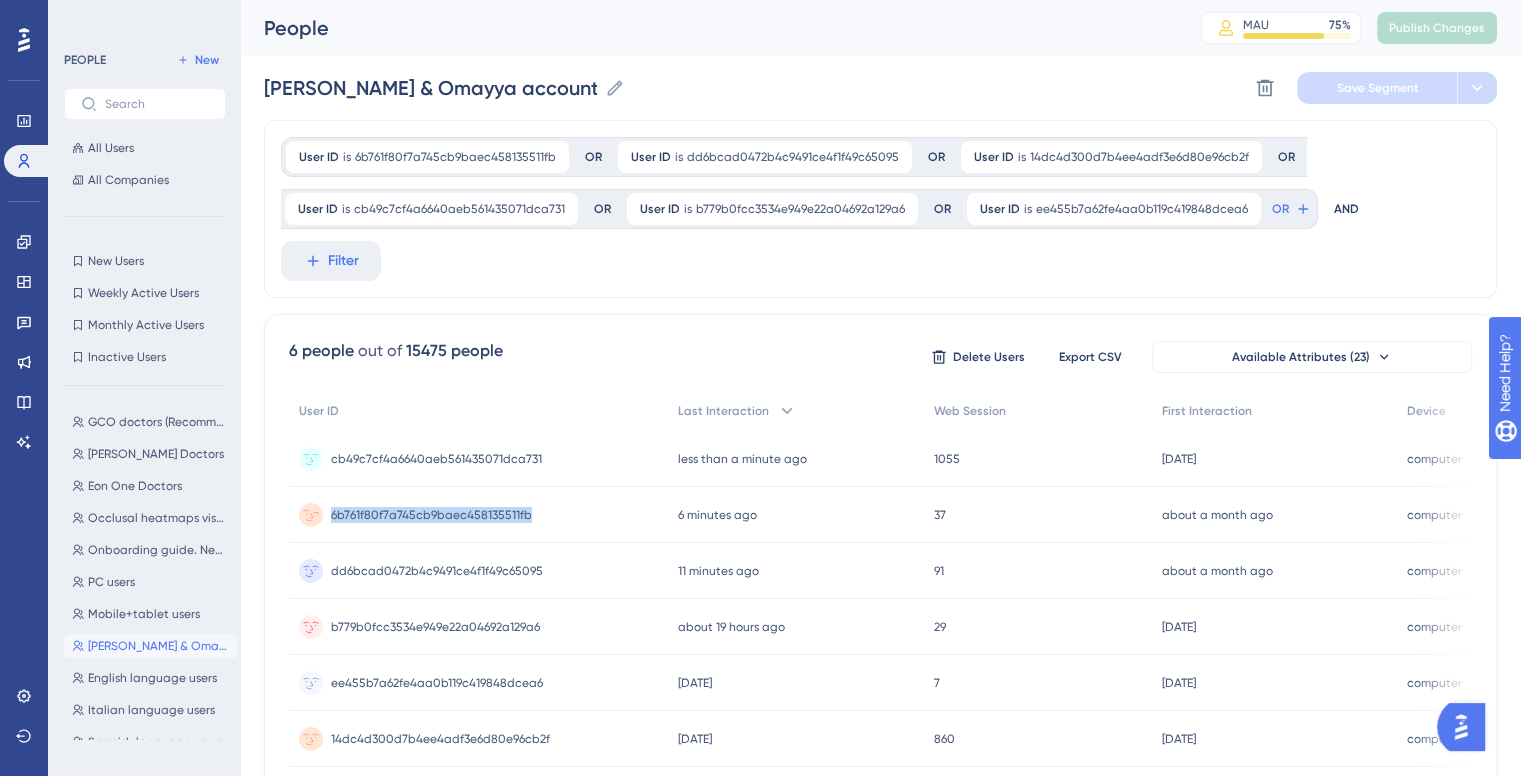 drag, startPoint x: 555, startPoint y: 523, endPoint x: 327, endPoint y: 519, distance: 228.03508 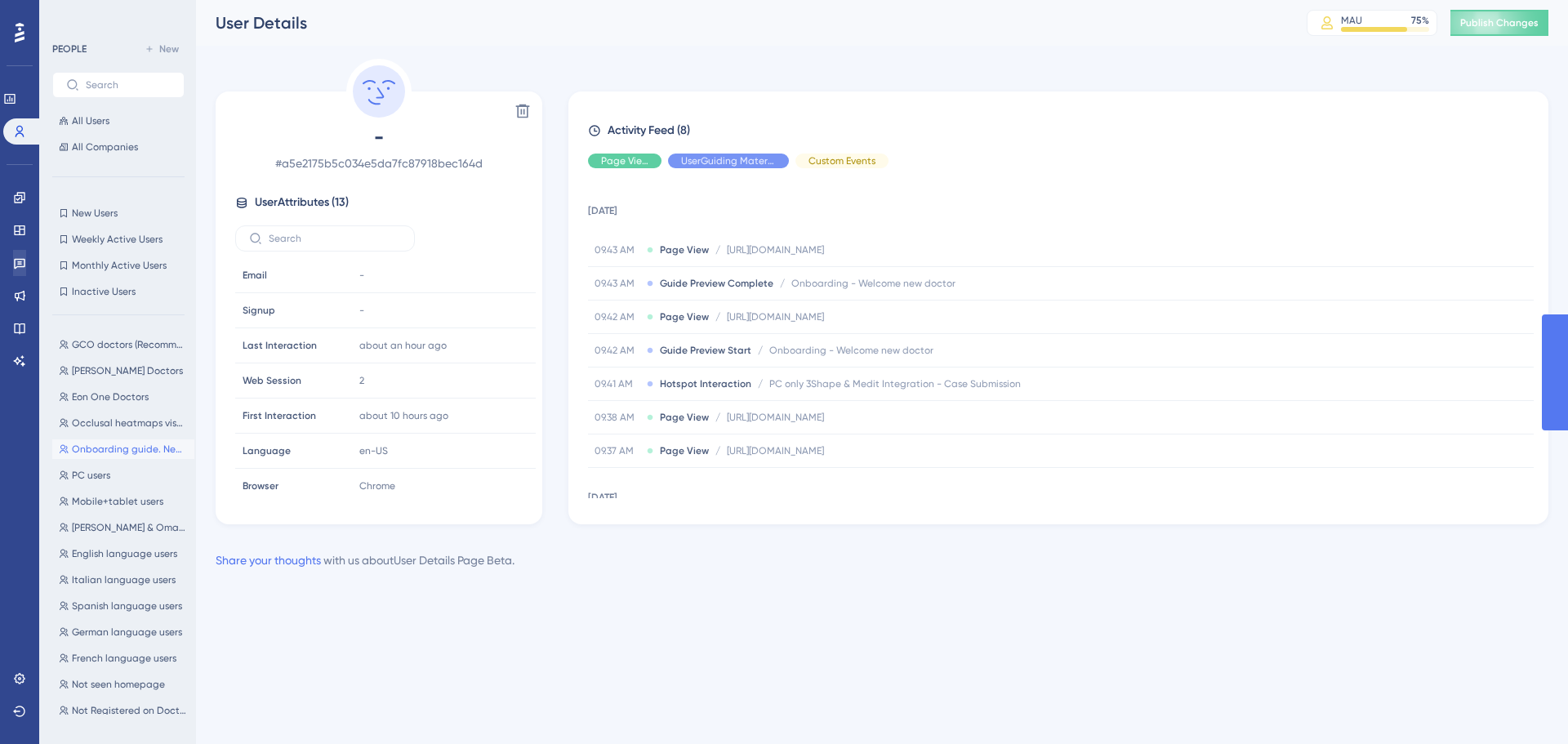 scroll, scrollTop: 0, scrollLeft: 0, axis: both 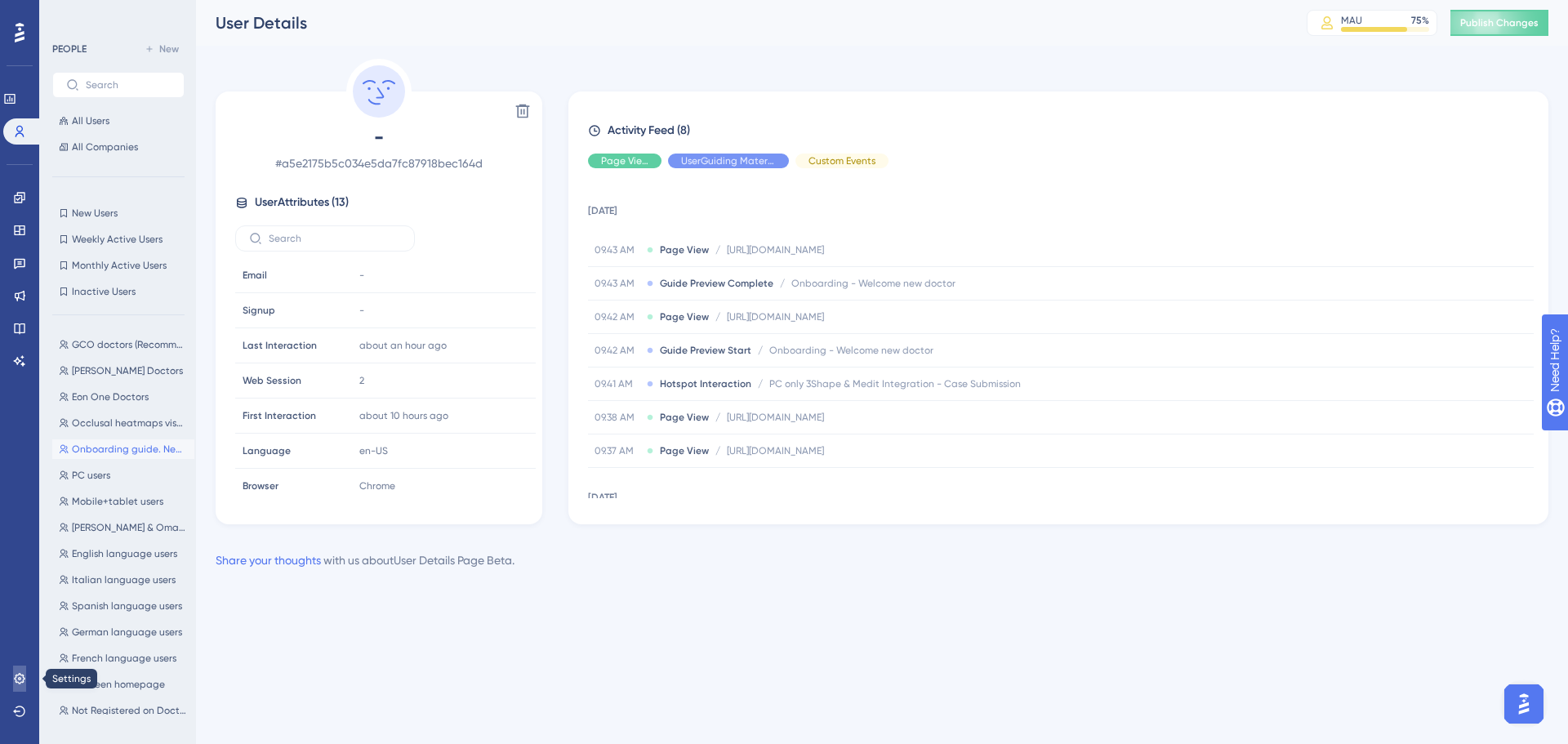 click 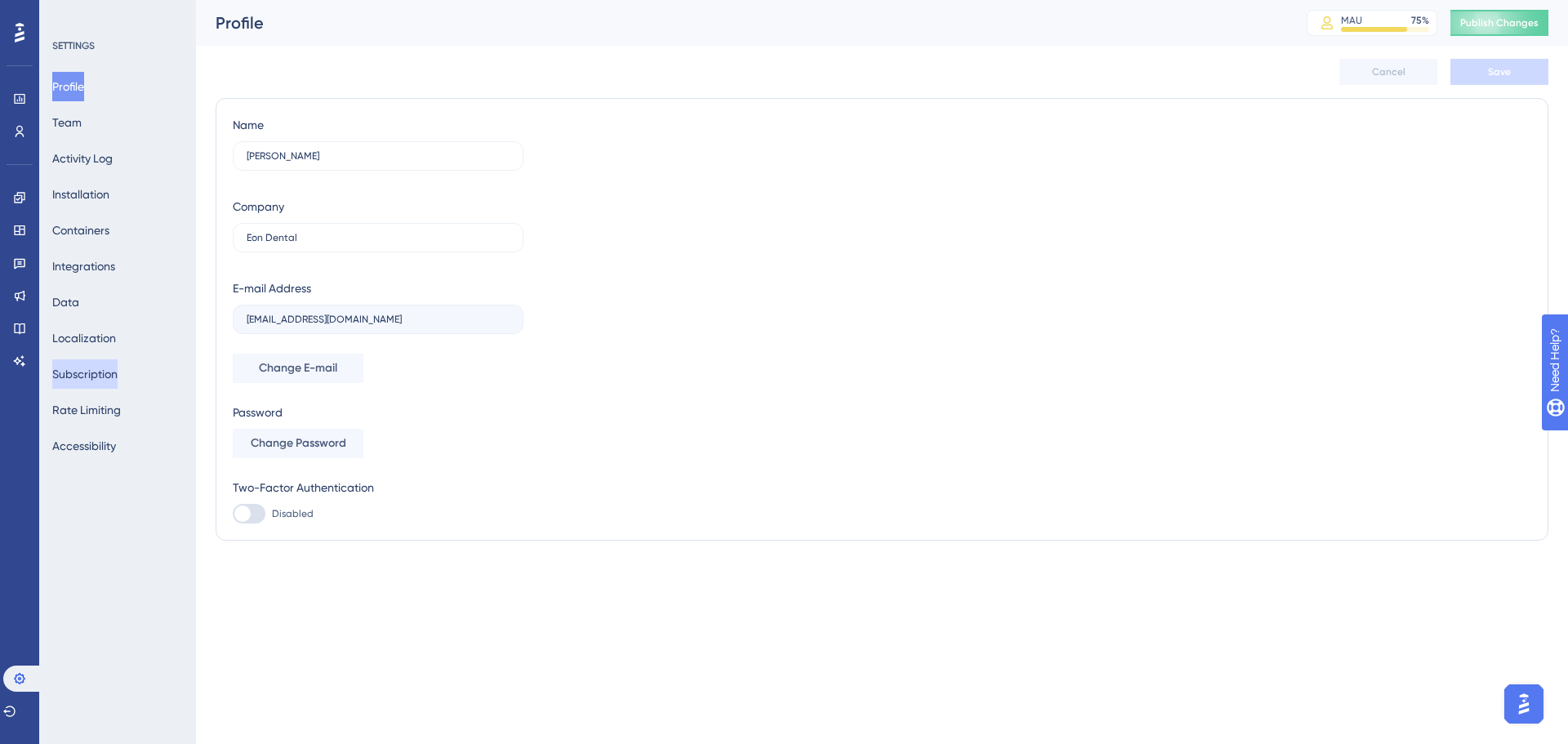 click on "Subscription" at bounding box center [85, 374] 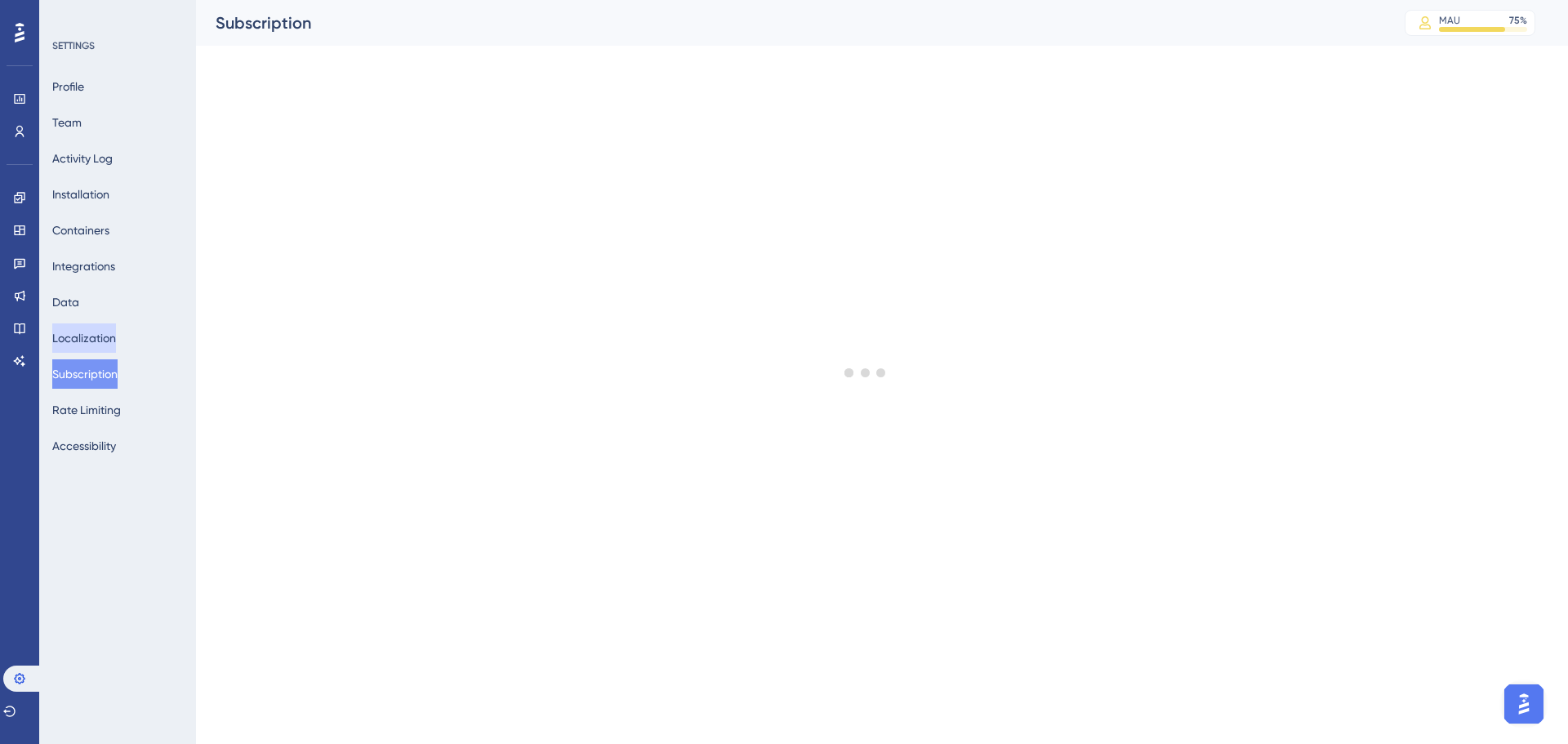 click on "Localization" at bounding box center (84, 338) 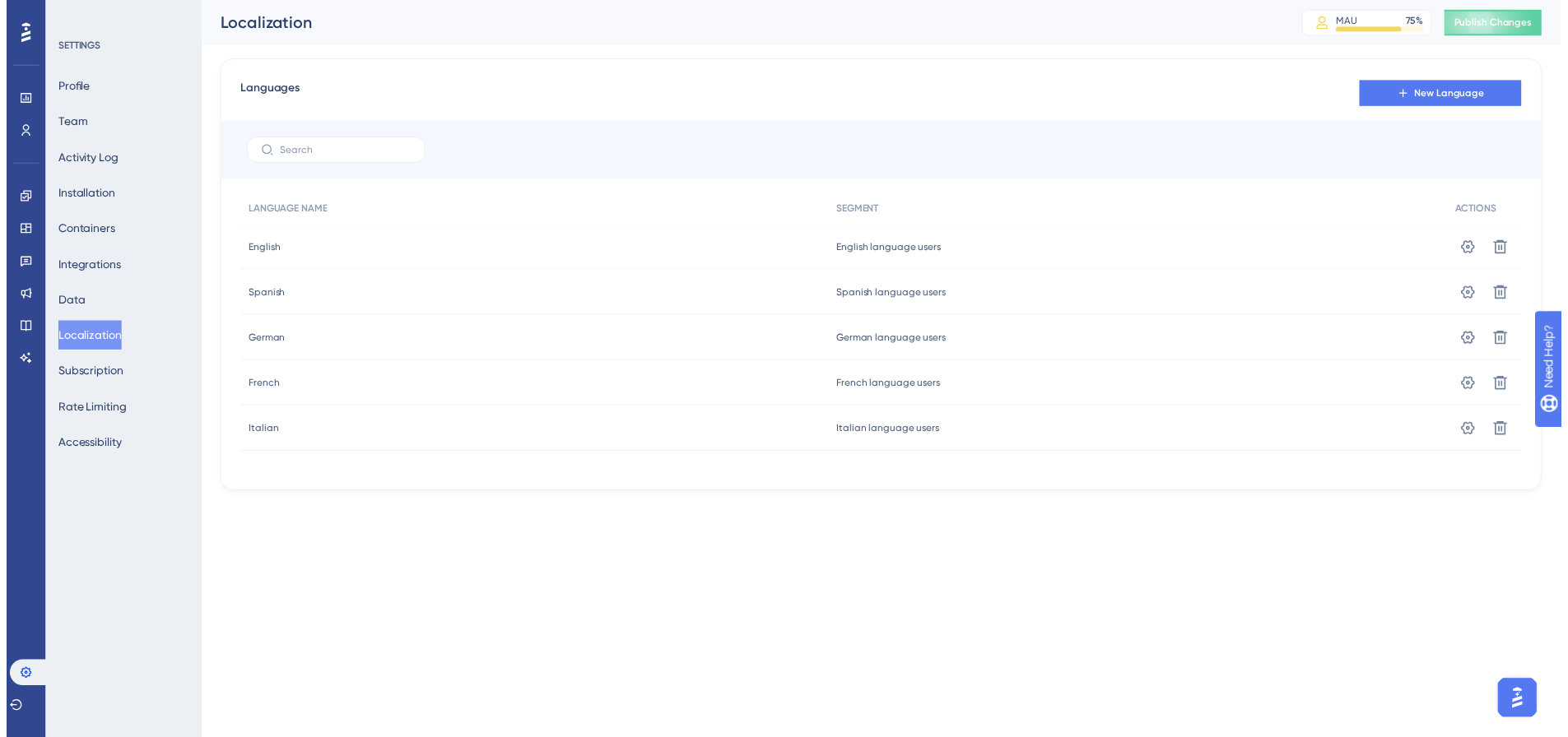 scroll, scrollTop: 0, scrollLeft: 0, axis: both 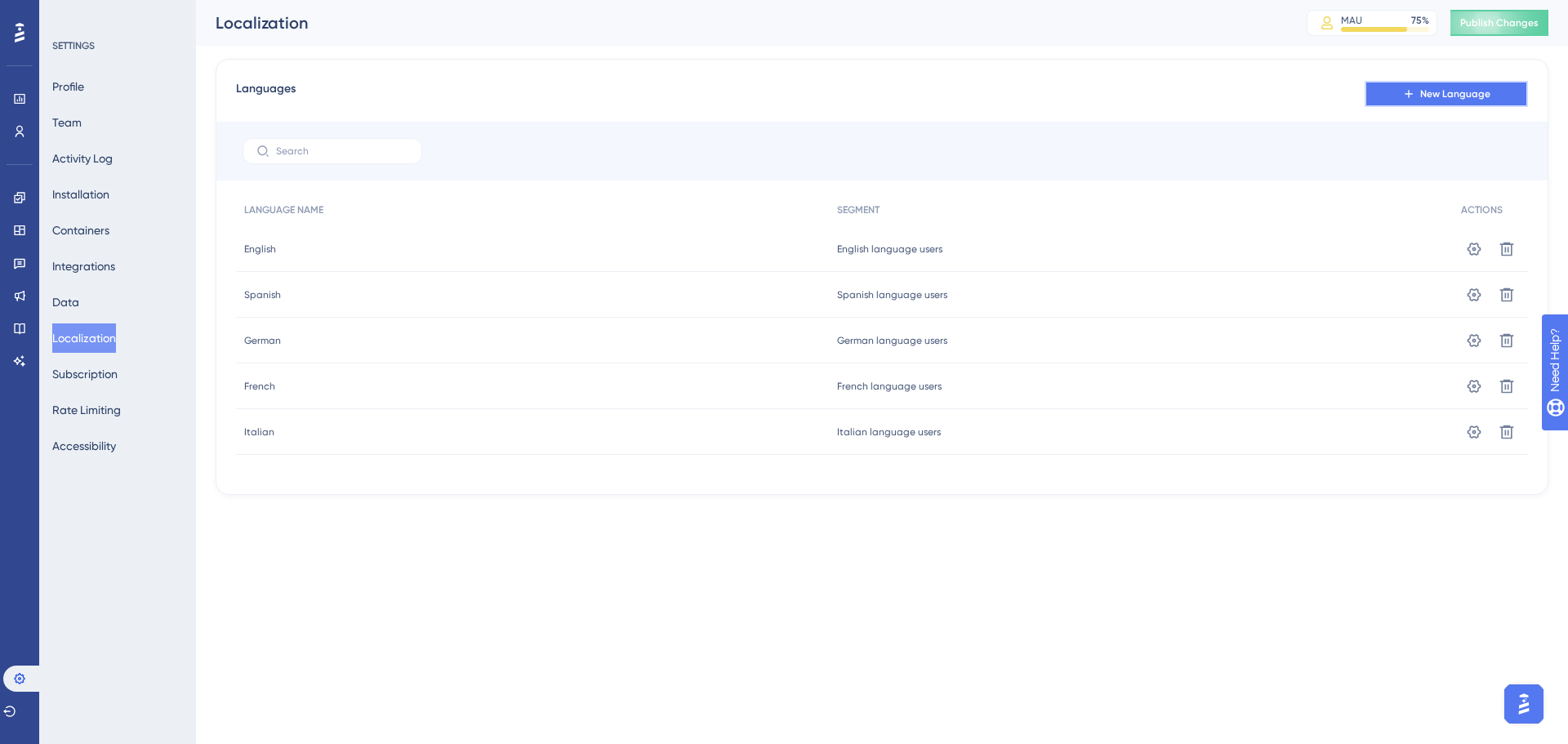 click on "New Language" at bounding box center (1455, 94) 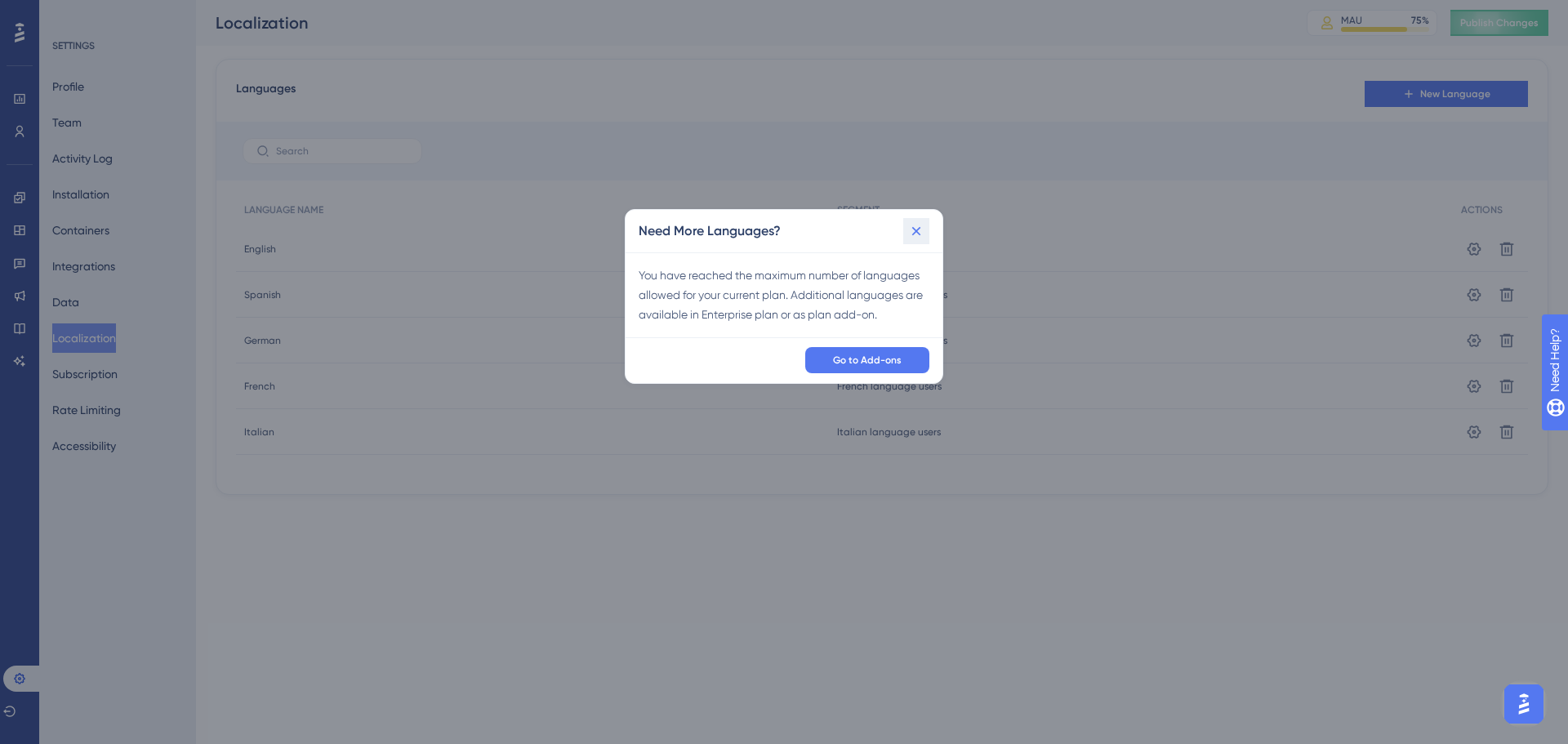 click 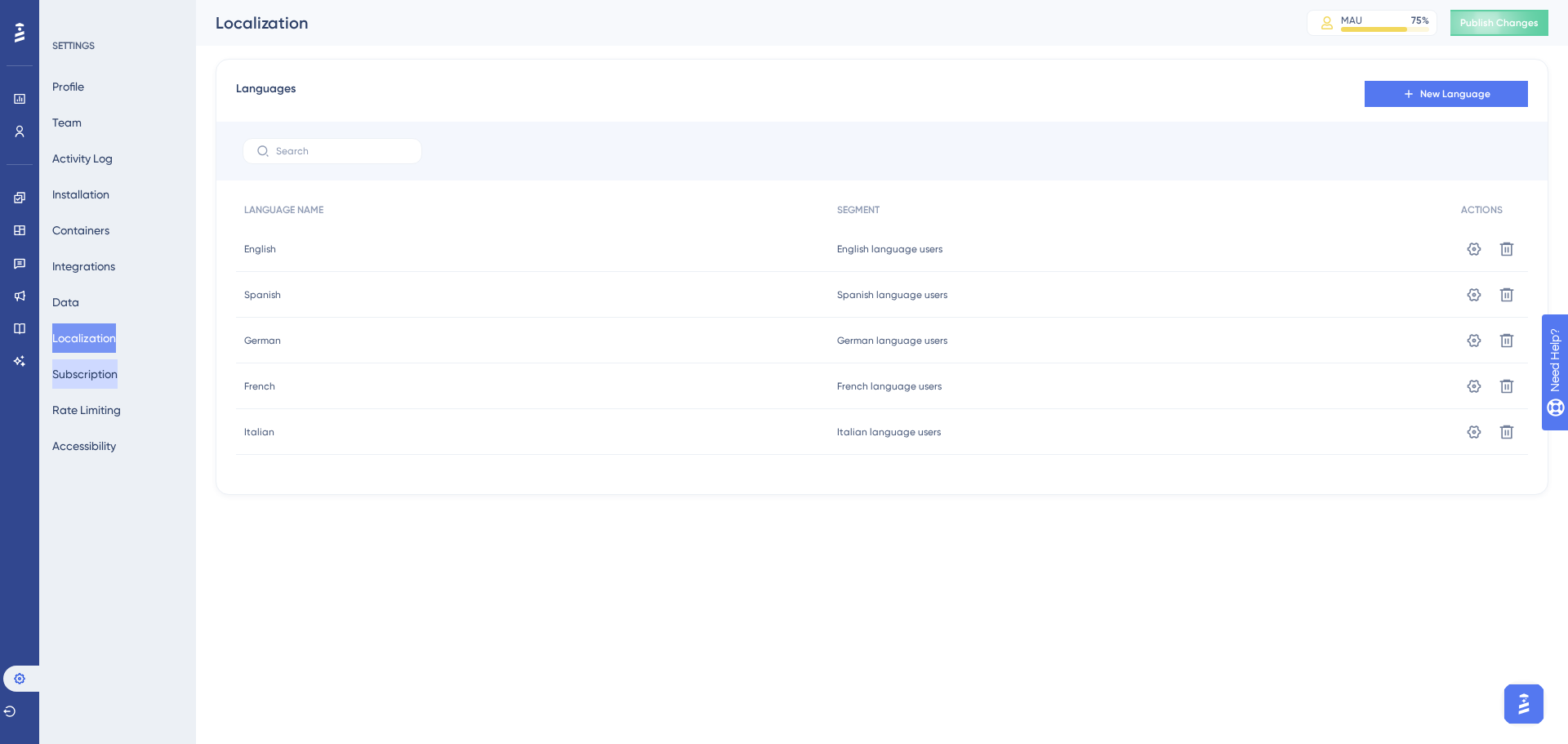 click on "Subscription" at bounding box center [85, 374] 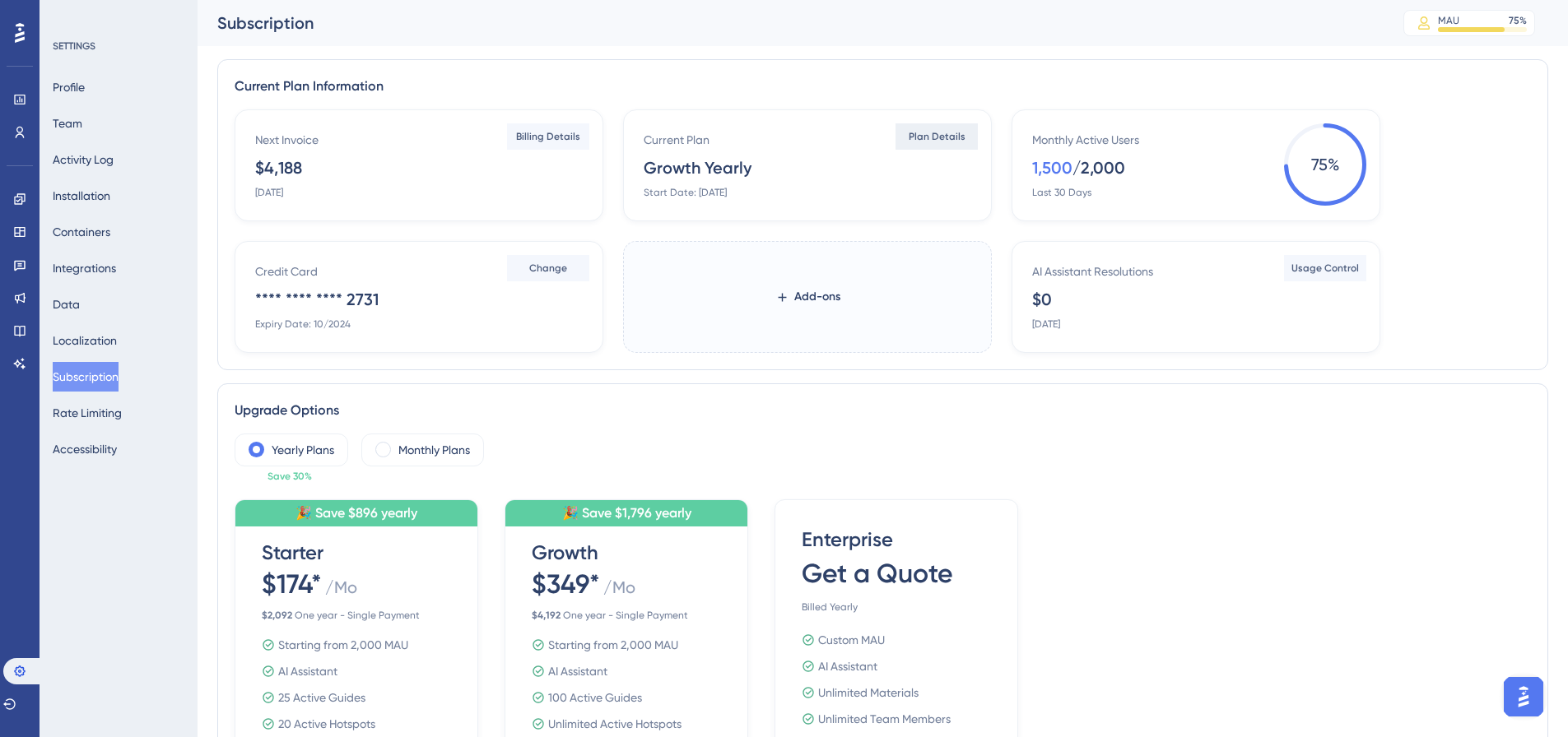 click on "Plan Details" at bounding box center (937, 137) 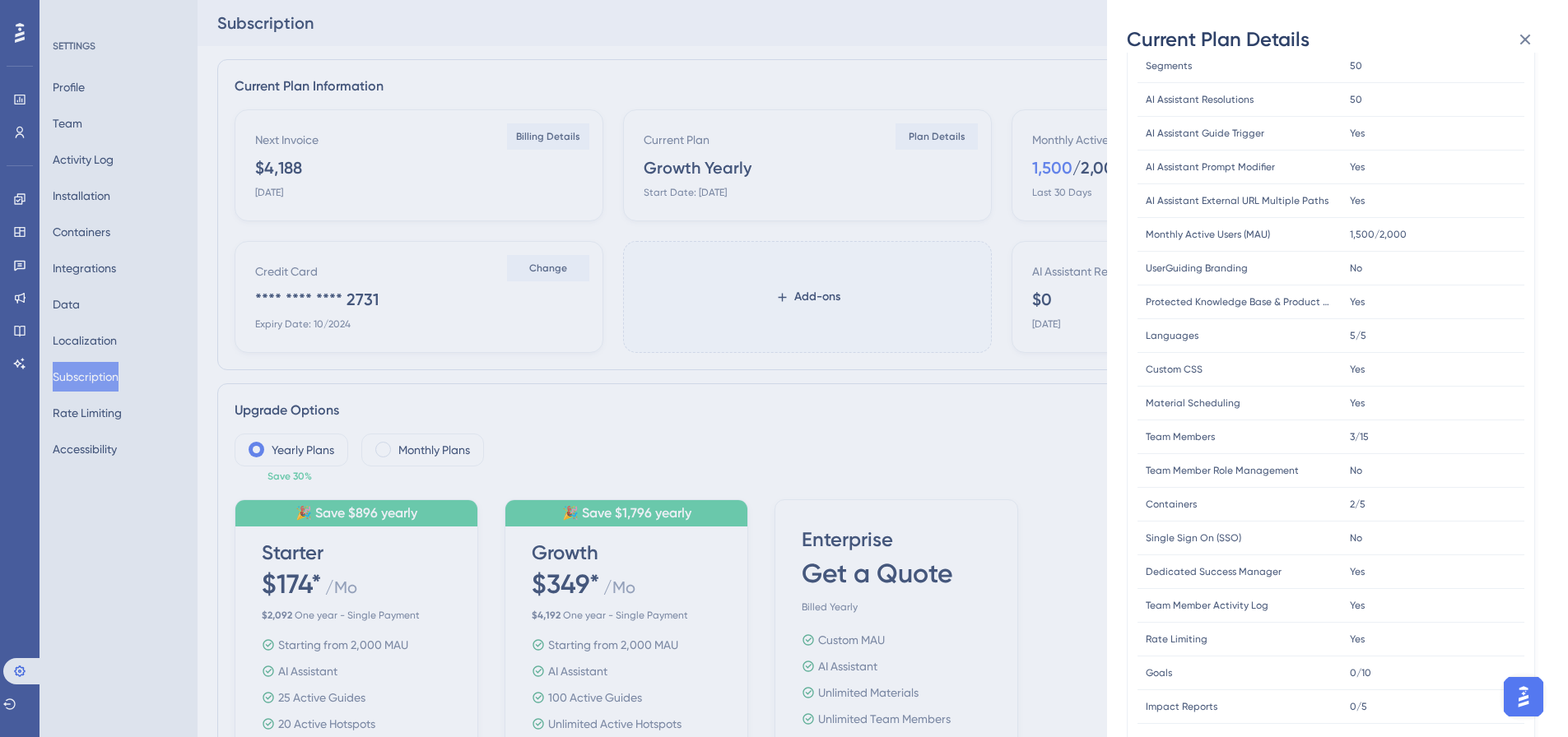 scroll, scrollTop: 313, scrollLeft: 0, axis: vertical 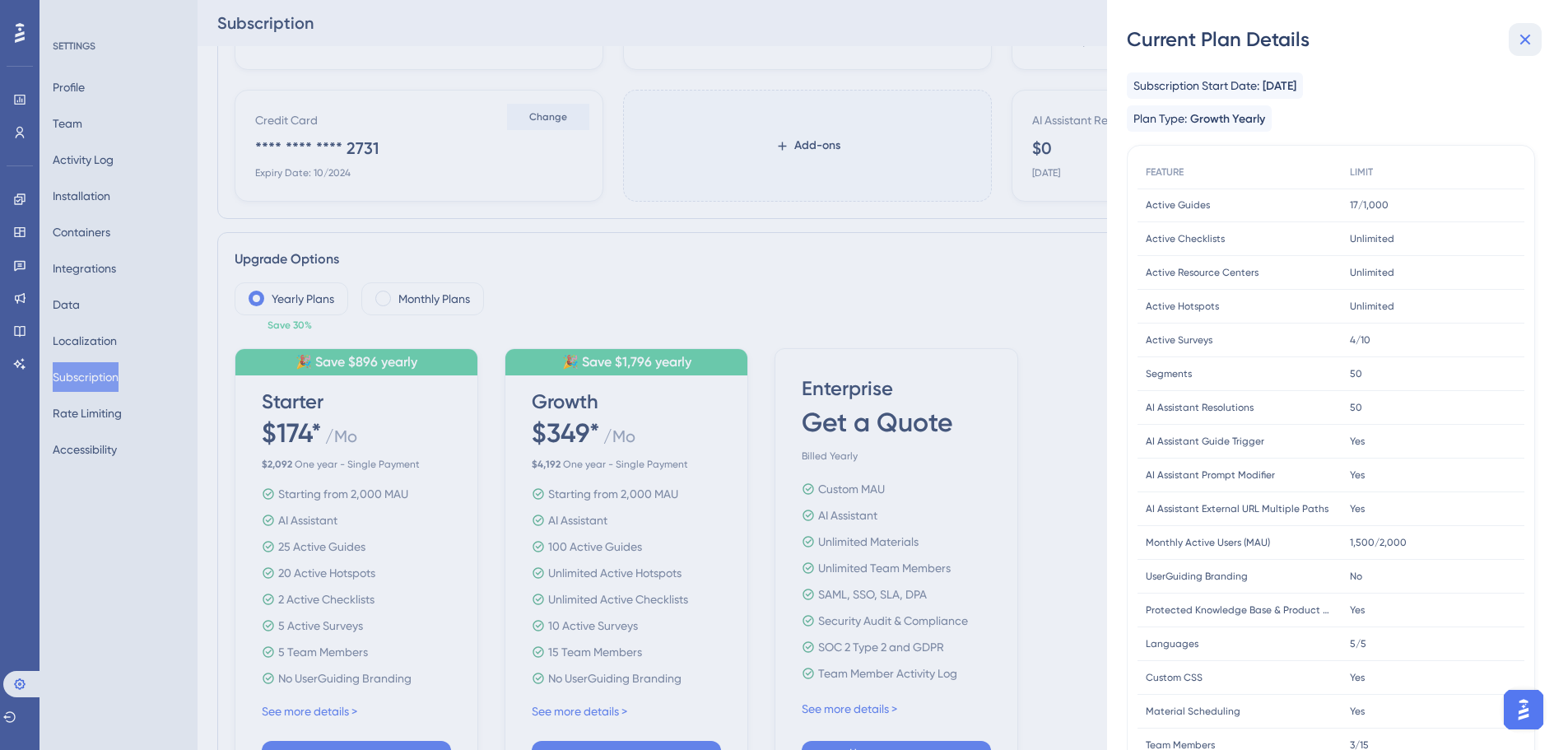 click 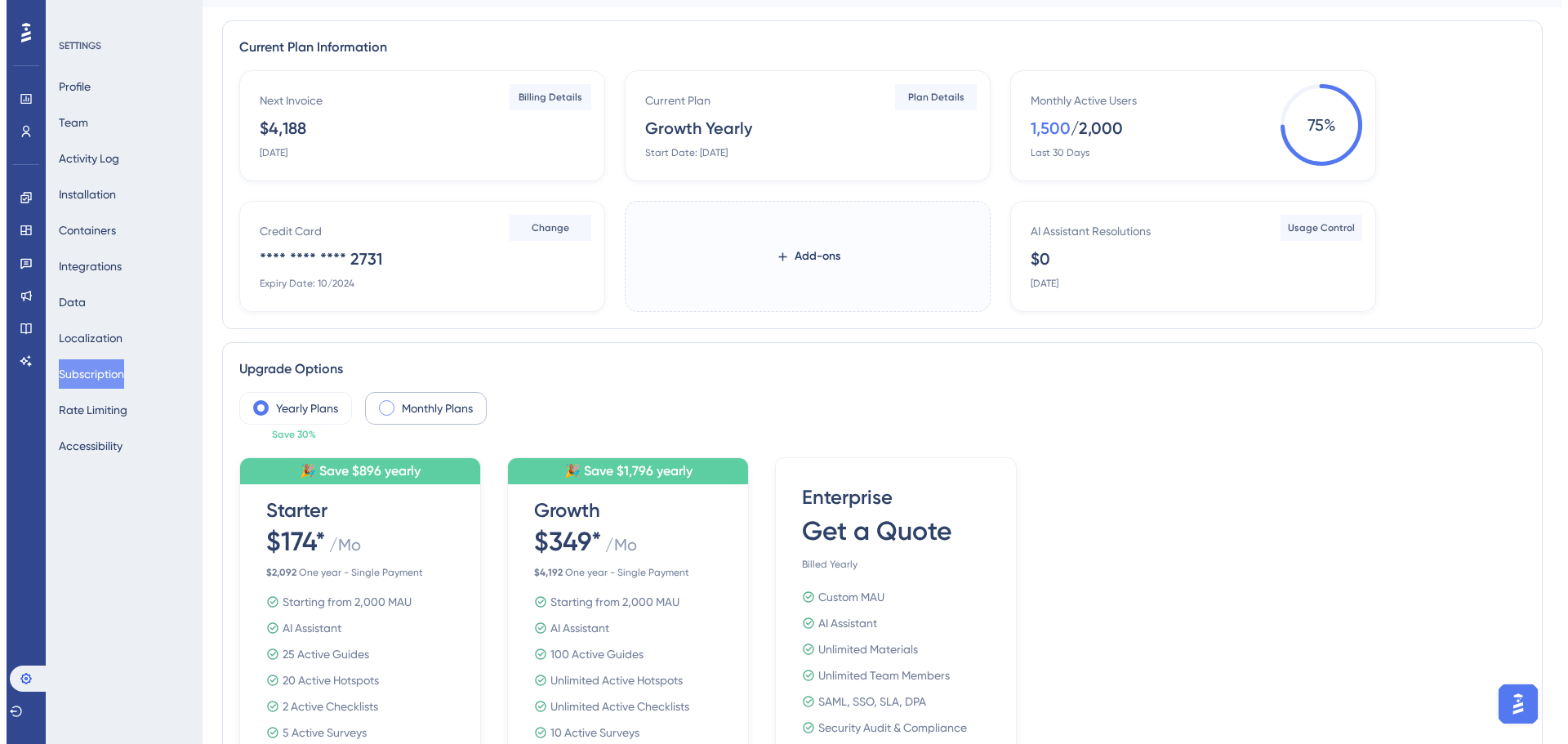 scroll, scrollTop: 0, scrollLeft: 0, axis: both 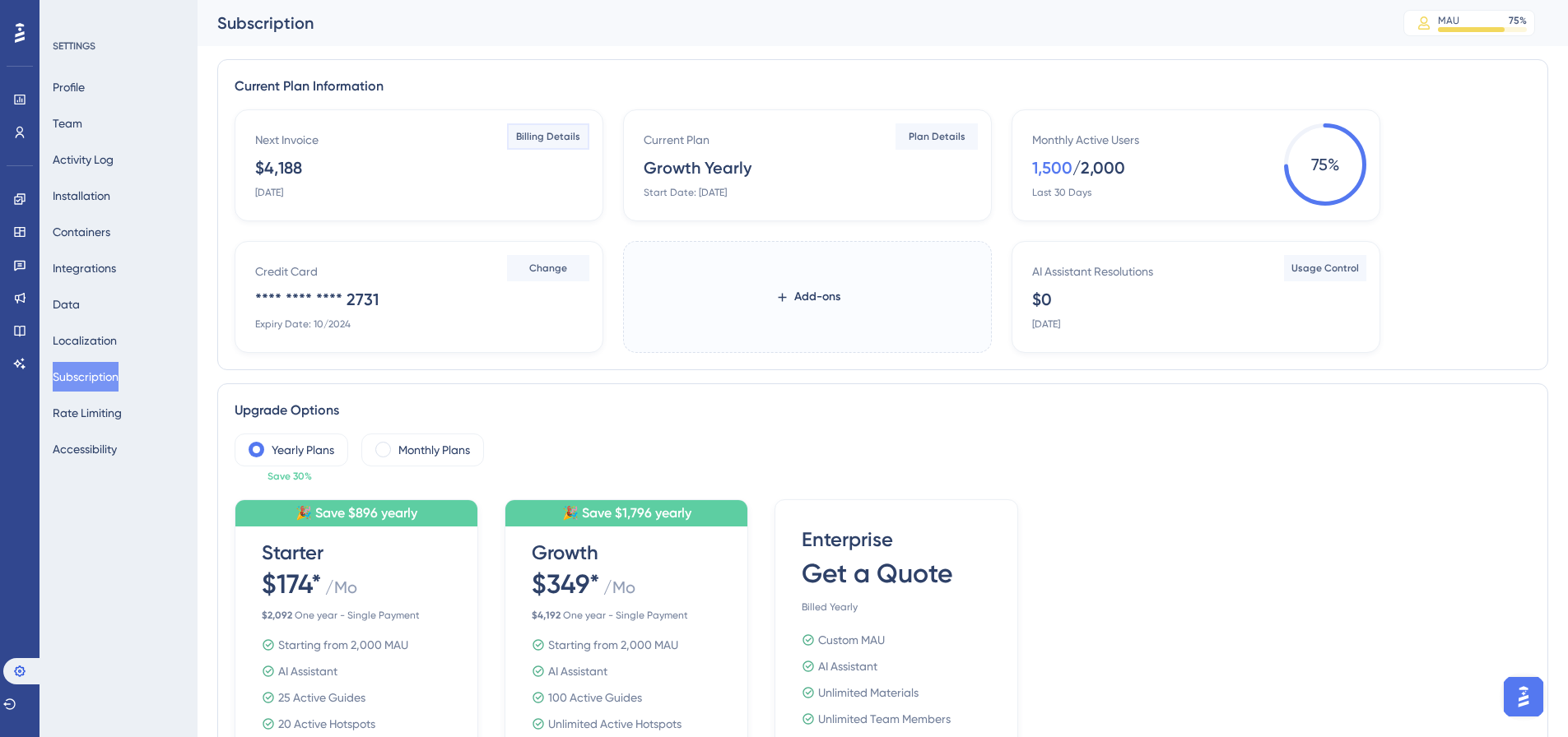 click on "Billing Details" at bounding box center [548, 137] 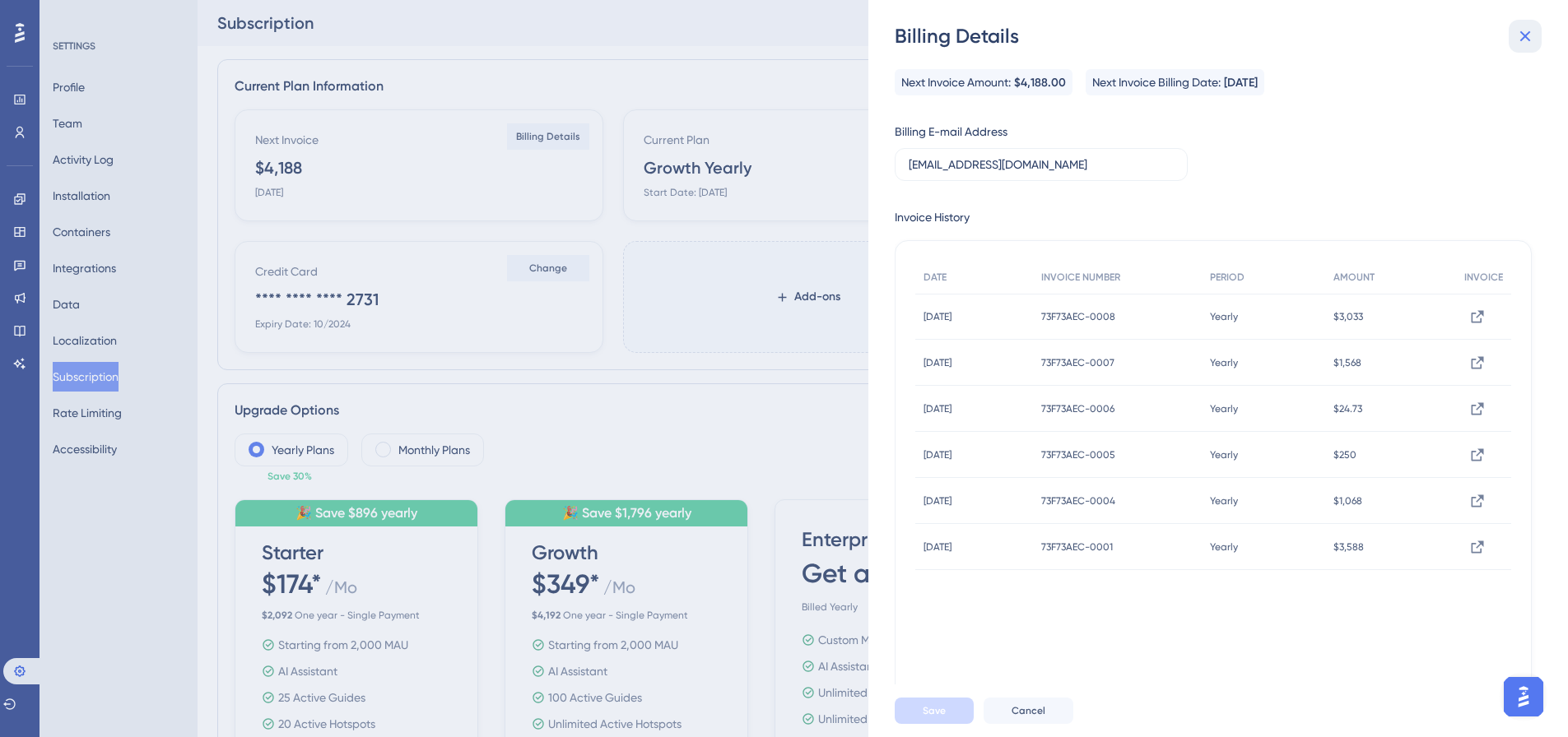 click at bounding box center [1525, 36] 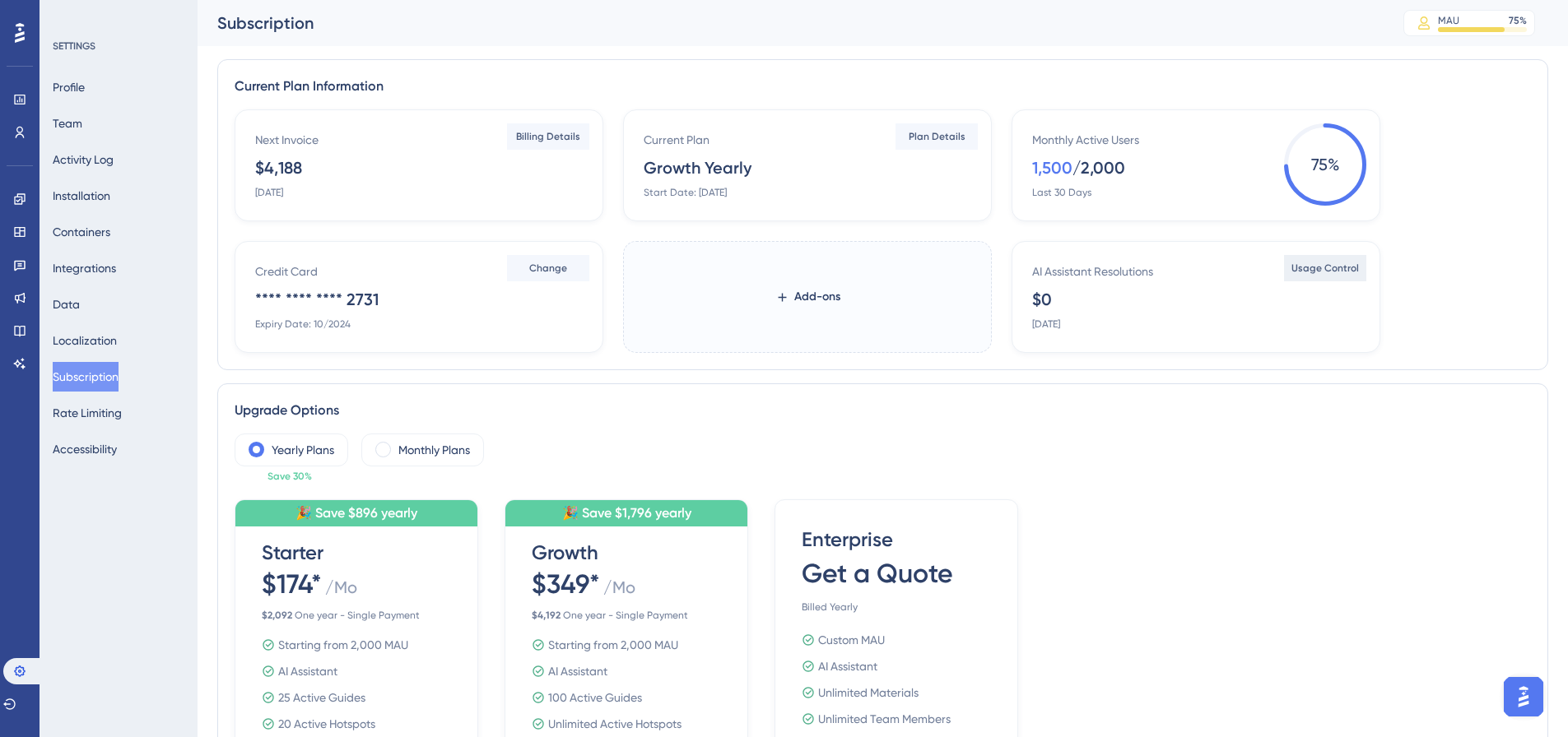 click on "Usage Control" at bounding box center [1325, 268] 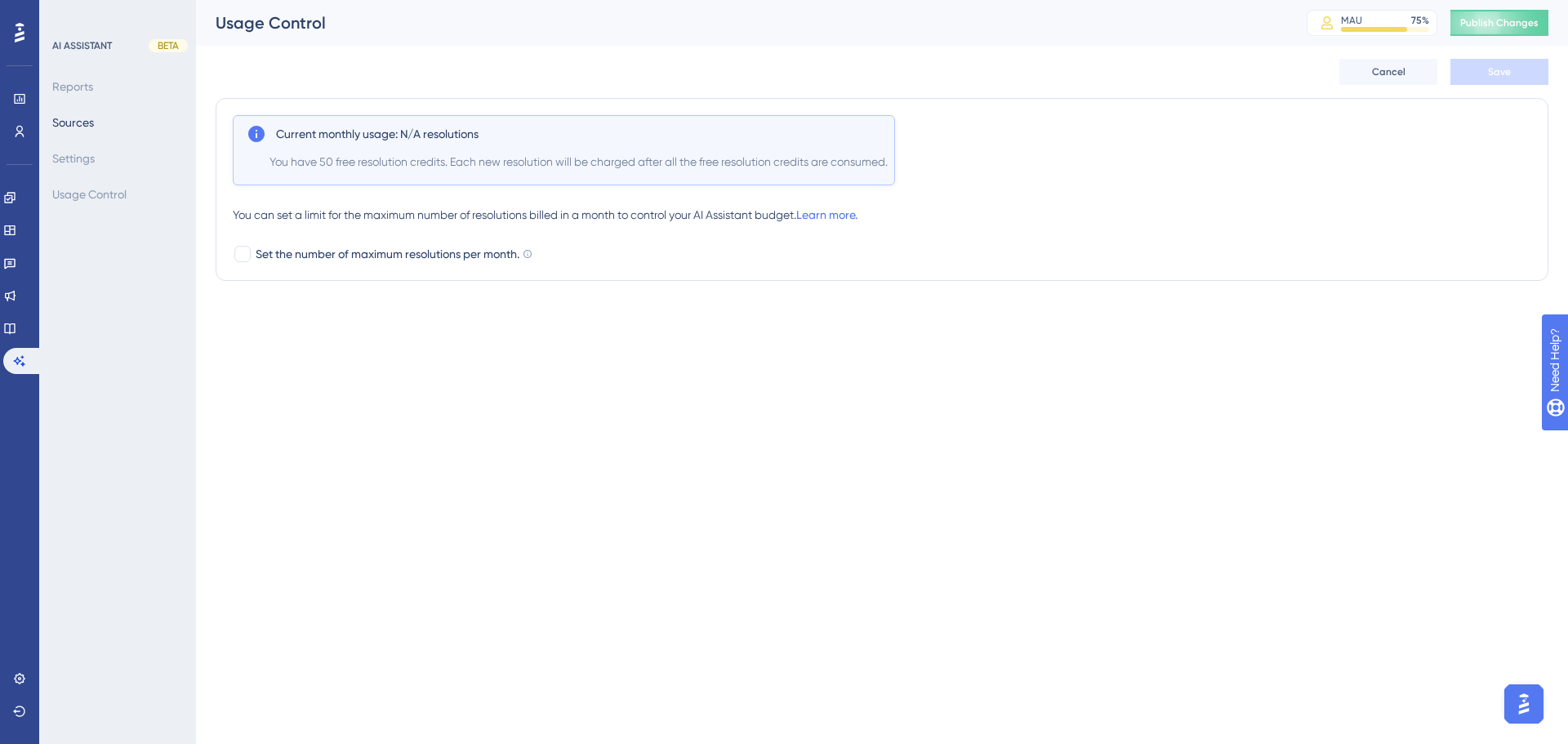 scroll, scrollTop: 0, scrollLeft: 0, axis: both 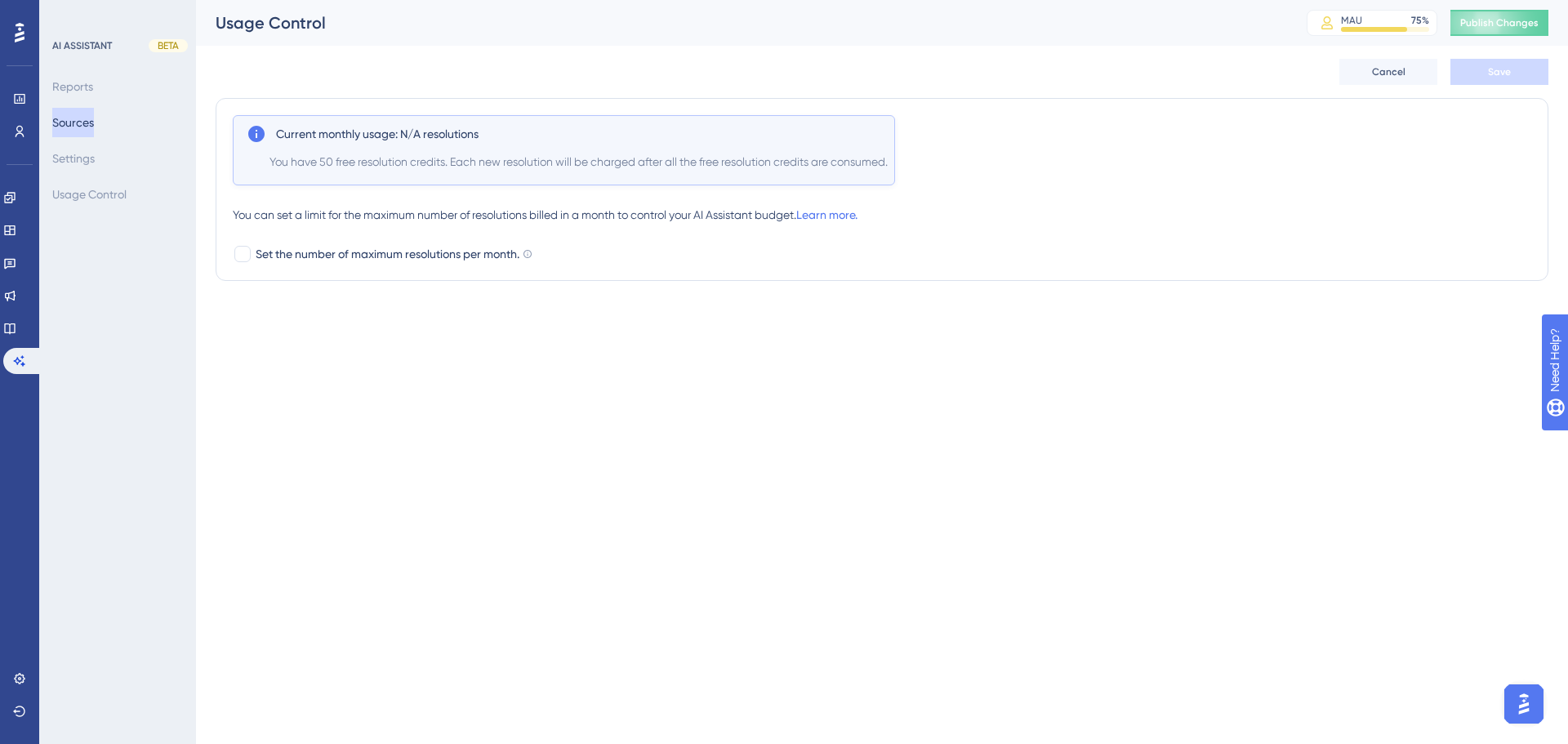 click on "Sources" at bounding box center (73, 123) 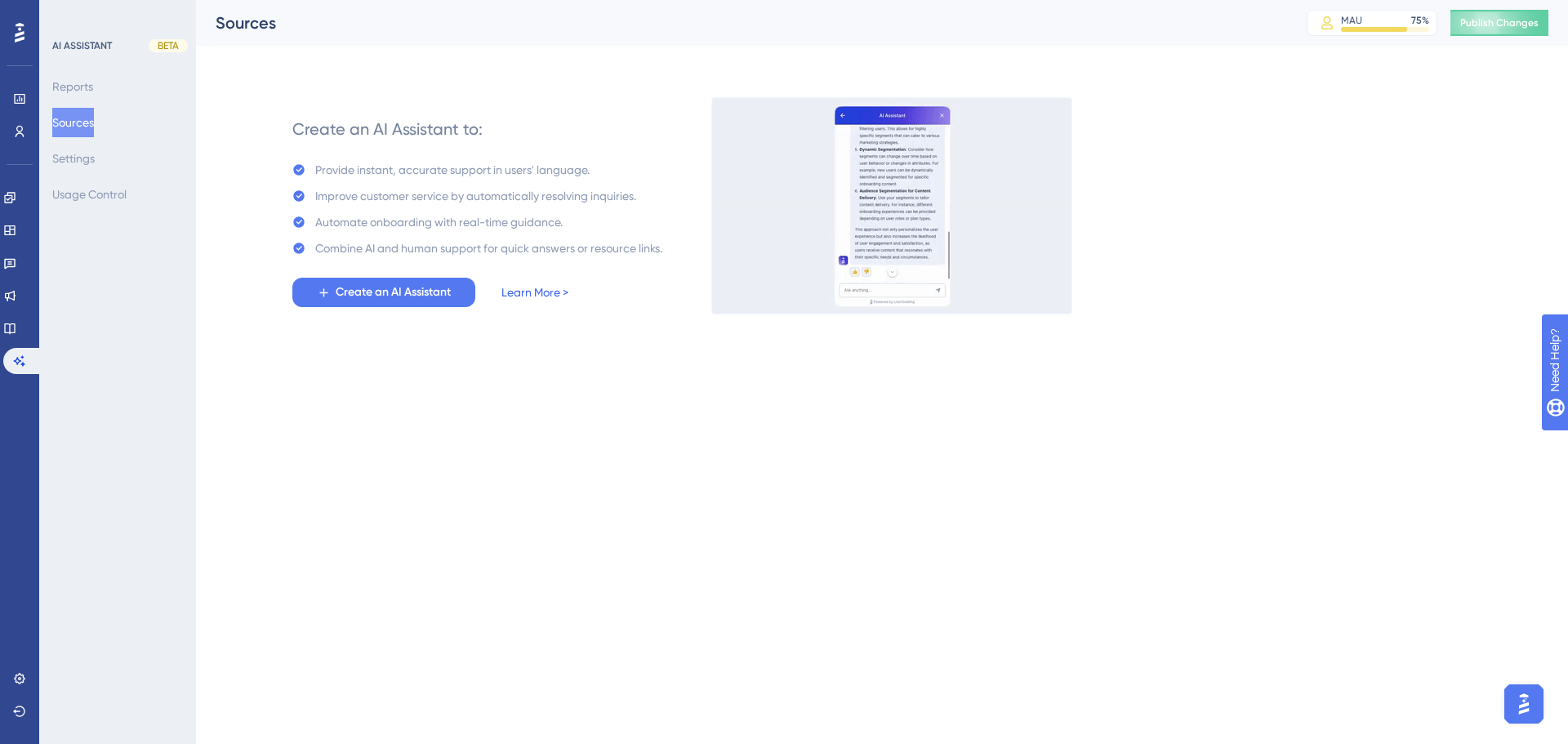 click on "Learn More >" at bounding box center (535, 292) 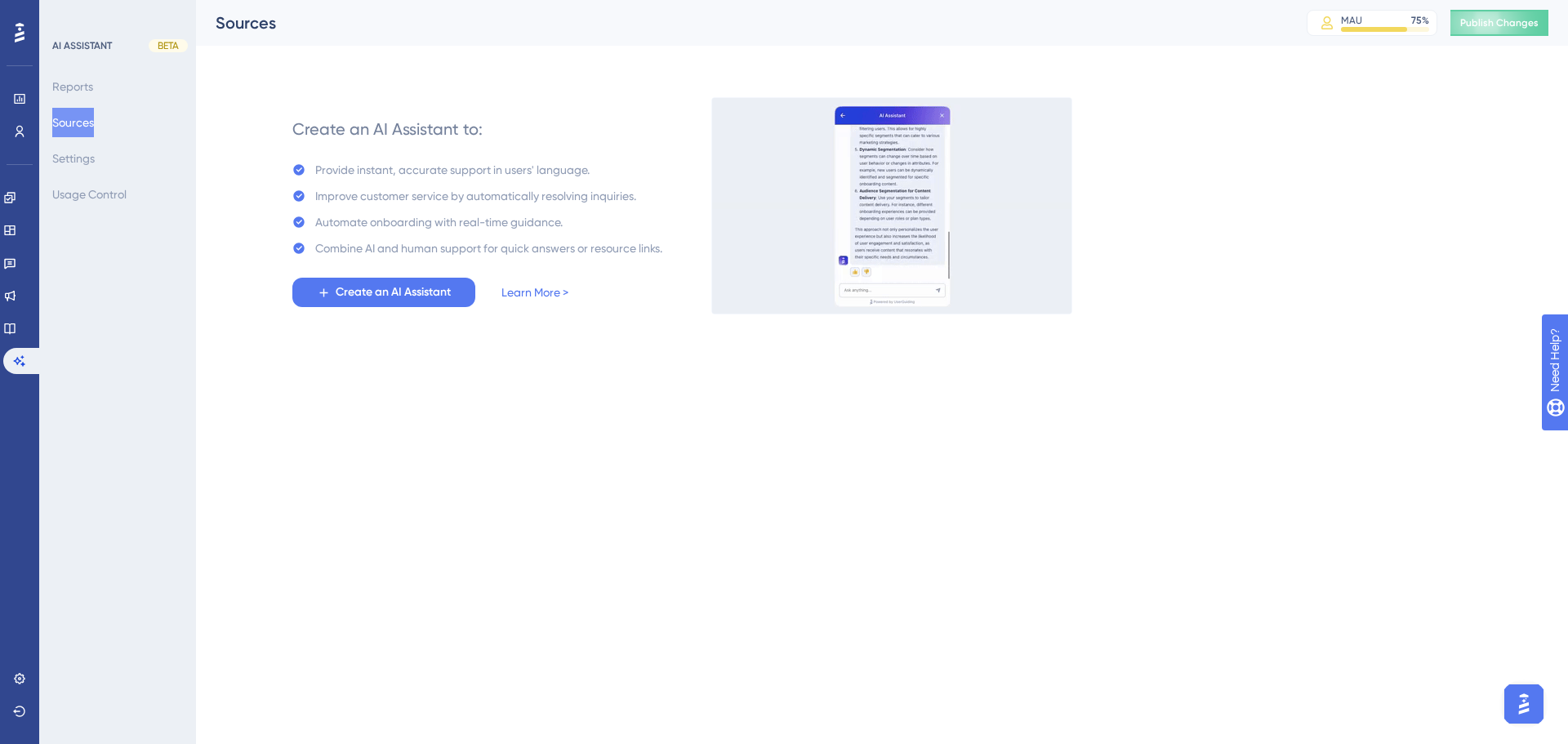 click at bounding box center [20, 33] 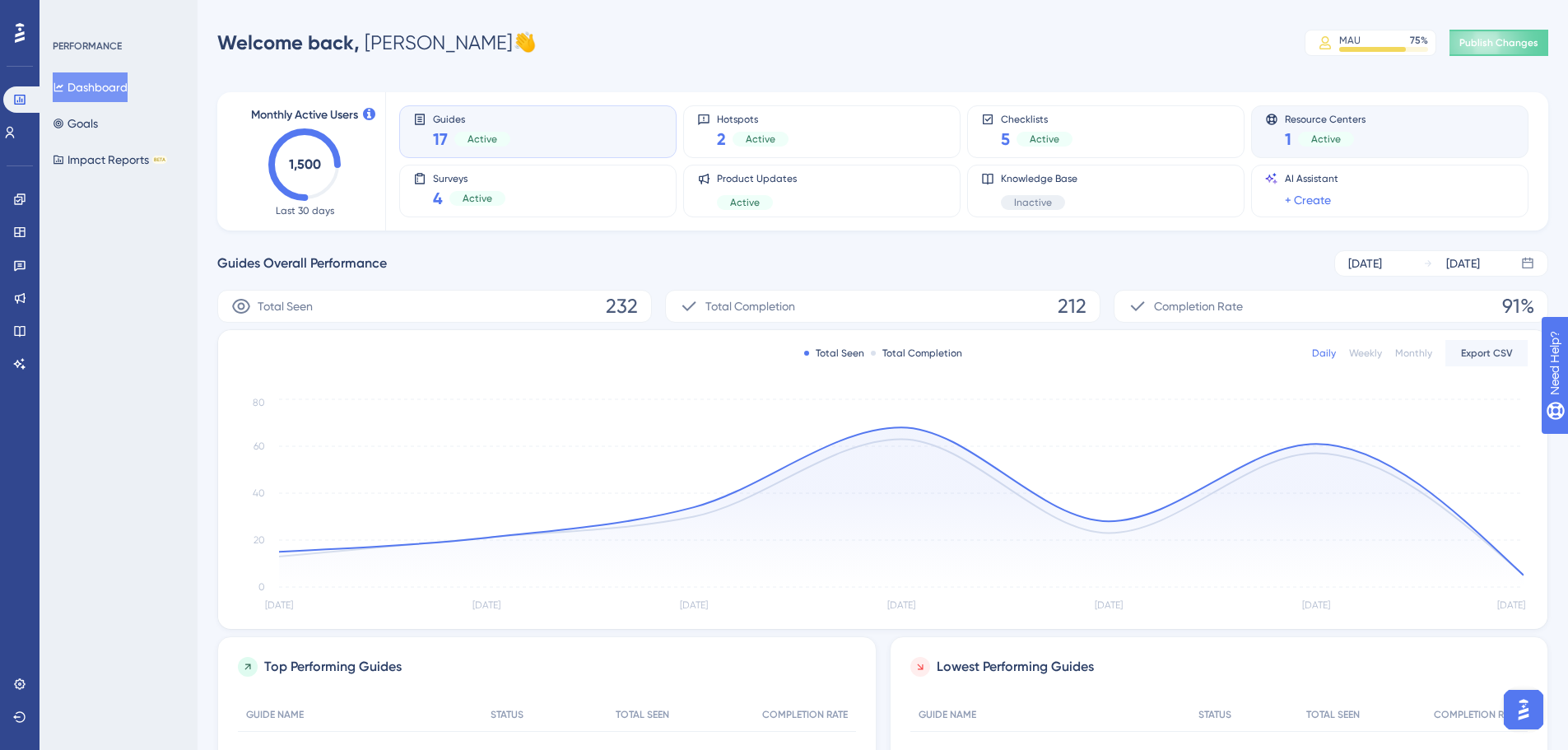 click on "Resource Centers 1 Active" at bounding box center [1389, 132] 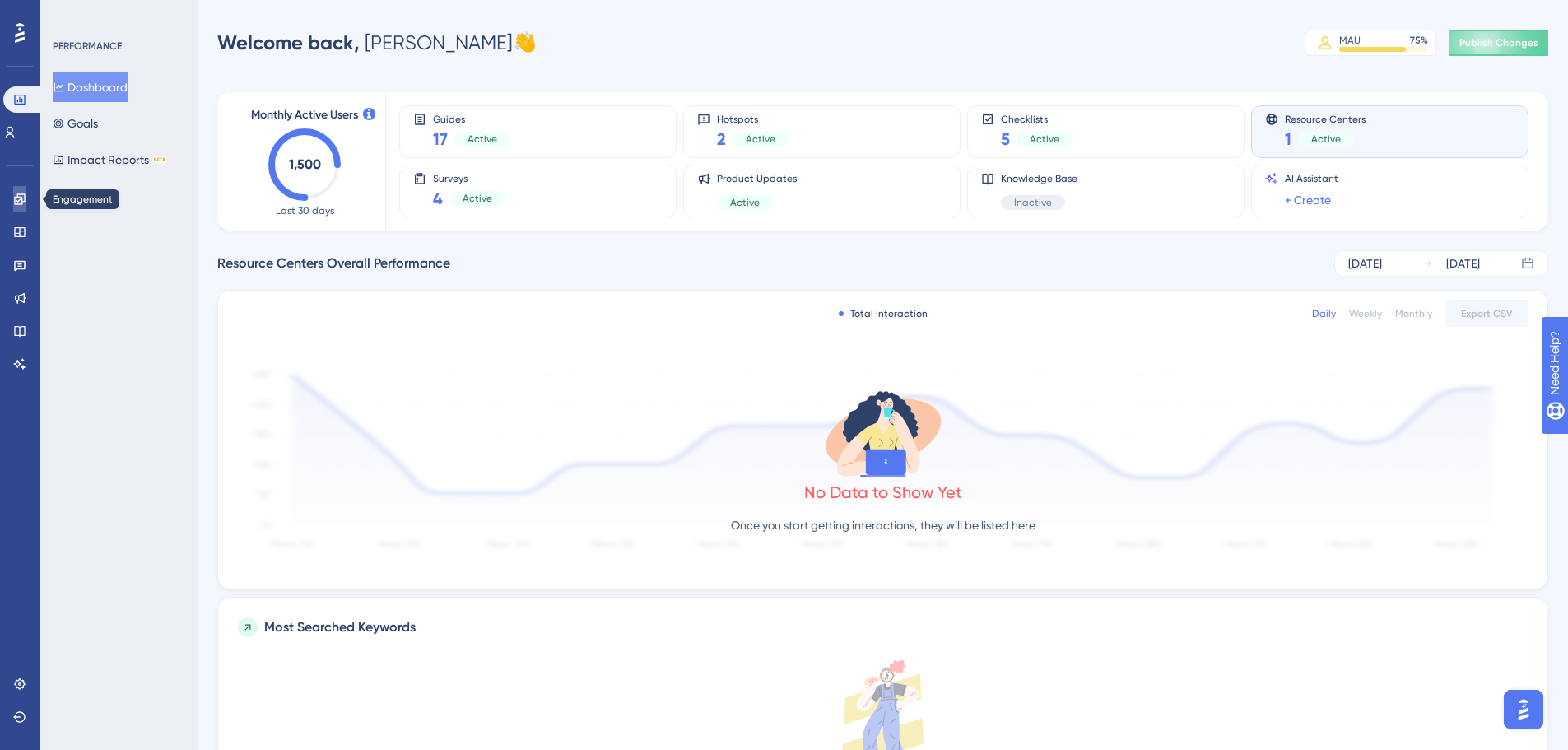 click 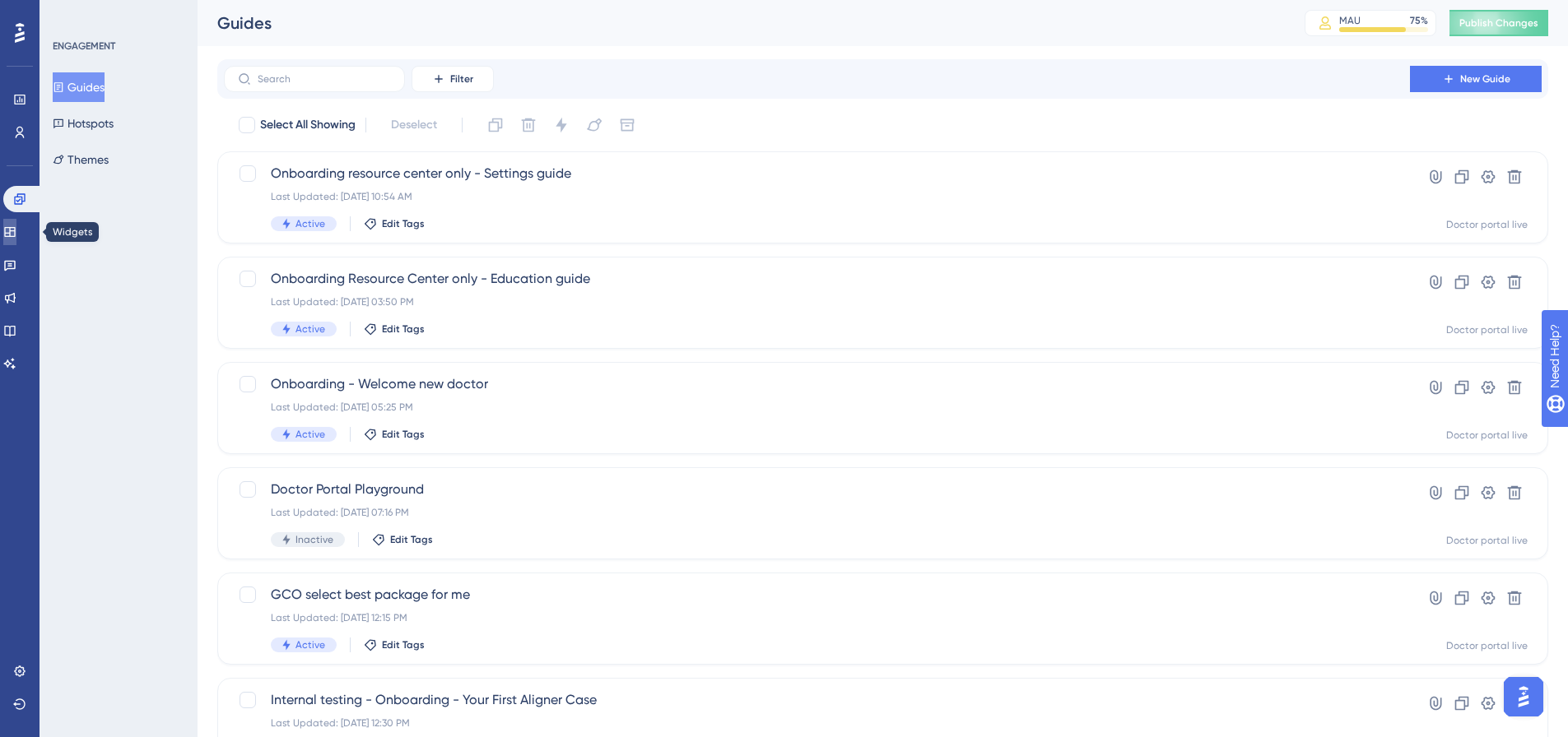 click at bounding box center [10, 232] 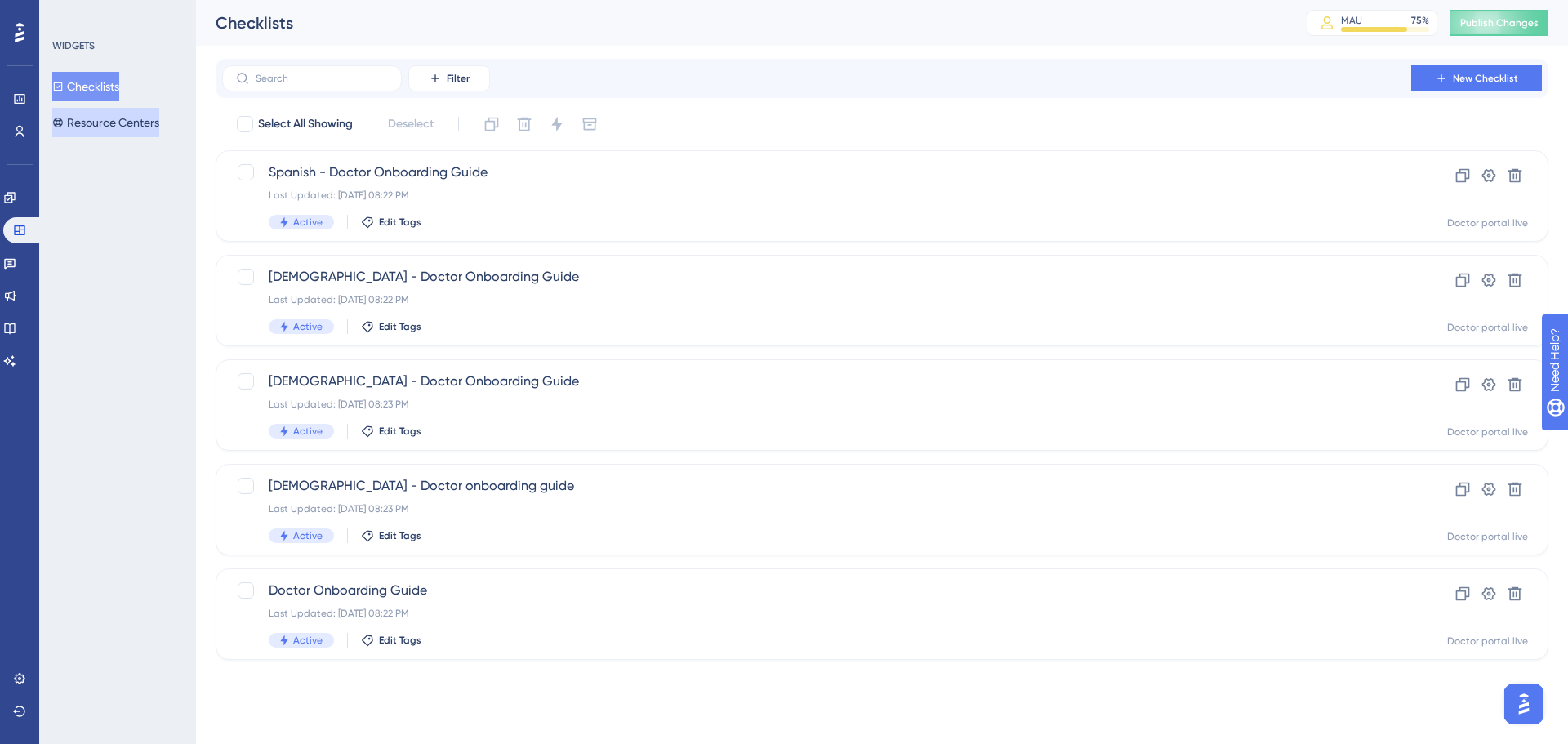 click on "Resource Centers" at bounding box center [105, 123] 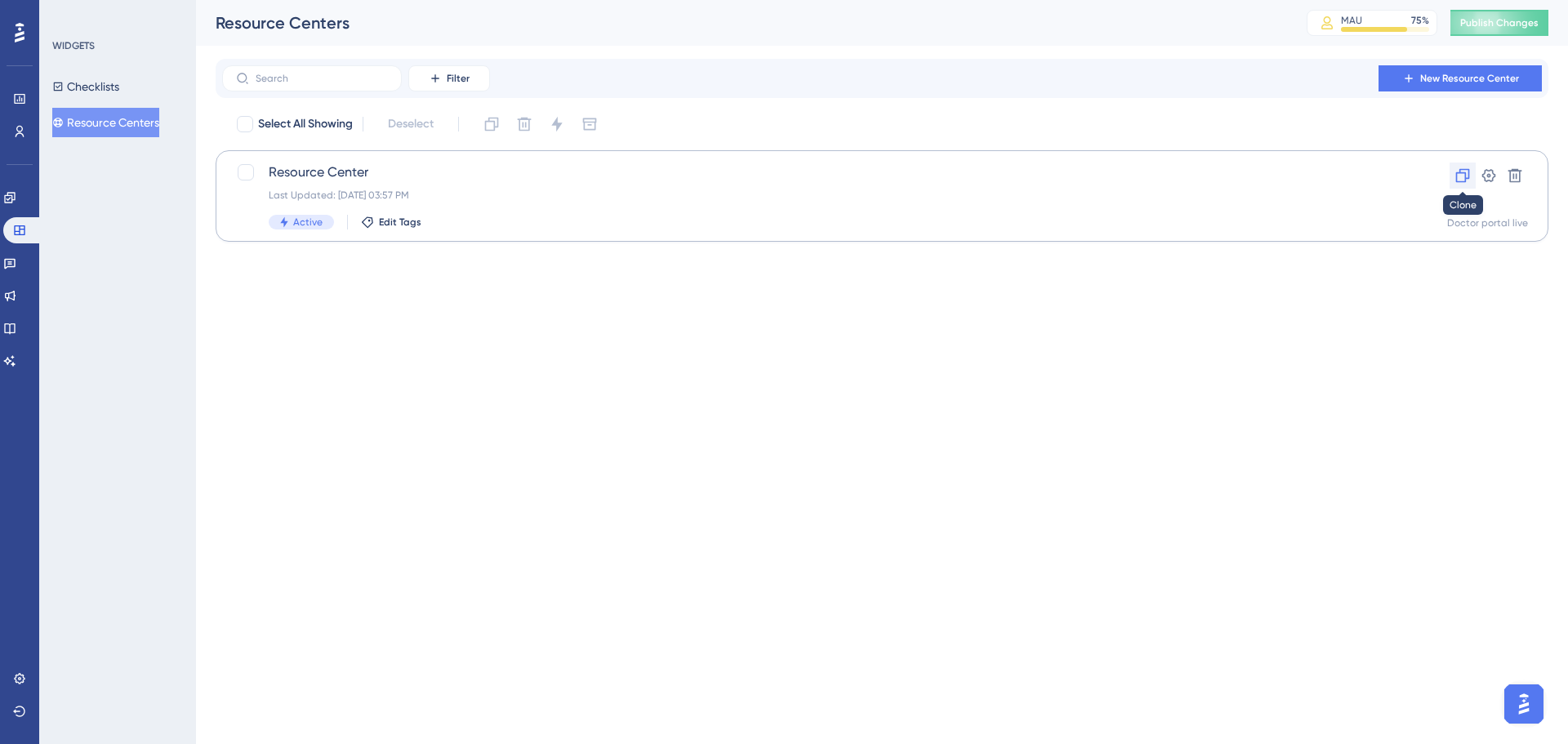 click 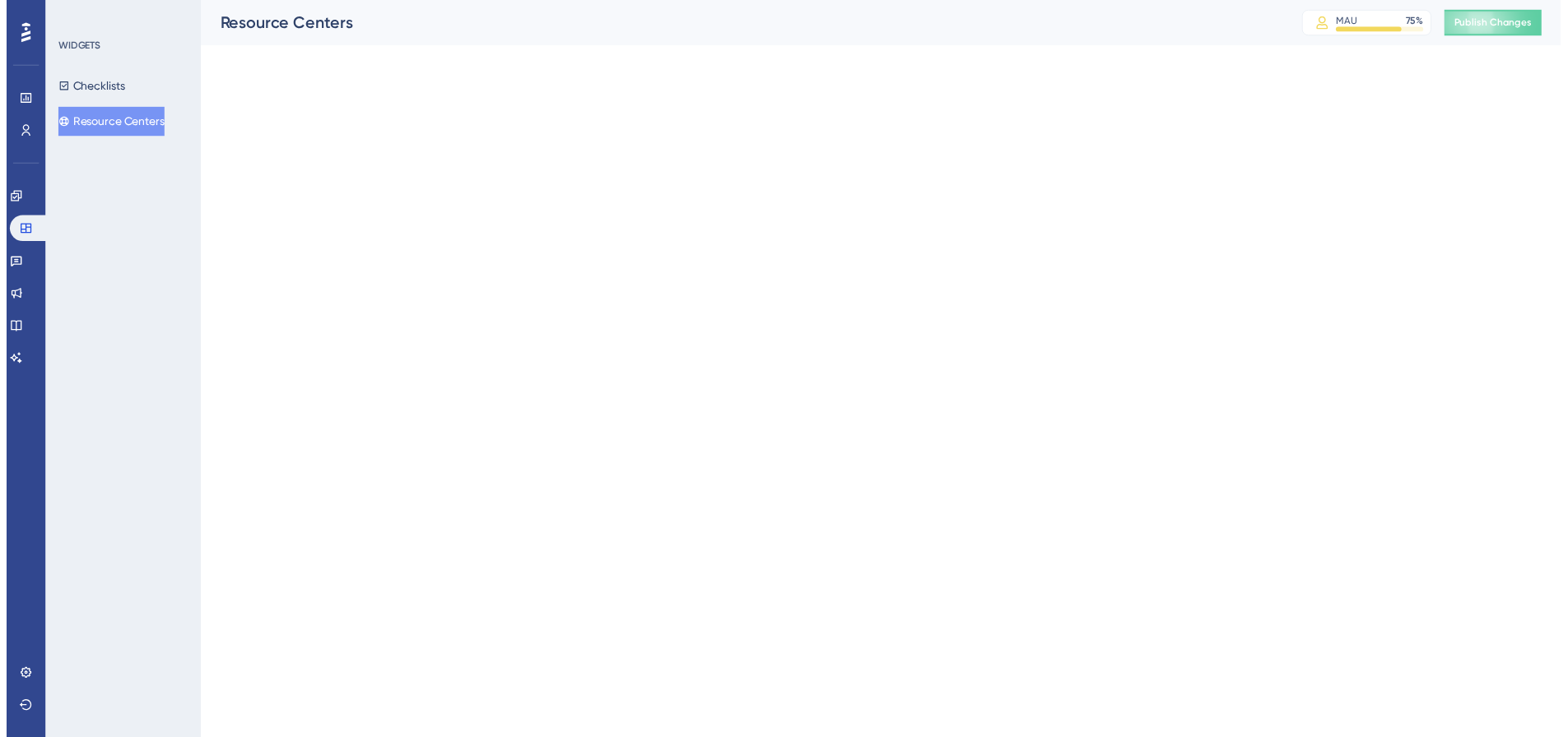 scroll, scrollTop: 0, scrollLeft: 0, axis: both 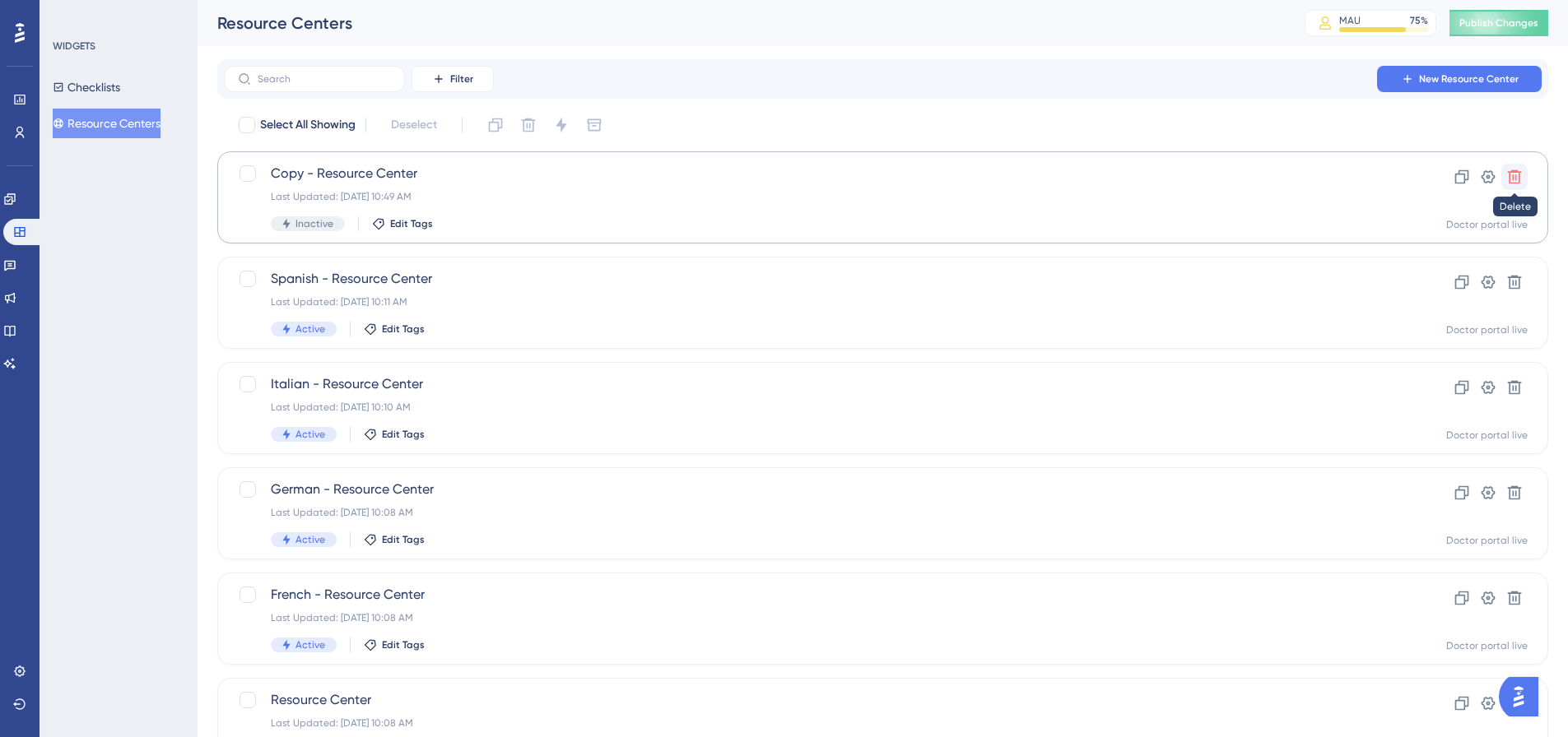 click 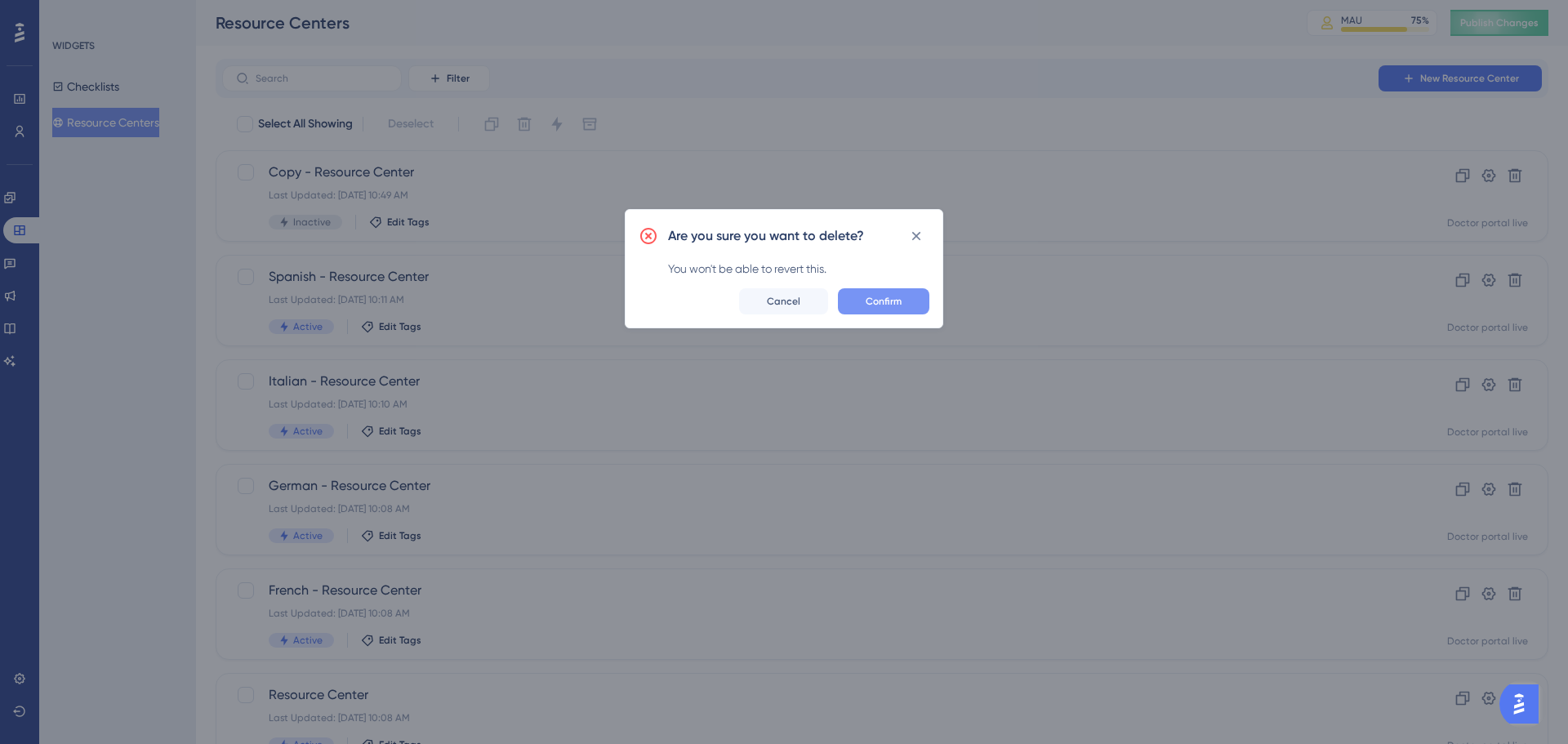 click on "Confirm" at bounding box center [884, 301] 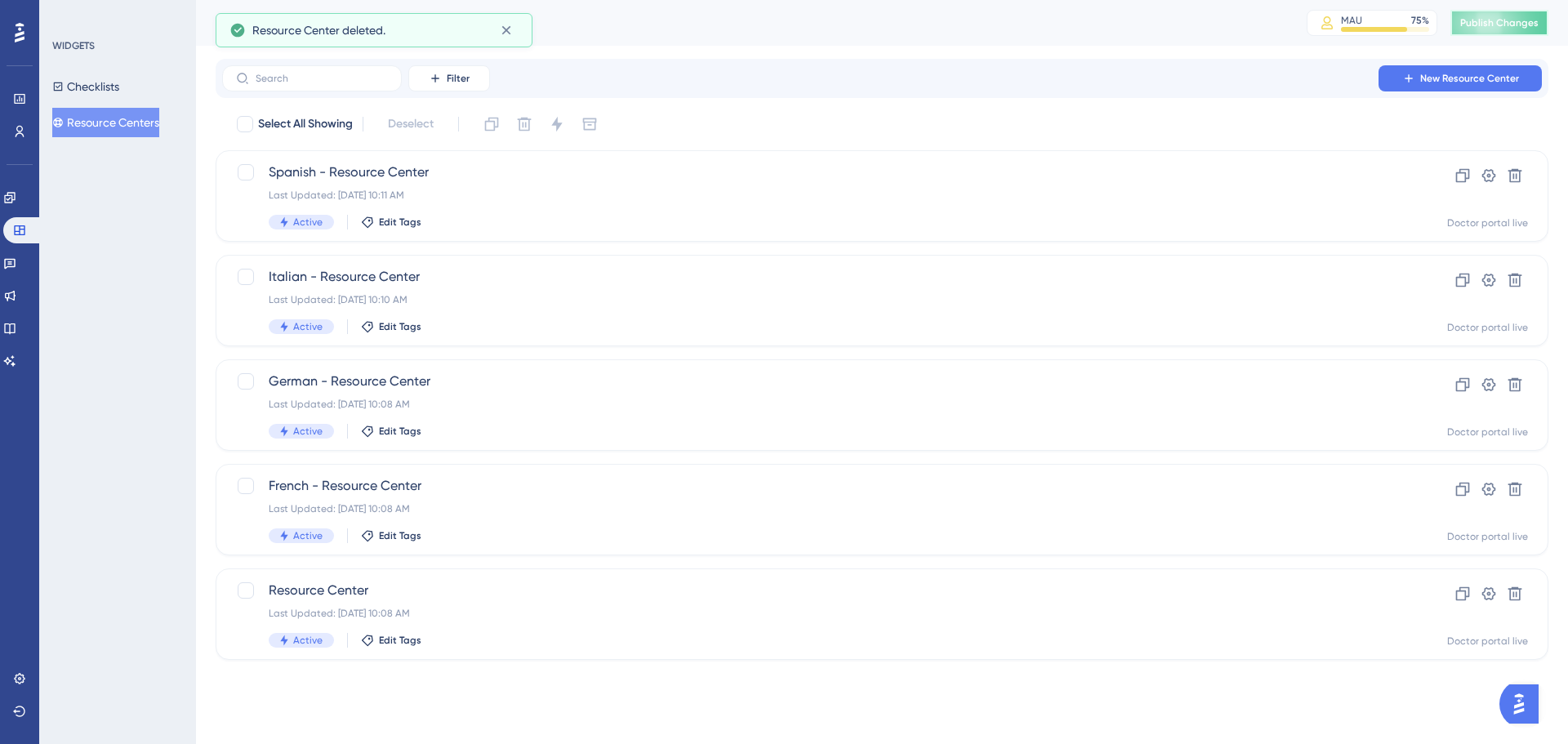 click on "Publish Changes" at bounding box center (1499, 23) 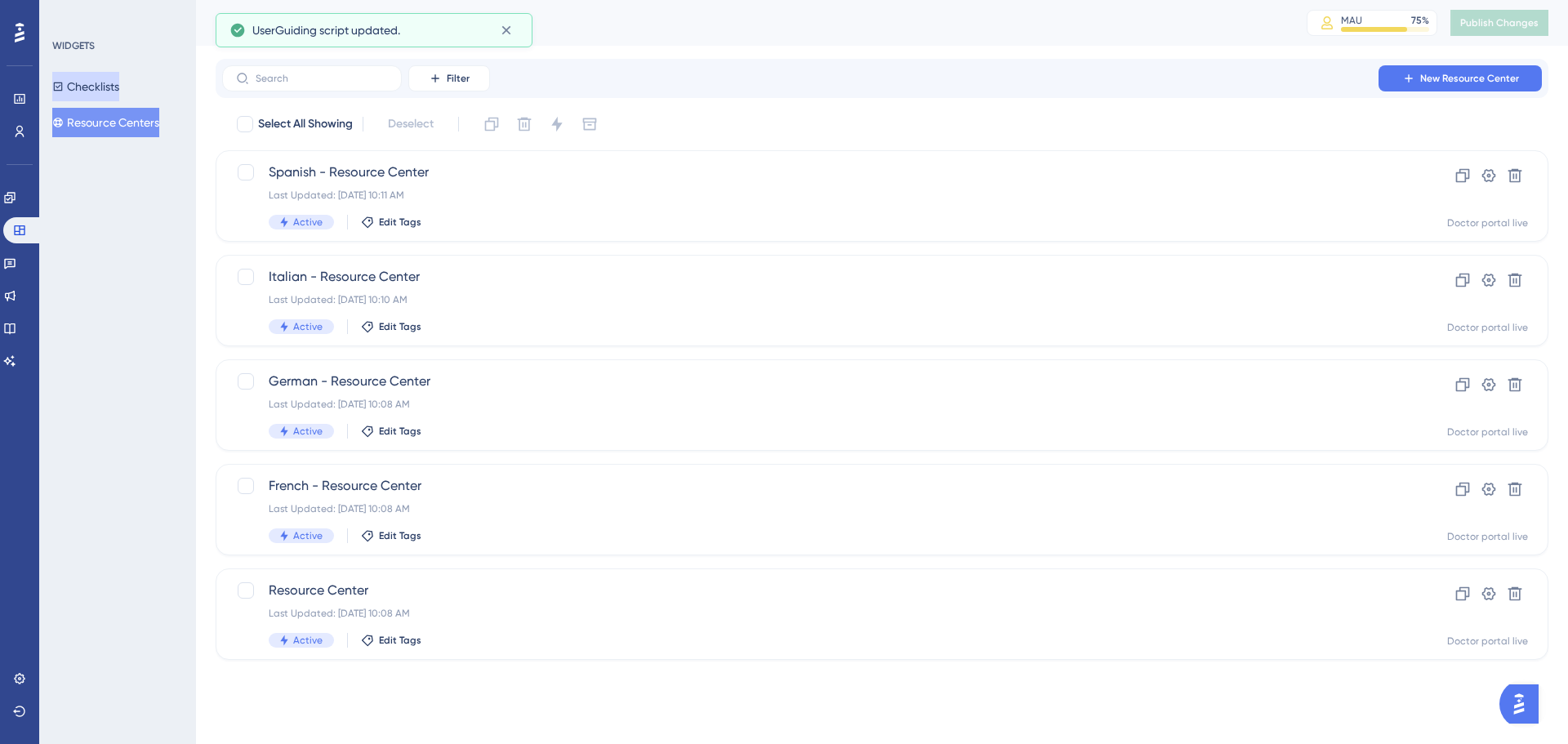 click on "Checklists" at bounding box center [86, 87] 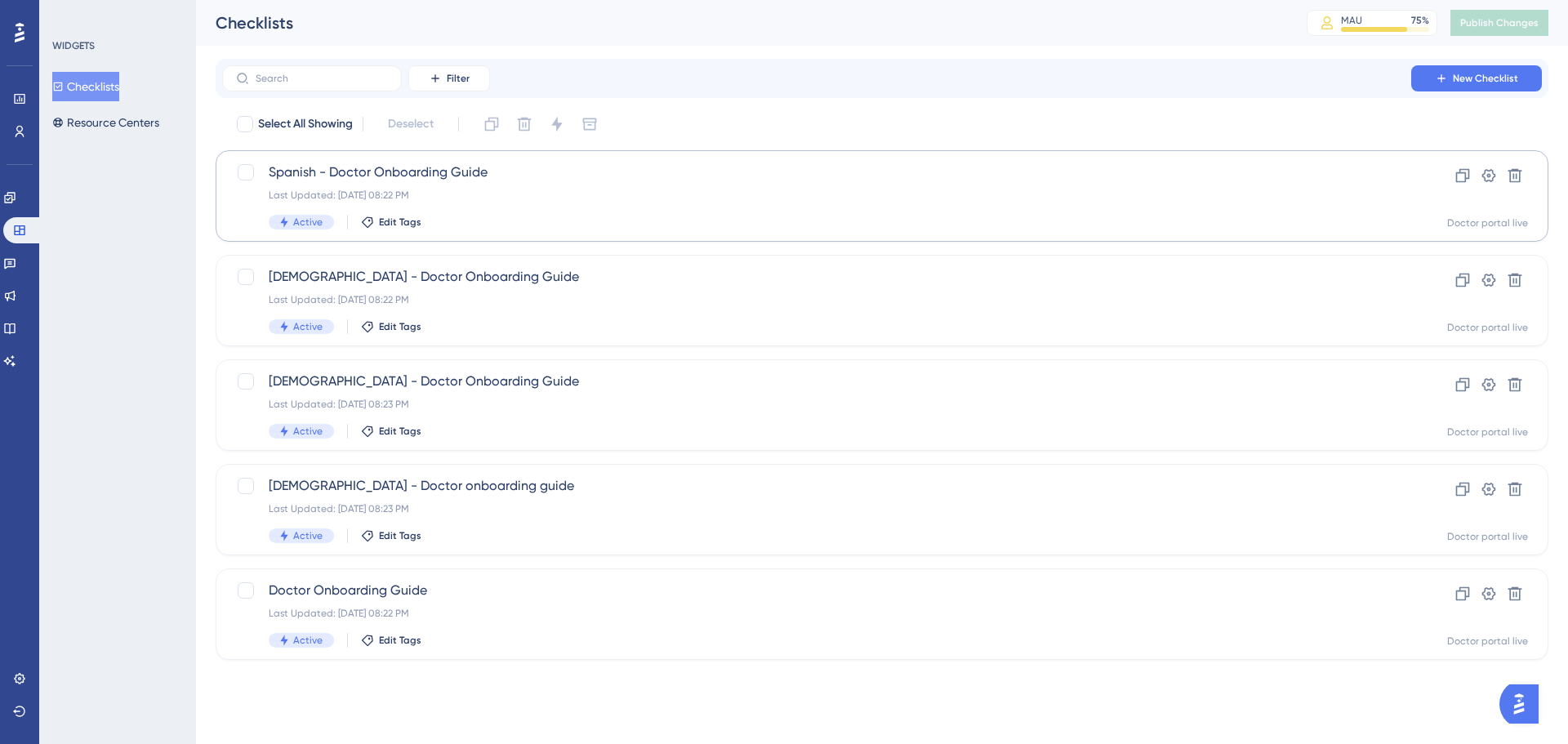 scroll, scrollTop: 0, scrollLeft: 0, axis: both 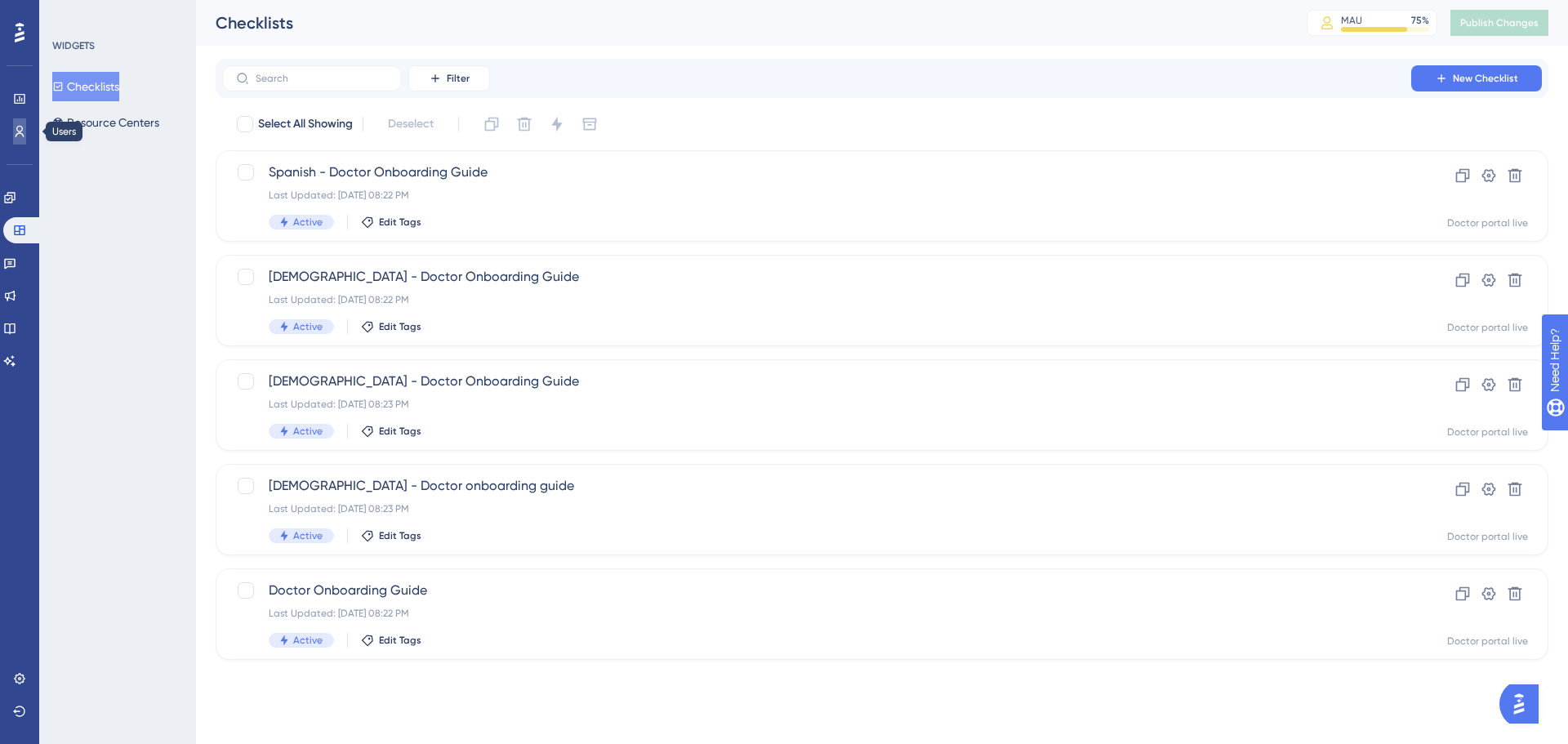 click 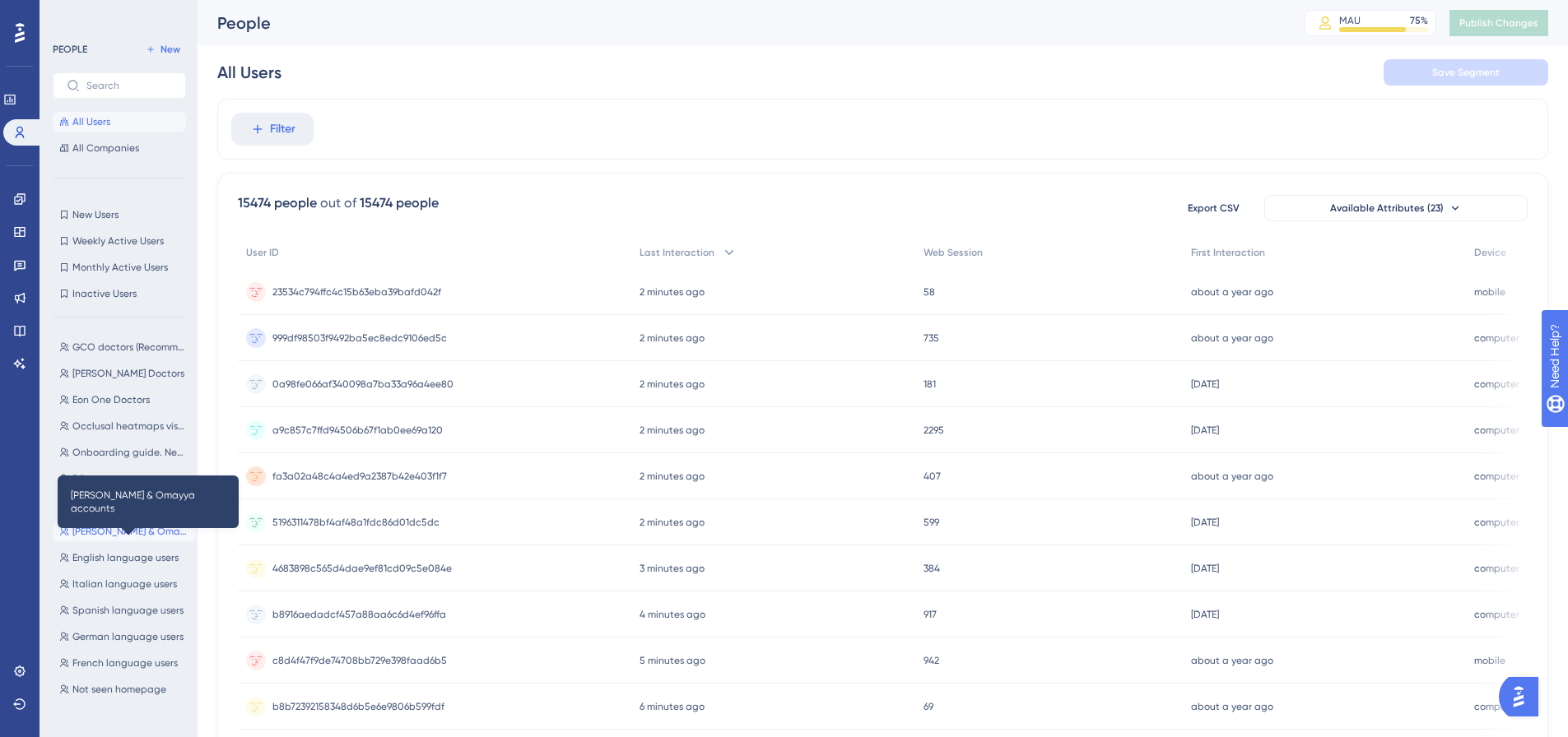 click on "[PERSON_NAME] & Omayya accounts" at bounding box center (131, 531) 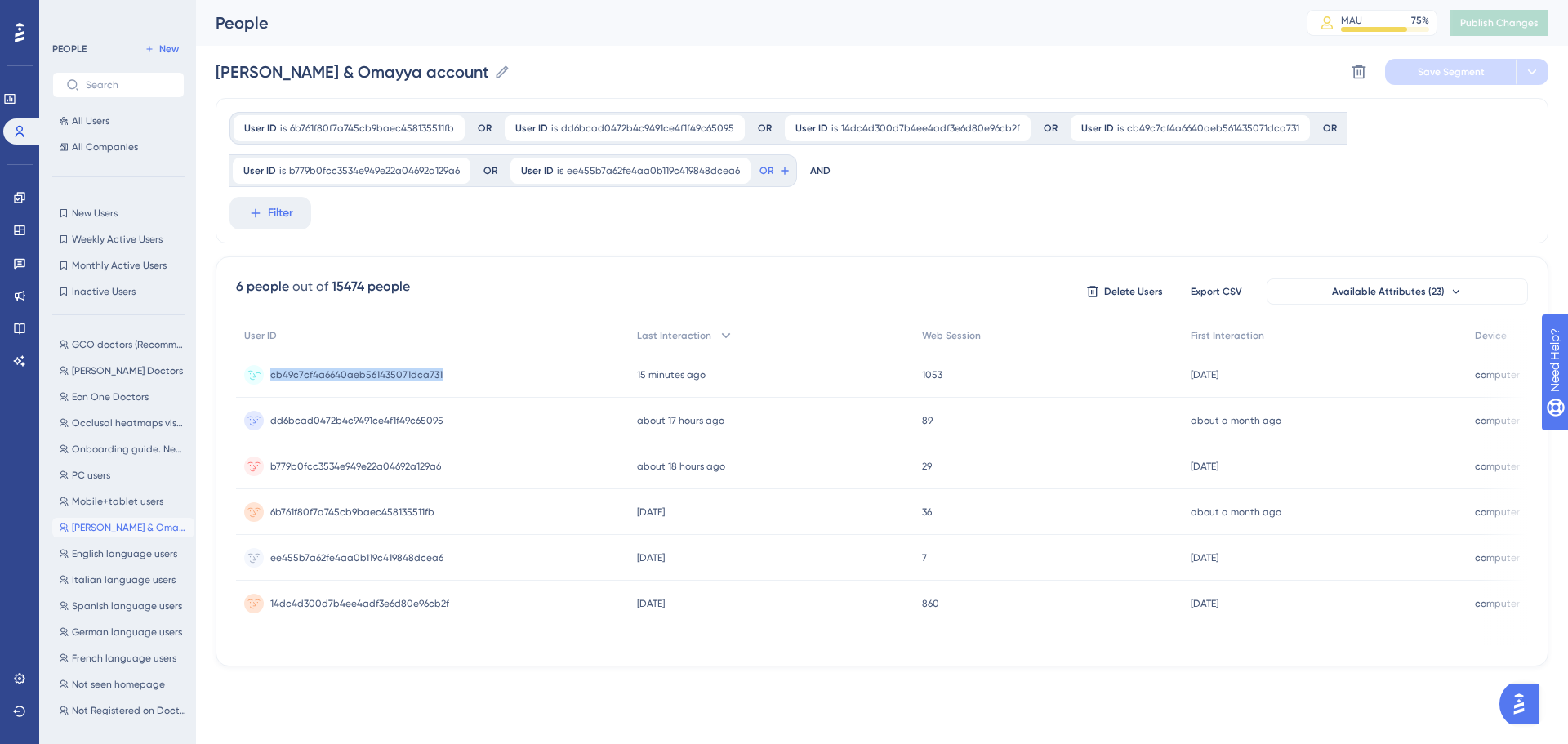 drag, startPoint x: 444, startPoint y: 376, endPoint x: 273, endPoint y: 374, distance: 171.0117 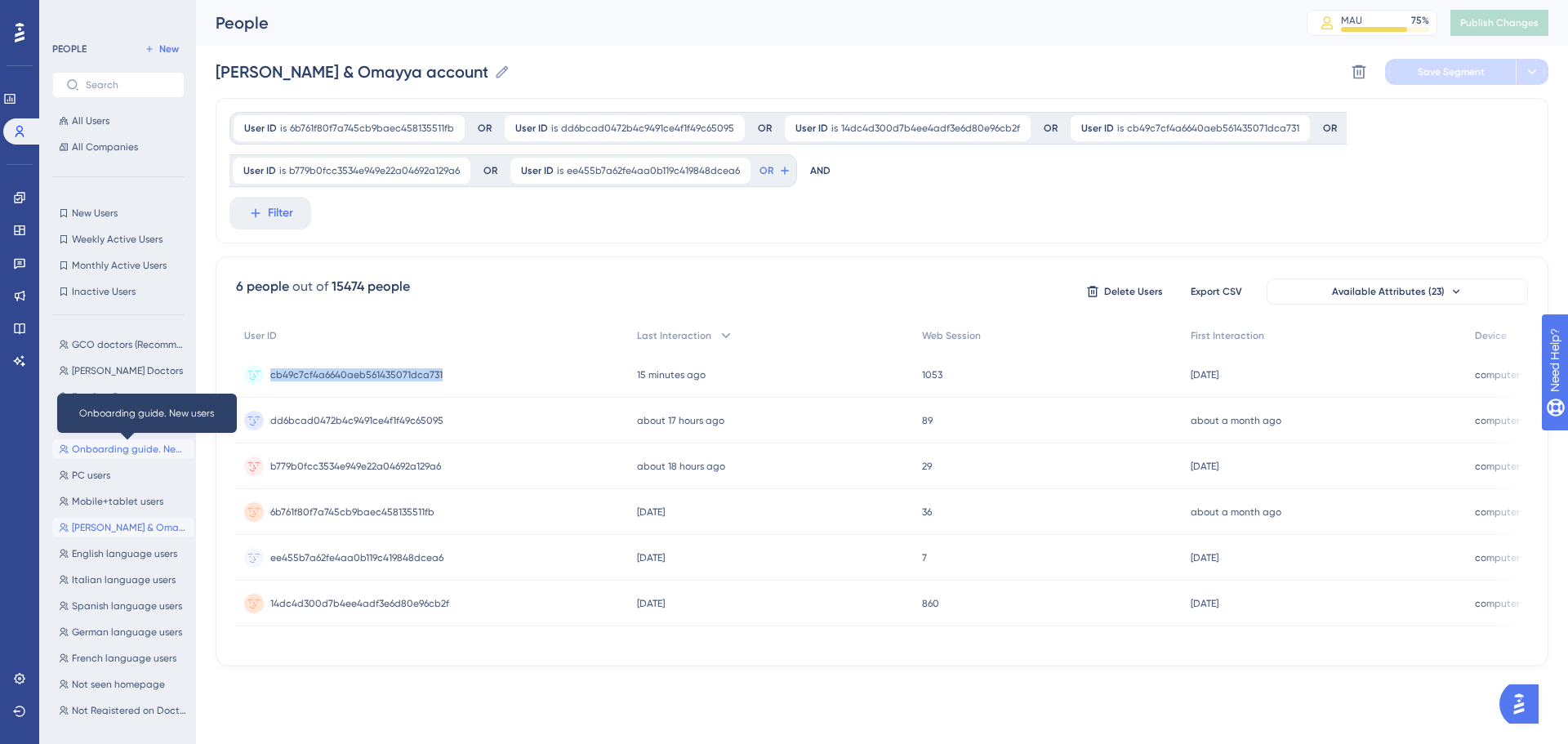 click on "Onboarding guide. New users" at bounding box center [130, 449] 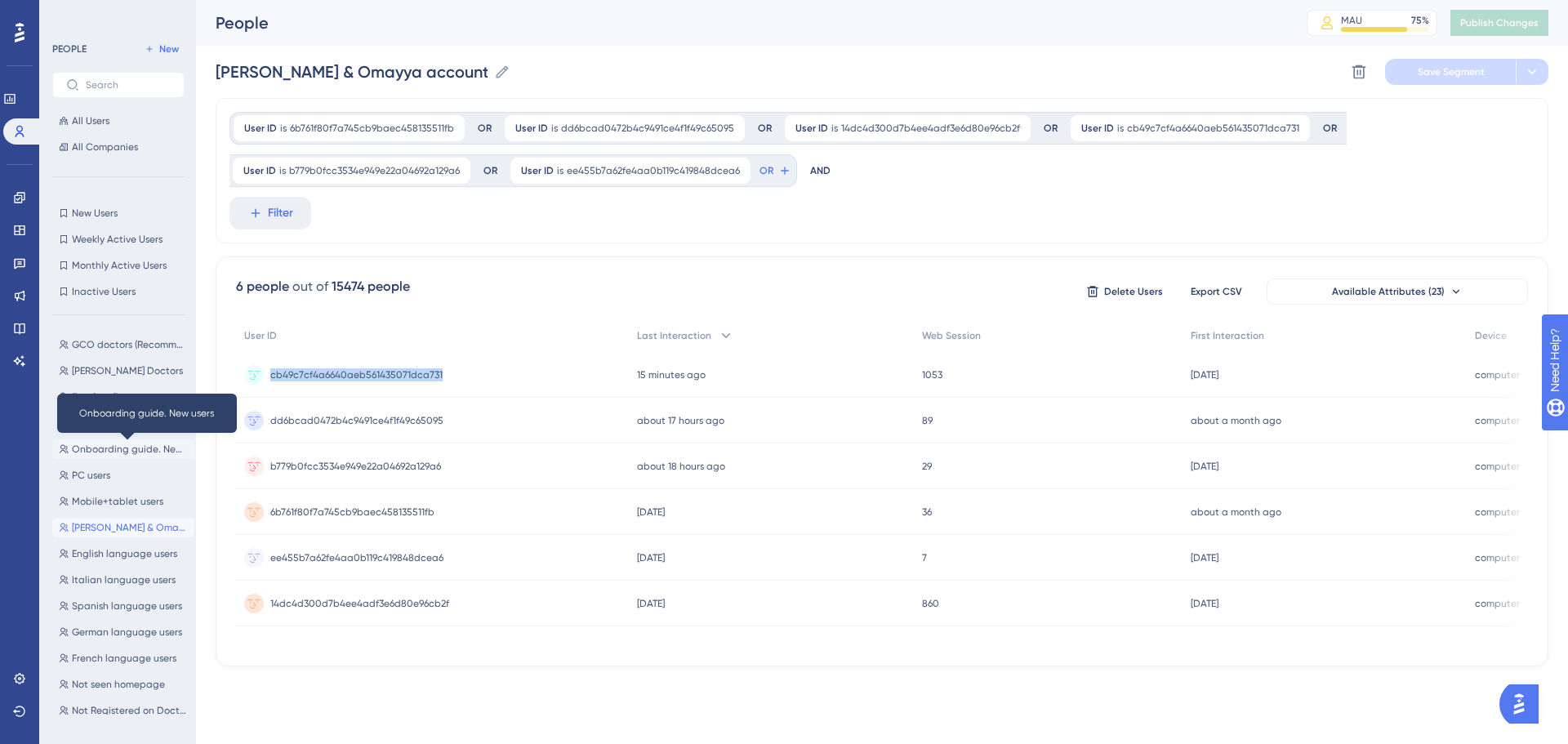 type on "Onboarding guide. New users" 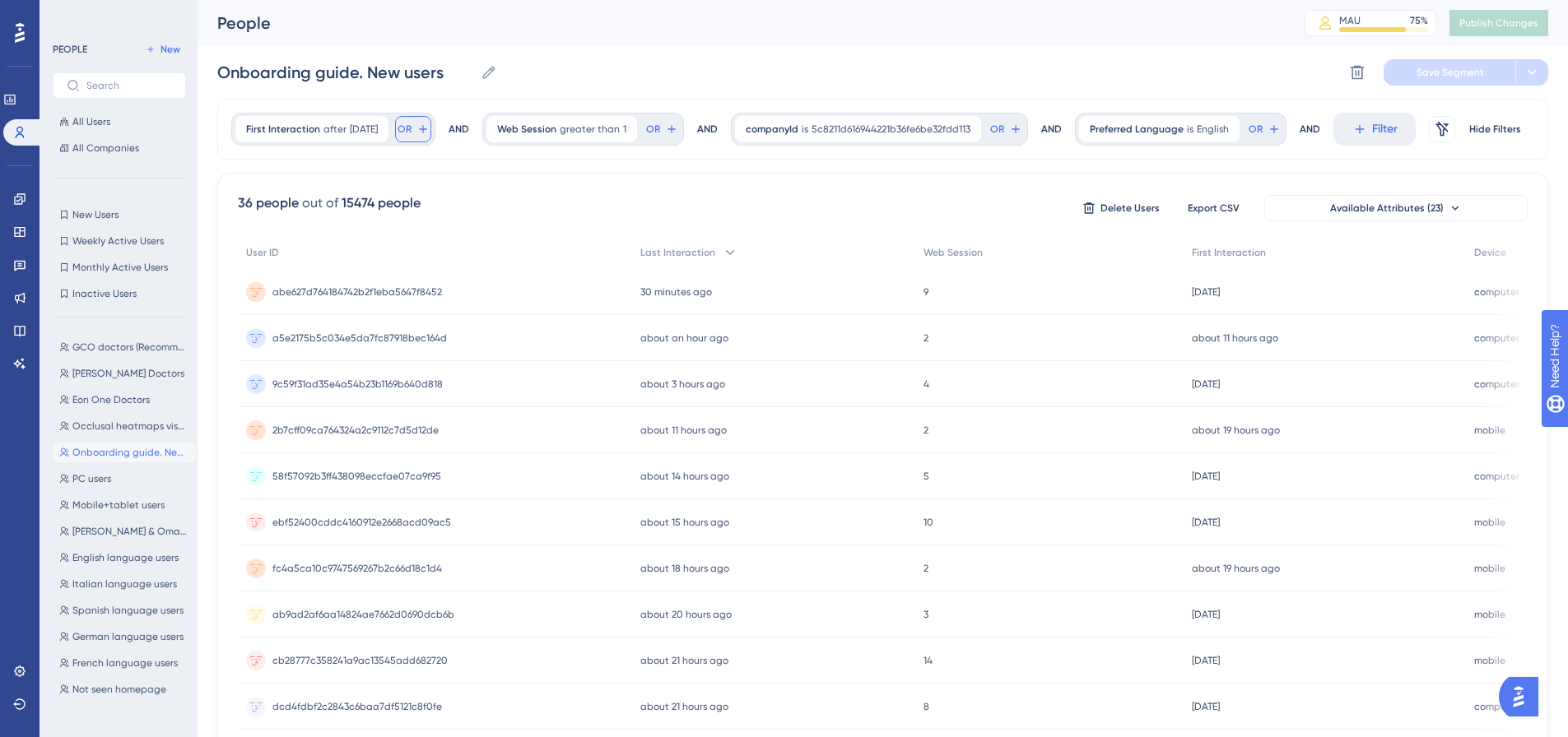 click 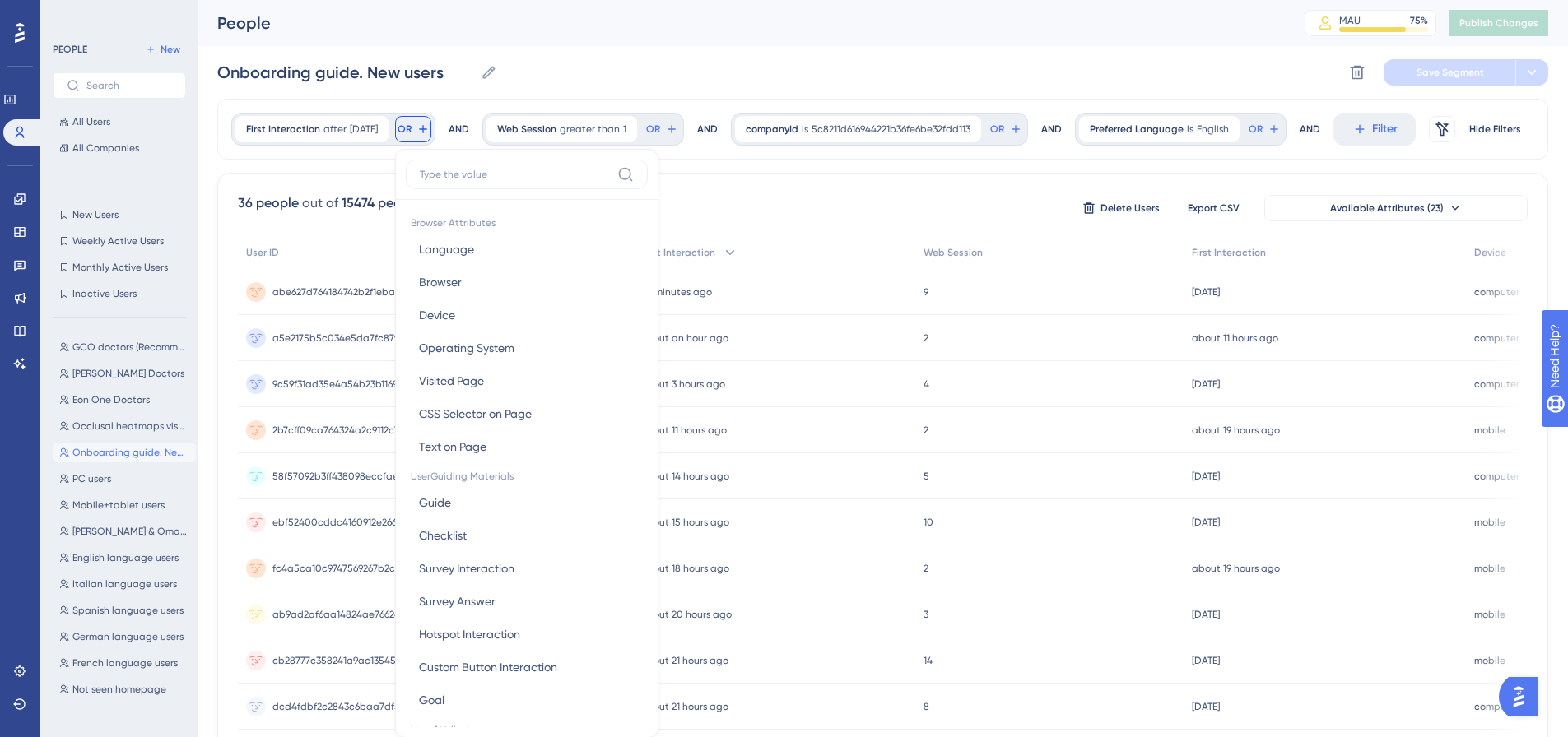 scroll, scrollTop: 75, scrollLeft: 0, axis: vertical 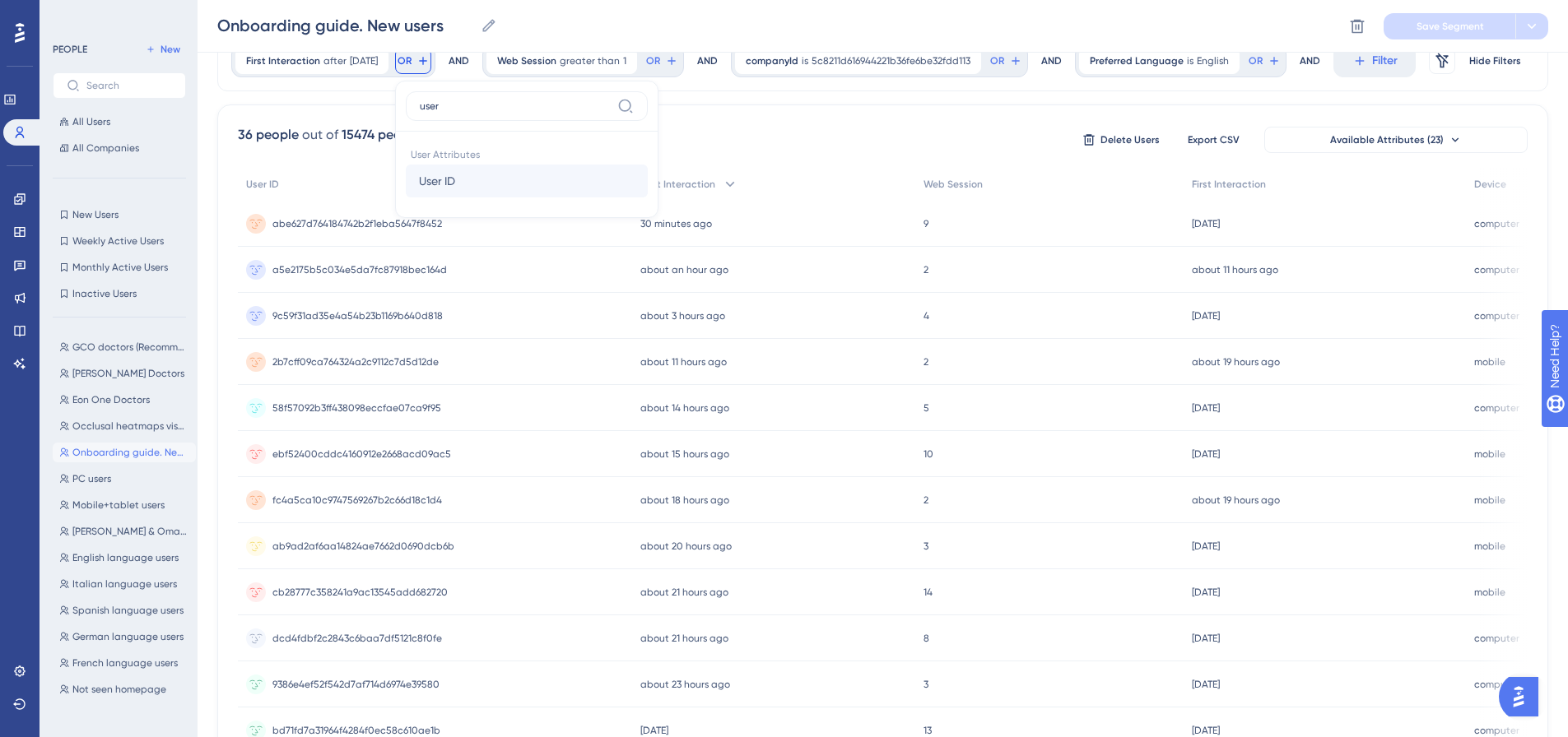type on "user" 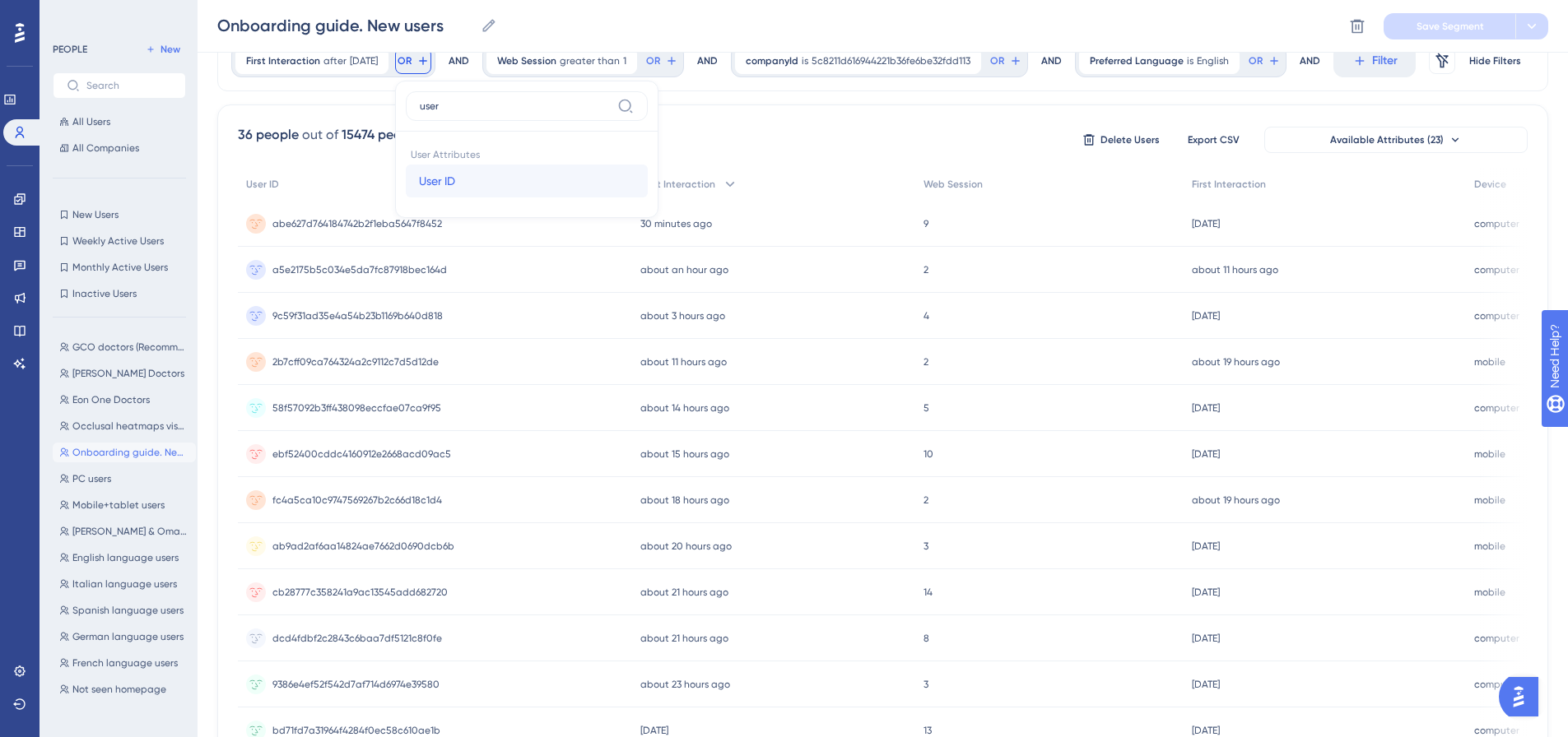 click on "User ID User ID" at bounding box center [527, 181] 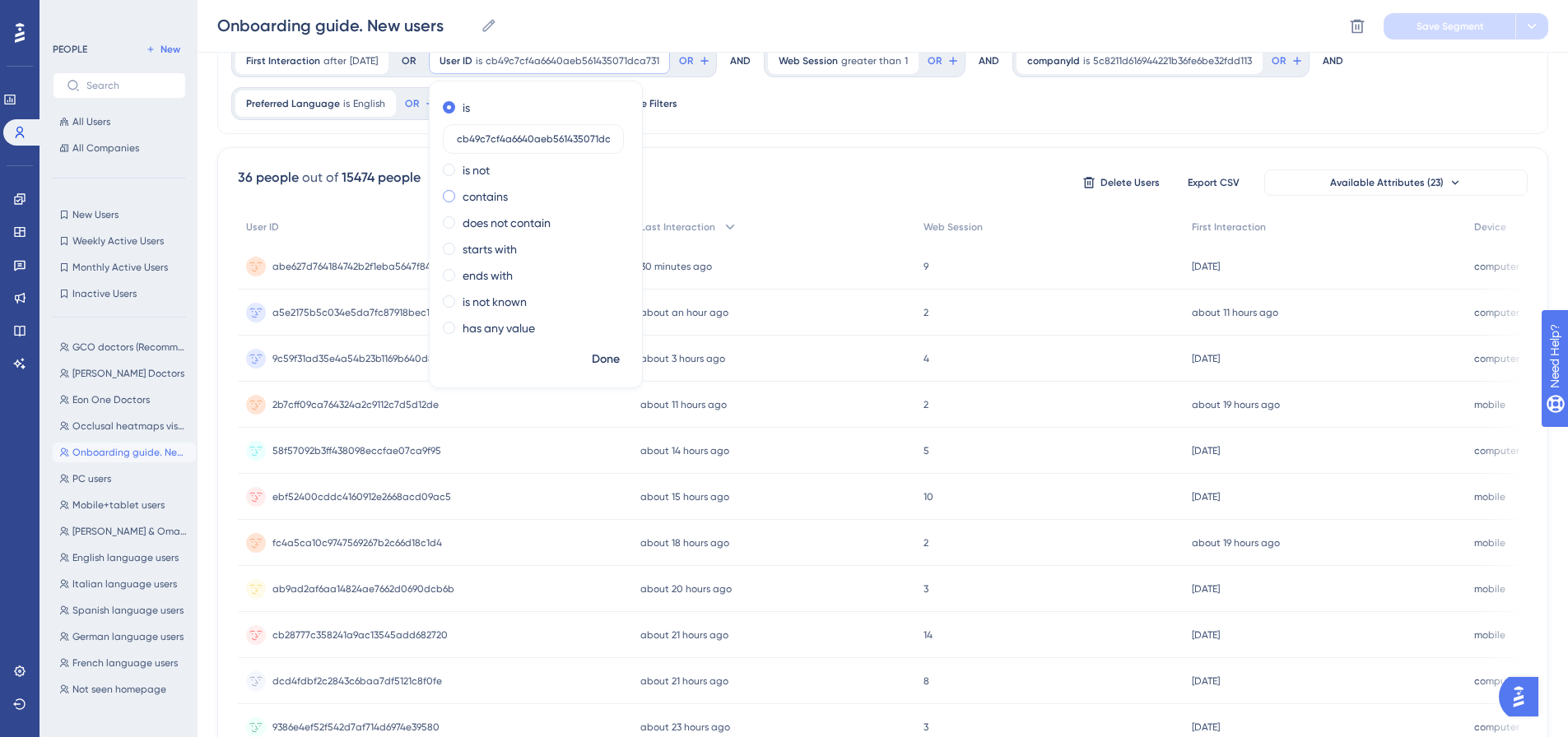 scroll, scrollTop: 0, scrollLeft: 16, axis: horizontal 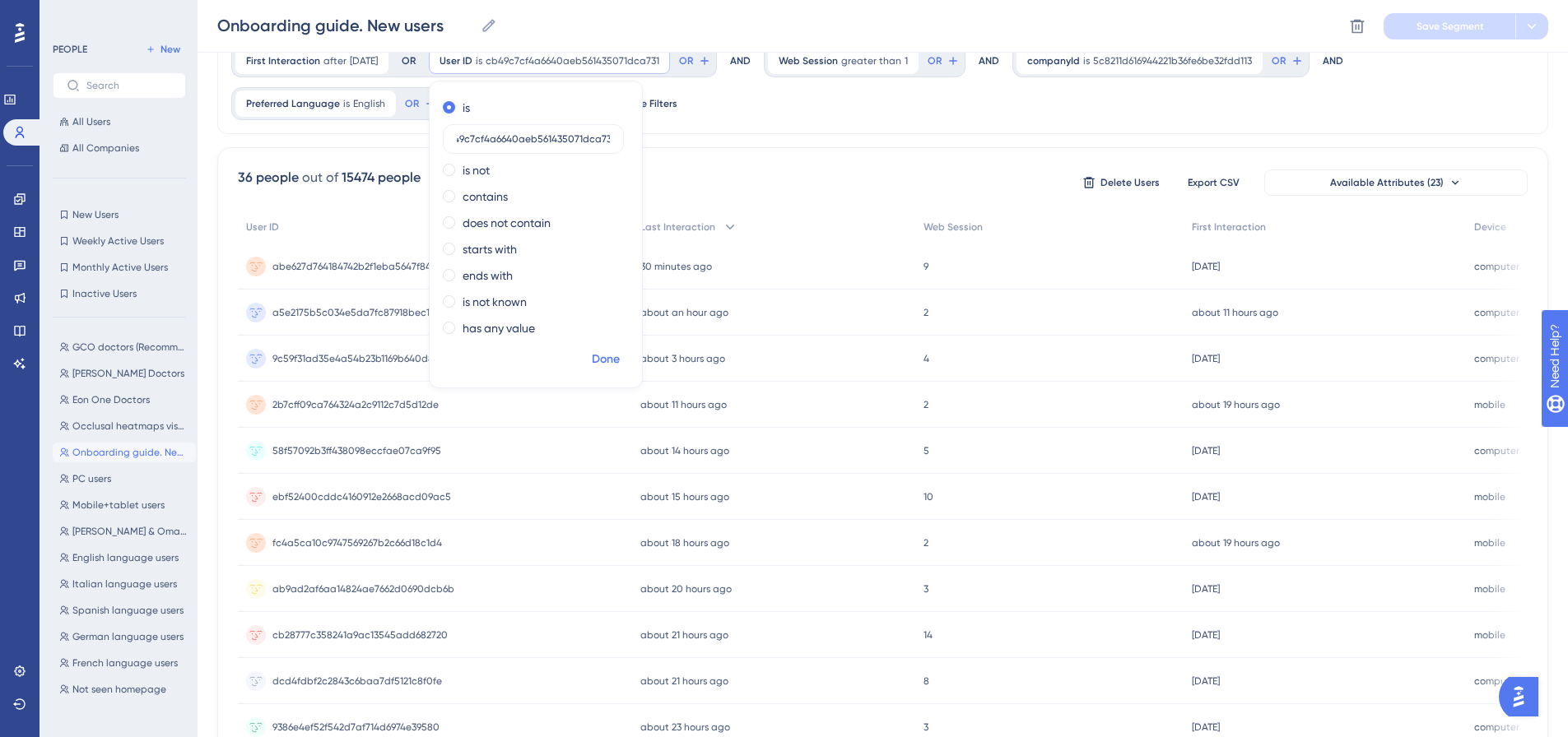 type on "cb49c7cf4a6640aeb561435071dca731" 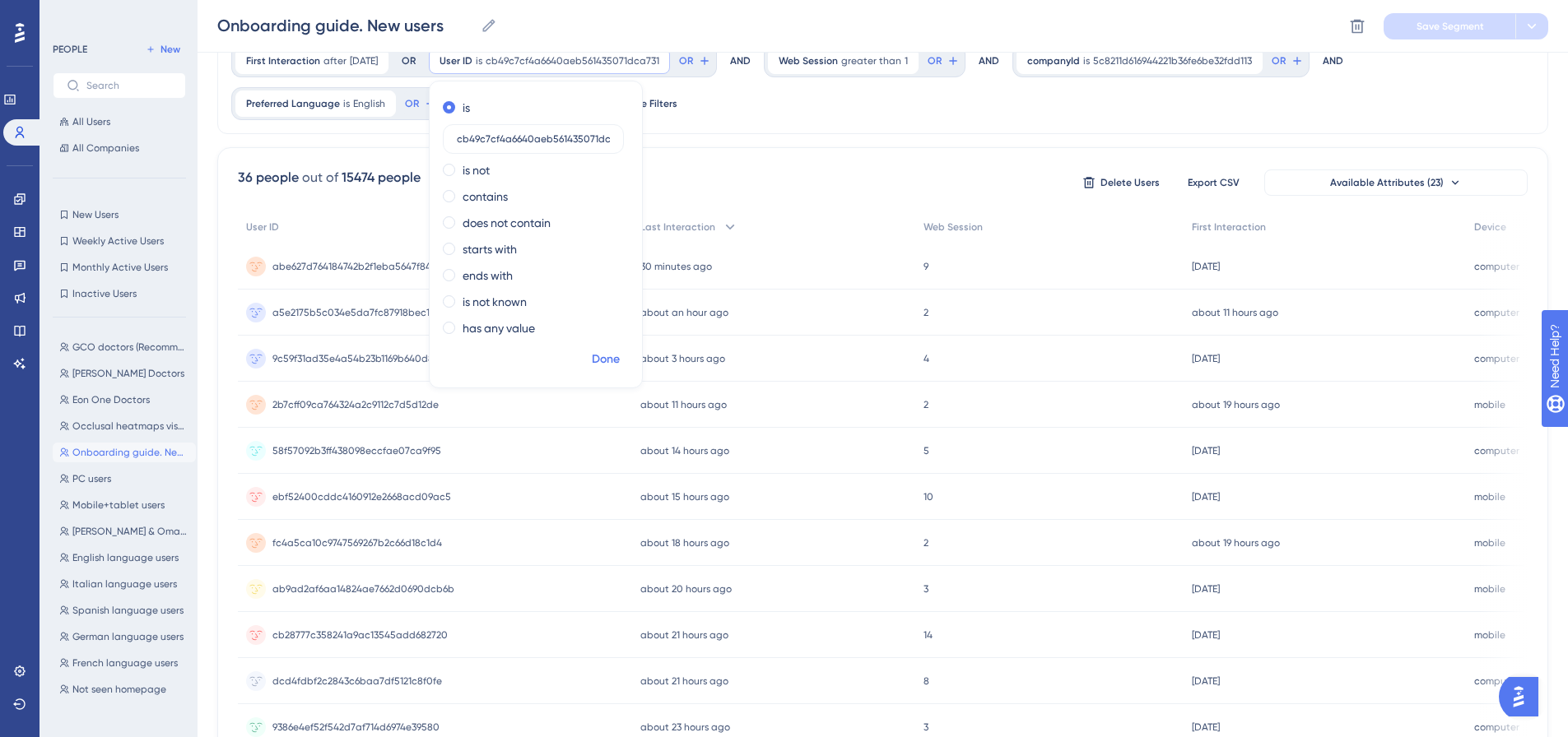 click on "Done" at bounding box center (606, 359) 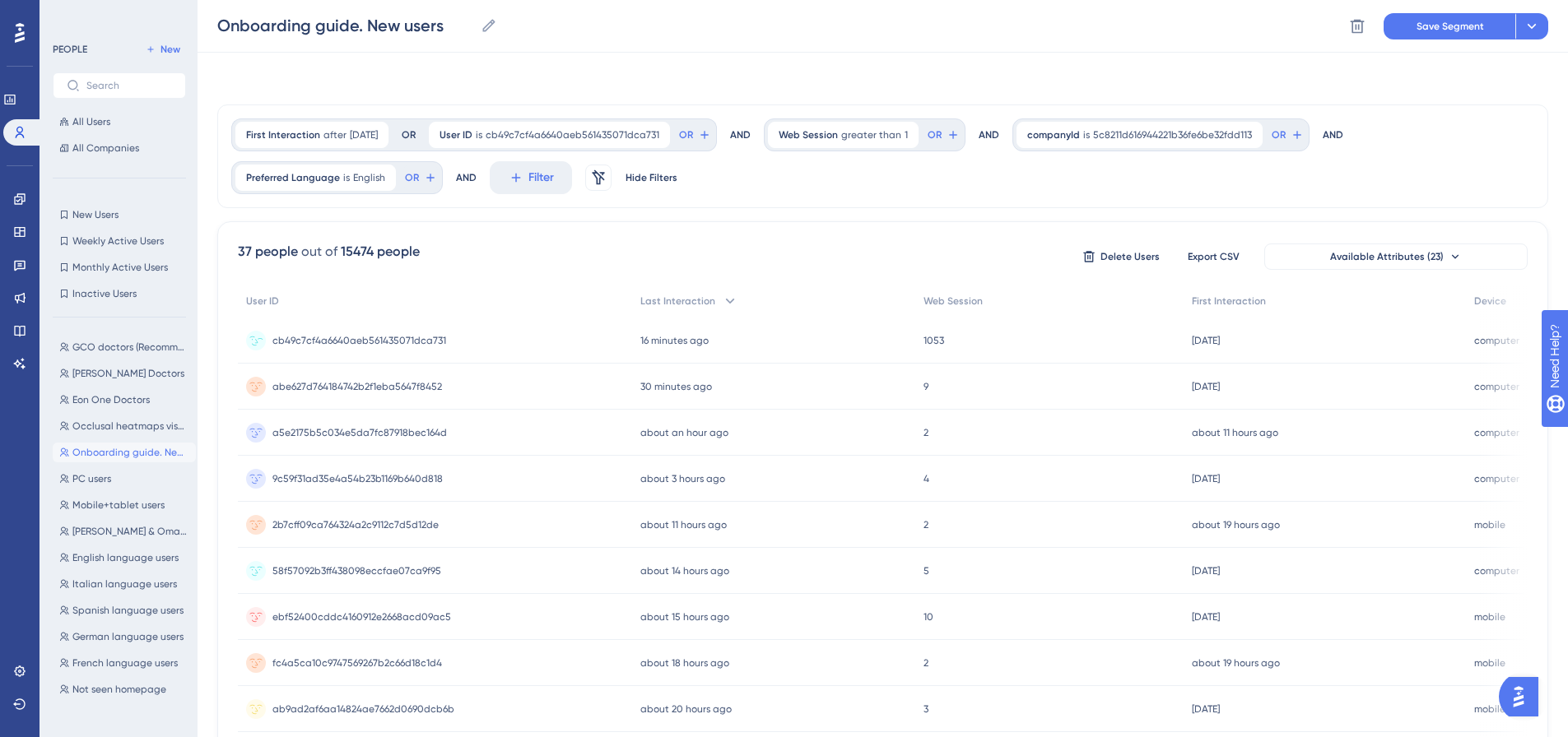 scroll, scrollTop: 0, scrollLeft: 0, axis: both 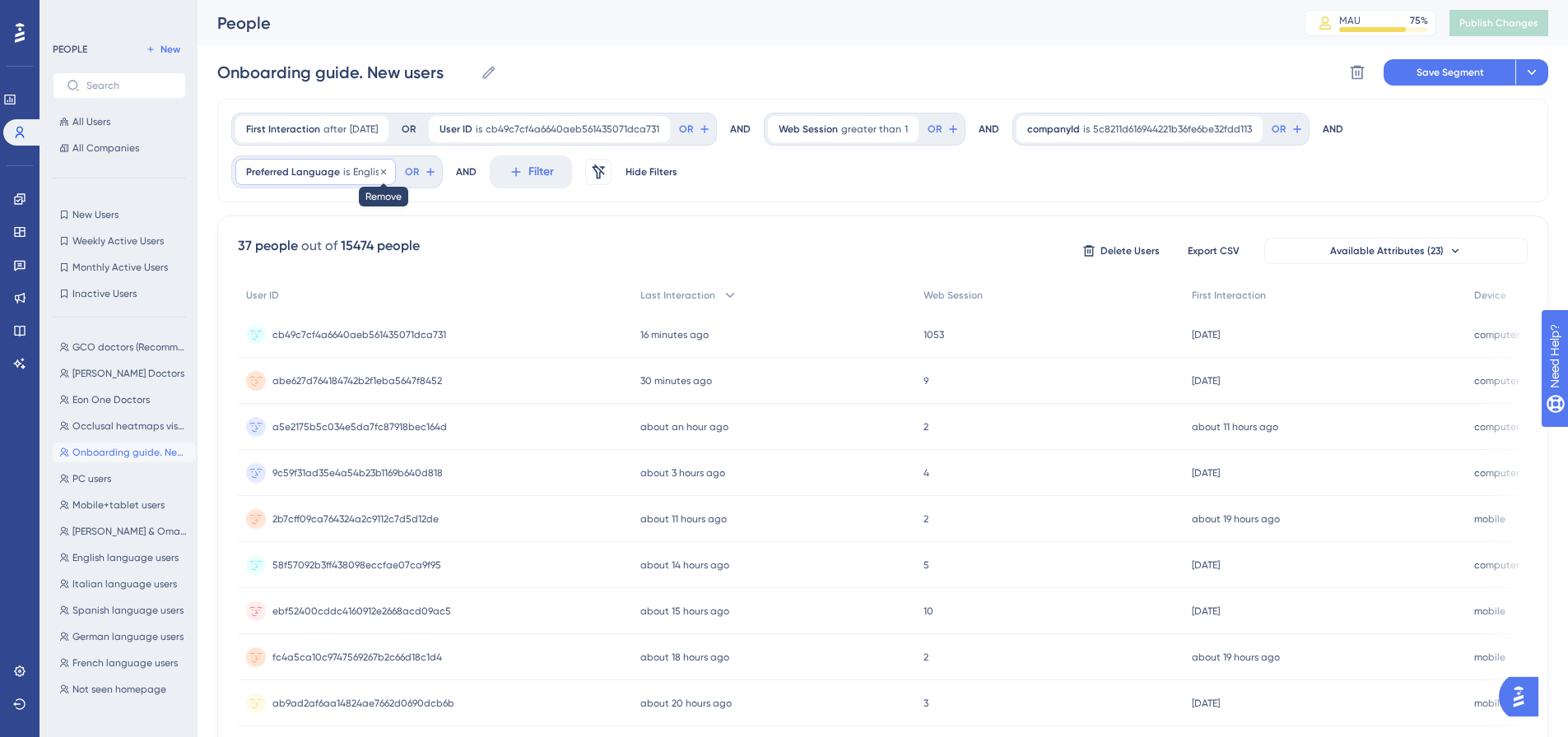 click 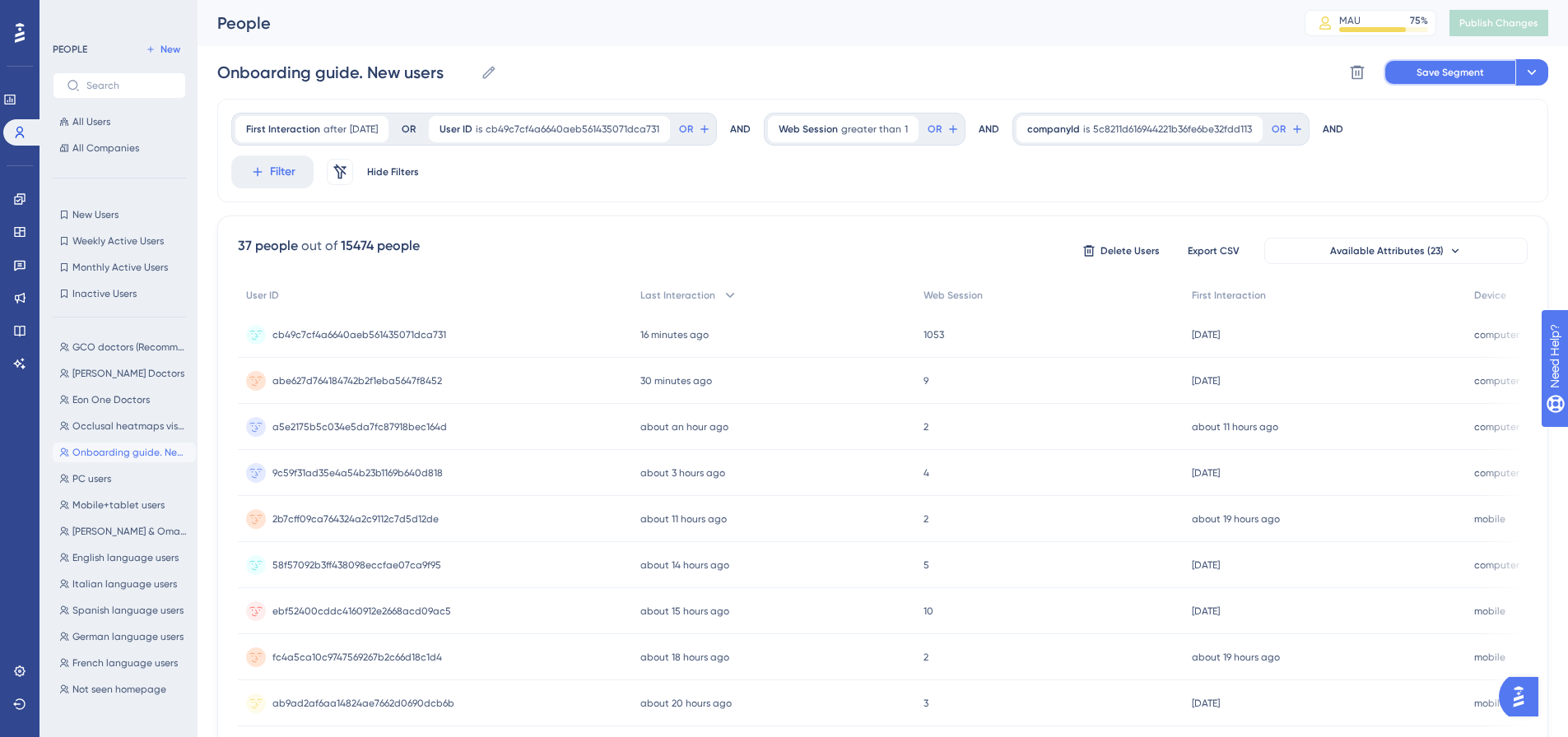 click on "Save Segment" at bounding box center [1450, 72] 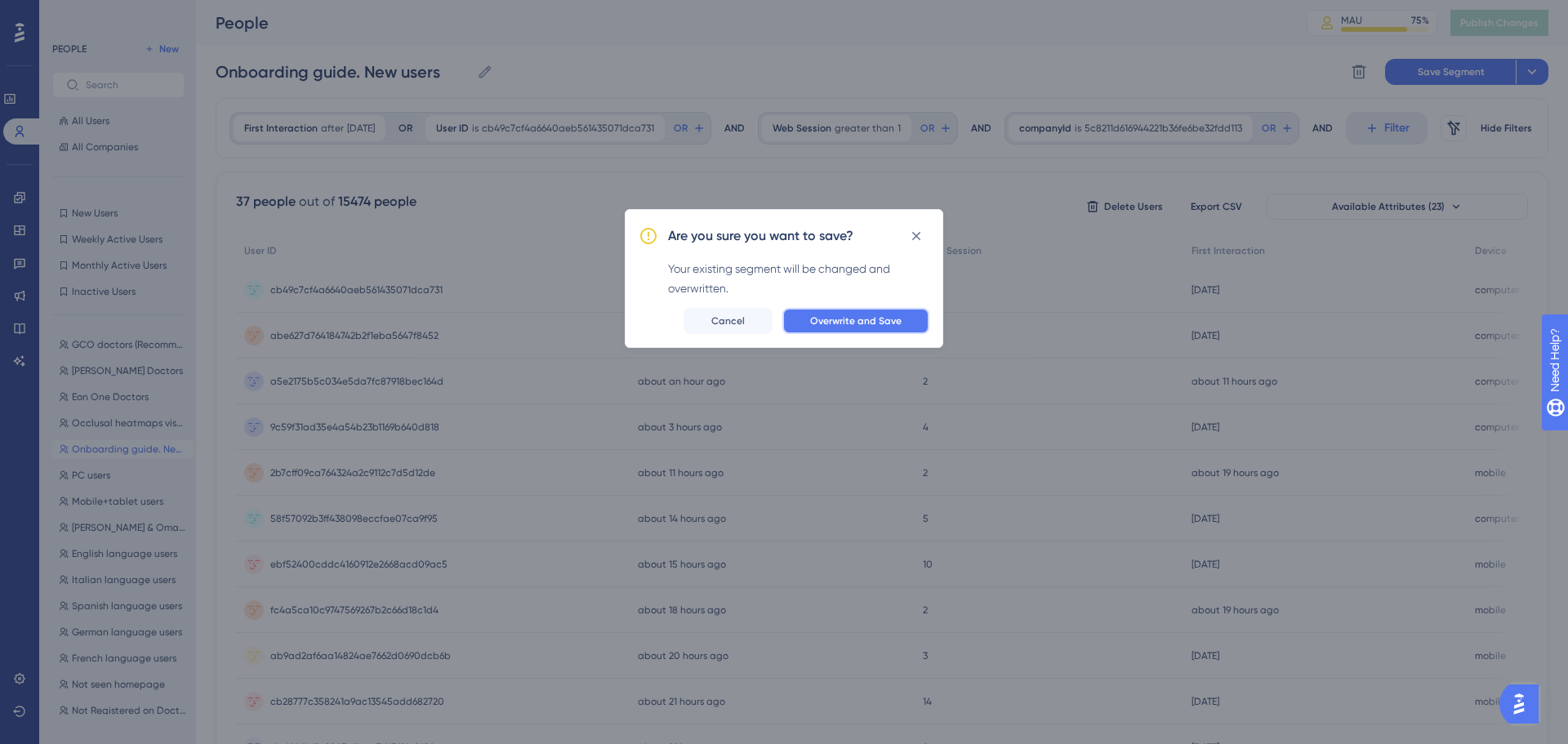 click on "Overwrite and Save" at bounding box center (856, 321) 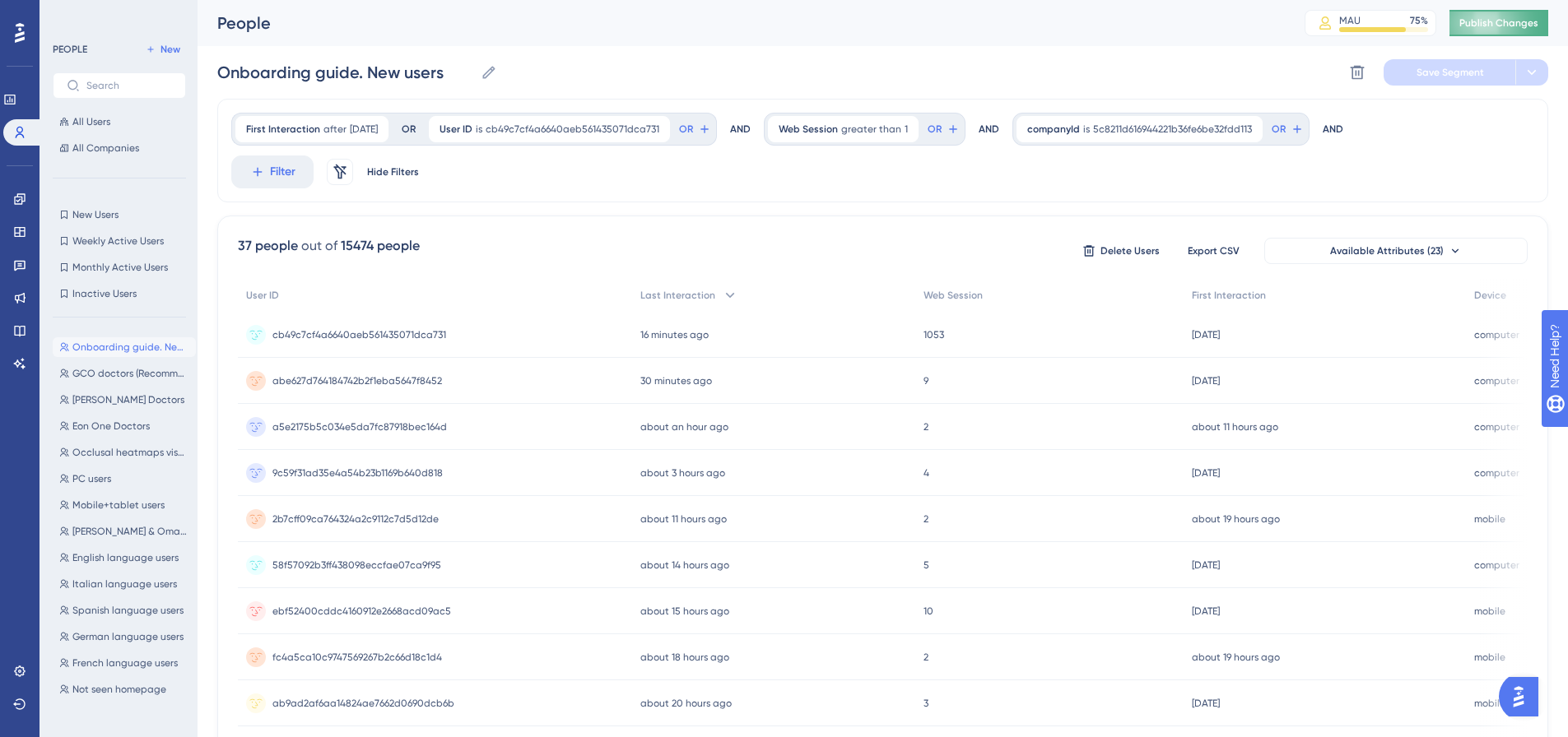 click on "Publish Changes" at bounding box center (1499, 23) 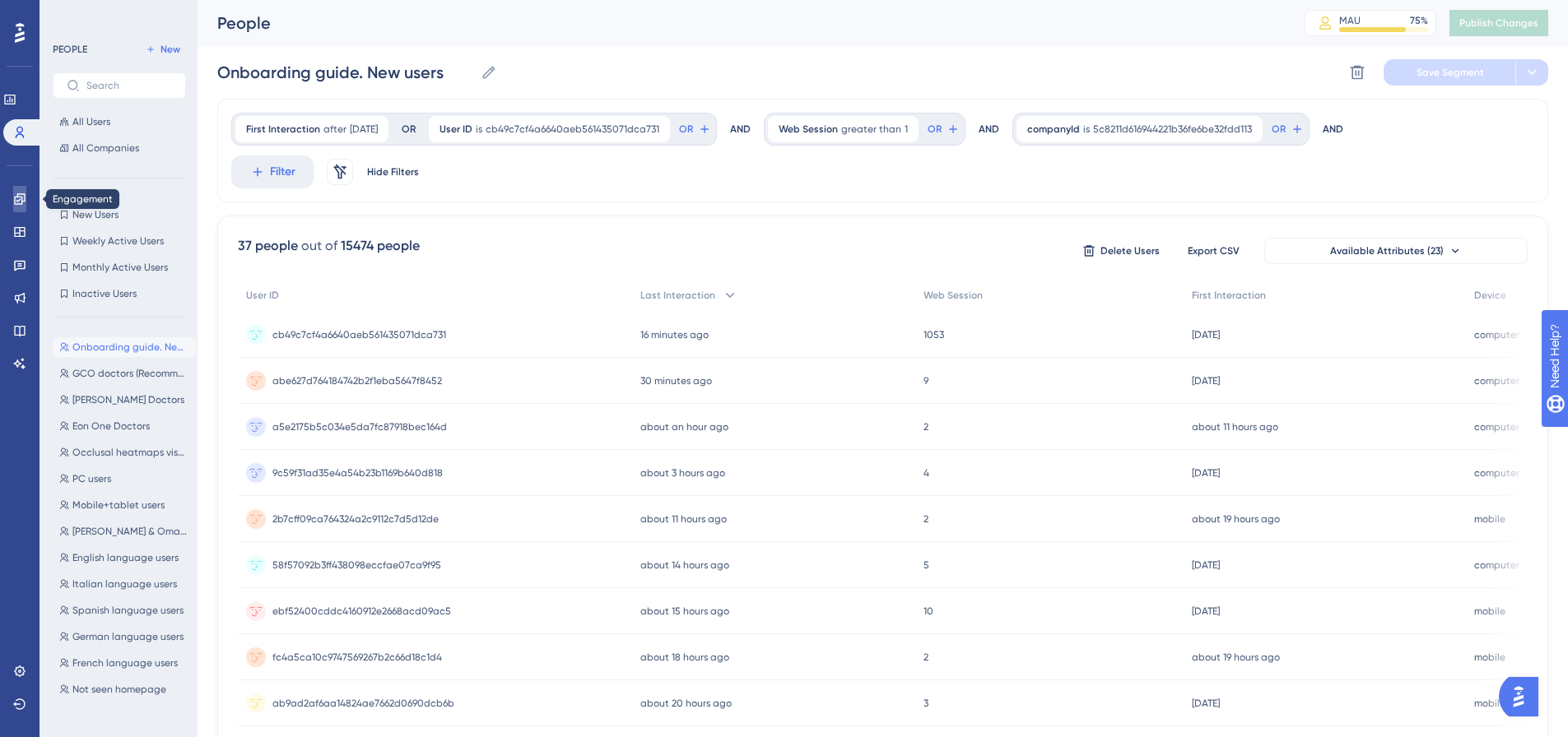 click at bounding box center (20, 199) 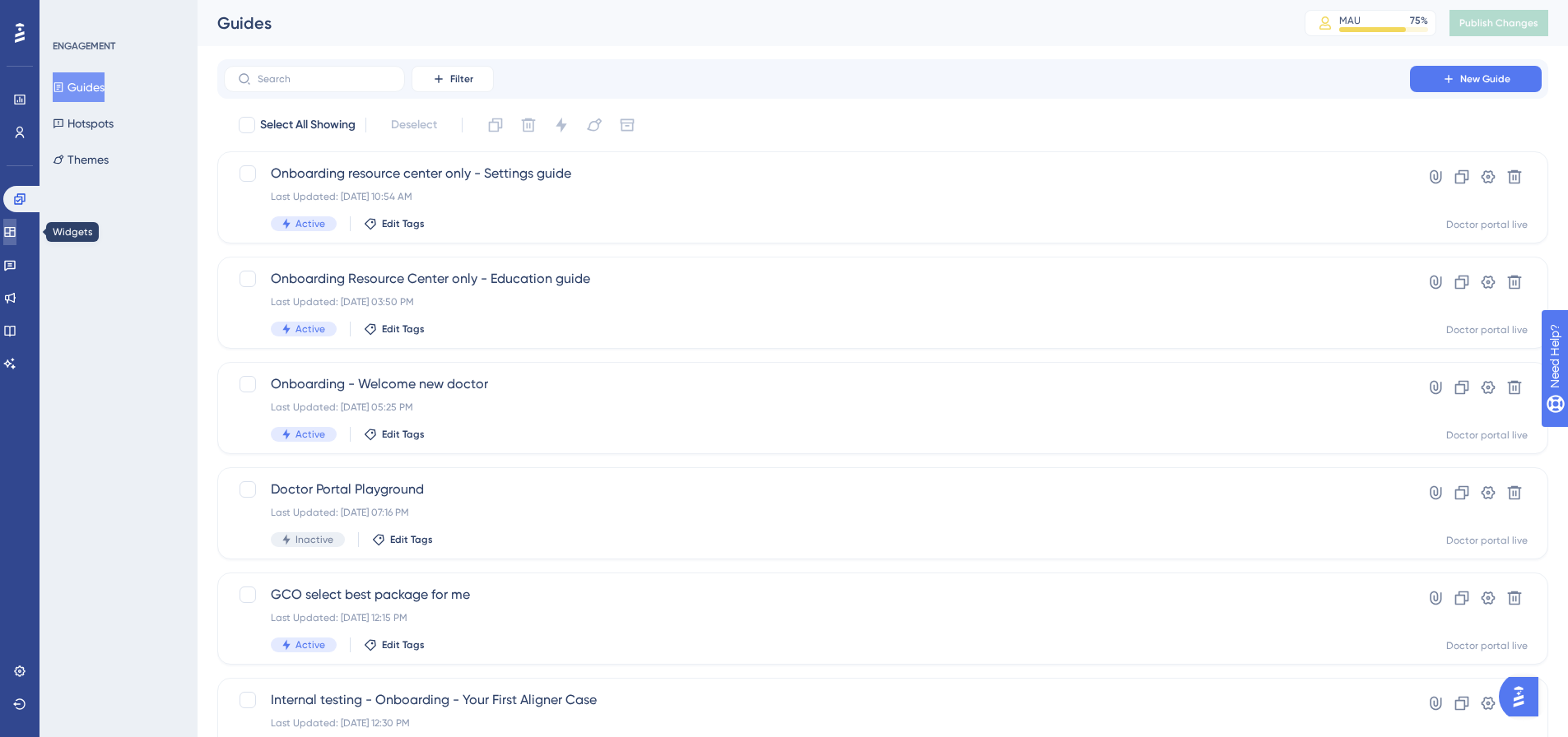 click at bounding box center (10, 232) 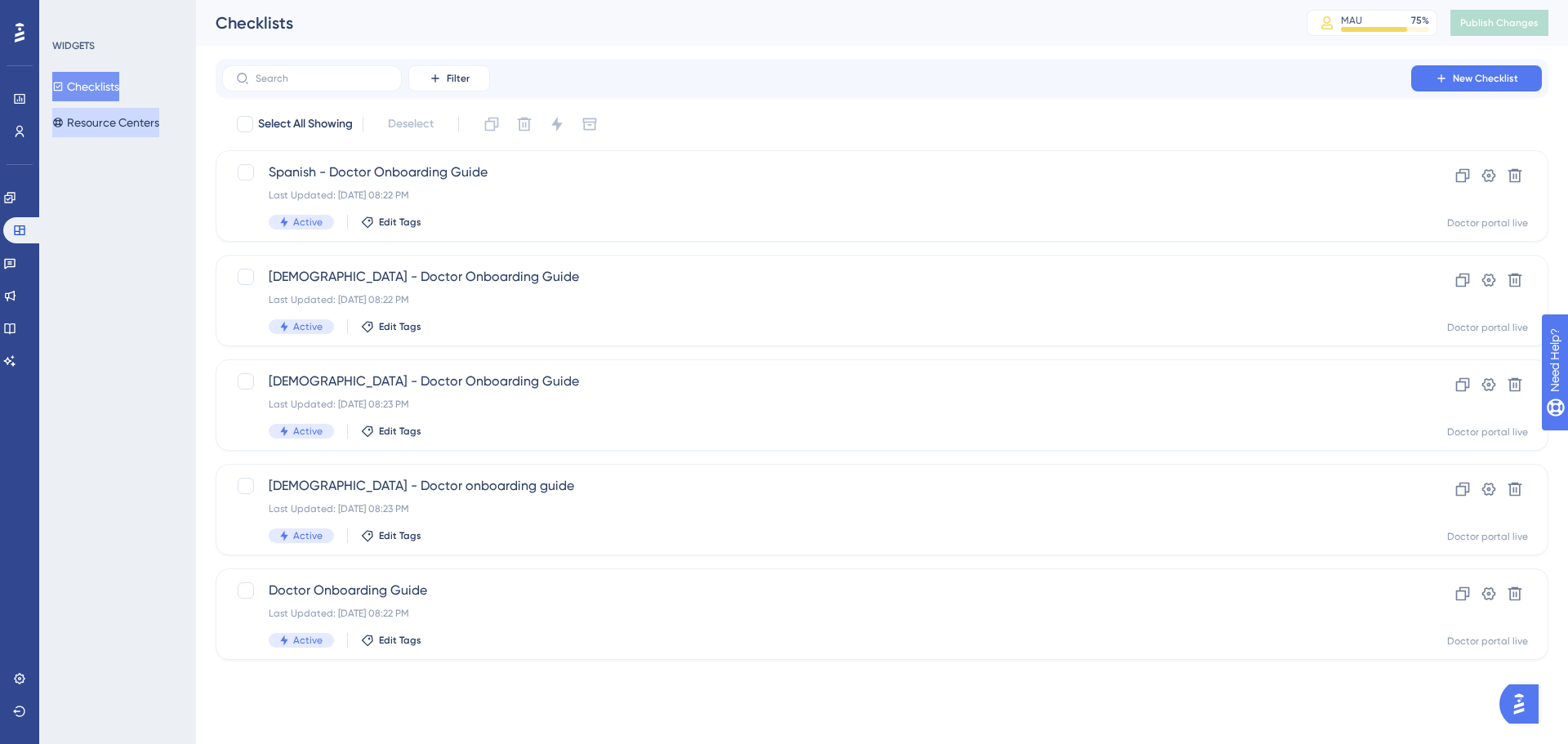 click on "Resource Centers" at bounding box center (105, 123) 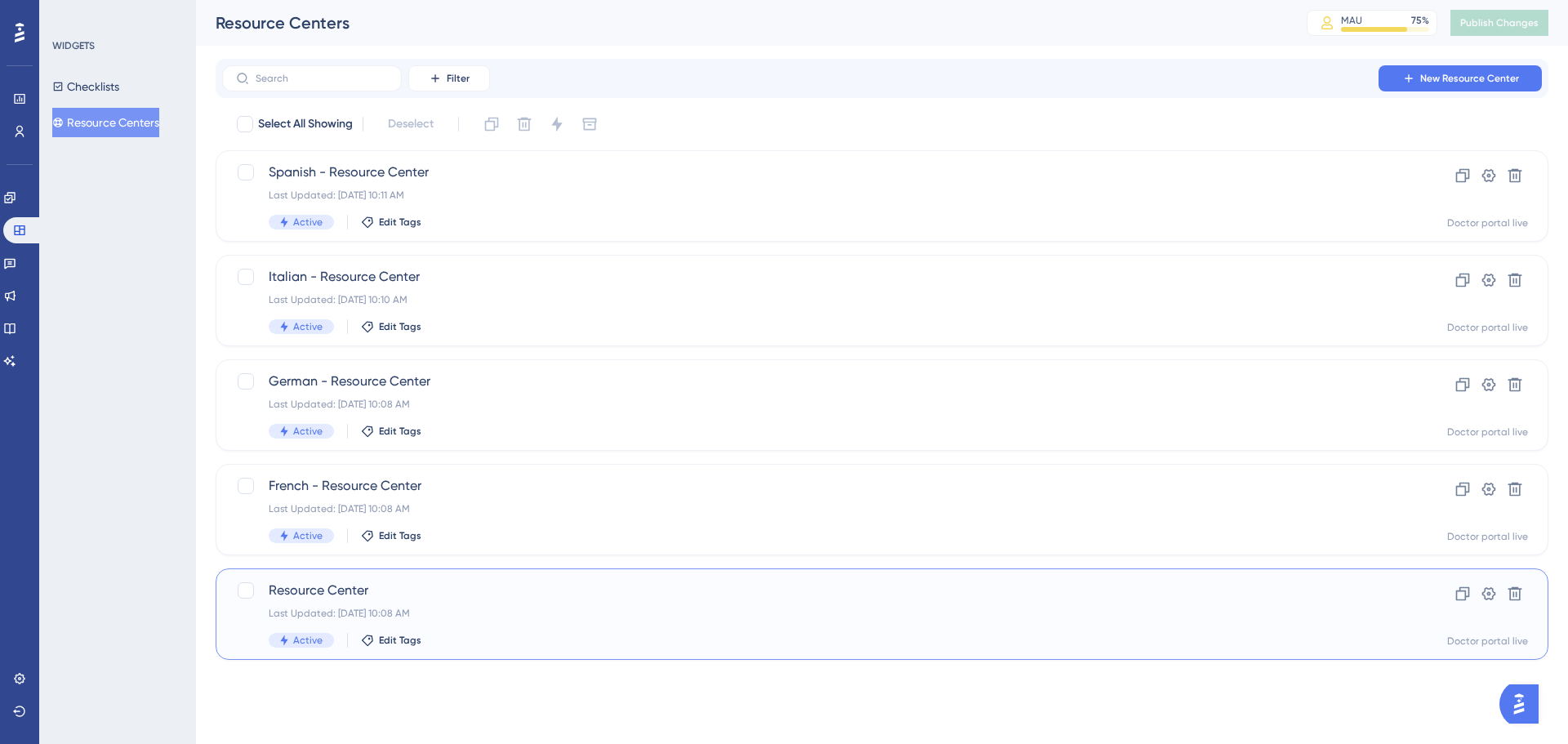 click on "Resource Center" at bounding box center [817, 590] 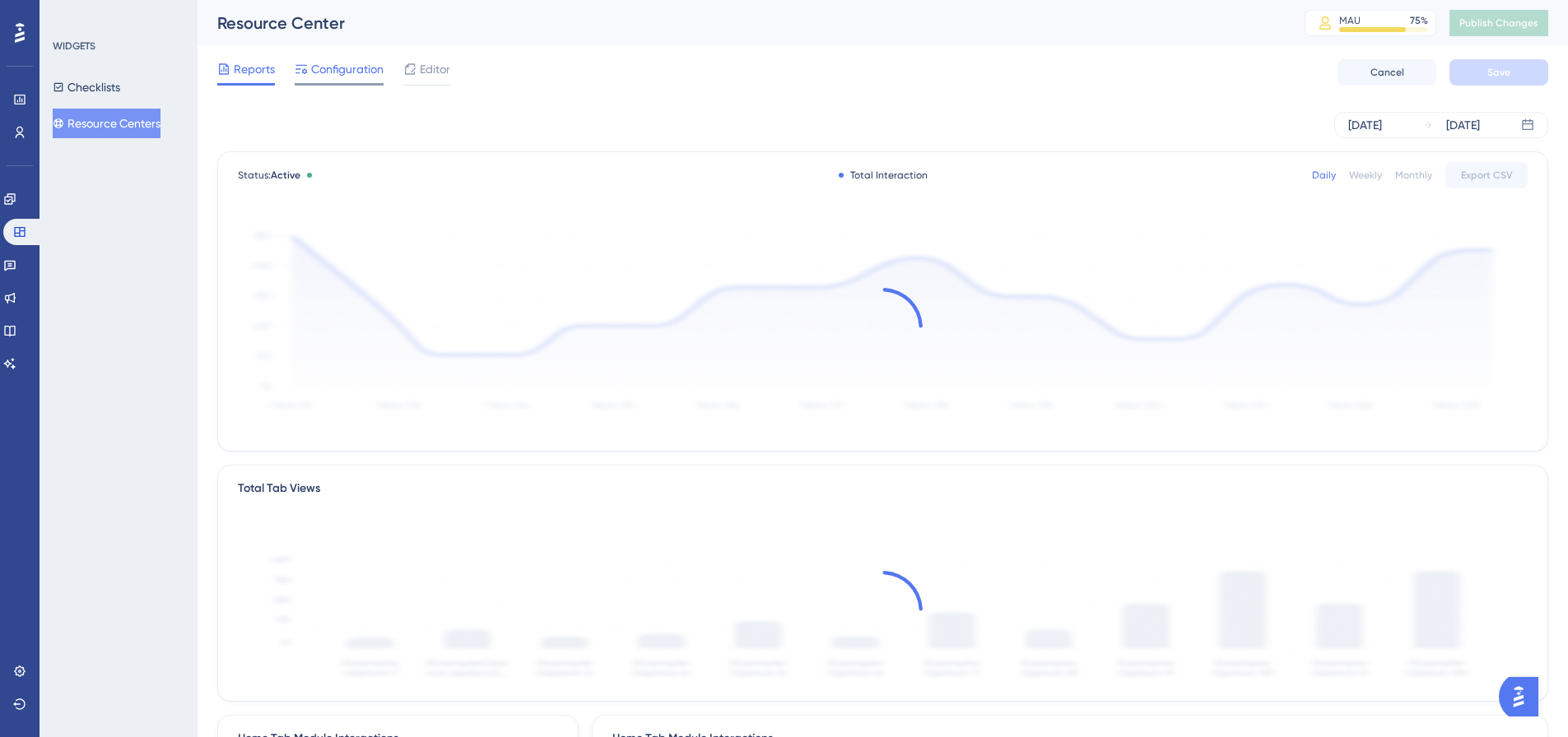 click on "Configuration" at bounding box center [347, 69] 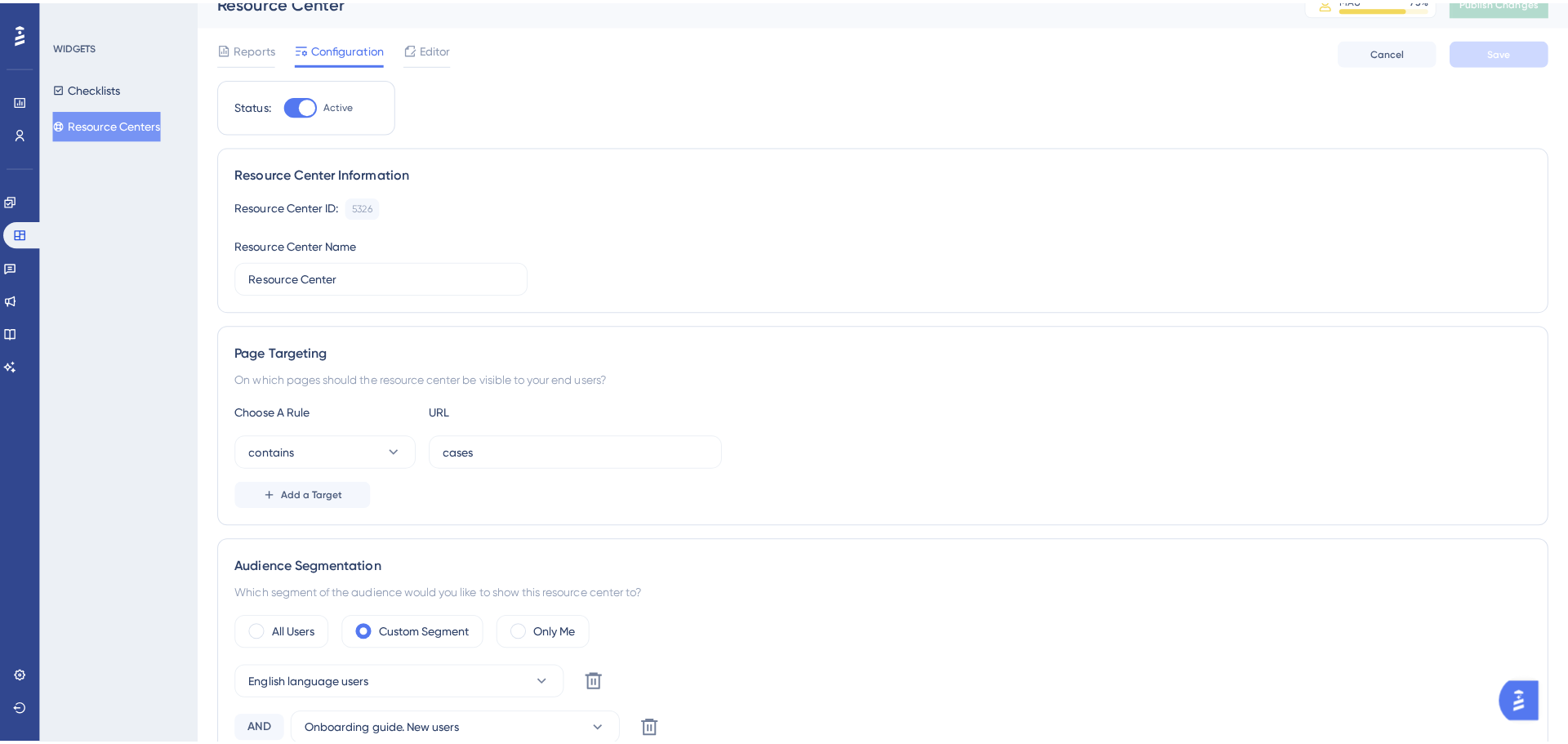 scroll, scrollTop: 0, scrollLeft: 0, axis: both 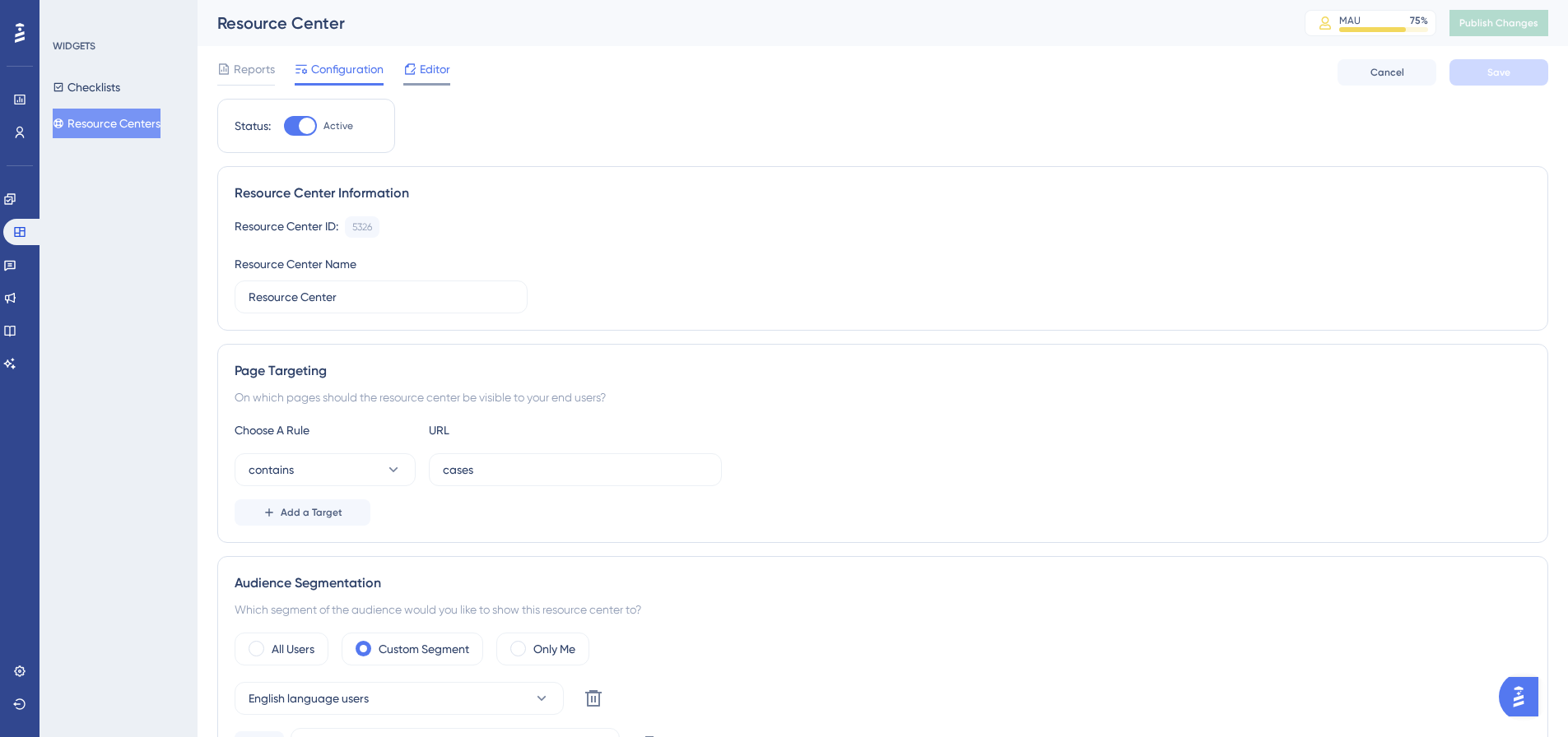 click 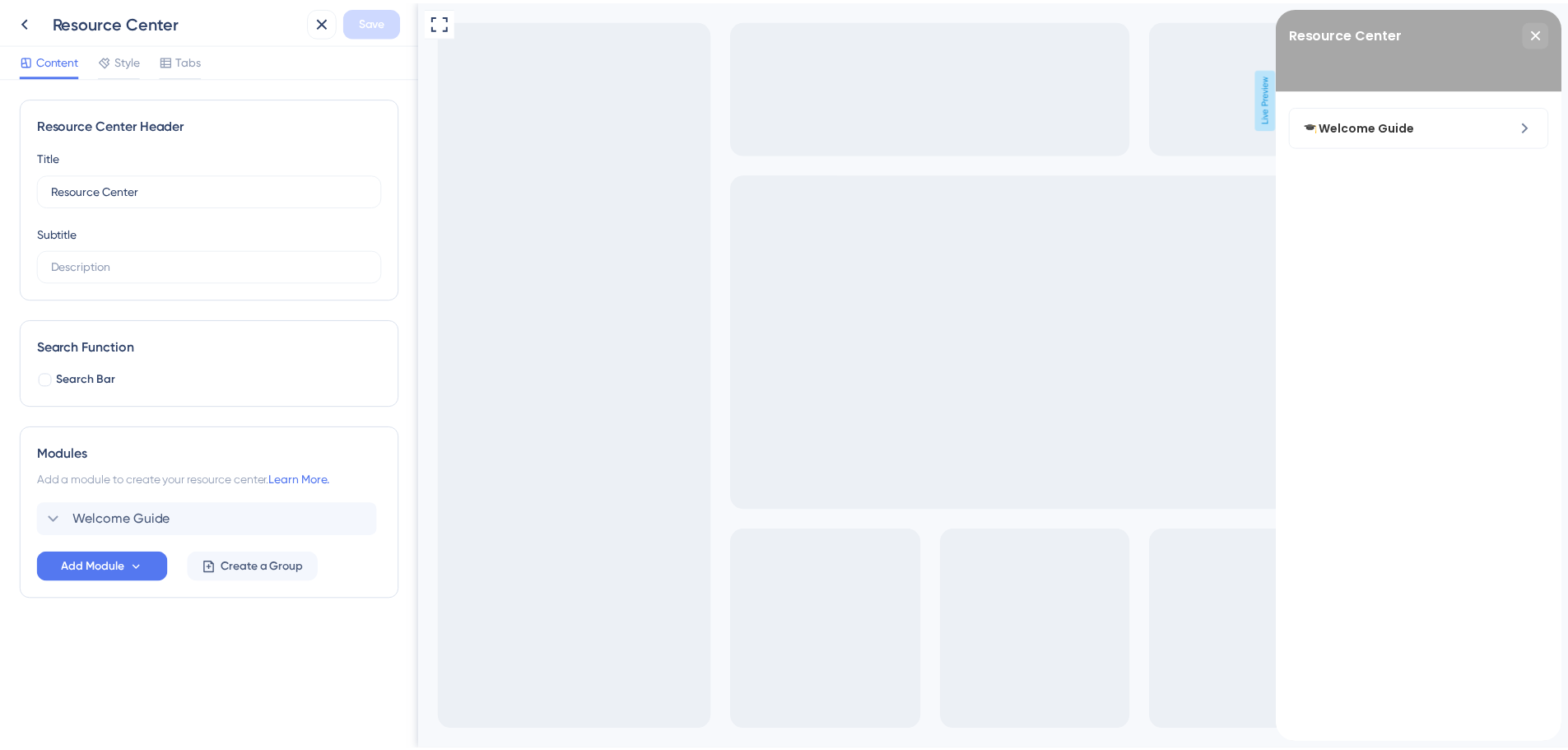scroll, scrollTop: 0, scrollLeft: 0, axis: both 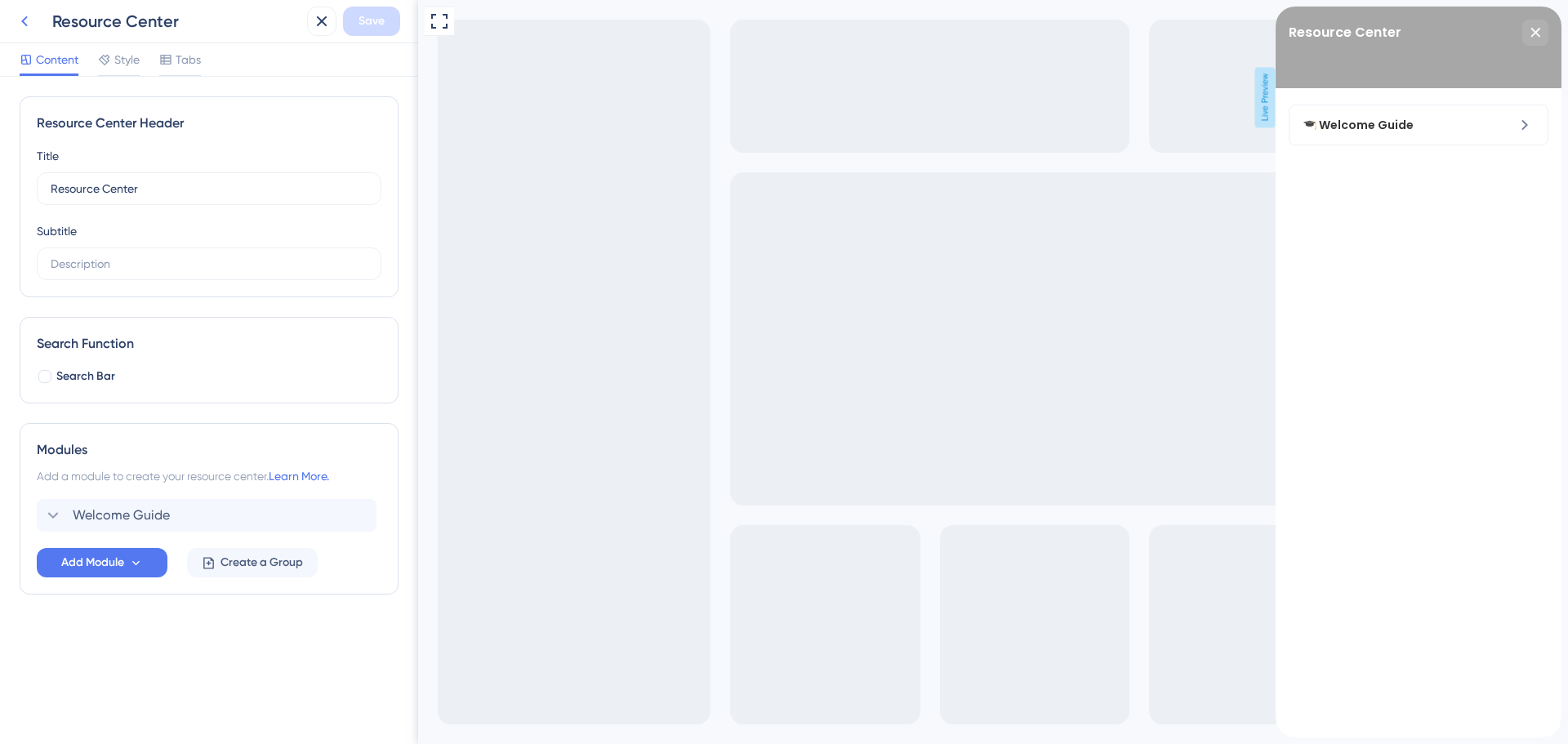 click 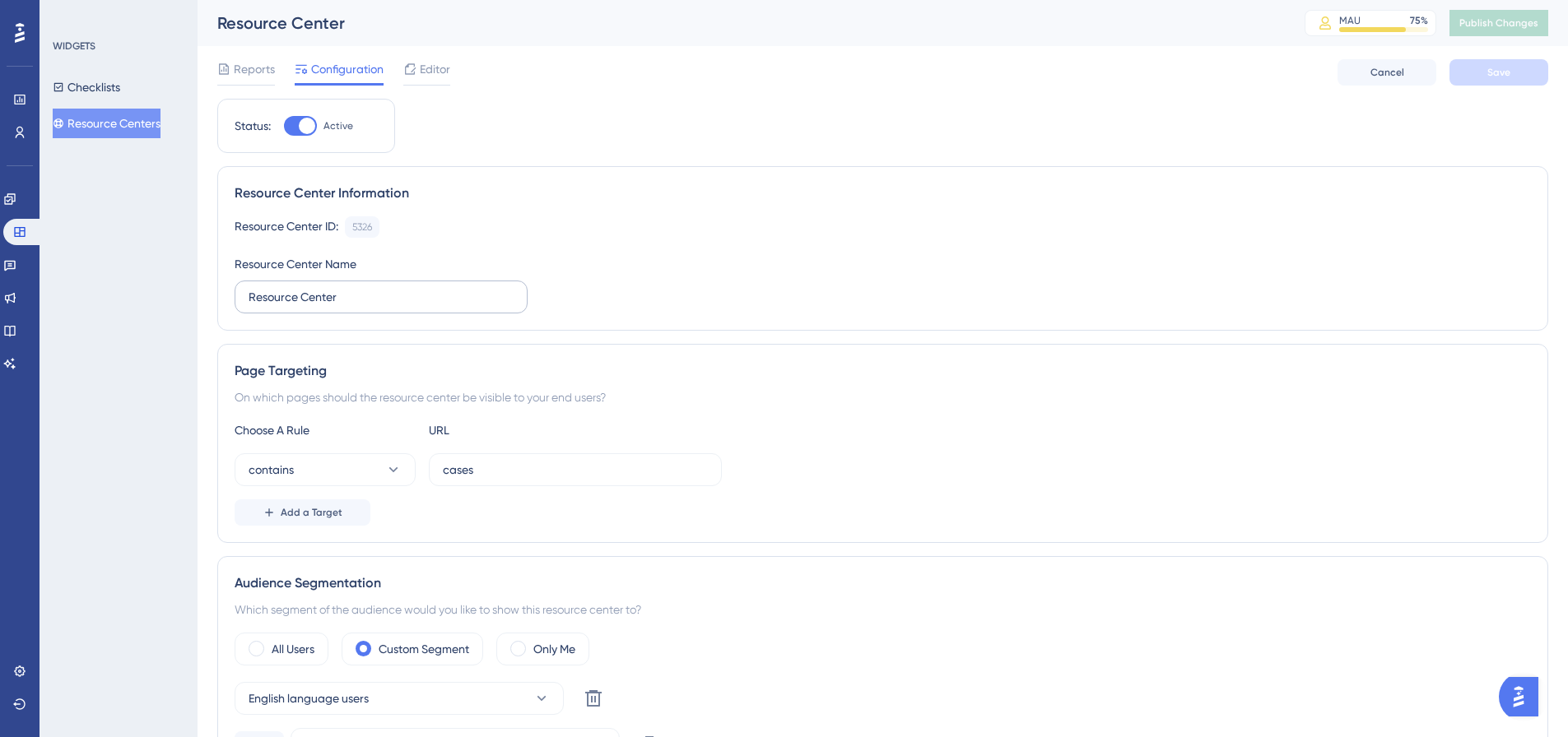 click on "Resource Center" at bounding box center (381, 297) 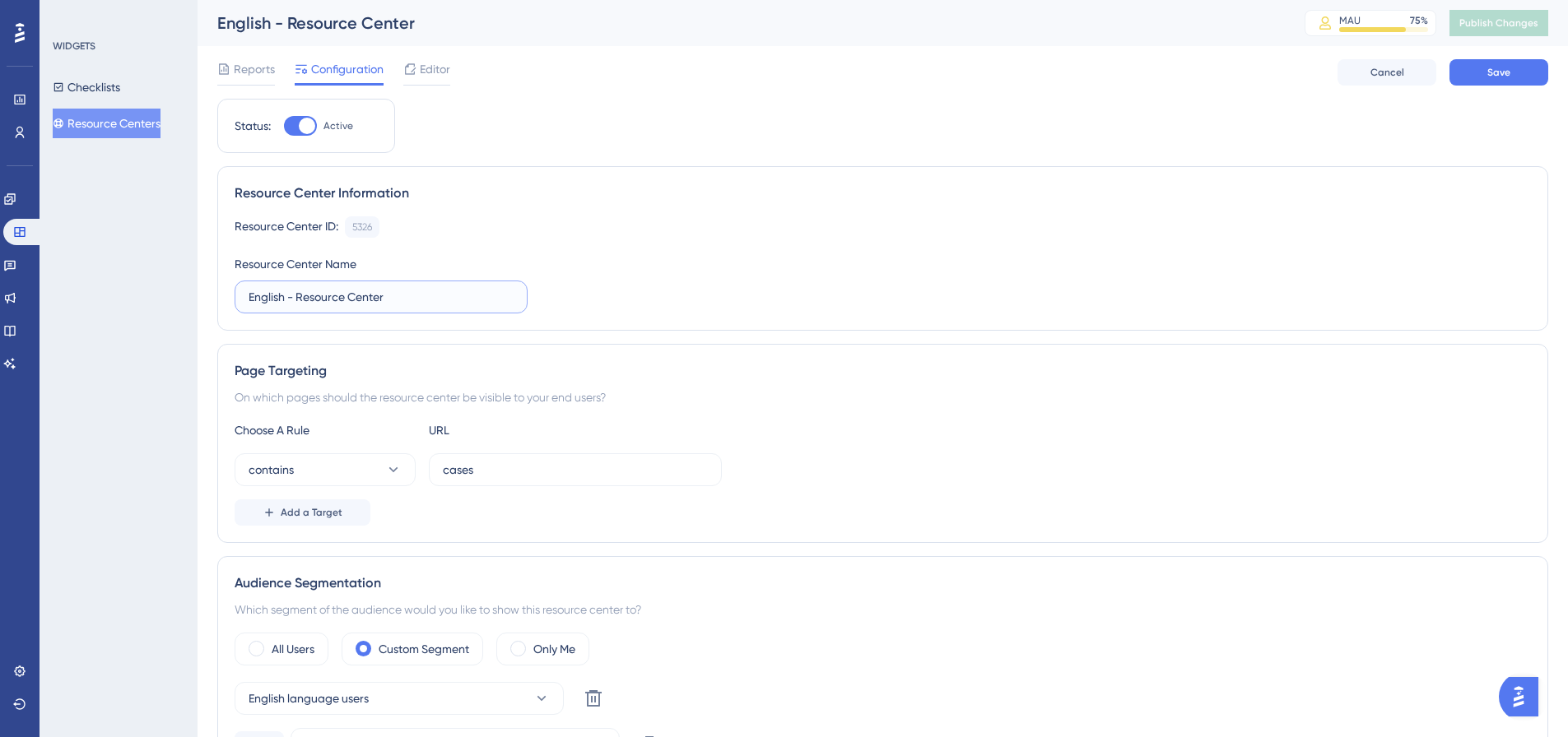 type on "English - Resource Center" 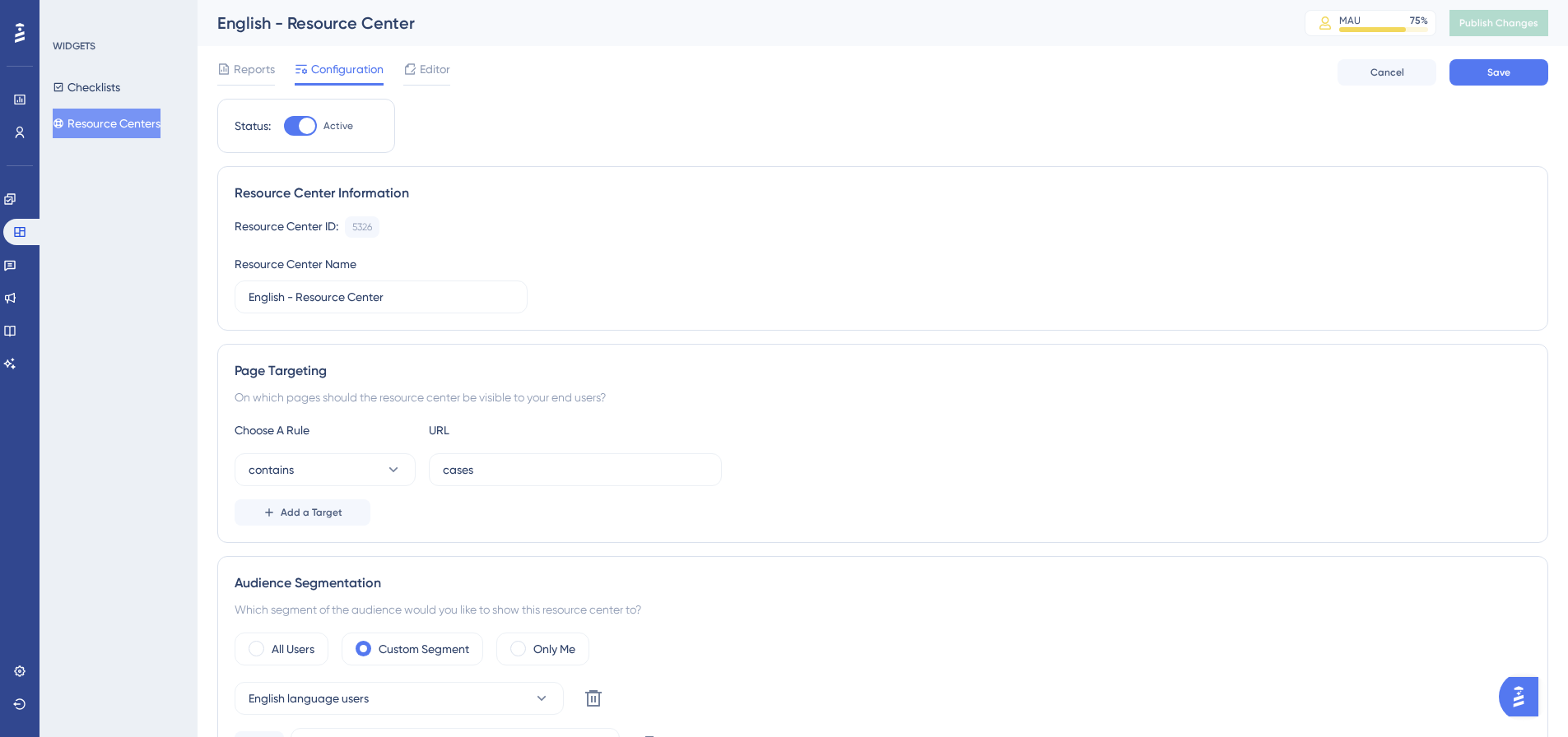 click on "Reports Configuration Editor Cancel Save" at bounding box center (882, 72) 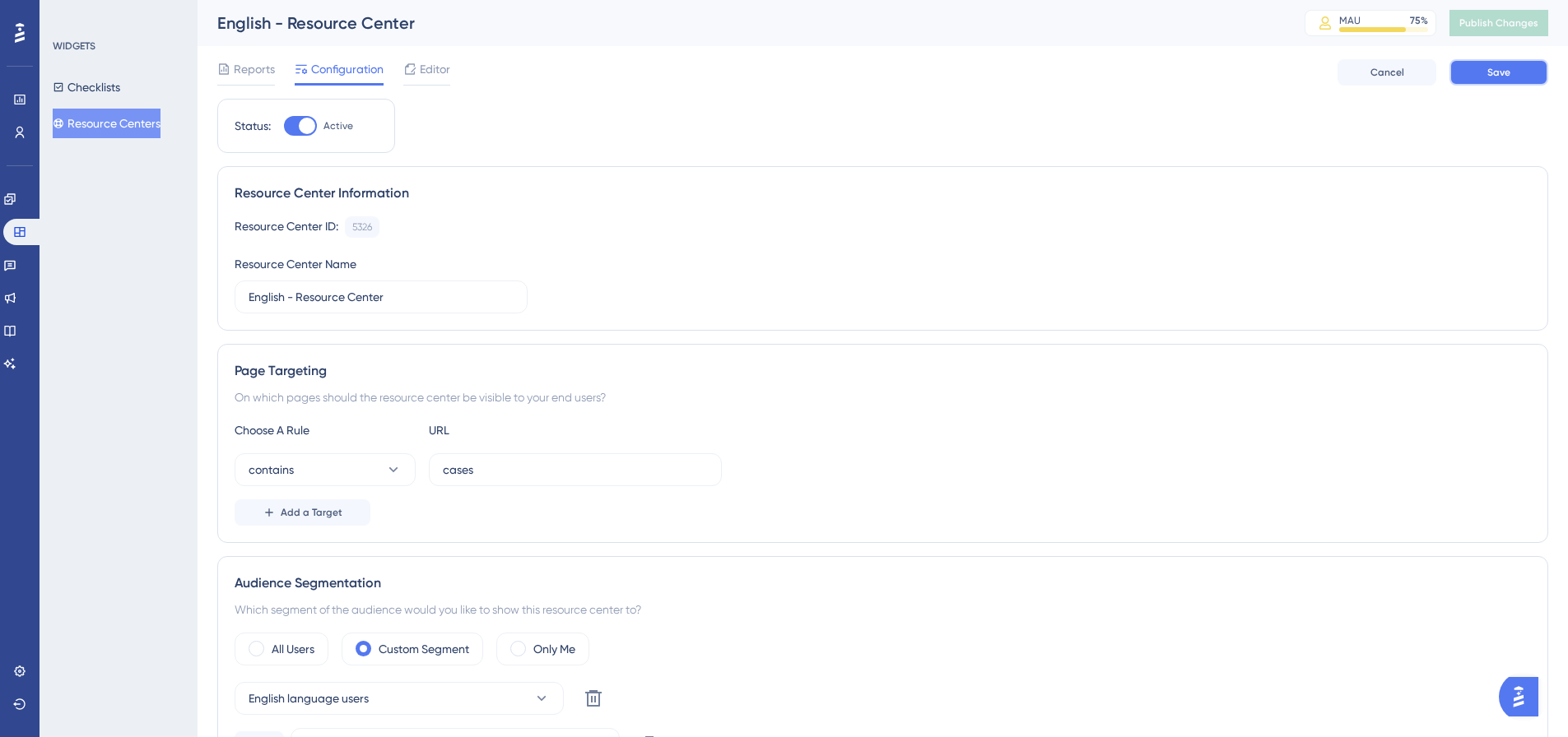 click on "Save" at bounding box center [1499, 72] 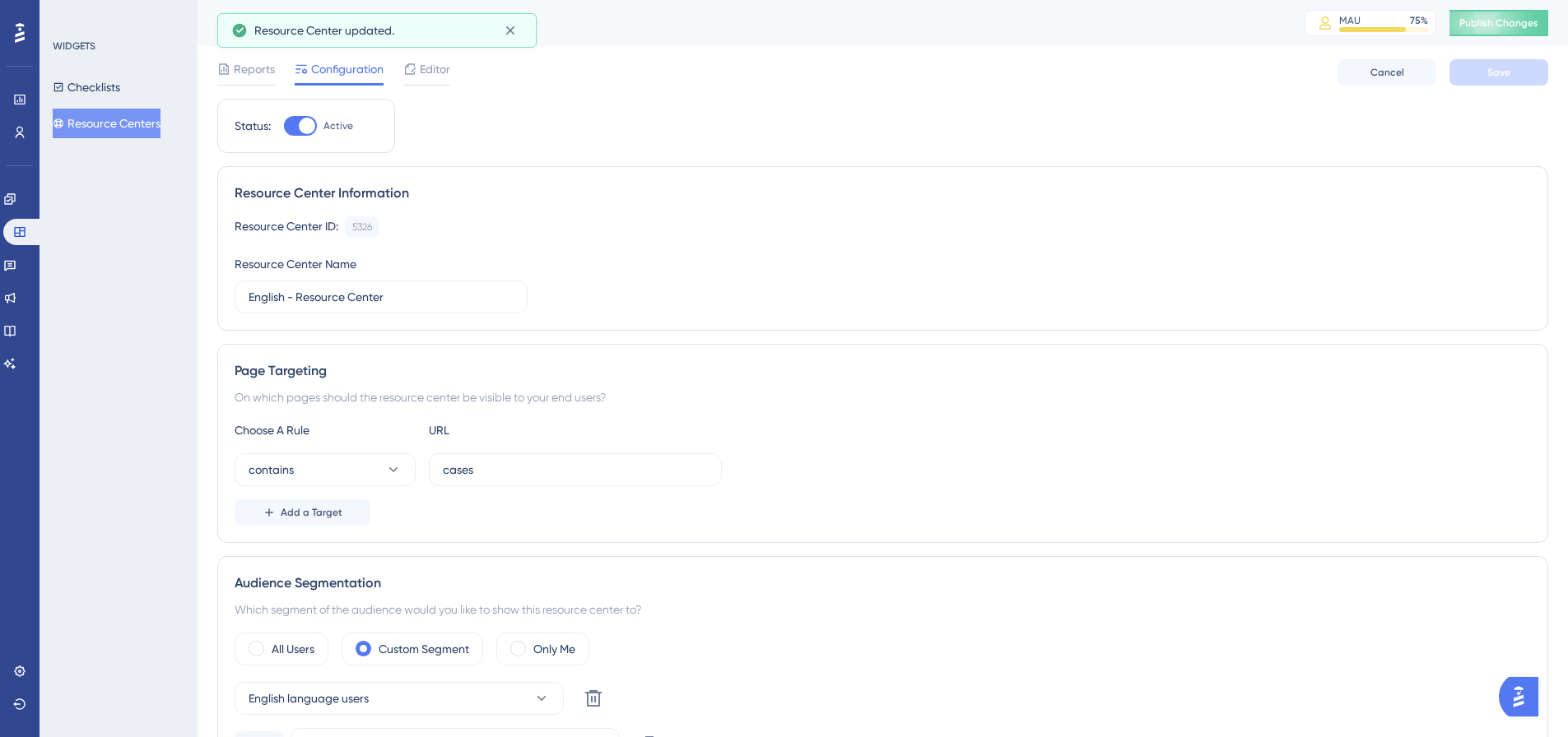 click on "Publish Changes" at bounding box center [1499, 23] 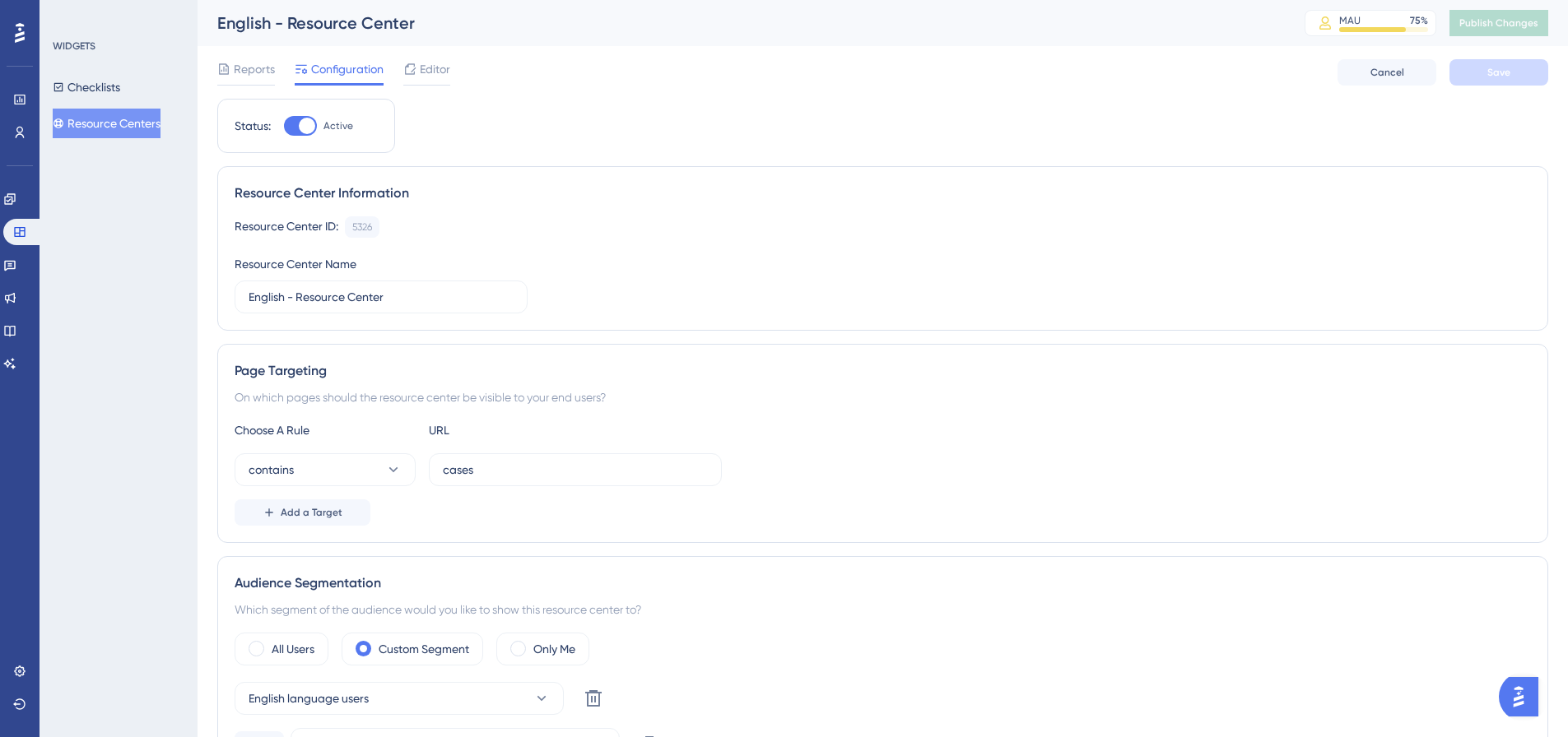 click 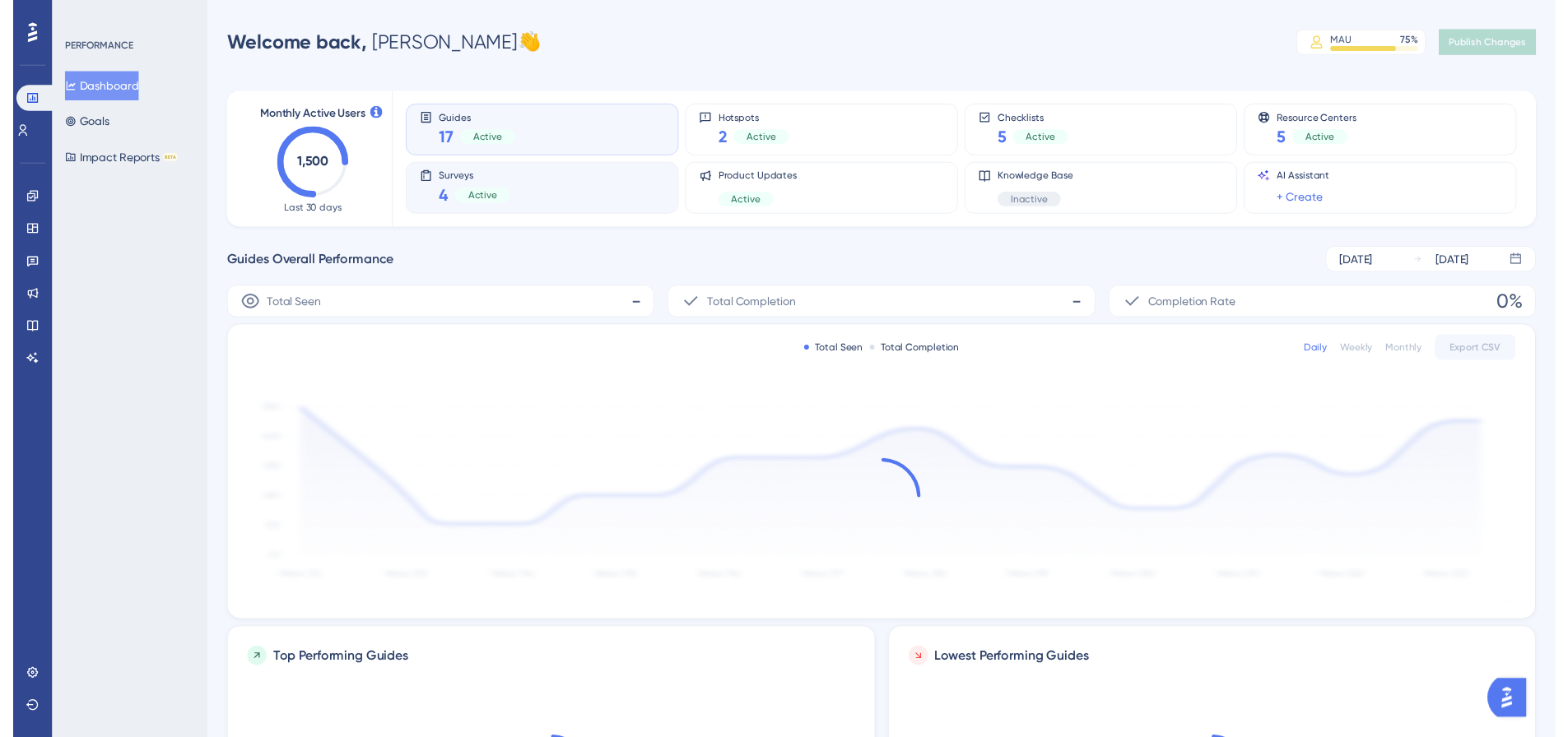 scroll, scrollTop: 0, scrollLeft: 0, axis: both 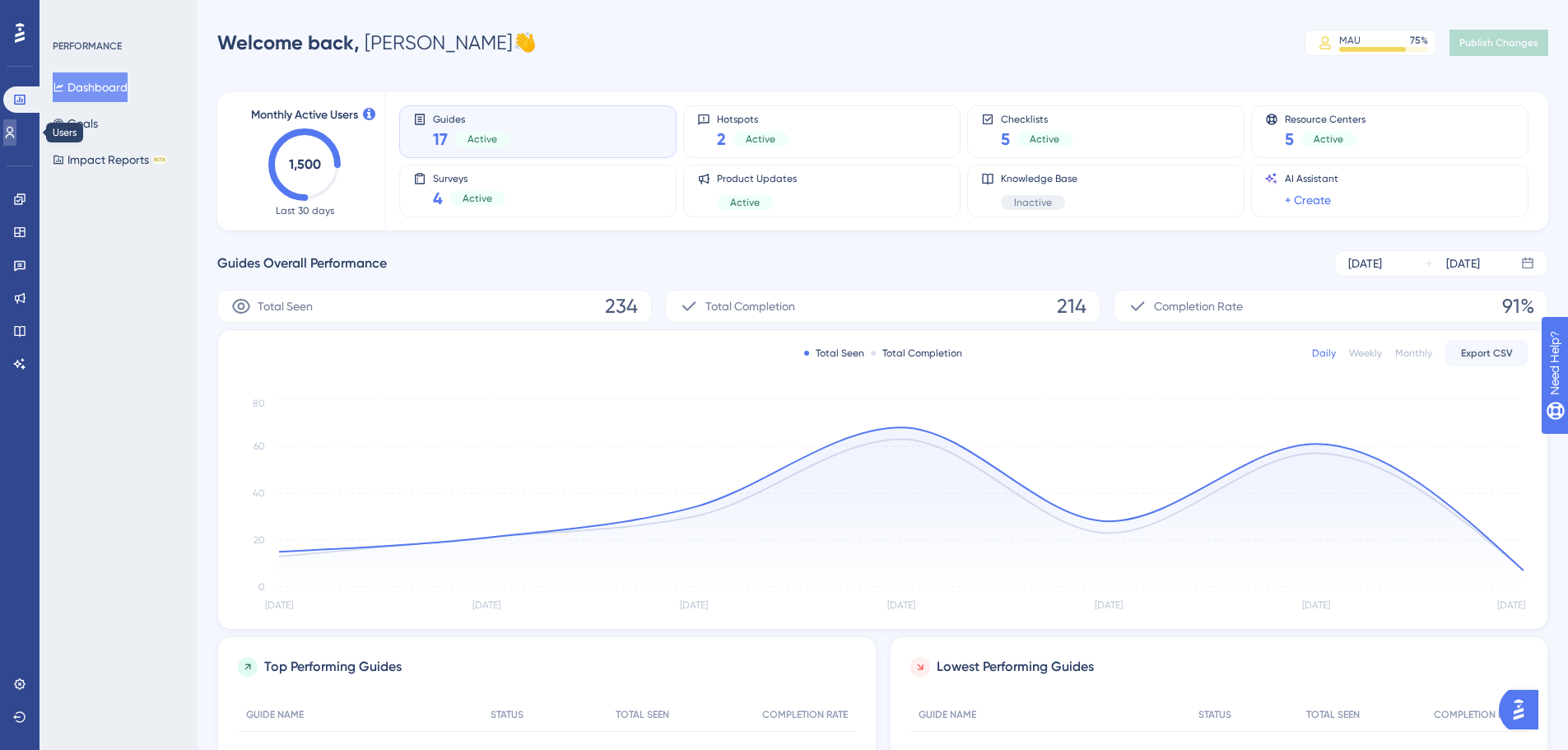 click 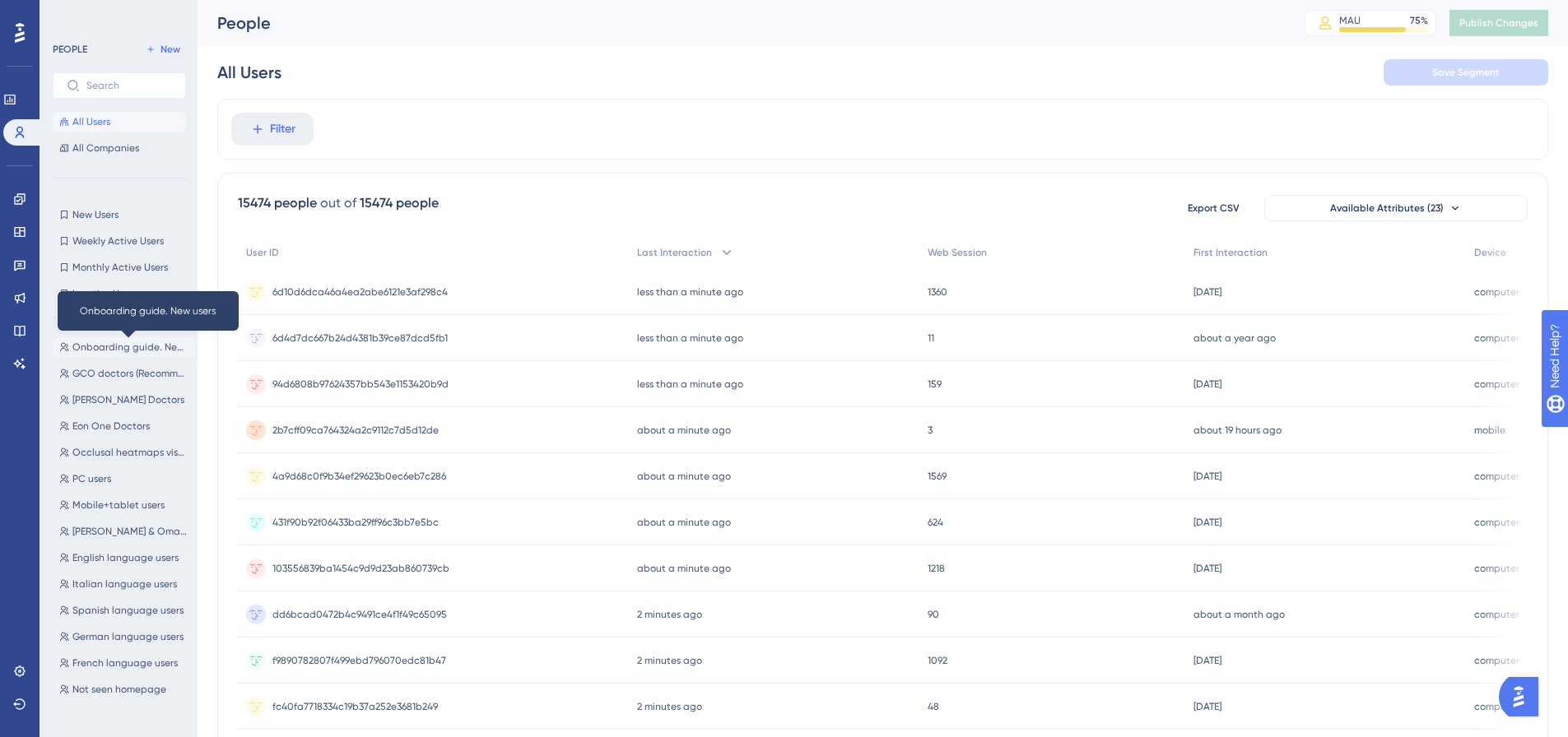 click on "Onboarding guide. New users" at bounding box center [131, 347] 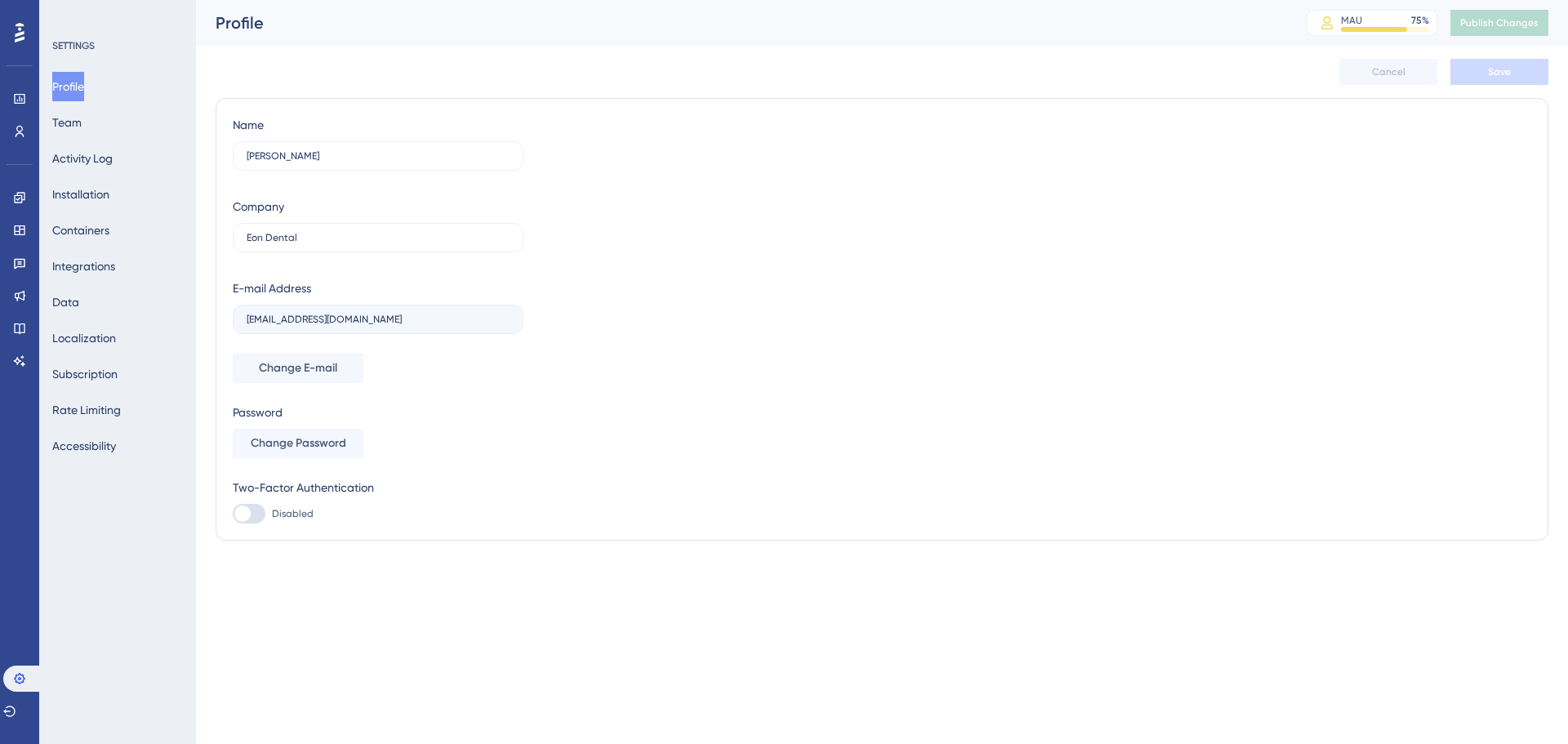 scroll, scrollTop: 0, scrollLeft: 0, axis: both 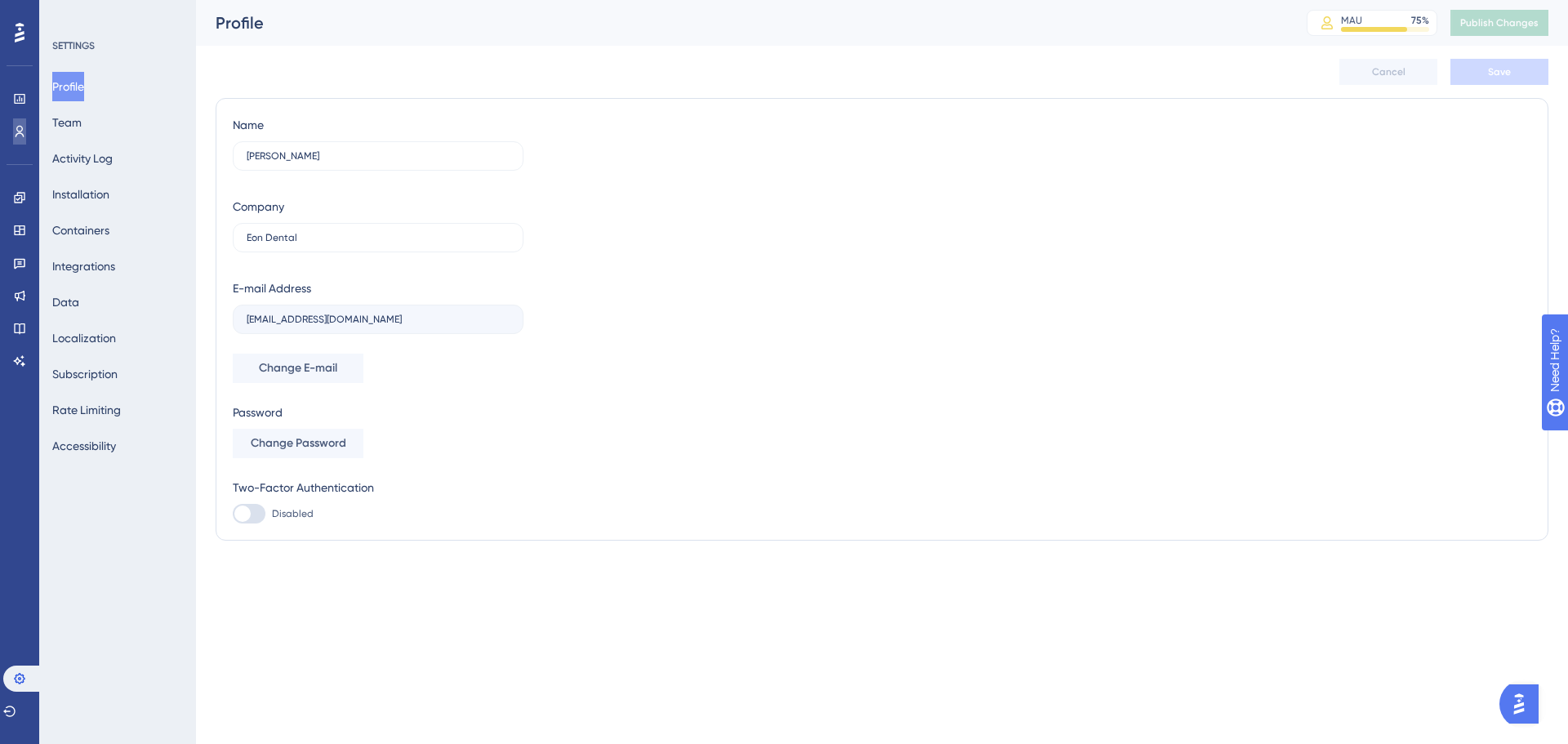 click 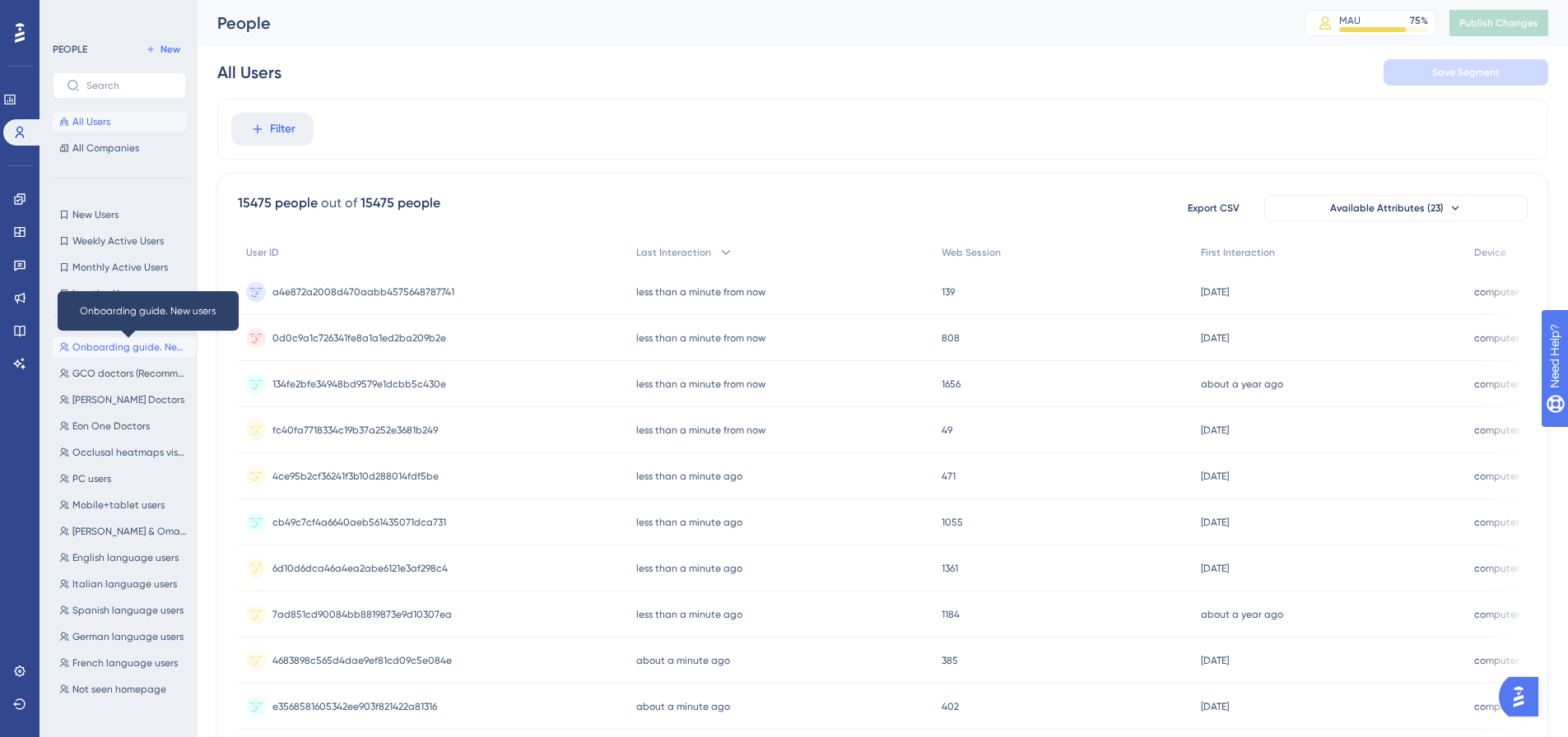 click on "Onboarding guide. New users" at bounding box center (131, 347) 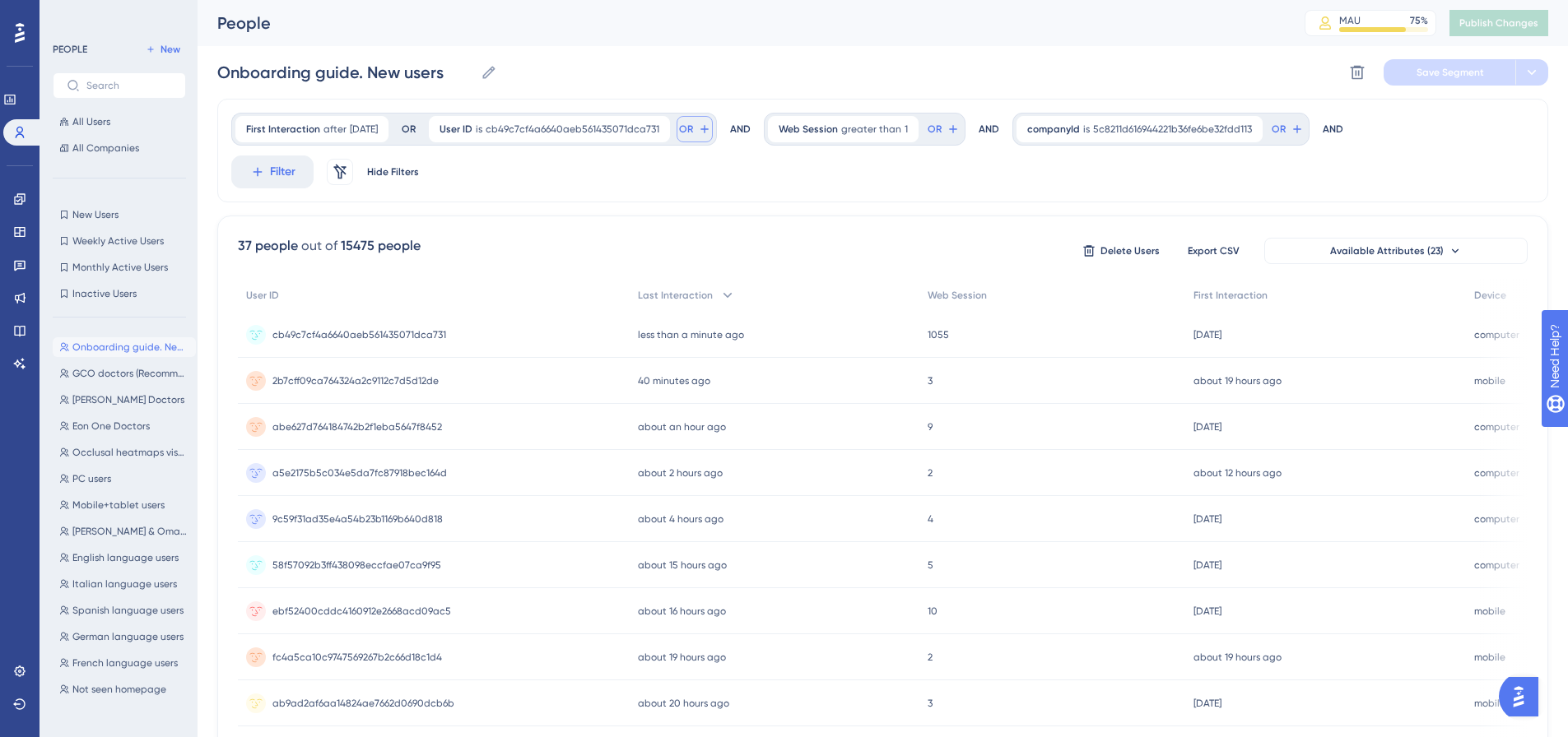 click 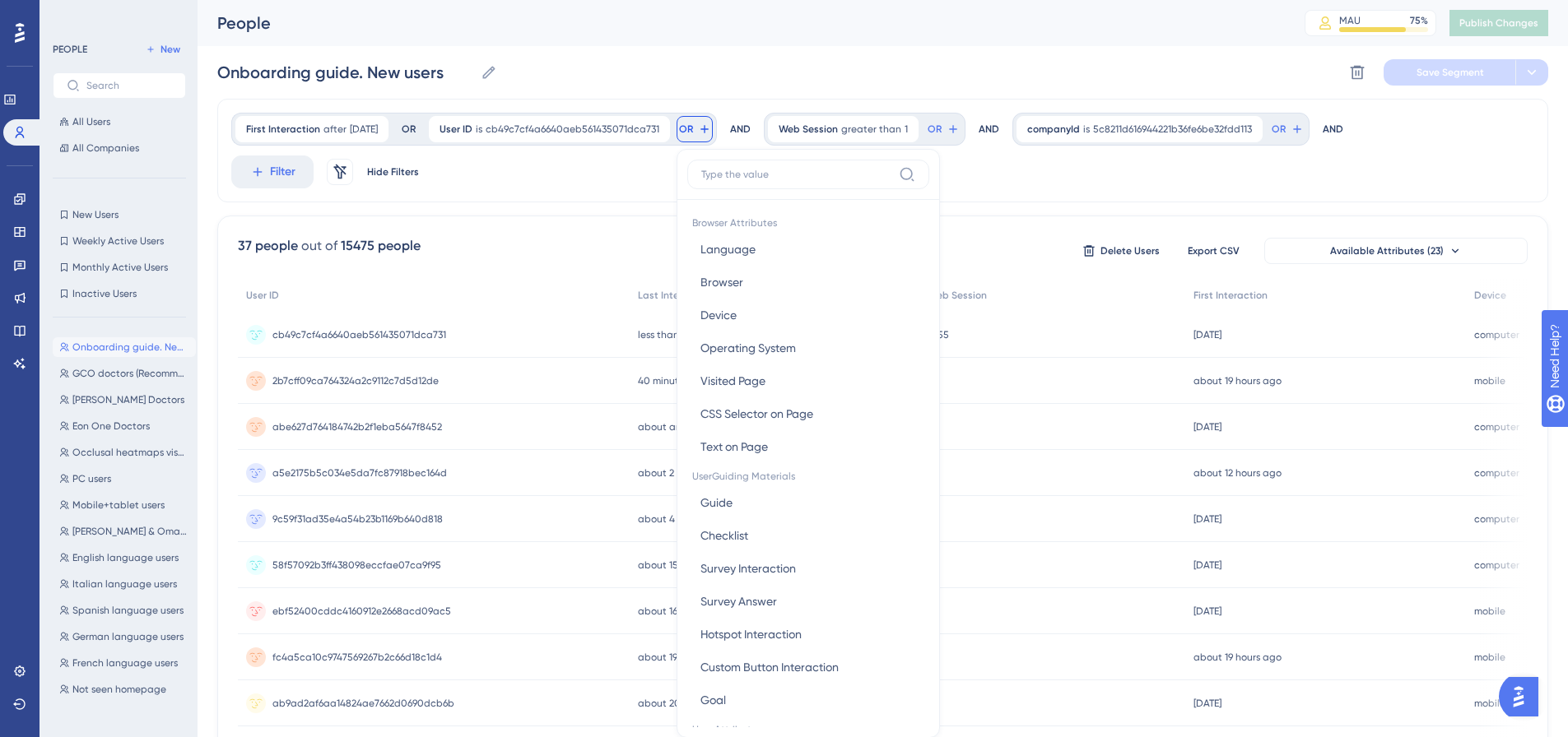 scroll, scrollTop: 75, scrollLeft: 0, axis: vertical 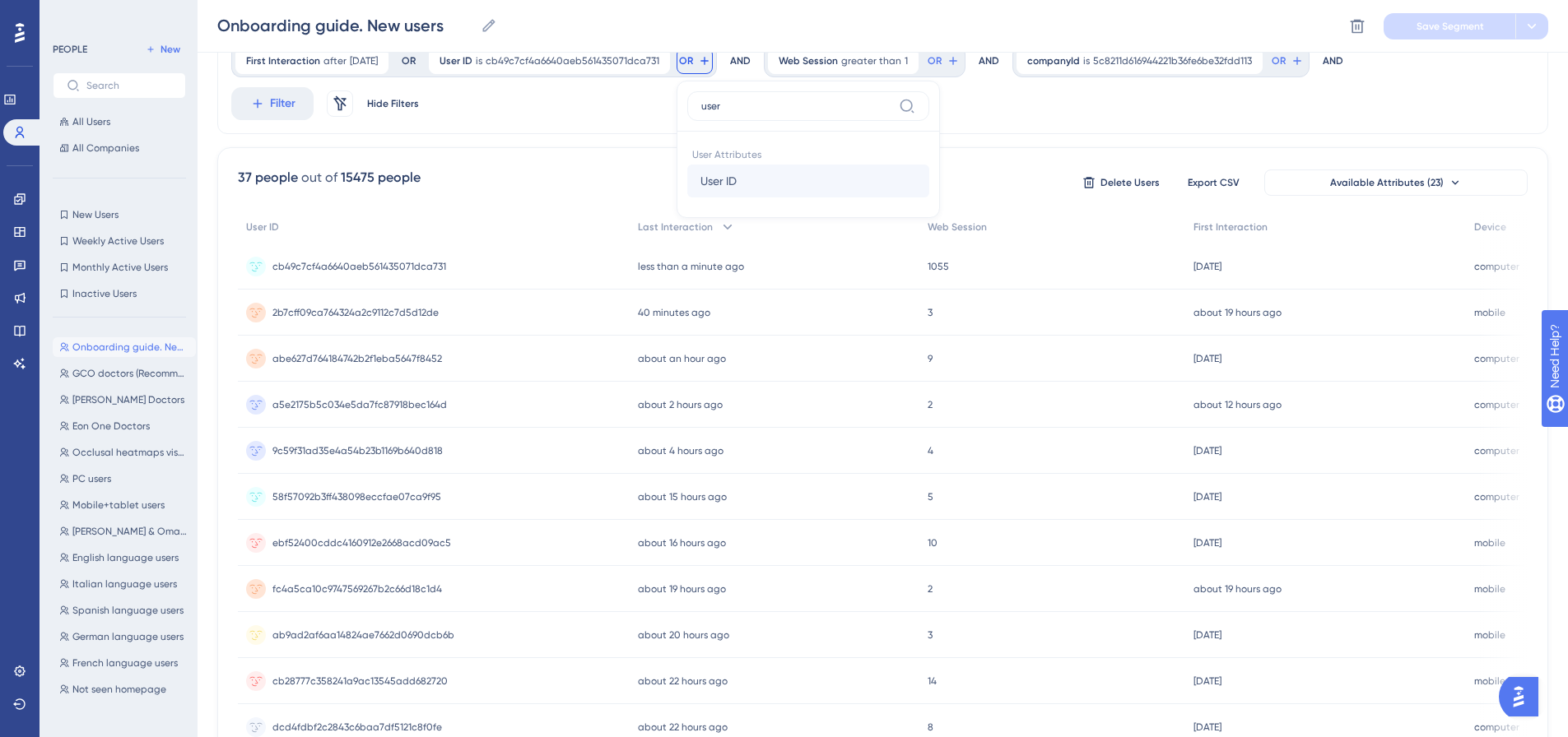 type on "user" 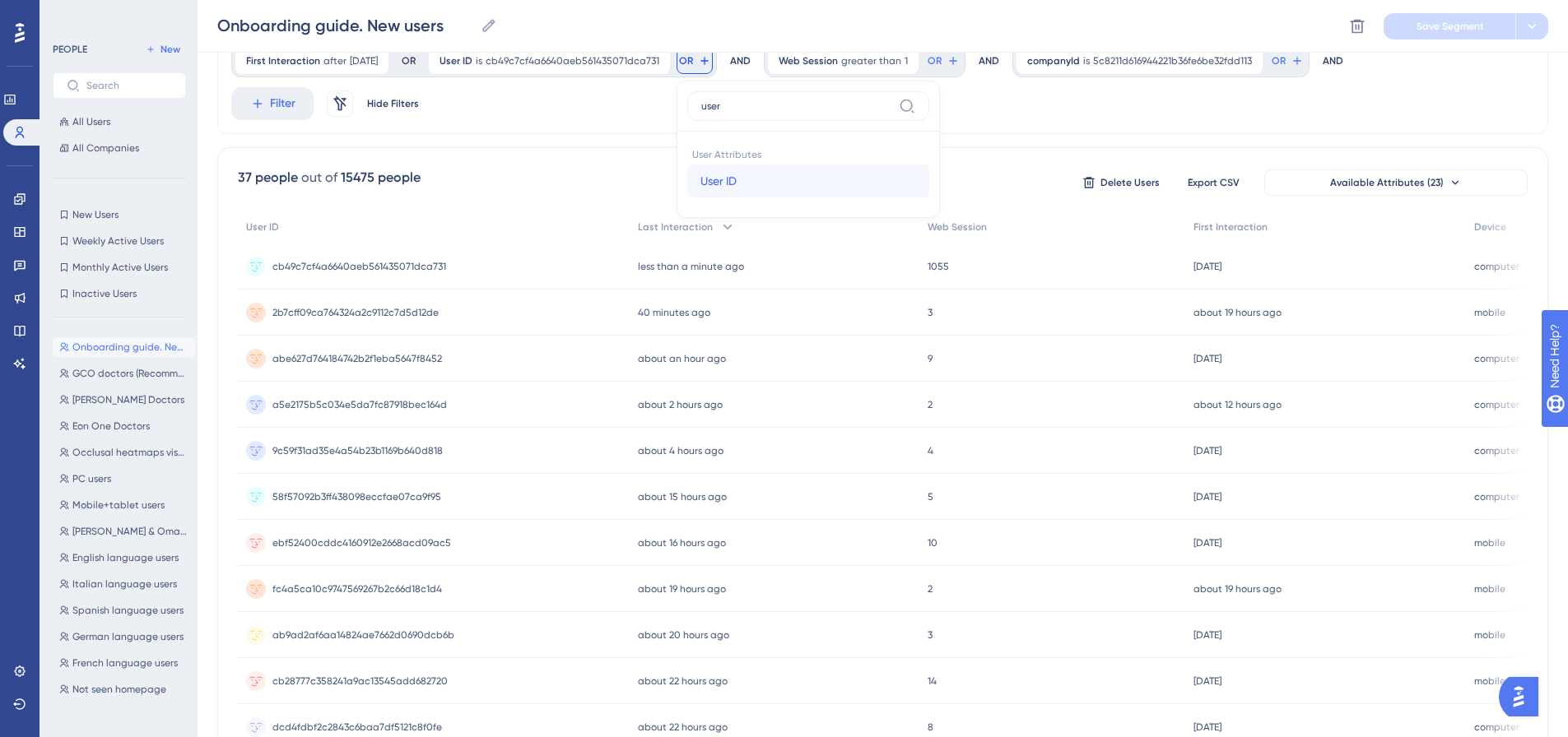 click on "User ID User ID" at bounding box center (808, 181) 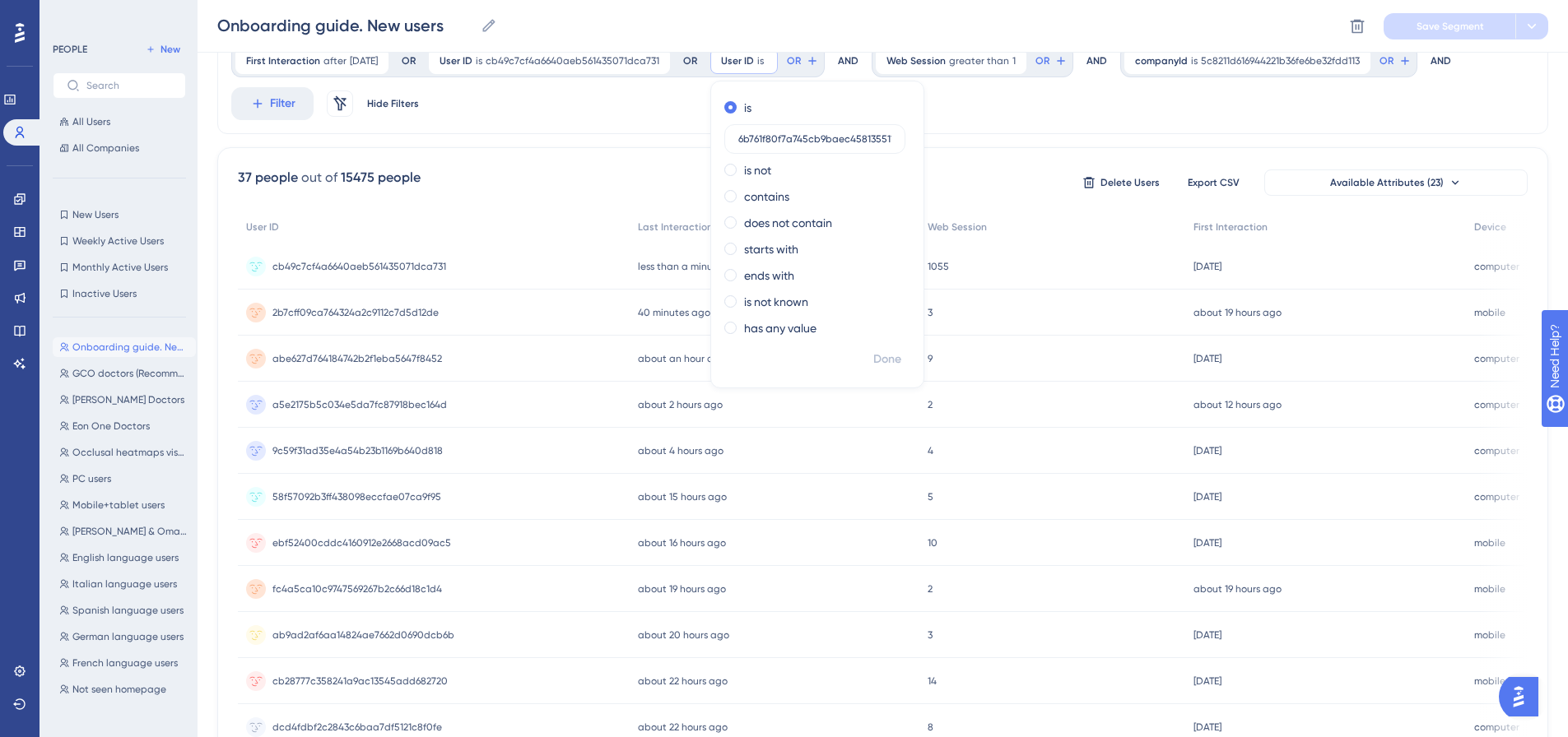 scroll, scrollTop: 0, scrollLeft: 7, axis: horizontal 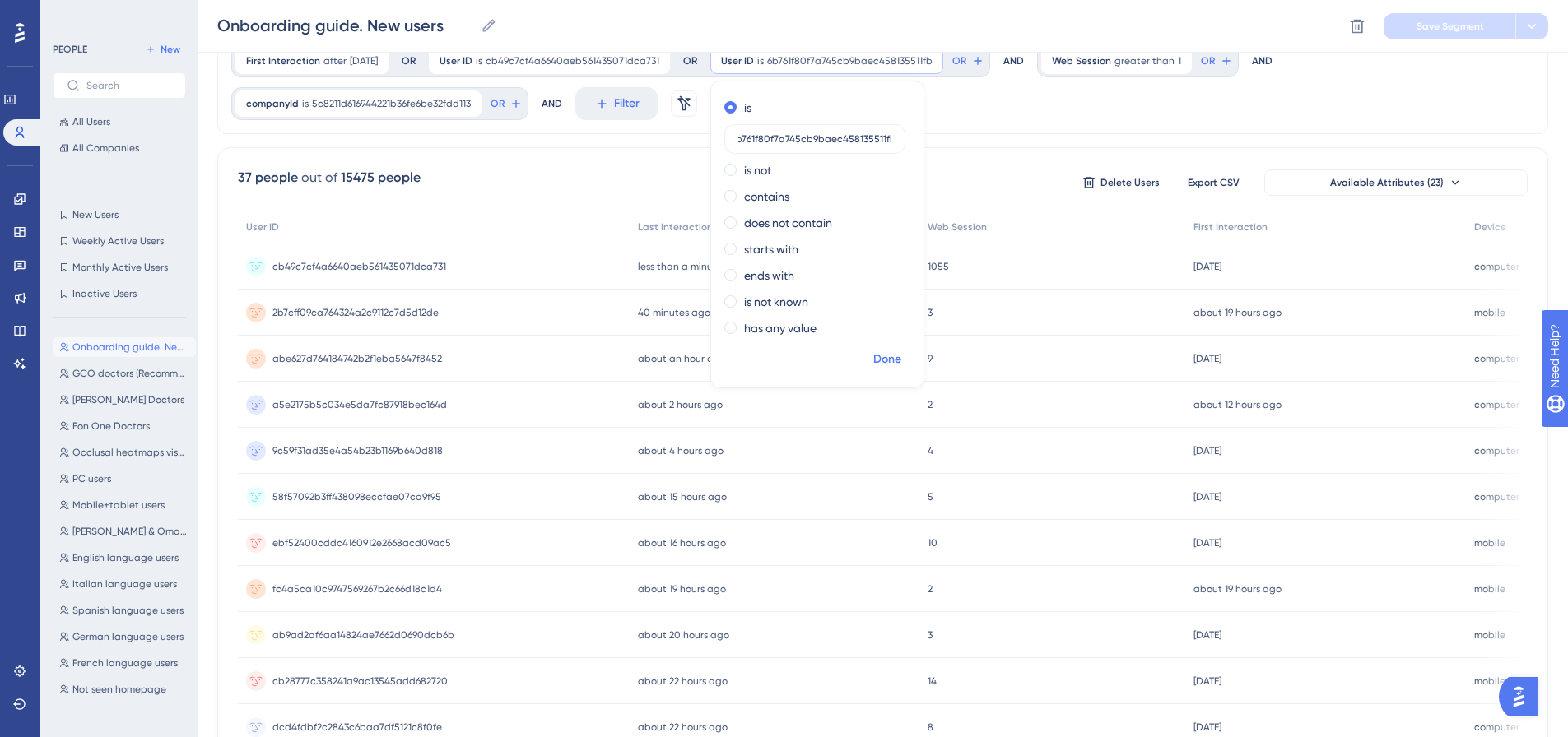 type on "6b761f80f7a745cb9baec458135511fb" 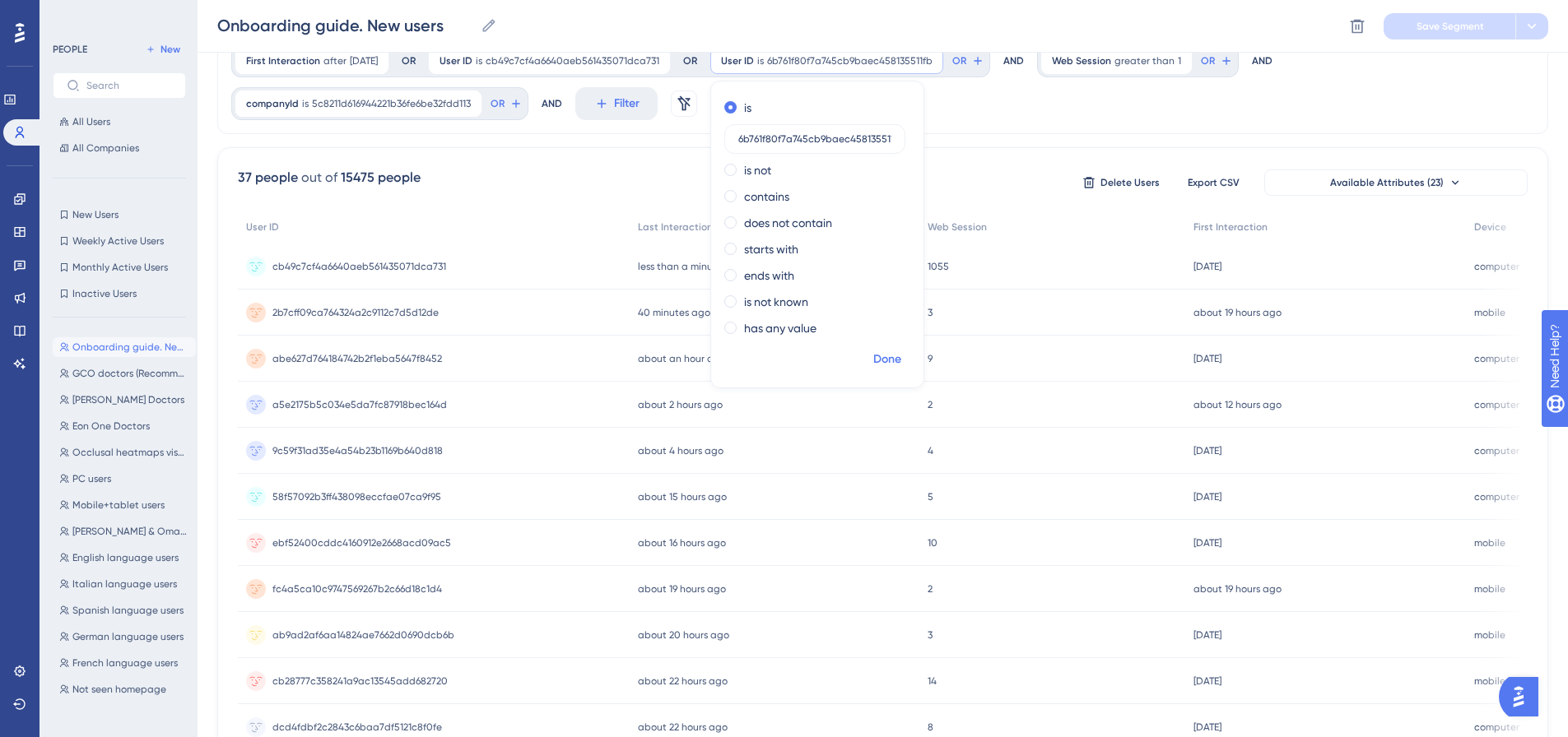 click on "Done" at bounding box center (887, 359) 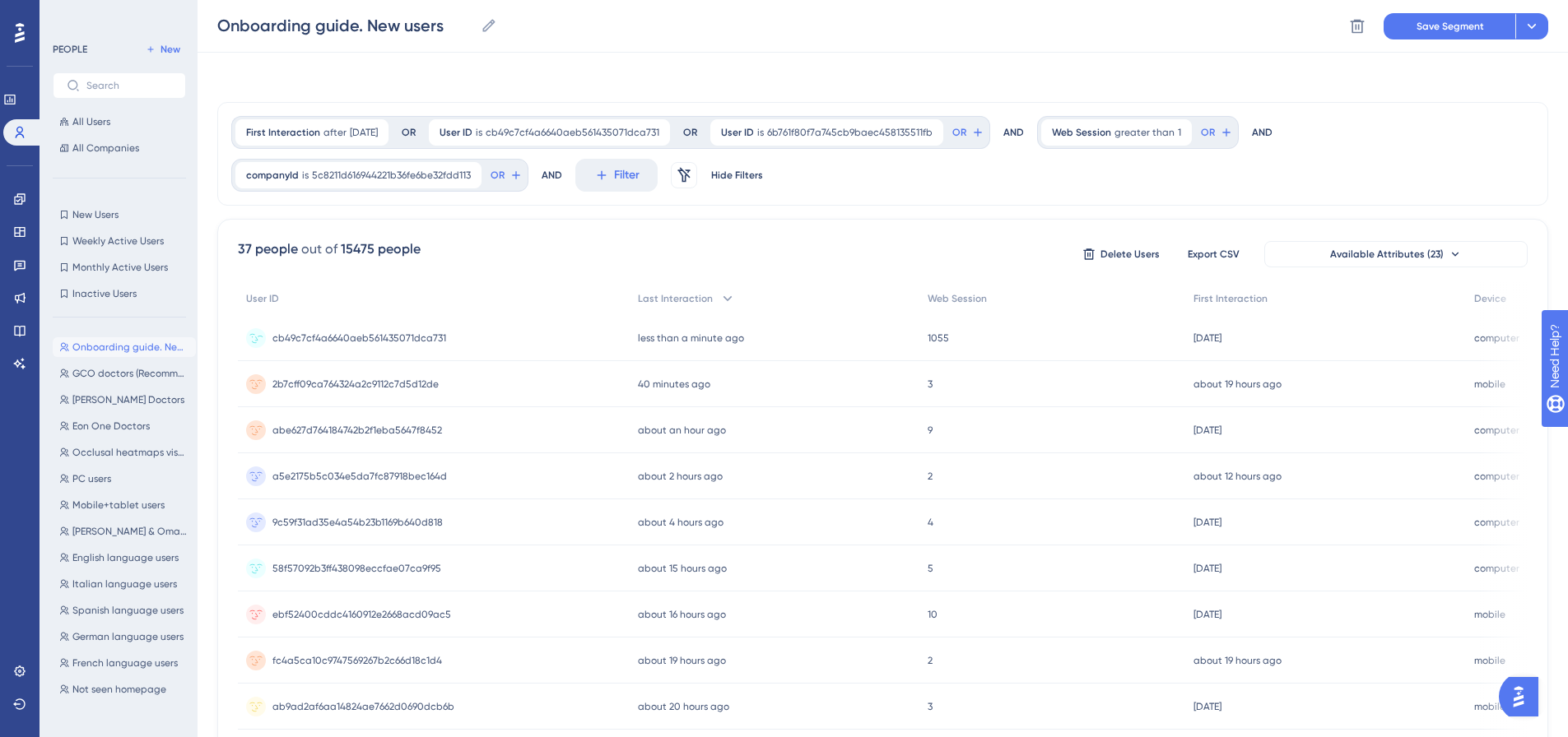 scroll, scrollTop: 0, scrollLeft: 0, axis: both 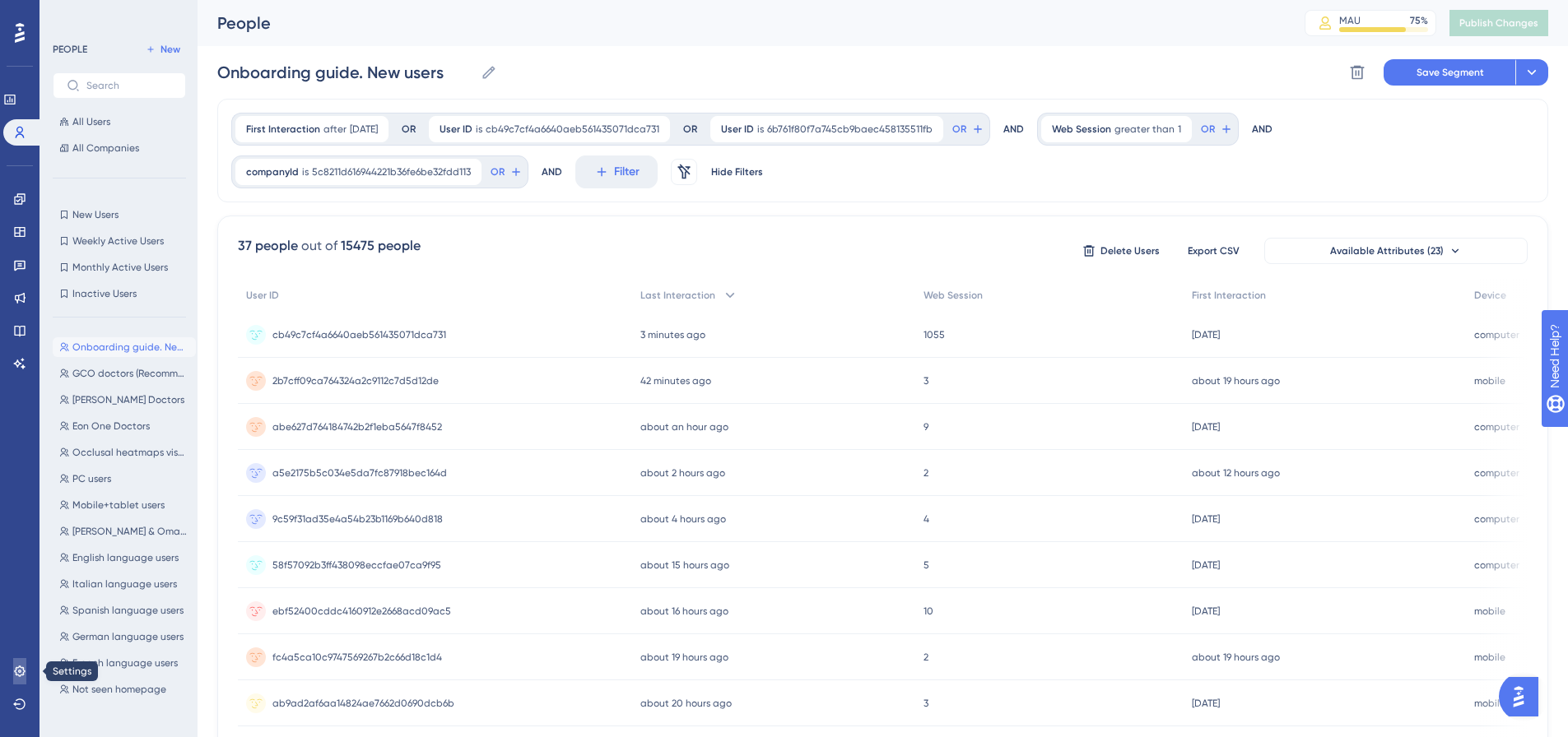 click at bounding box center (20, 671) 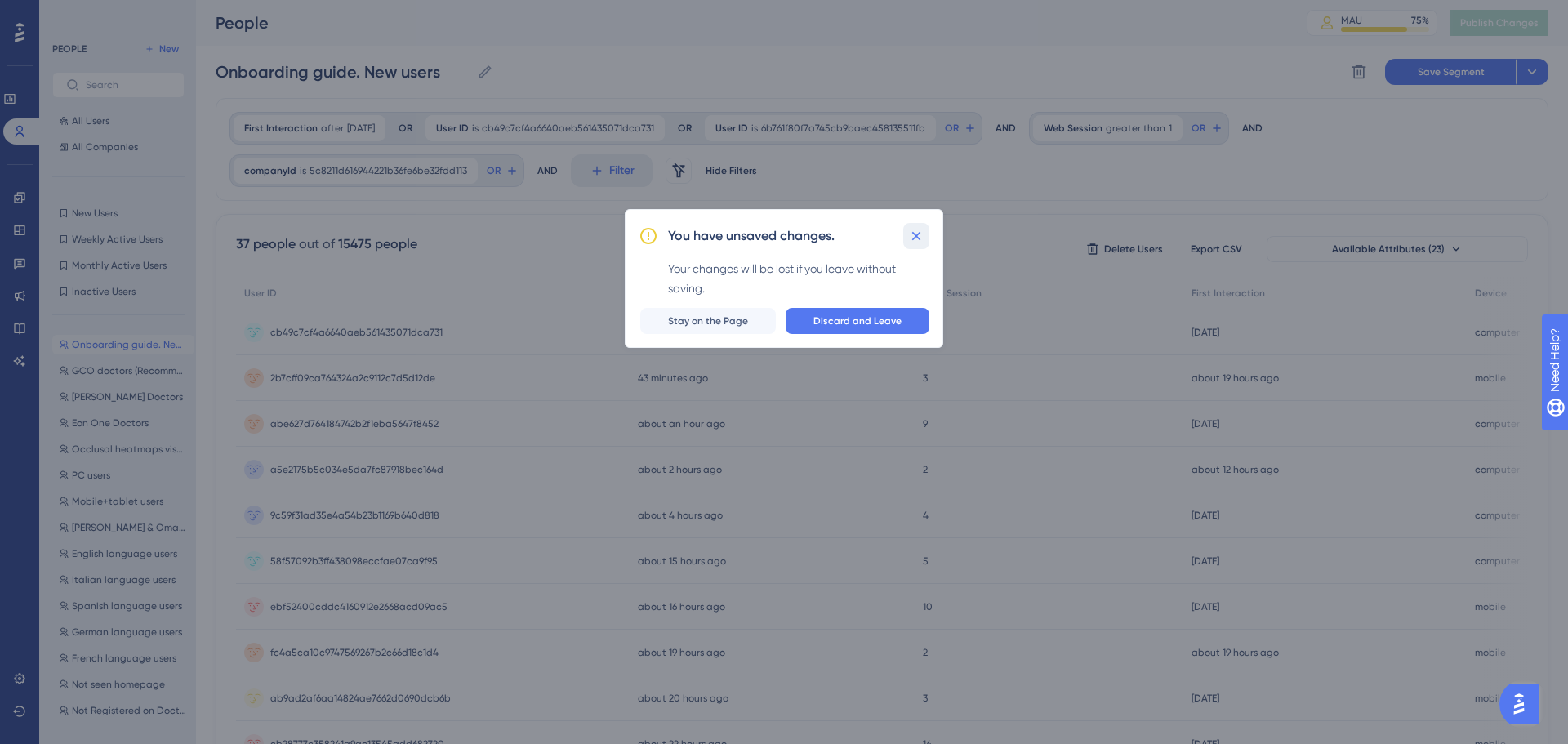 click at bounding box center [916, 236] 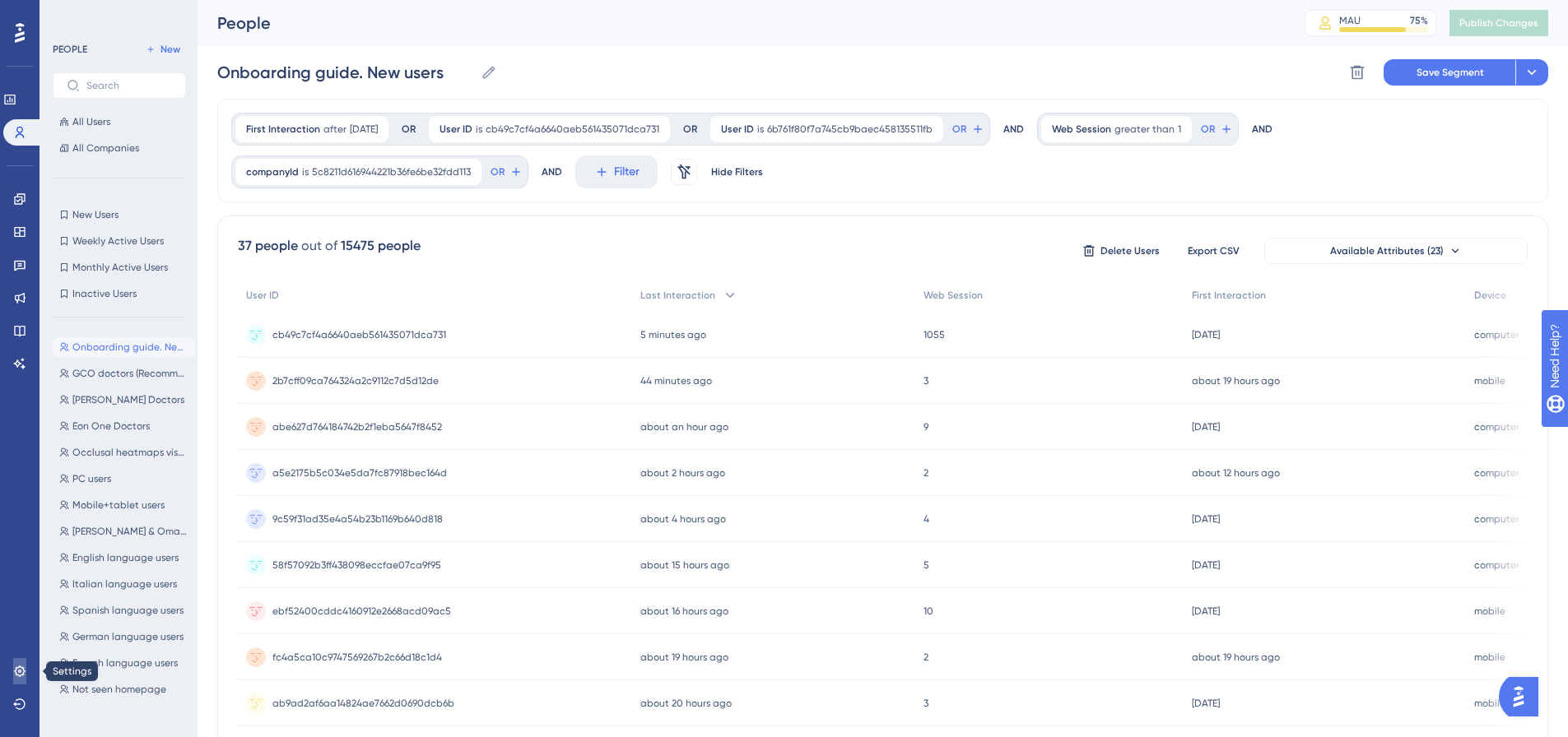 click 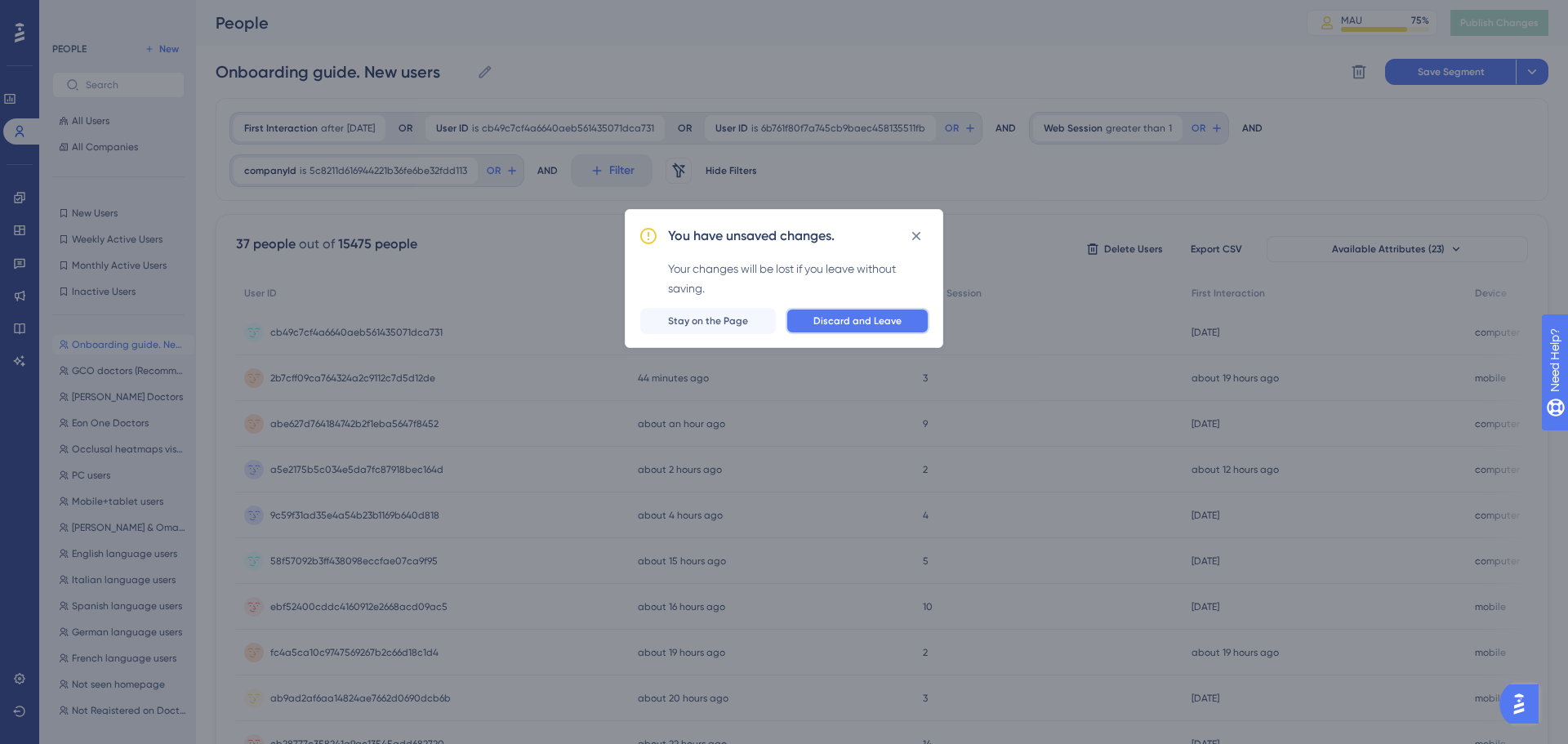 click on "Discard and Leave" at bounding box center [858, 321] 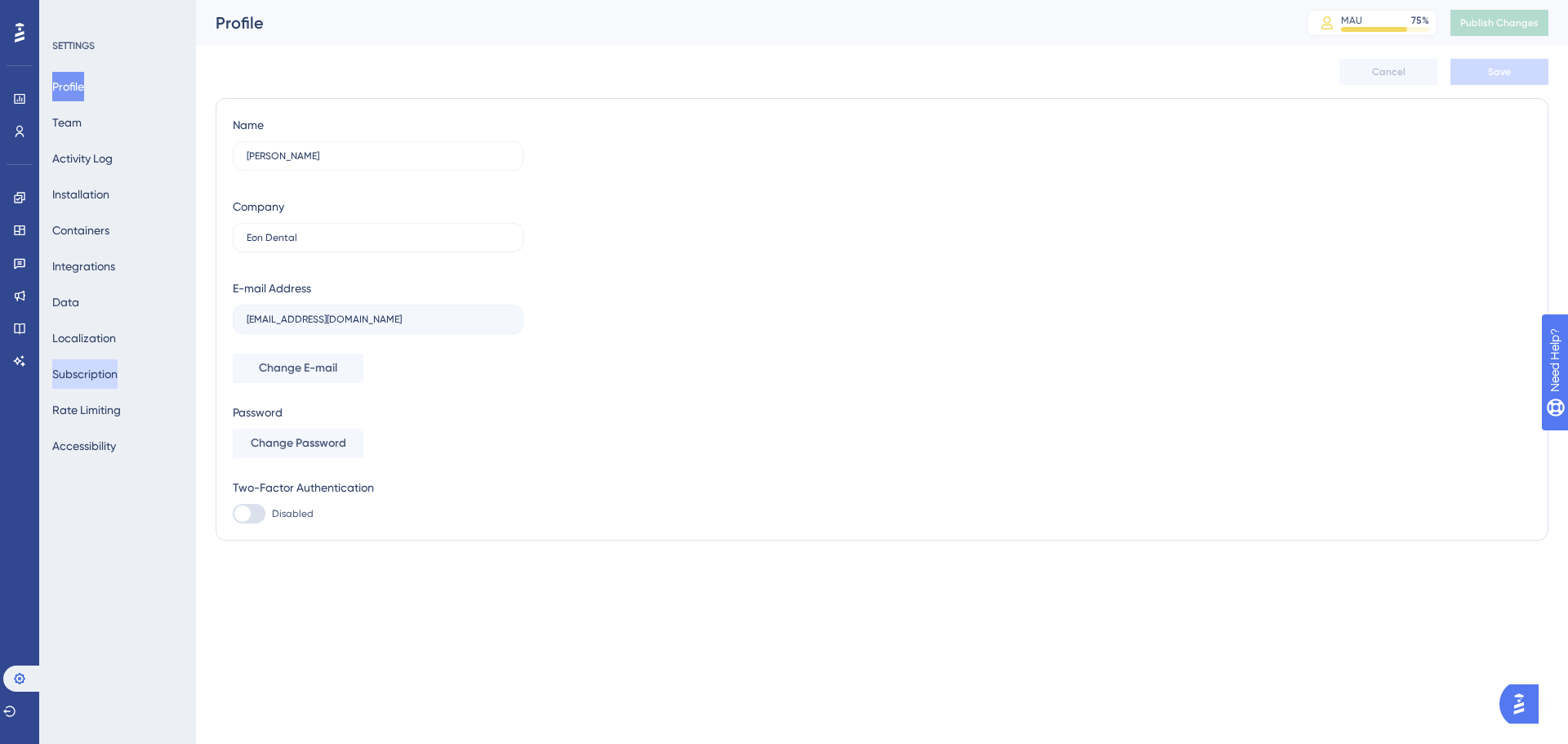 click on "Subscription" at bounding box center (85, 374) 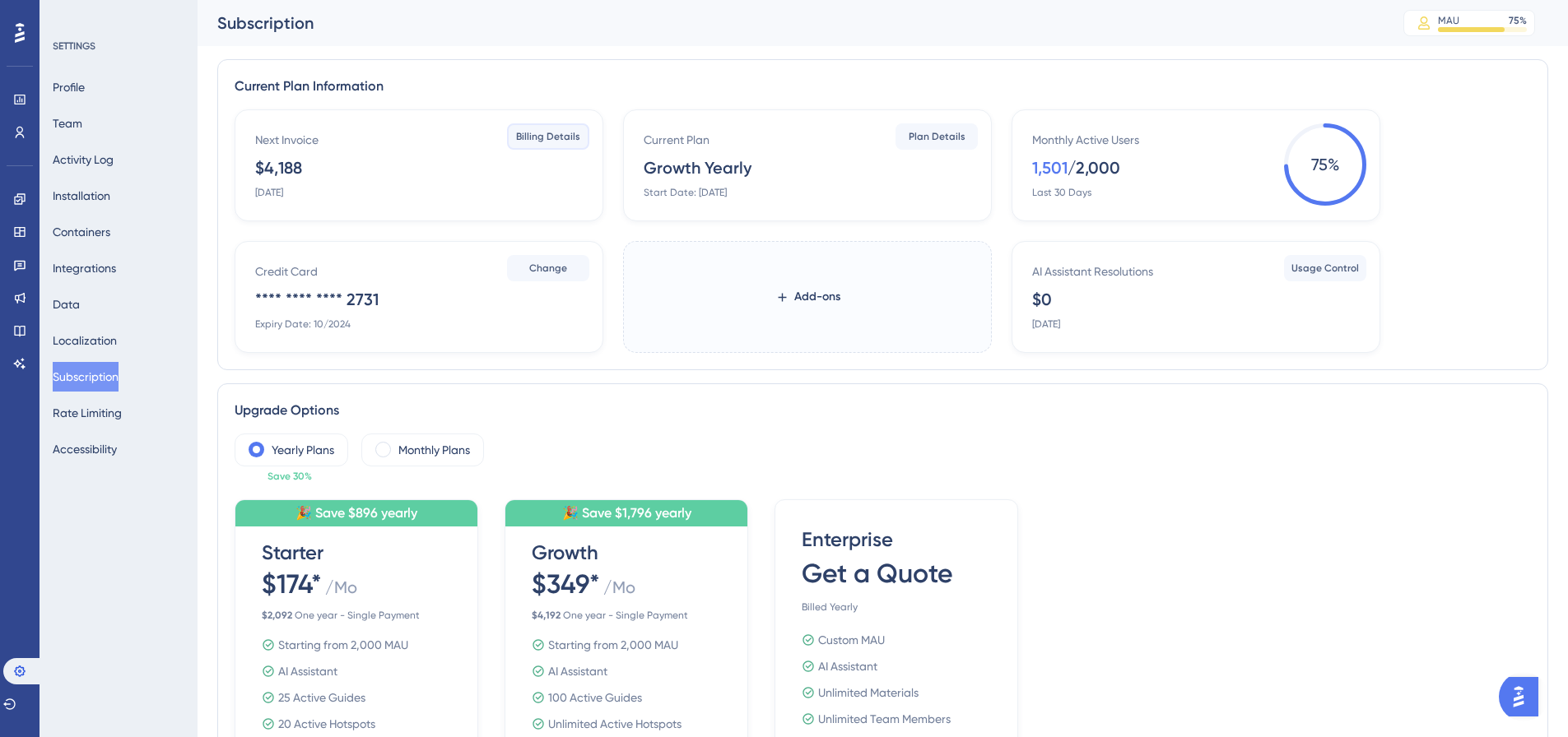 click on "Billing Details" at bounding box center [548, 137] 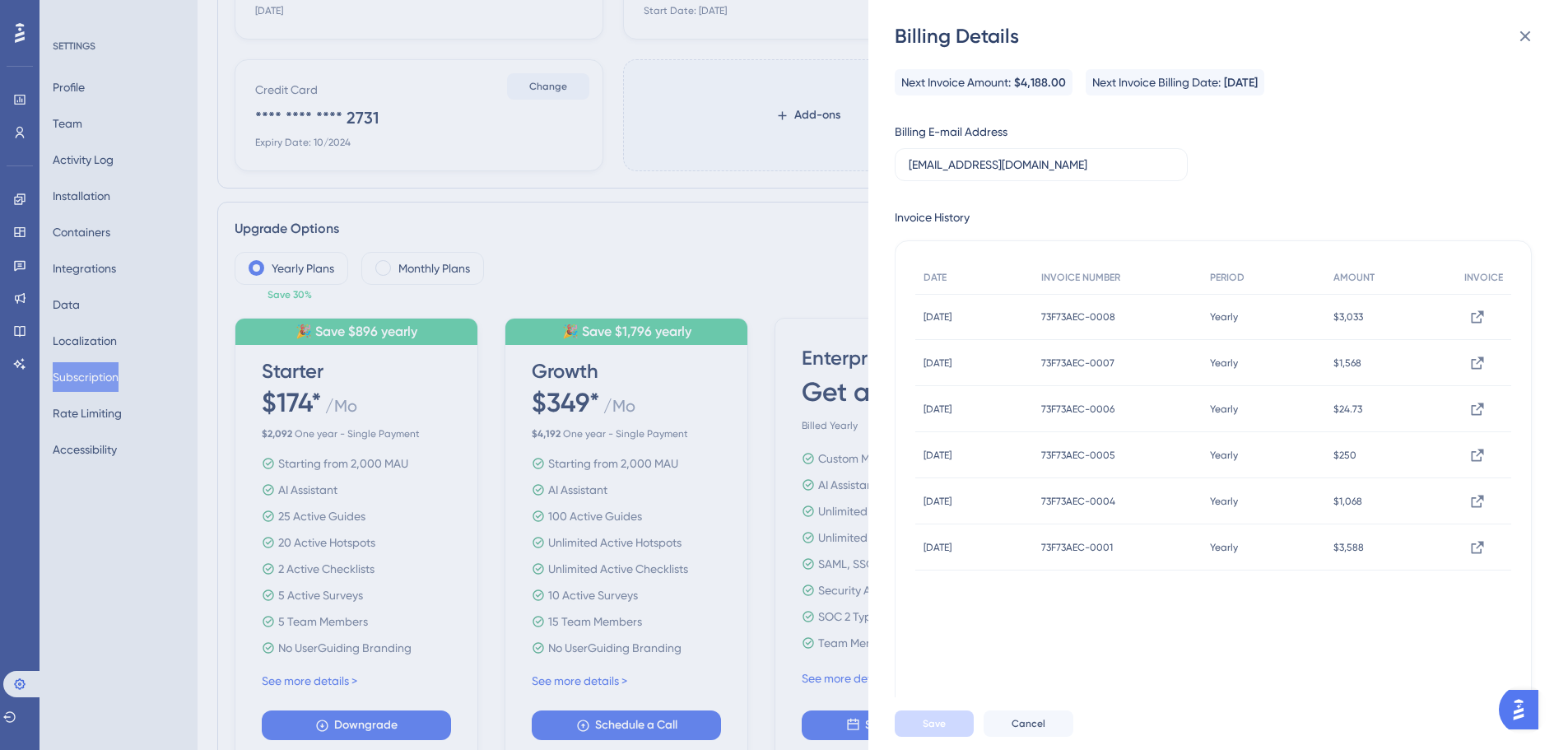 scroll, scrollTop: 247, scrollLeft: 0, axis: vertical 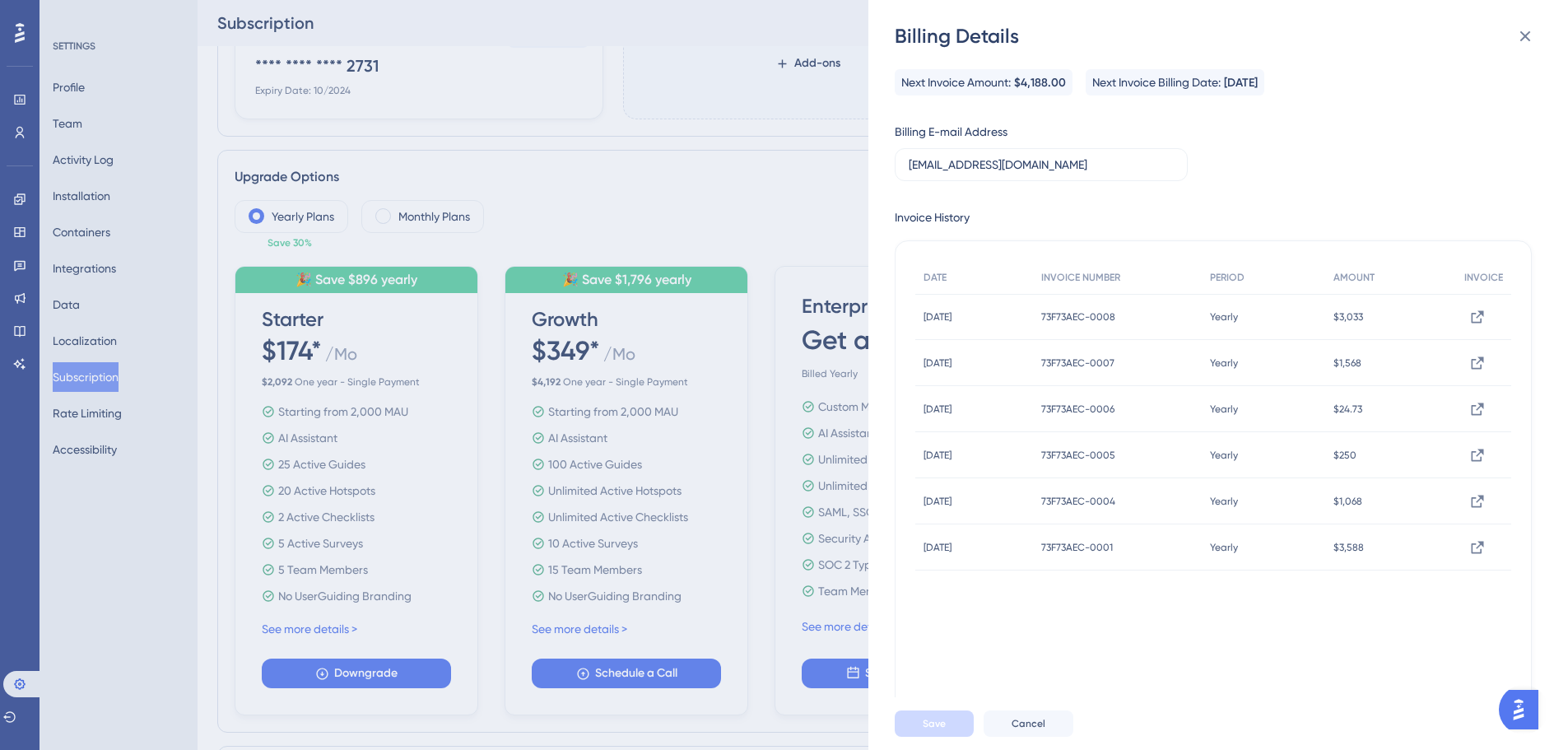click on "Billing Details Next Invoice Amount: $4,188.00 Next Invoice Billing Date: [DATE] Billing E-mail Address [EMAIL_ADDRESS][DOMAIN_NAME] Invoice History DATE INVOICE NUMBER PERIOD AMOUNT INVOICE [DATE] [DATE] 73F73AEC-0008 73F73AEC-0008 Yearly Yearly $3,033 $3,033 View Invoice [DATE] [DATE] 73F73AEC-0007 73F73AEC-0007 Yearly Yearly $1,568 $1,568 View Invoice [DATE] [DATE] 73F73AEC-0006 73F73AEC-0006 Yearly Yearly $24.73 $24.73 View Invoice [DATE] [DATE] 73F73AEC-0005 73F73AEC-0005 Yearly Yearly $250 $250 View Invoice [DATE] [DATE] 73F73AEC-0004 73F73AEC-0004 Yearly Yearly $1,068 $1,068 View Invoice [DATE] [DATE] 73F73AEC-0001 73F73AEC-0001 Yearly Yearly $3,588 $3,588 View Invoice Save Cancel" at bounding box center [784, 375] 